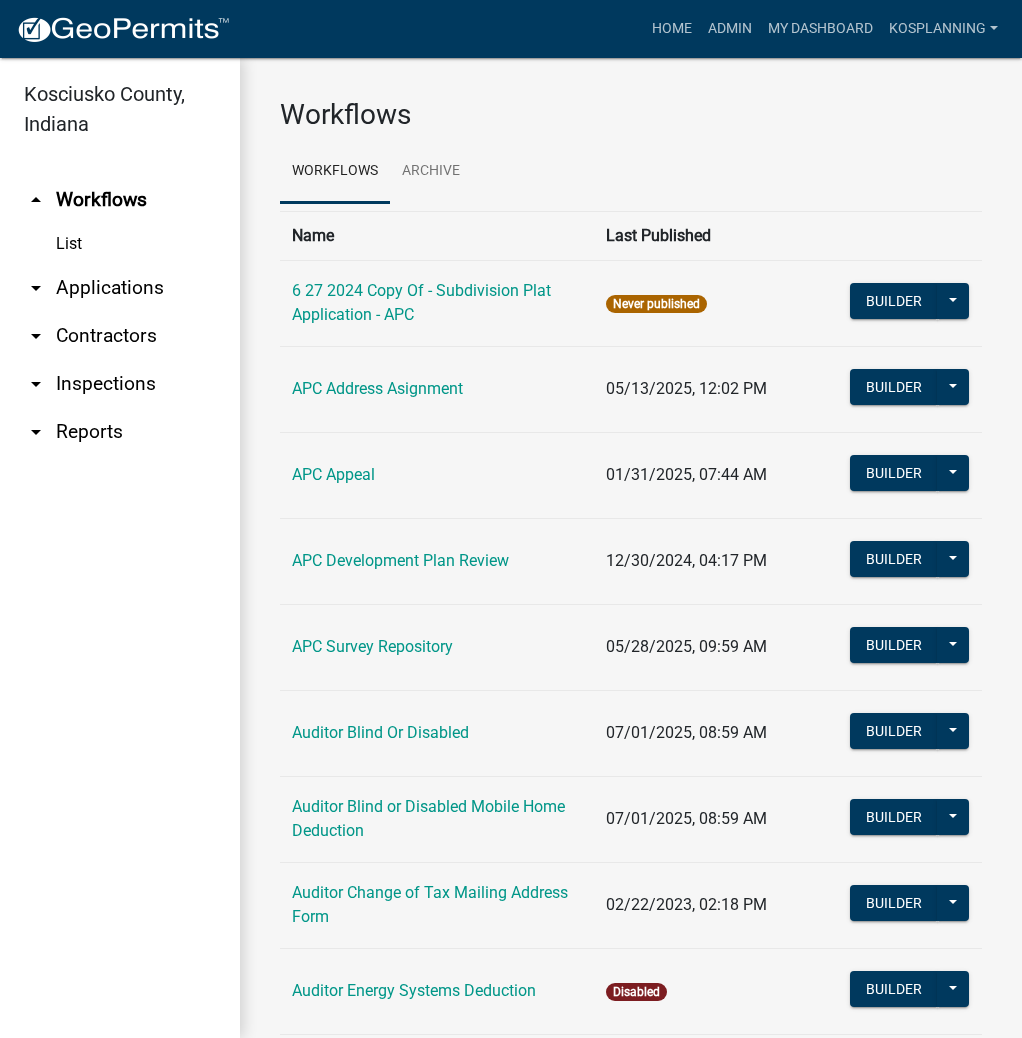 scroll, scrollTop: 0, scrollLeft: 0, axis: both 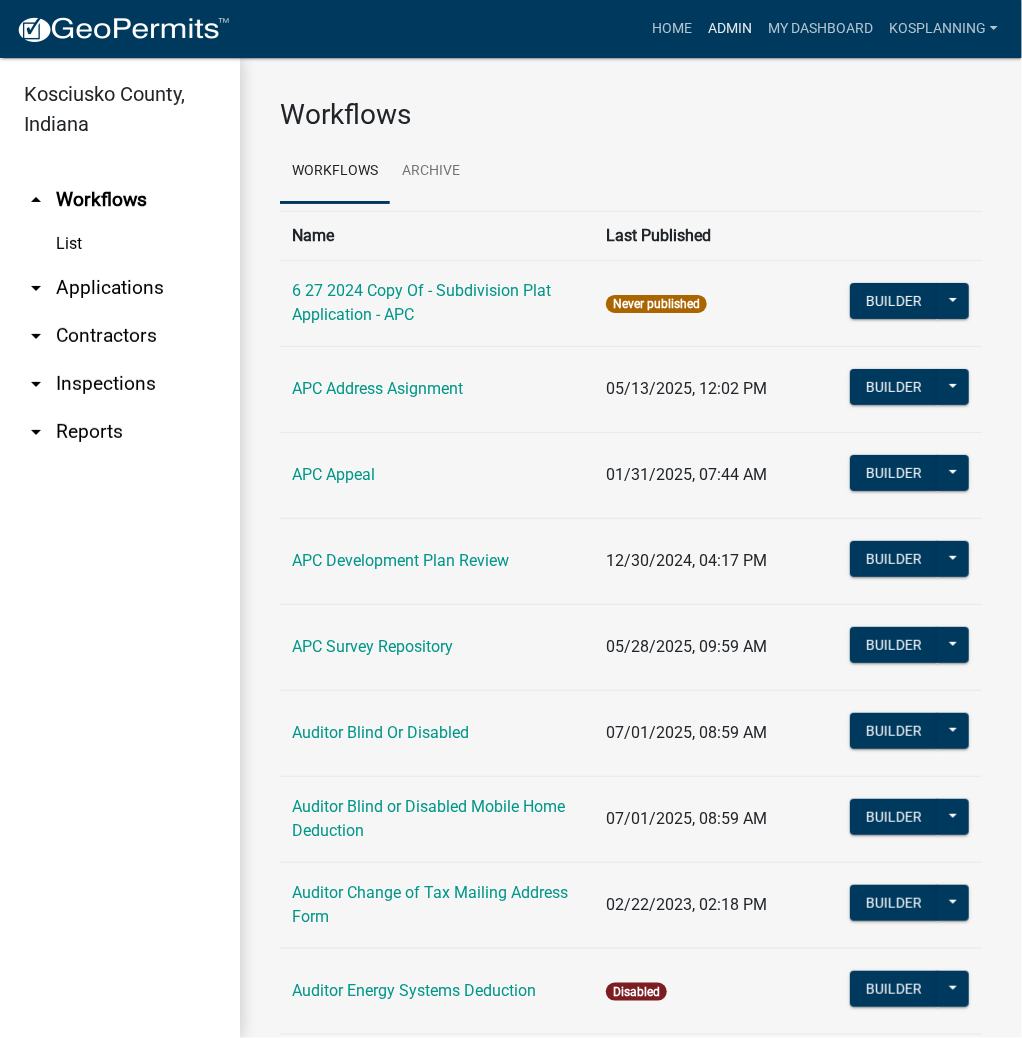 click on "Admin" at bounding box center [730, 29] 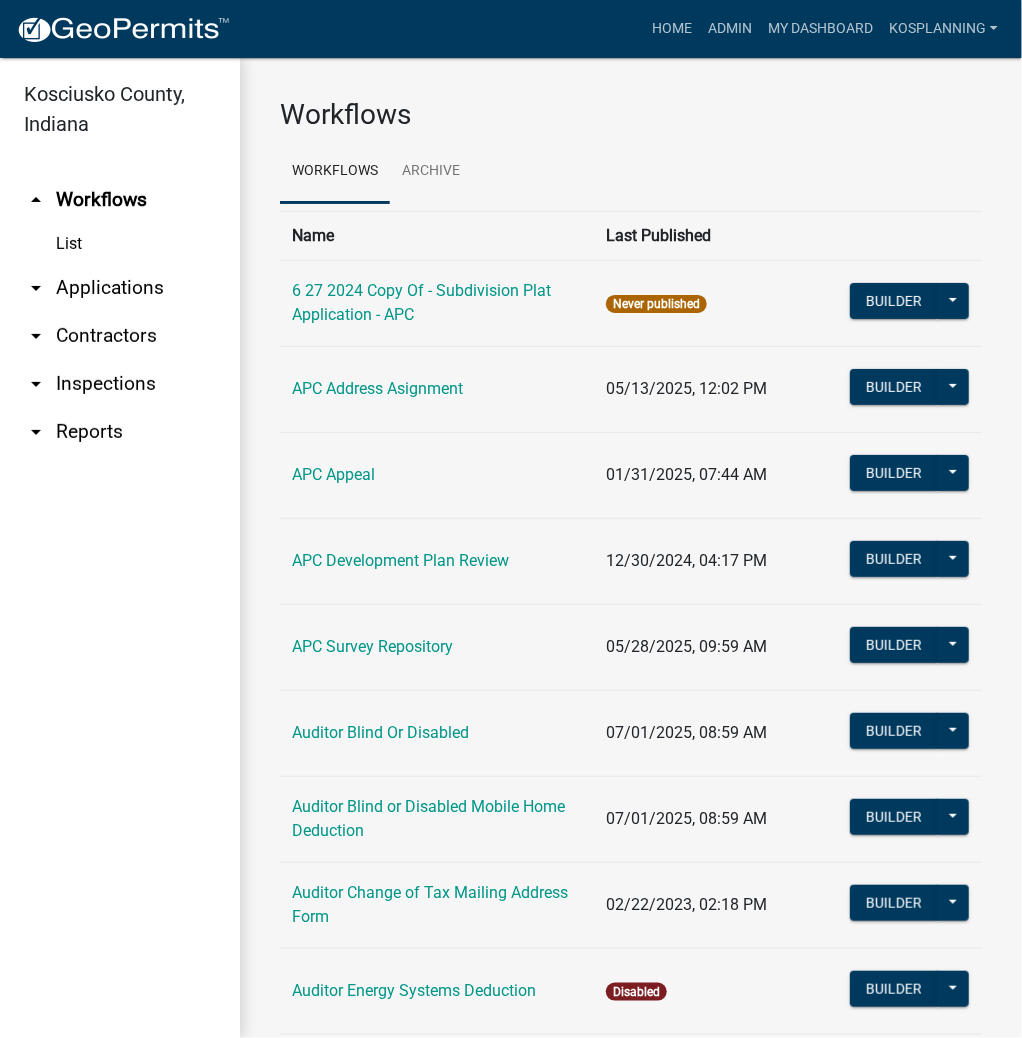click on "Workflows Archive" 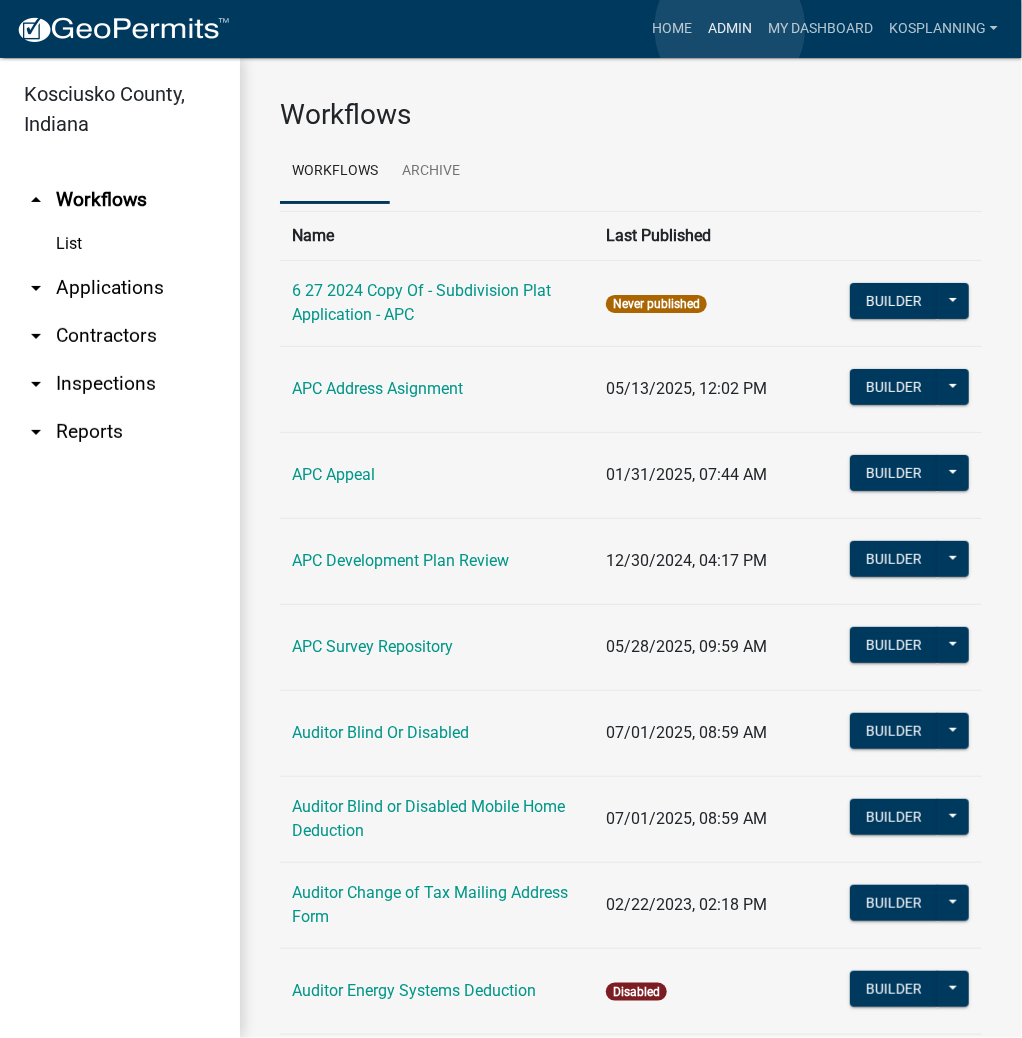 click on "Admin" at bounding box center (730, 29) 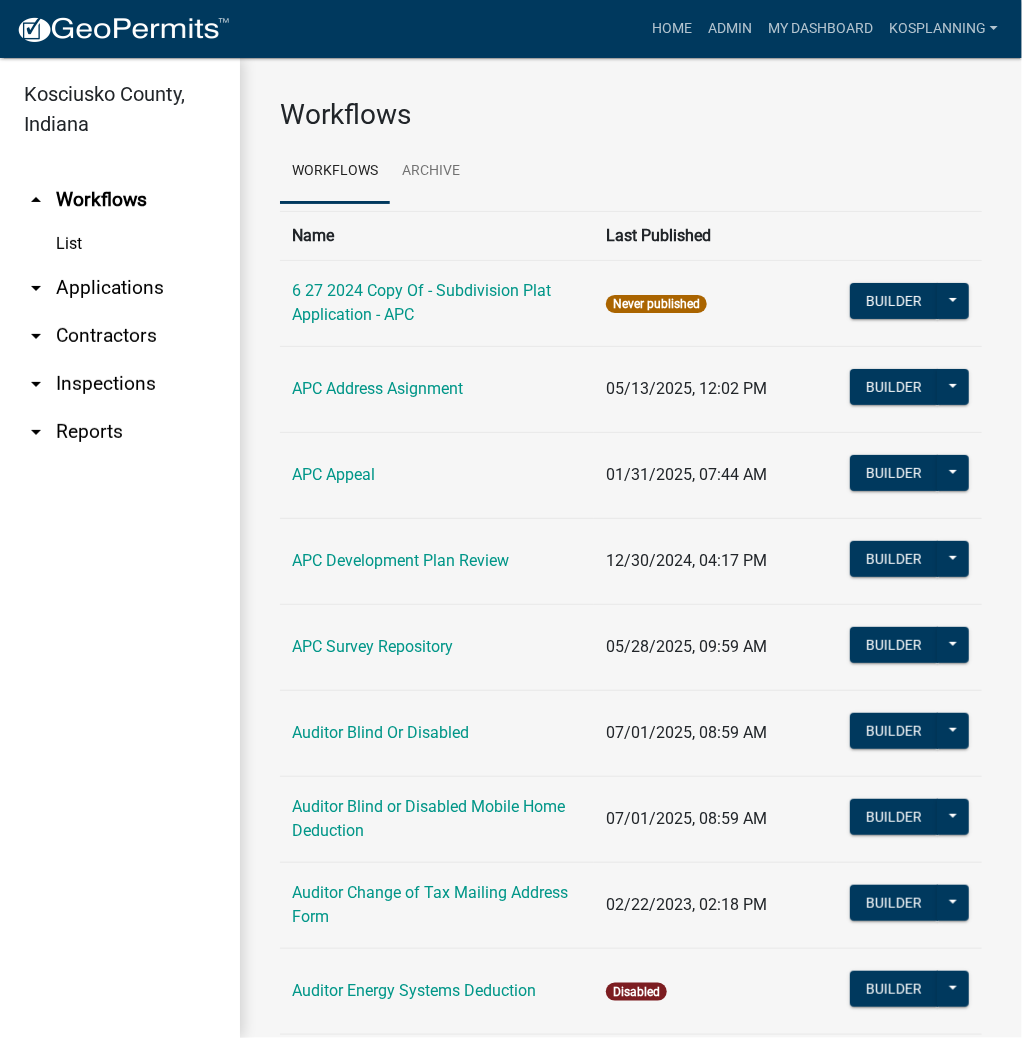 click on "arrow_drop_down   Applications" at bounding box center (120, 288) 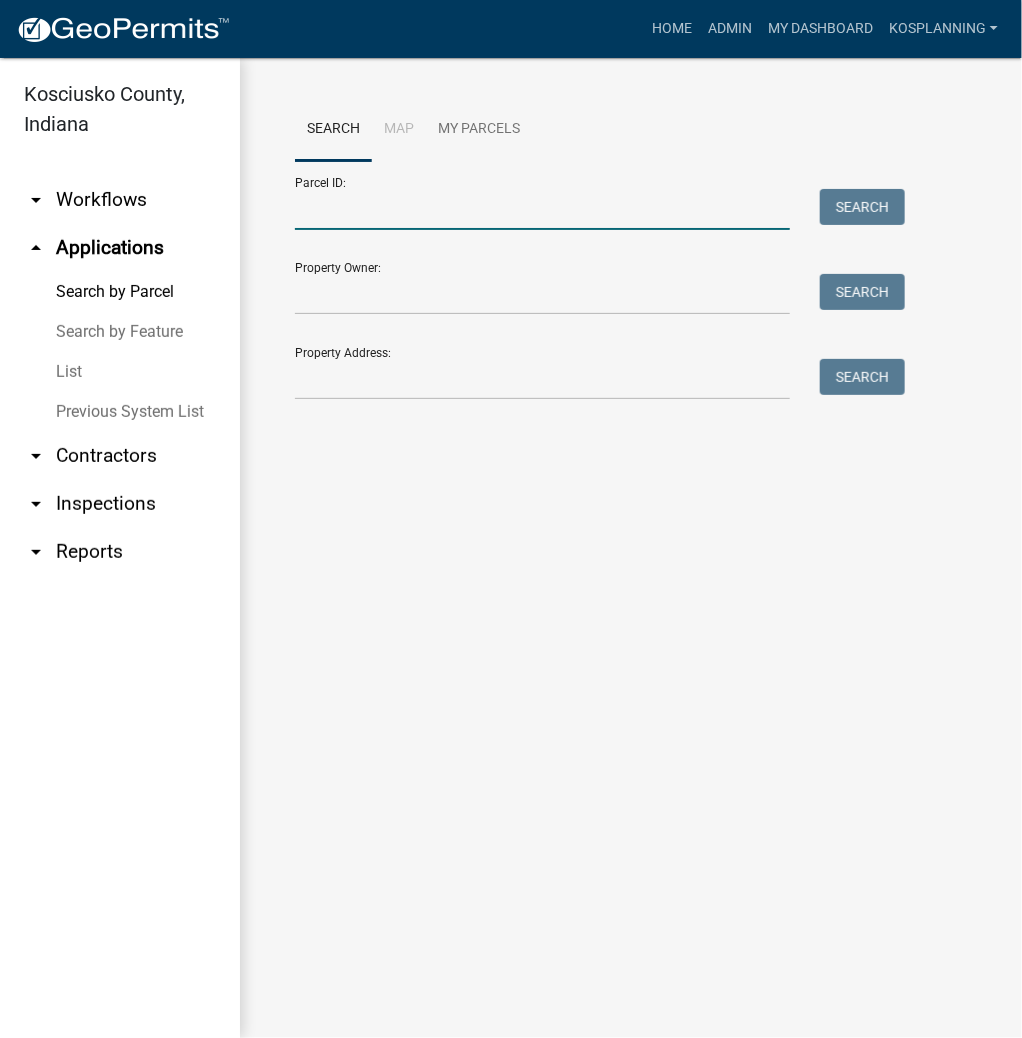 click on "Parcel ID:" at bounding box center [542, 209] 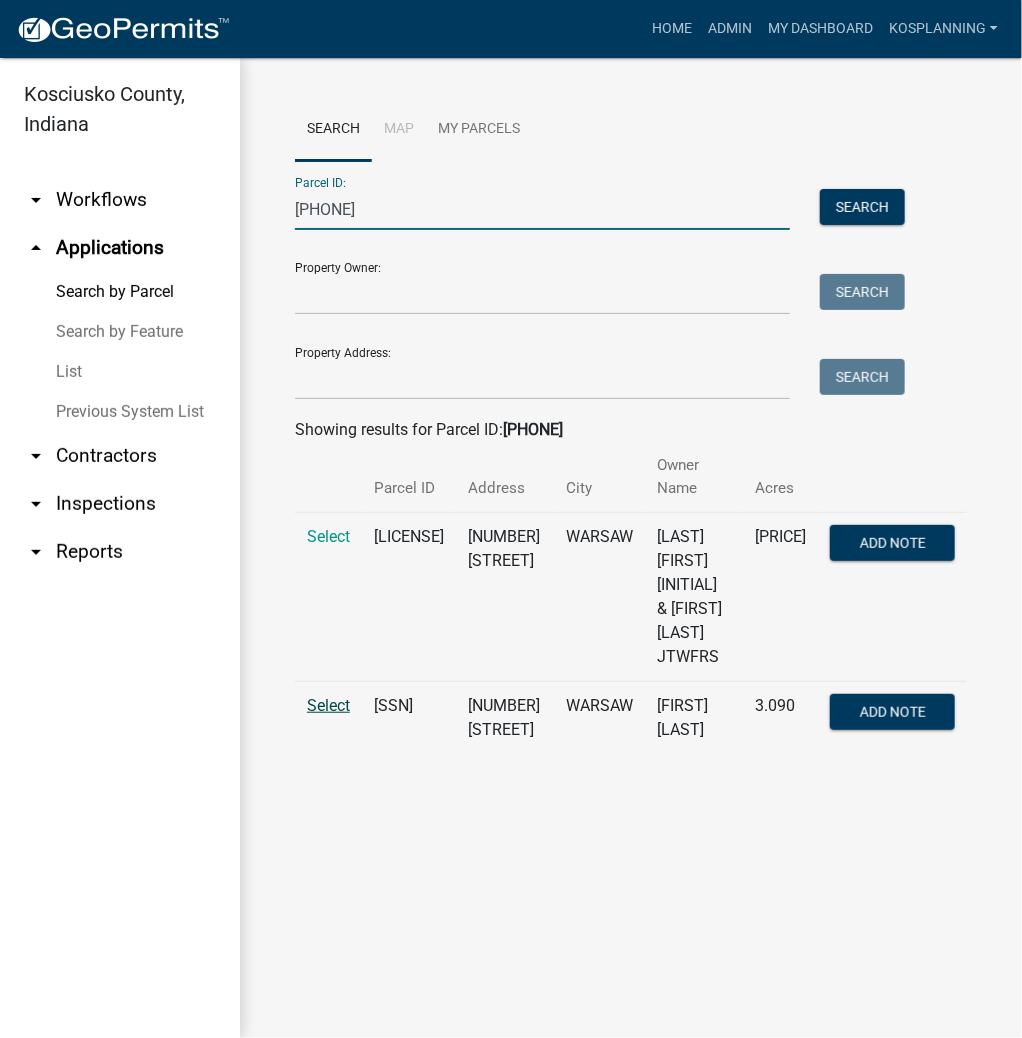click on "Select" at bounding box center [328, 705] 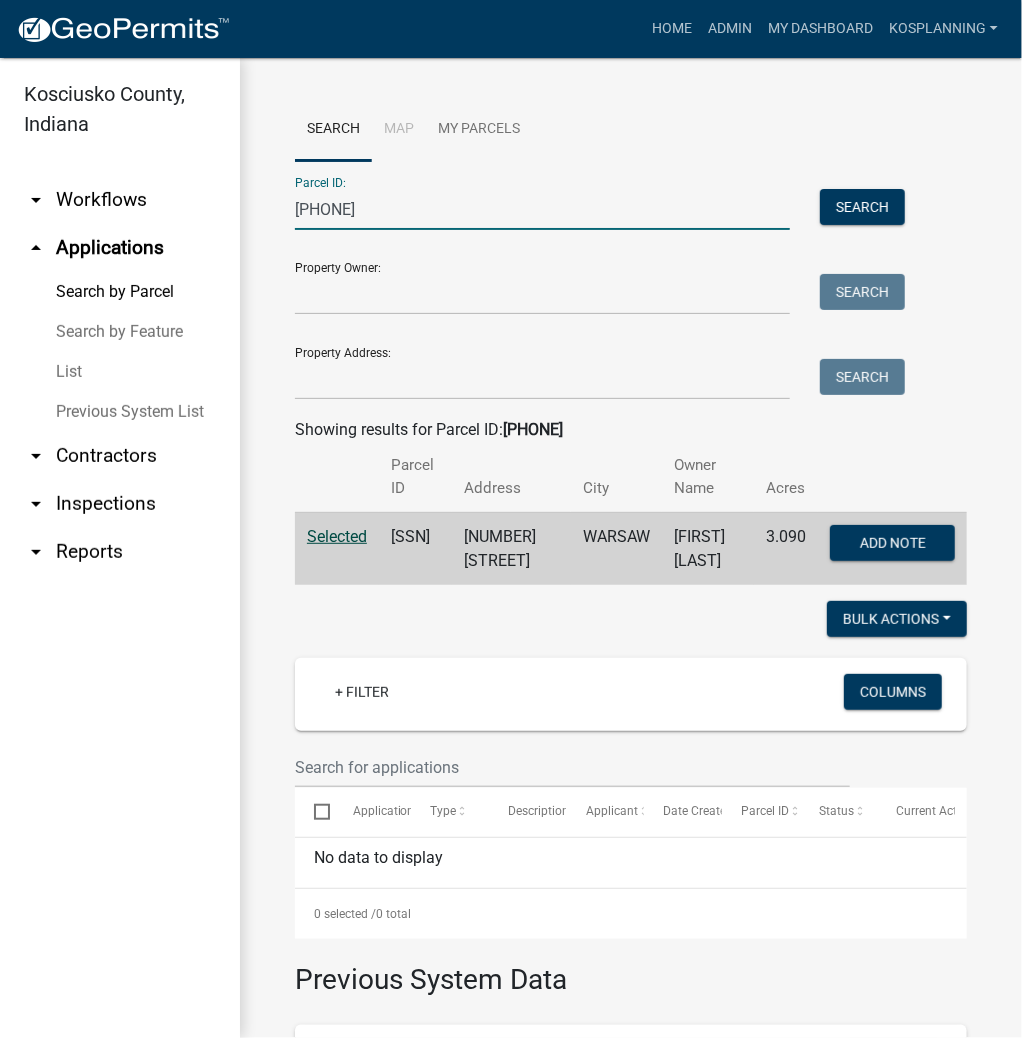 click on "[PHONE]" at bounding box center [542, 209] 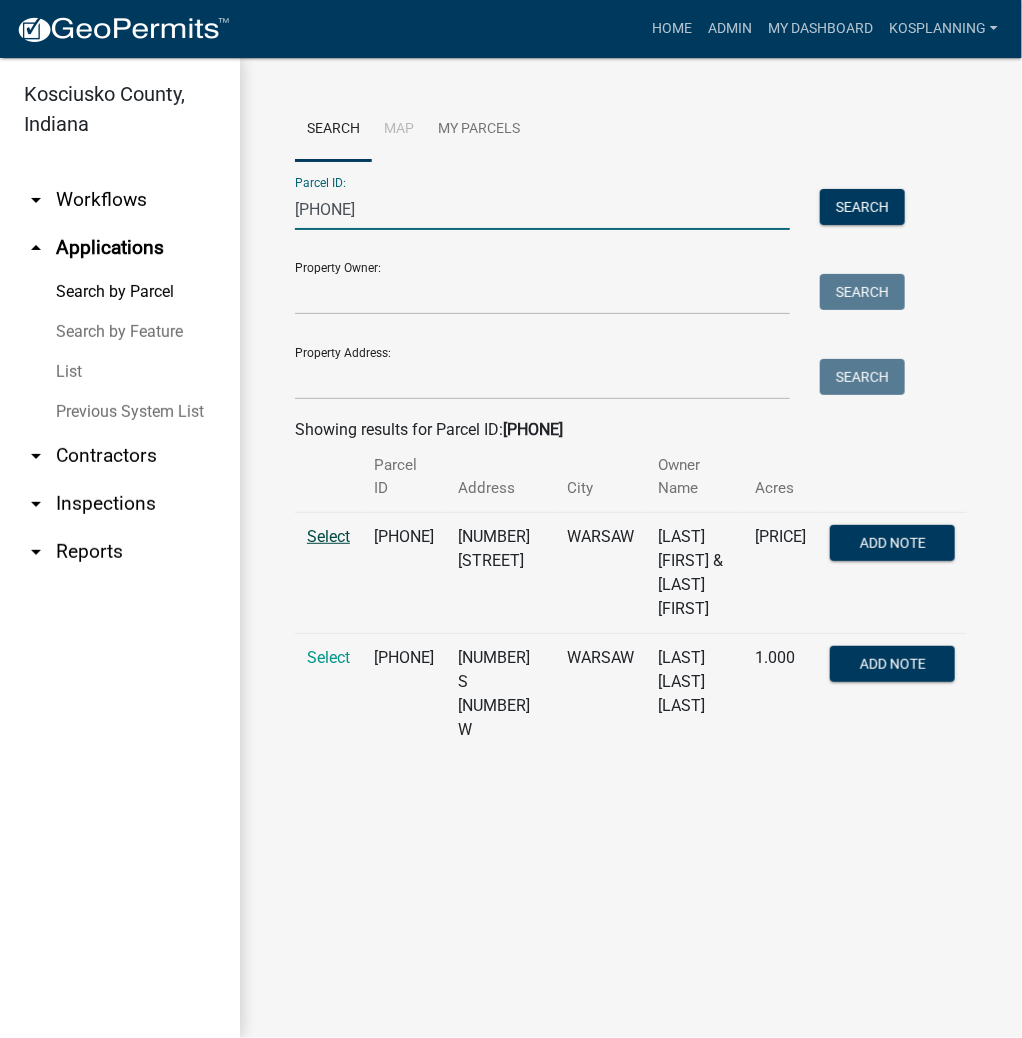 type on "[PHONE]" 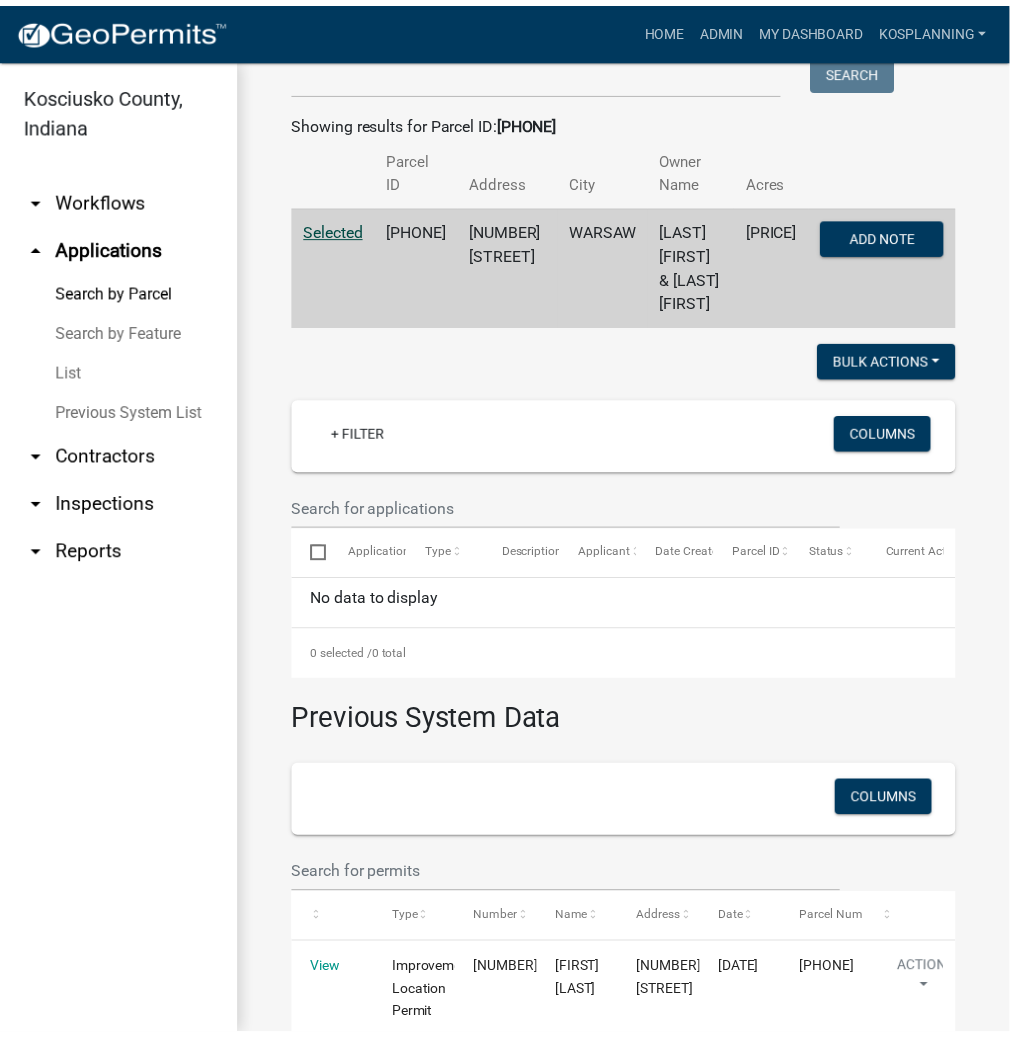 scroll, scrollTop: 384, scrollLeft: 0, axis: vertical 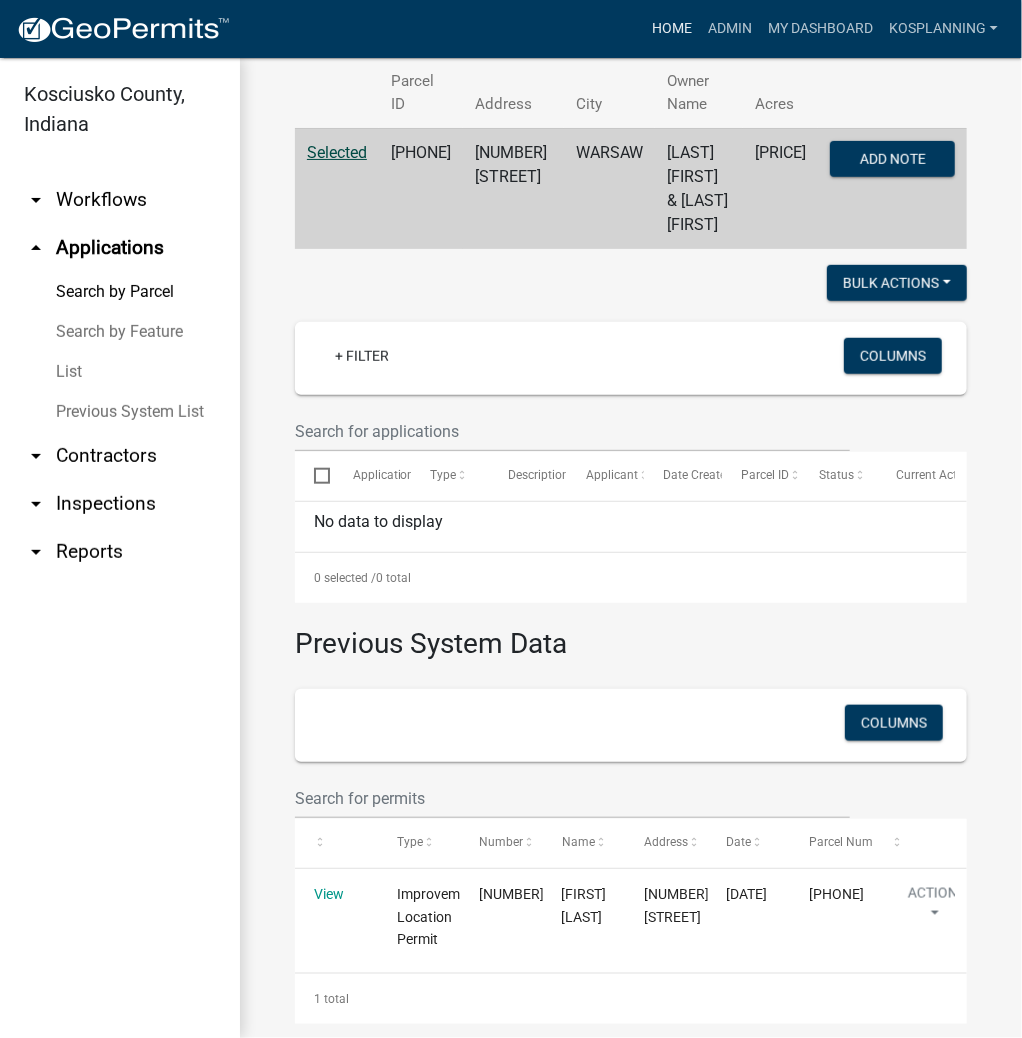 click on "Home" at bounding box center [672, 29] 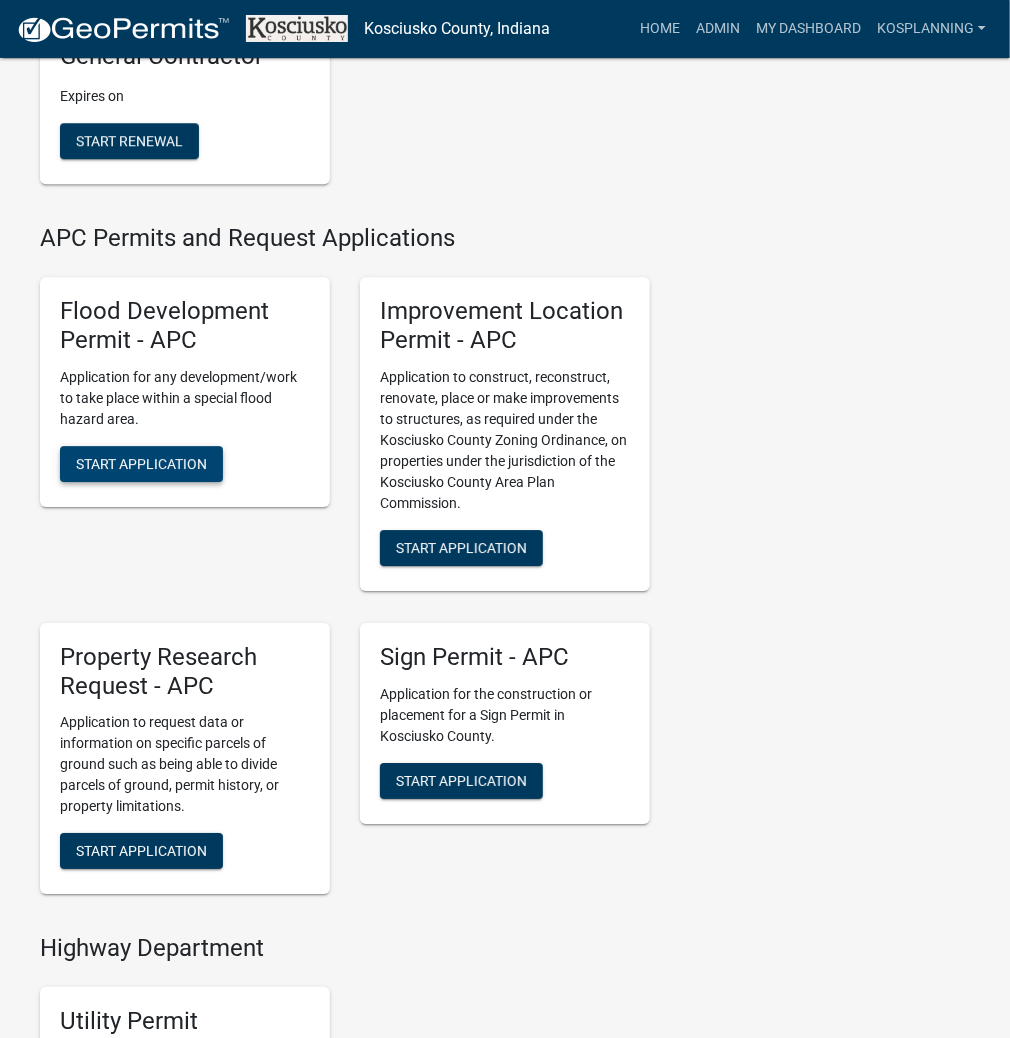 scroll, scrollTop: 2000, scrollLeft: 0, axis: vertical 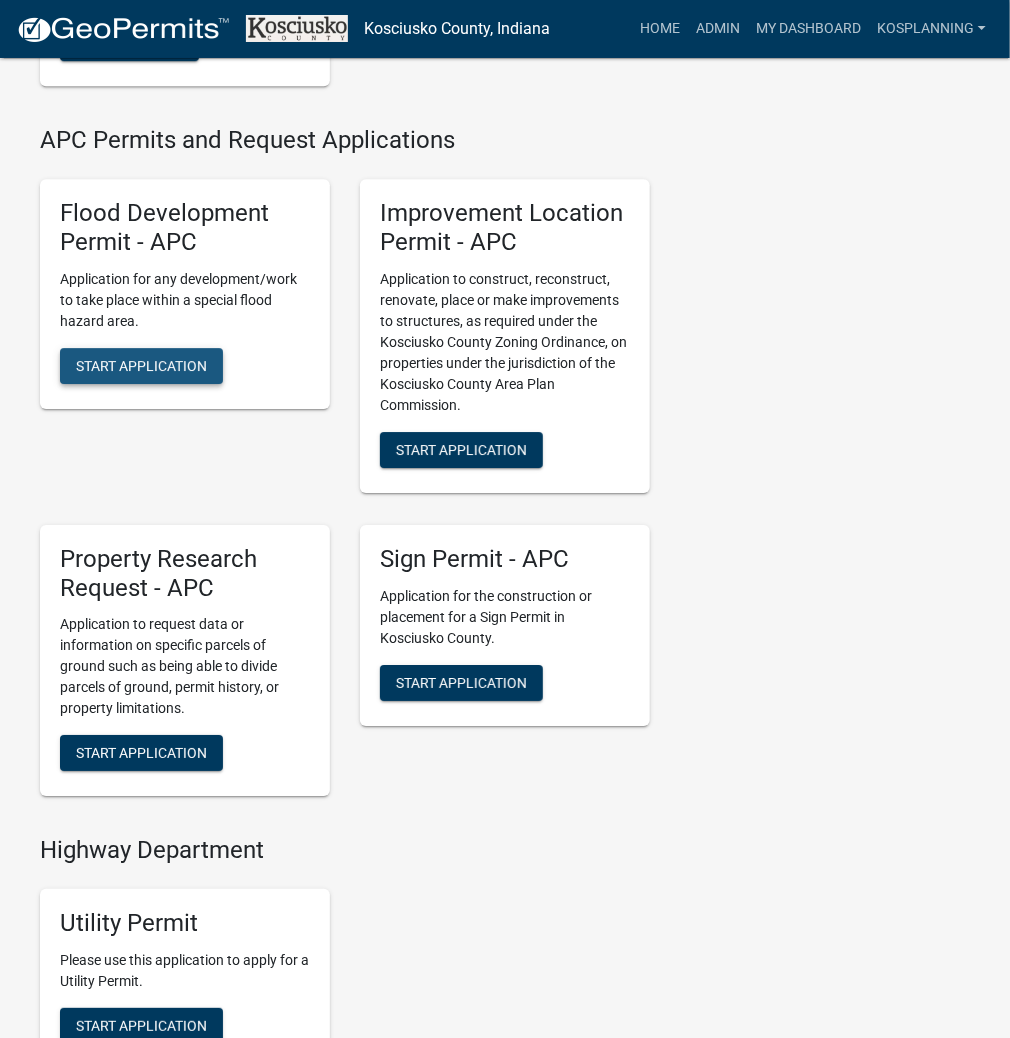 click on "Start Application" at bounding box center [141, 365] 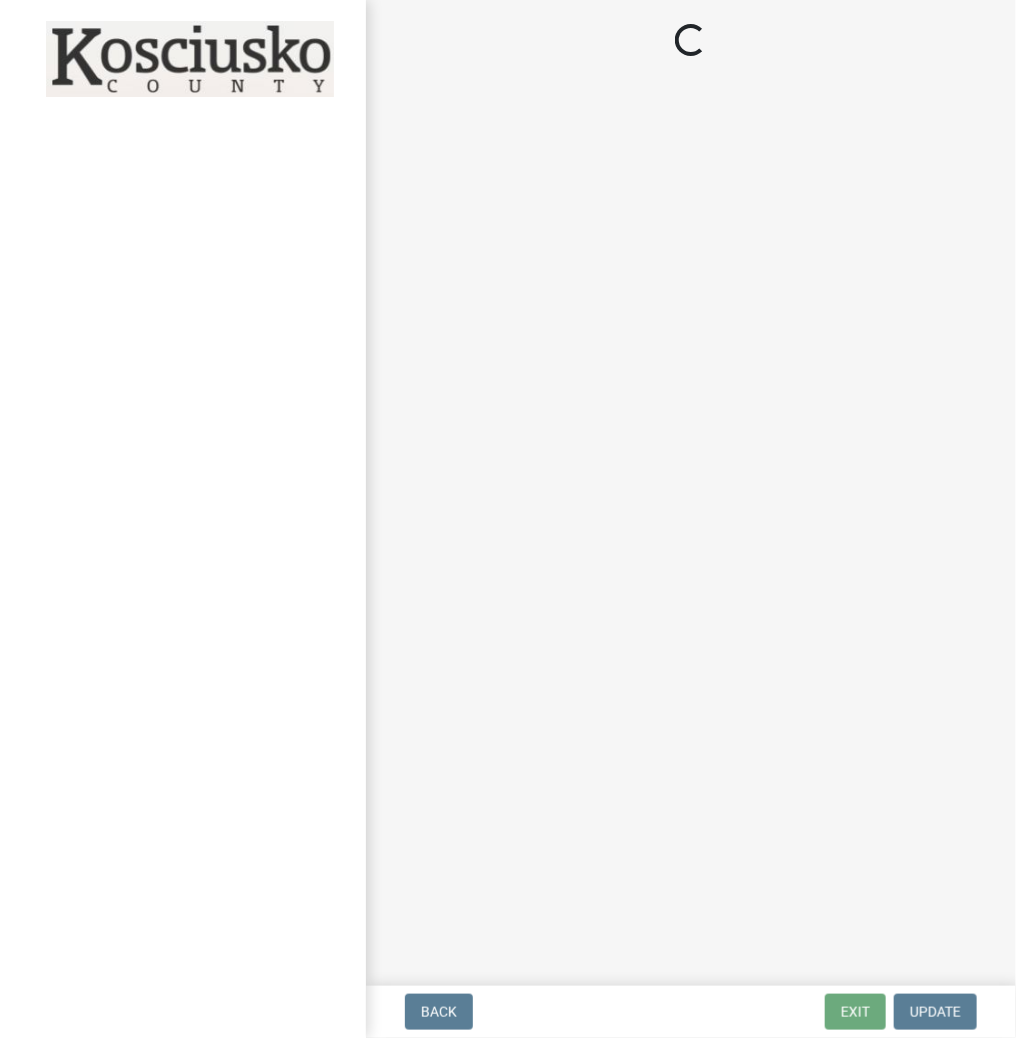 scroll, scrollTop: 0, scrollLeft: 0, axis: both 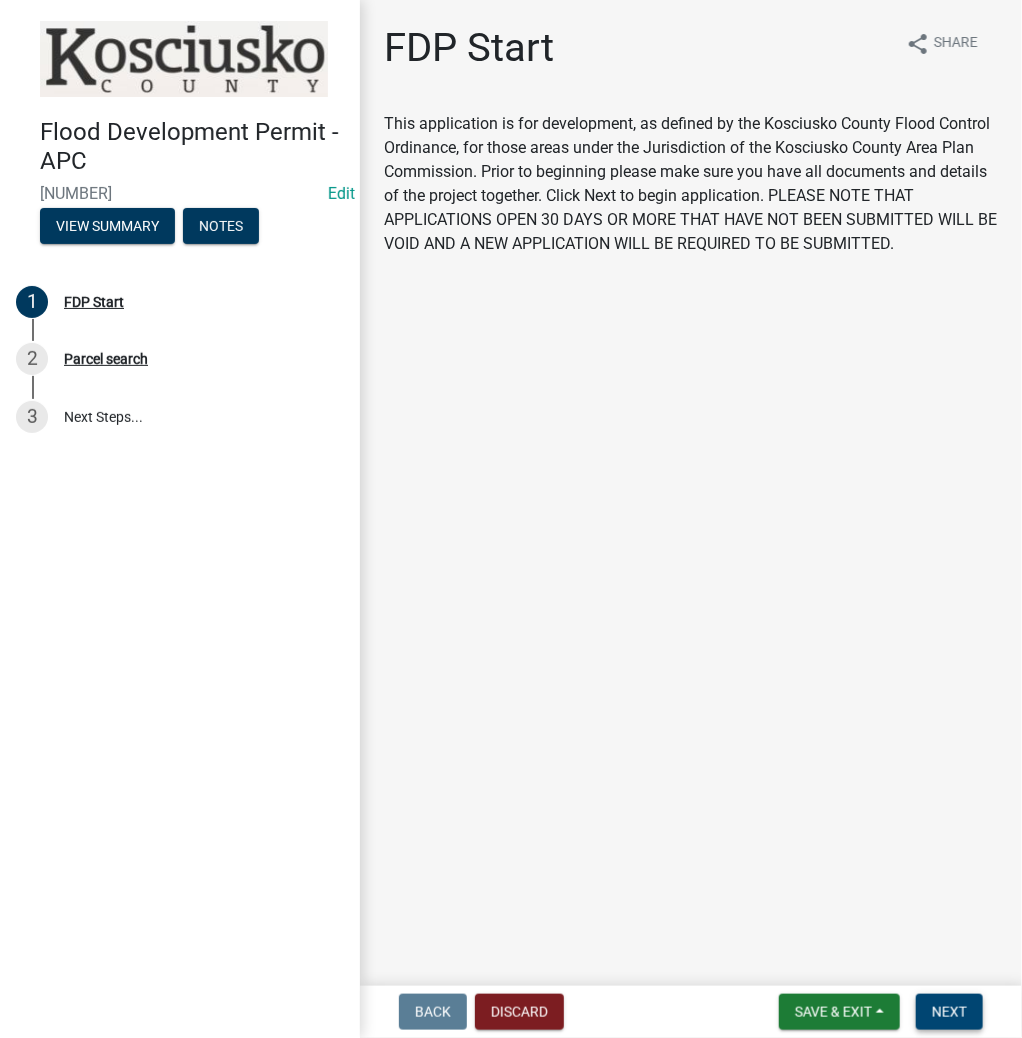 click on "Next" at bounding box center [949, 1012] 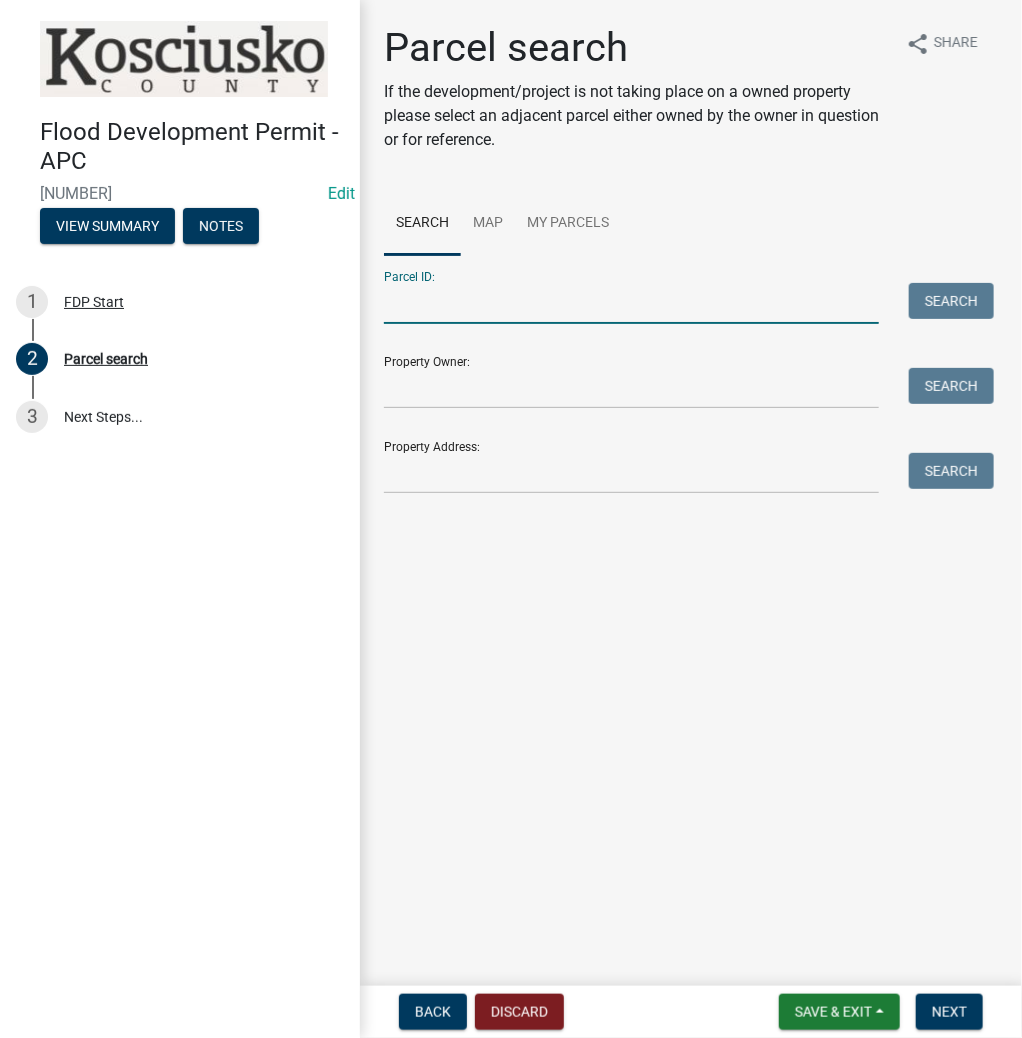 click on "Parcel ID:" at bounding box center [631, 303] 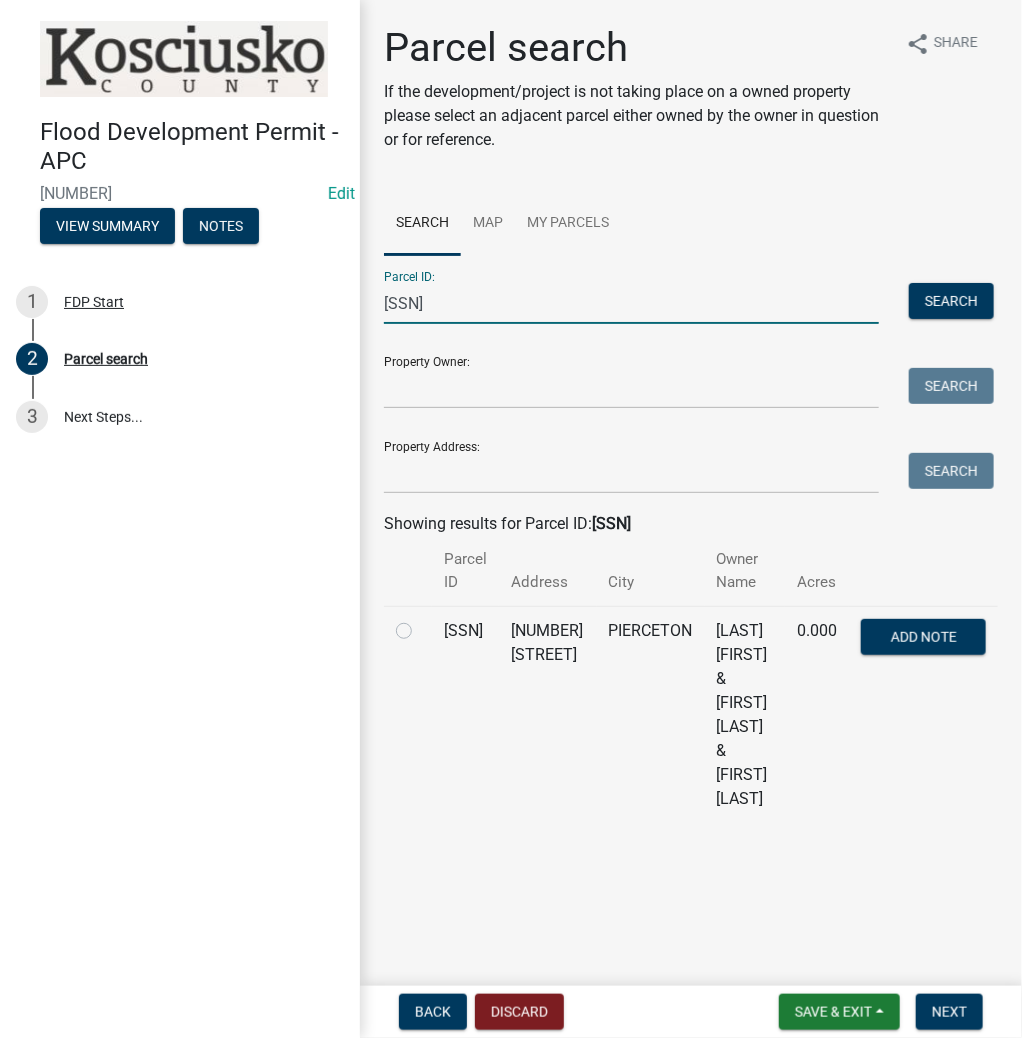 type on "[SSN]" 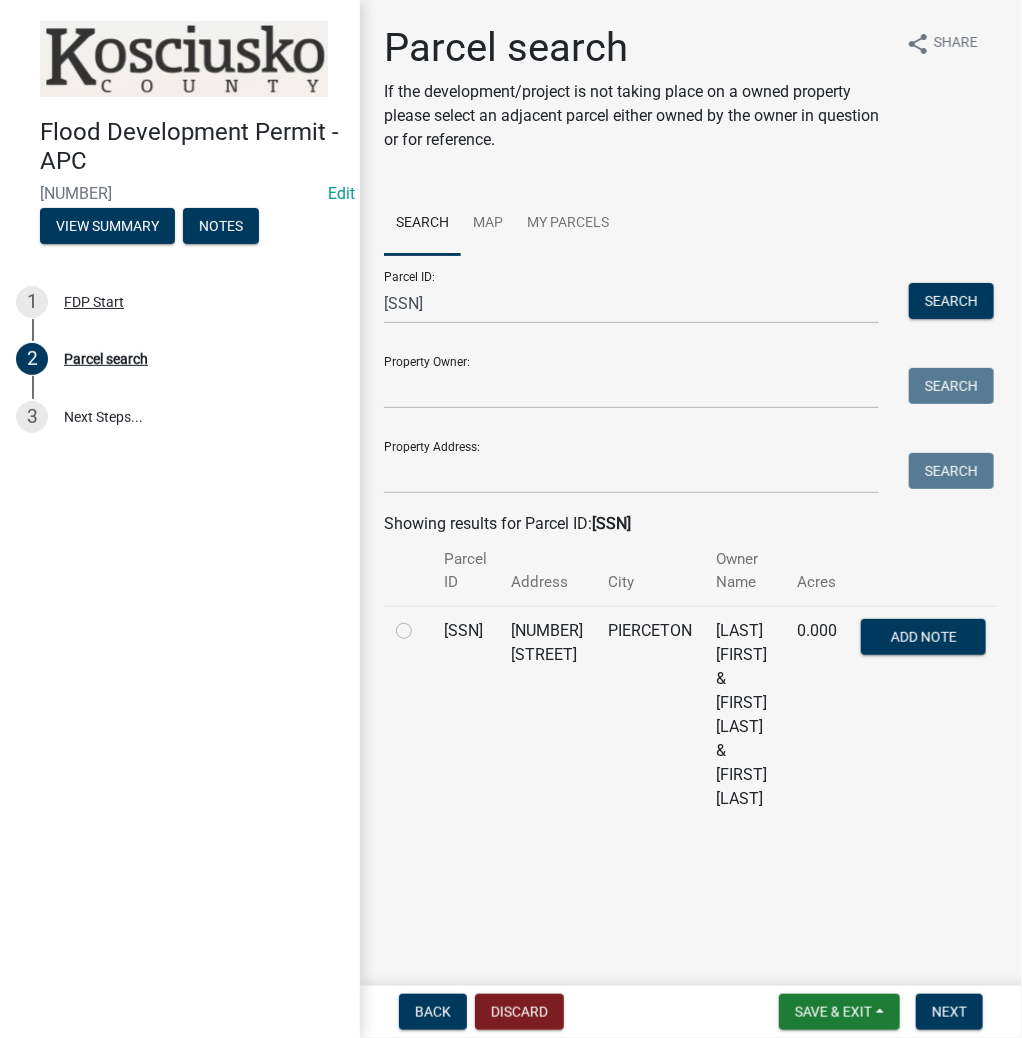 click 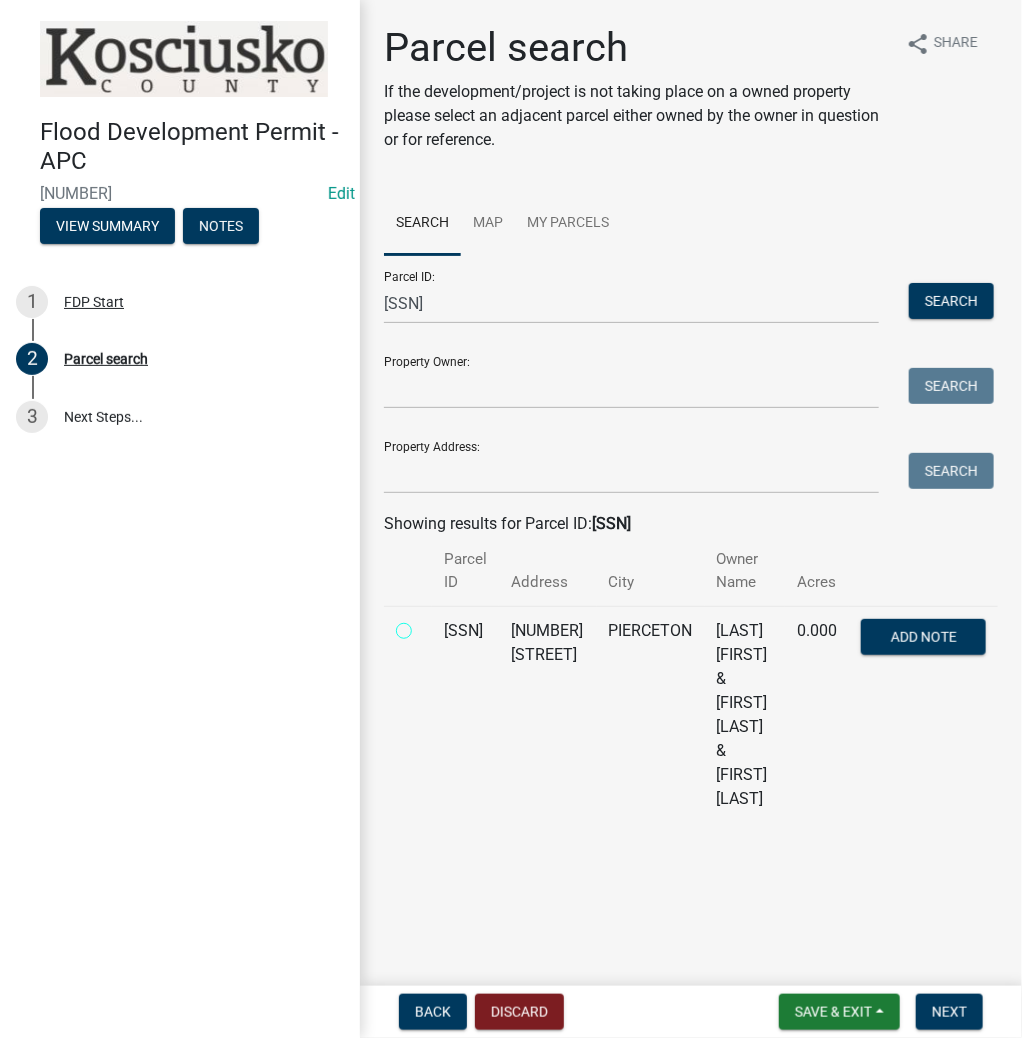 click at bounding box center (426, 625) 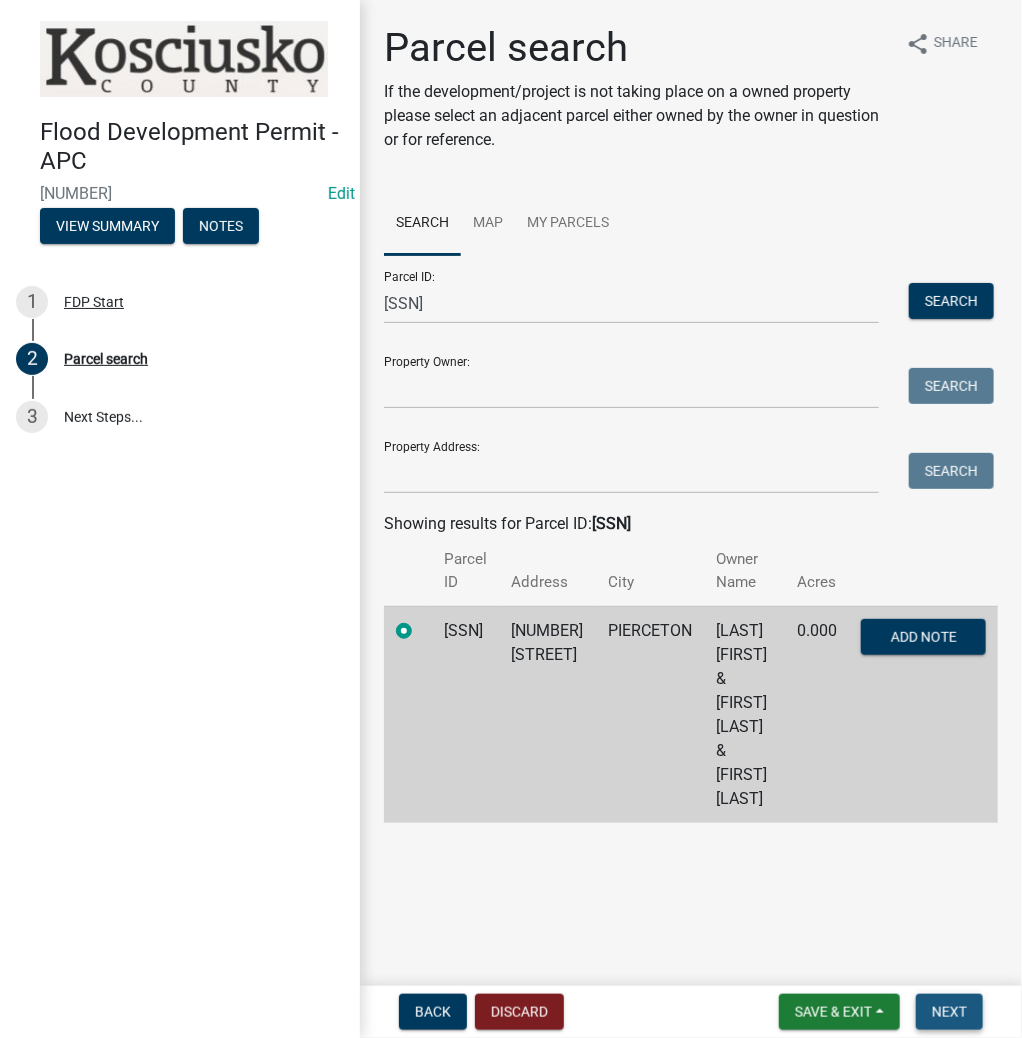 click on "Next" at bounding box center (949, 1012) 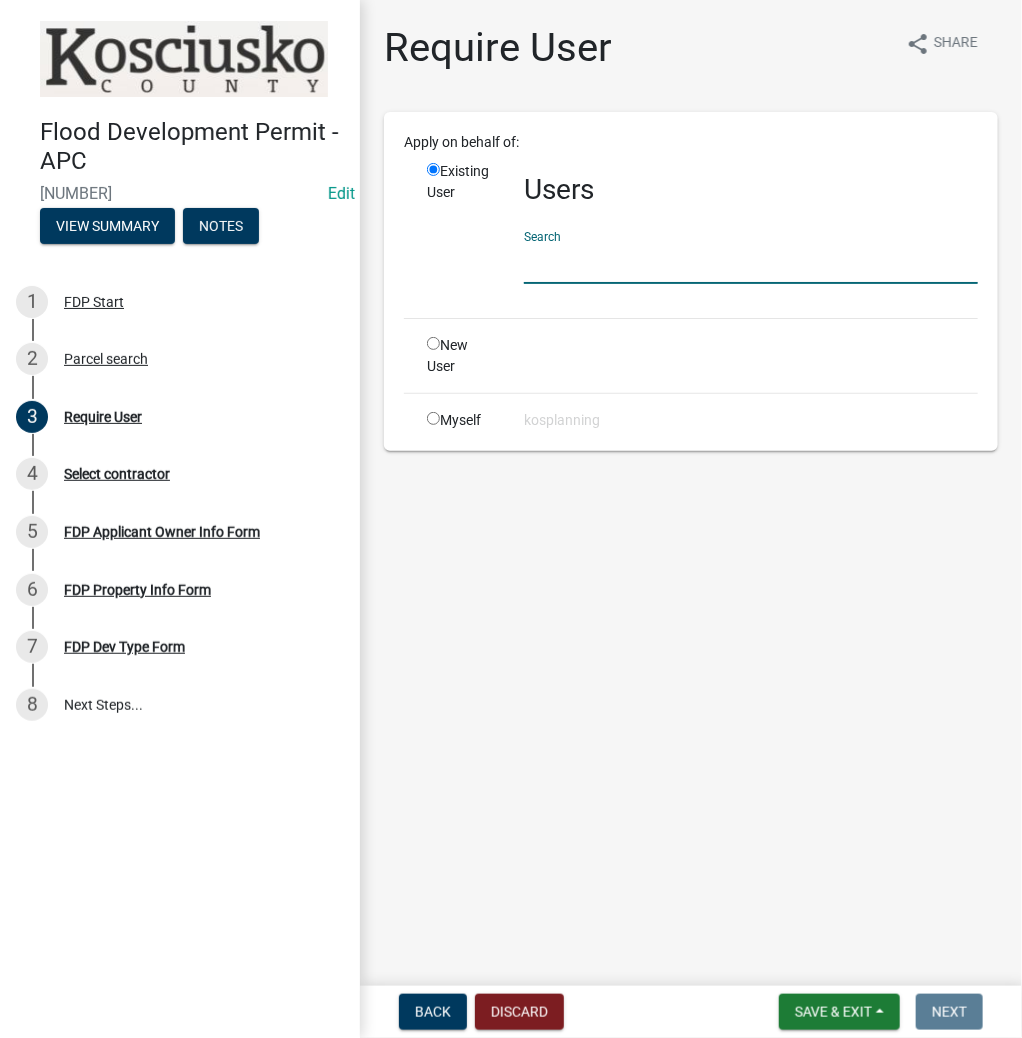 click 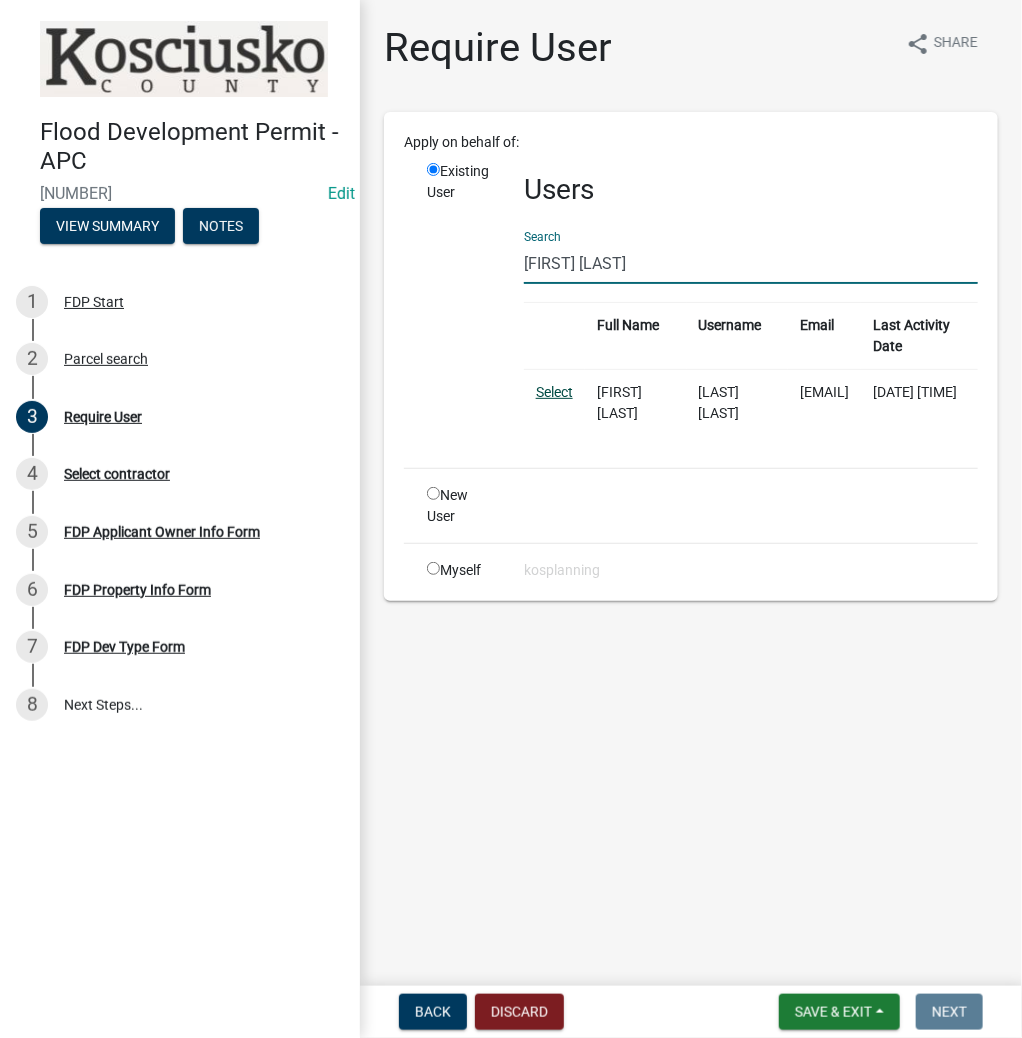 type on "[FIRST] [LAST]" 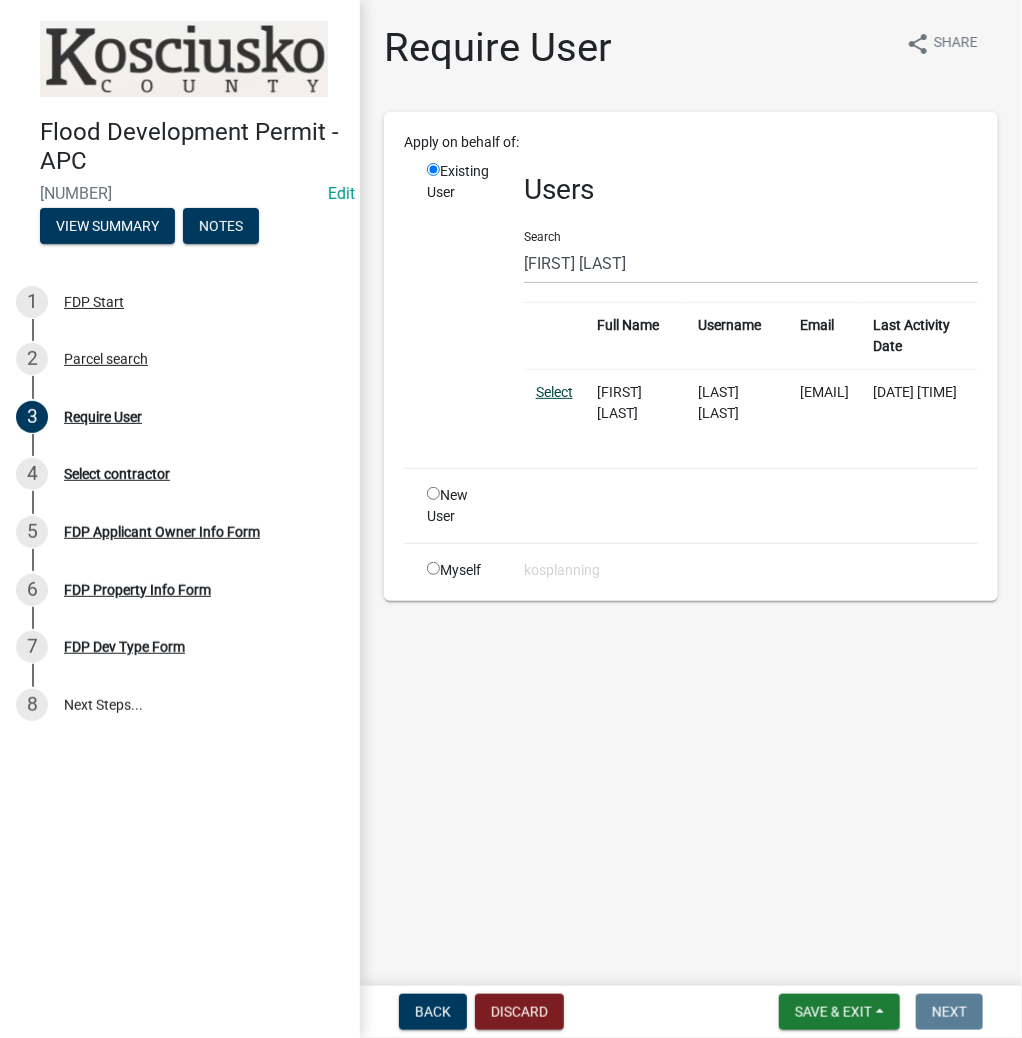 click on "Select" 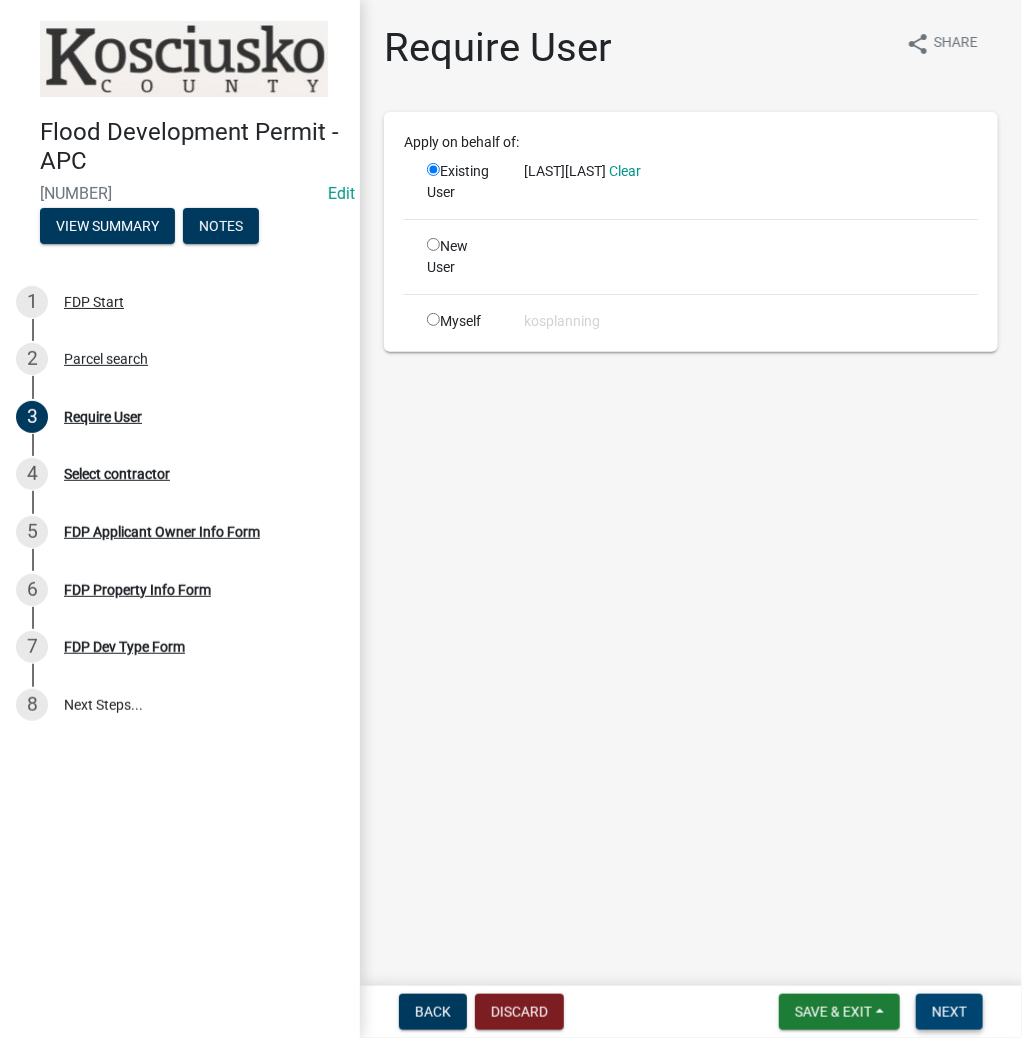 click on "Next" at bounding box center (949, 1012) 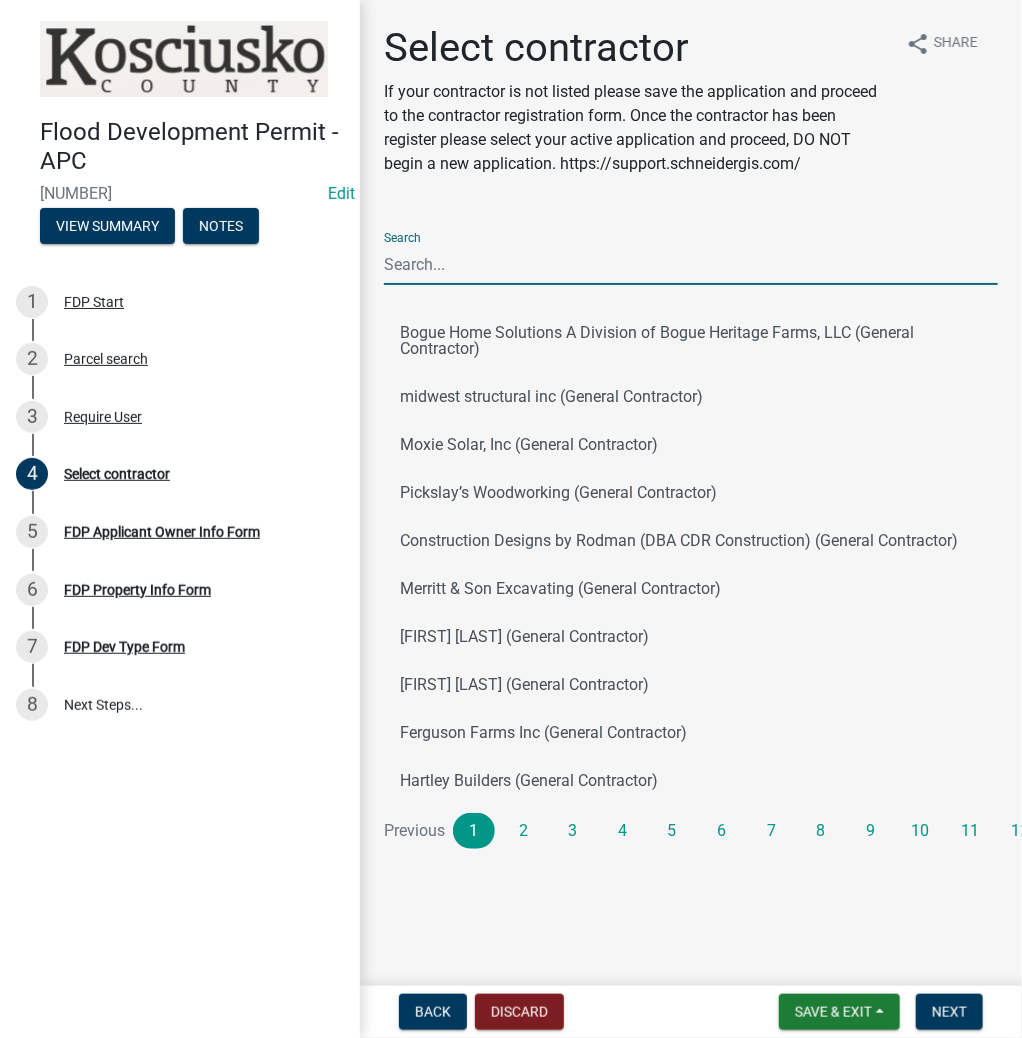 click on "Search" at bounding box center [691, 264] 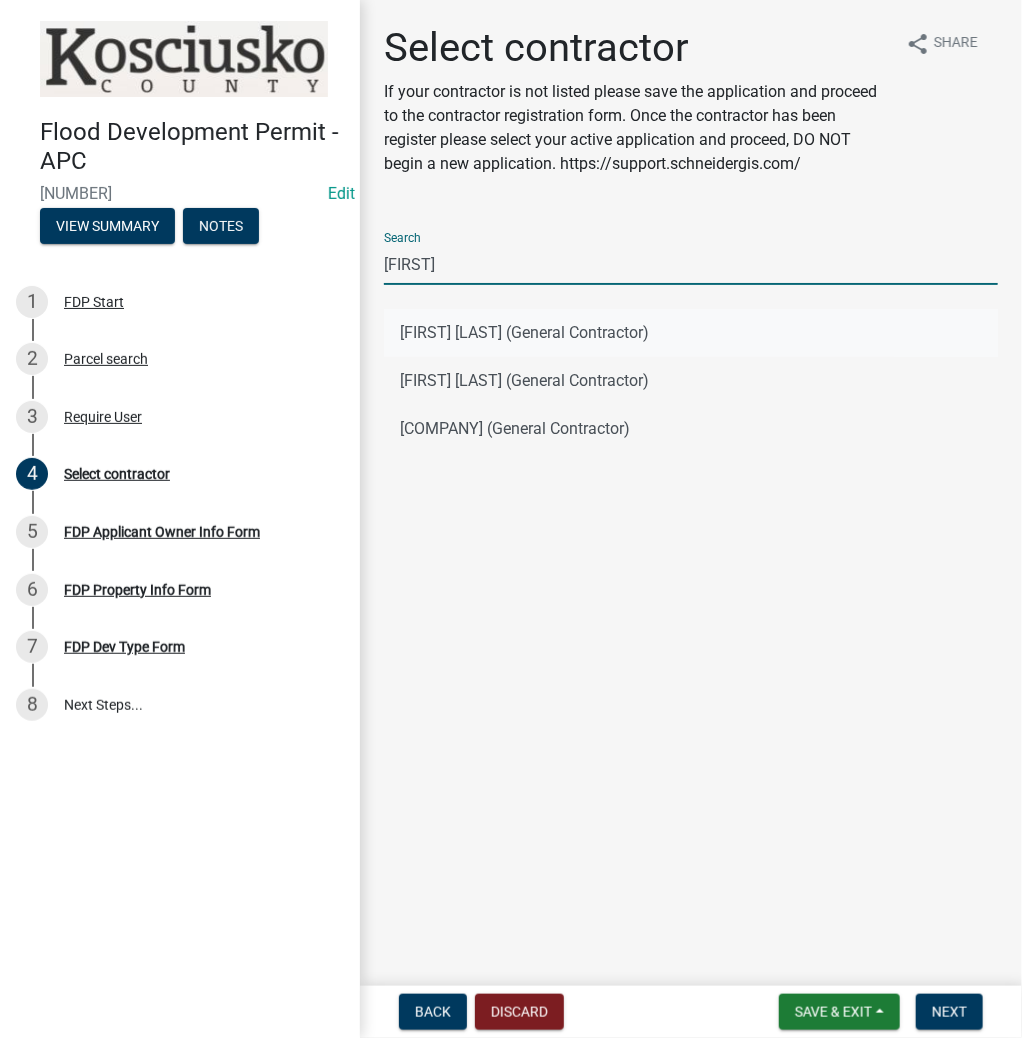 type on "[FIRST]" 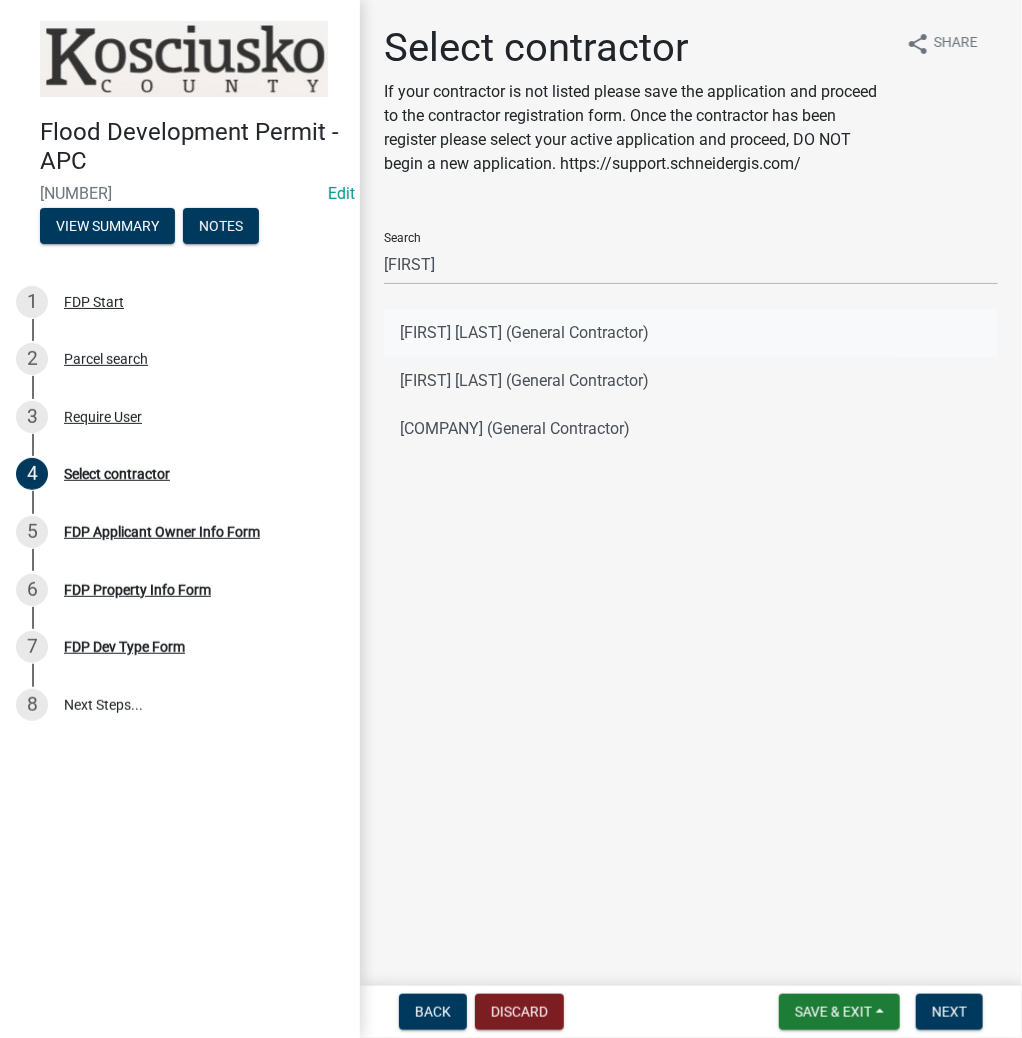 click on "[FIRST] [LAST] (General Contractor)" 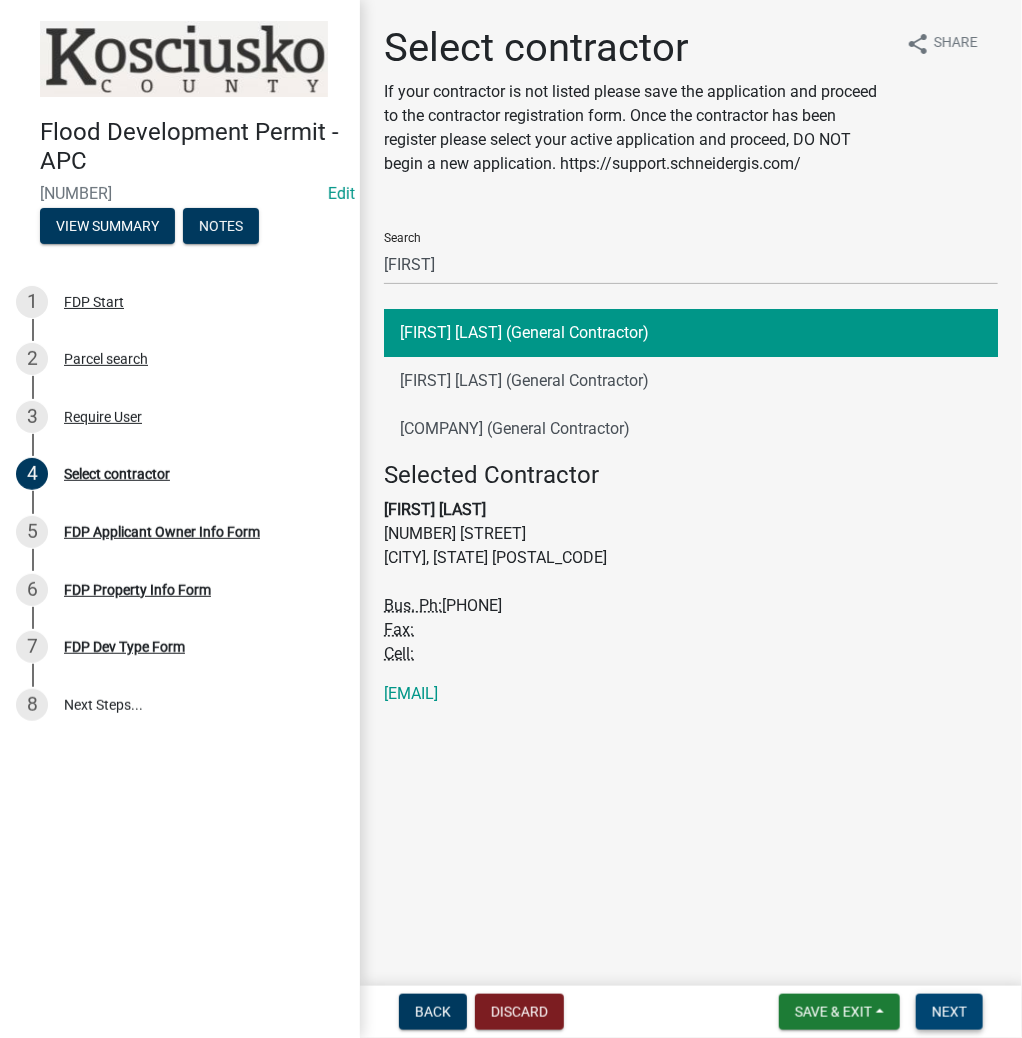 click on "Next" at bounding box center [949, 1012] 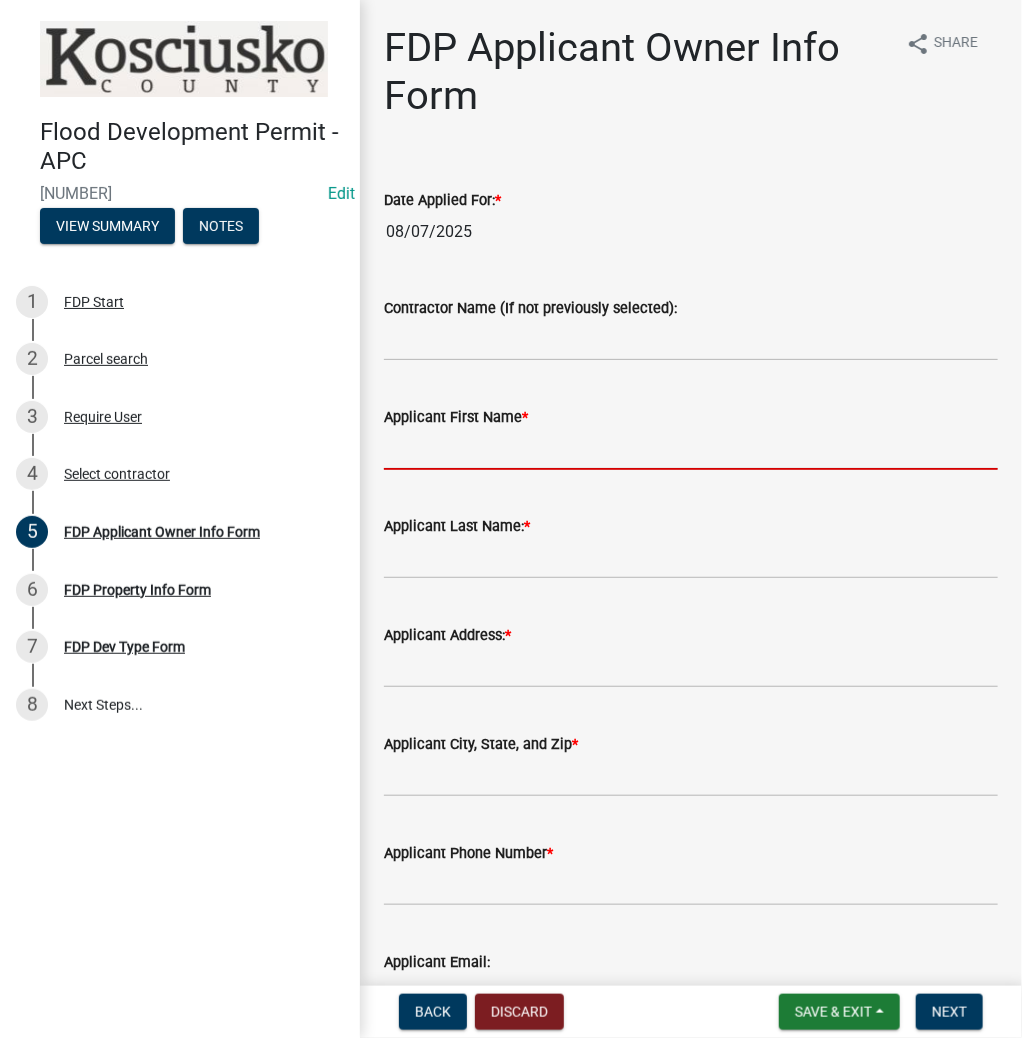 click on "Applicant First Name  *" at bounding box center (691, 449) 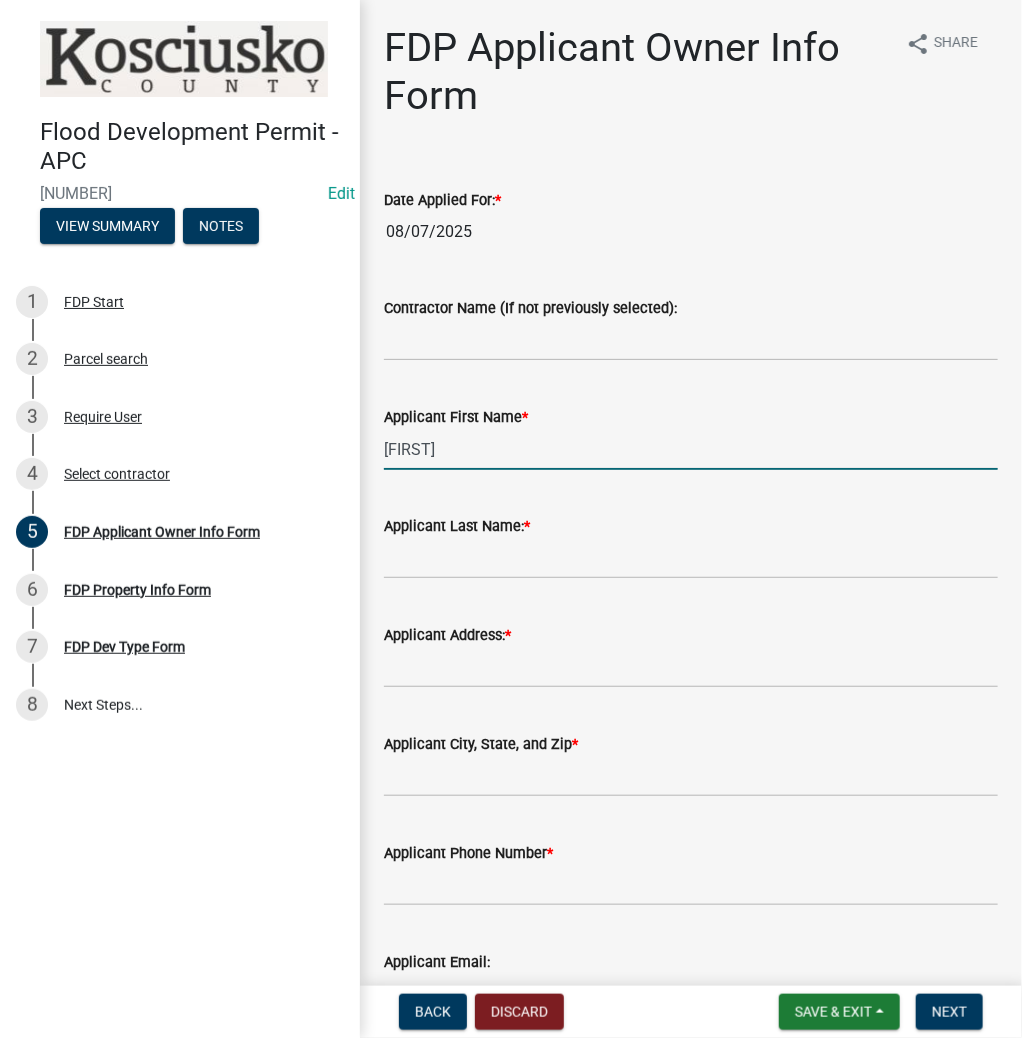 type on "[FIRST]" 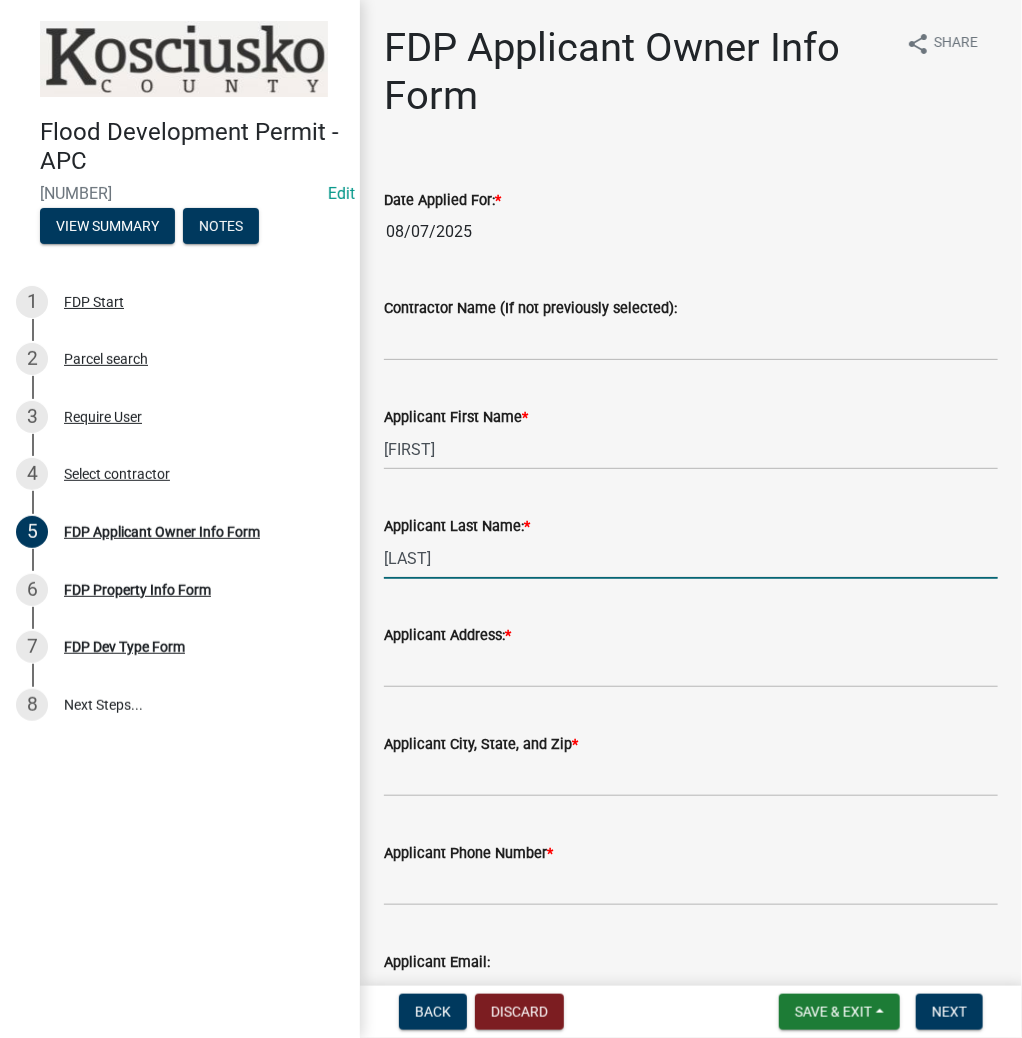 type on "[LAST]" 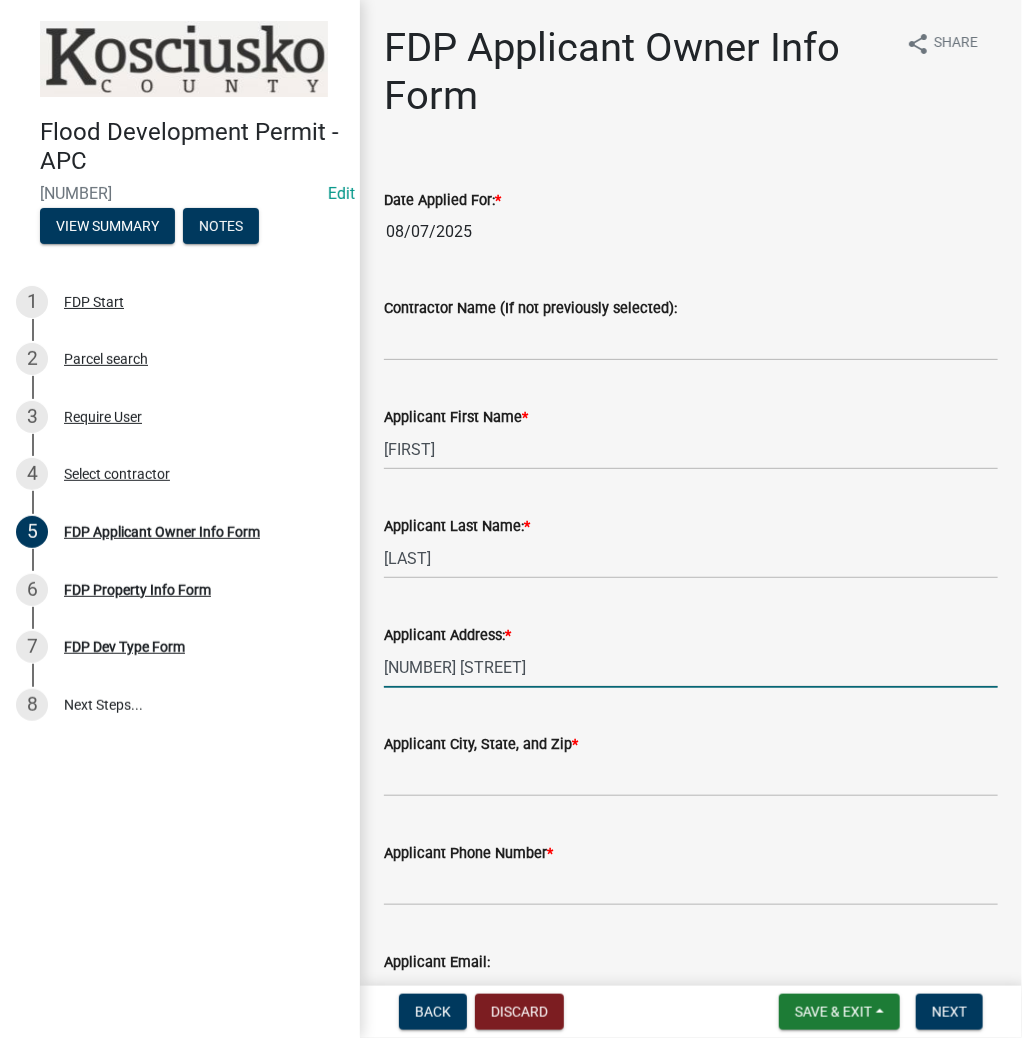 type on "[NUMBER] [STREET]" 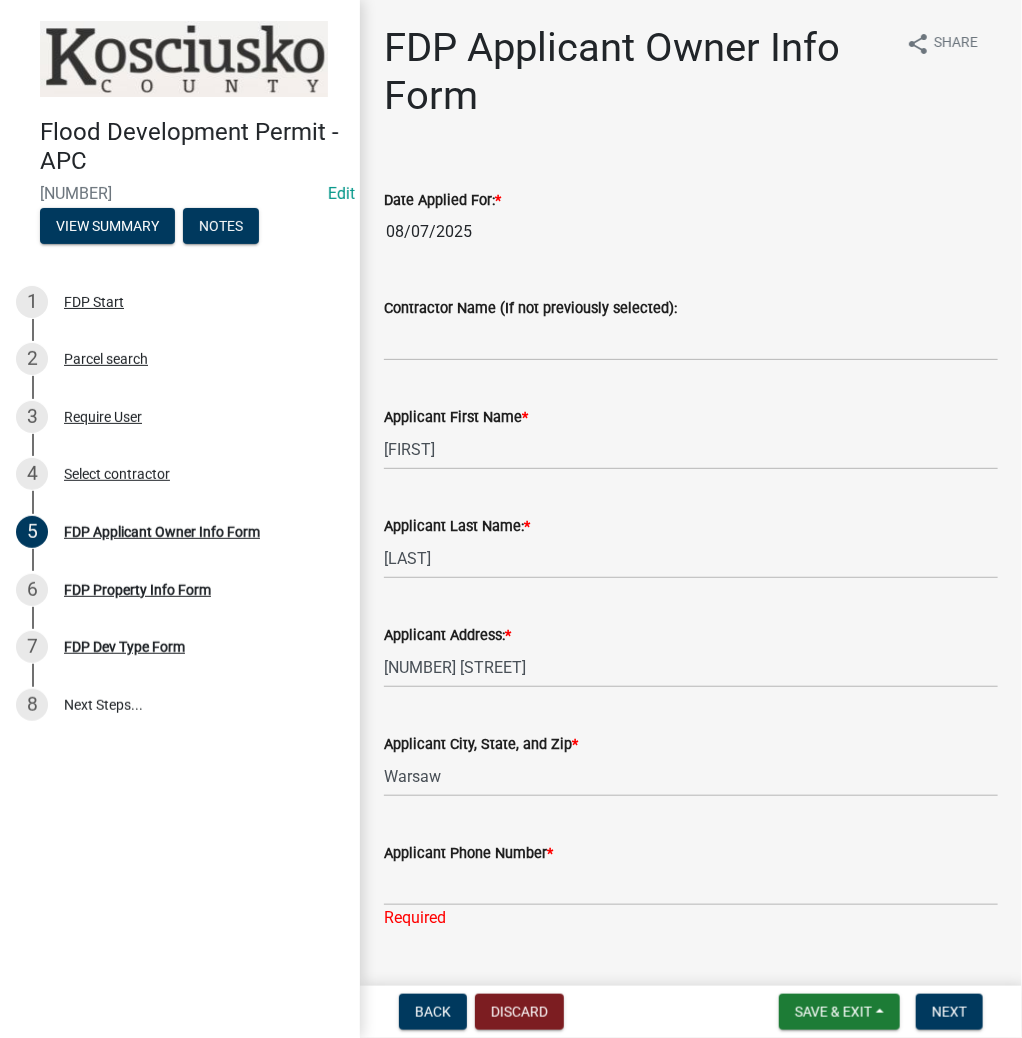 scroll, scrollTop: 529, scrollLeft: 0, axis: vertical 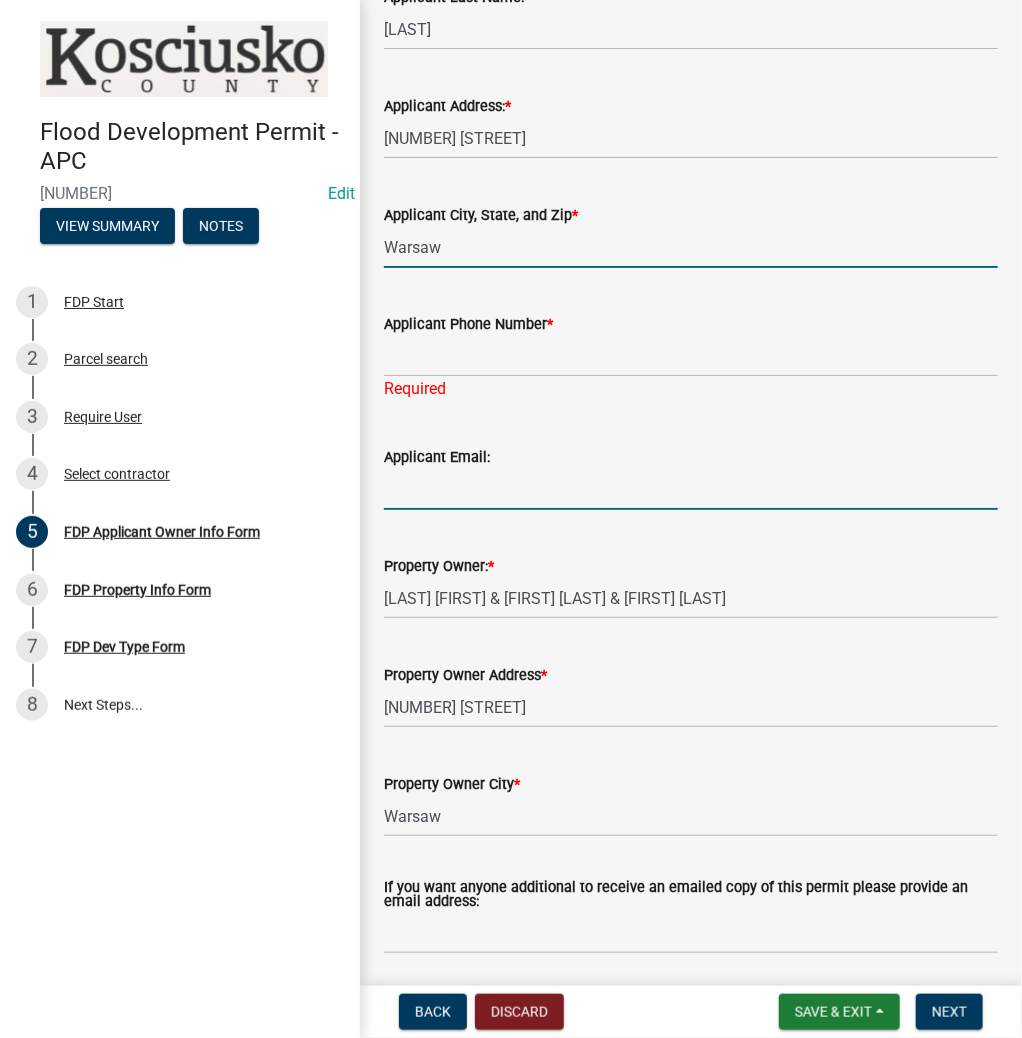 click on "Warsaw" at bounding box center [691, 247] 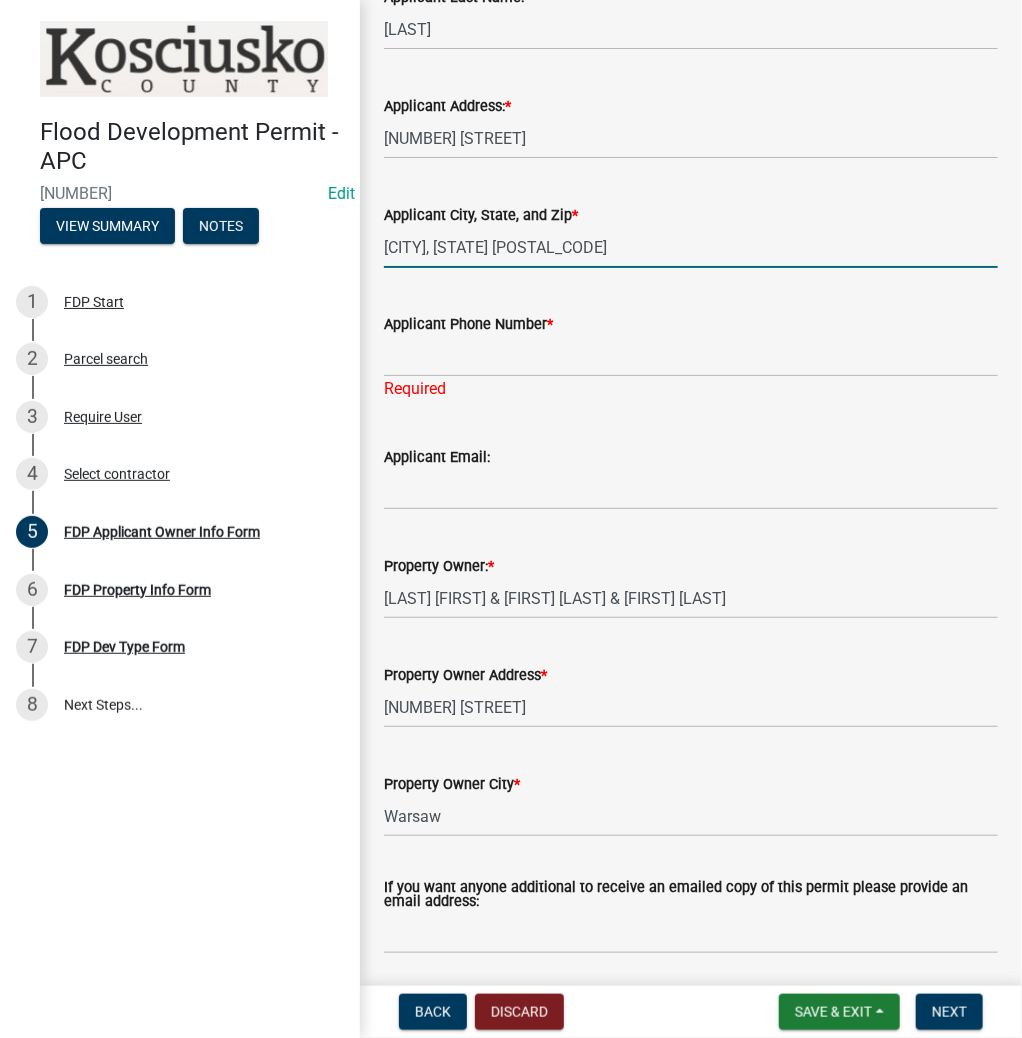 type on "[CITY], [STATE] [POSTAL_CODE]" 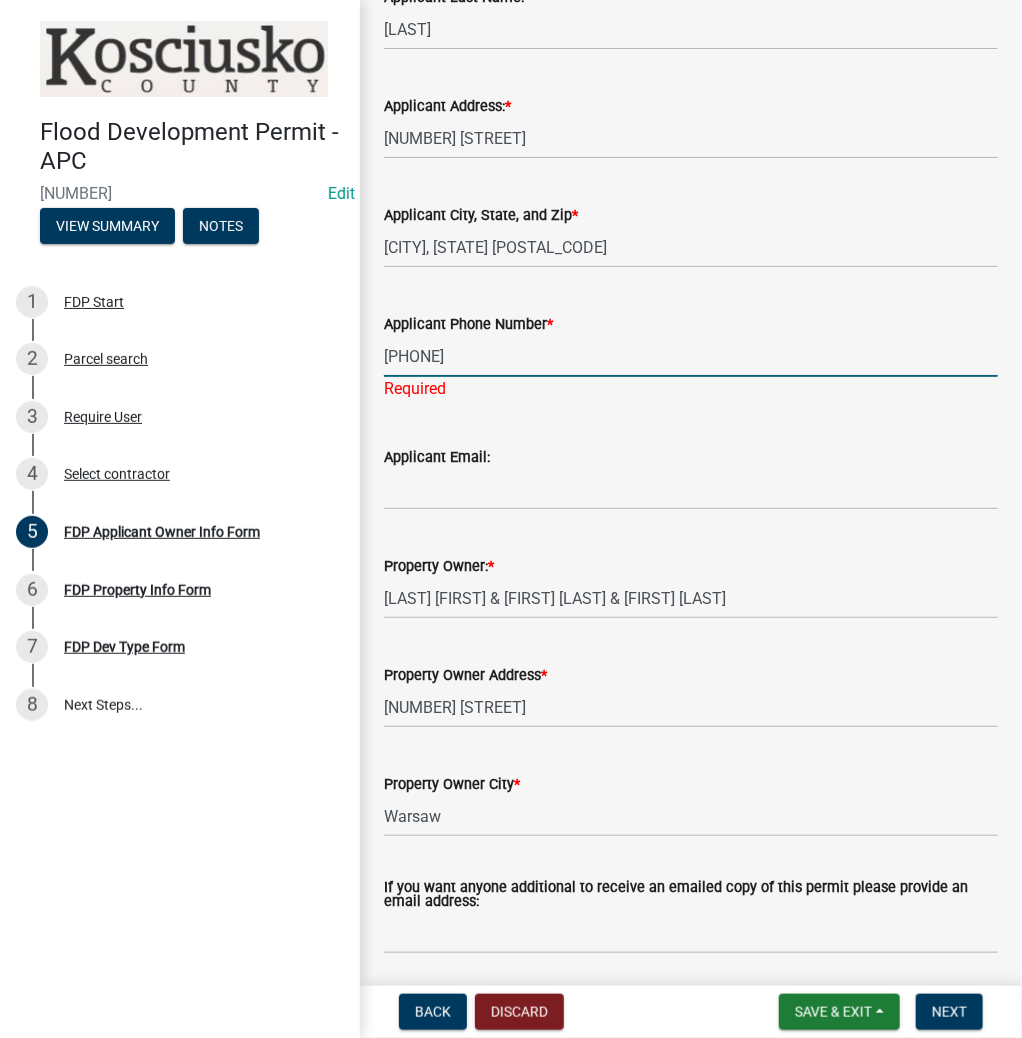 type on "[PHONE]" 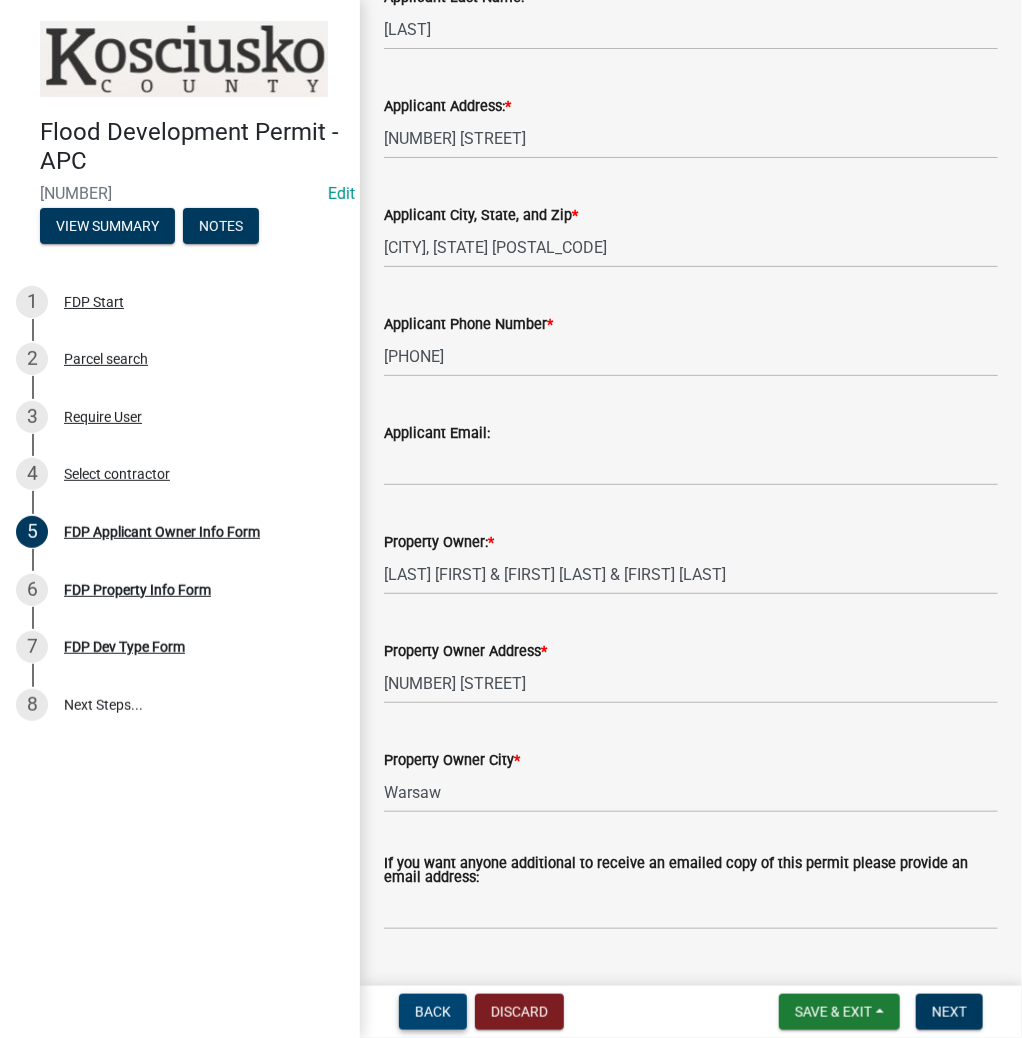 type 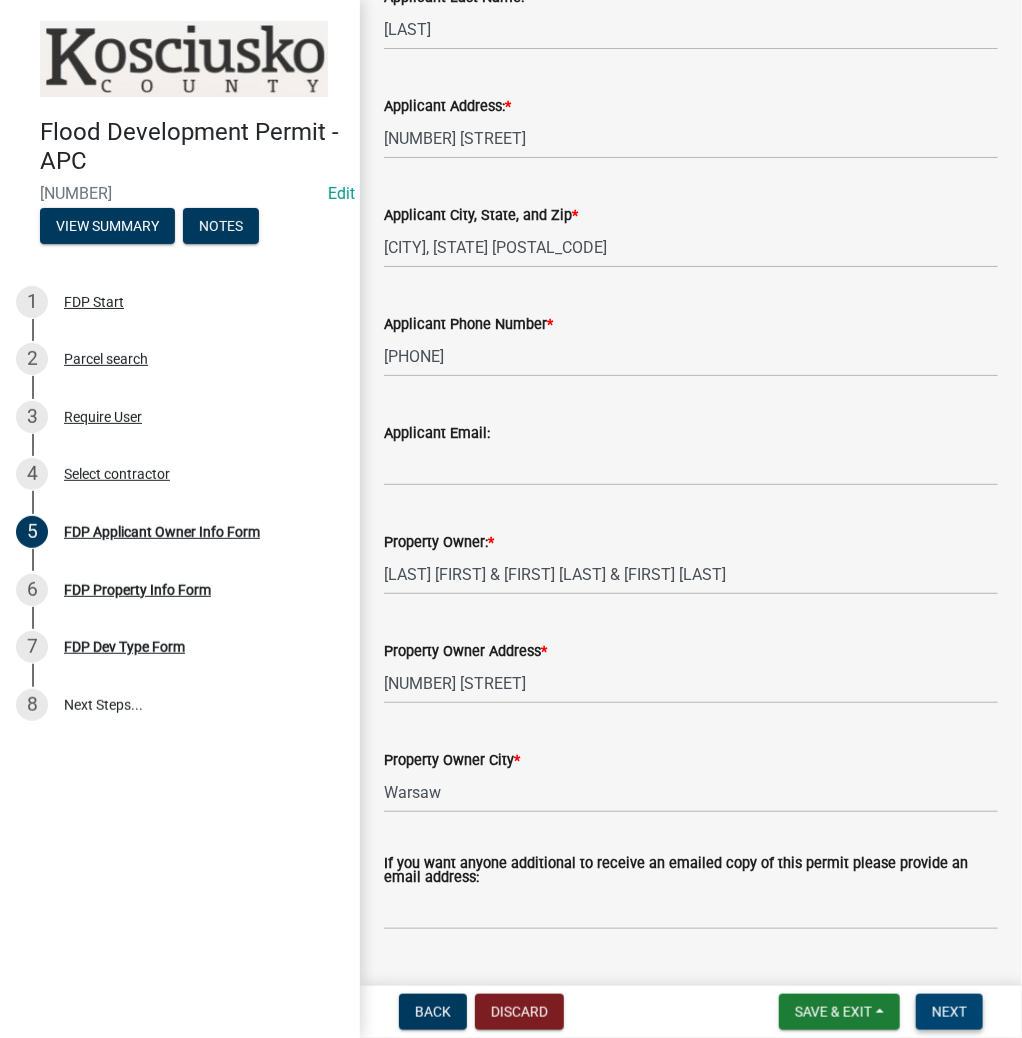 click on "Next" at bounding box center [949, 1012] 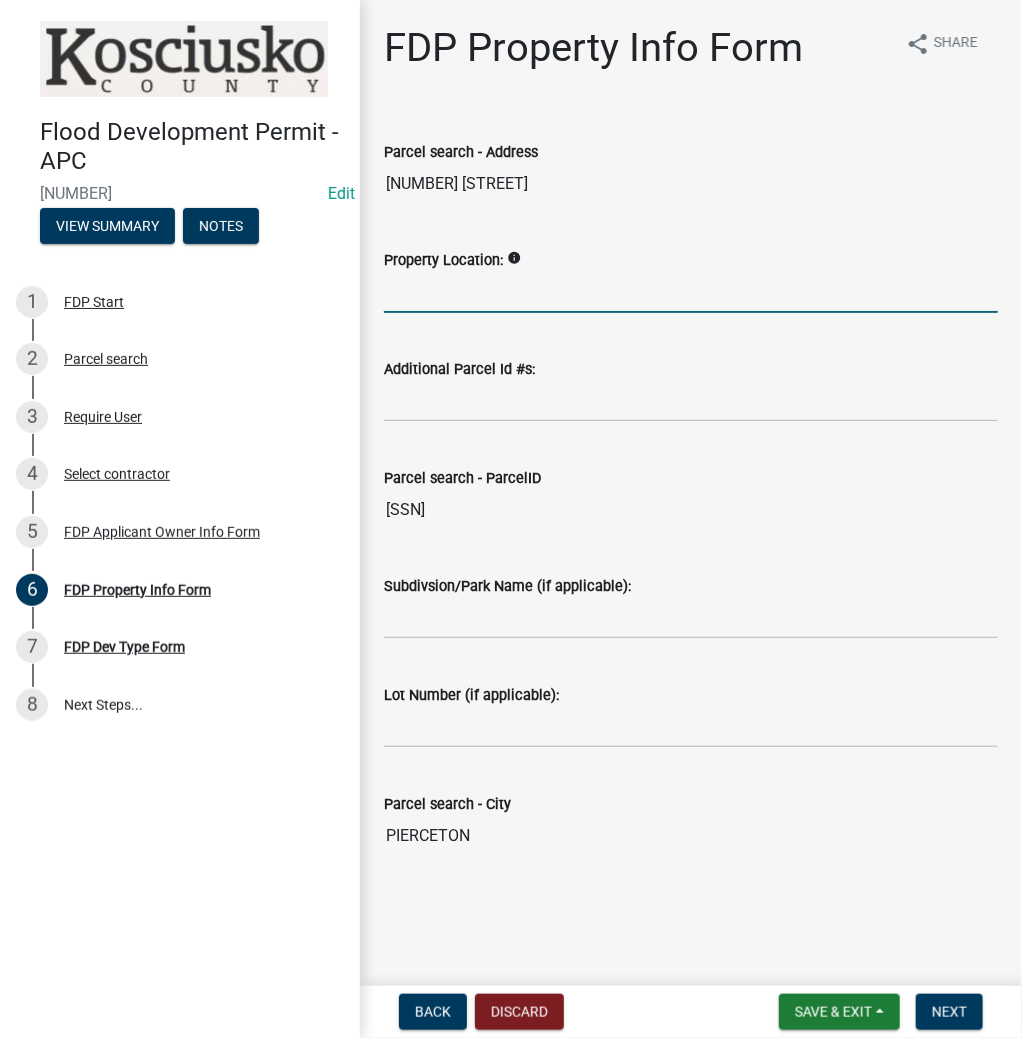 click on "Property Location:" at bounding box center (691, 292) 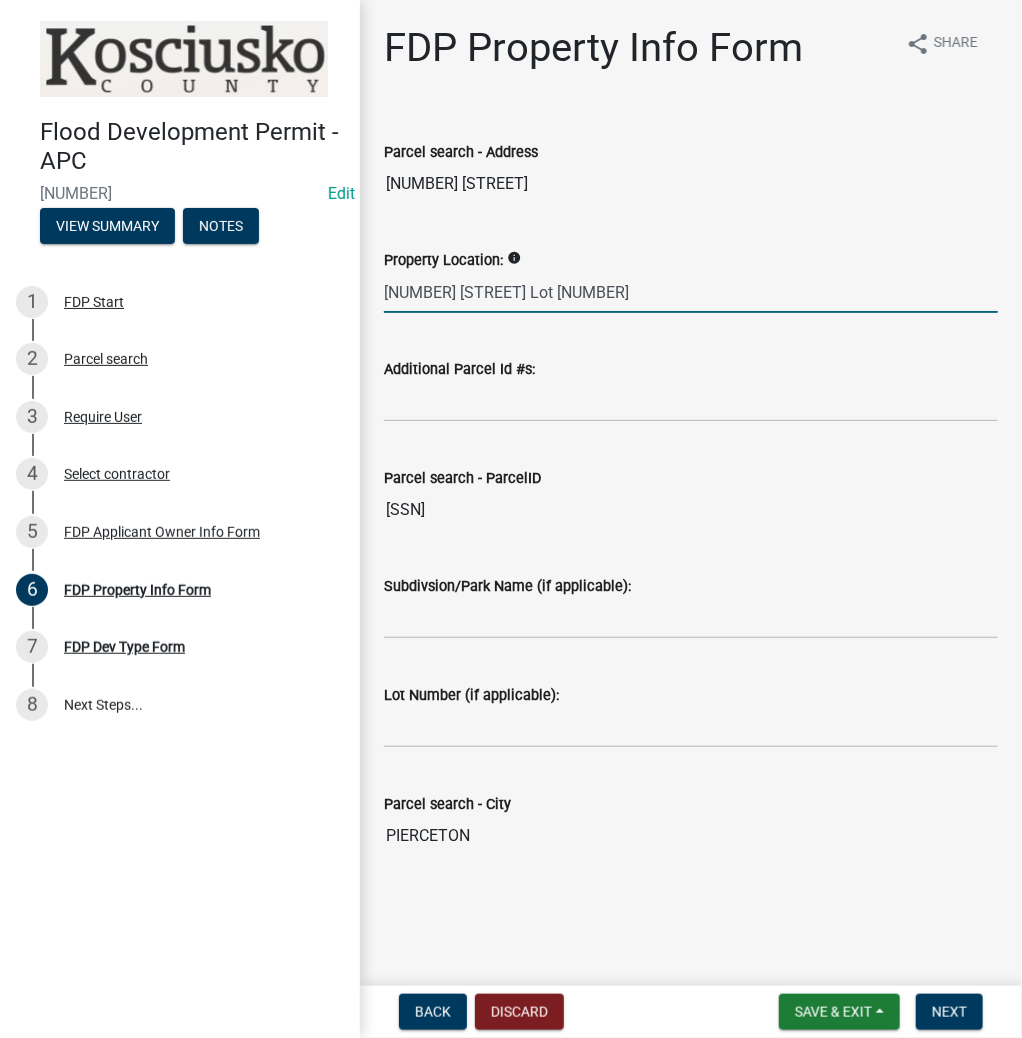 type on "[NUMBER] [STREET] Lot [NUMBER]" 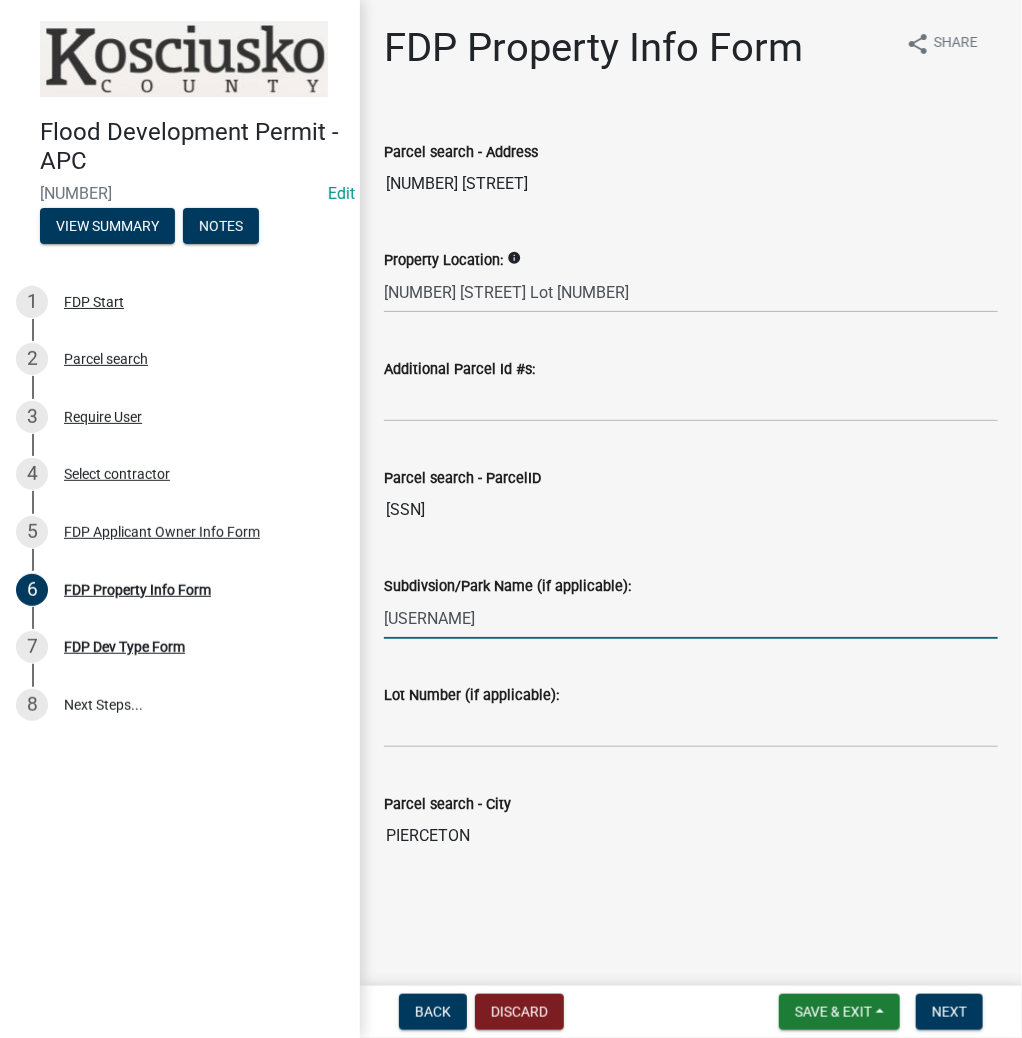 type on "[USERNAME]" 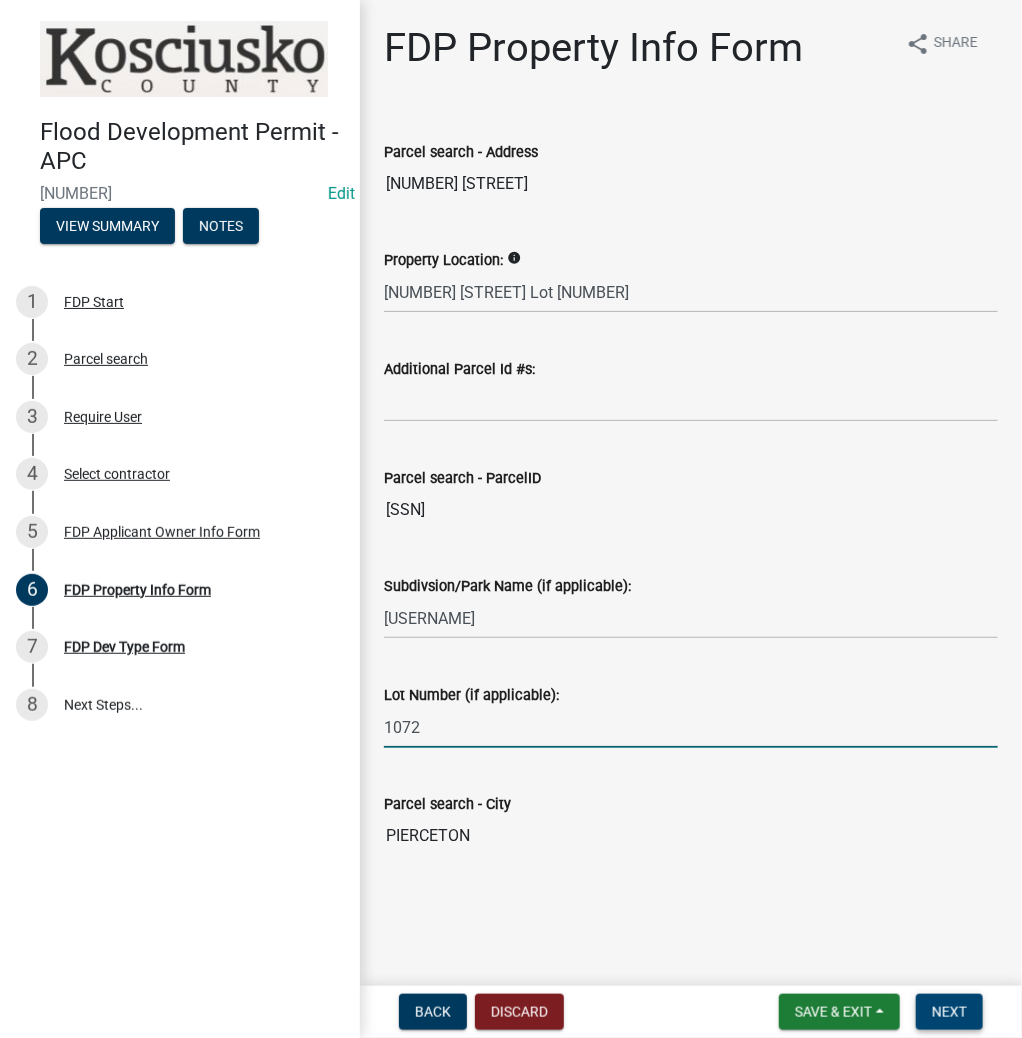 type on "1072" 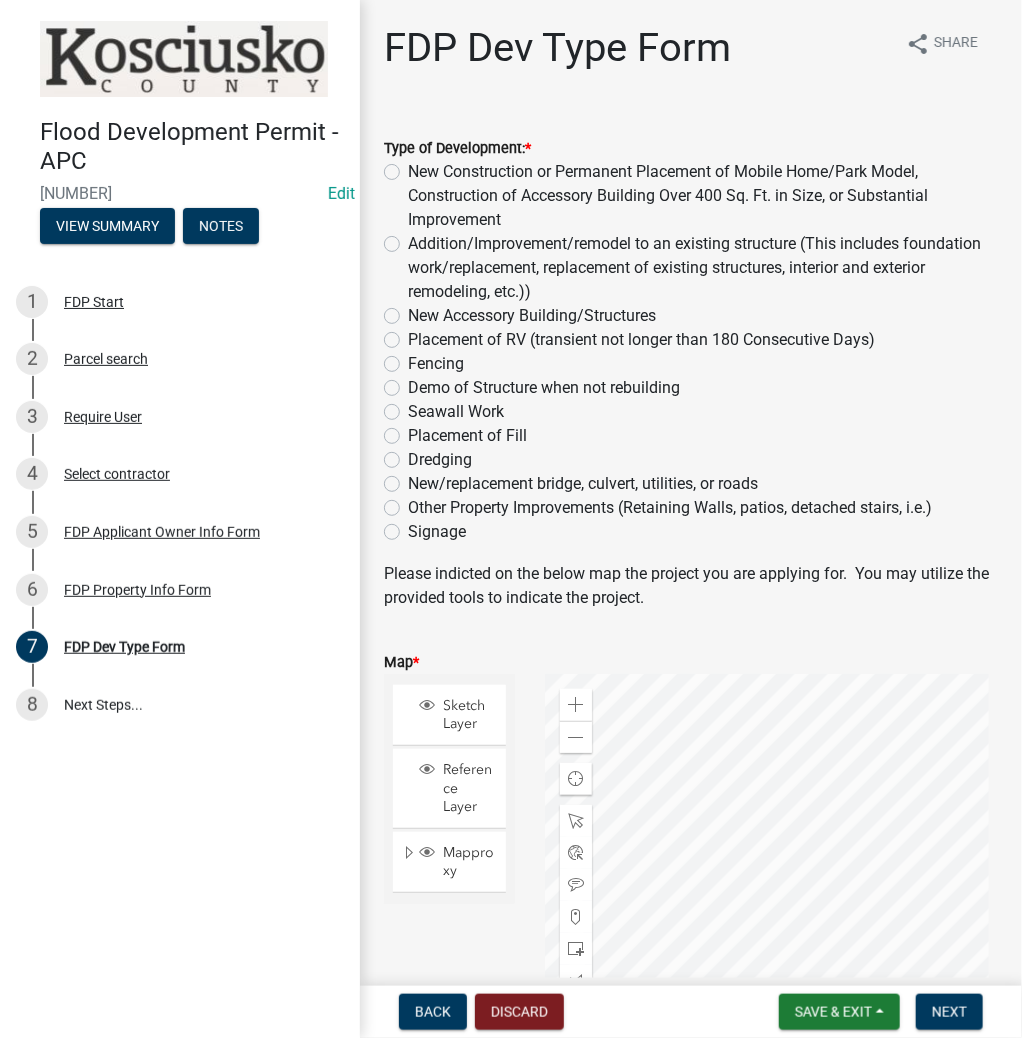 click on "New Accessory Building/Structures" 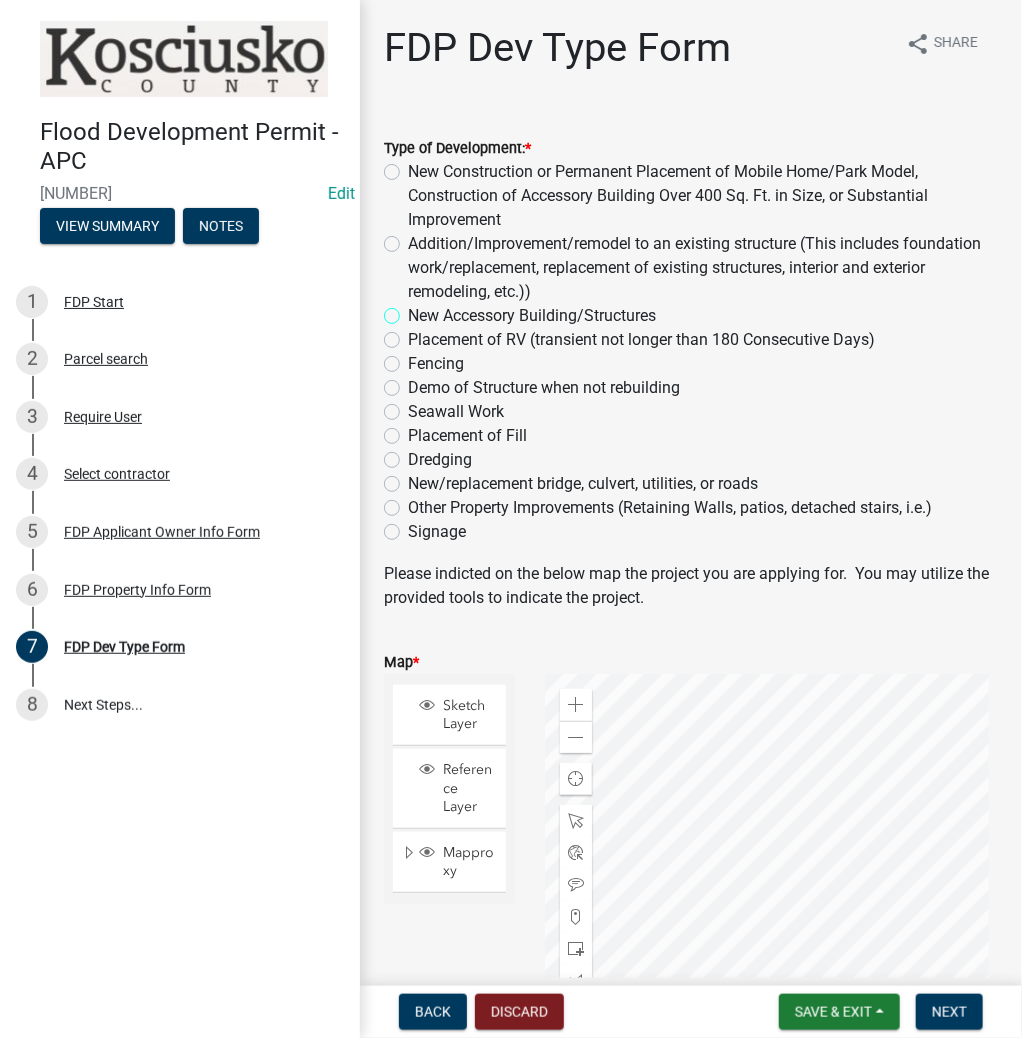 click on "New Accessory Building/Structures" at bounding box center [414, 310] 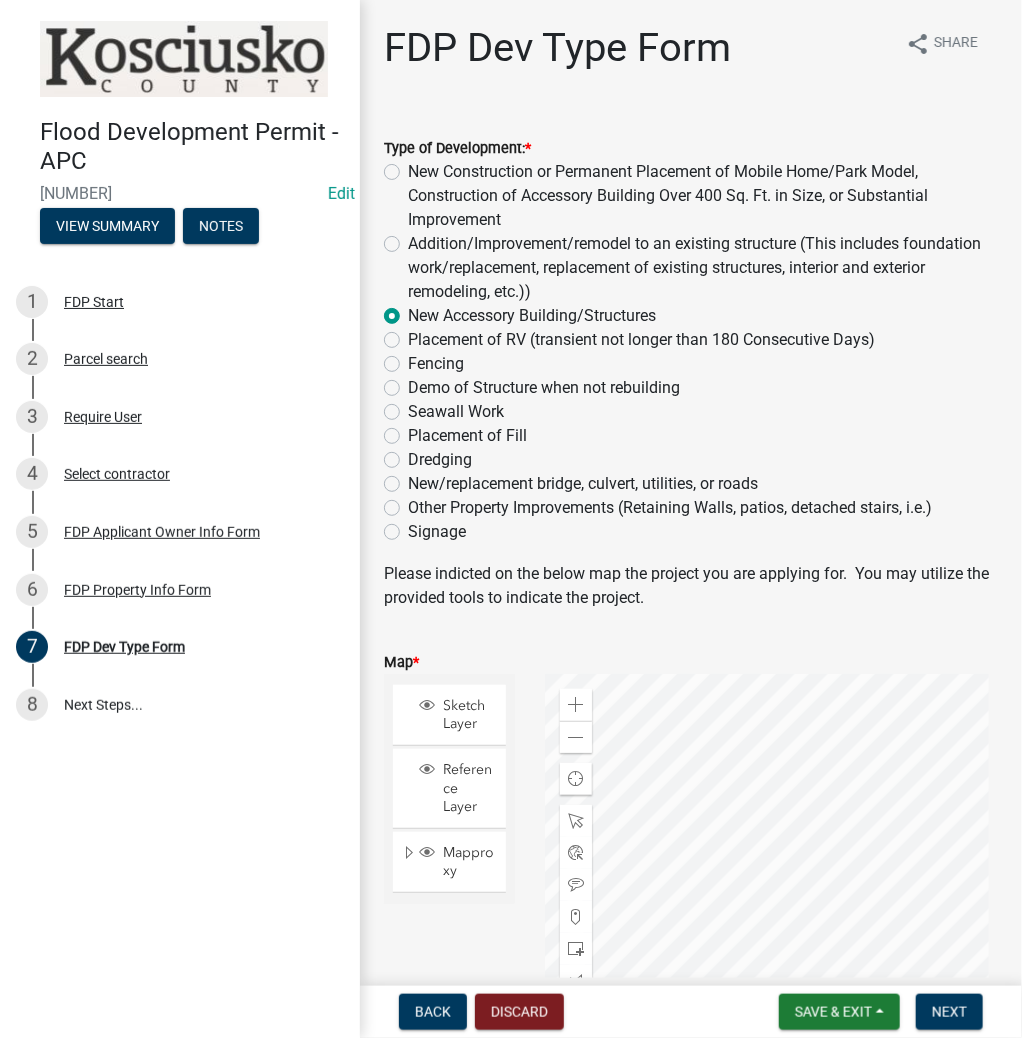 radio on "true" 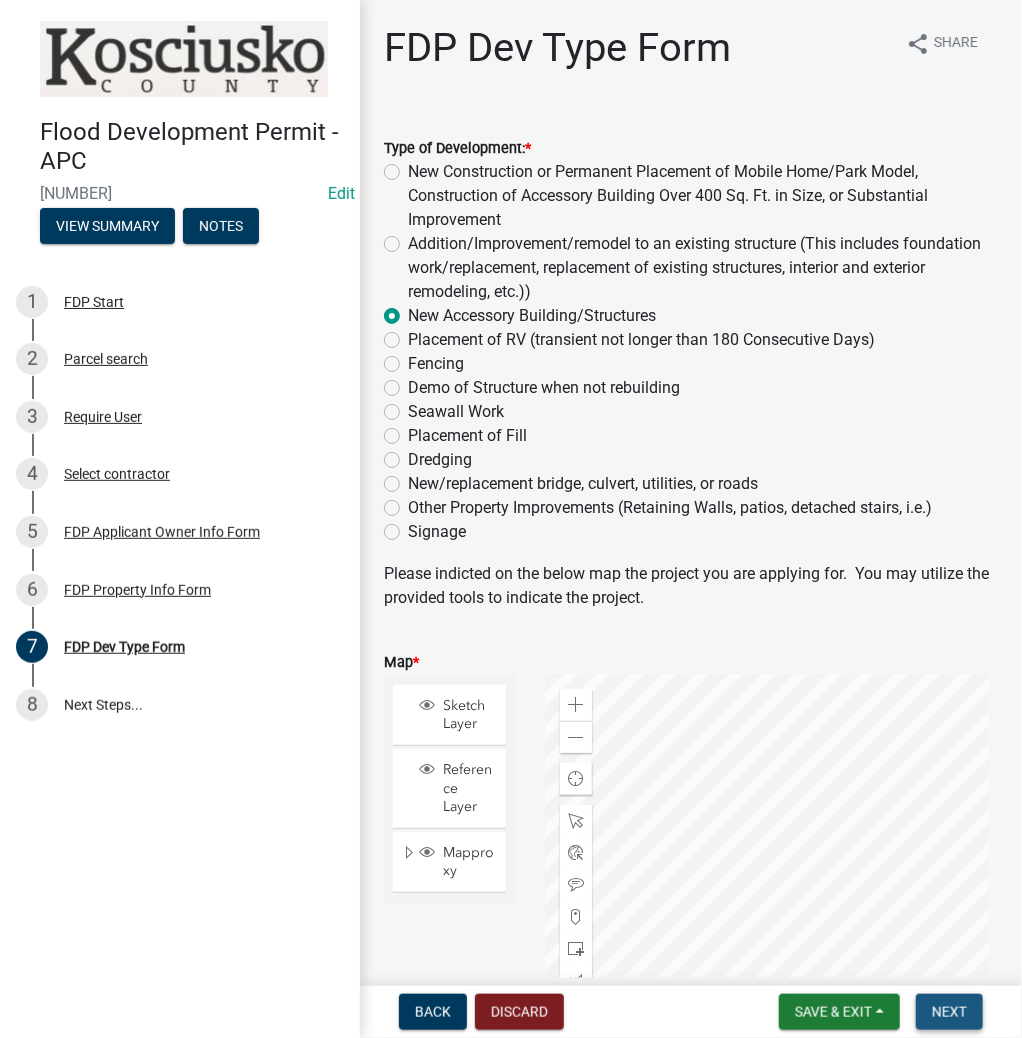 click on "Next" at bounding box center (949, 1012) 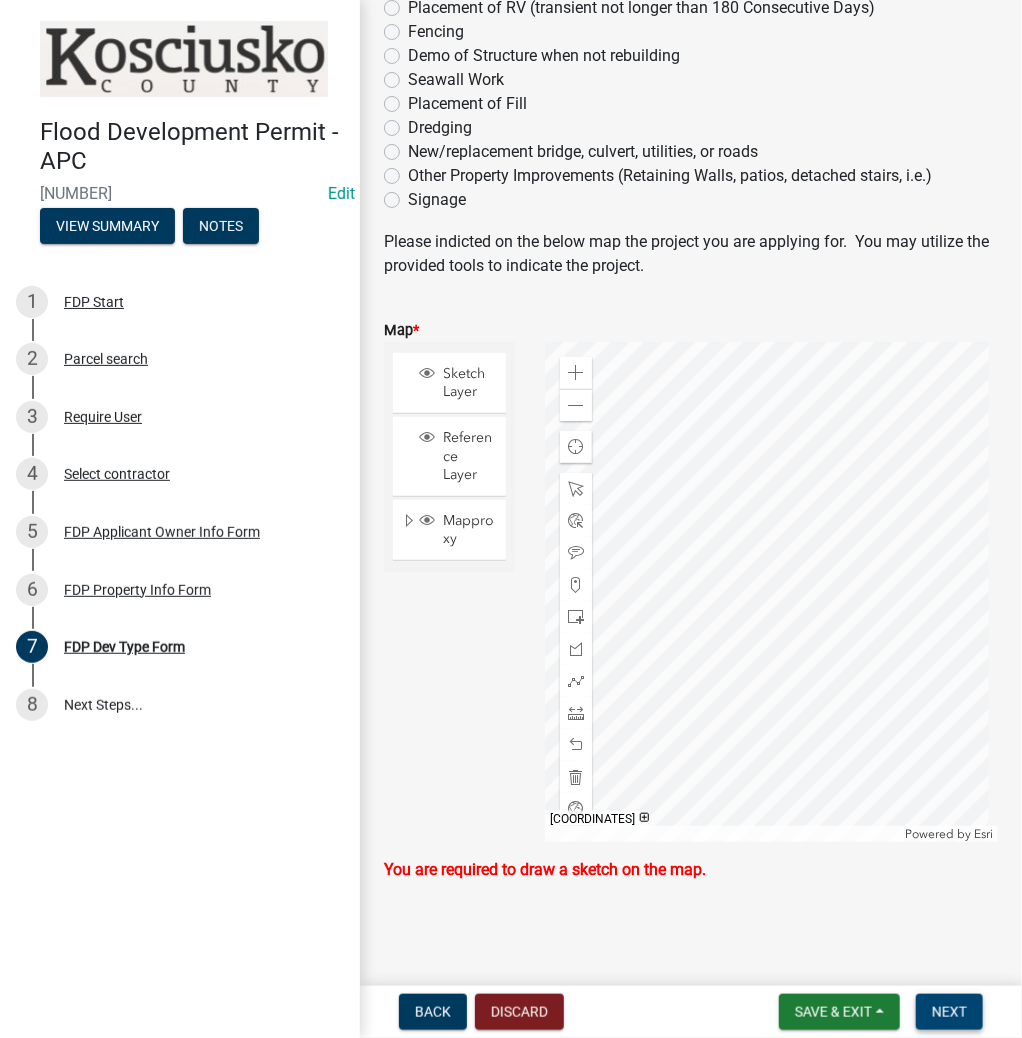 scroll, scrollTop: 252, scrollLeft: 0, axis: vertical 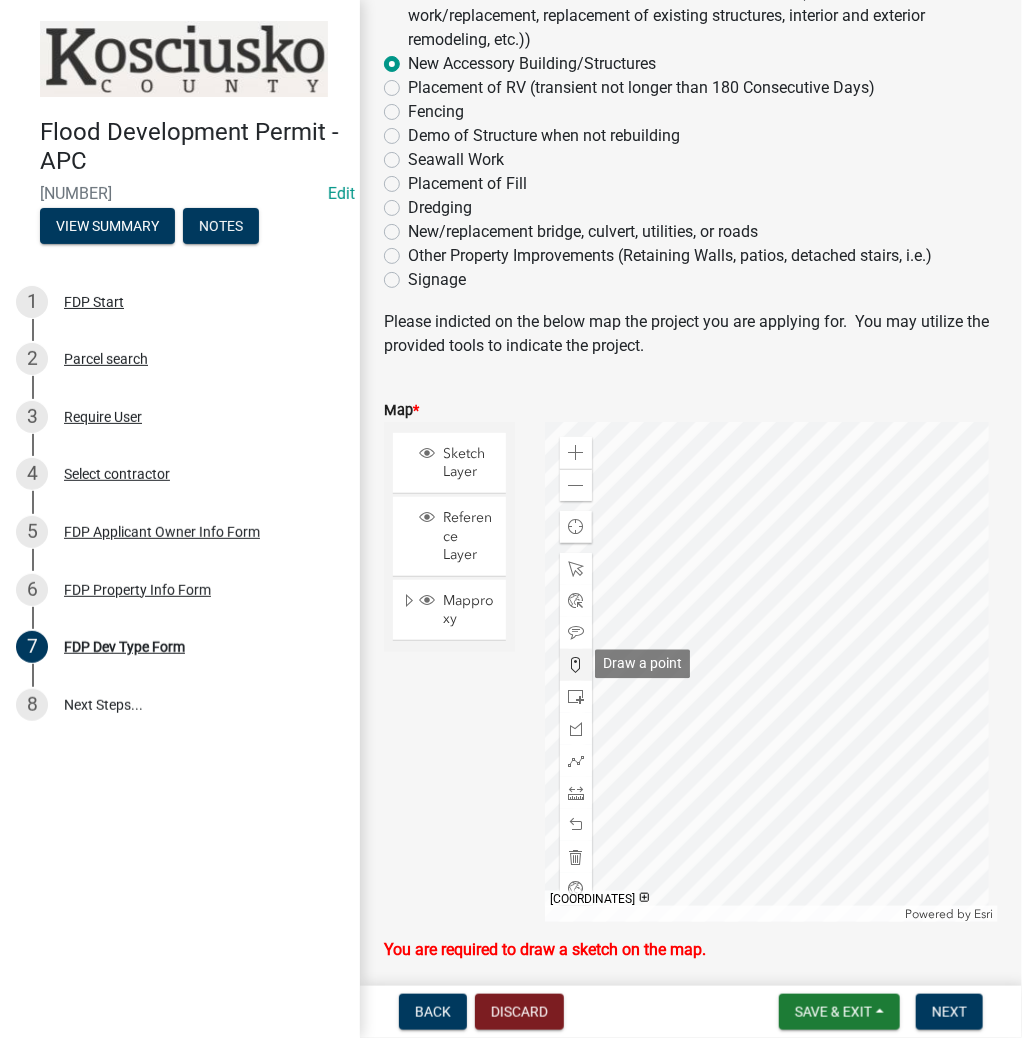 click 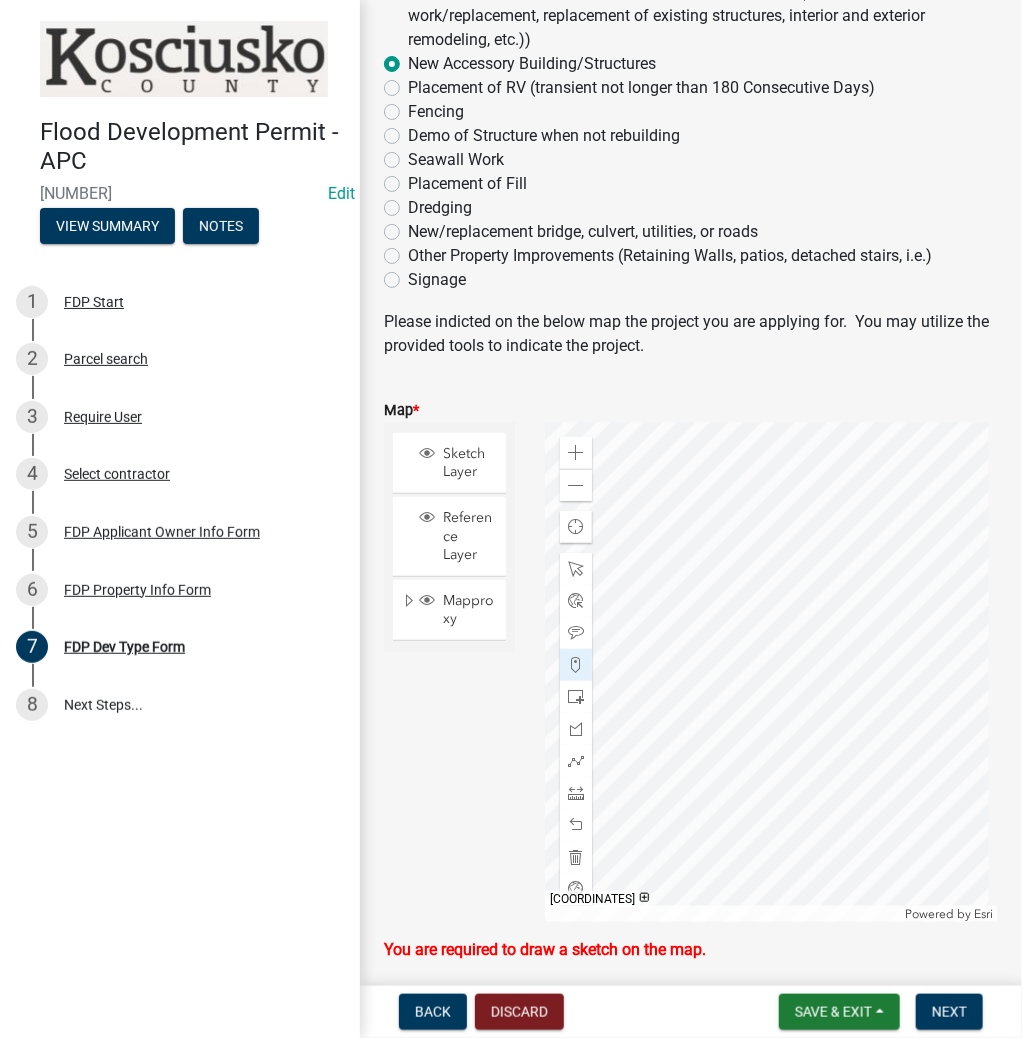 click 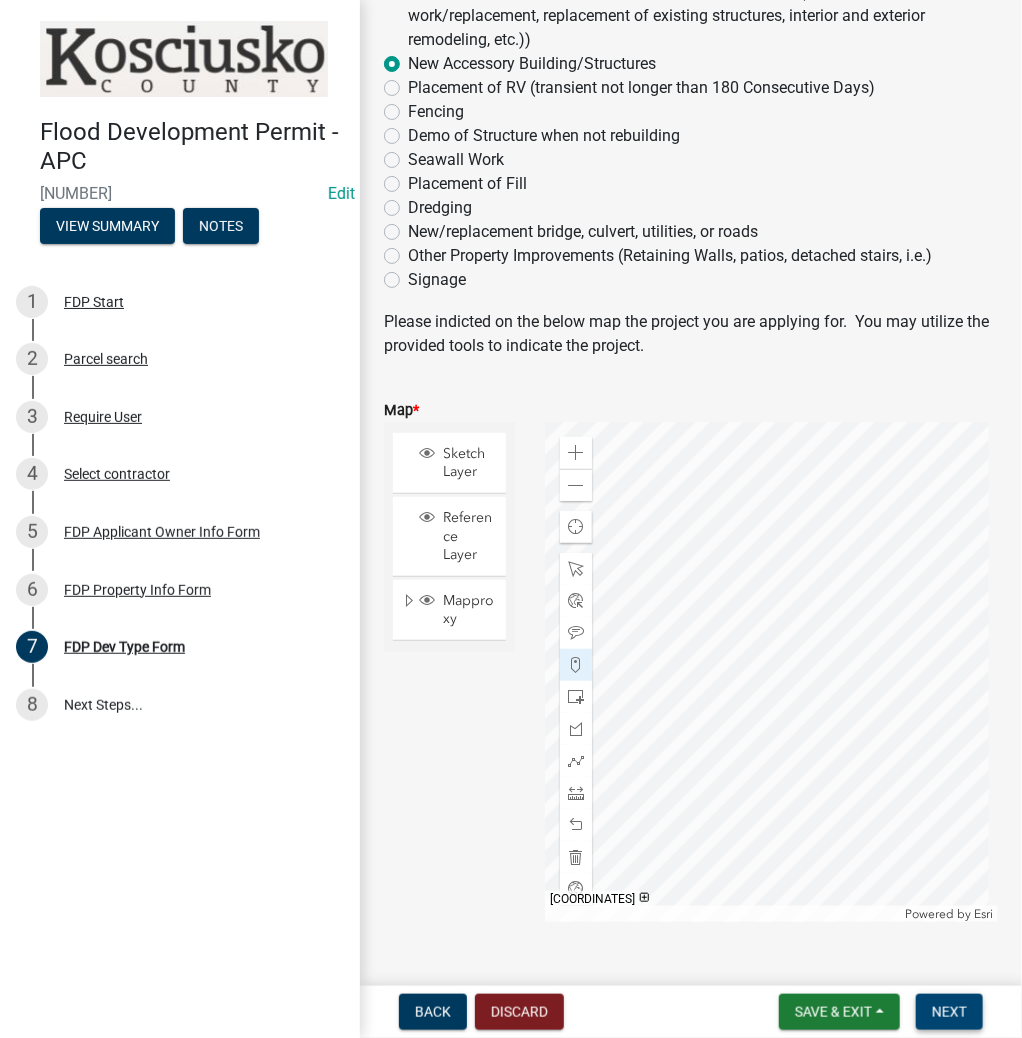 click on "Next" at bounding box center (949, 1012) 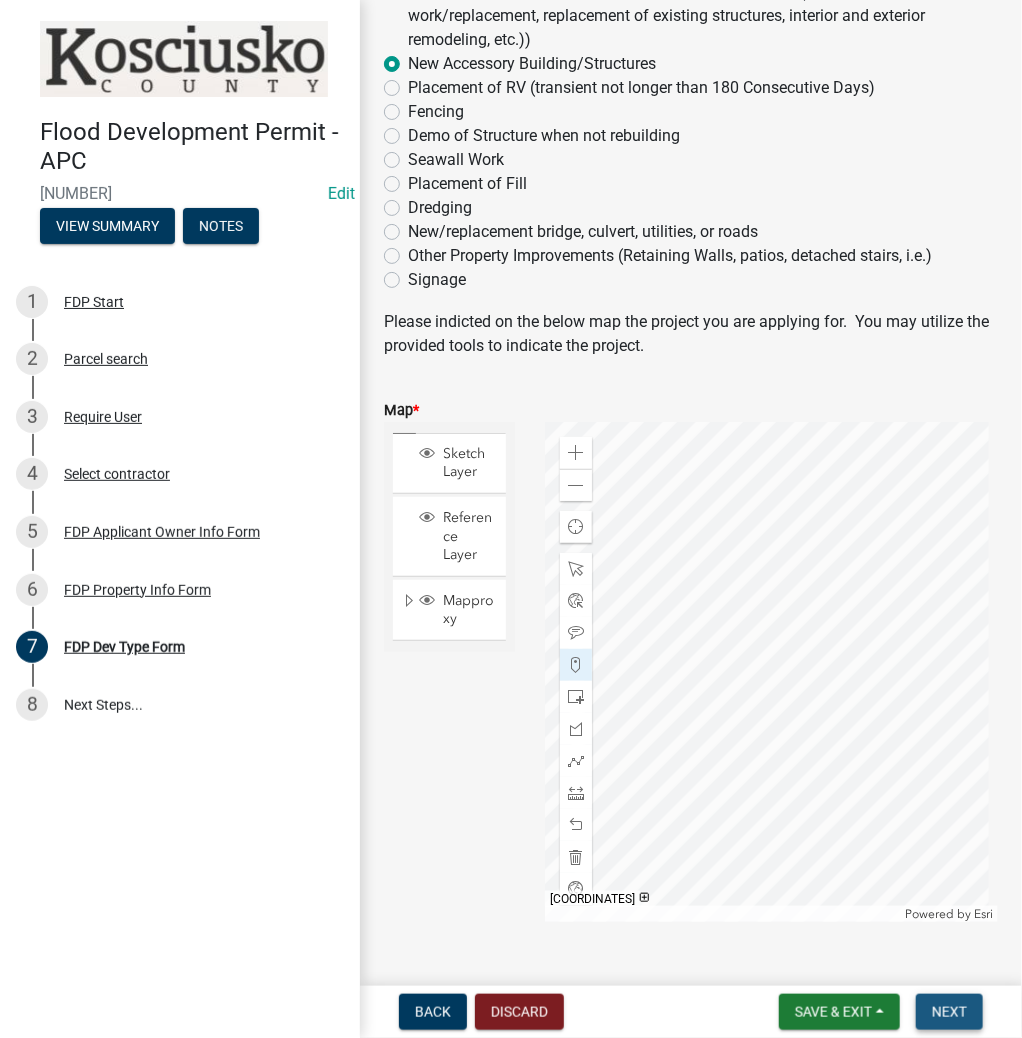 scroll, scrollTop: 0, scrollLeft: 0, axis: both 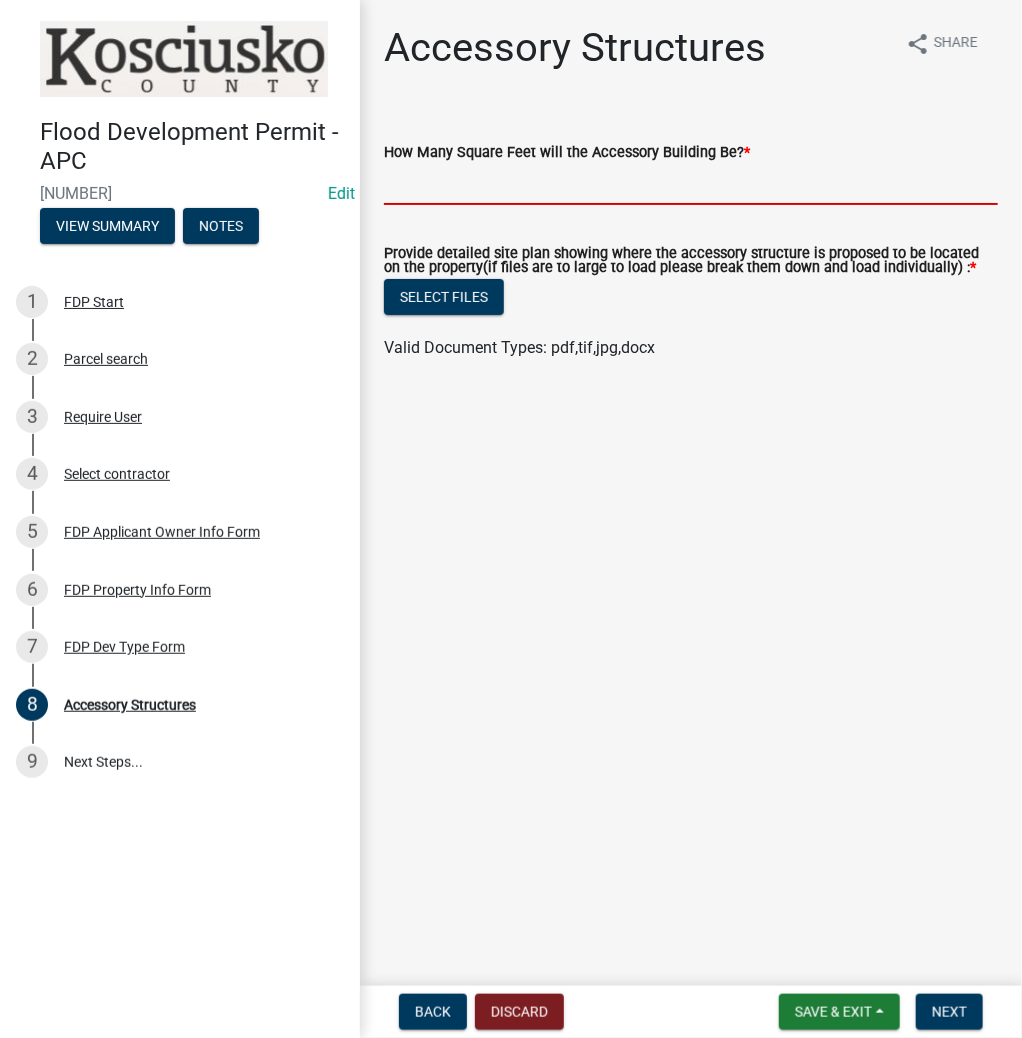 click 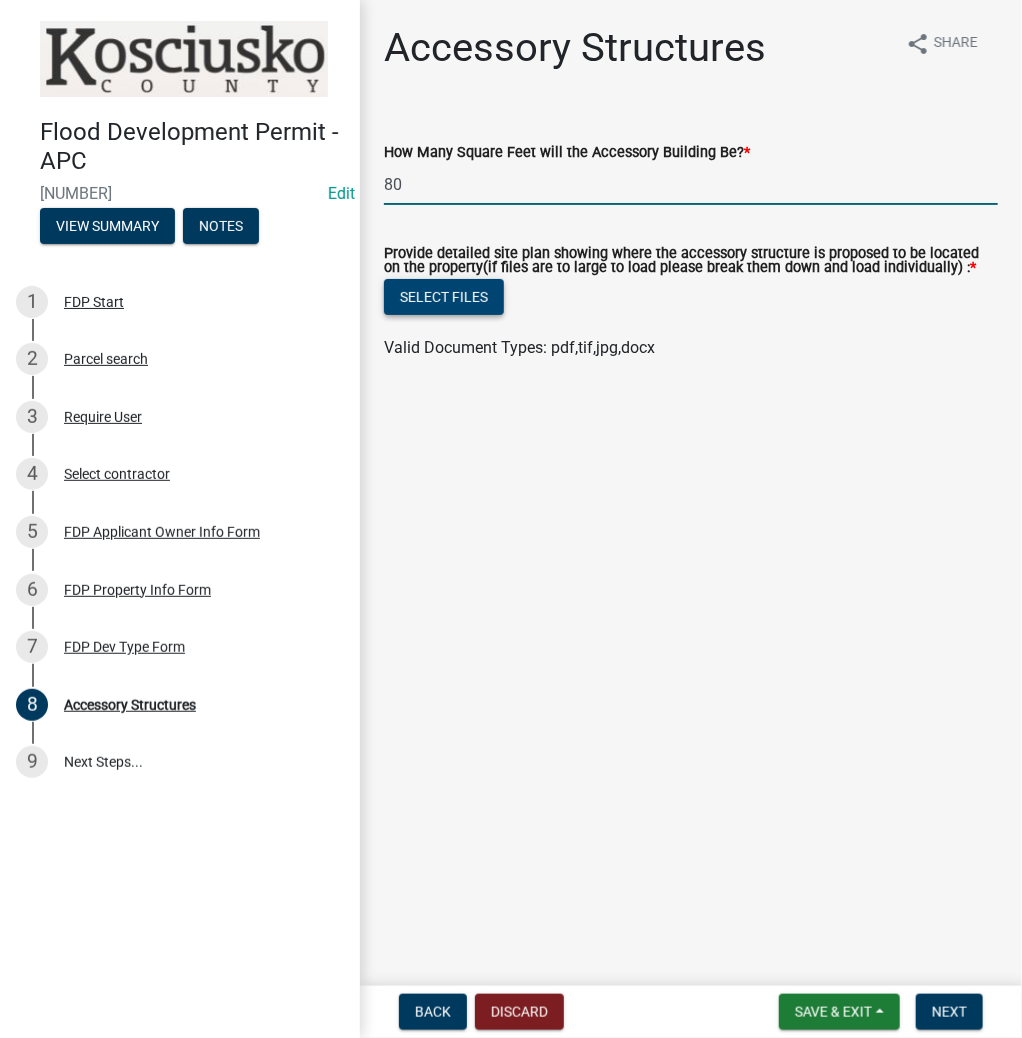 type on "80" 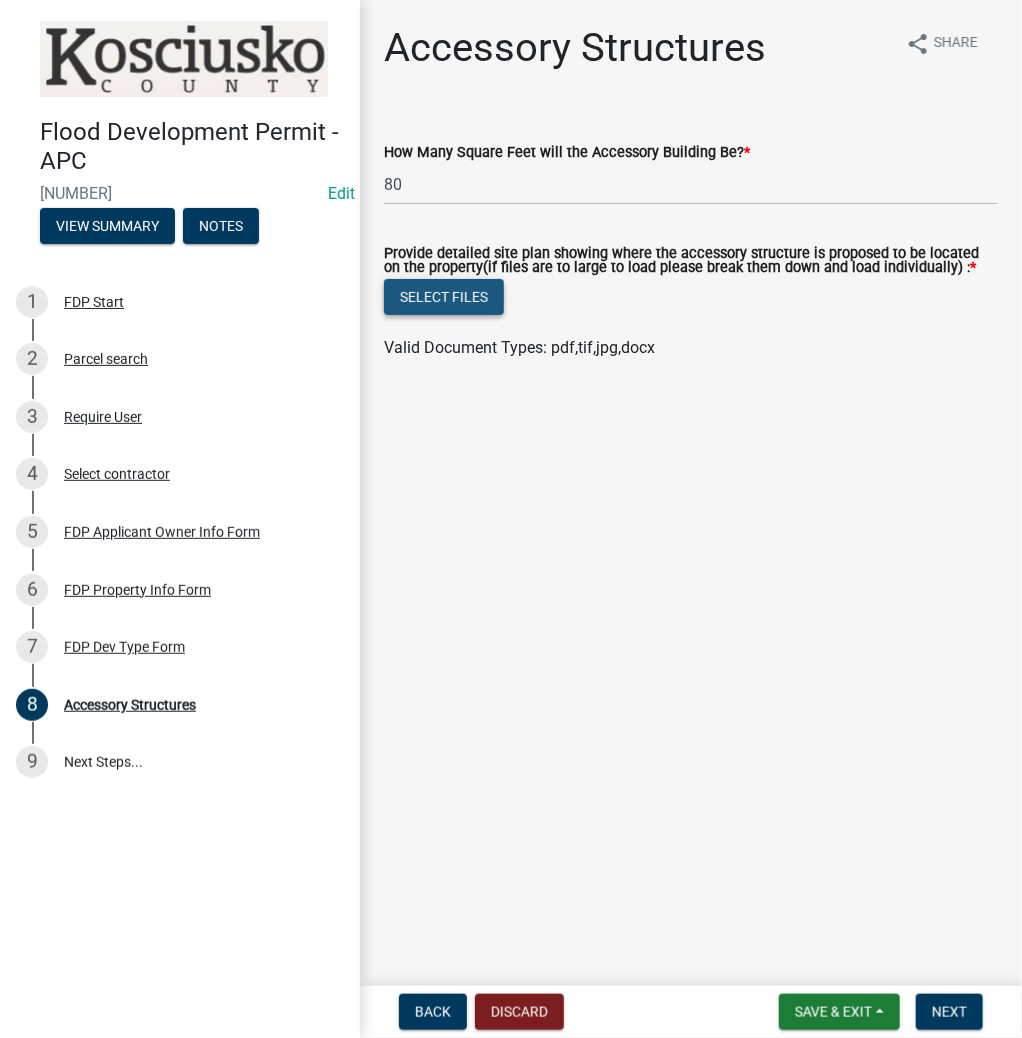 click on "Select files" 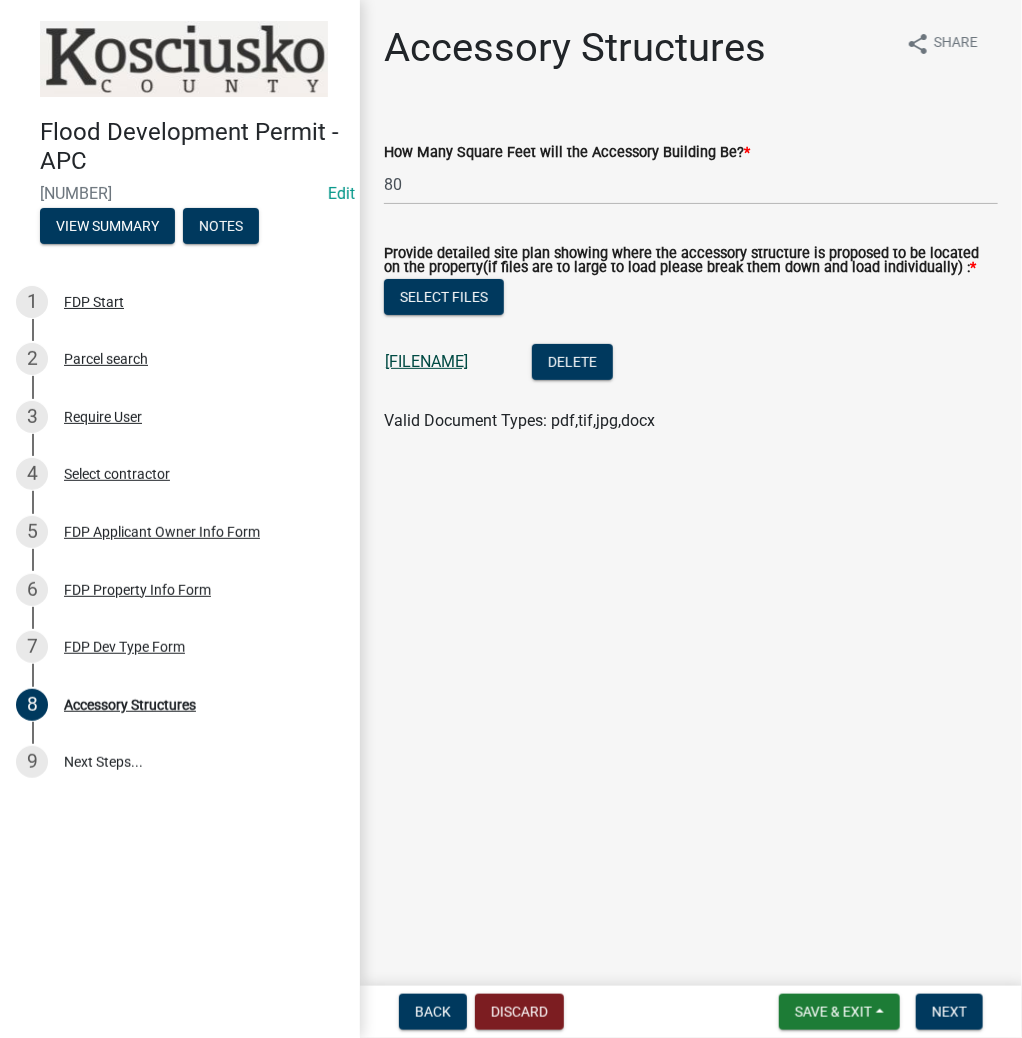 click on "[FILENAME]" 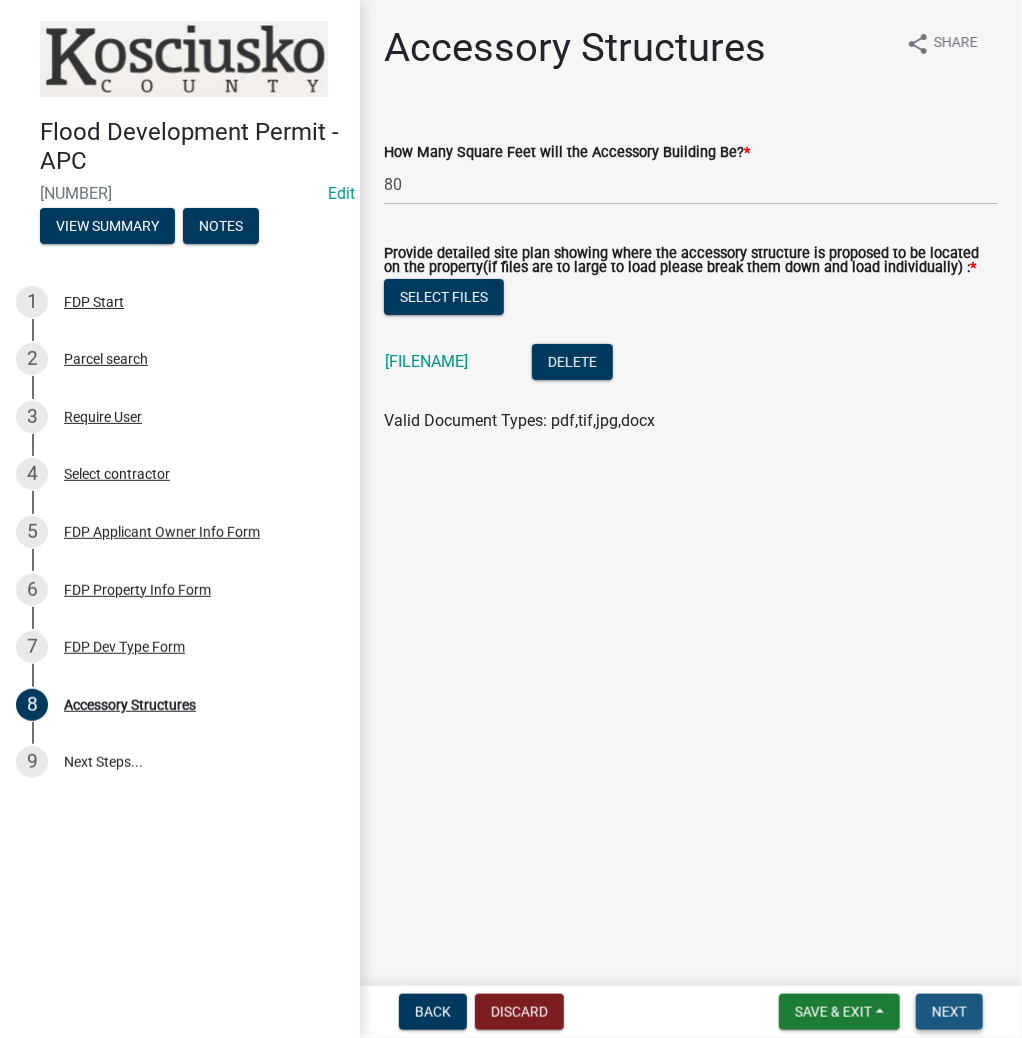 drag, startPoint x: 979, startPoint y: 1013, endPoint x: 961, endPoint y: 1003, distance: 20.59126 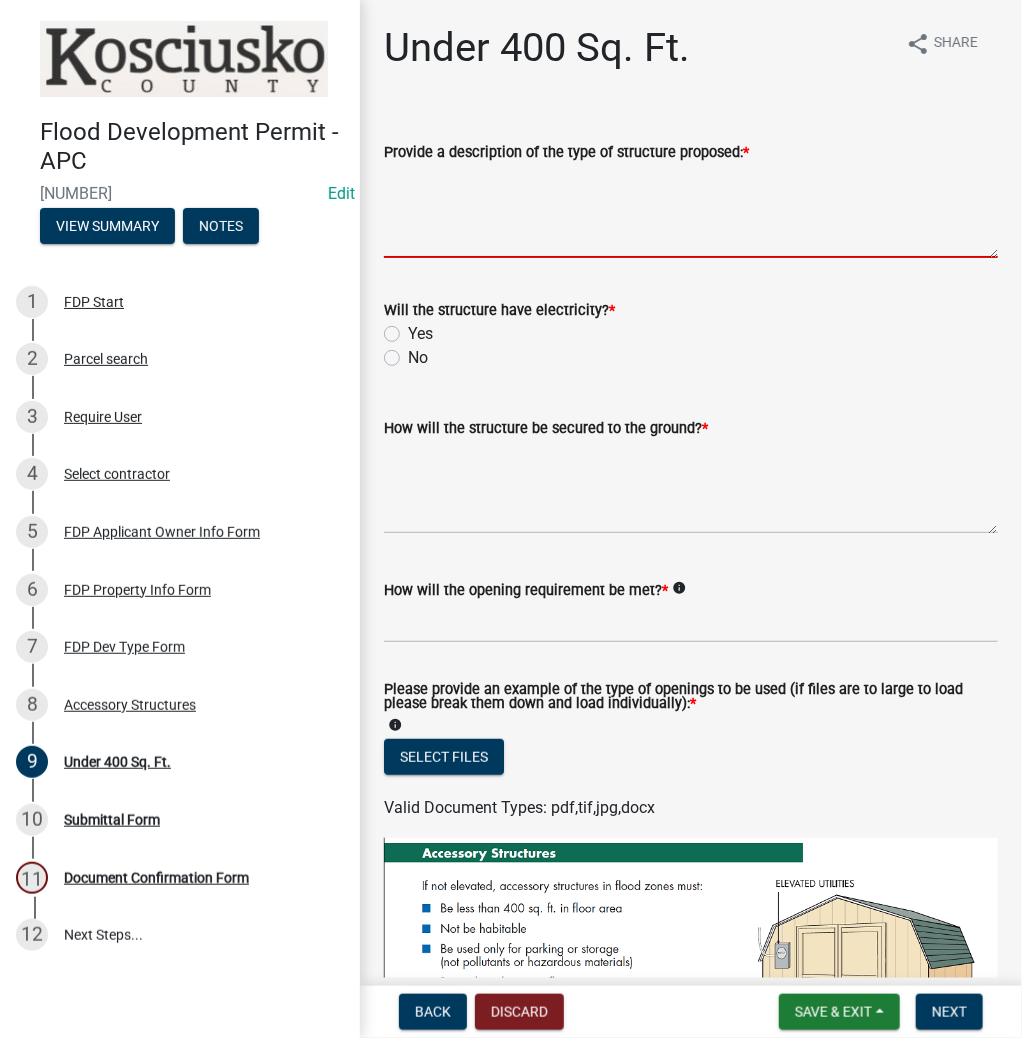 click on "Provide a description of the type of structure proposed:  *" at bounding box center [691, 211] 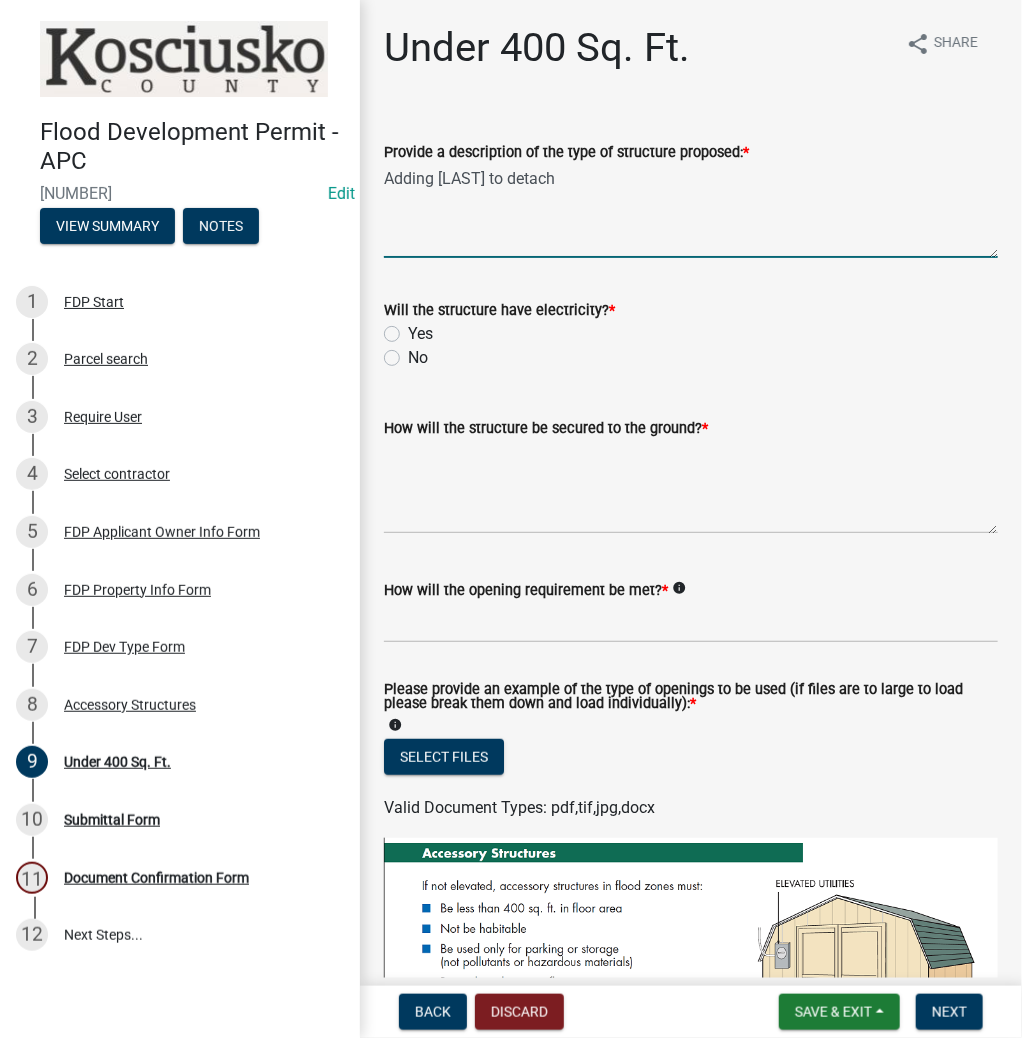 type on "Adding [LAST] to detach" 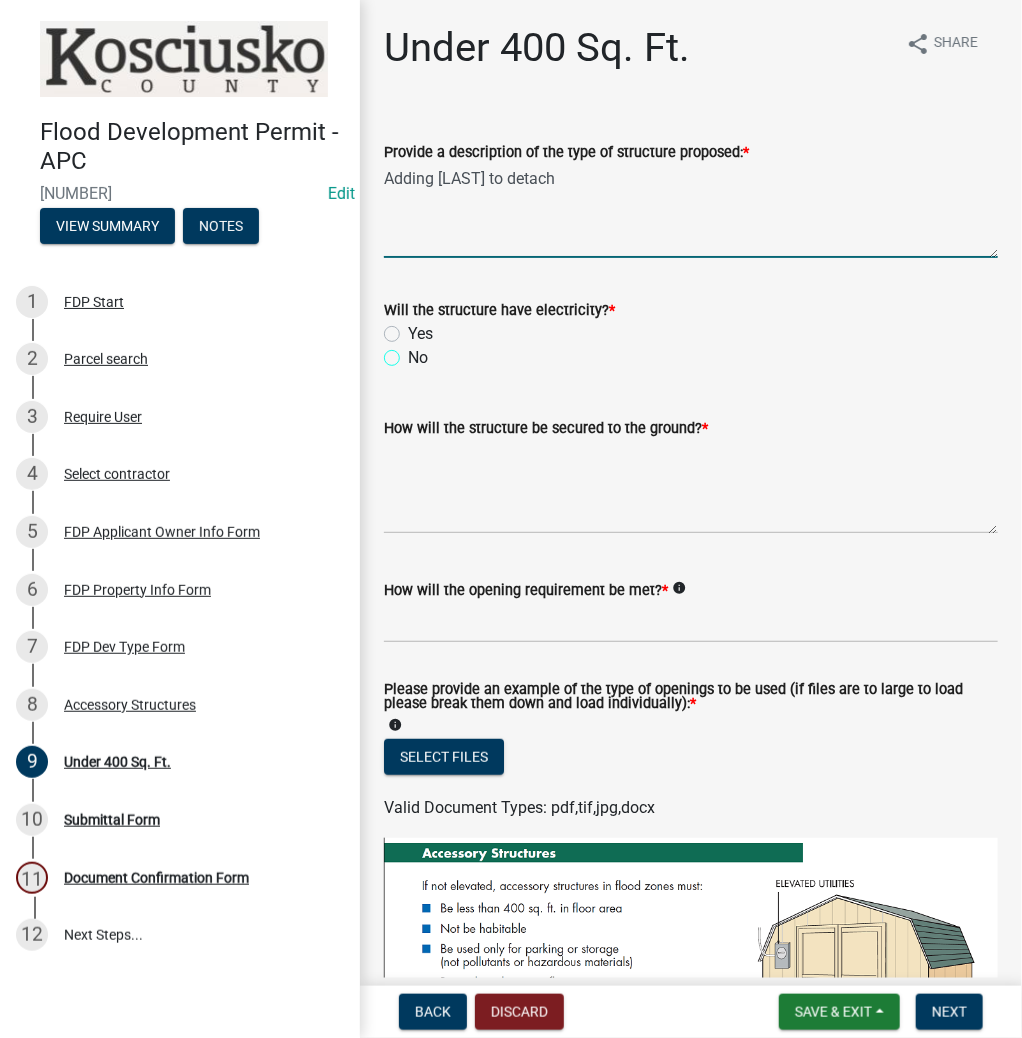 click on "No" at bounding box center (414, 352) 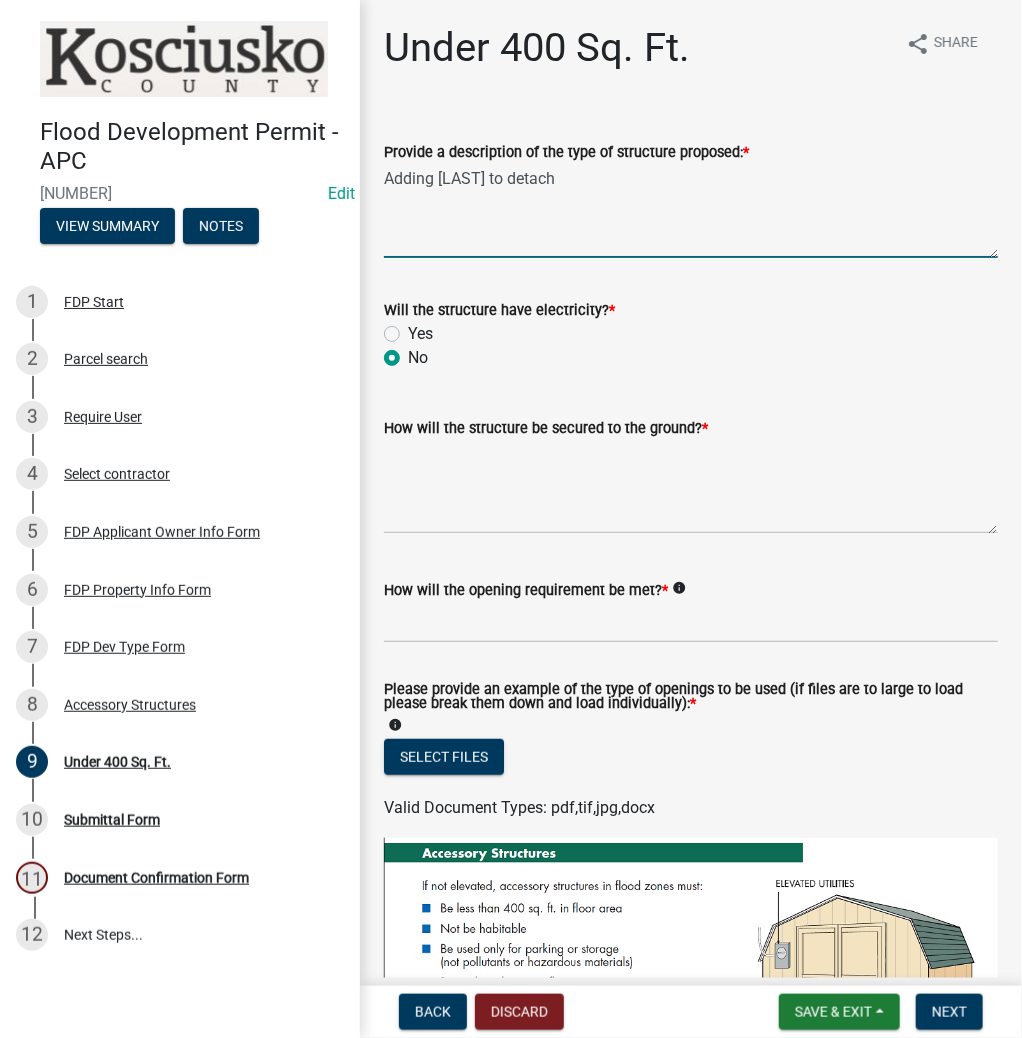 radio on "true" 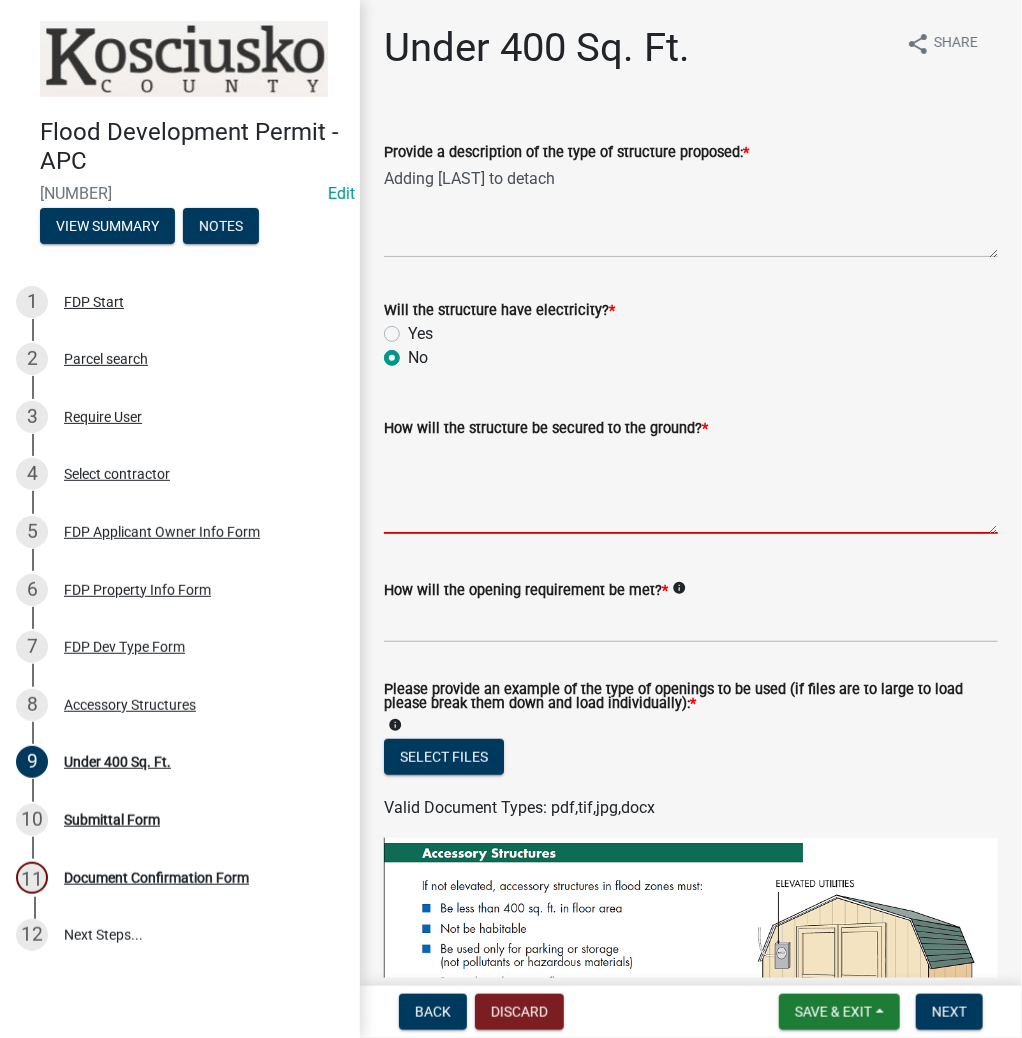click on "How will the structure be secured to the ground?  *" at bounding box center [691, 487] 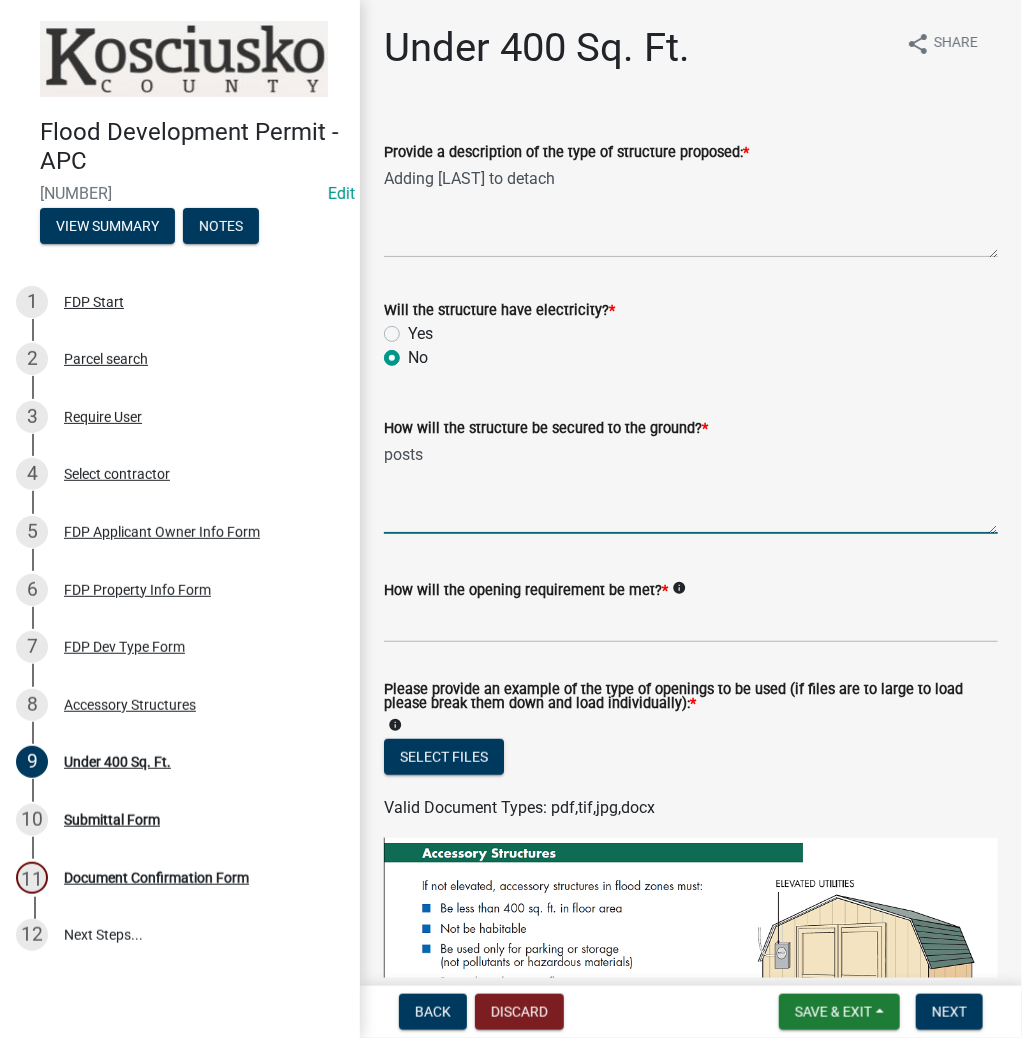 type on "posts" 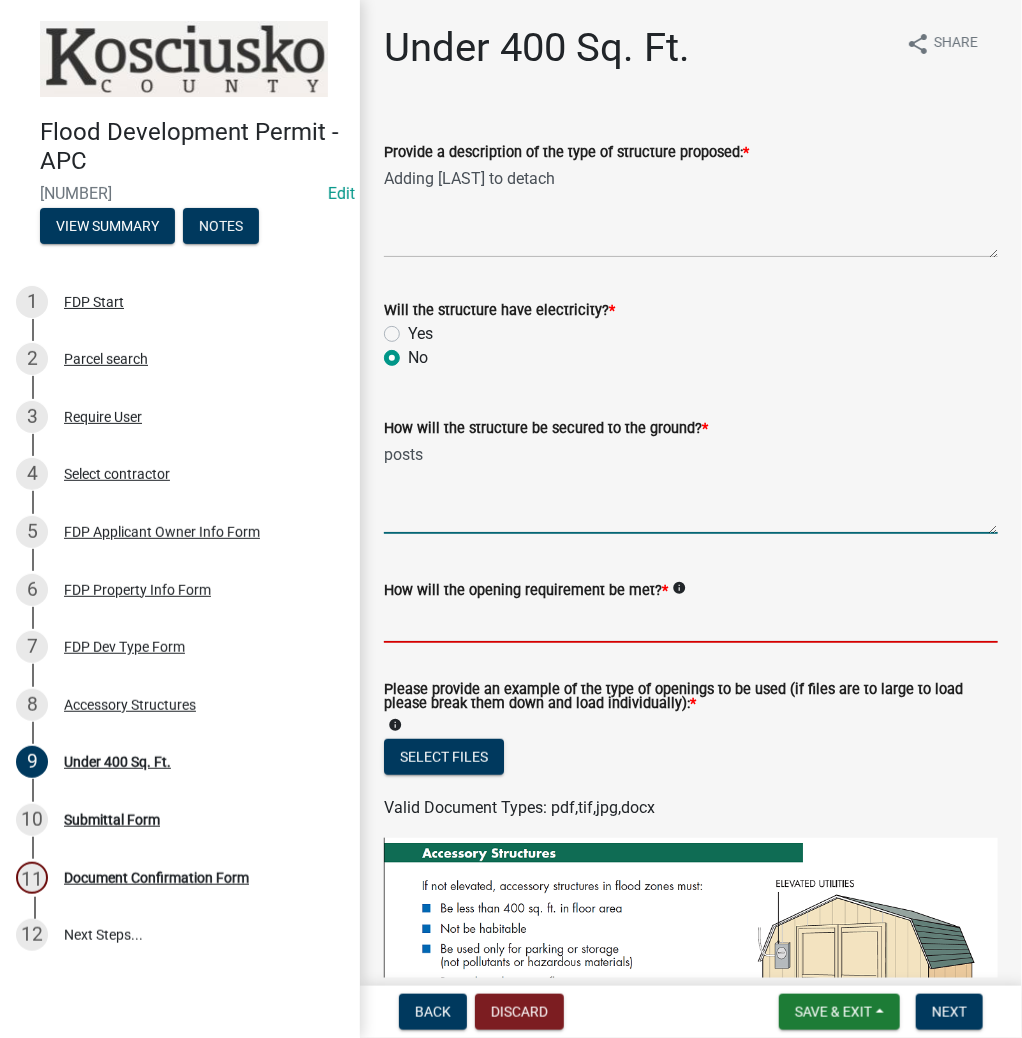 click on "How will the opening requirement be met?  *" at bounding box center [691, 622] 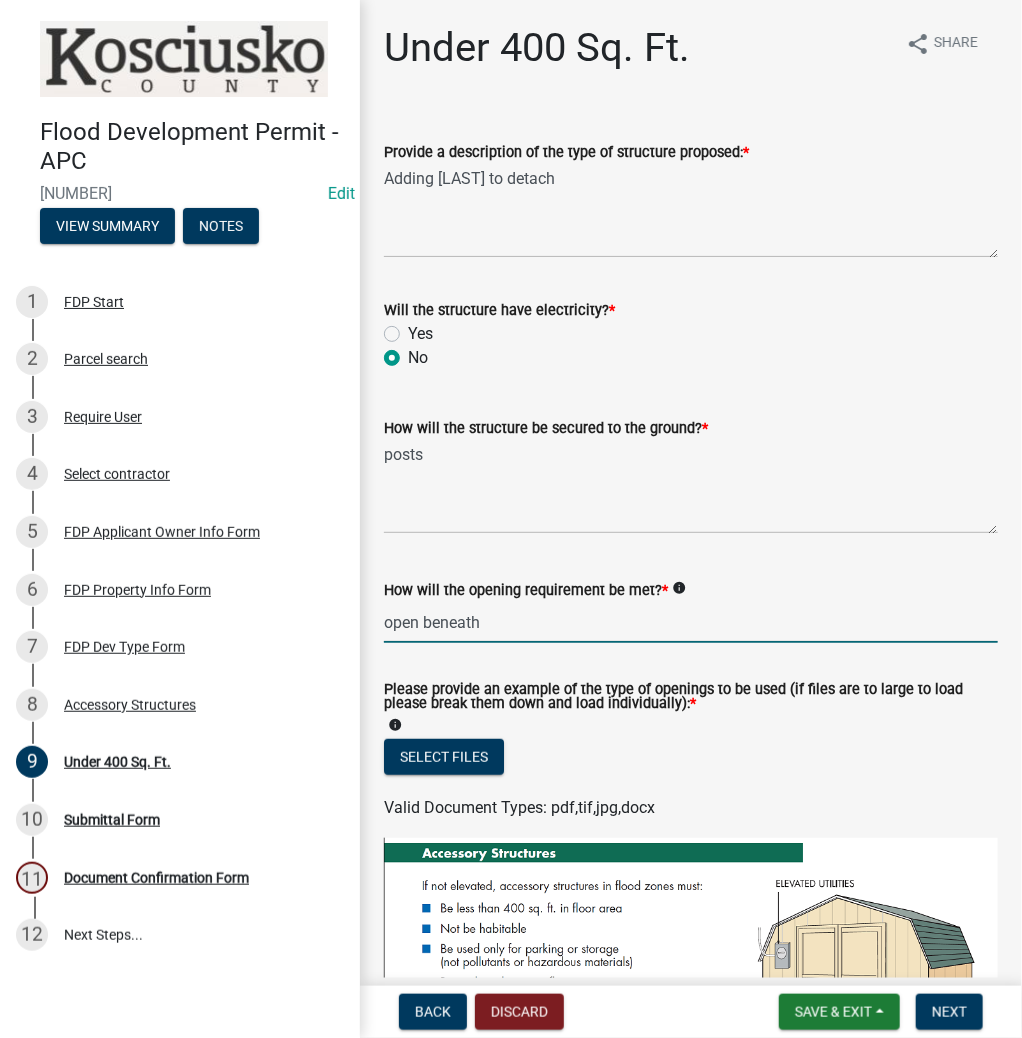 scroll, scrollTop: 160, scrollLeft: 0, axis: vertical 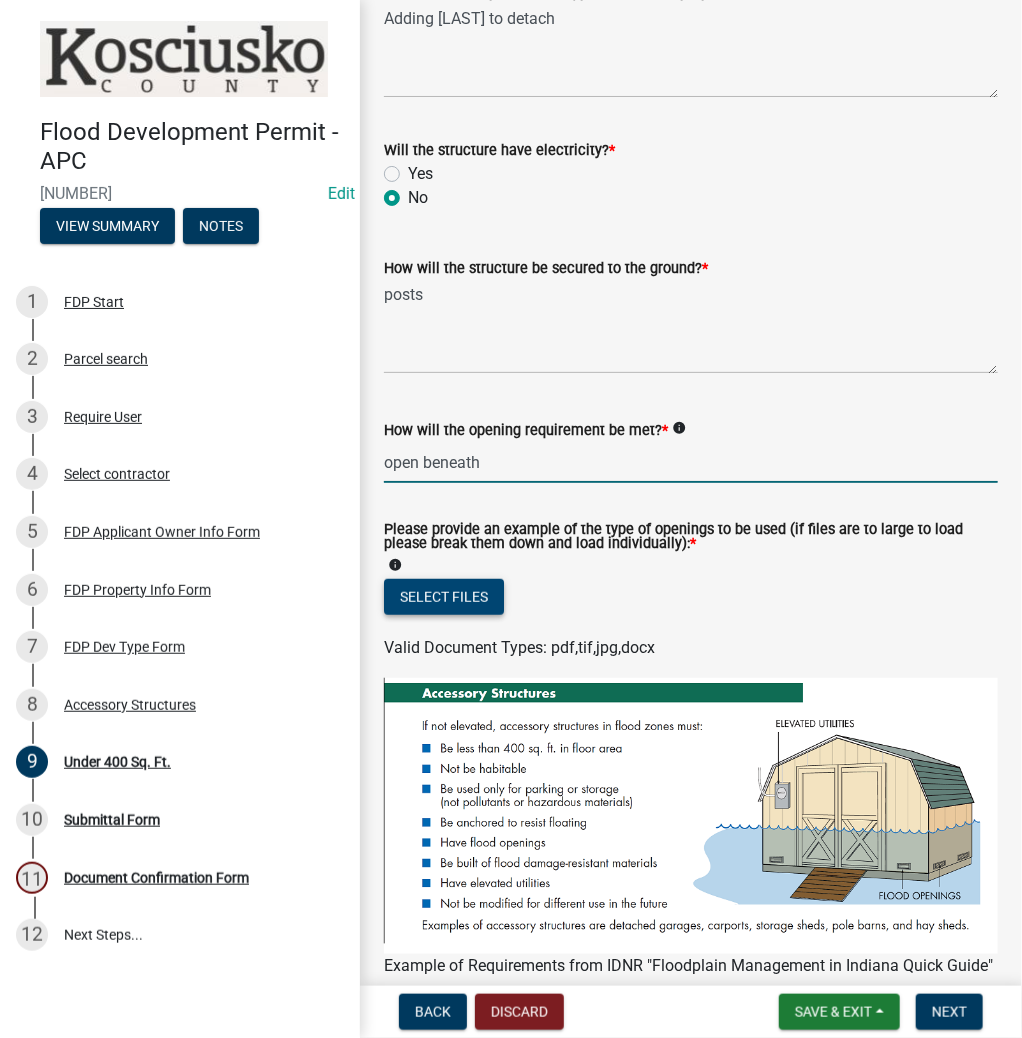 type on "open beneath" 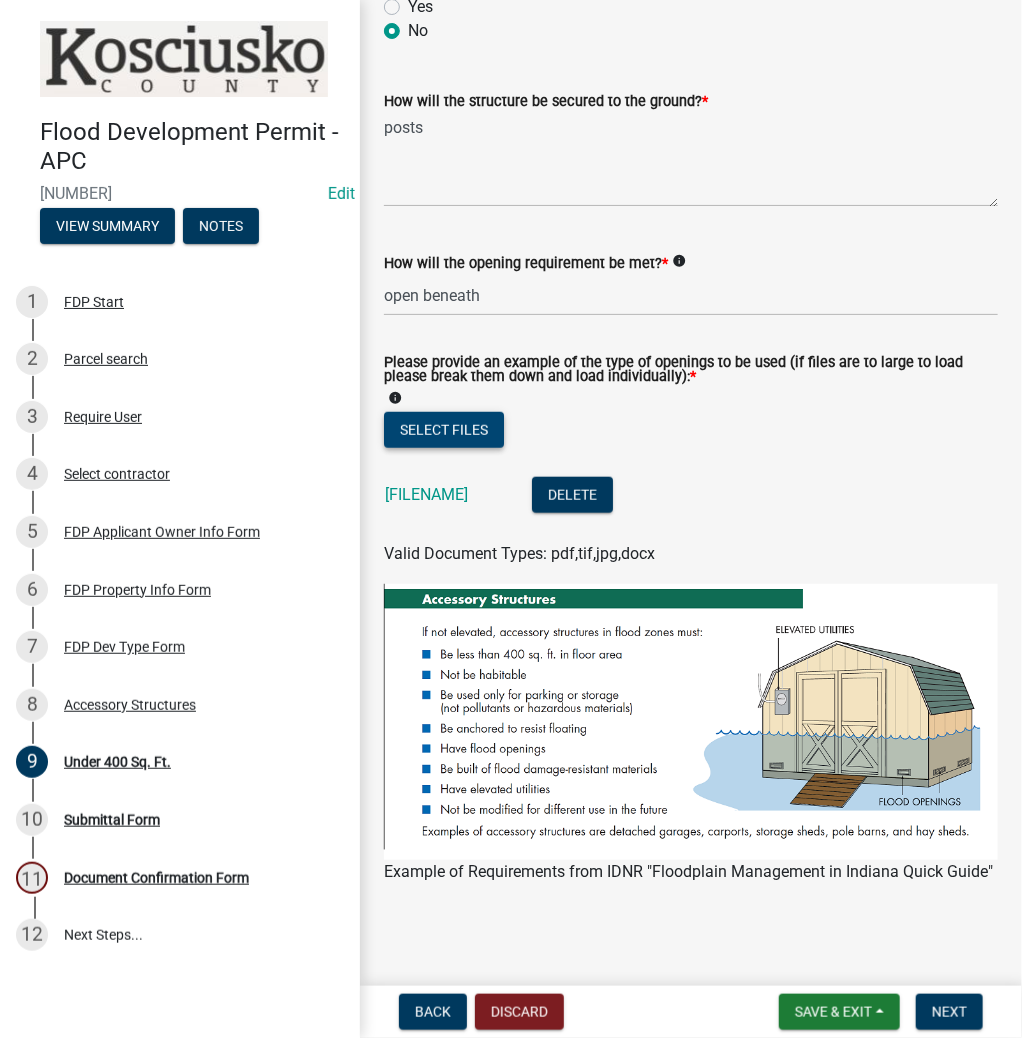 scroll, scrollTop: 346, scrollLeft: 0, axis: vertical 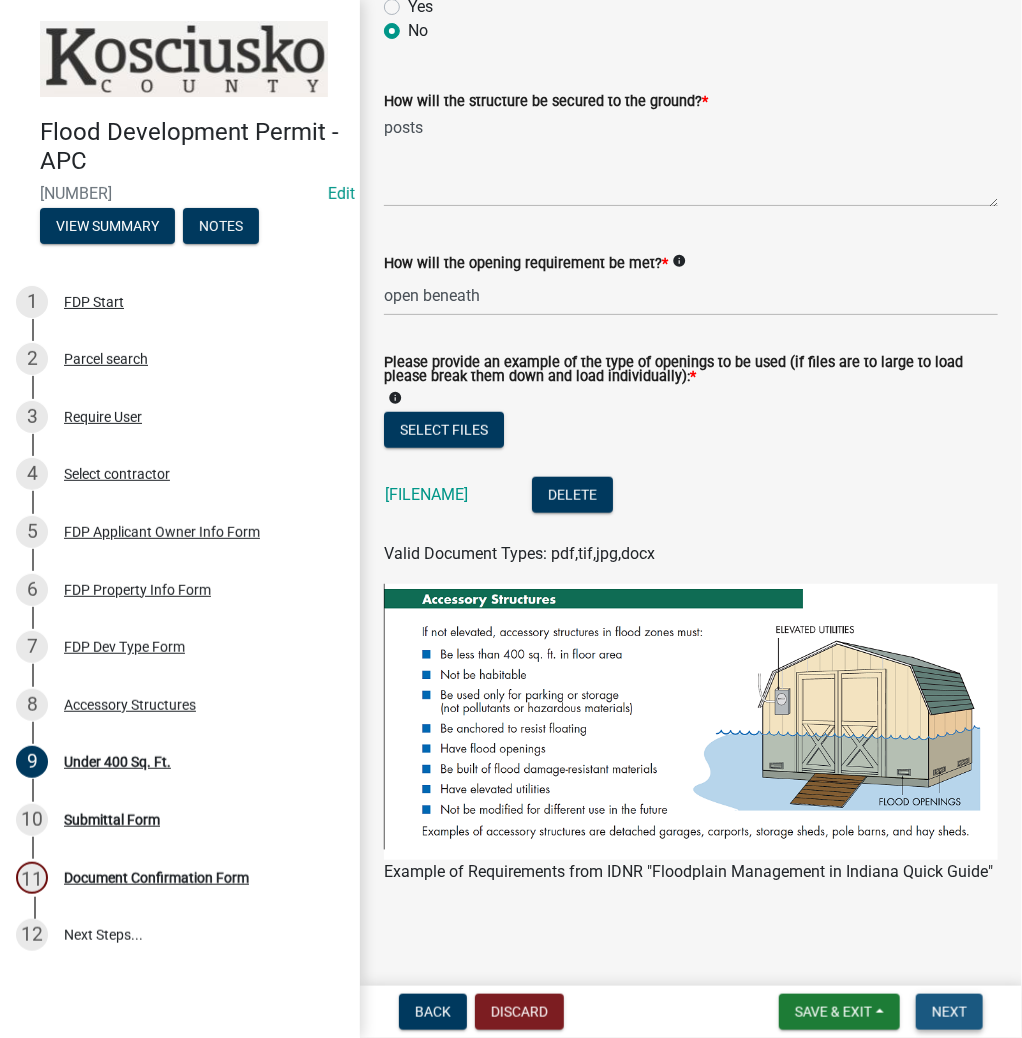 click on "Next" at bounding box center [949, 1012] 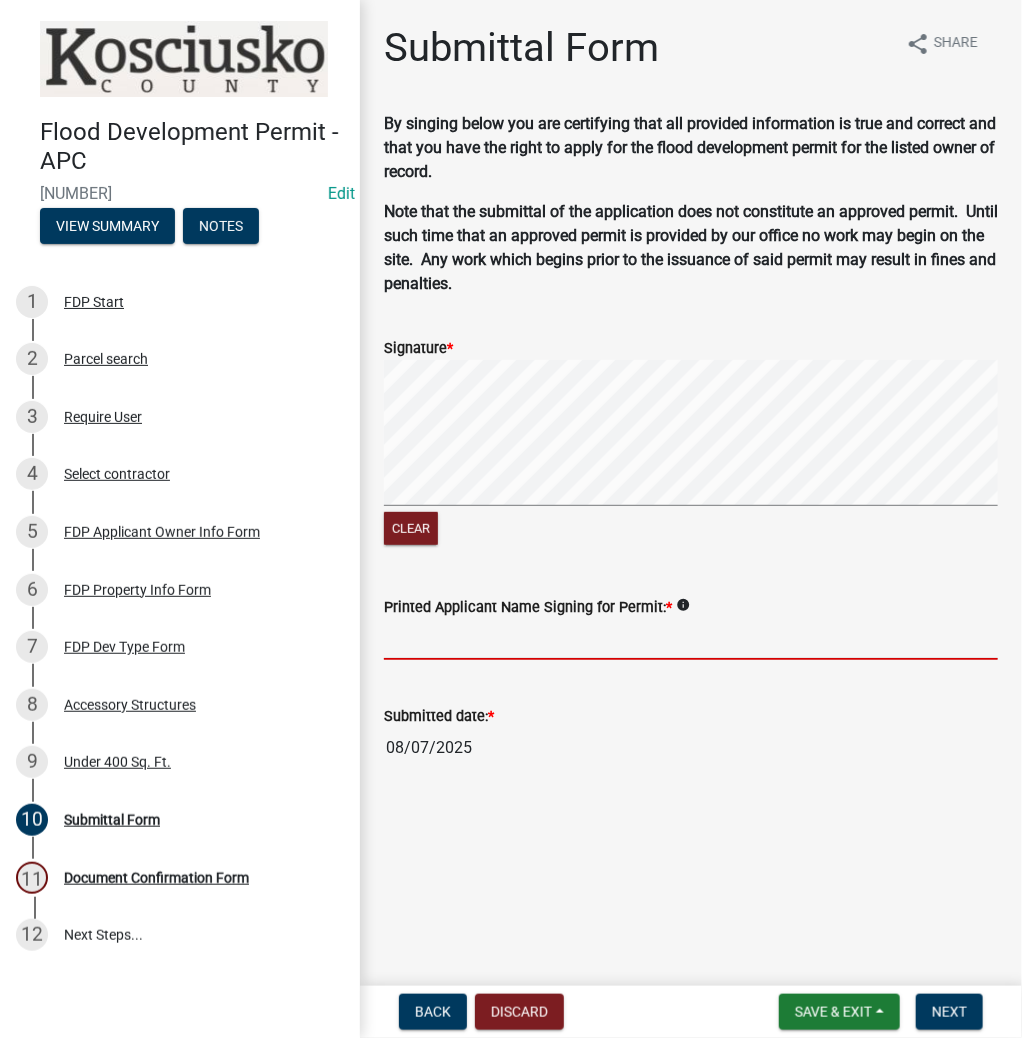 click on "Printed Applicant Name Signing for Permit:  *" at bounding box center [691, 639] 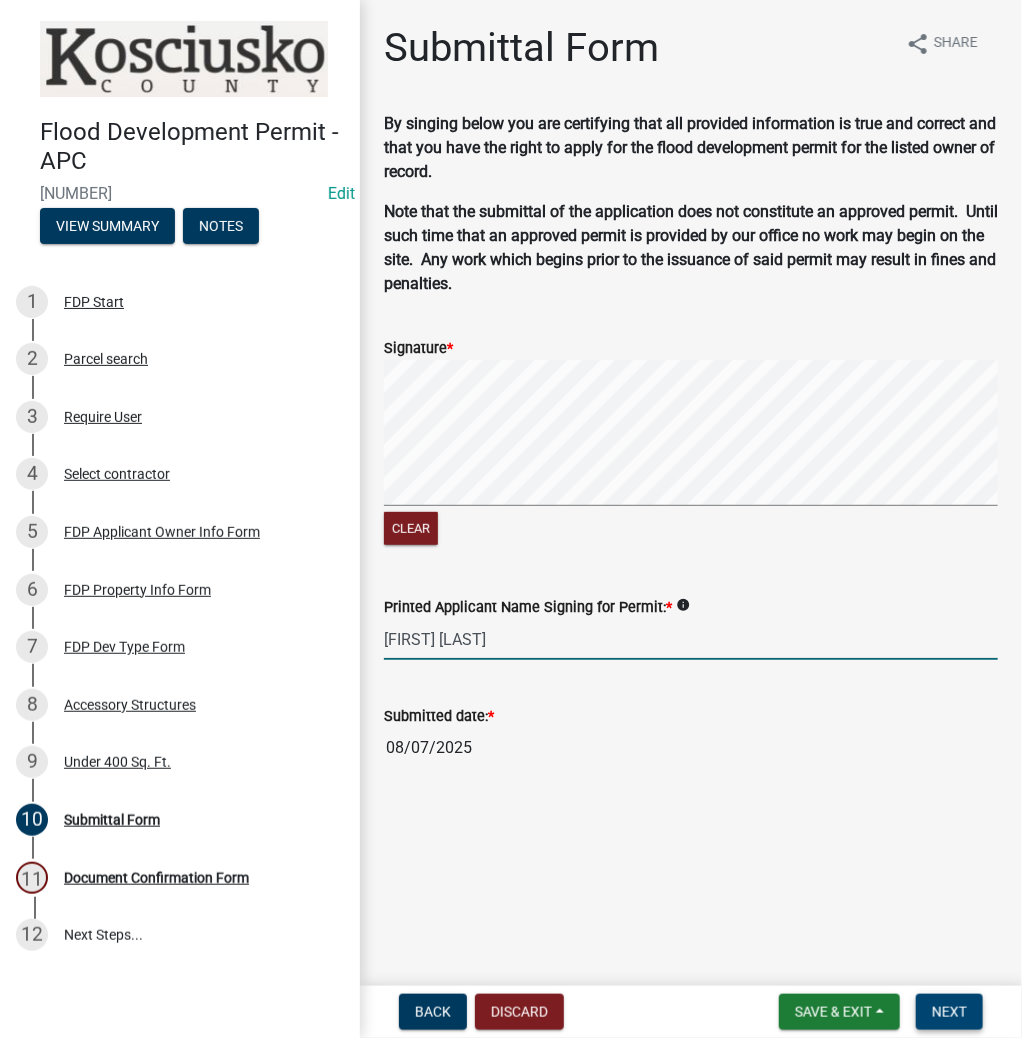 type on "[FIRST] [LAST]" 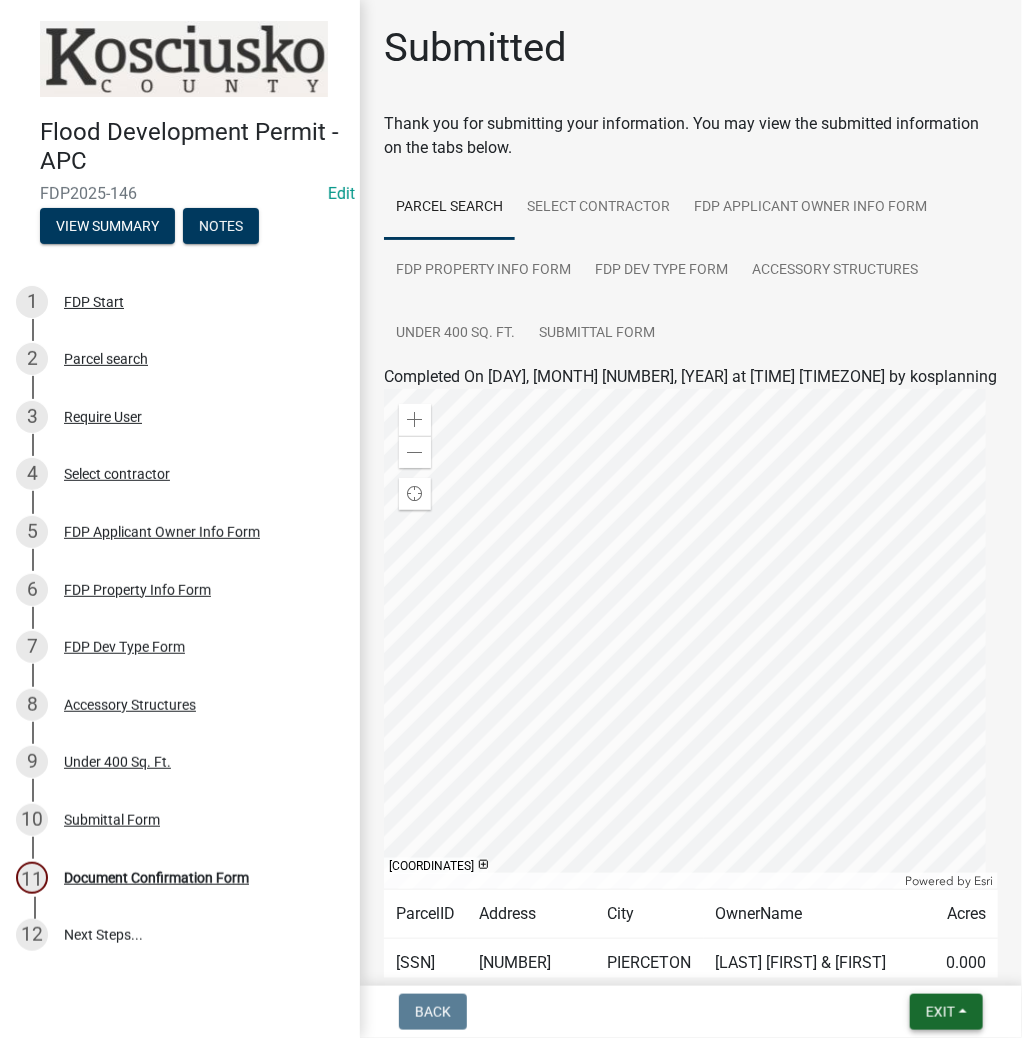 click on "Exit" at bounding box center (940, 1012) 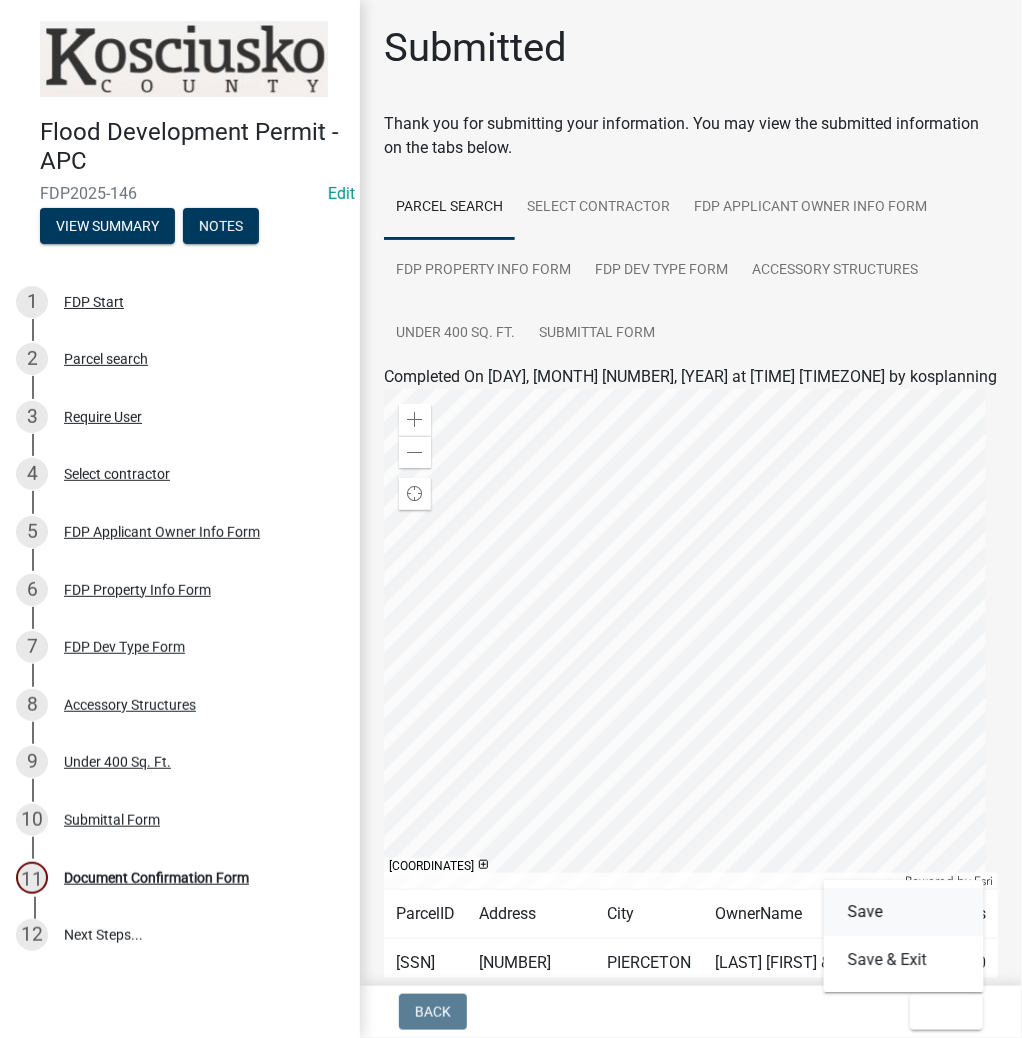 click on "Save" at bounding box center [904, 912] 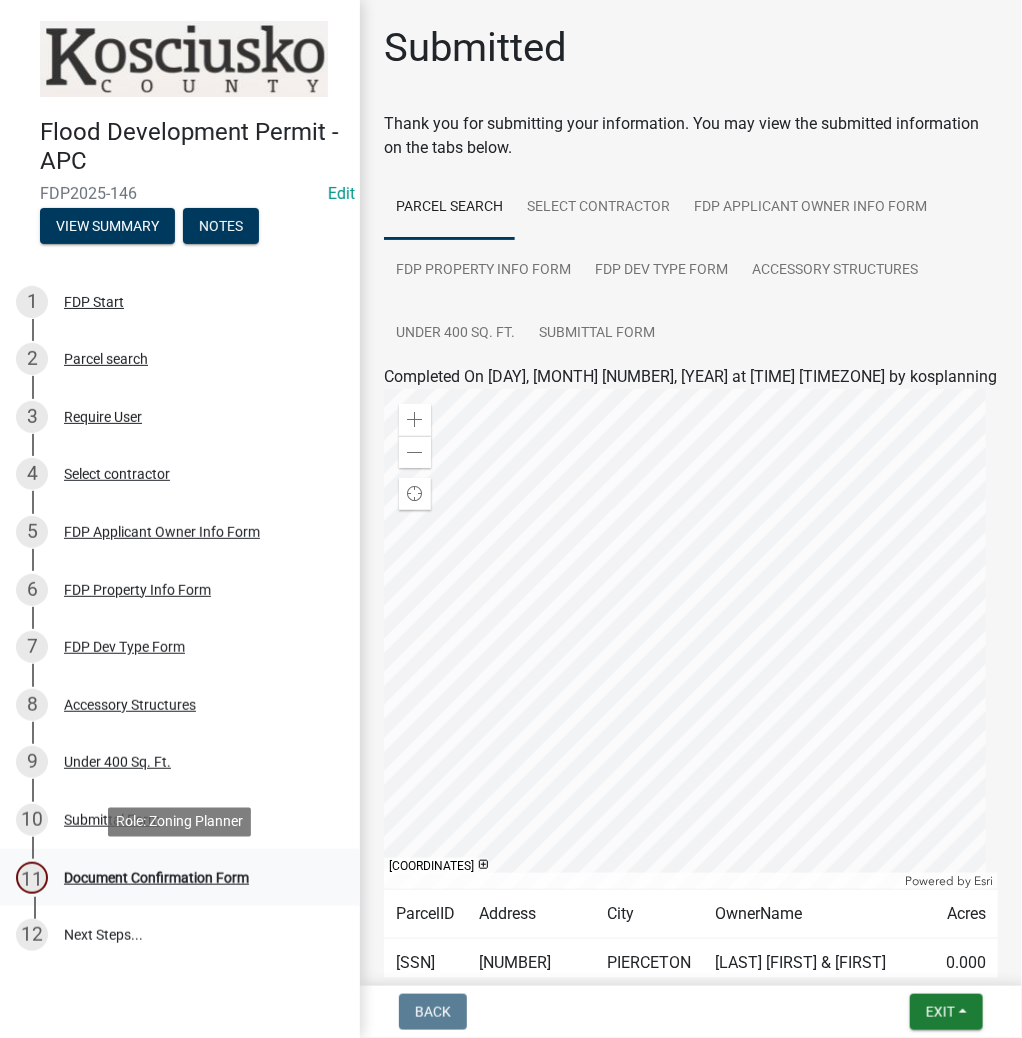 click on "Document Confirmation Form" at bounding box center (156, 878) 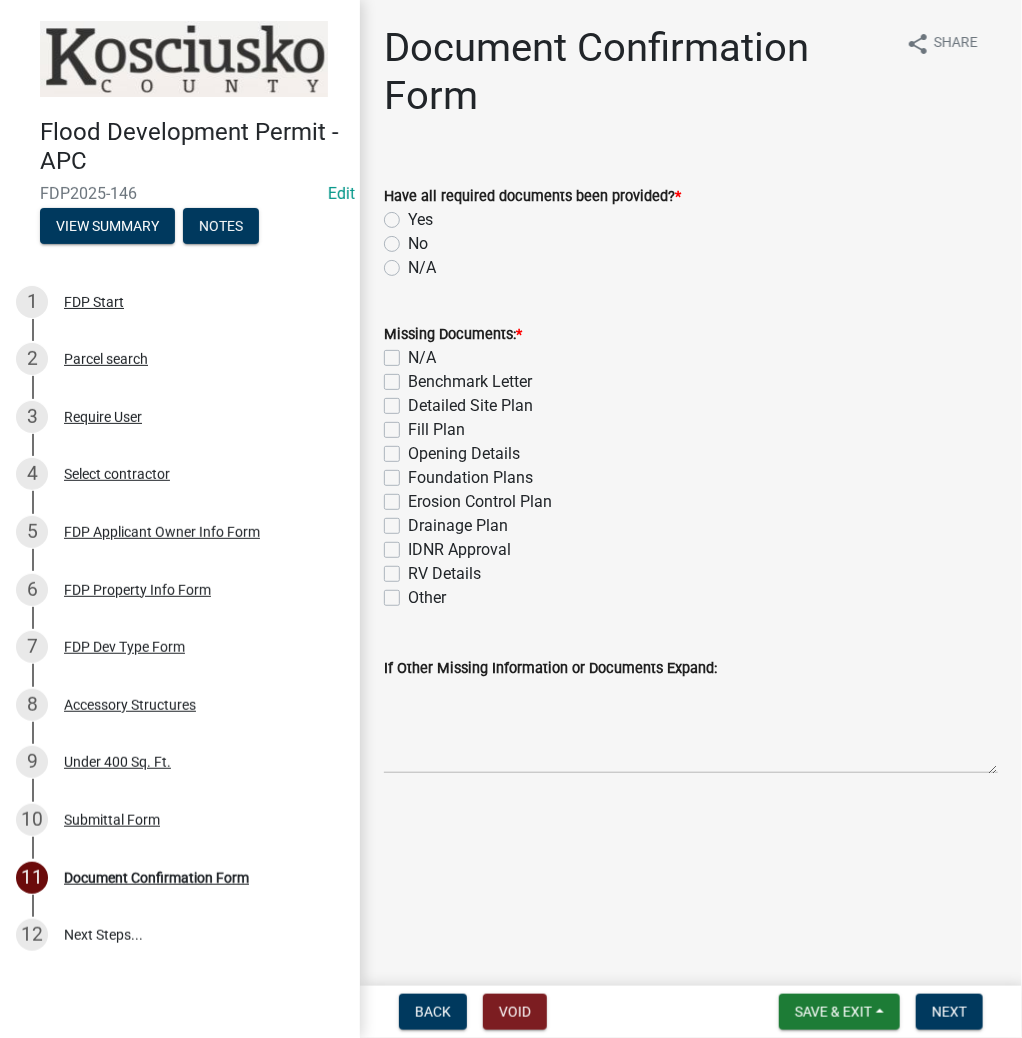 click on "Yes" 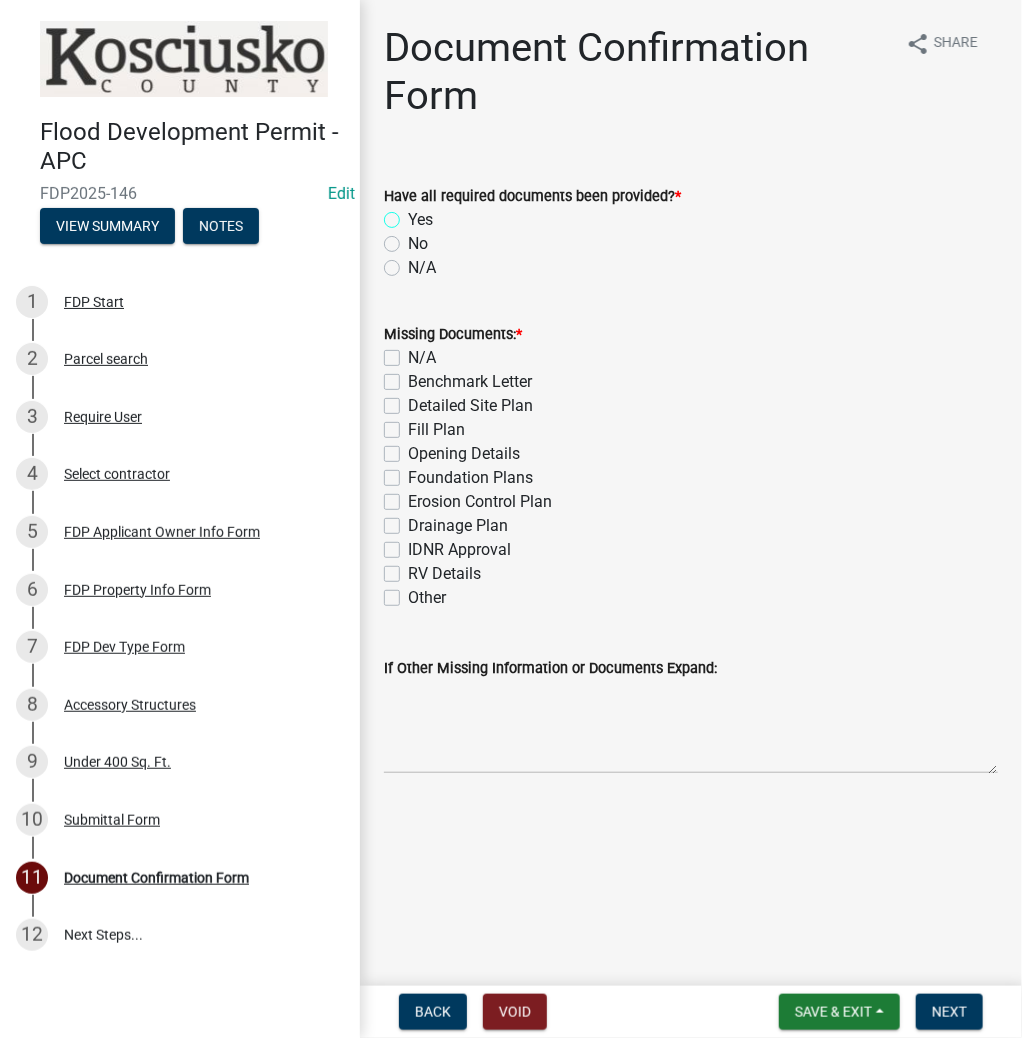 click on "Yes" at bounding box center (414, 214) 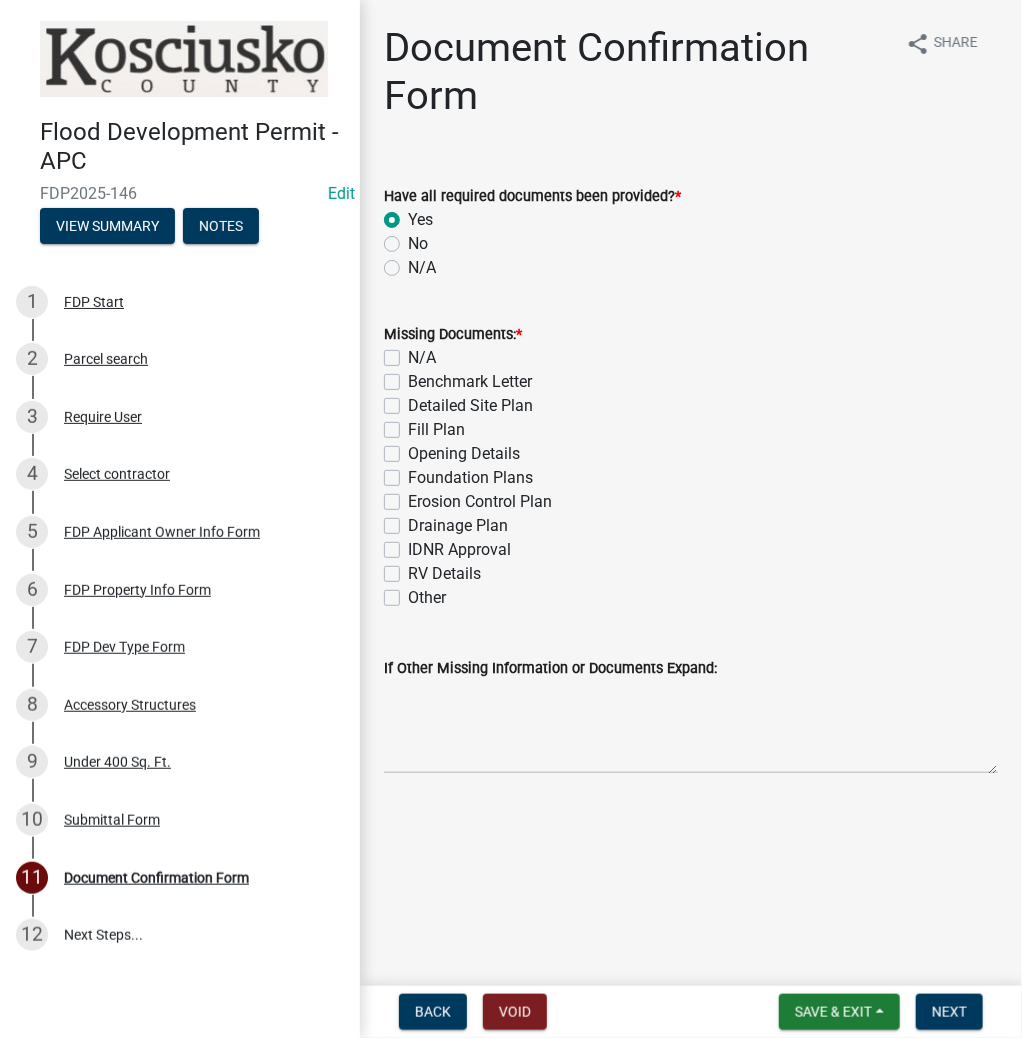 radio on "true" 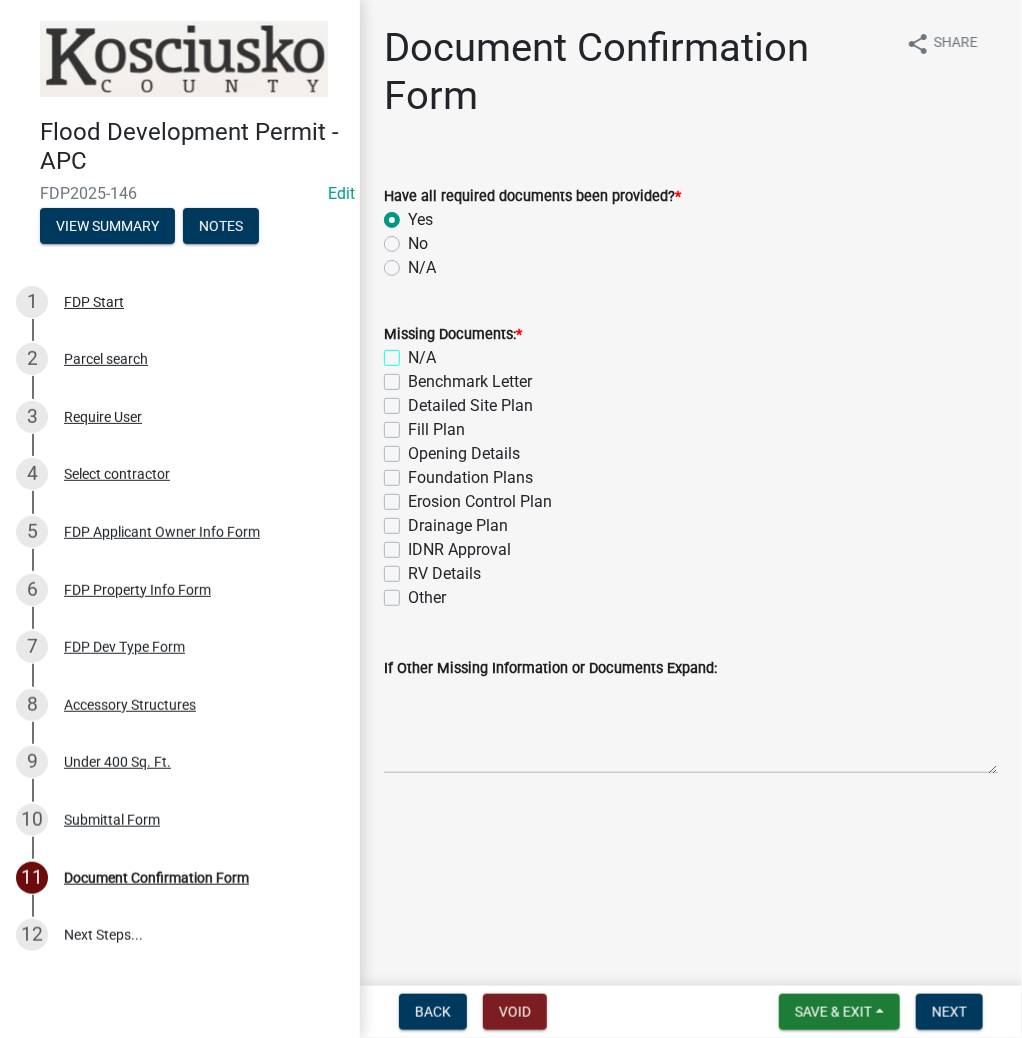 click on "N/A" at bounding box center (414, 352) 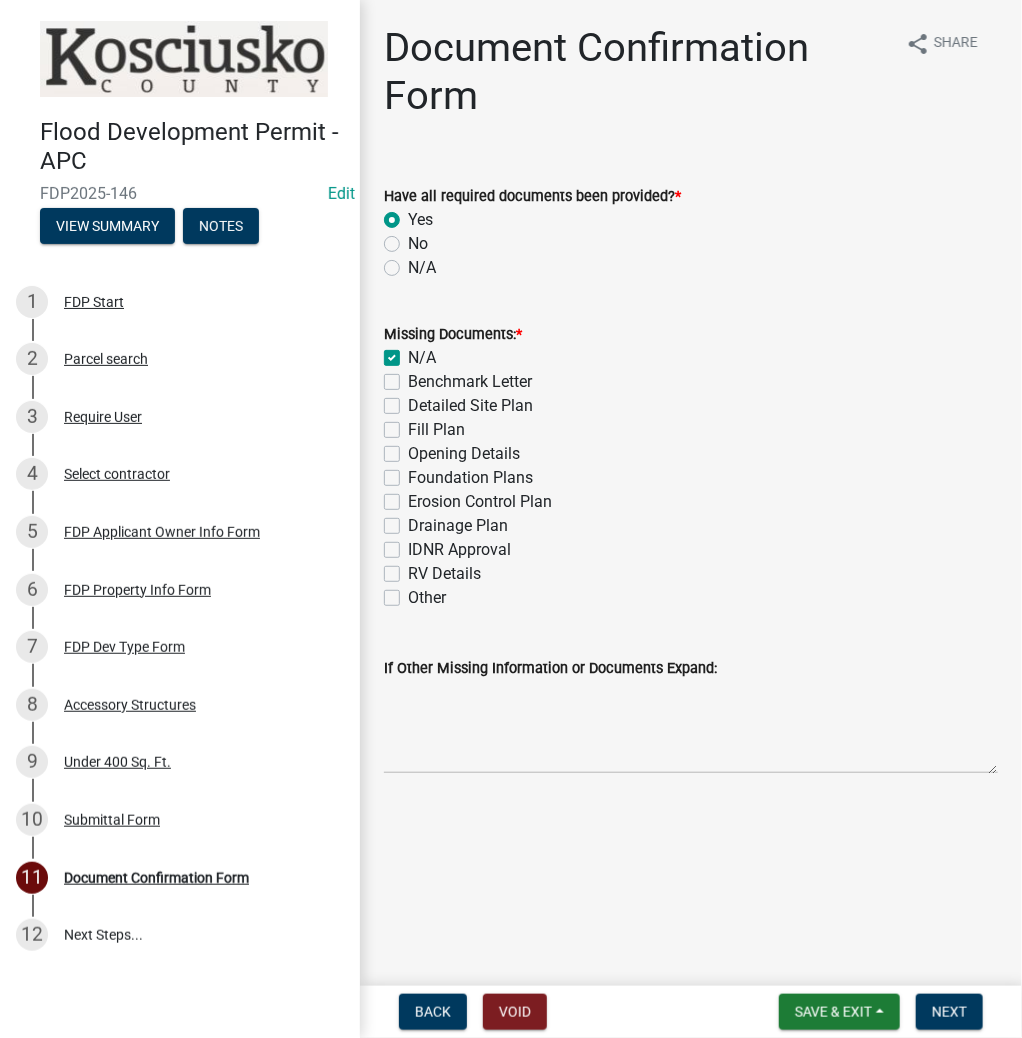 checkbox on "true" 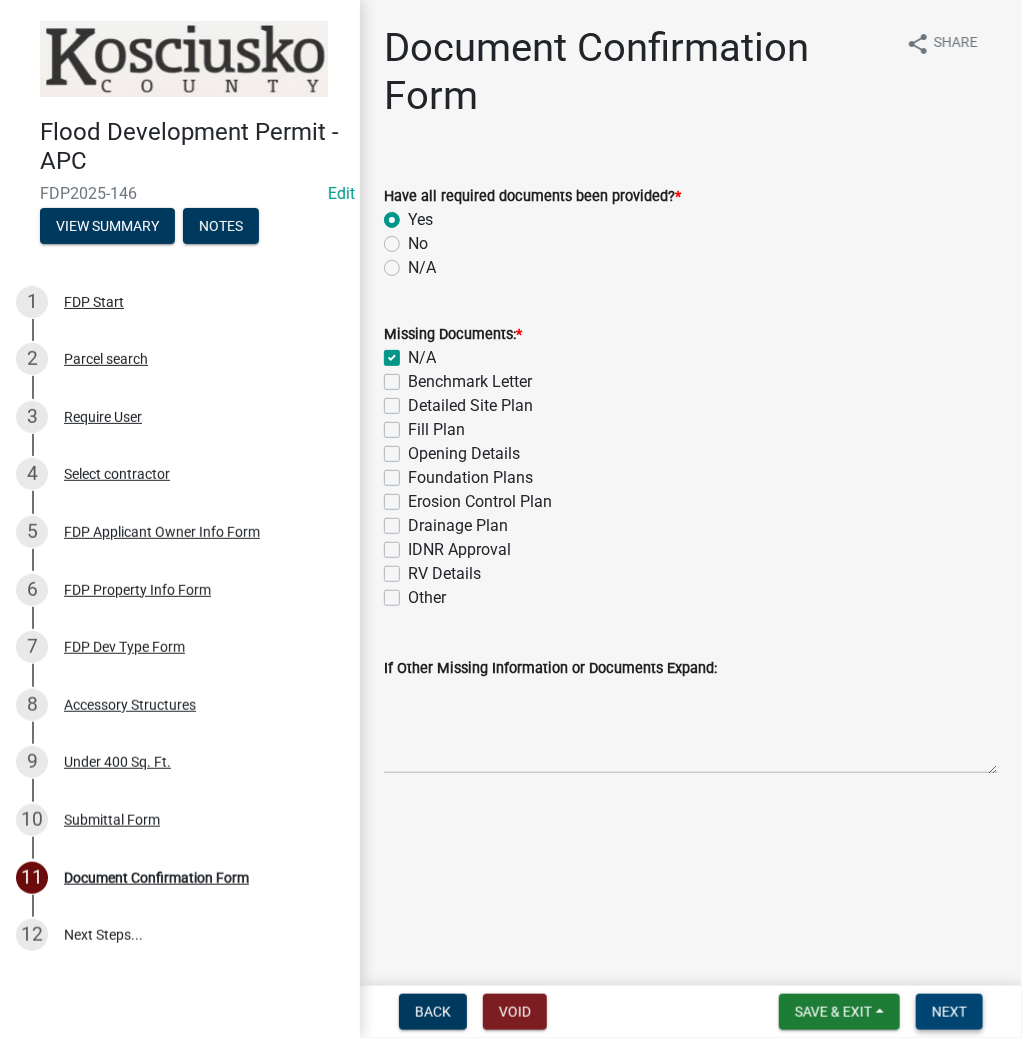 click on "Next" at bounding box center (949, 1012) 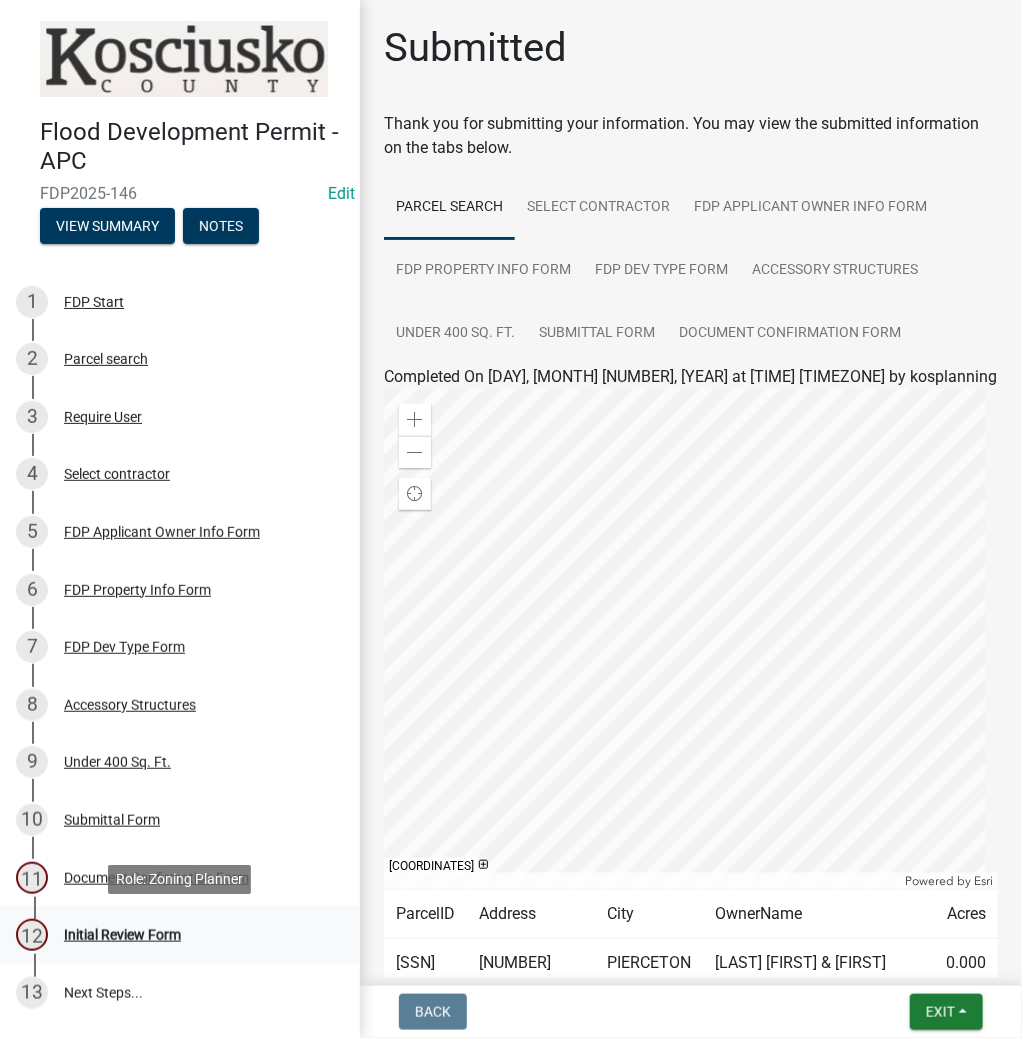 click on "Initial Review Form" at bounding box center (122, 935) 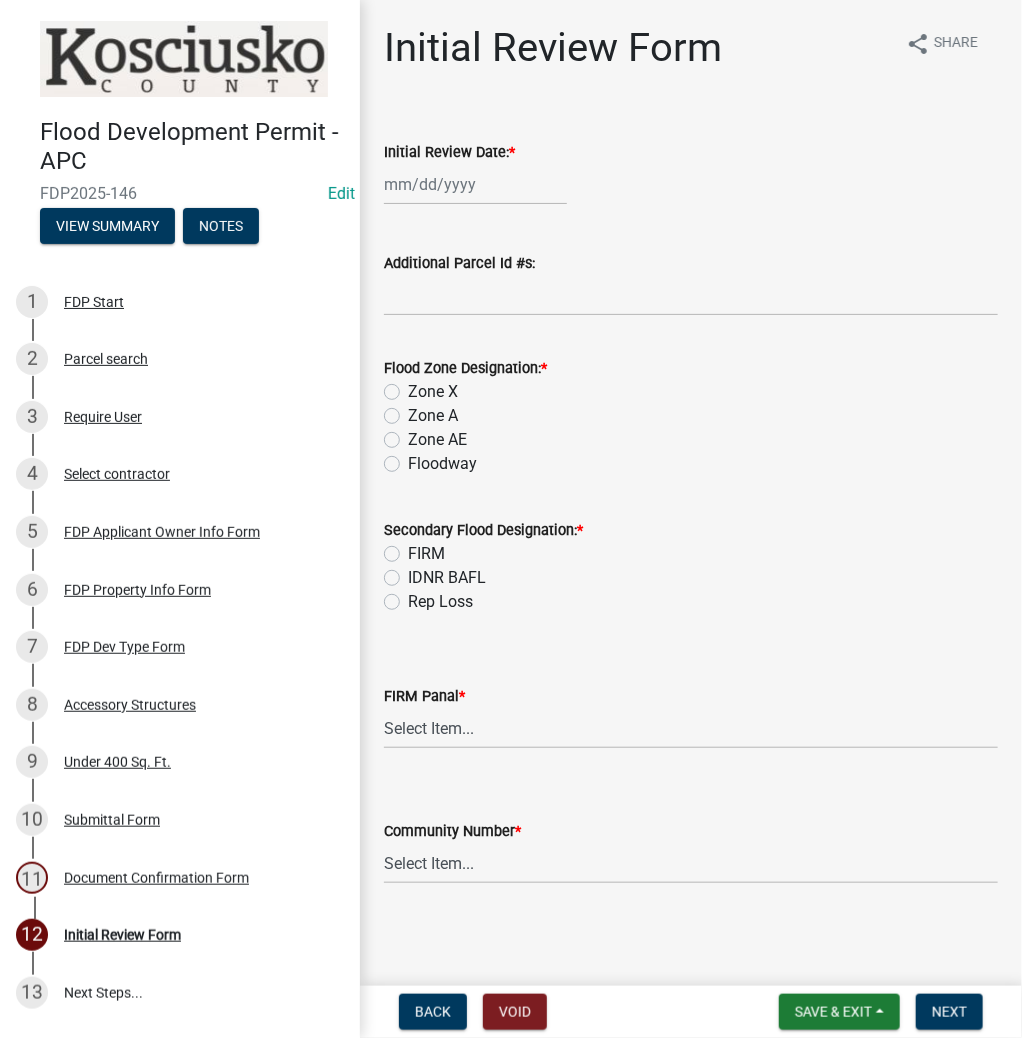 select on "8" 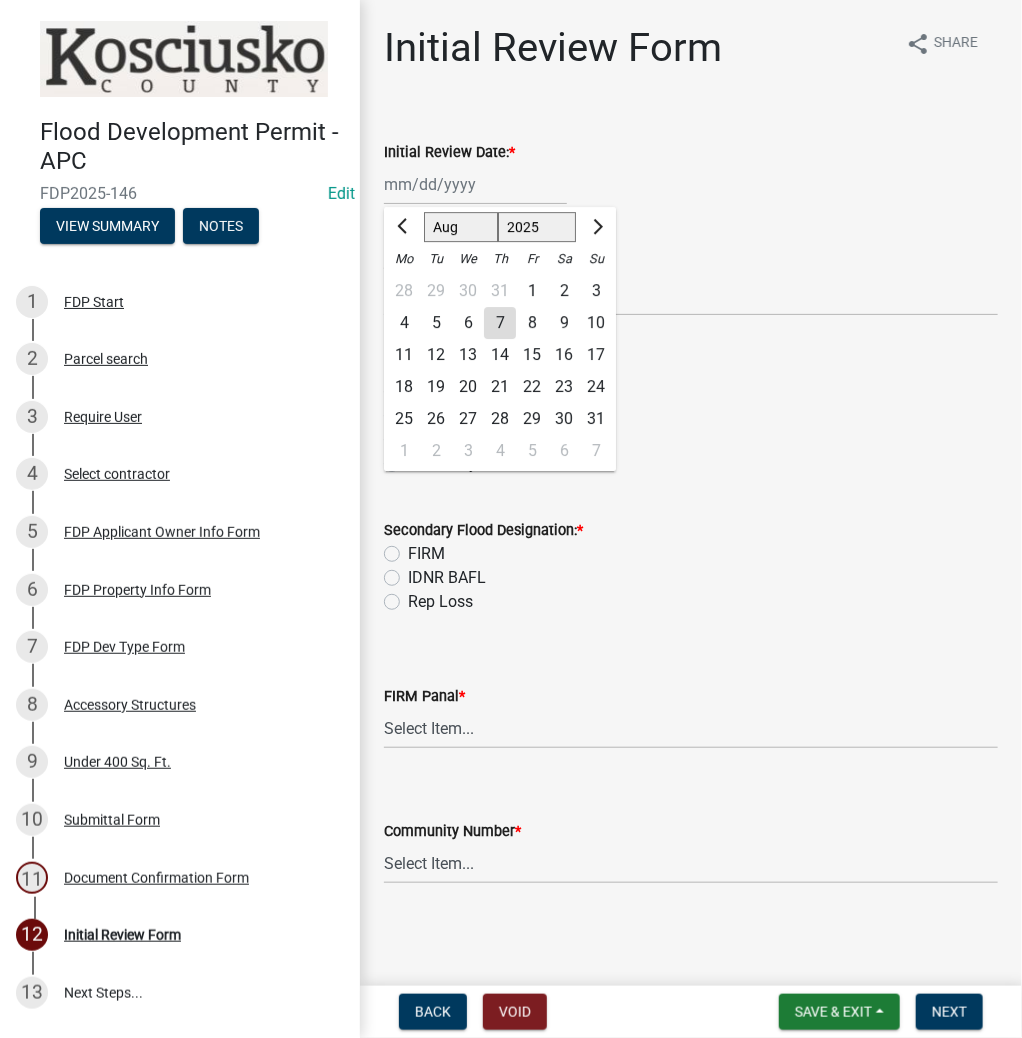 click on "Jan Feb Mar Apr May Jun Jul Aug Sep Oct Nov Dec 1525 1526 1527 1528 1529 1530 1531 1532 1533 1534 1535 1536 1537 1538 1539 1540 1541 1542 1543 1544 1545 1546 1547 1548 1549 1550 1551 1552 1553 1554 1555 1556 1557 1558 1559 1560 1561 1562 1563 1564 1565 1566 1567 1568 1569 1570 1571 1572 1573 1574 1575 1576 1577 1578 1579 1580 1581 1582 1583 1584 1585 1586 1587 1588 1589 1590 1591 1592 1593 1594 1595 1596 1597 1598 1599 1600 1601 1602 1603 1604 1605 1606 1607 1608 1609 1610 1611 1612 1613 1614 1615 1616 1617 1618 1619 1620 1621 1622 1623 1624 1625 1626 1627 1628 1629 1630 1631 1632 1633 1634 1635 1636 1637 1638 1639 1640 1641 1642 1643 1644 1645 1646 1647 1648 1649 1650 1651 1652 1653 1654 1655 1656 1657 1658 1659 1660 1661 1662 1663 1664 1665 1666 1667 1668 1669 1670 1671 1672 1673 1674 1675 1676 1677 1678 1679 1680 1681 1682 1683 1684 1685 1686 1687 1688 1689 1690 1691 1692 1693 1694 1695 1696 1697 1698 1699 1700 1701 1702 1703 1704 1705 1706 1707 1708 1709 1710 1711 1712 1713 1714 1715 1716 1717 1718 1719 1" 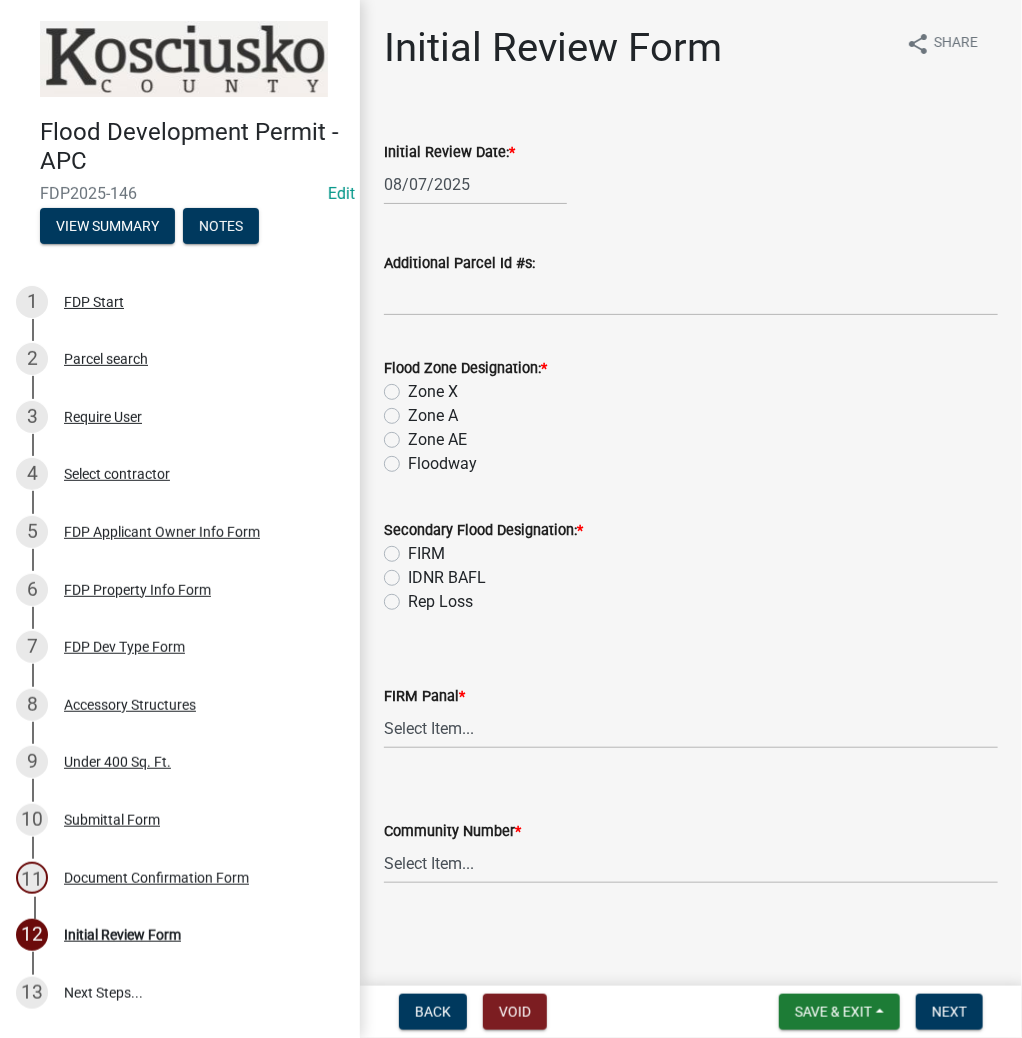 click on "Zone A" 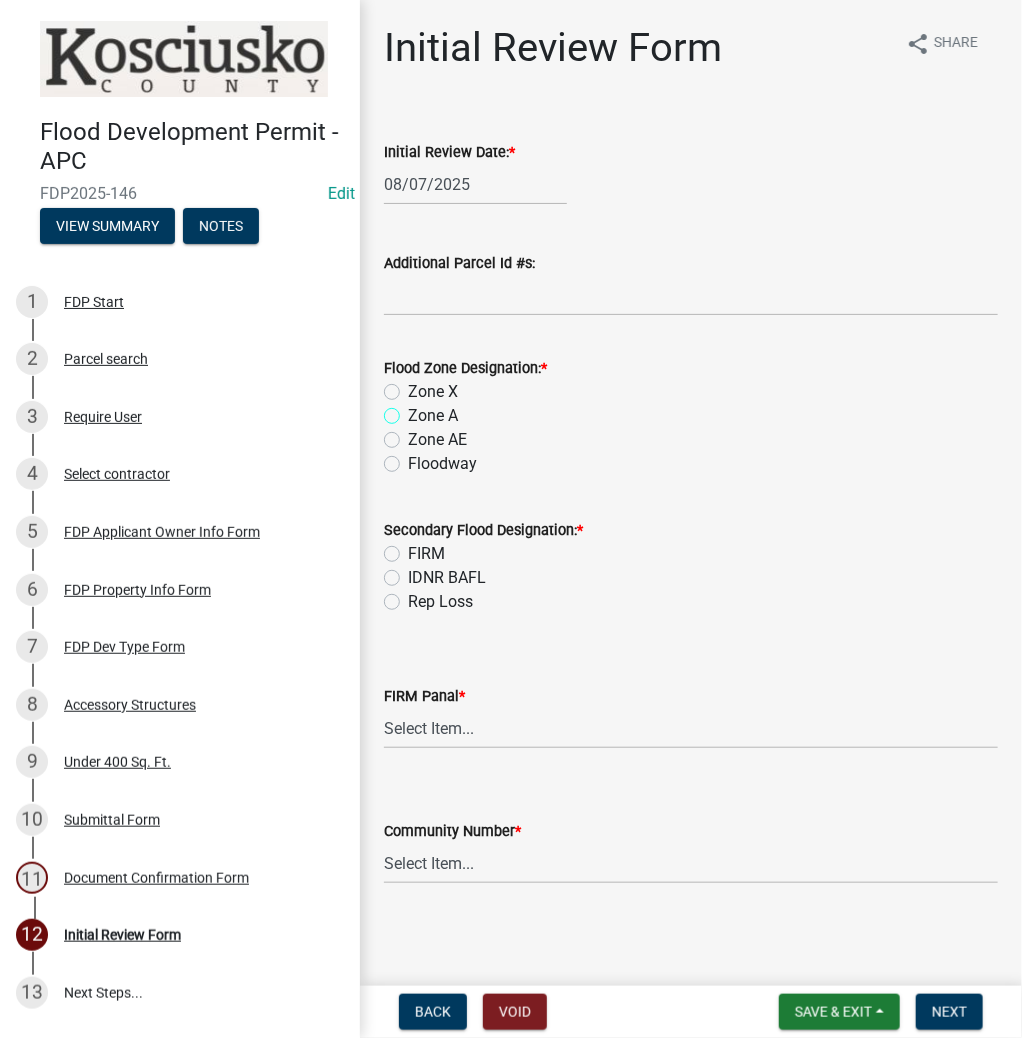 click on "Zone A" at bounding box center (414, 410) 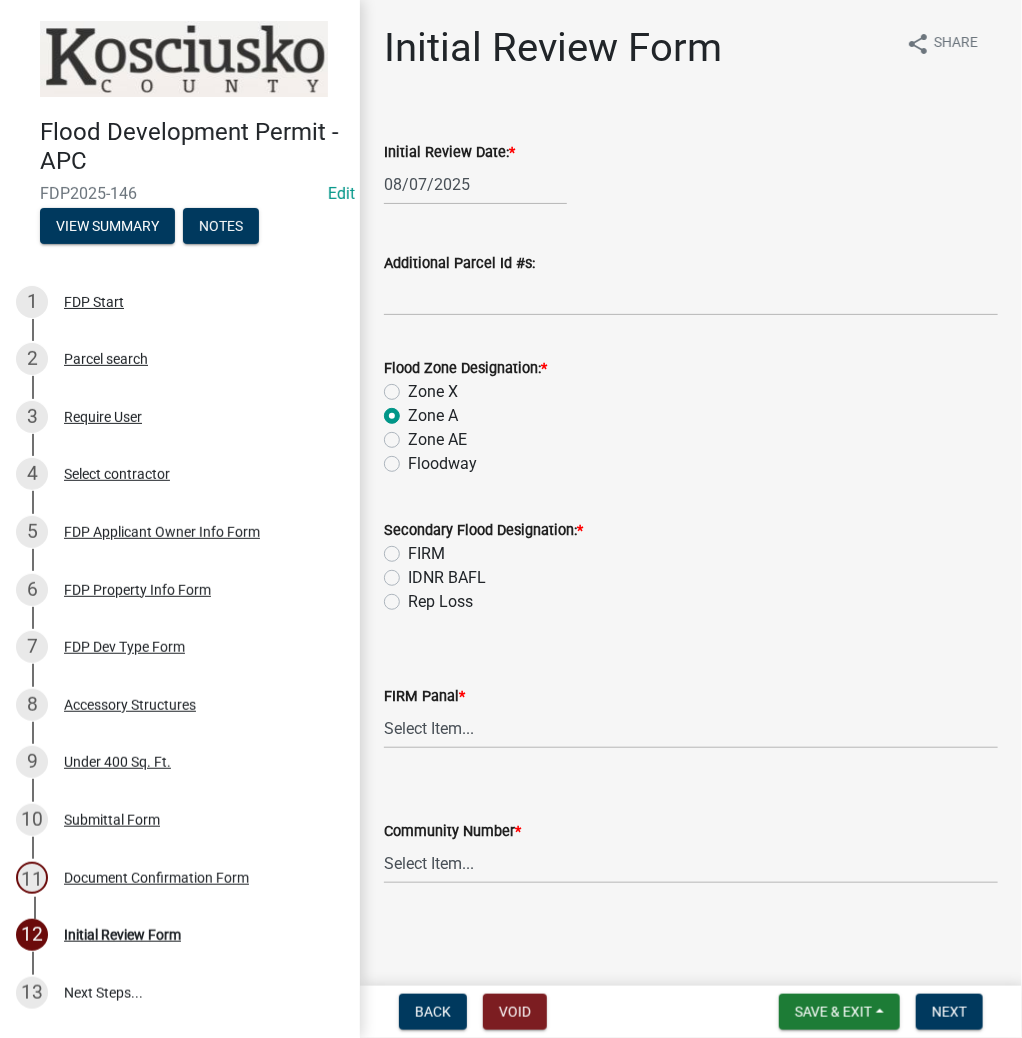 radio on "true" 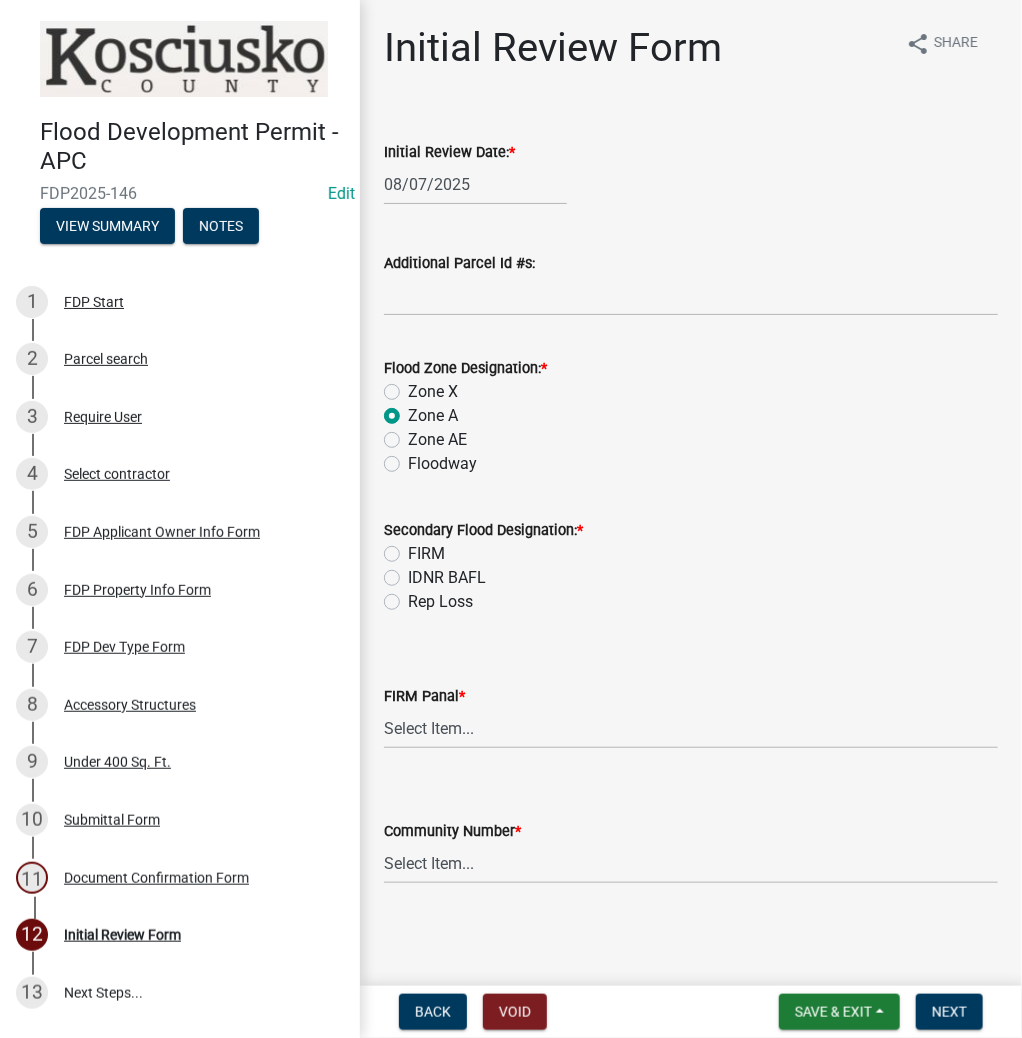click on "FIRM" 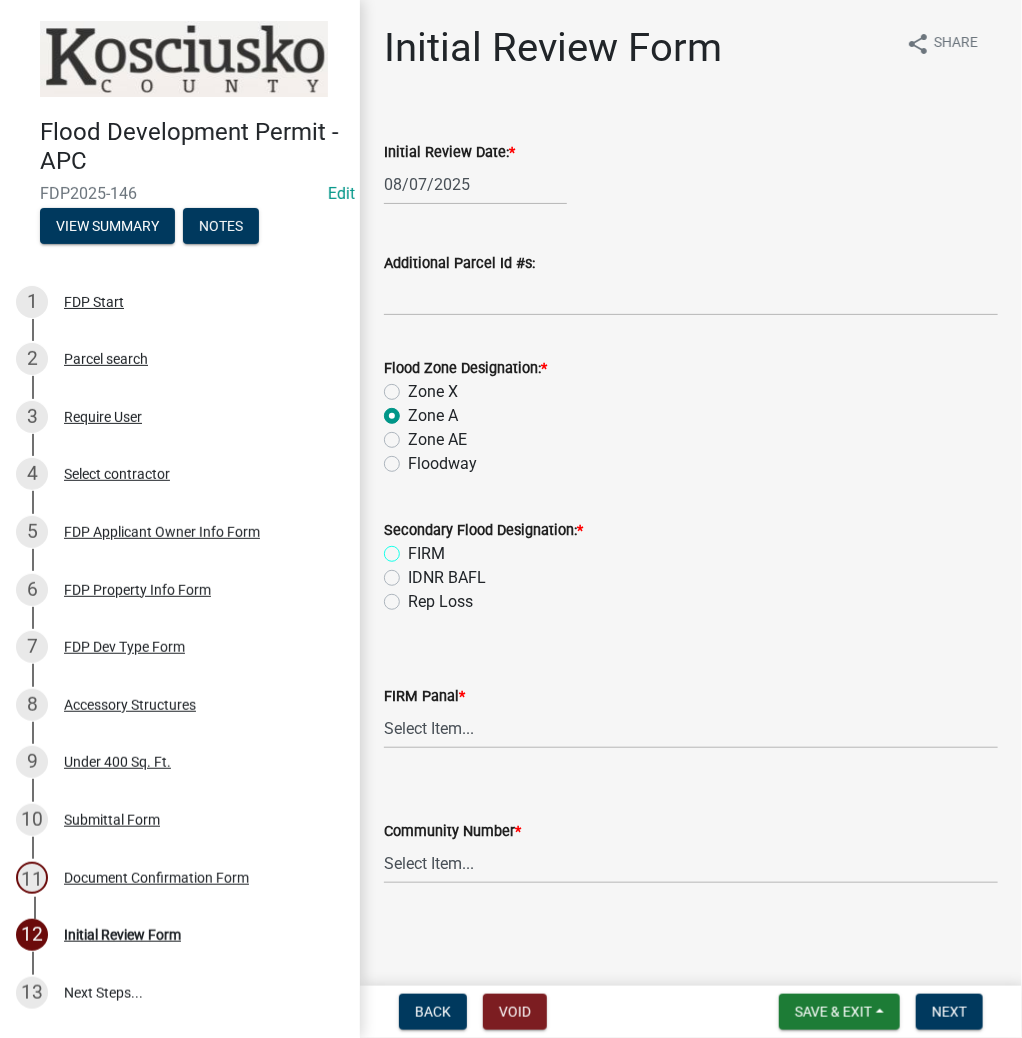 click on "FIRM" at bounding box center (414, 548) 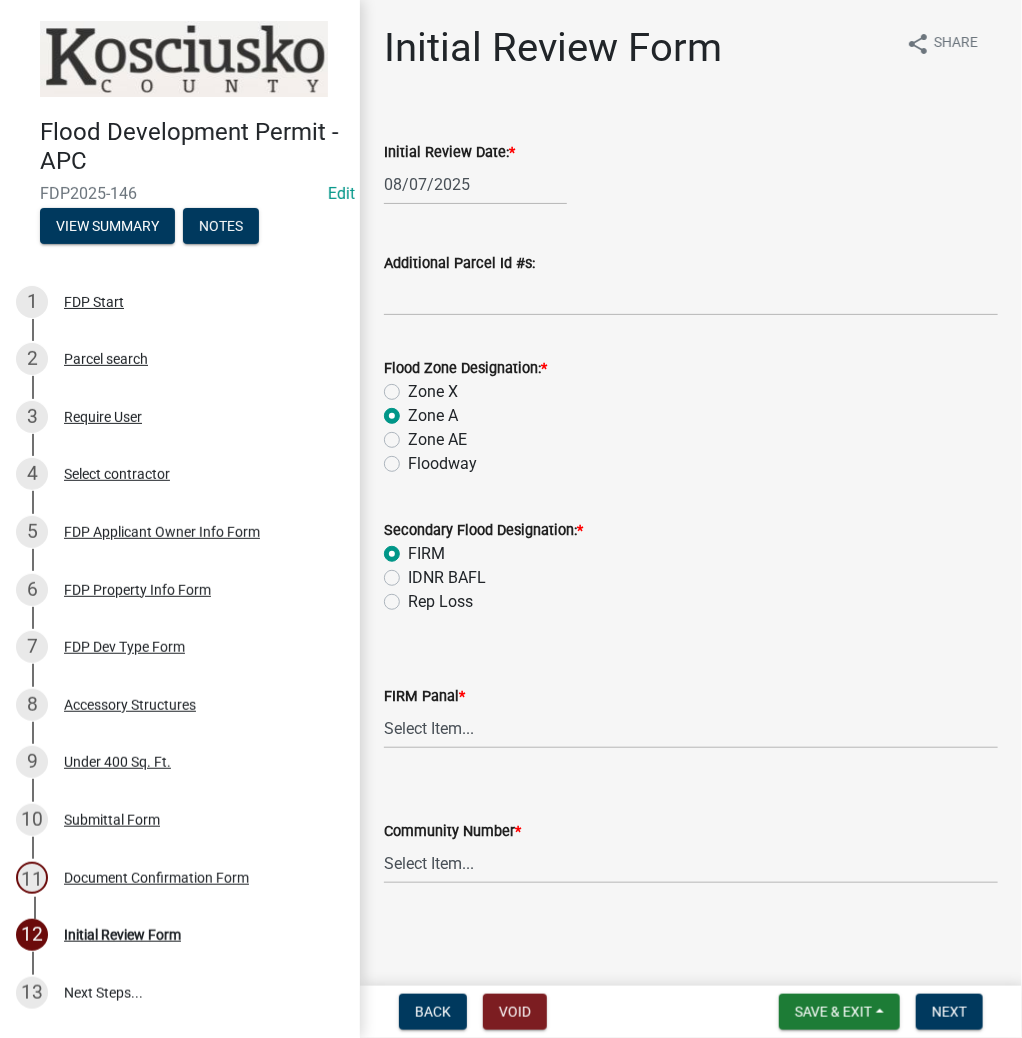 radio on "true" 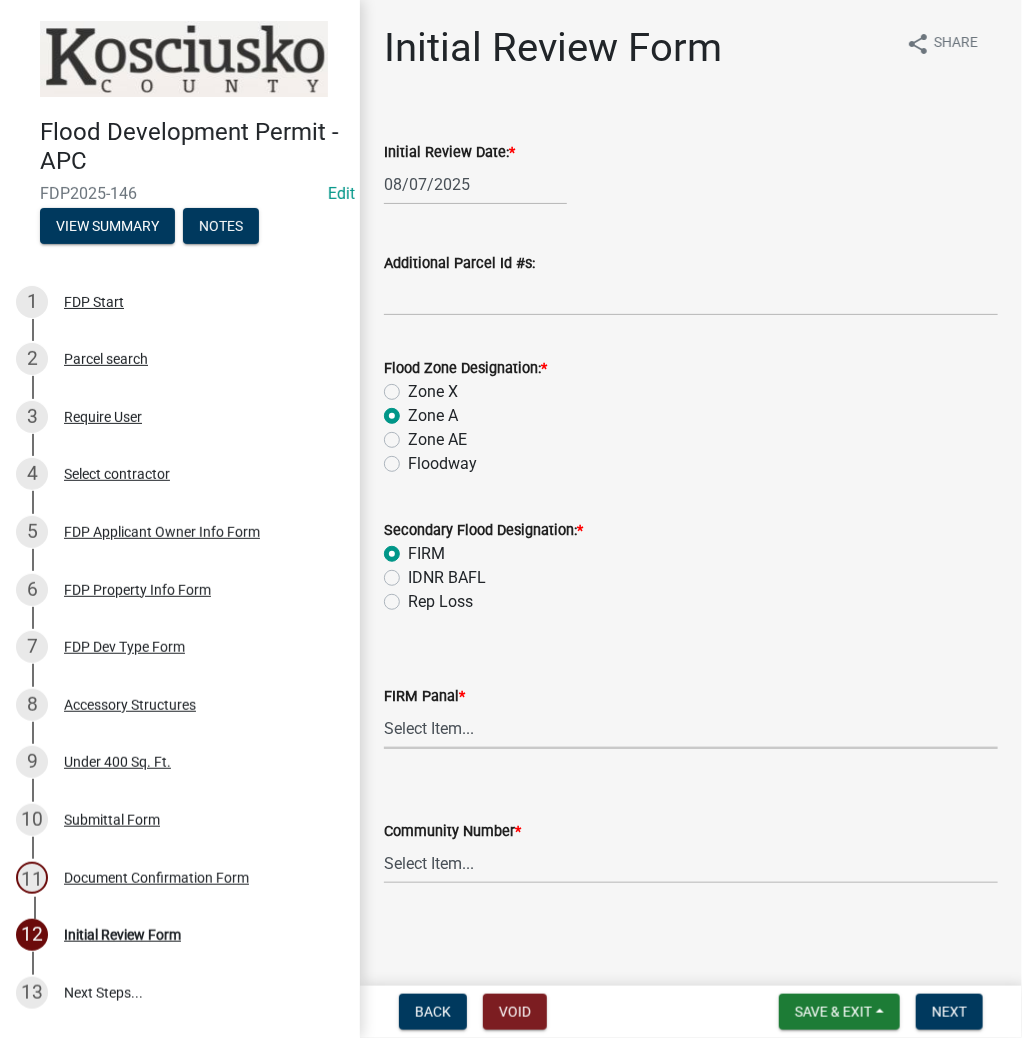 click on "Select Item...   0020   0040   0045   0065   0067   0070   0086   0090   0095   0110   0120   0140   0145   0150   0155   0160   0163   0164   0165   0170   0180   0185   0190   0195   0210   0215   0220   0230   0235   0240   0245   0251   0252   0253   0254   0260   0265   0270   0280   0285   0290   0310   0320   0330   0335   0340   0345   0360   0375   0380   0390   0400" at bounding box center (691, 728) 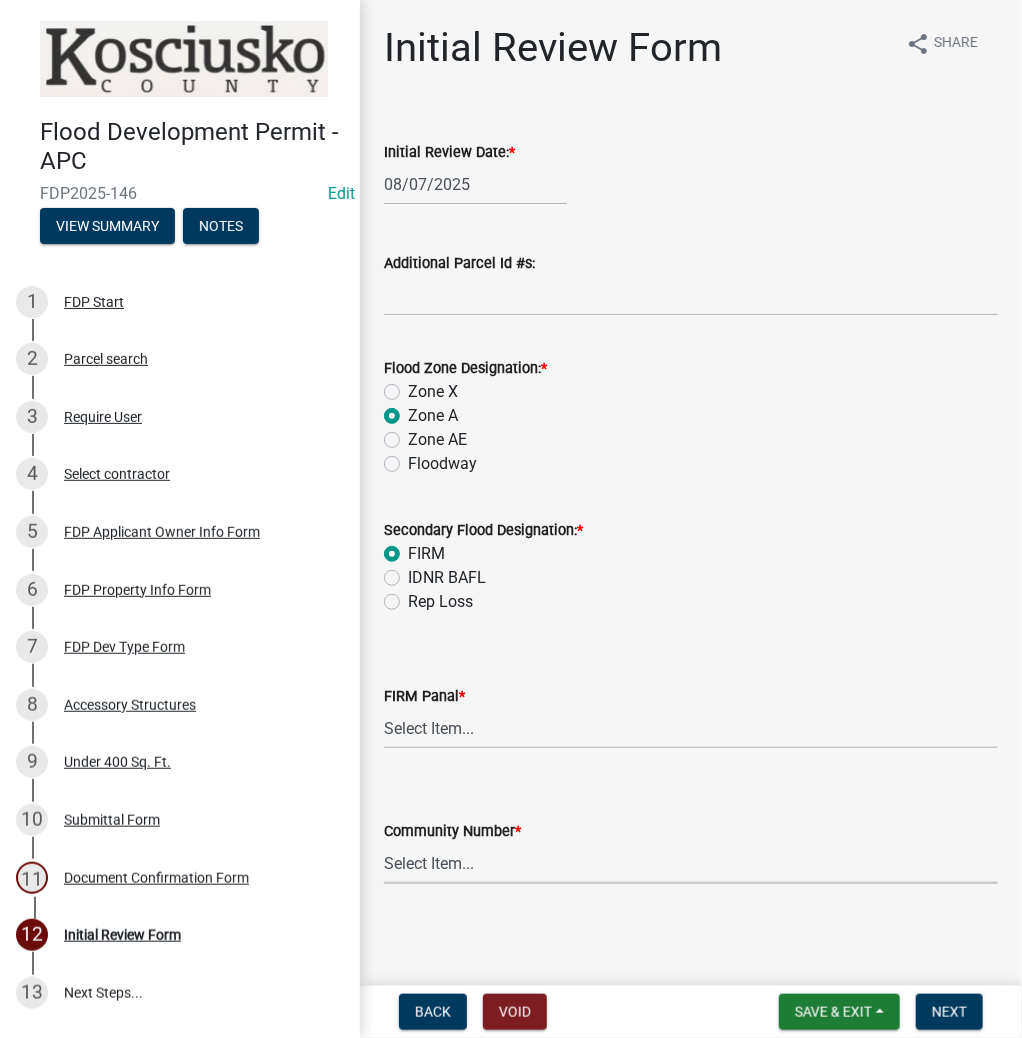 click on "Select Item...   Kos Co - Unincop - 180121   Town of Milford - 180382   Town of North Webster - 180465   Town of Silver Lake - 180311   Town of Syracuse - 180122" at bounding box center [691, 863] 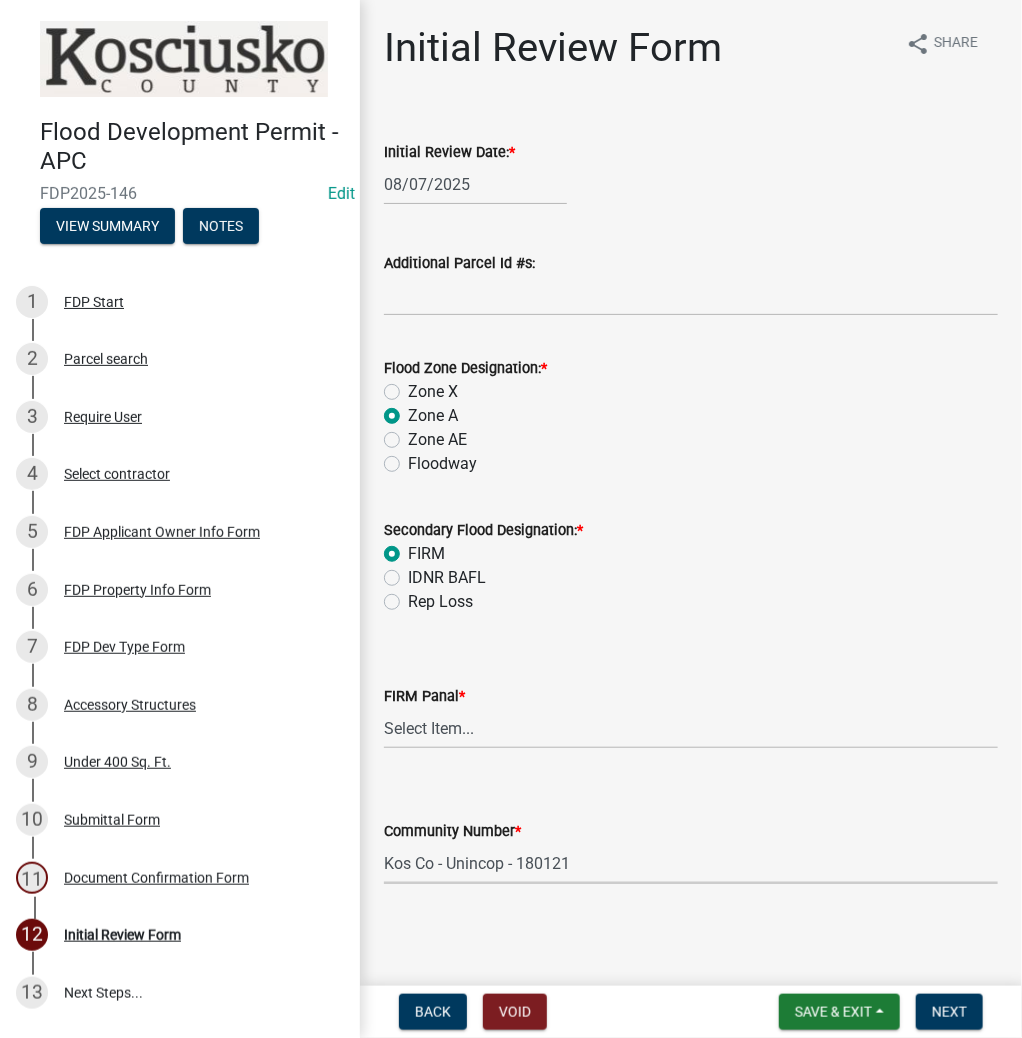 click on "Select Item...   Kos Co - Unincop - 180121   Town of Milford - 180382   Town of North Webster - 180465   Town of Silver Lake - 180311   Town of Syracuse - 180122" at bounding box center (691, 863) 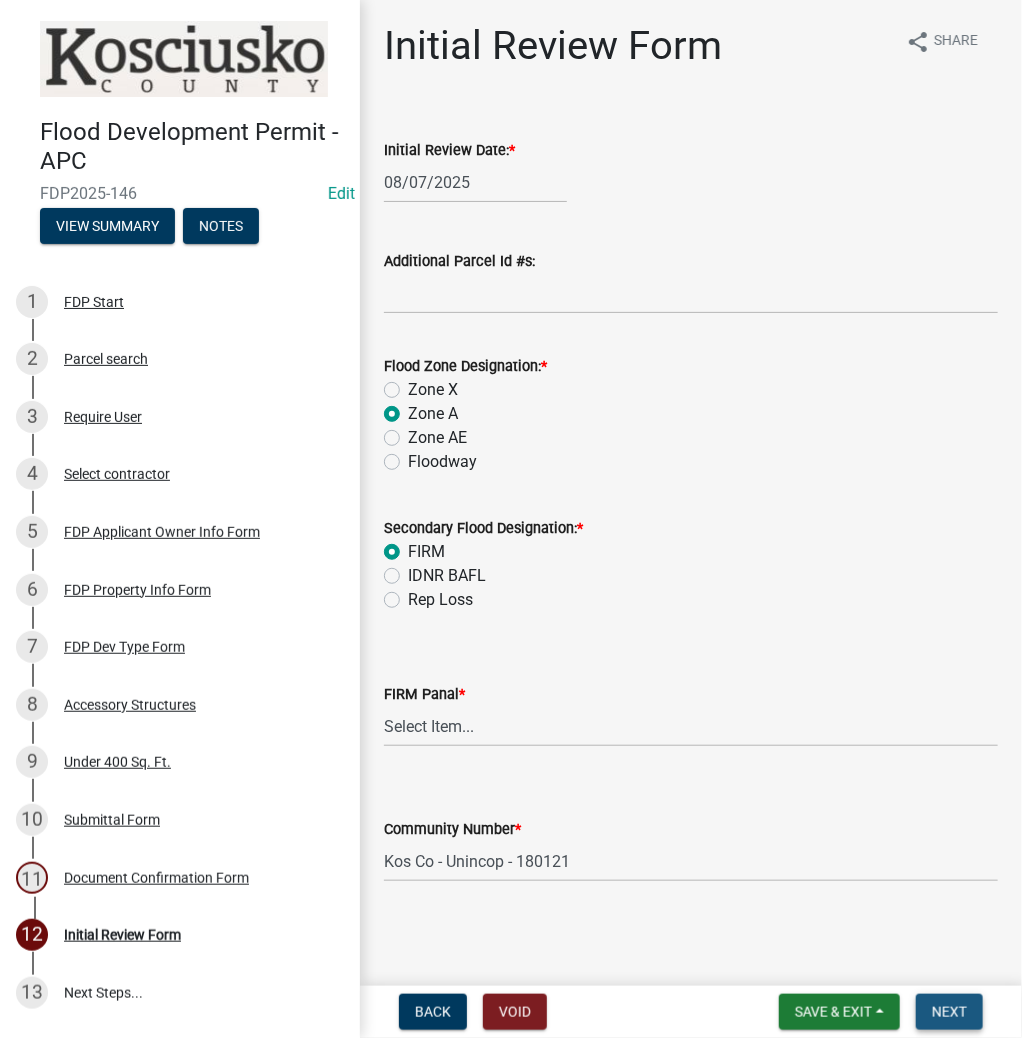 click on "Next" at bounding box center (949, 1012) 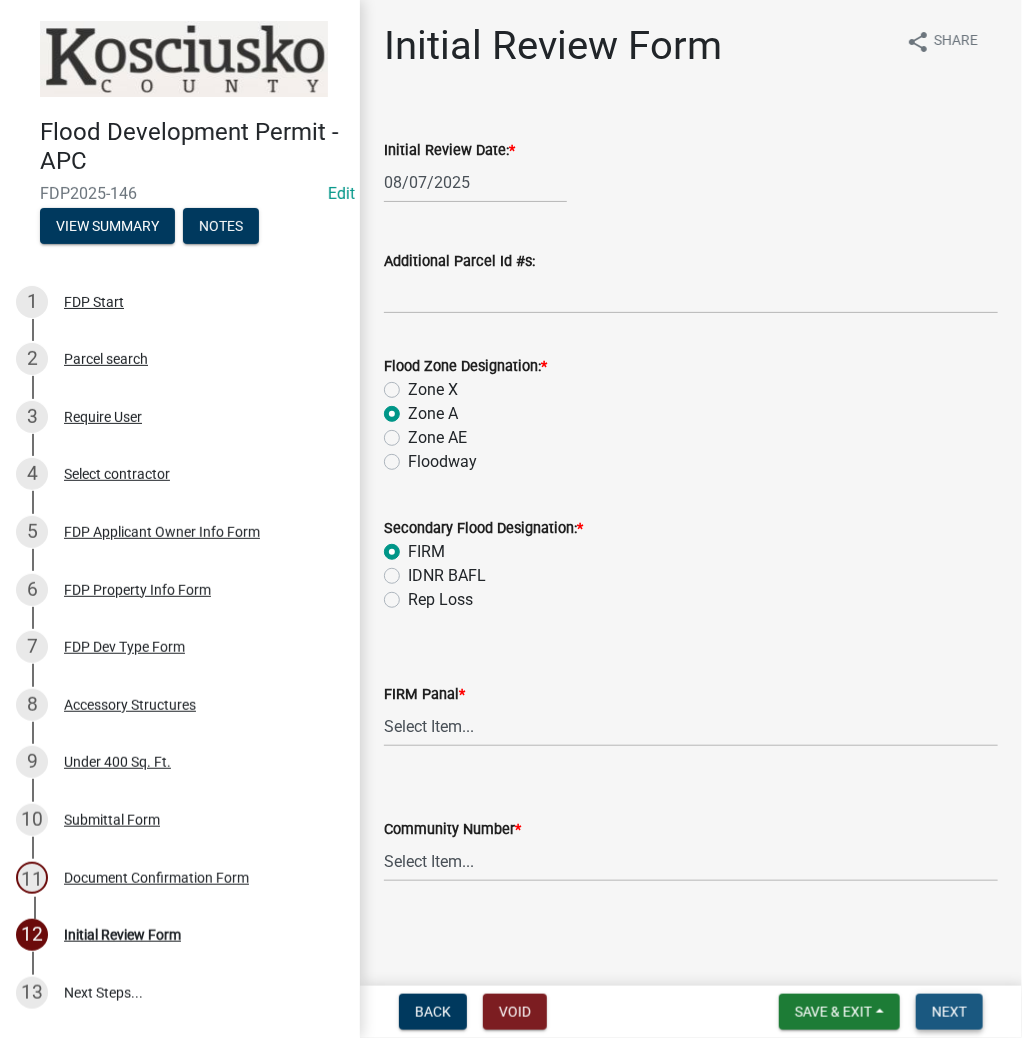 scroll, scrollTop: 0, scrollLeft: 0, axis: both 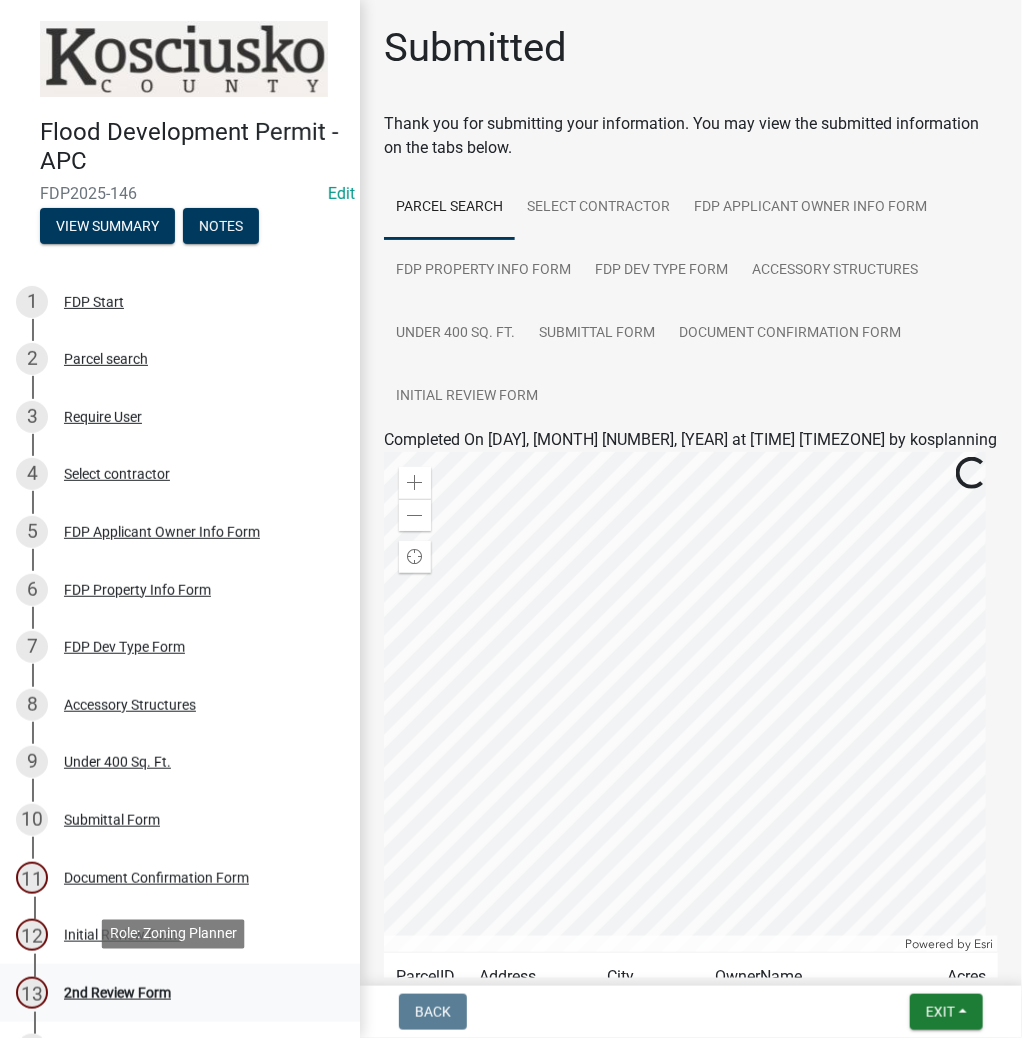 click on "2nd Review Form" at bounding box center (117, 993) 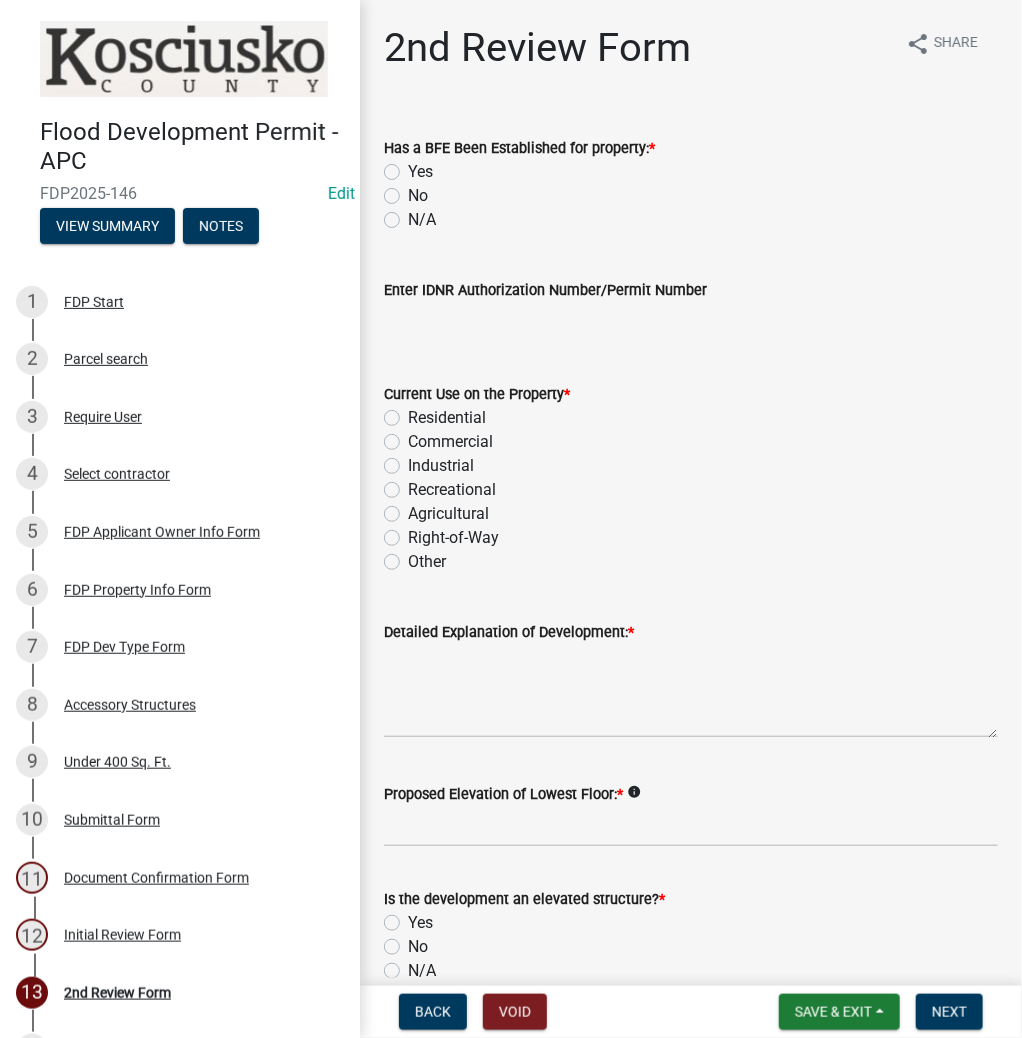 click on "Yes" 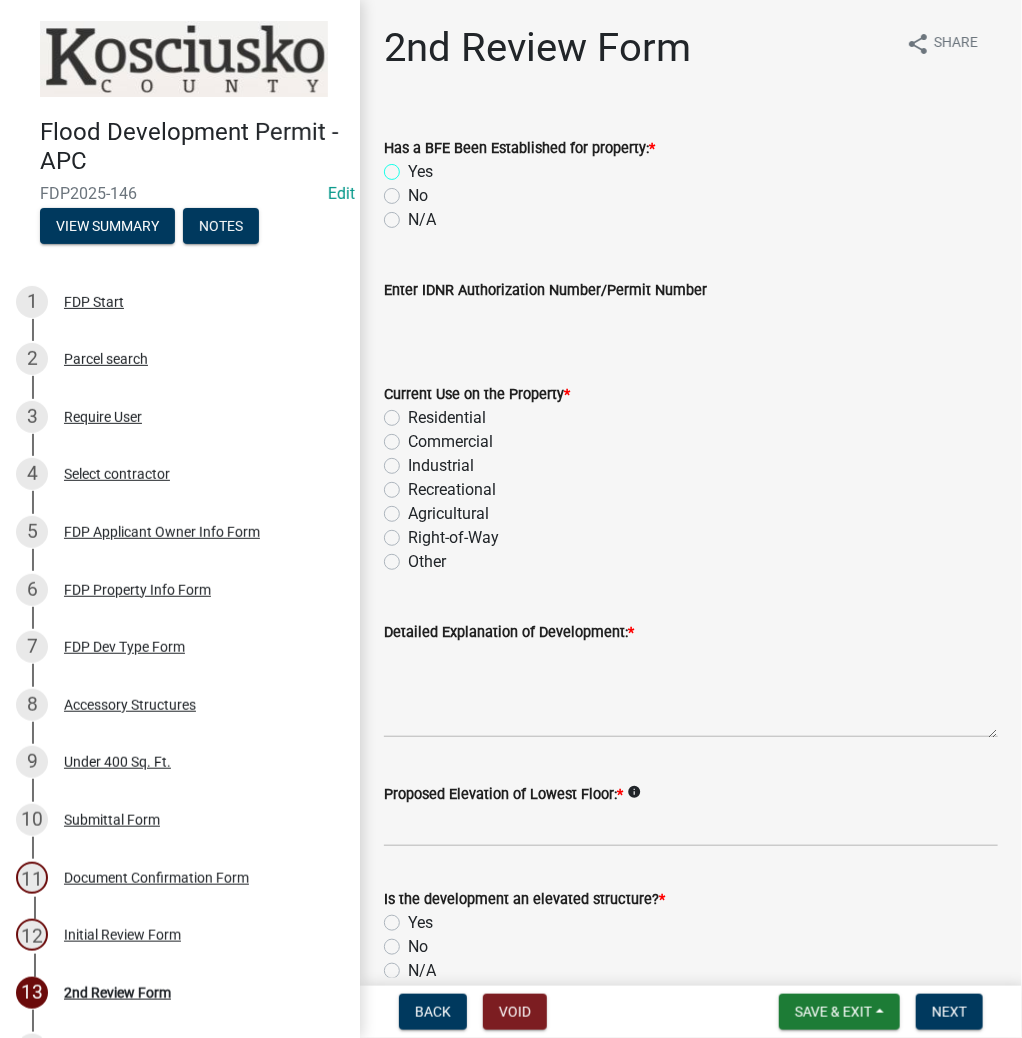 click on "Yes" at bounding box center (414, 166) 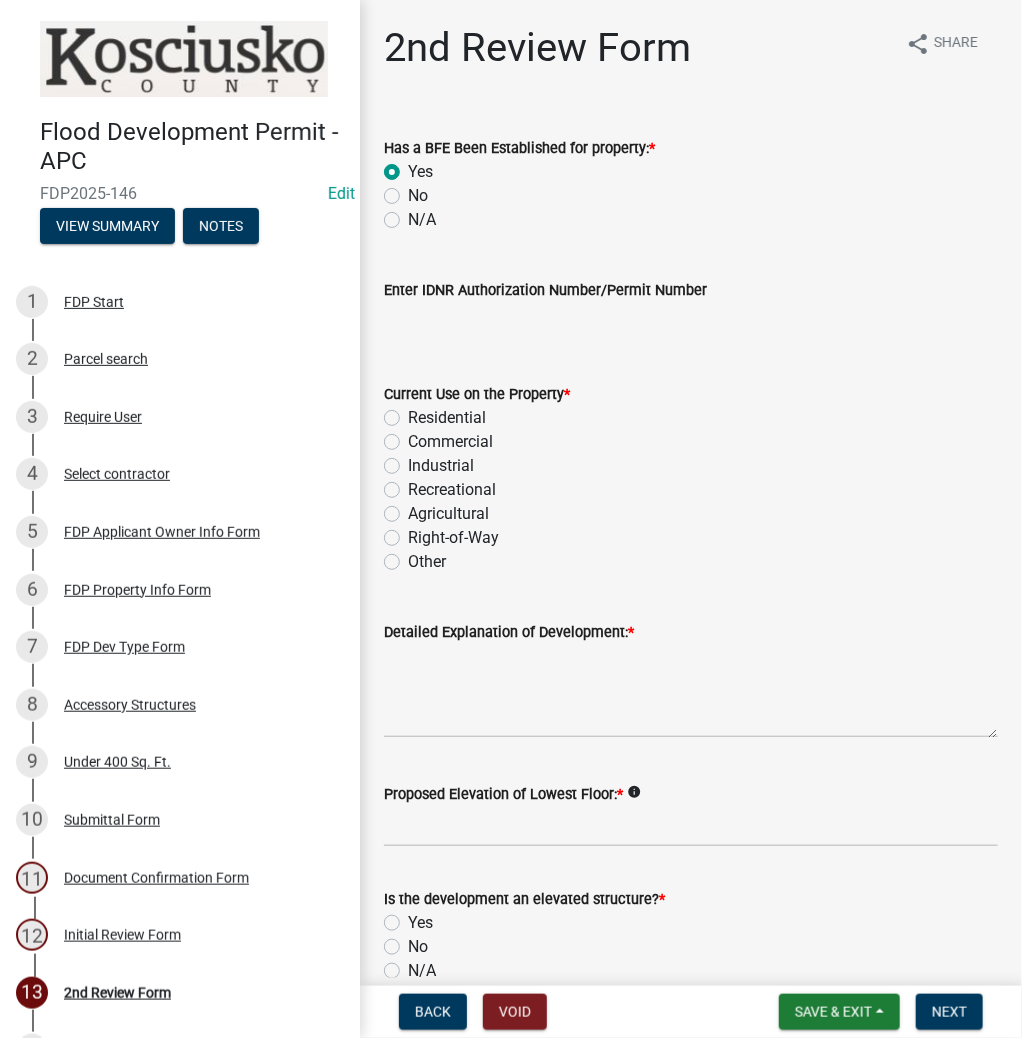 radio on "true" 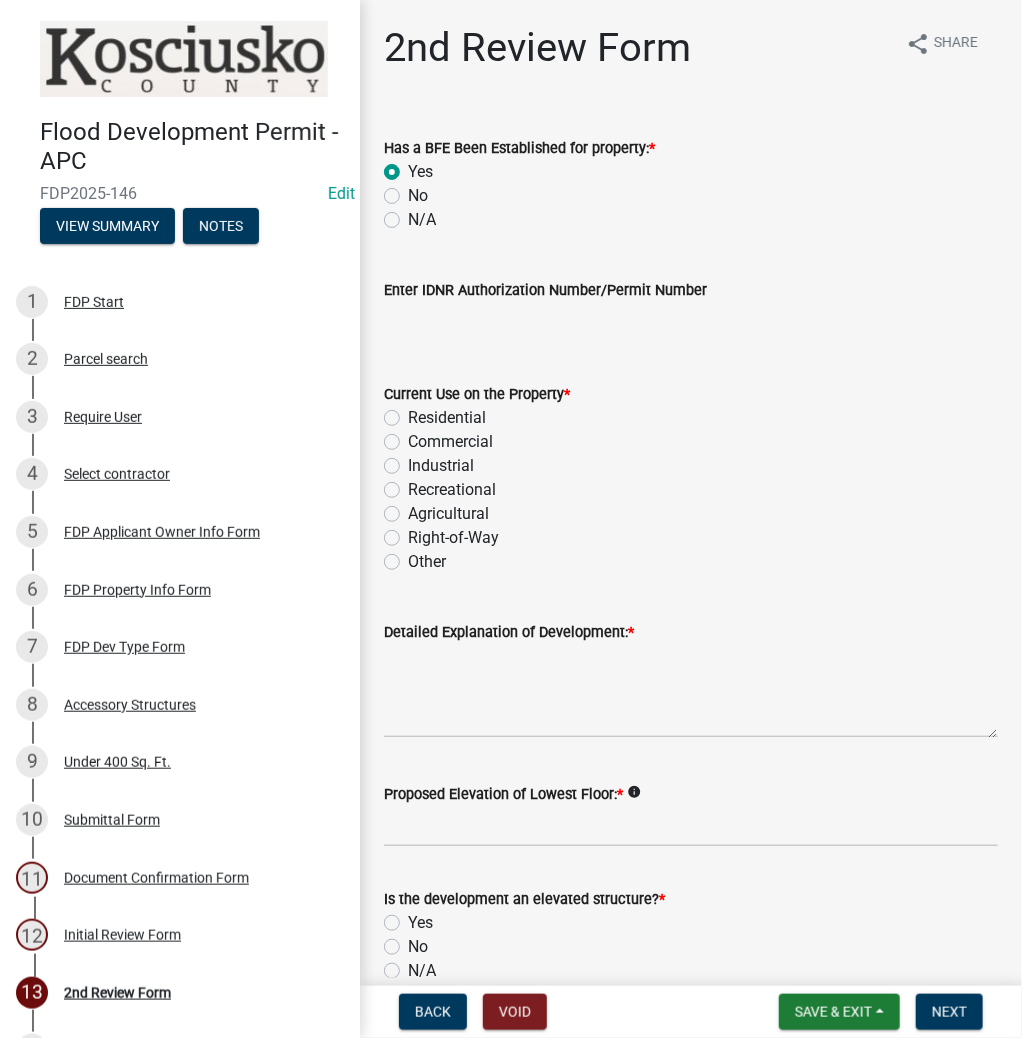 click on "Residential" 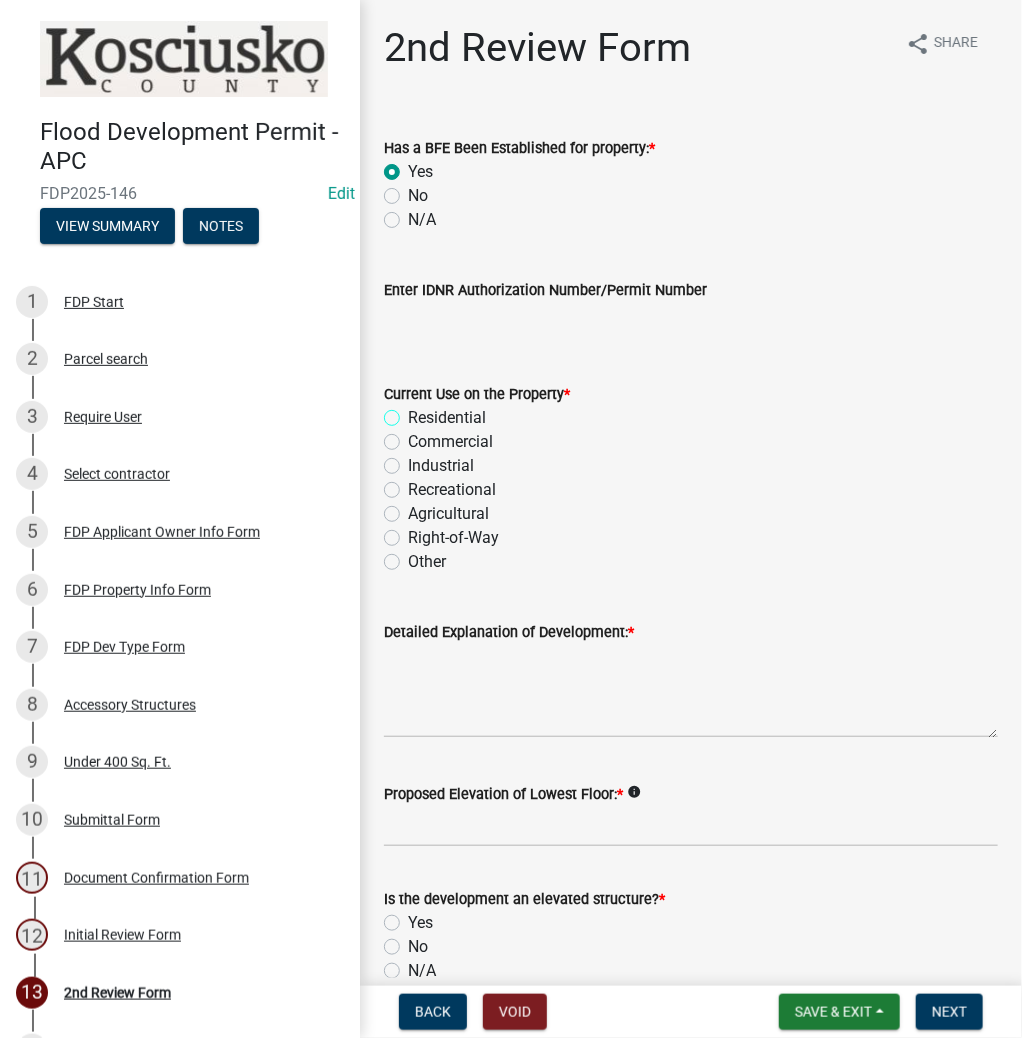 click on "Residential" at bounding box center [414, 412] 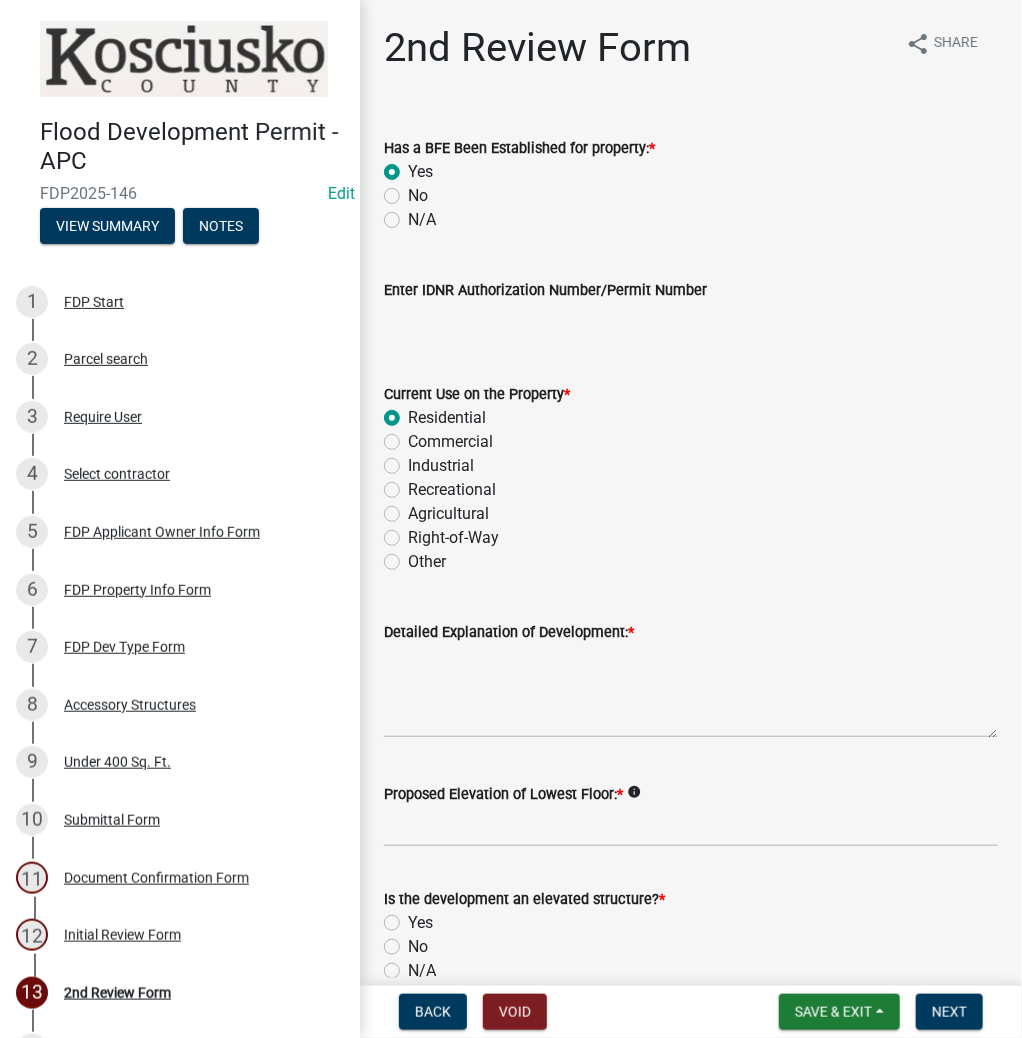 radio on "true" 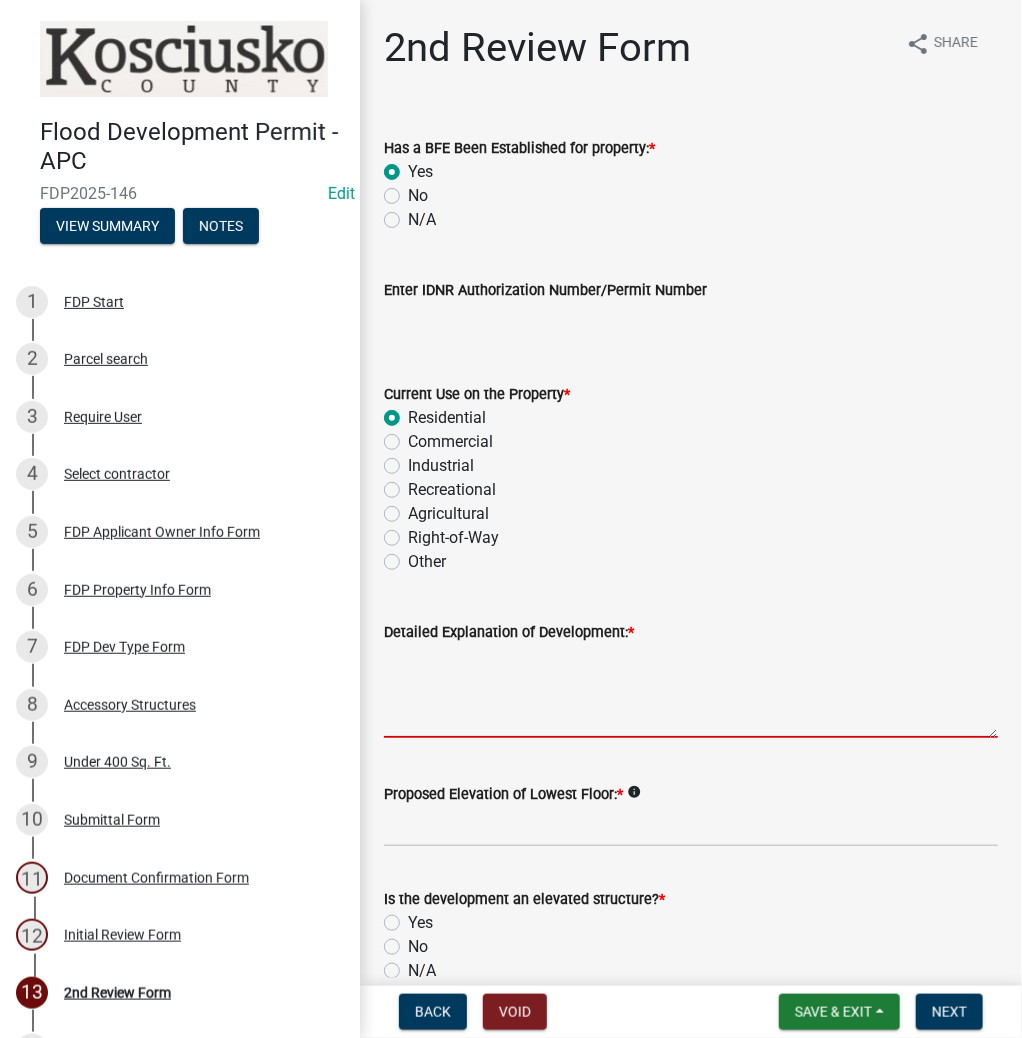 click on "Detailed Explanation of Development:  *" at bounding box center [691, 691] 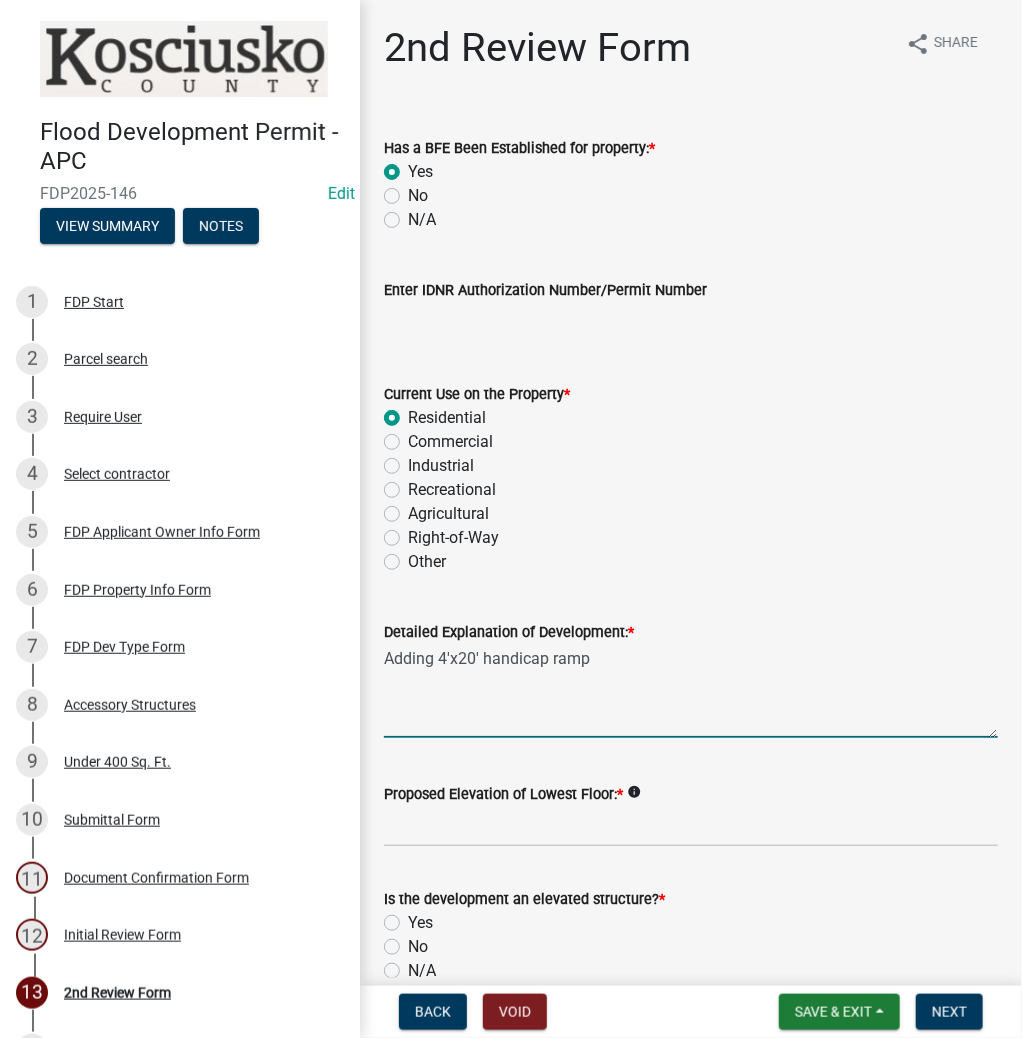 type on "Adding 4'x20' handicap ramp" 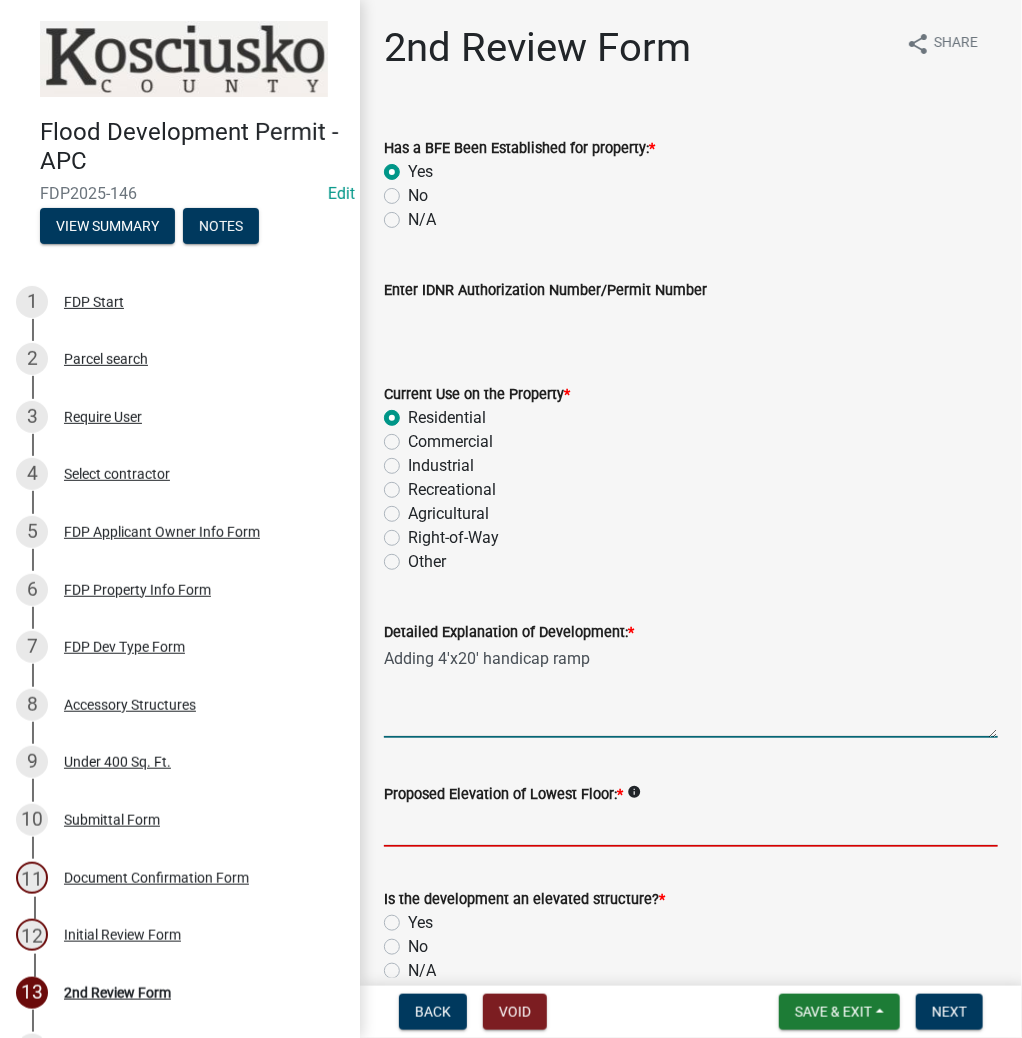 click on "Proposed Elevation of Lowest Floor:  *" at bounding box center [691, 826] 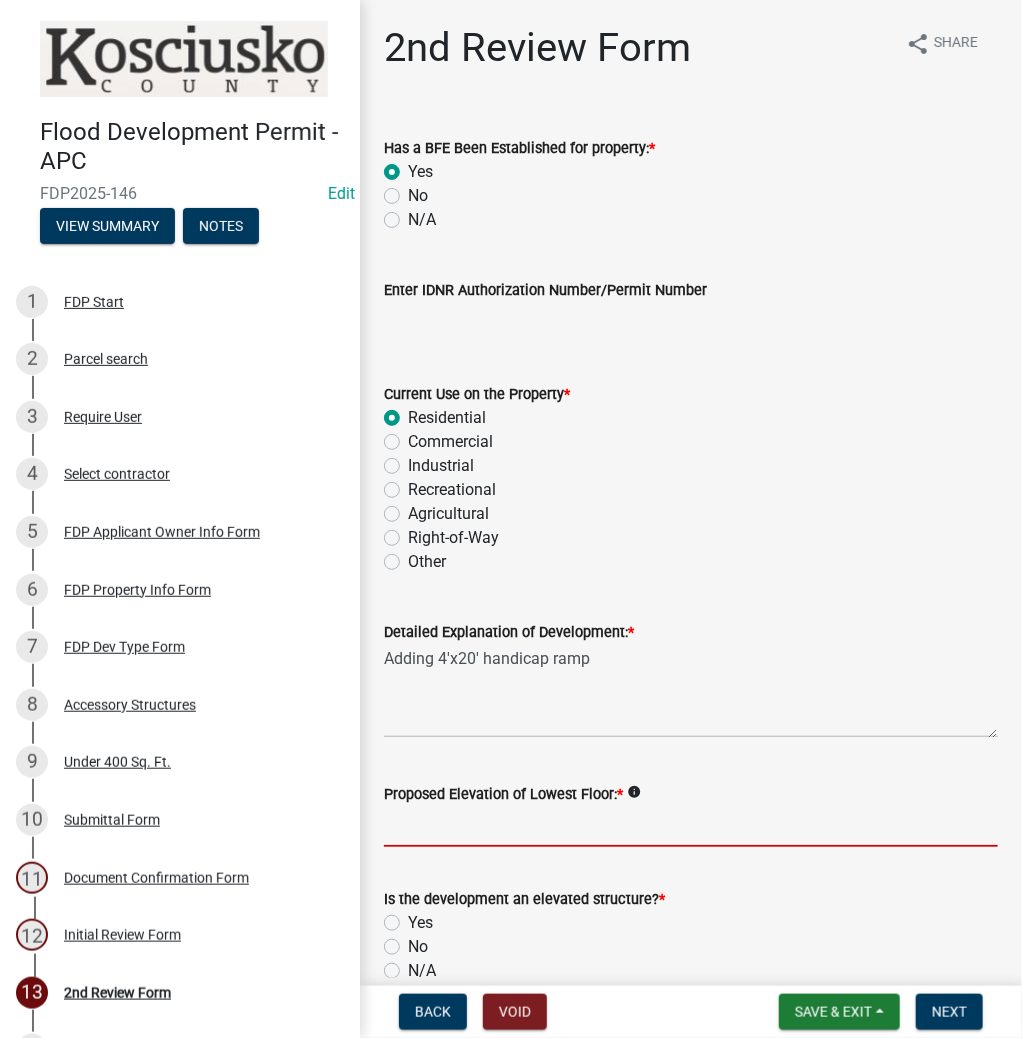 type on "n/a" 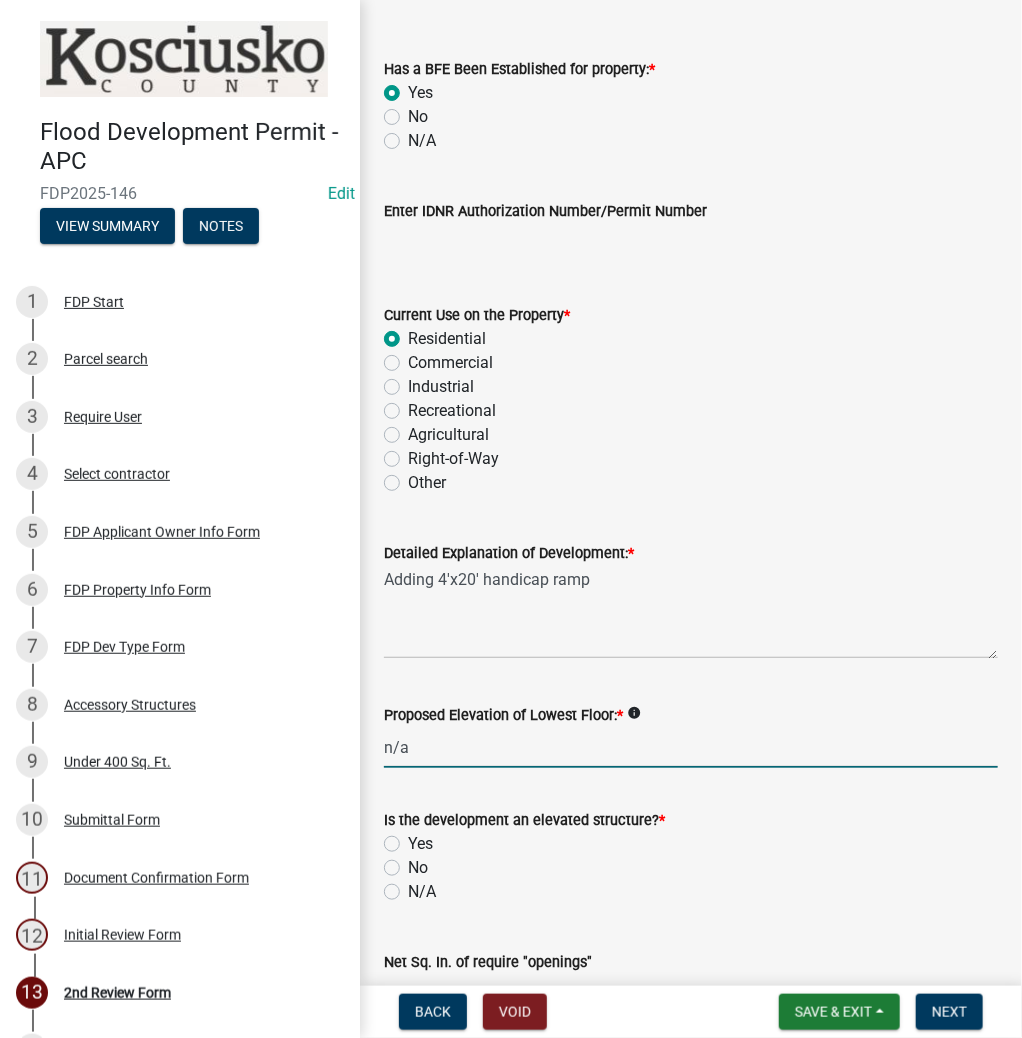 scroll, scrollTop: 240, scrollLeft: 0, axis: vertical 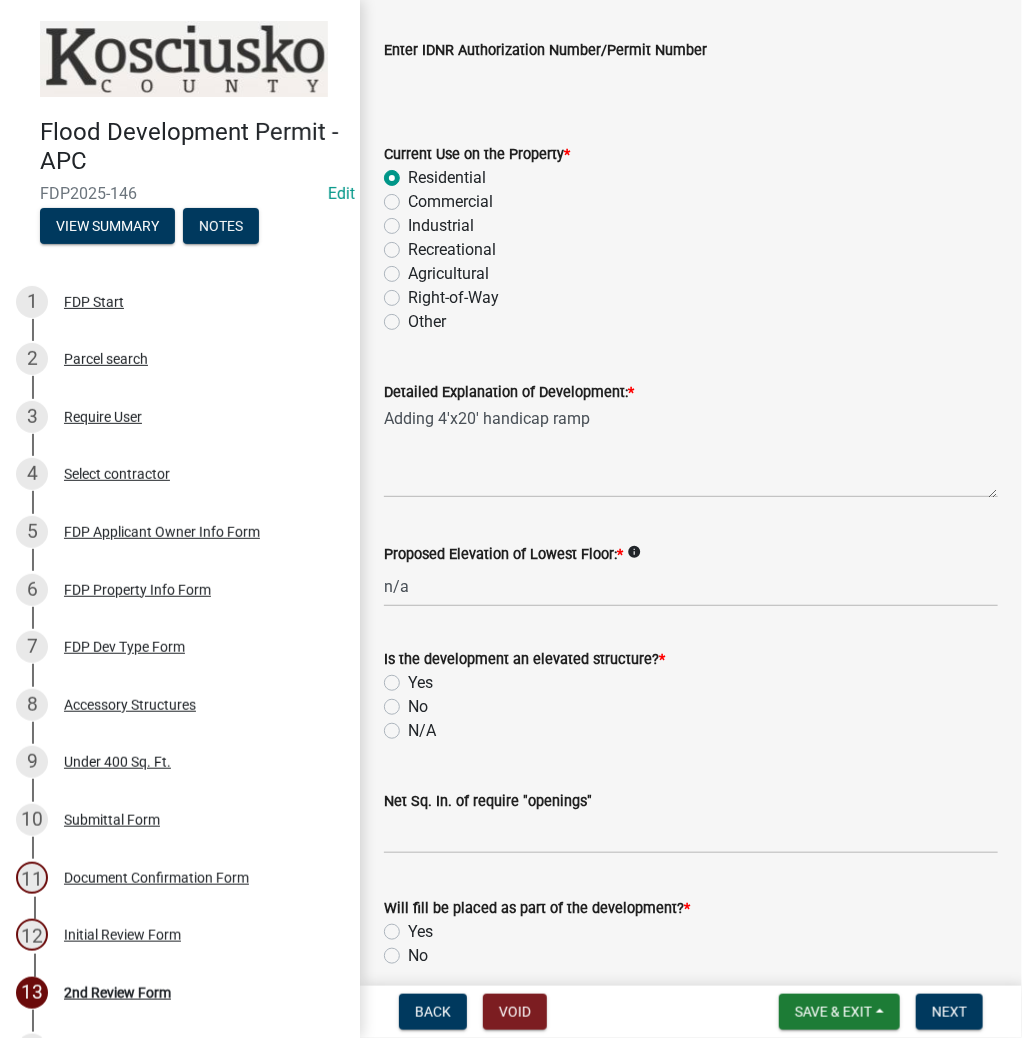 click on "No" 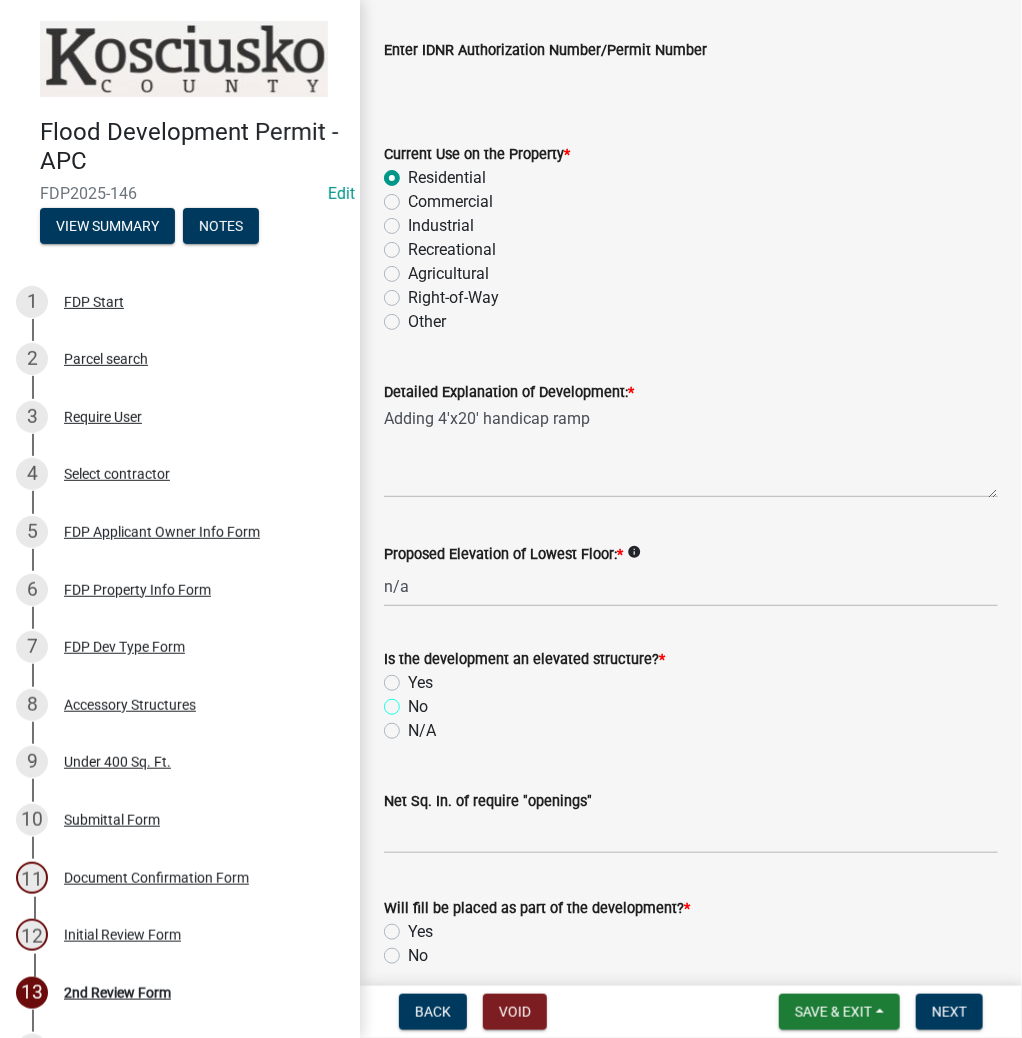 click on "No" at bounding box center [414, 701] 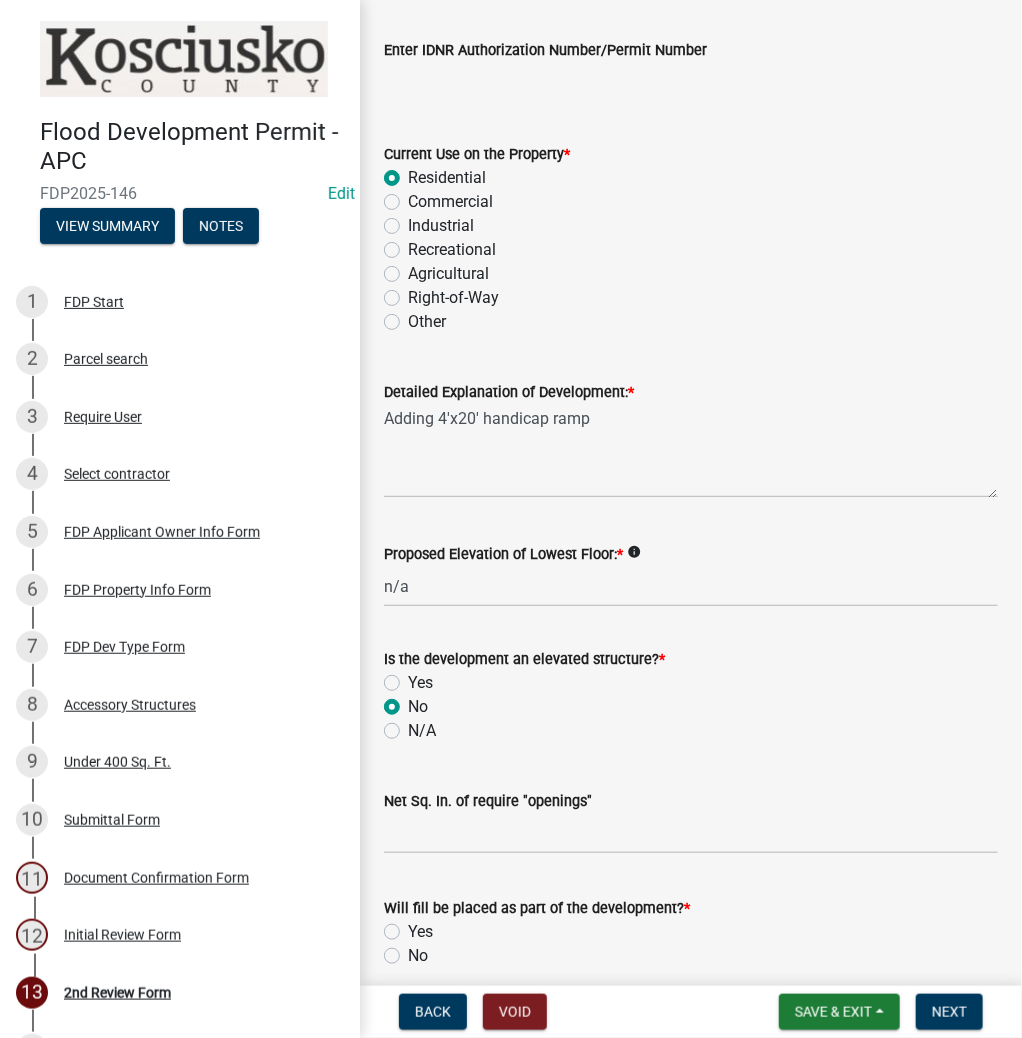 radio on "true" 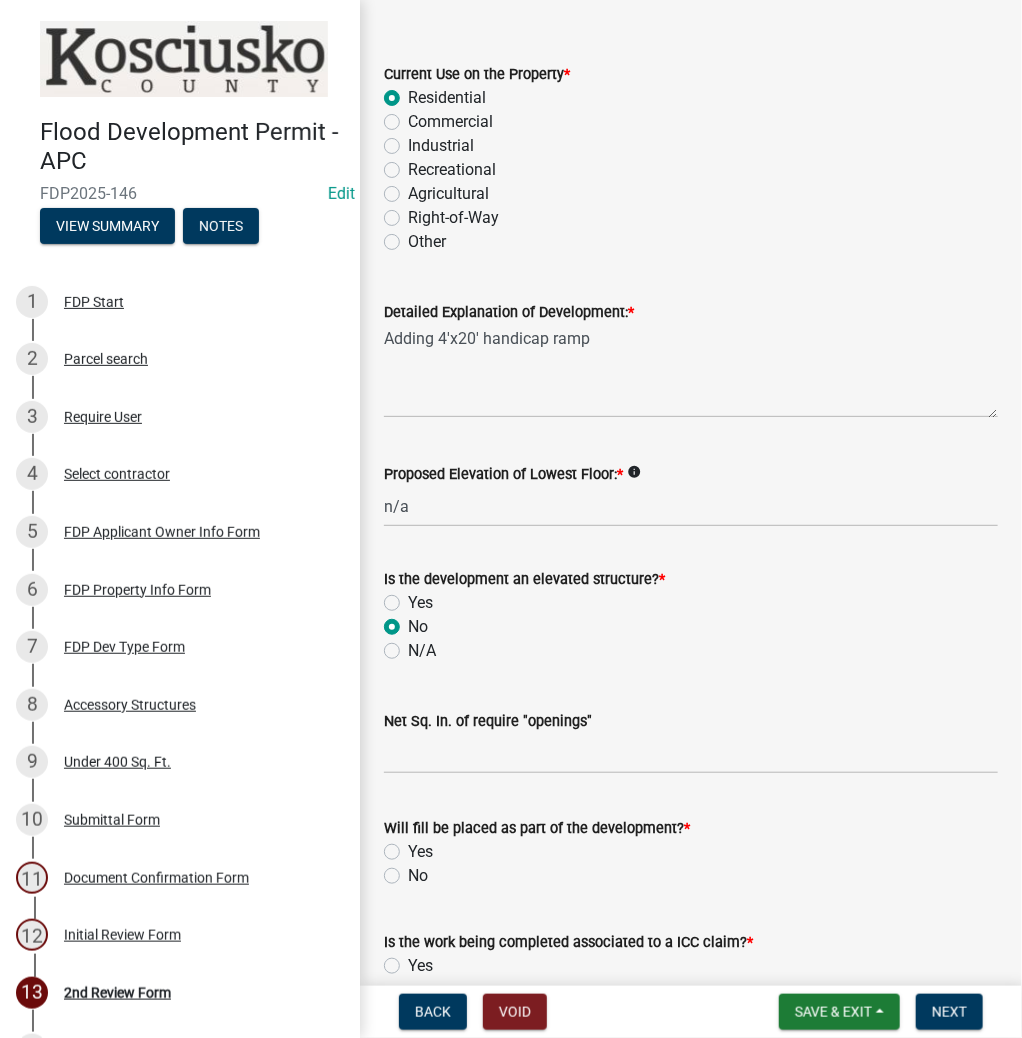 scroll, scrollTop: 400, scrollLeft: 0, axis: vertical 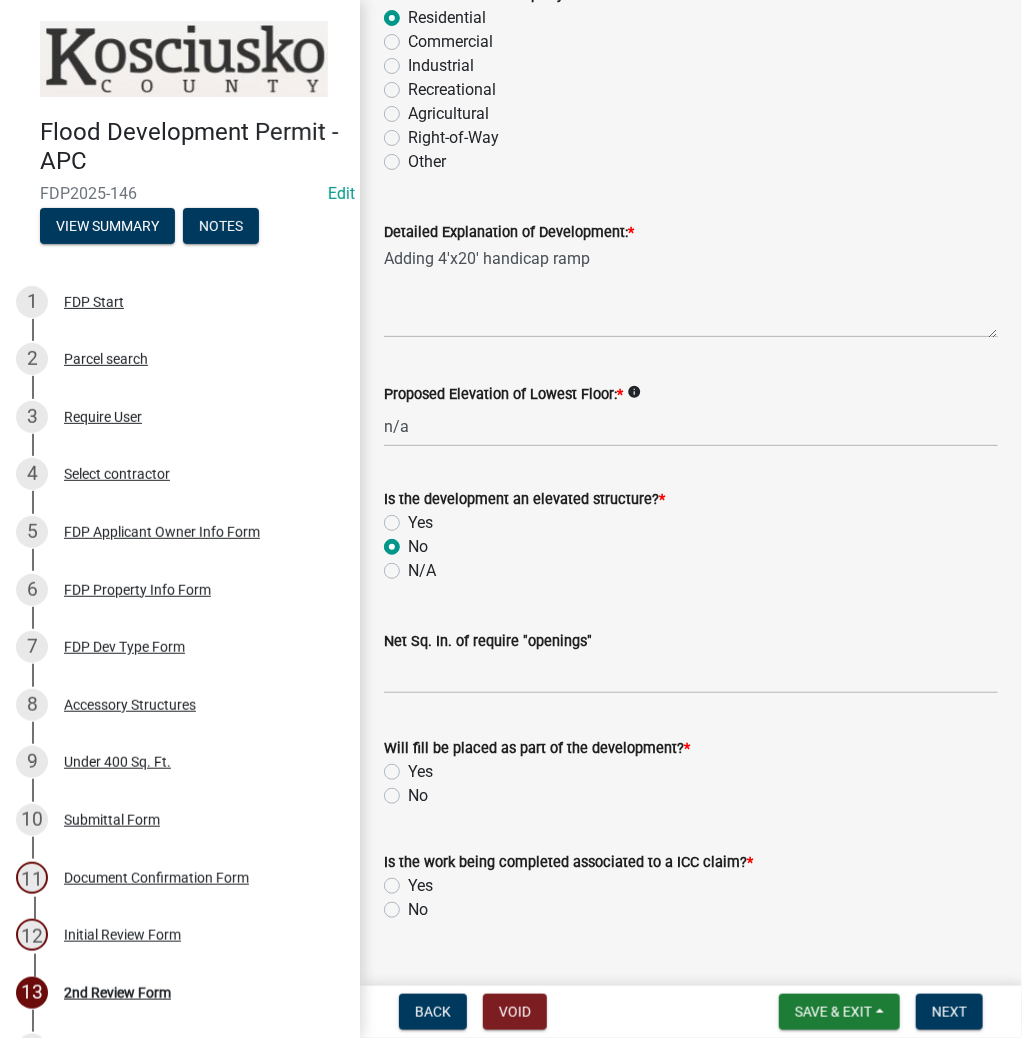 click on "No" 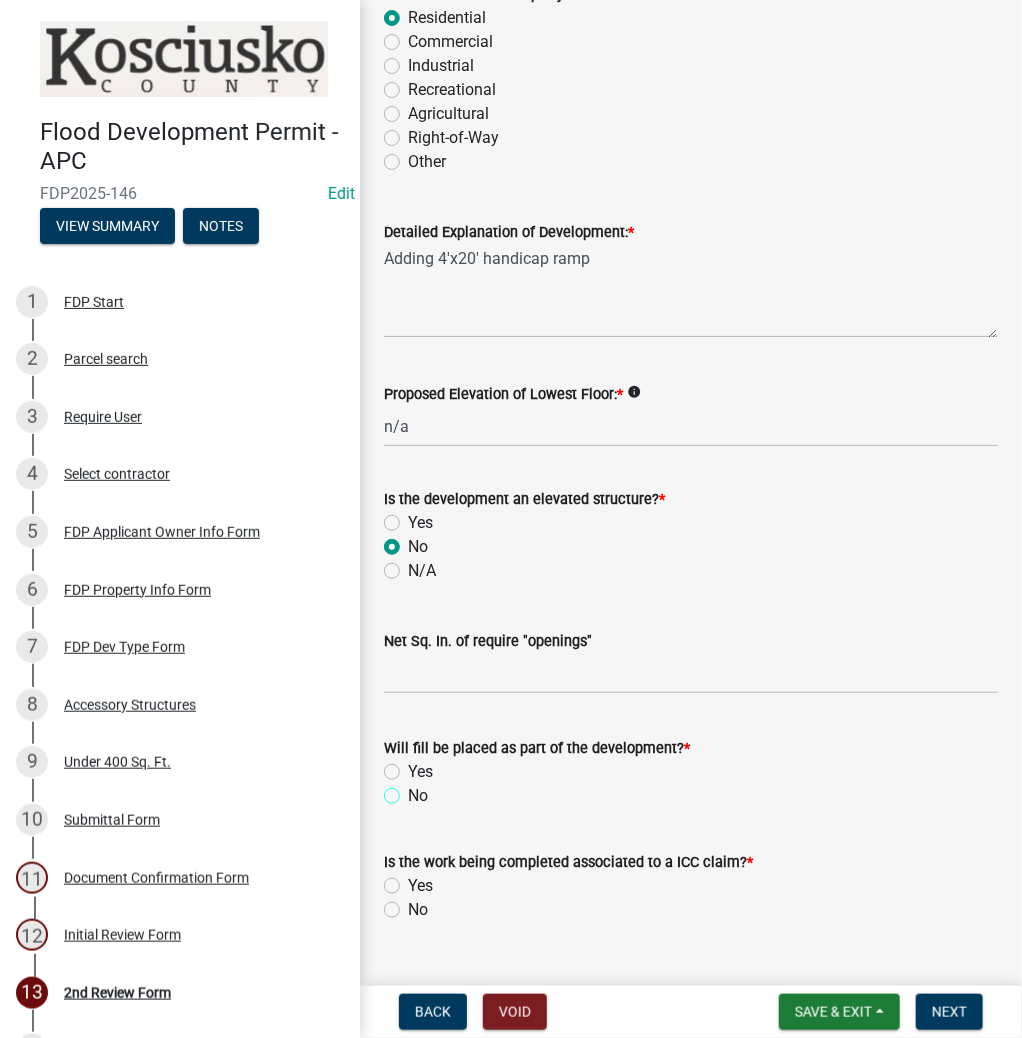 click on "No" at bounding box center [414, 790] 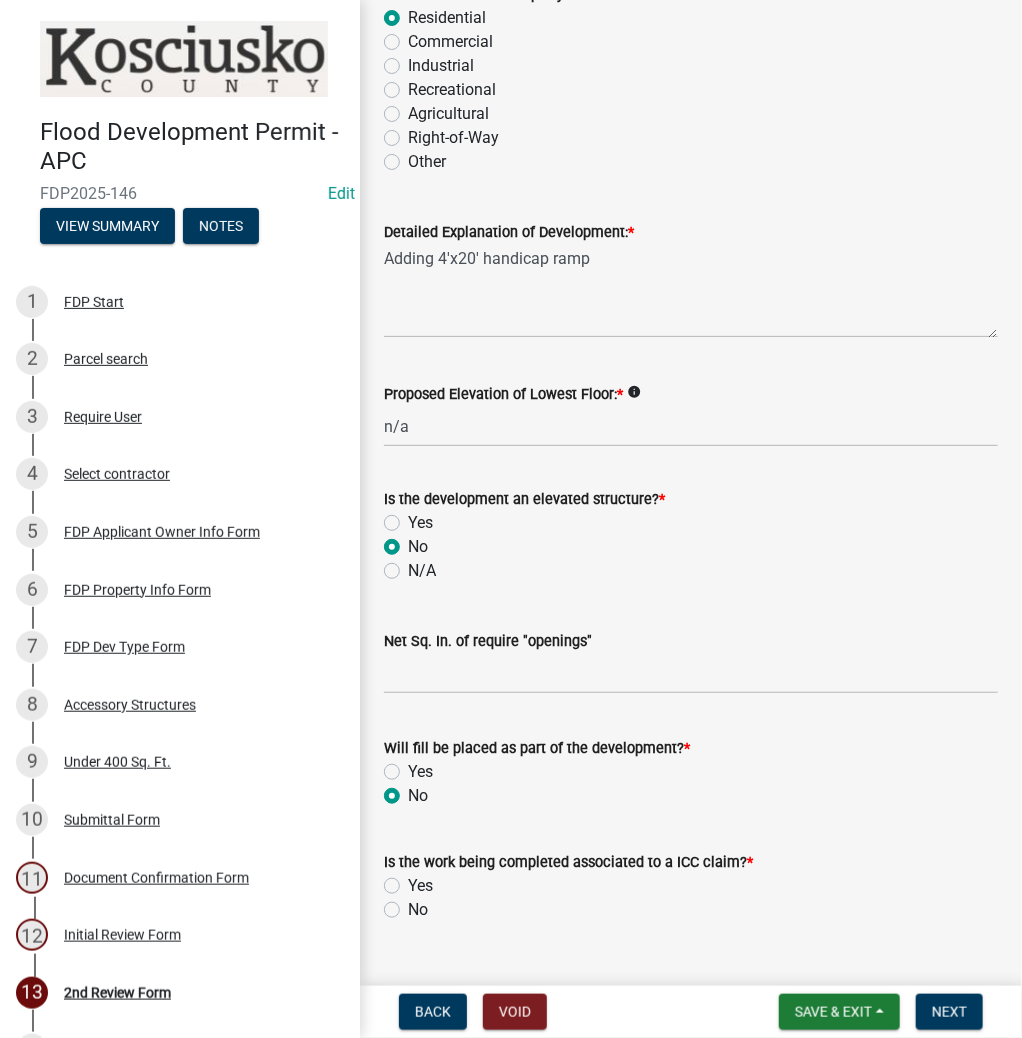 radio on "true" 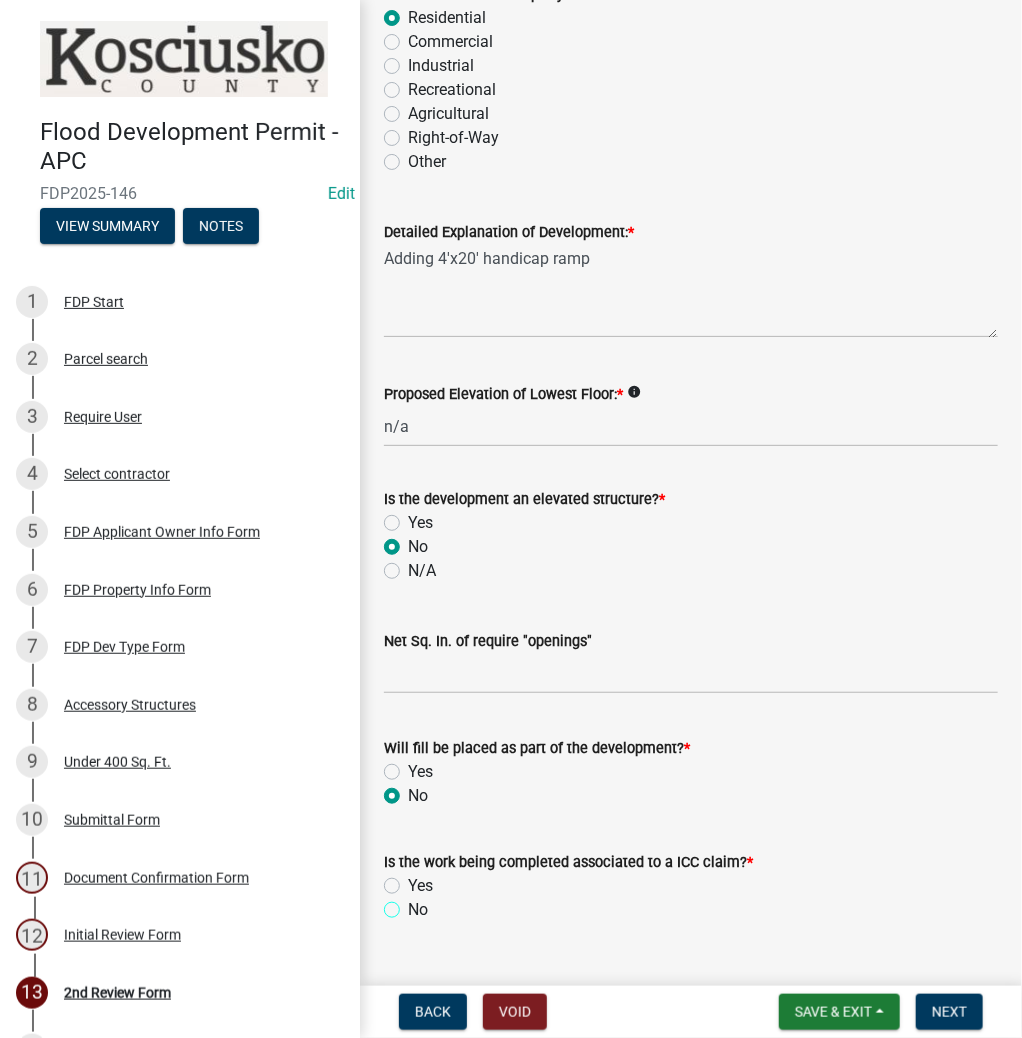 click on "No" at bounding box center [414, 904] 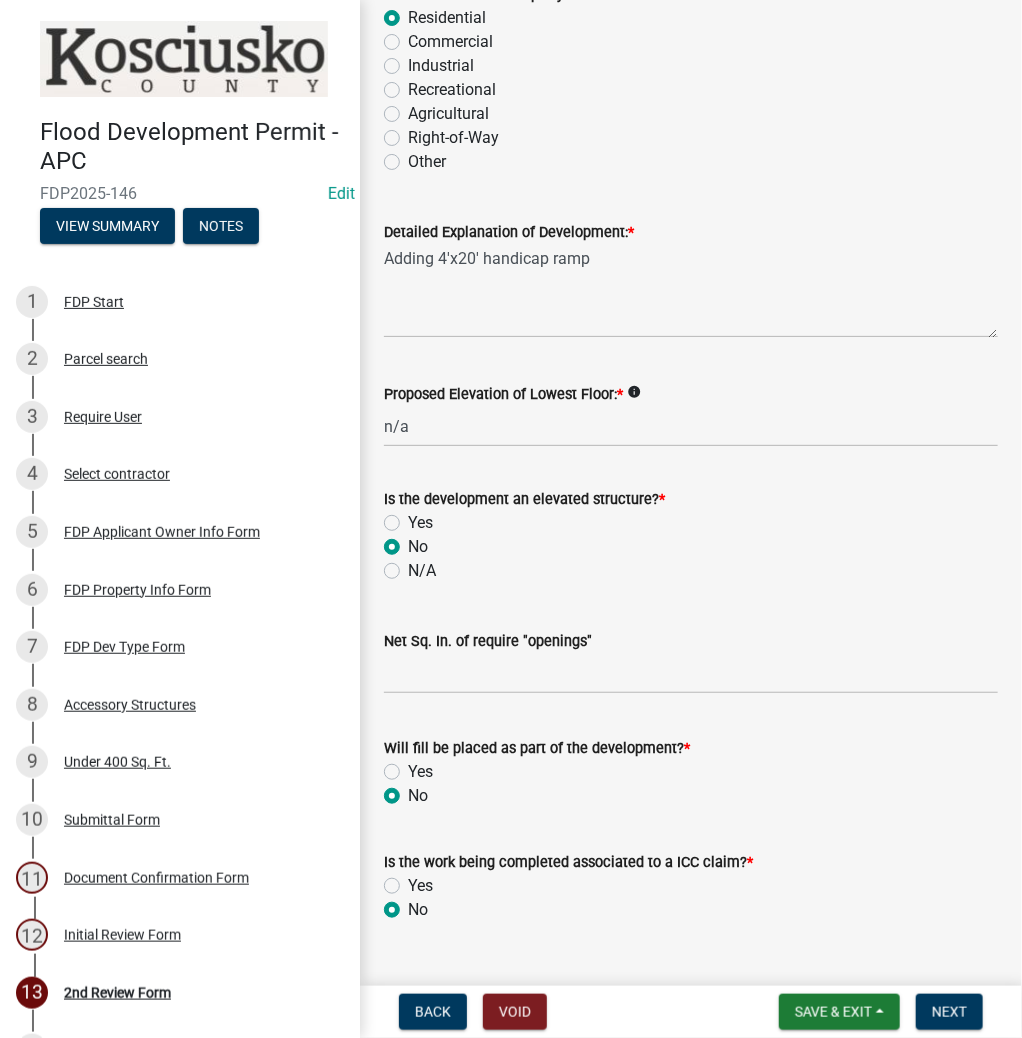 radio on "true" 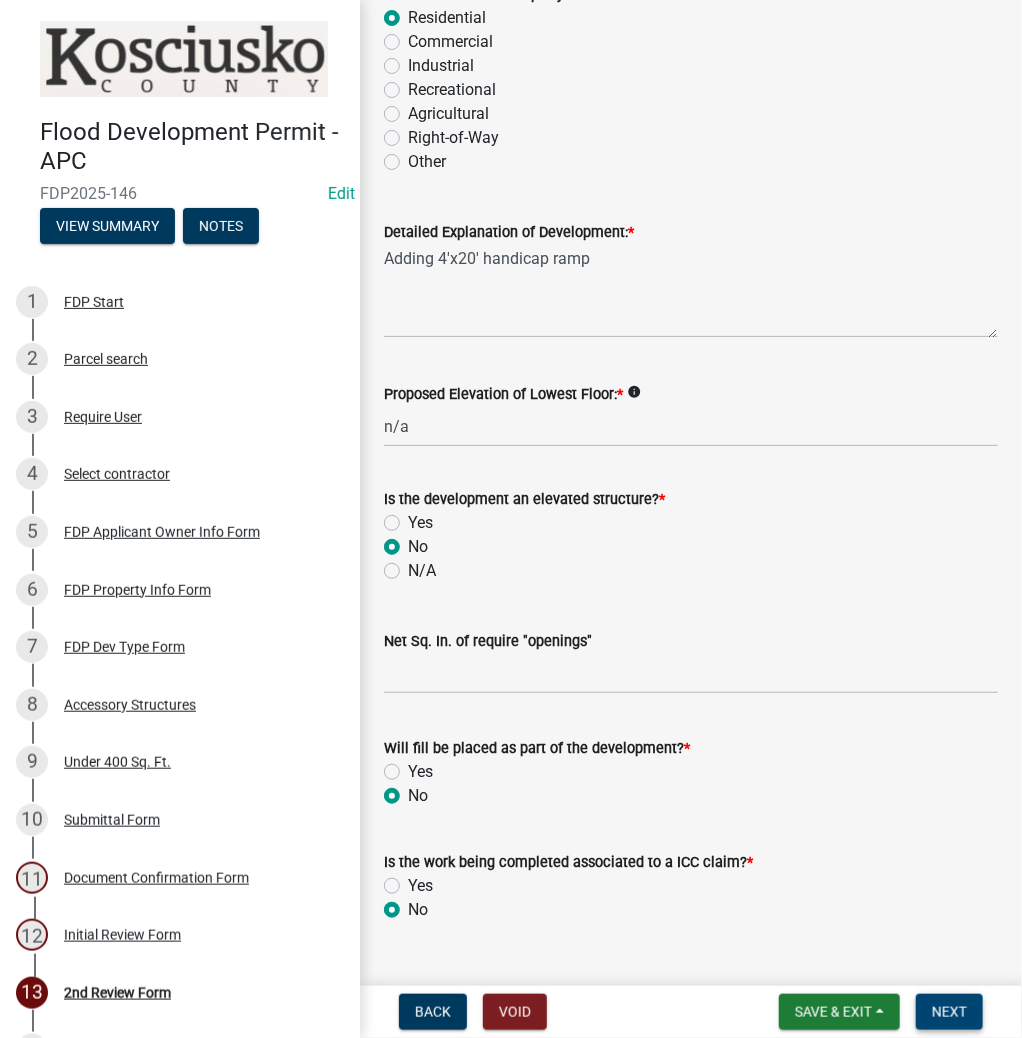 click on "Next" at bounding box center (949, 1012) 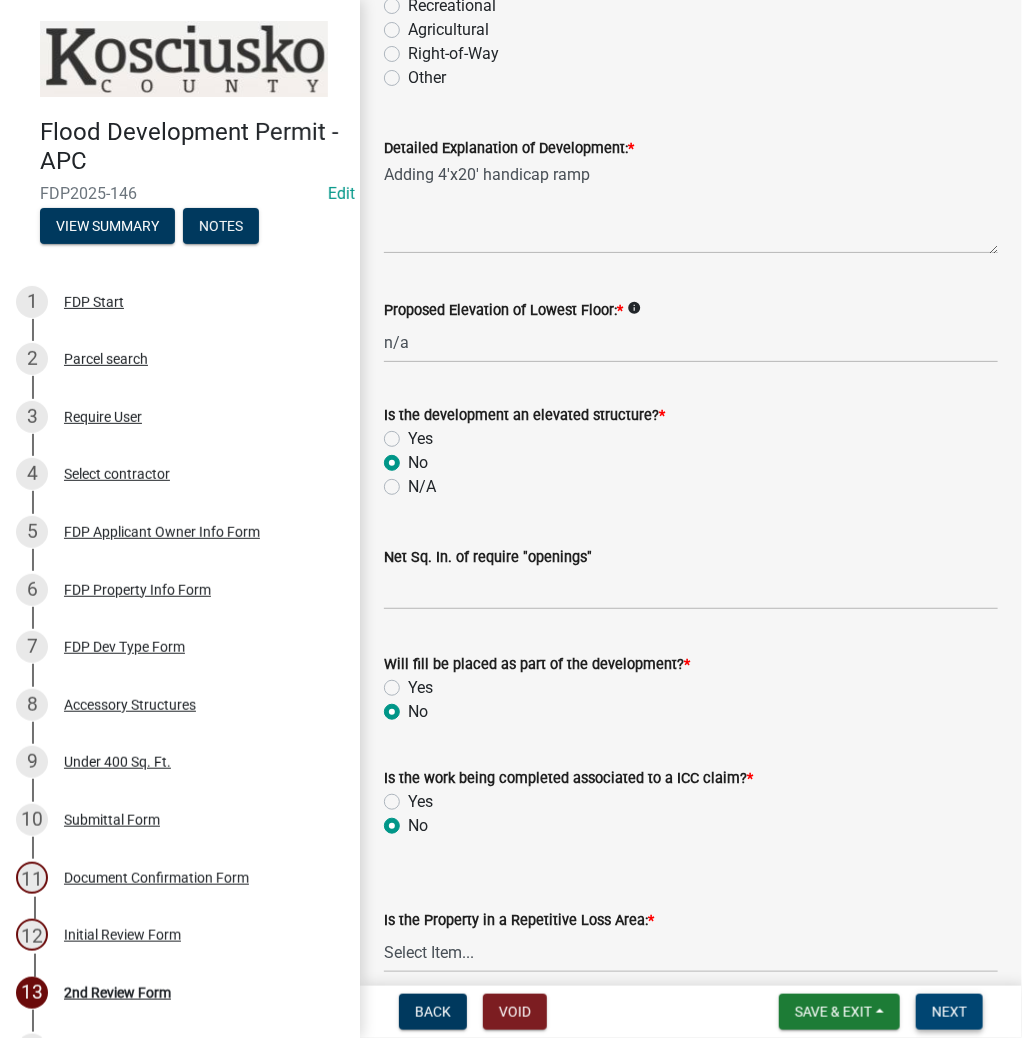 scroll, scrollTop: 615, scrollLeft: 0, axis: vertical 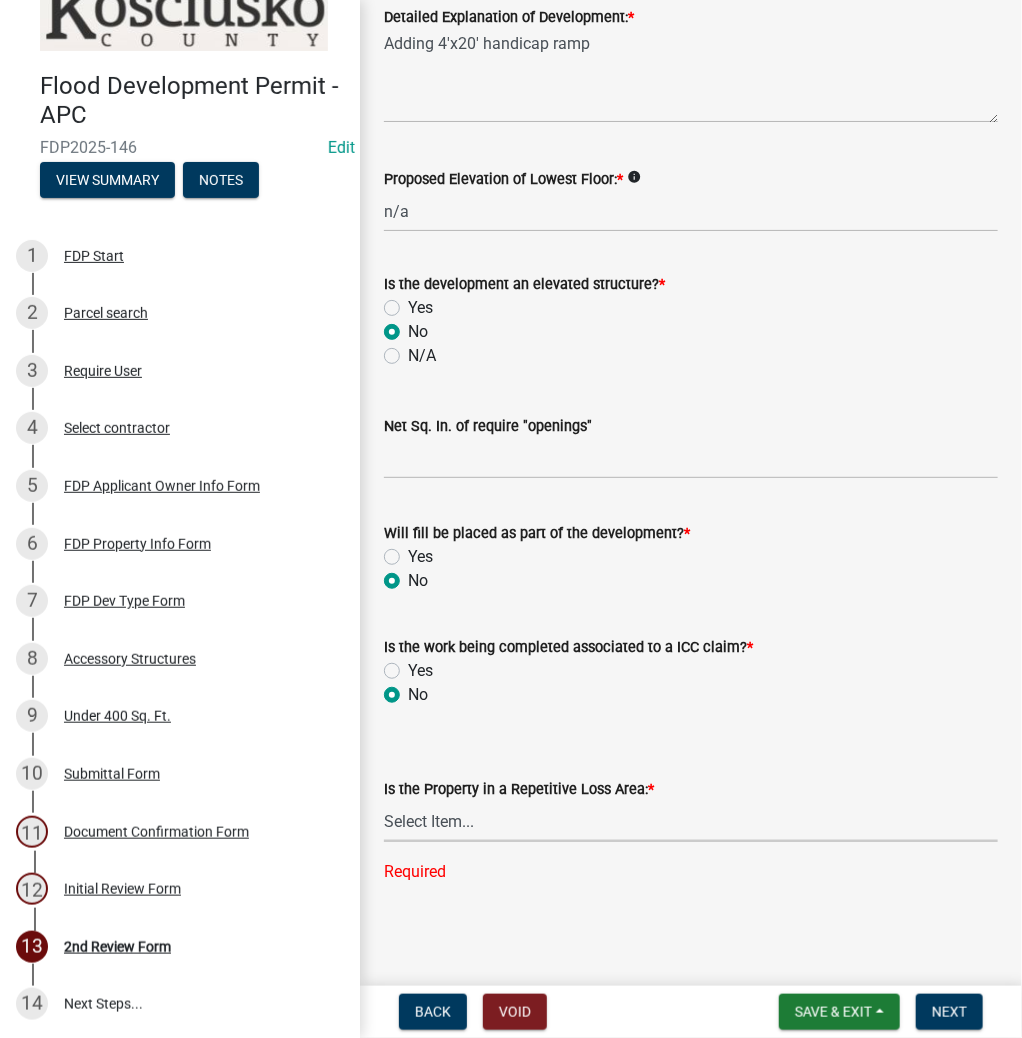 click on "Select Item...   N/A   Sycamore   Briarwood   EMS T41   EMS T13B   Shore Acres   EMS B40F   EMS B12   EMS B48A   EMS B70   EMS B27   Strohs   Adams   EMS T30A   EMS T32C   EMS T31   EMS B48   EMS B74   EMS T38" at bounding box center (691, 821) 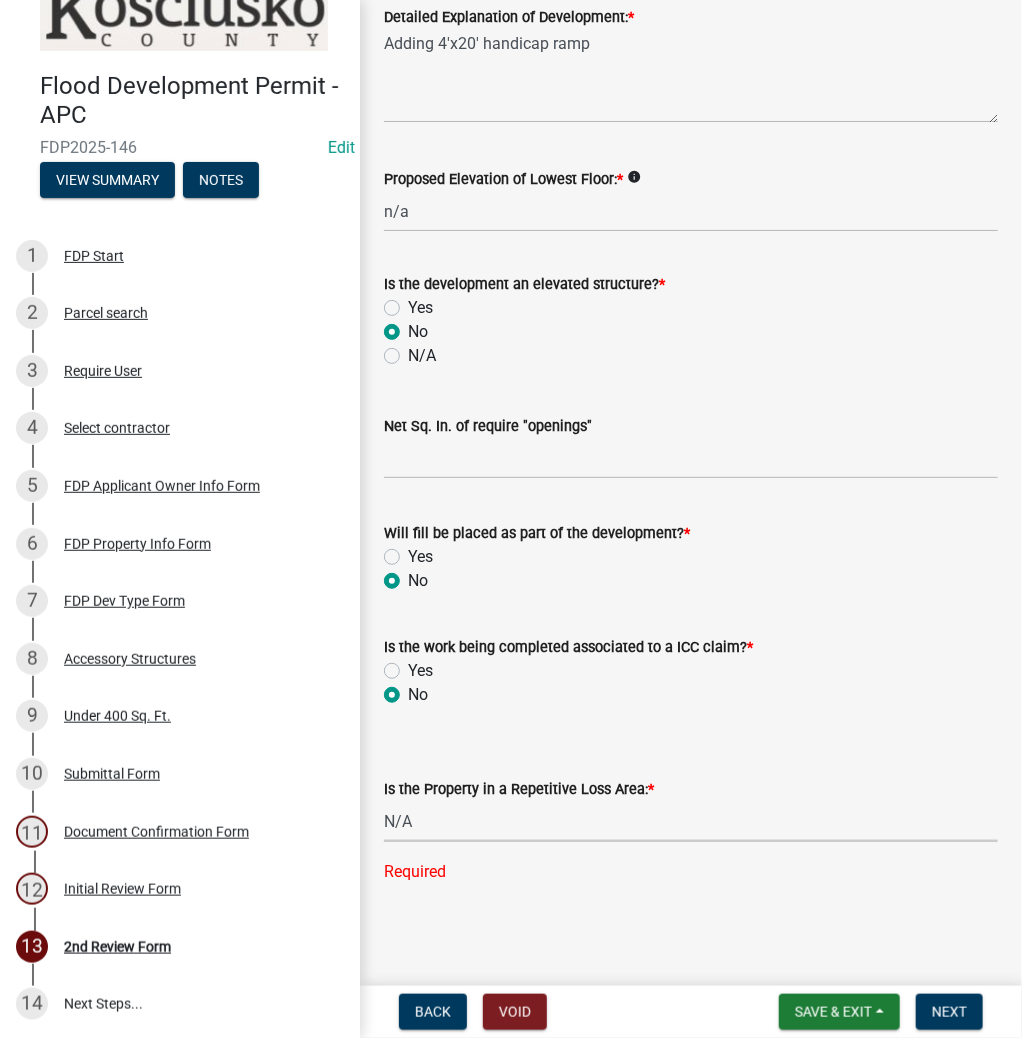 click on "Select Item...   N/A   Sycamore   Briarwood   EMS T41   EMS T13B   Shore Acres   EMS B40F   EMS B12   EMS B48A   EMS B70   EMS B27   Strohs   Adams   EMS T30A   EMS T32C   EMS T31   EMS B48   EMS B74   EMS T38" at bounding box center (691, 821) 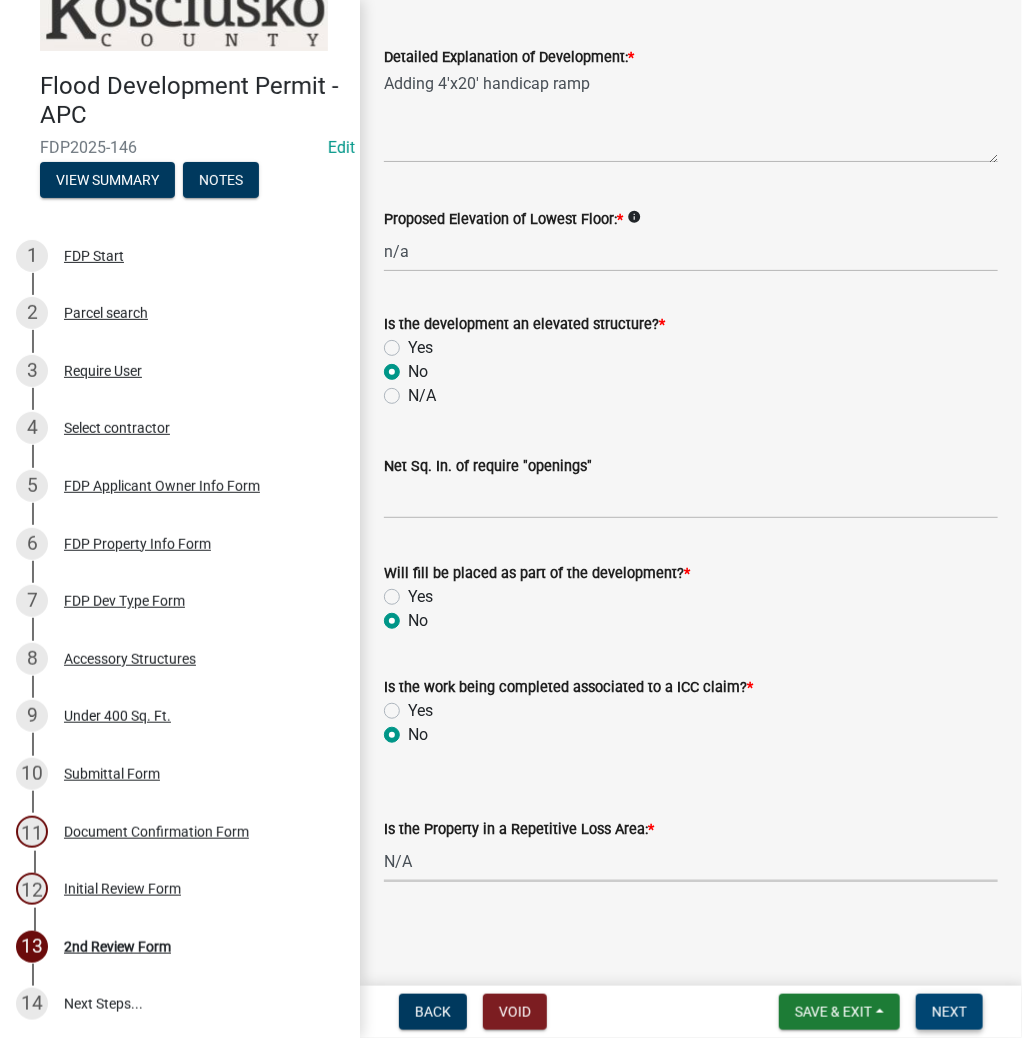click on "Next" at bounding box center (949, 1012) 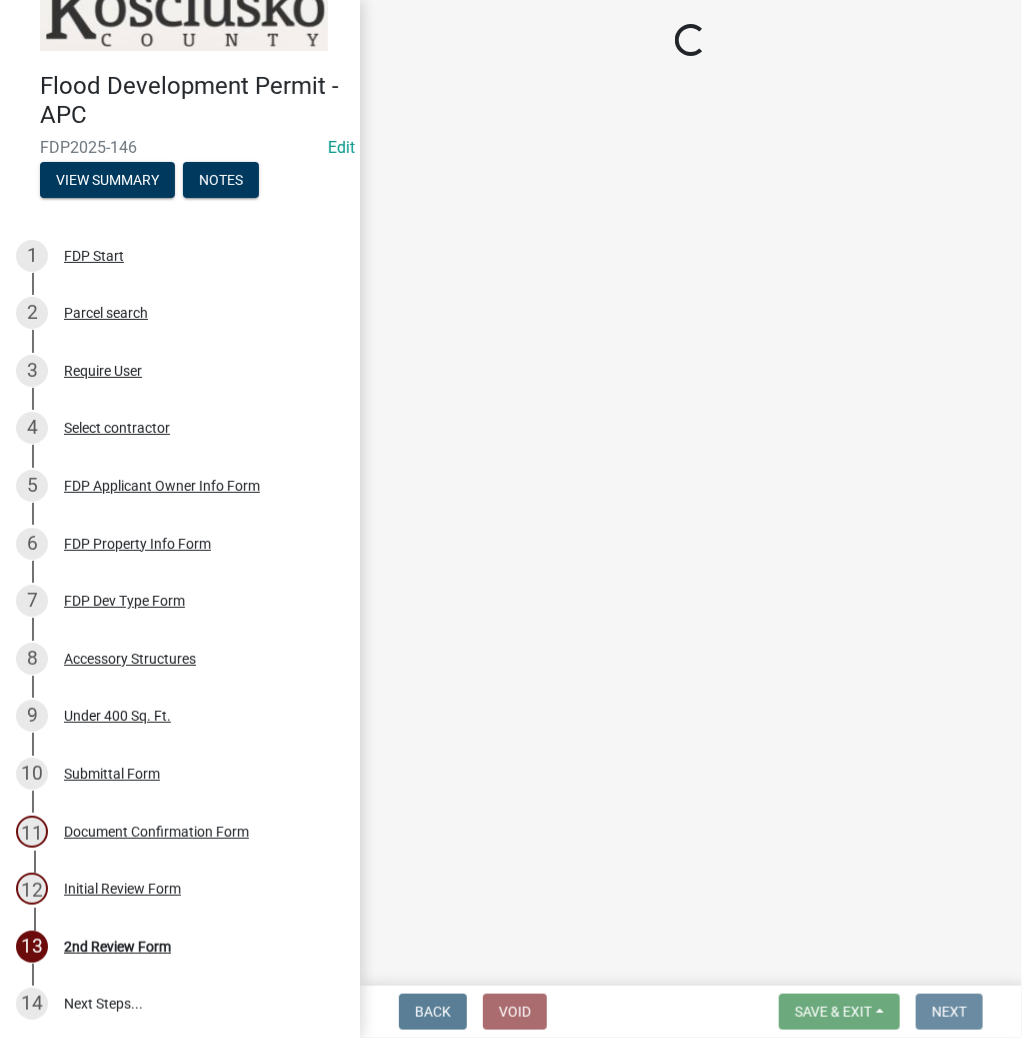 scroll, scrollTop: 0, scrollLeft: 0, axis: both 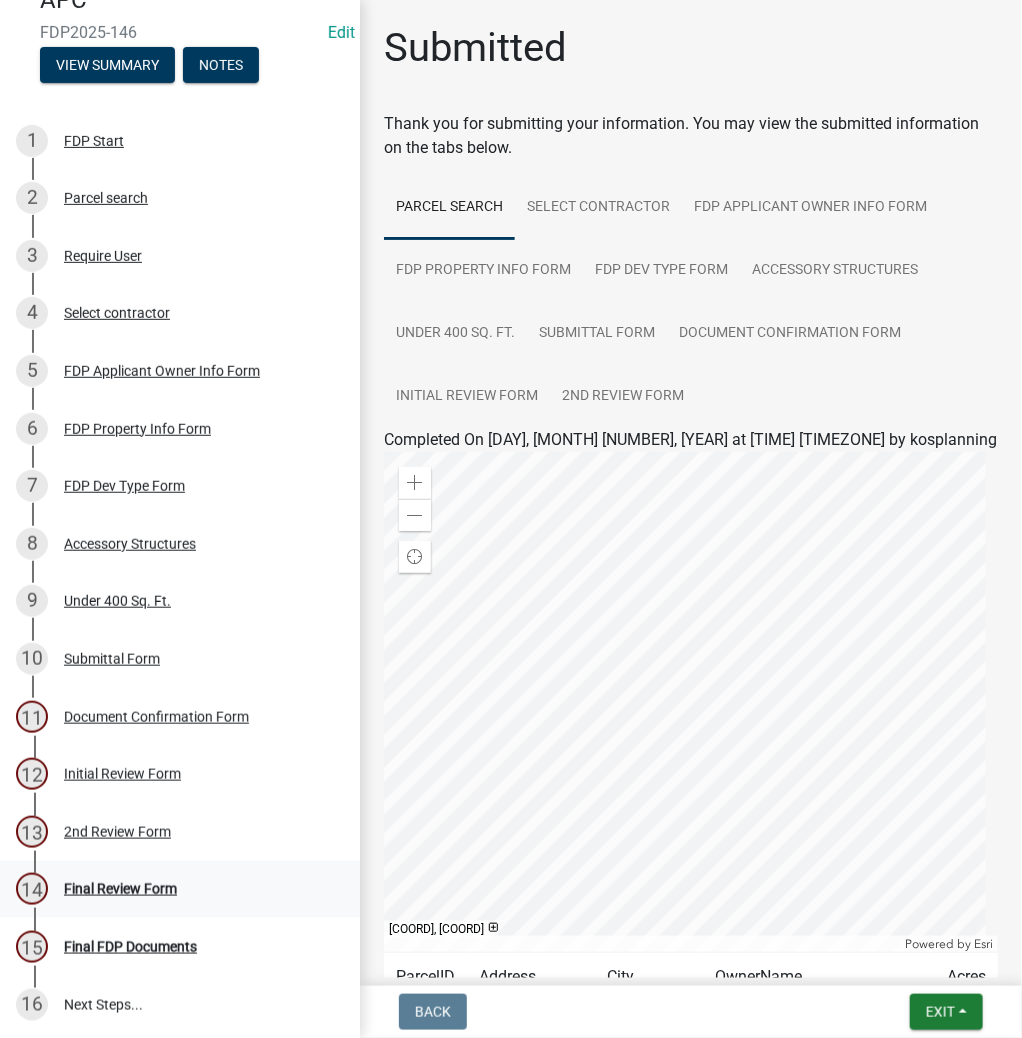 click on "Final Review Form" at bounding box center [120, 889] 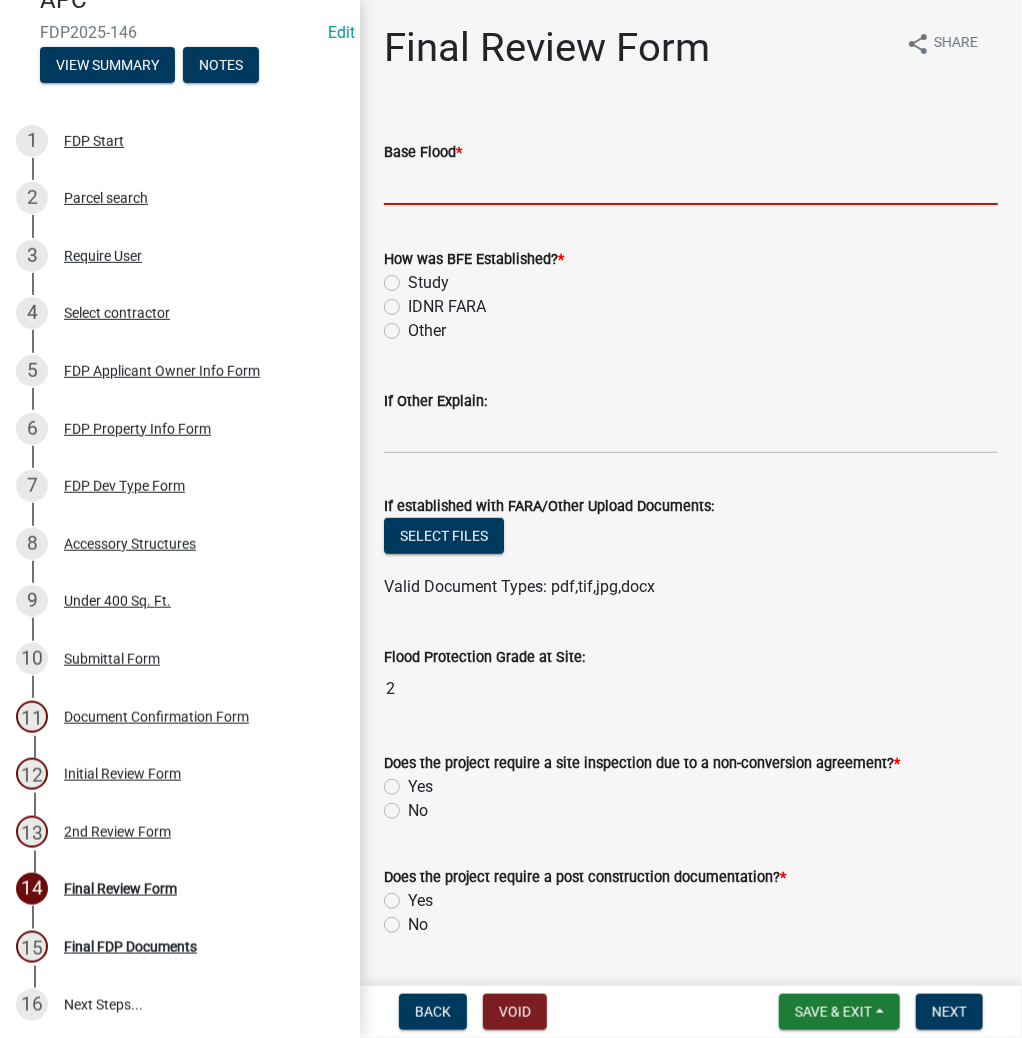click 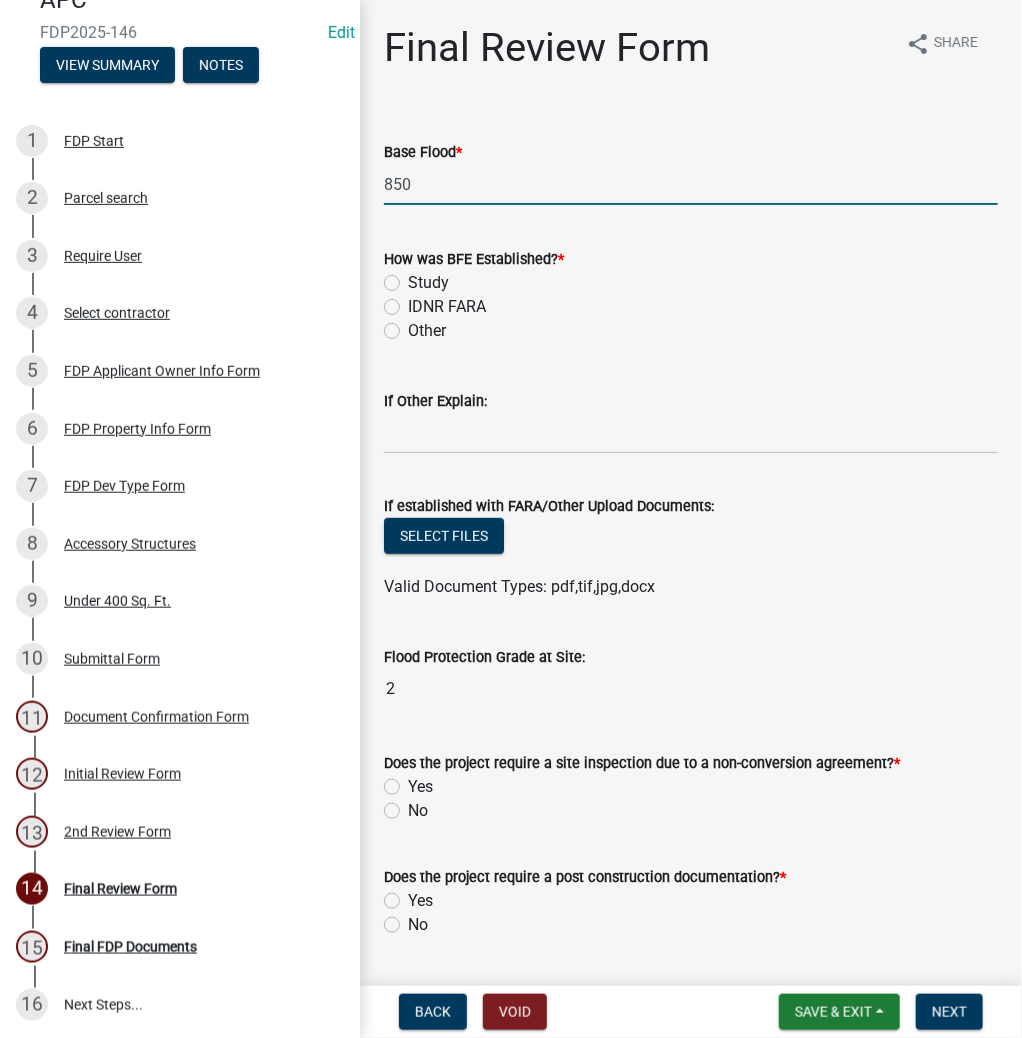 type on "850.0" 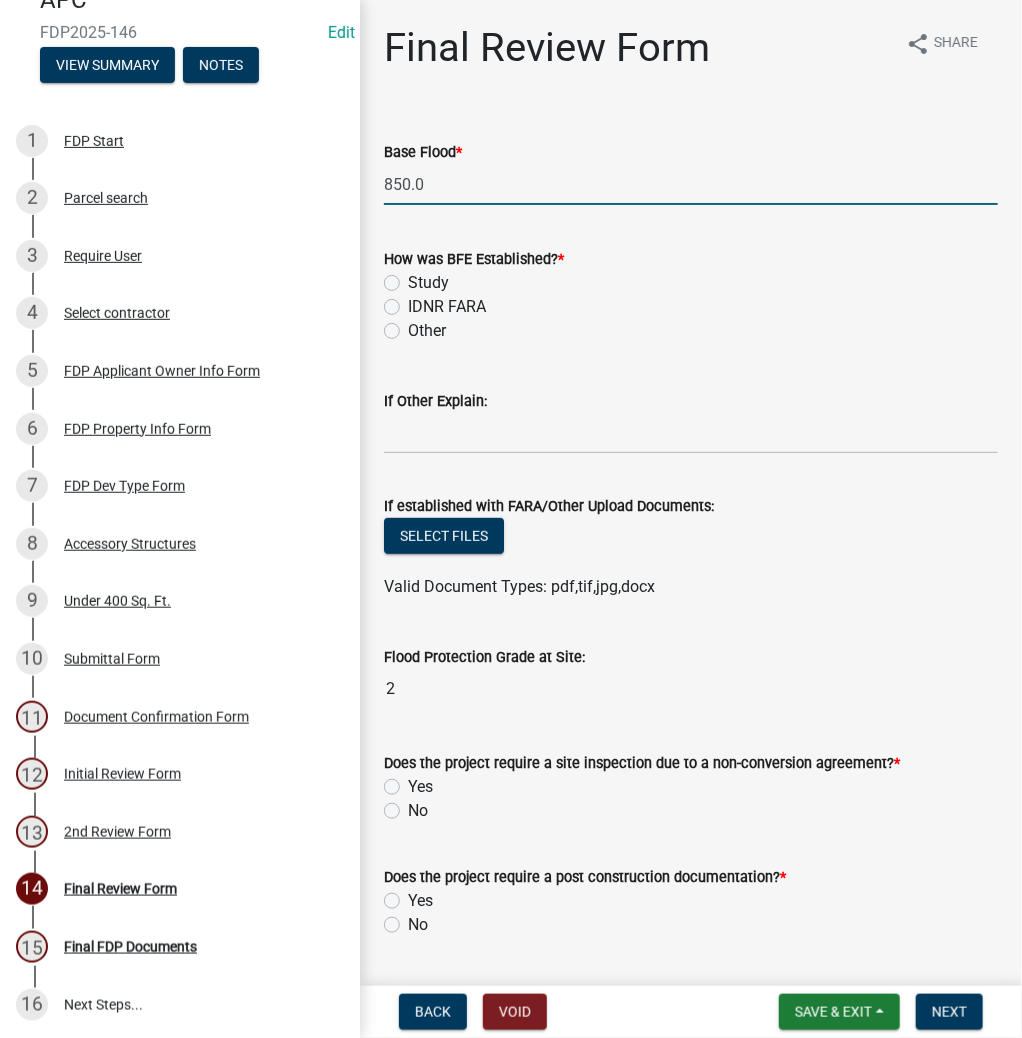click on "Study" 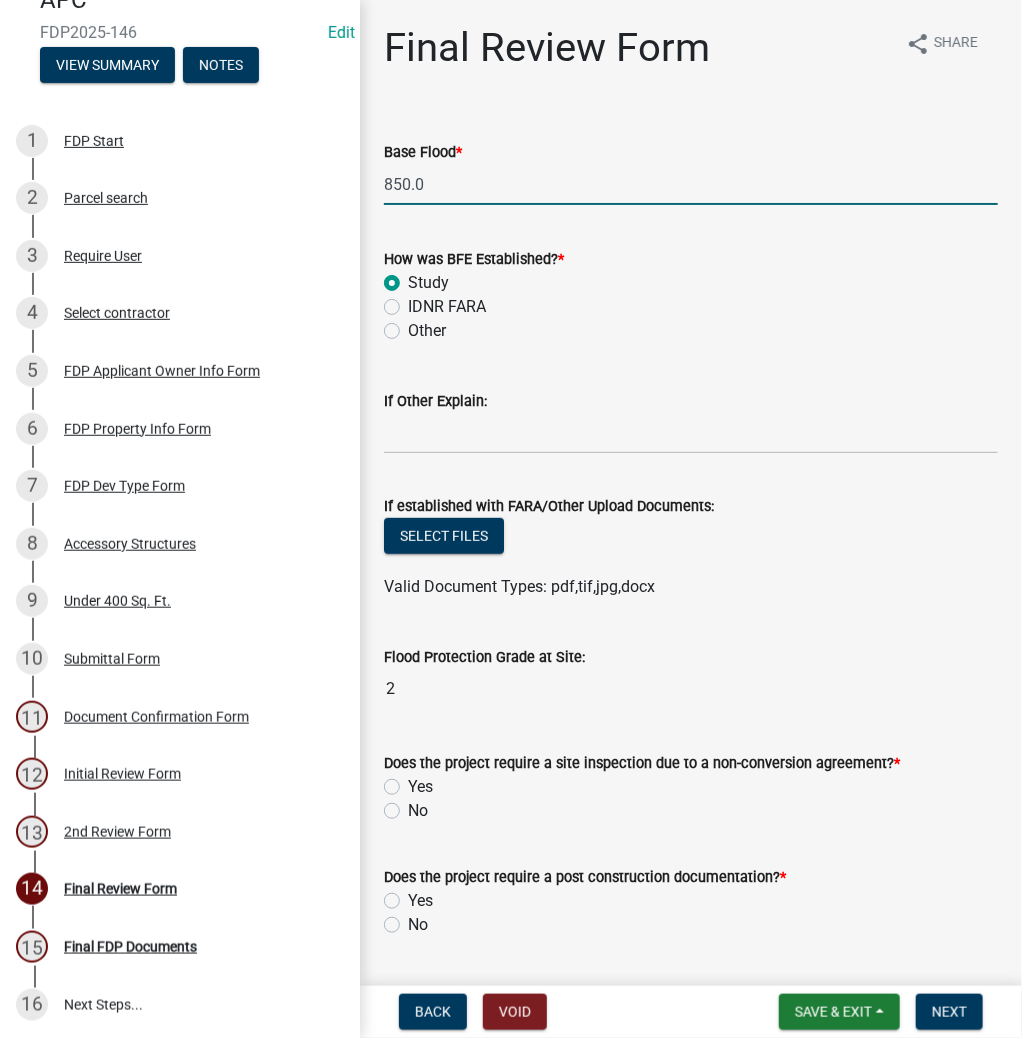 radio on "true" 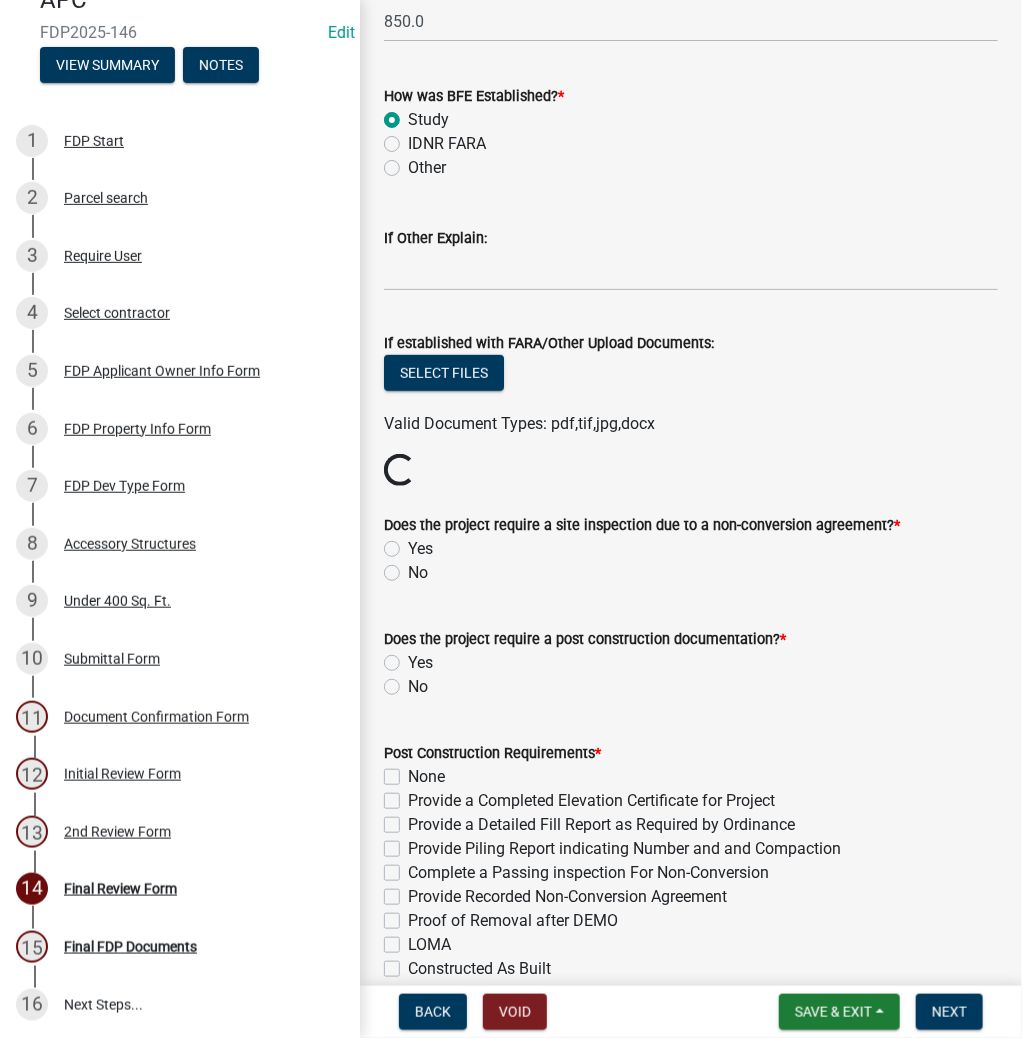 scroll, scrollTop: 320, scrollLeft: 0, axis: vertical 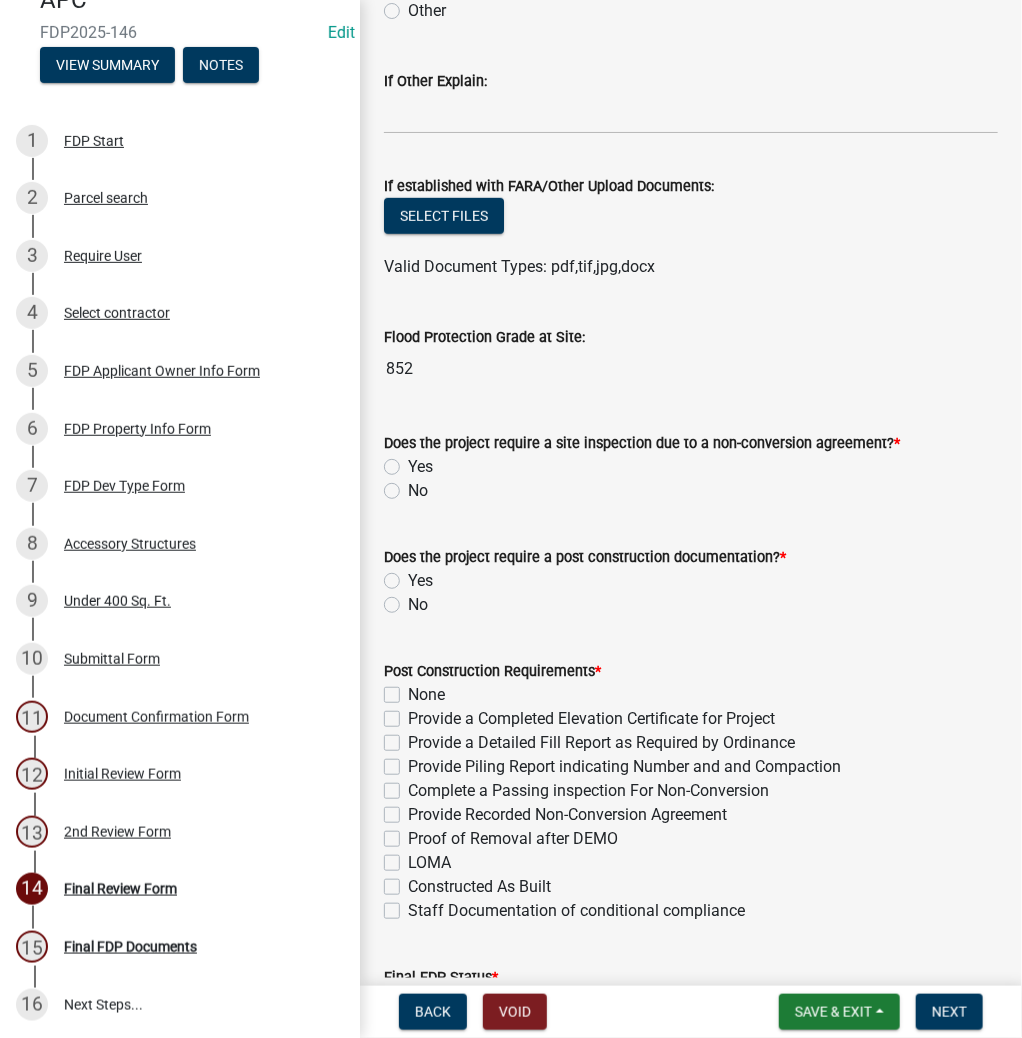 click on "No" 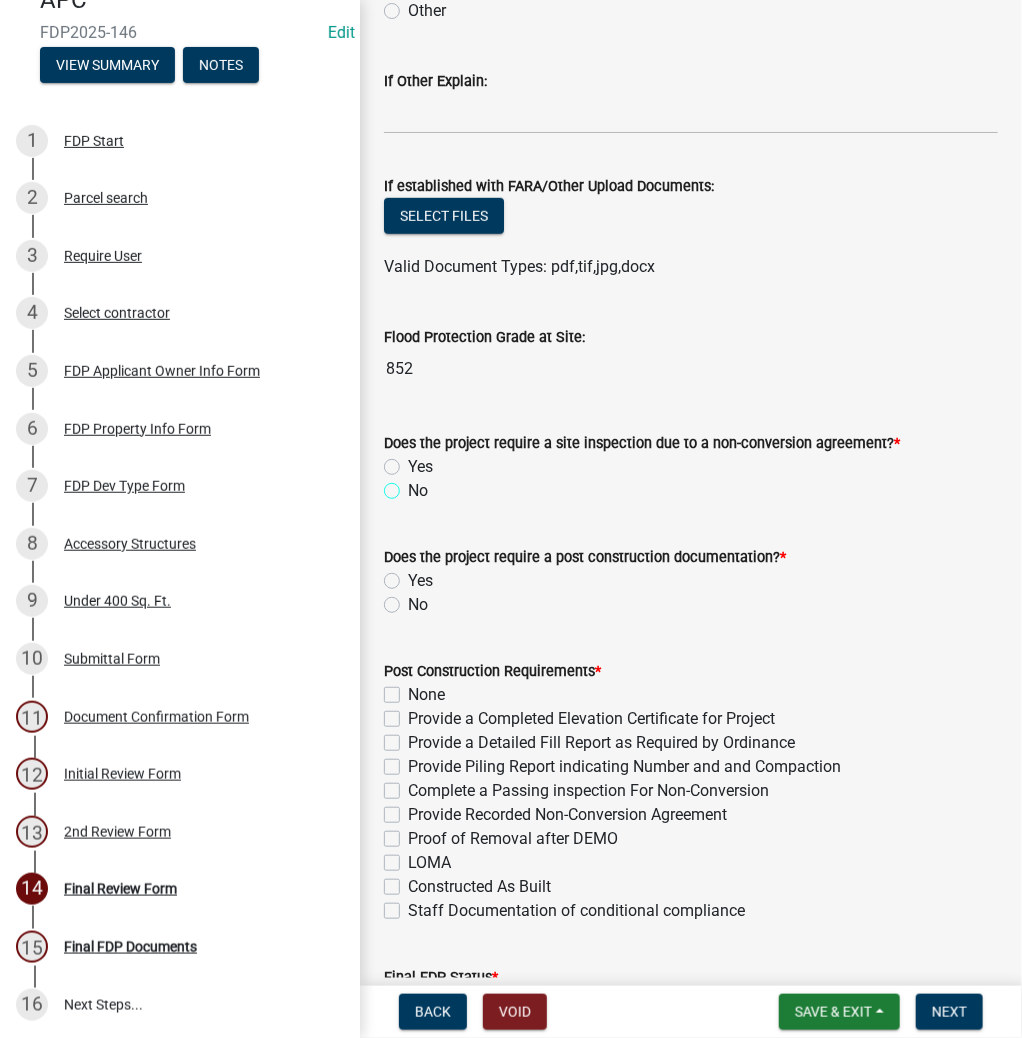 click on "No" at bounding box center (414, 485) 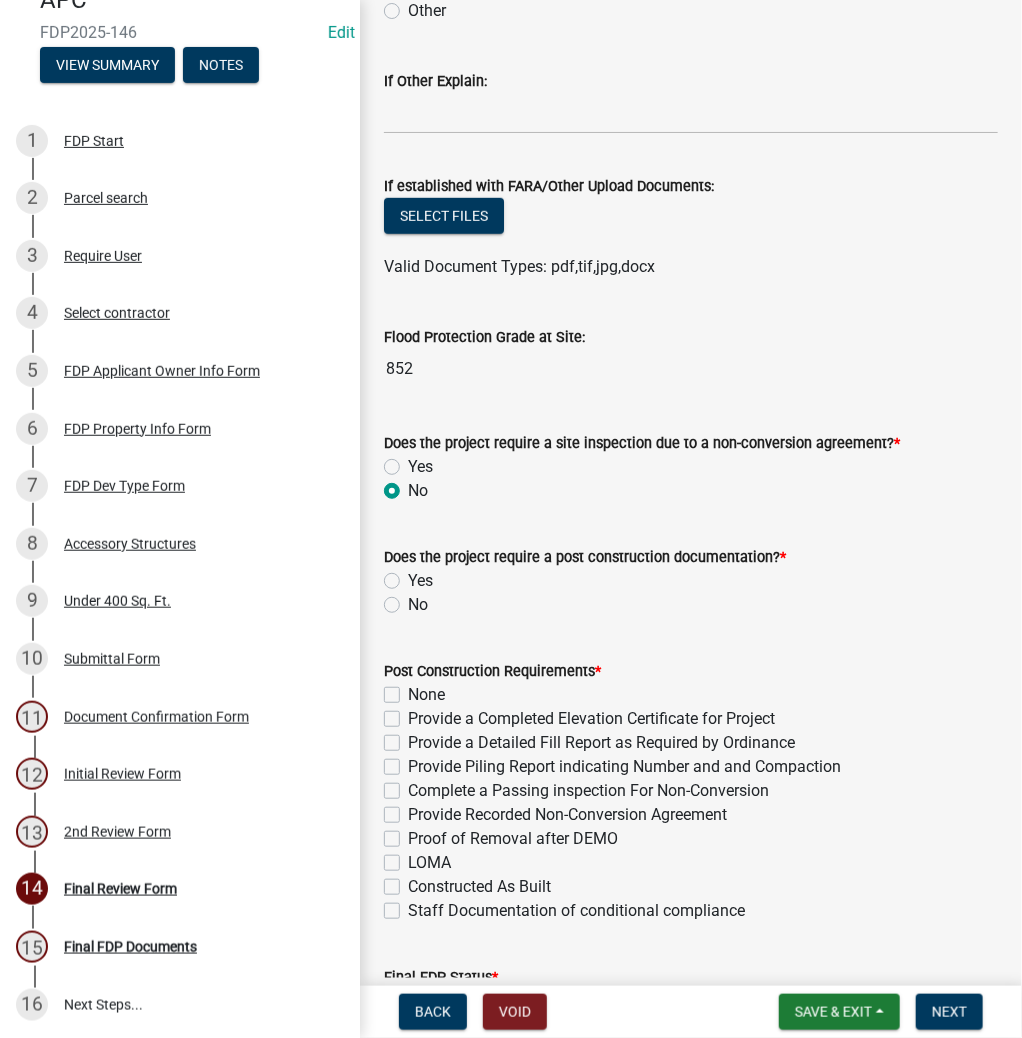 radio on "true" 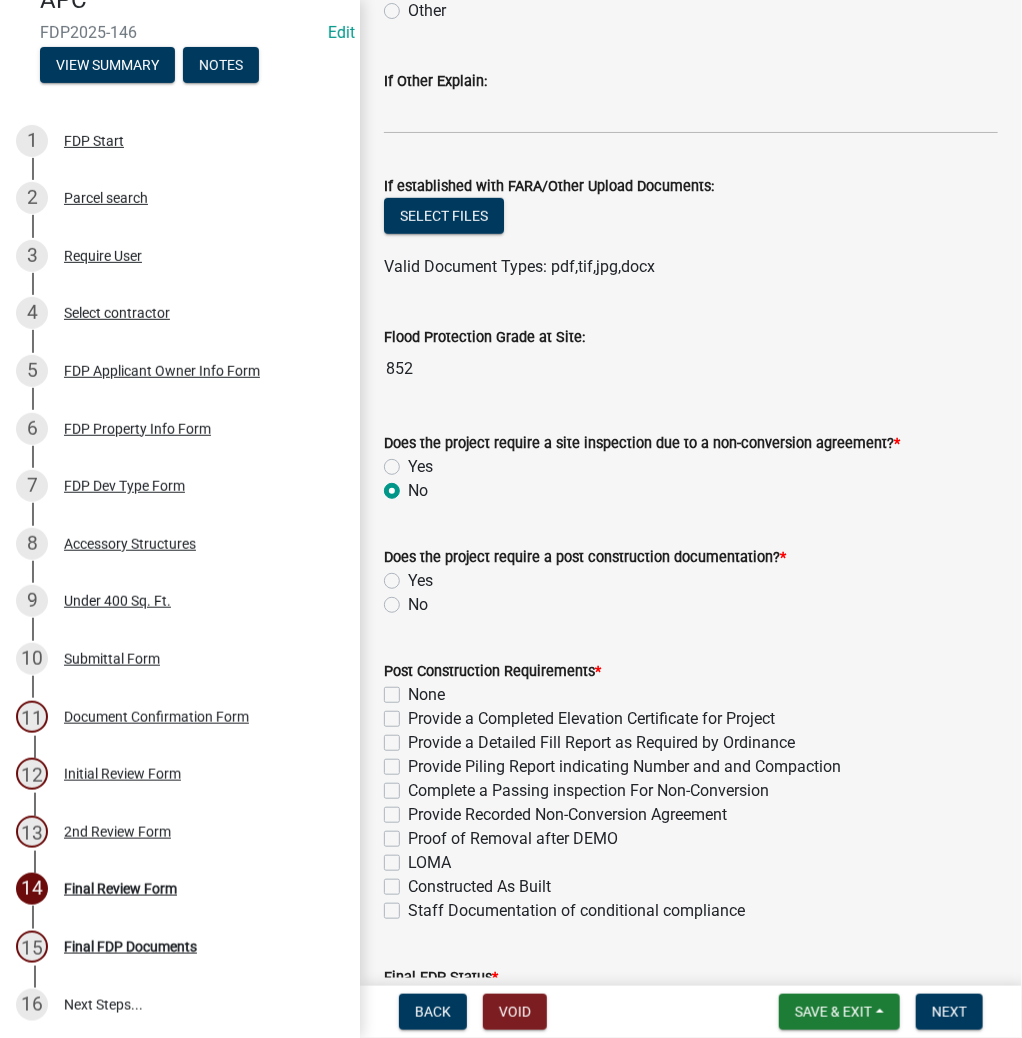click on "No" 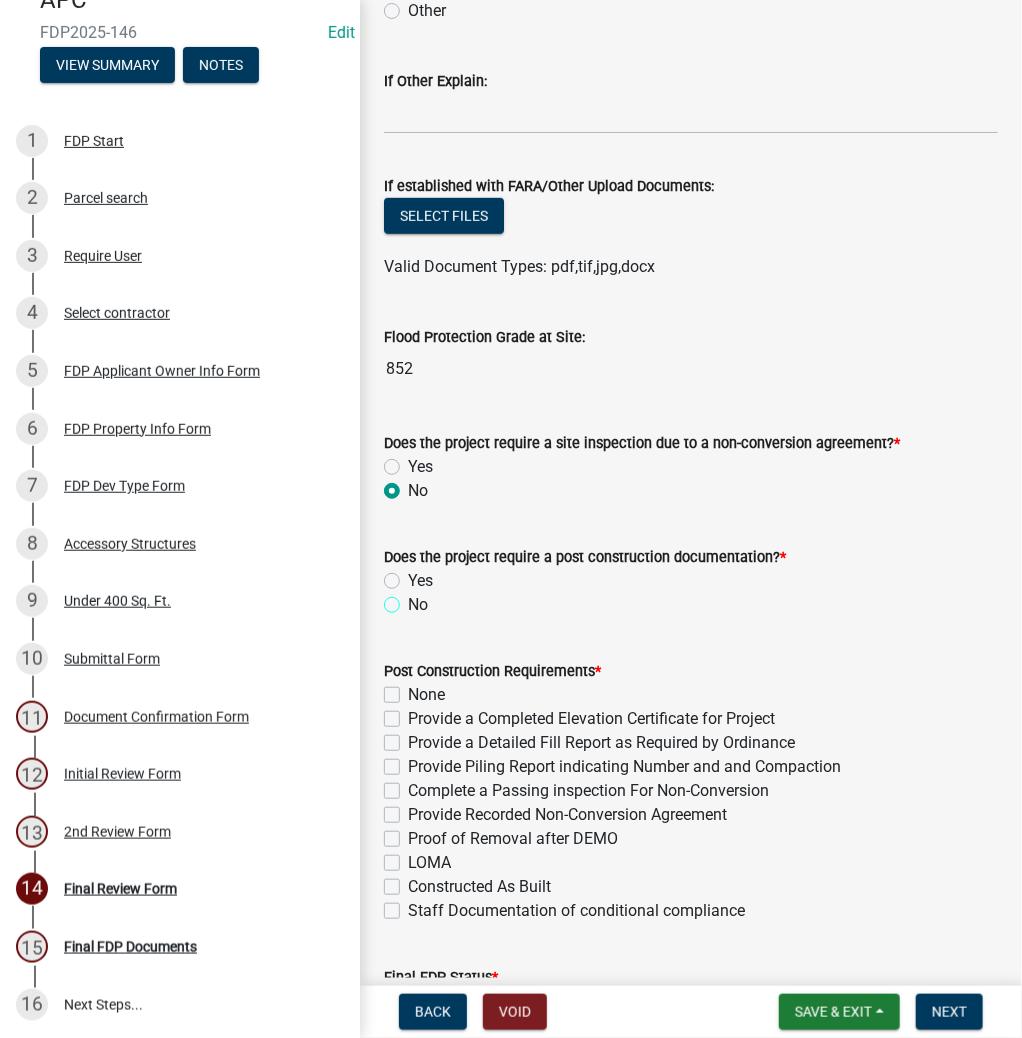 click on "No" at bounding box center (414, 599) 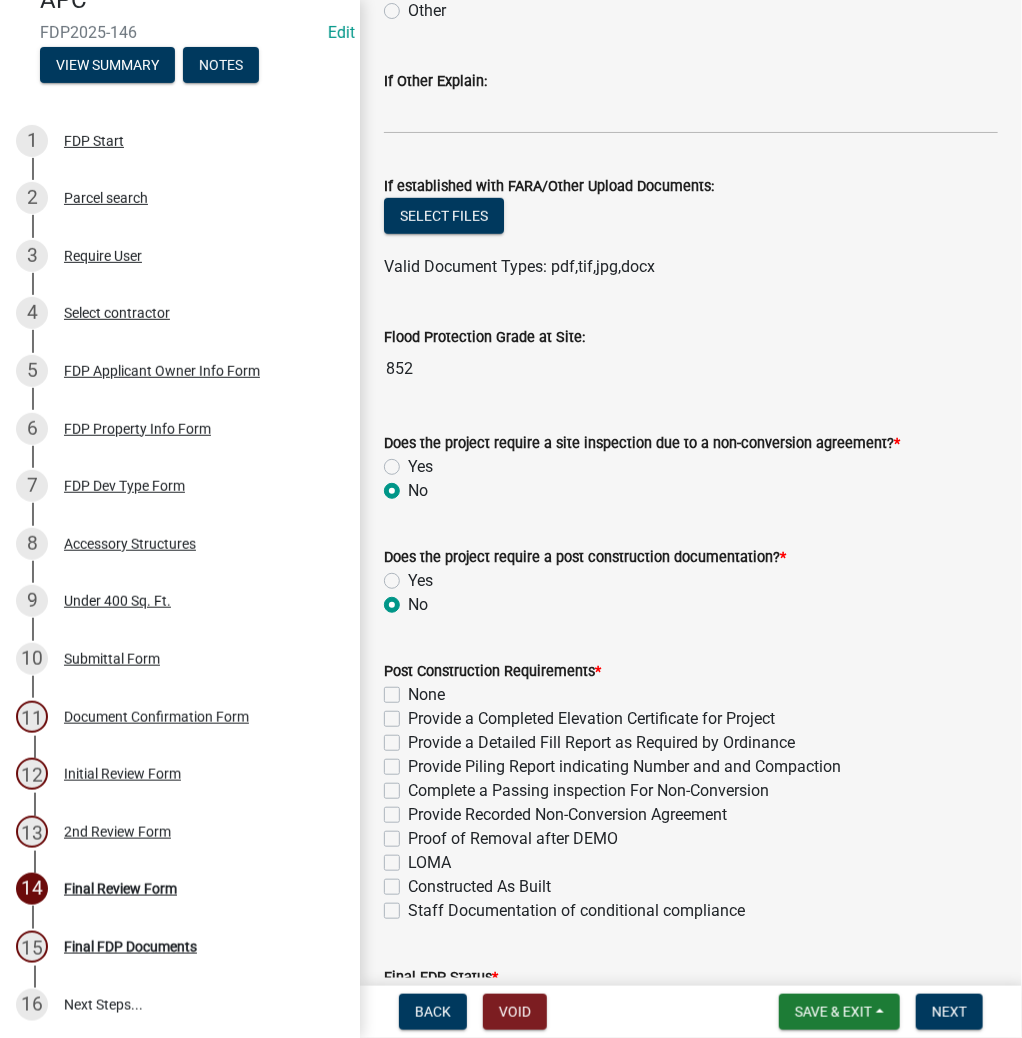 radio on "true" 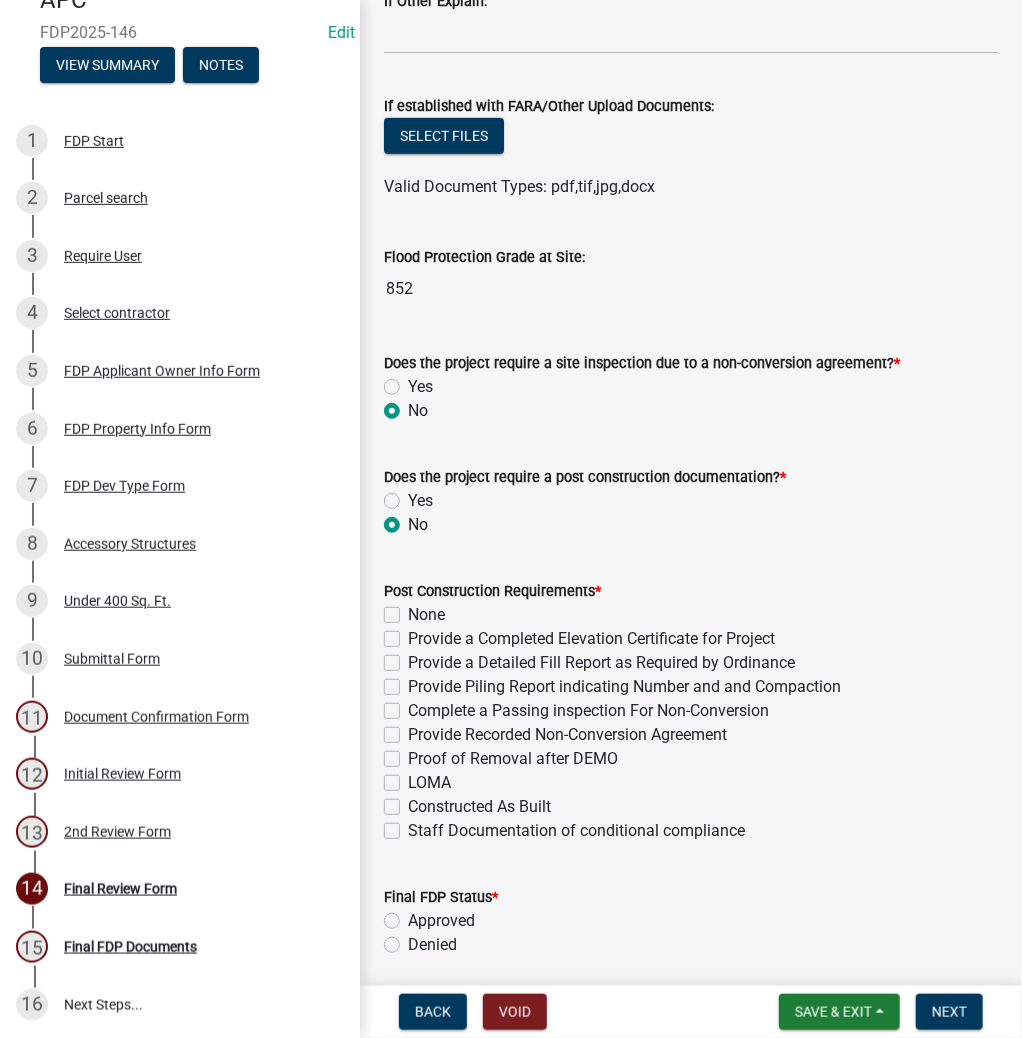 click on "None" 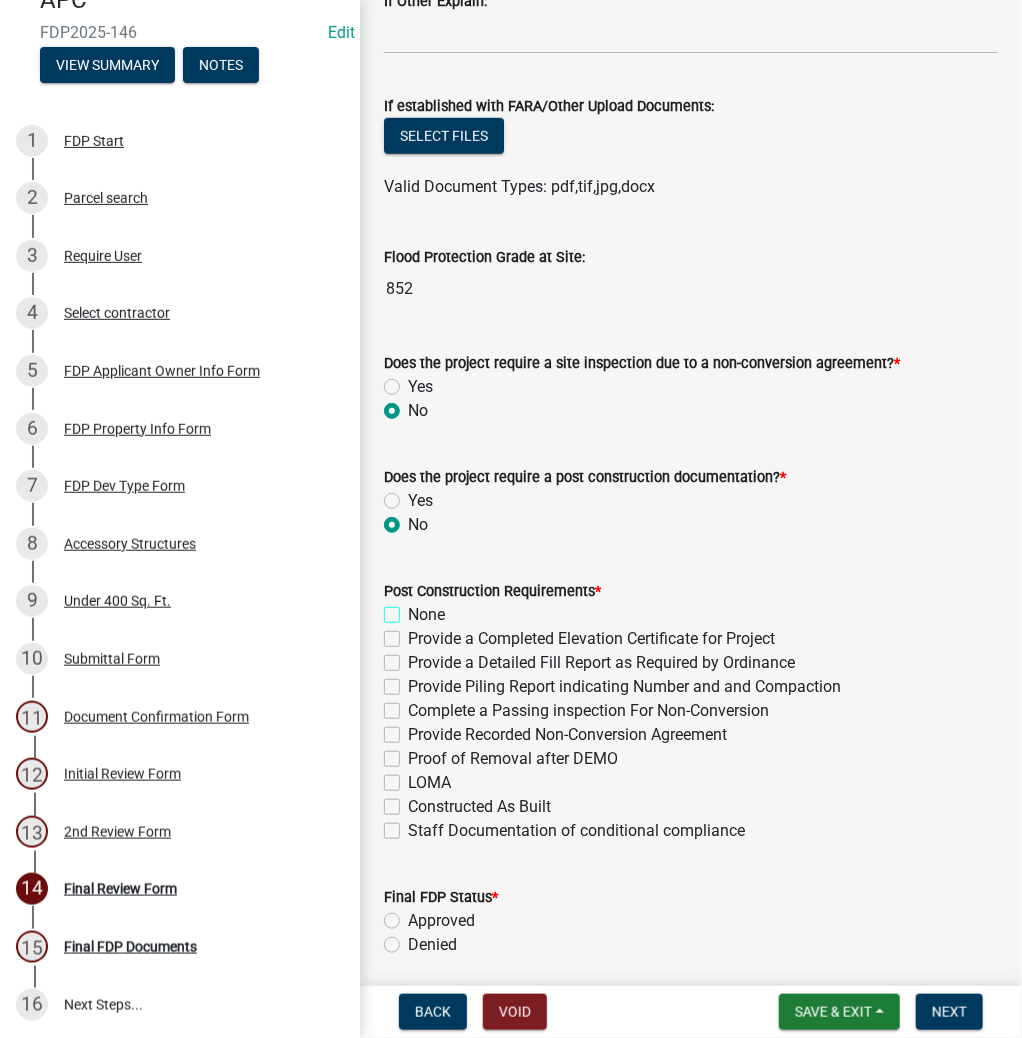 click on "None" at bounding box center [414, 609] 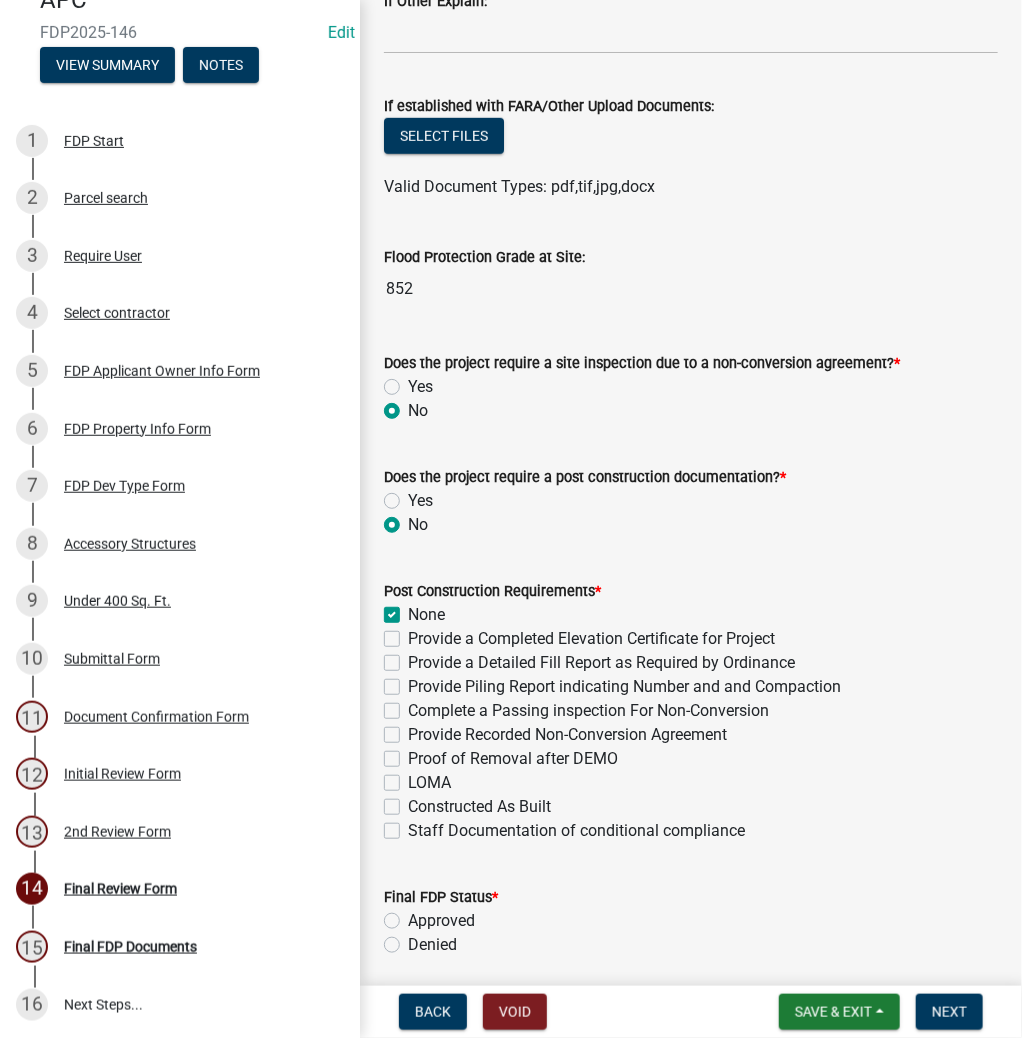 checkbox on "true" 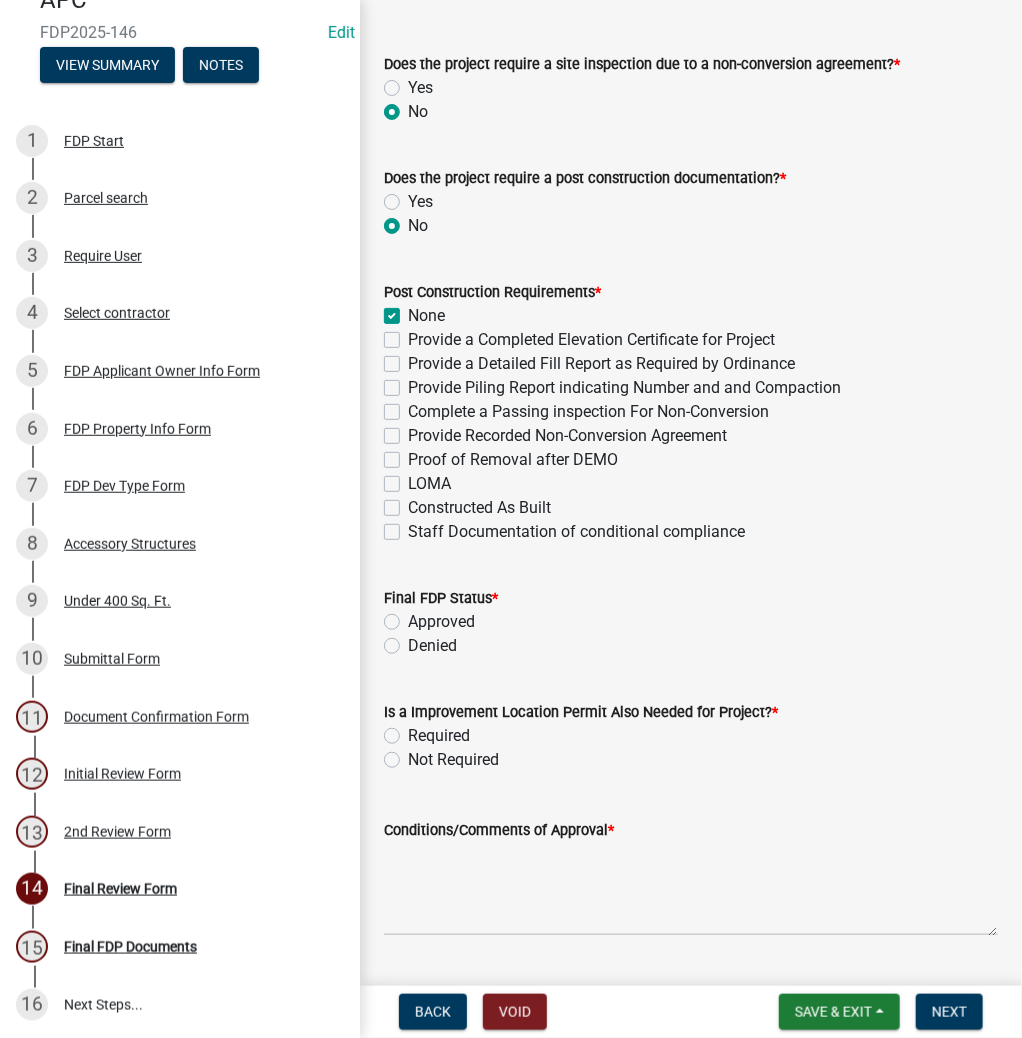 scroll, scrollTop: 720, scrollLeft: 0, axis: vertical 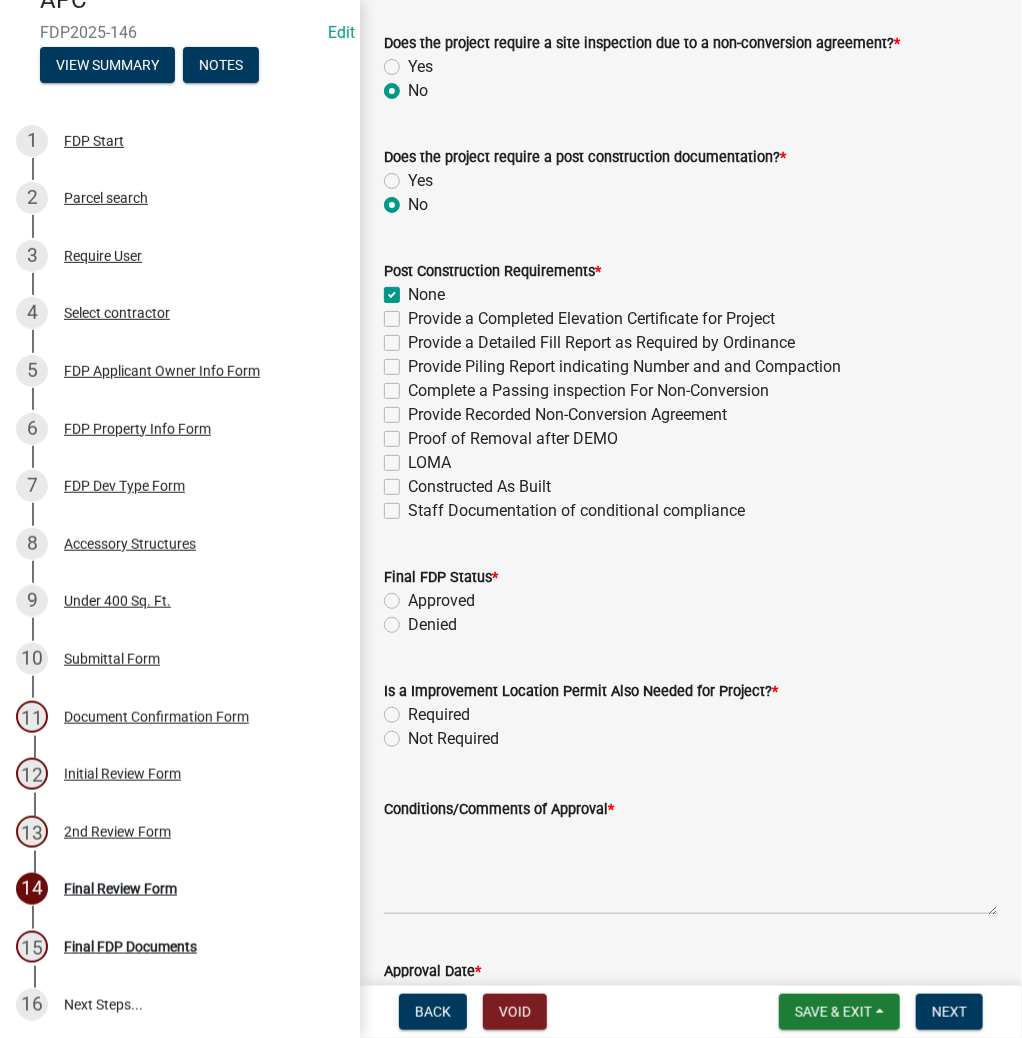 click on "Approved" 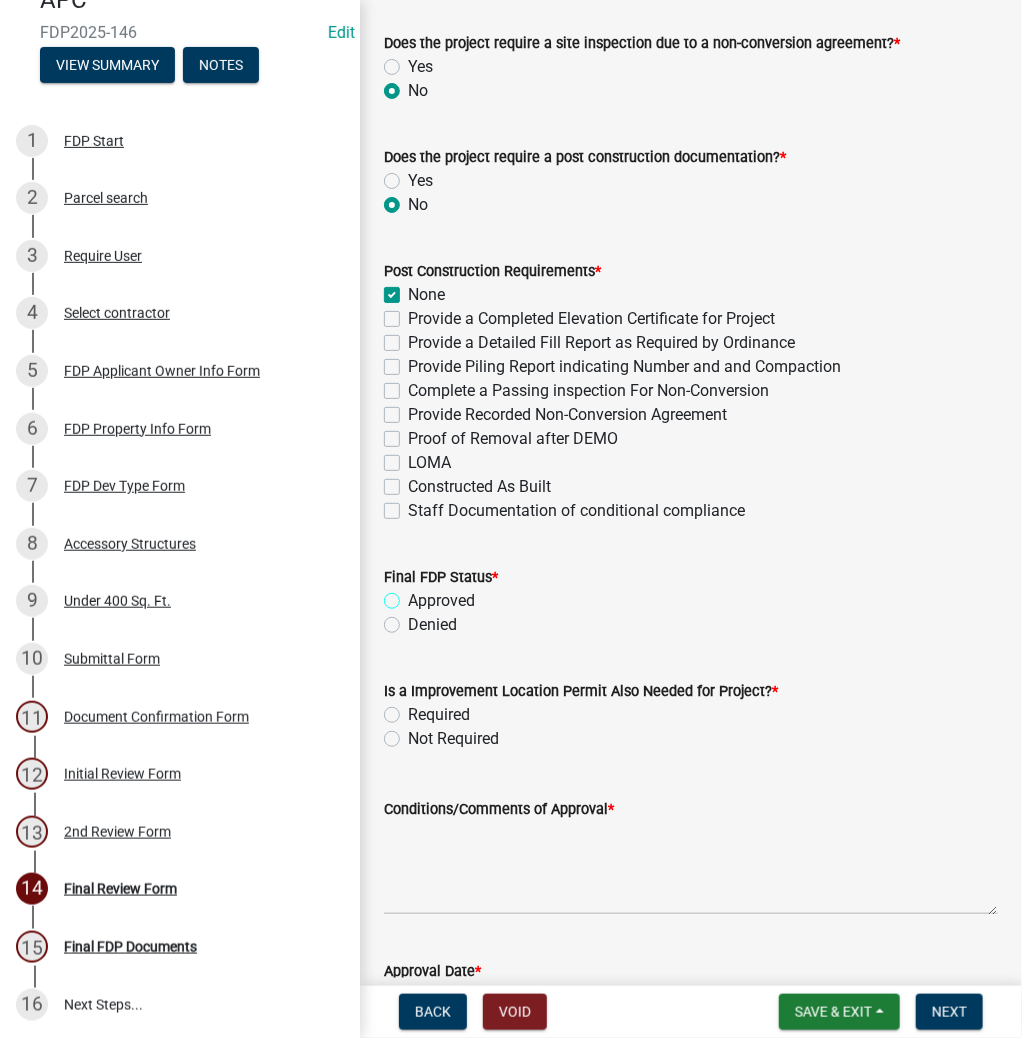 click on "Approved" at bounding box center (414, 595) 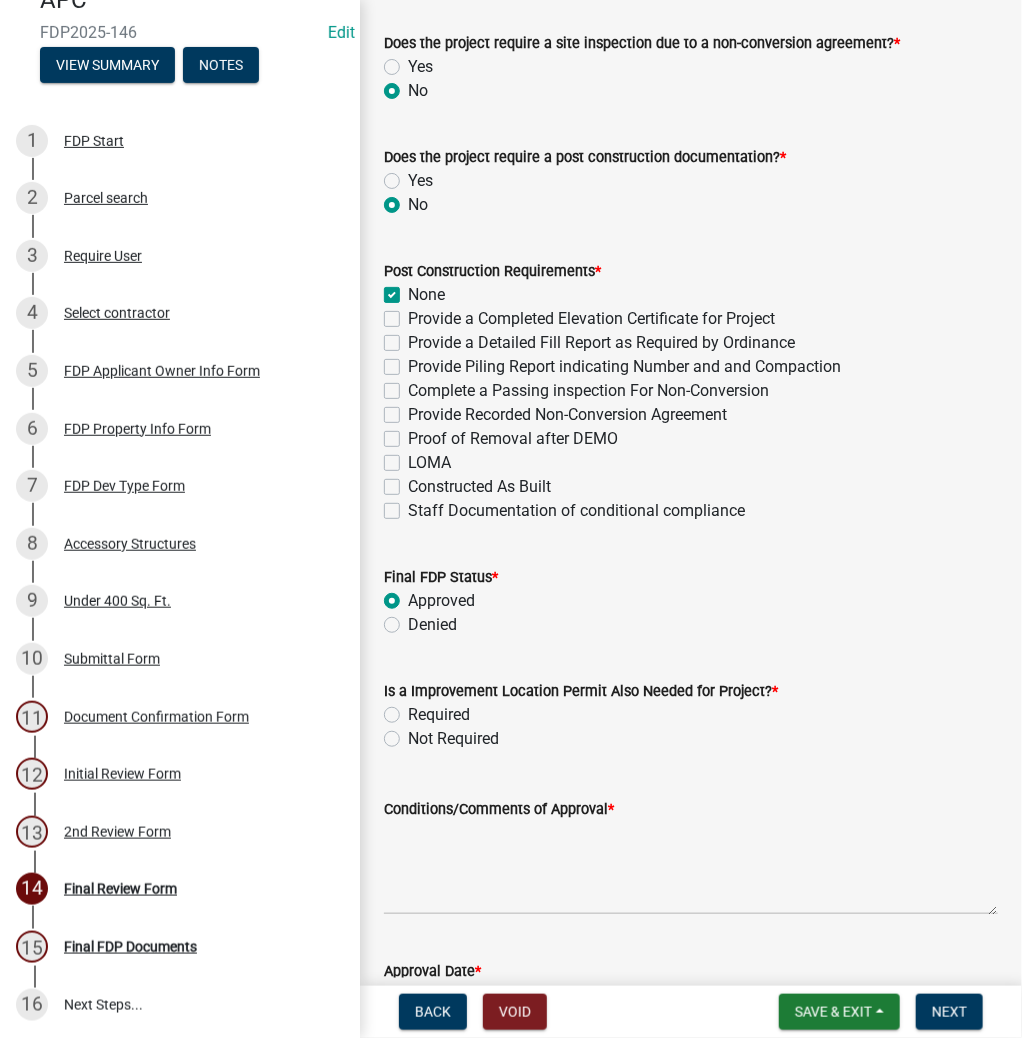 radio on "true" 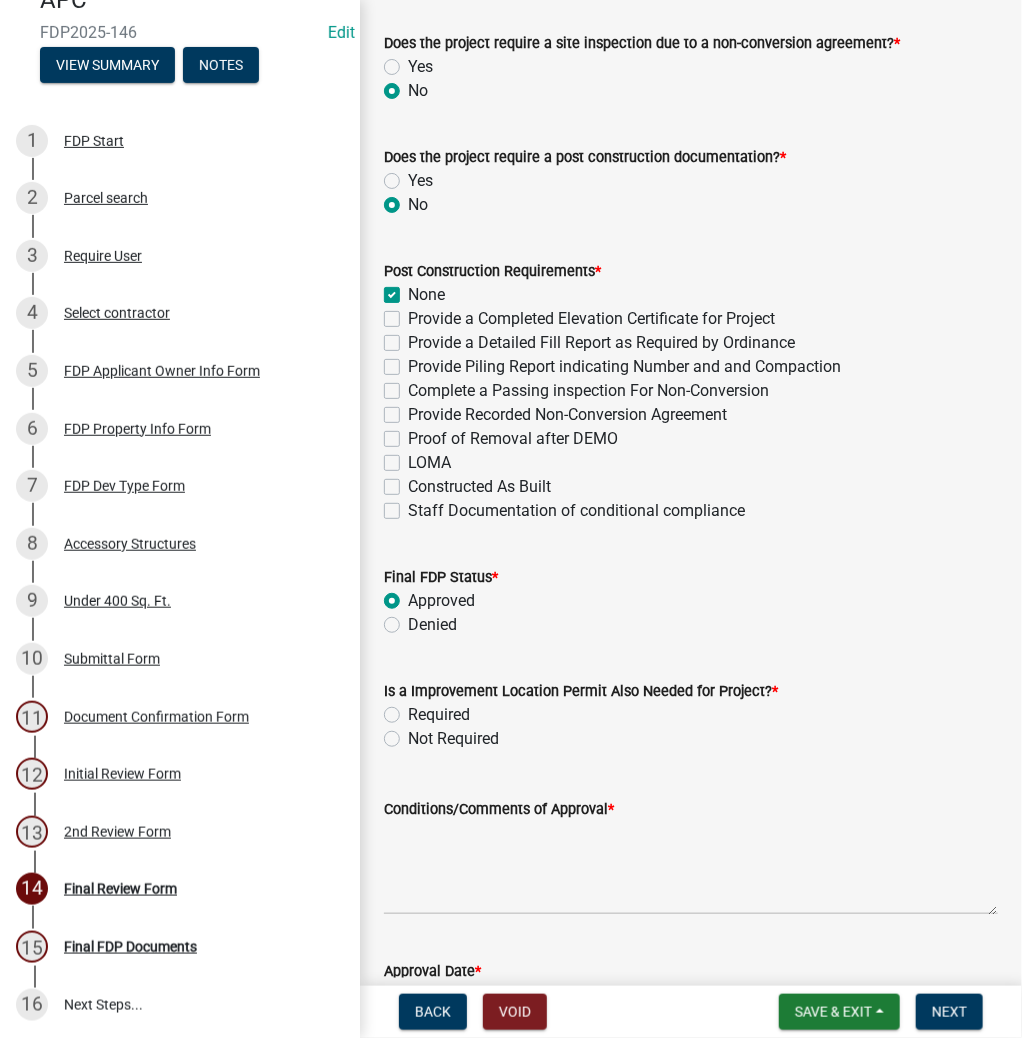 click on "Not Required" 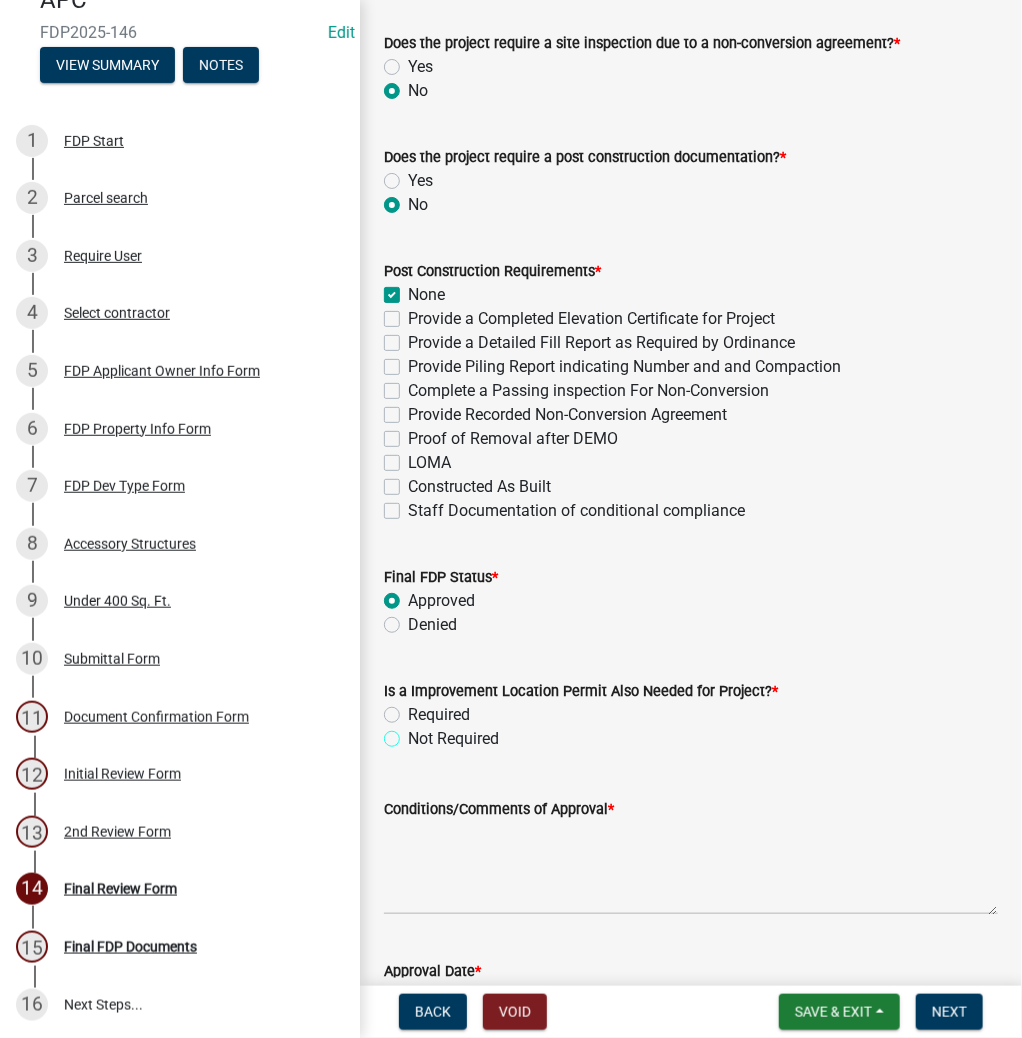 click on "Not Required" at bounding box center [414, 733] 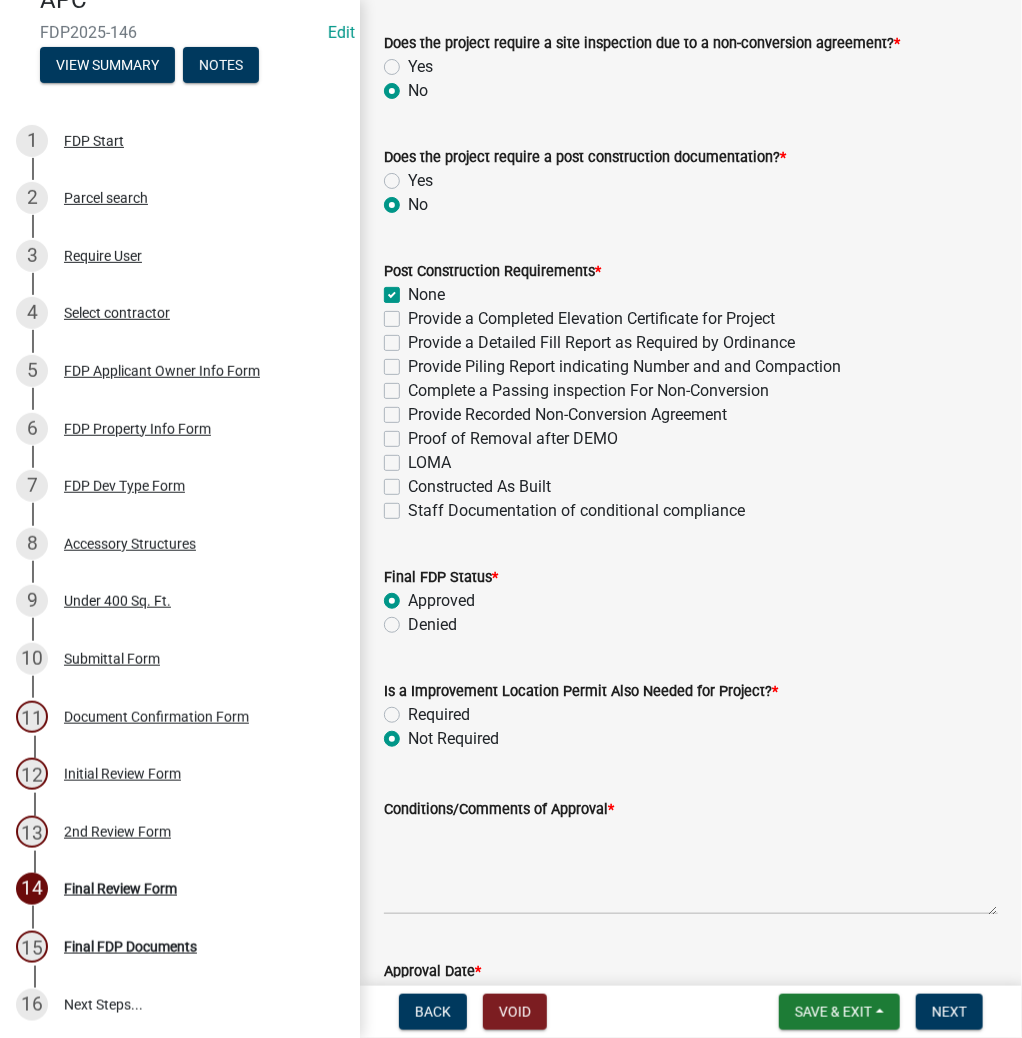 radio on "true" 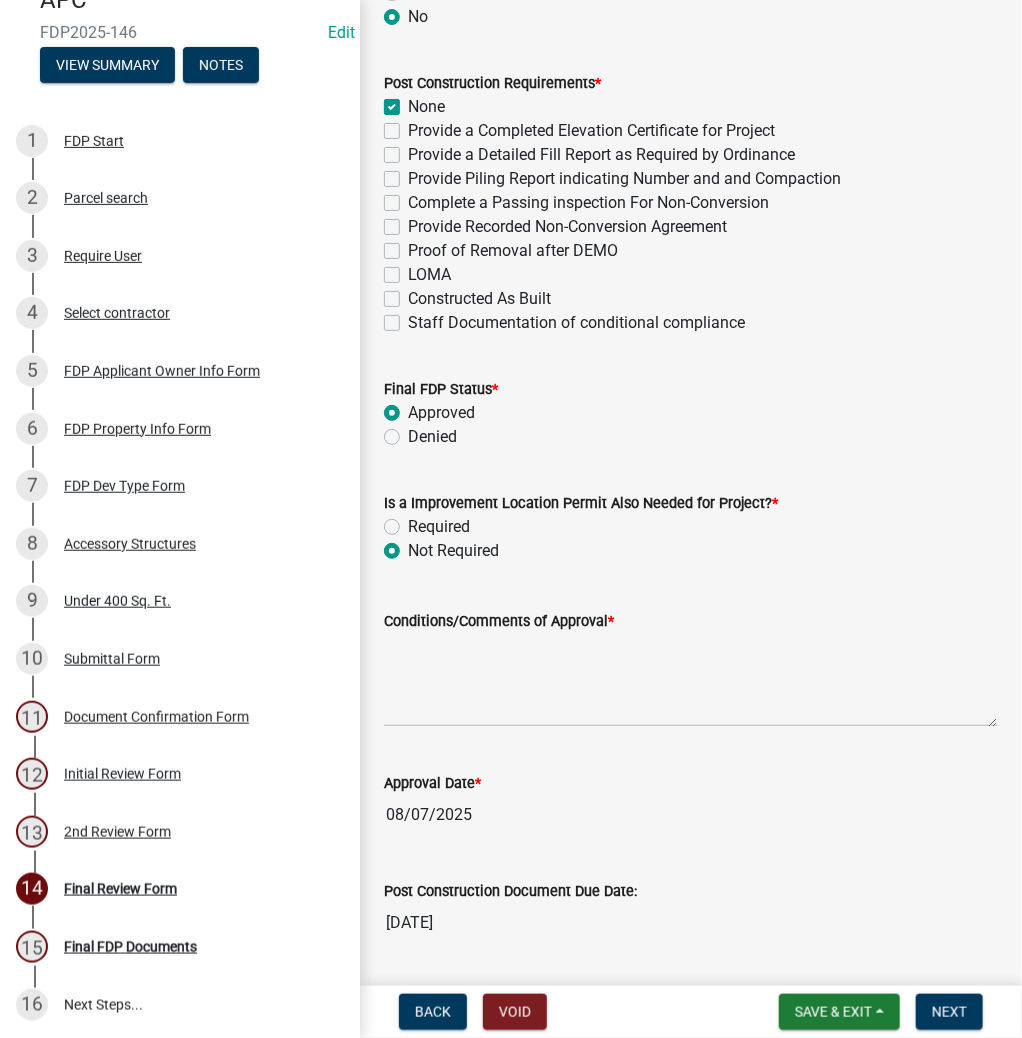 scroll, scrollTop: 960, scrollLeft: 0, axis: vertical 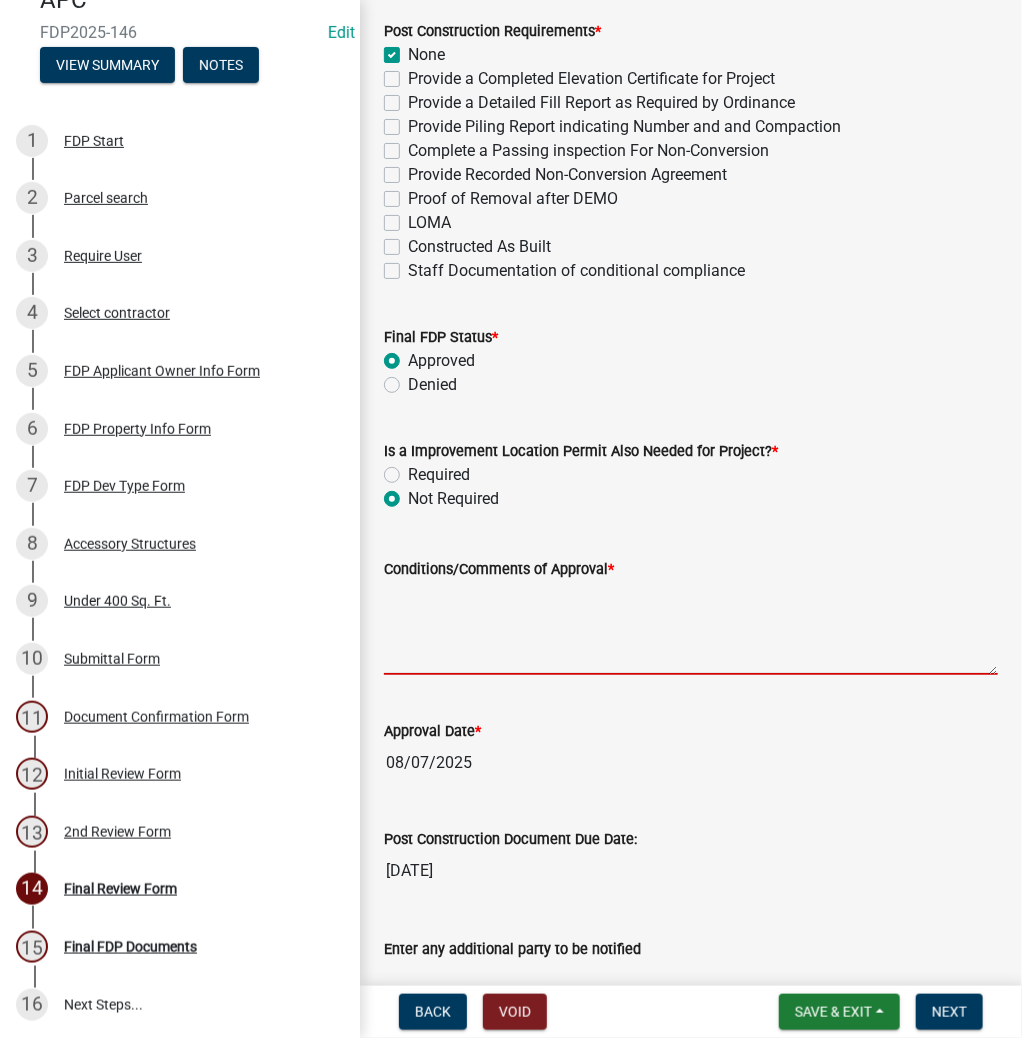 click on "Conditions/Comments of Approval  *" at bounding box center (691, 628) 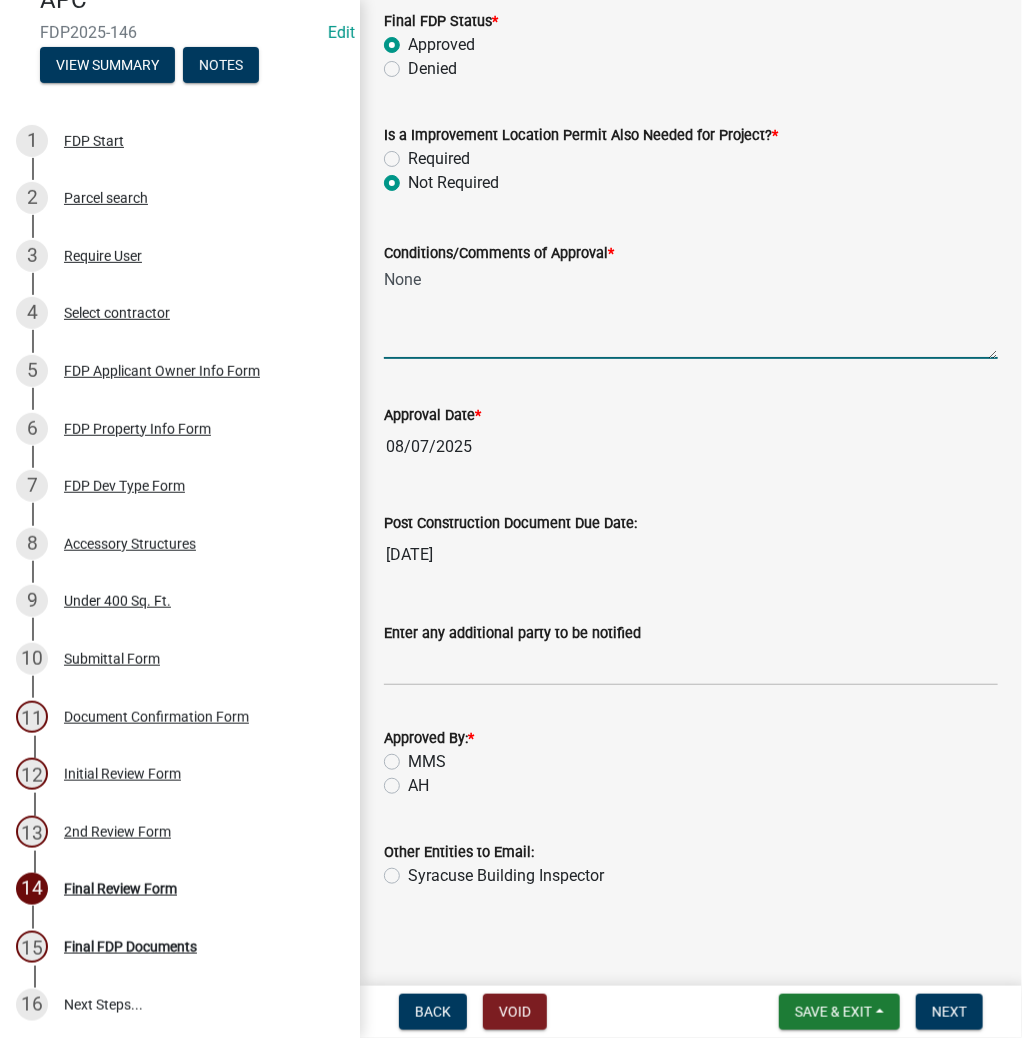 scroll, scrollTop: 1281, scrollLeft: 0, axis: vertical 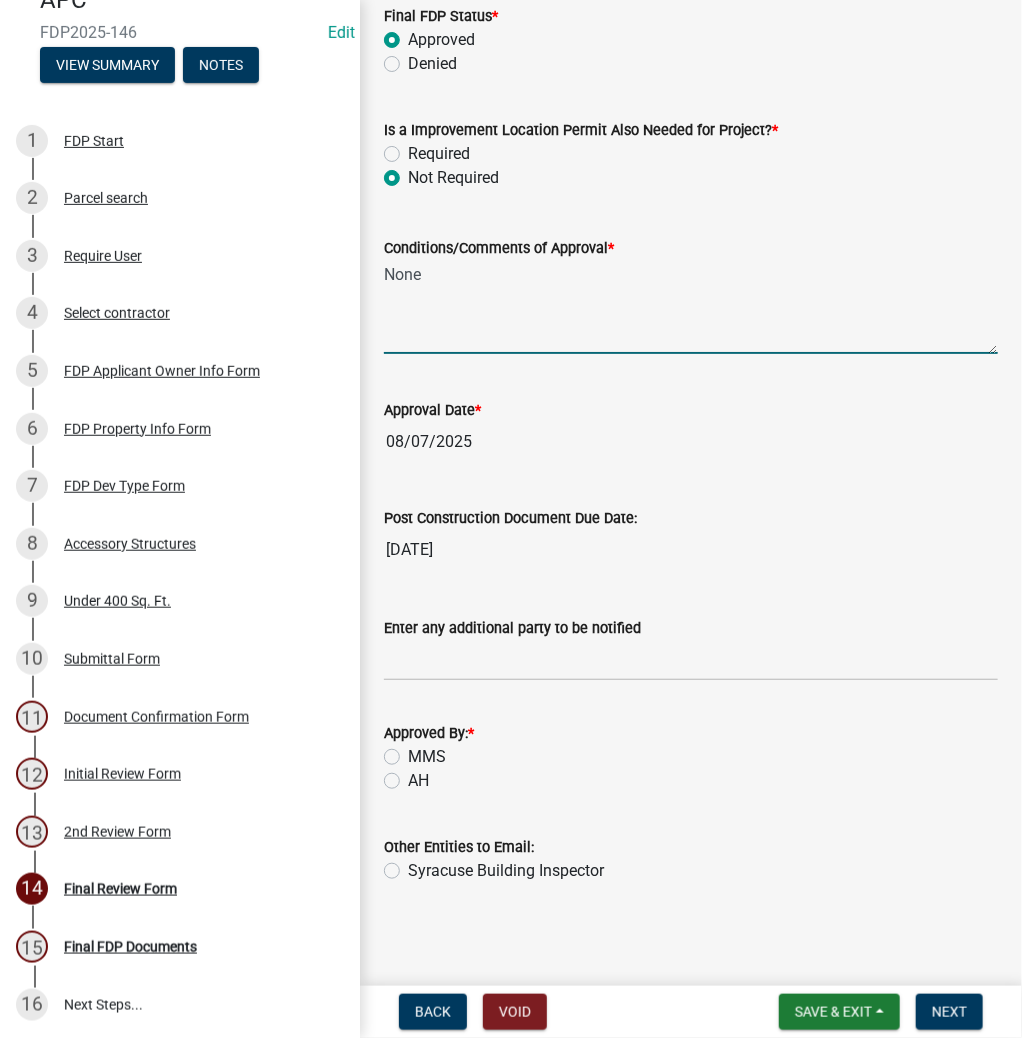 type on "None" 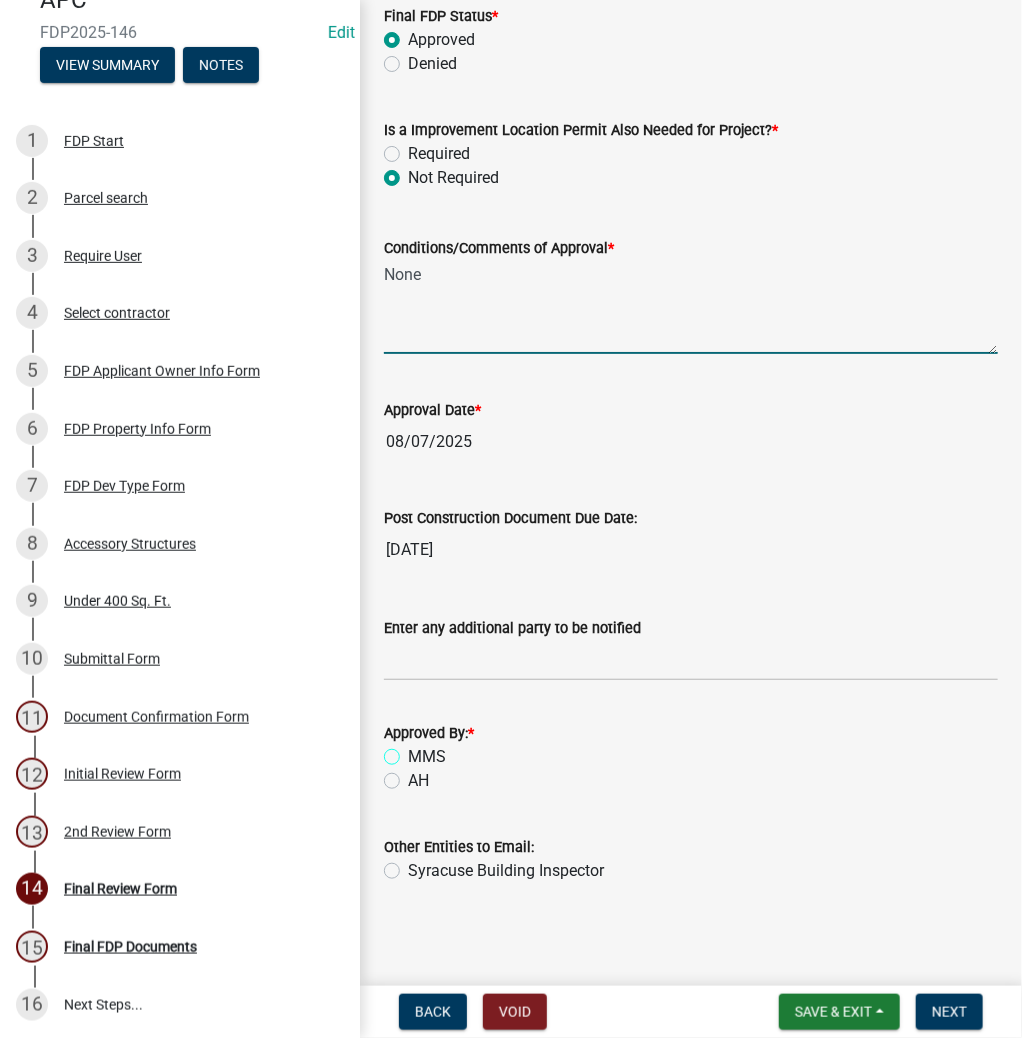 click on "MMS" at bounding box center [414, 751] 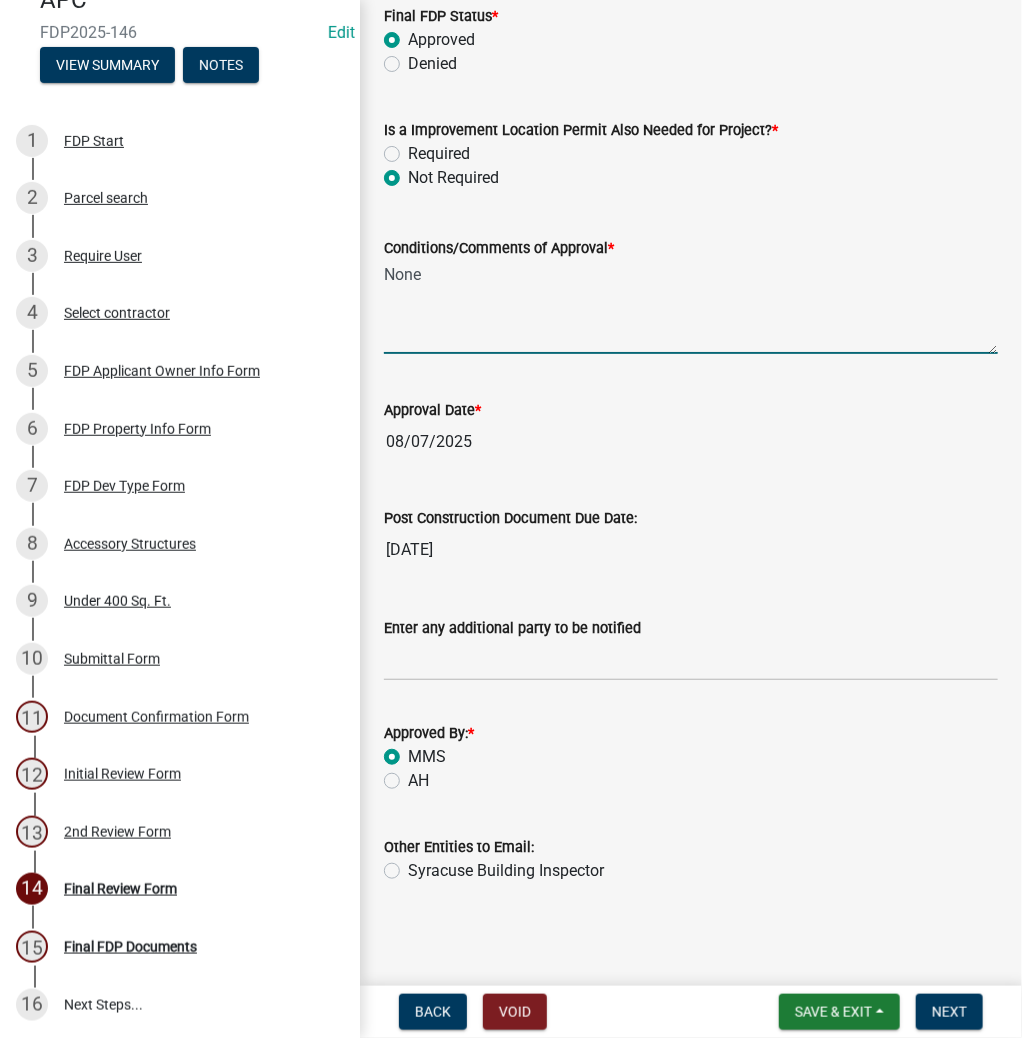 radio on "true" 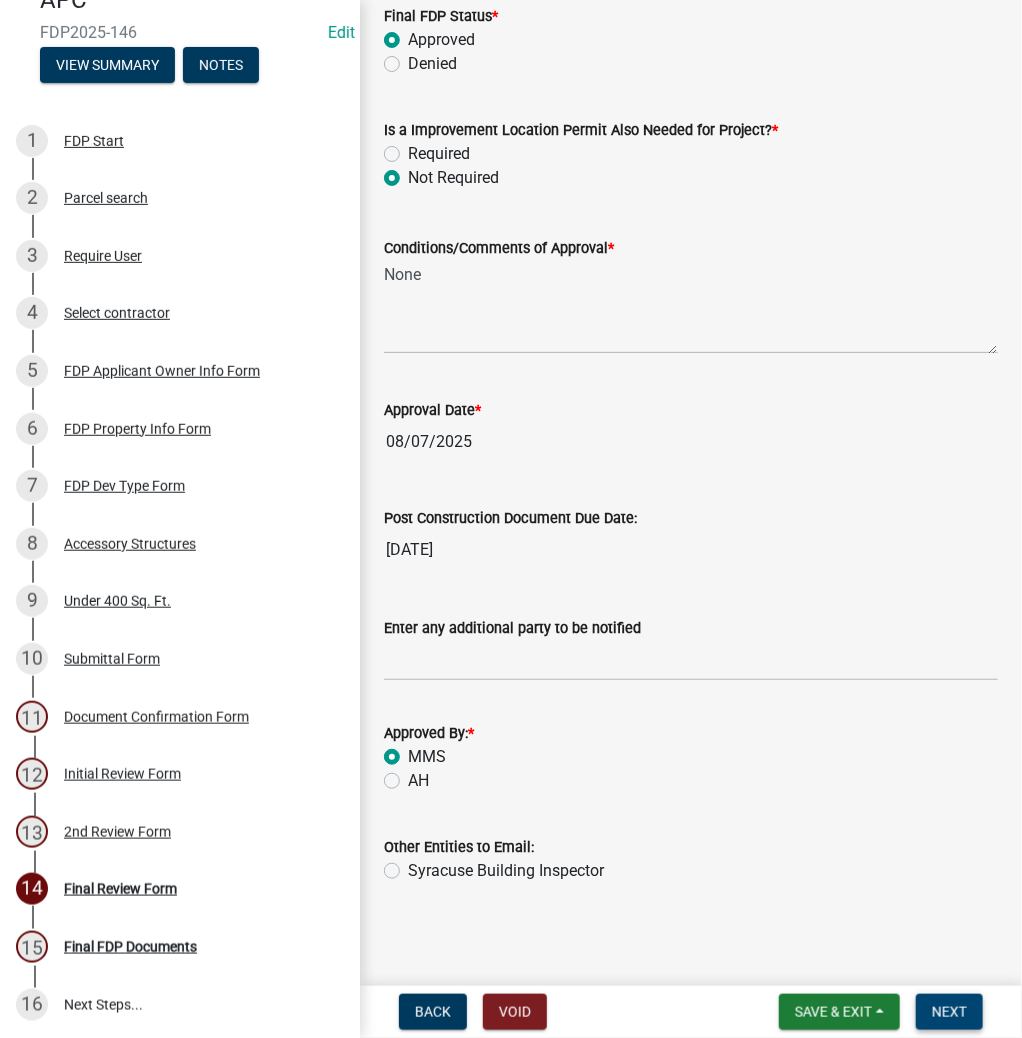 click on "Next" at bounding box center (949, 1012) 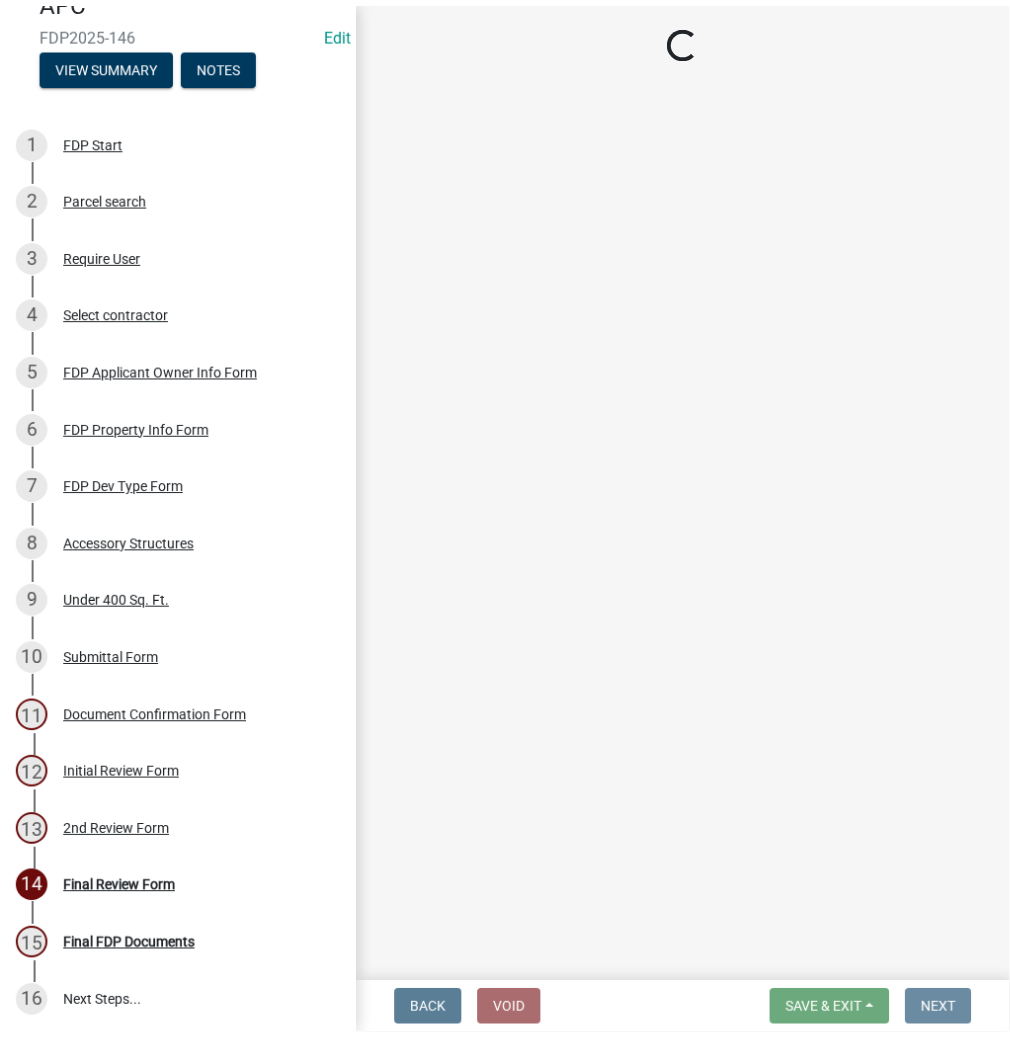 scroll, scrollTop: 0, scrollLeft: 0, axis: both 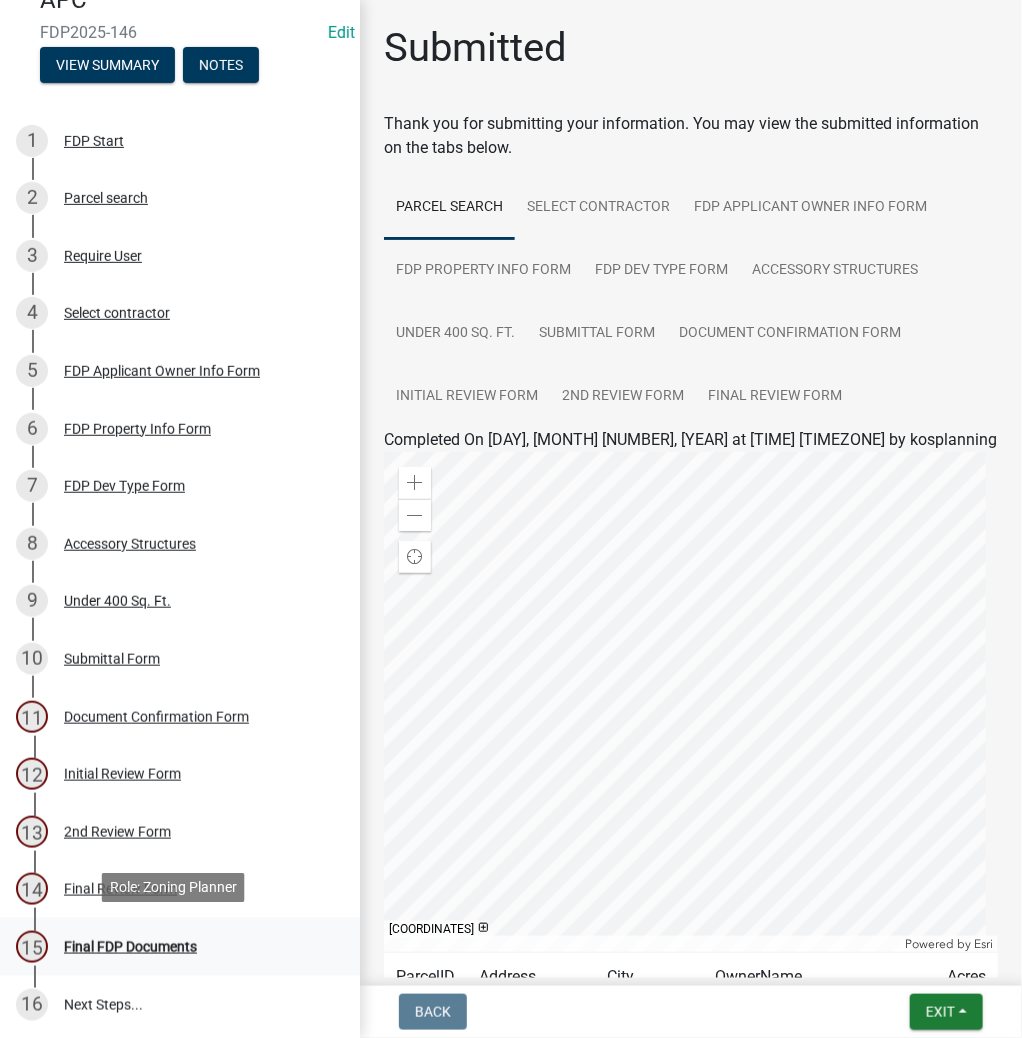 click on "Final FDP Documents" at bounding box center [130, 947] 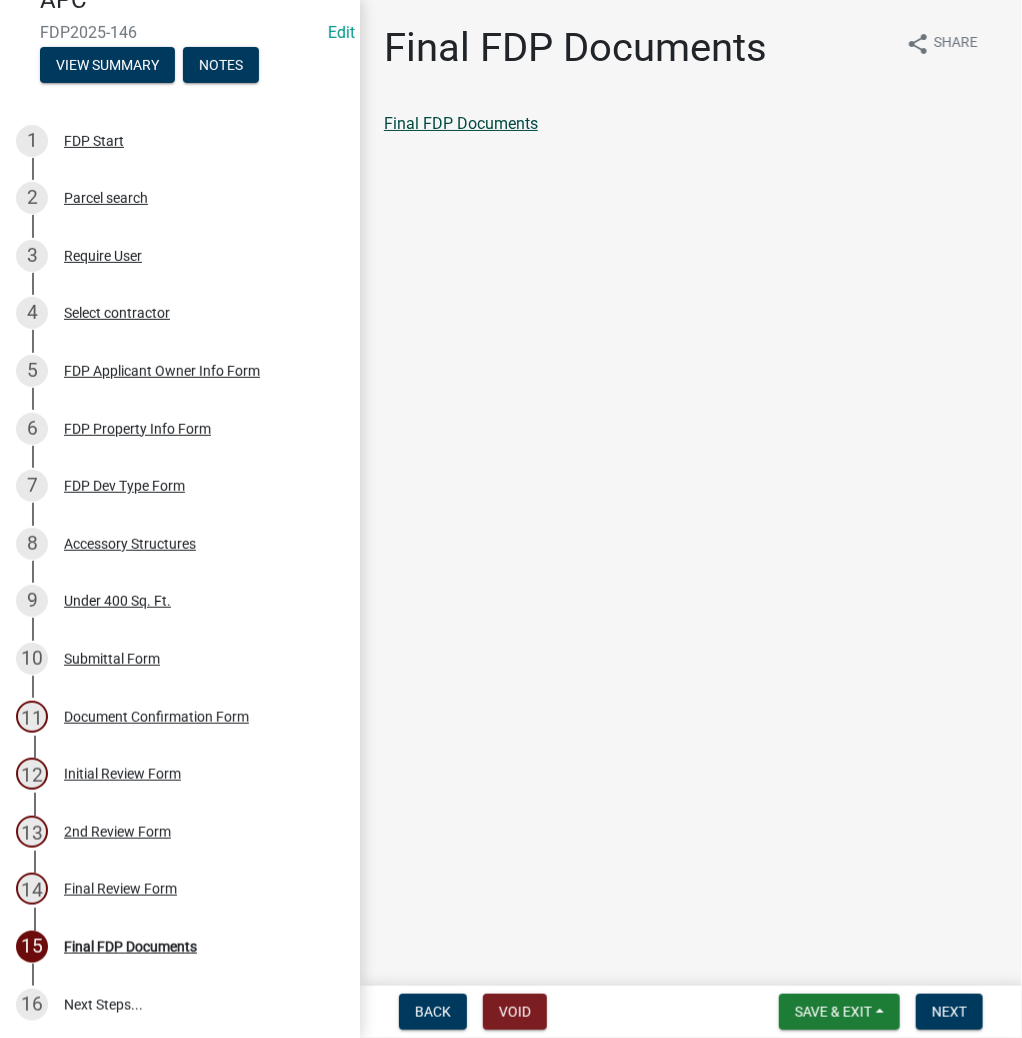 click on "Final FDP Documents" 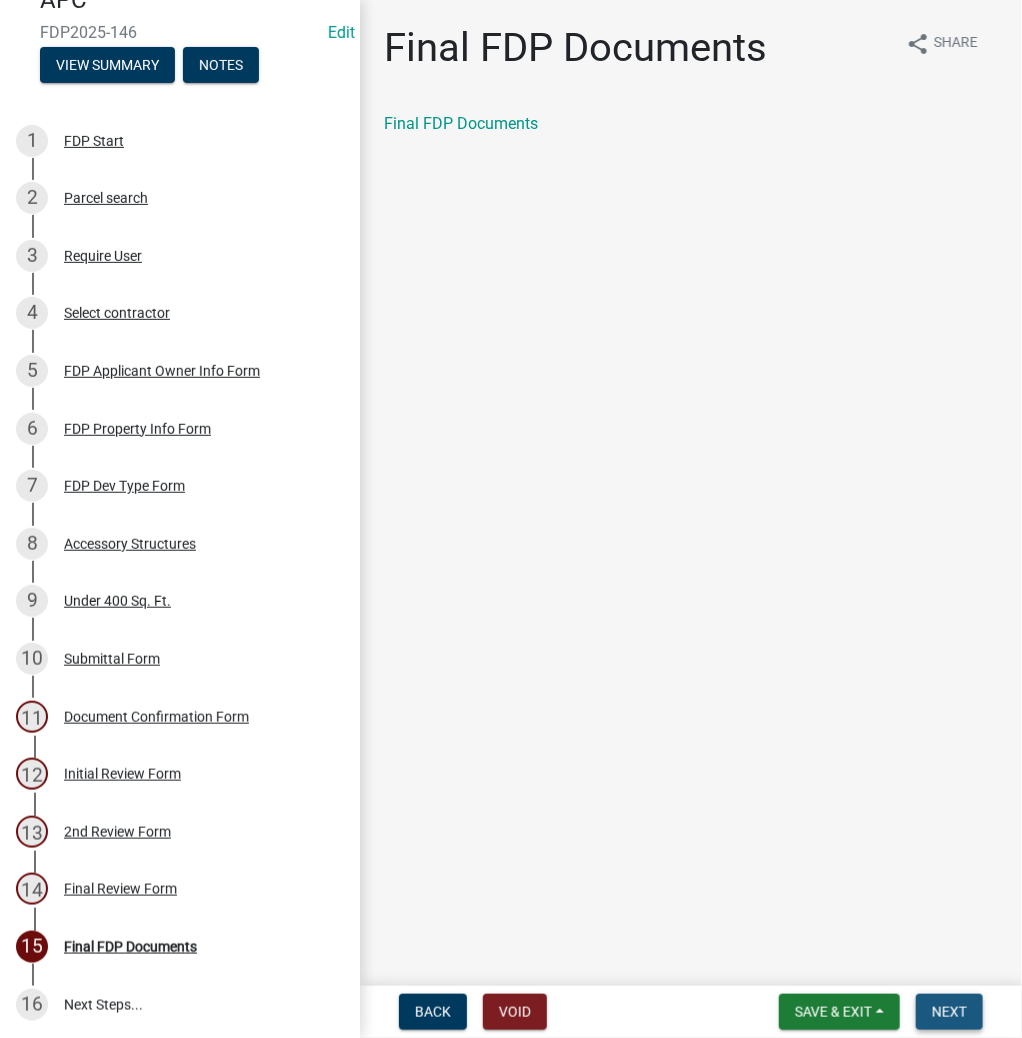 click on "Next" at bounding box center (949, 1012) 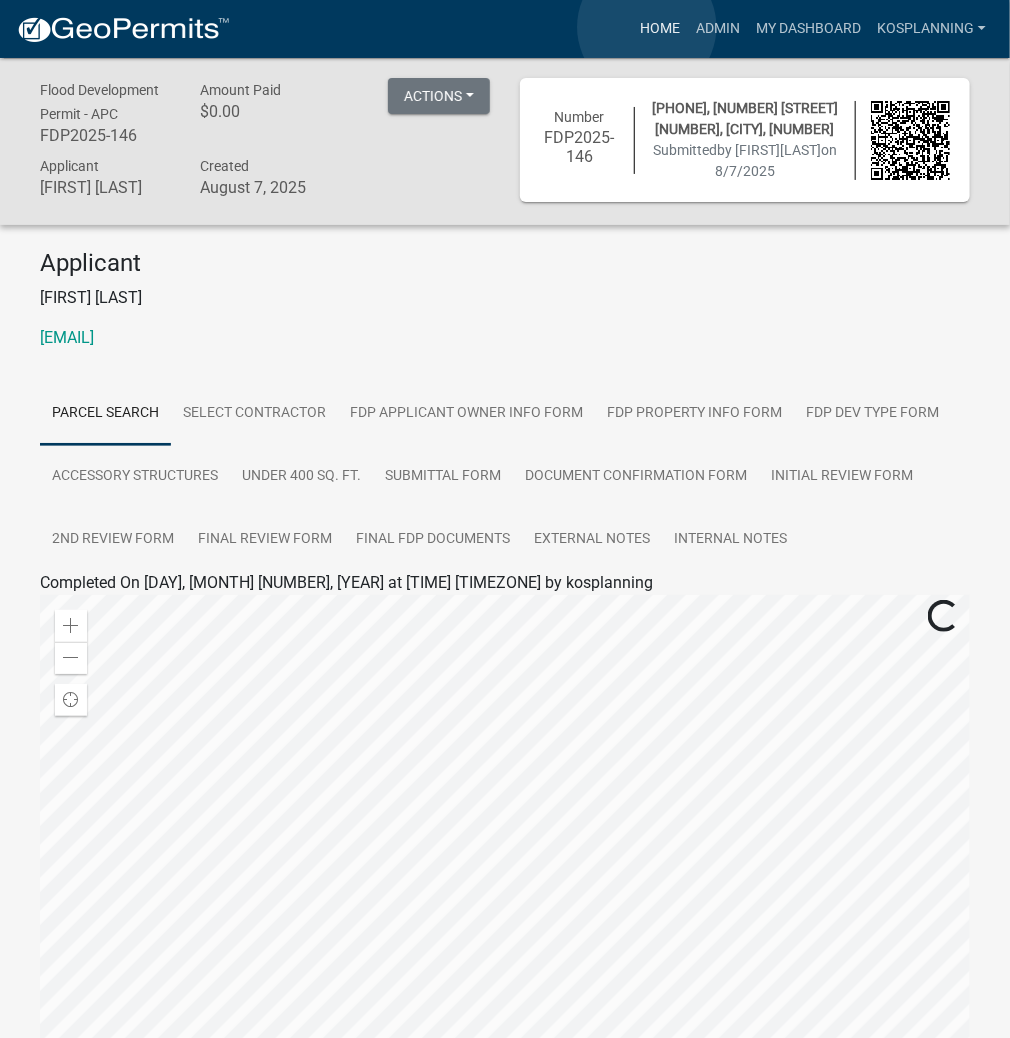 click on "Home" at bounding box center (660, 29) 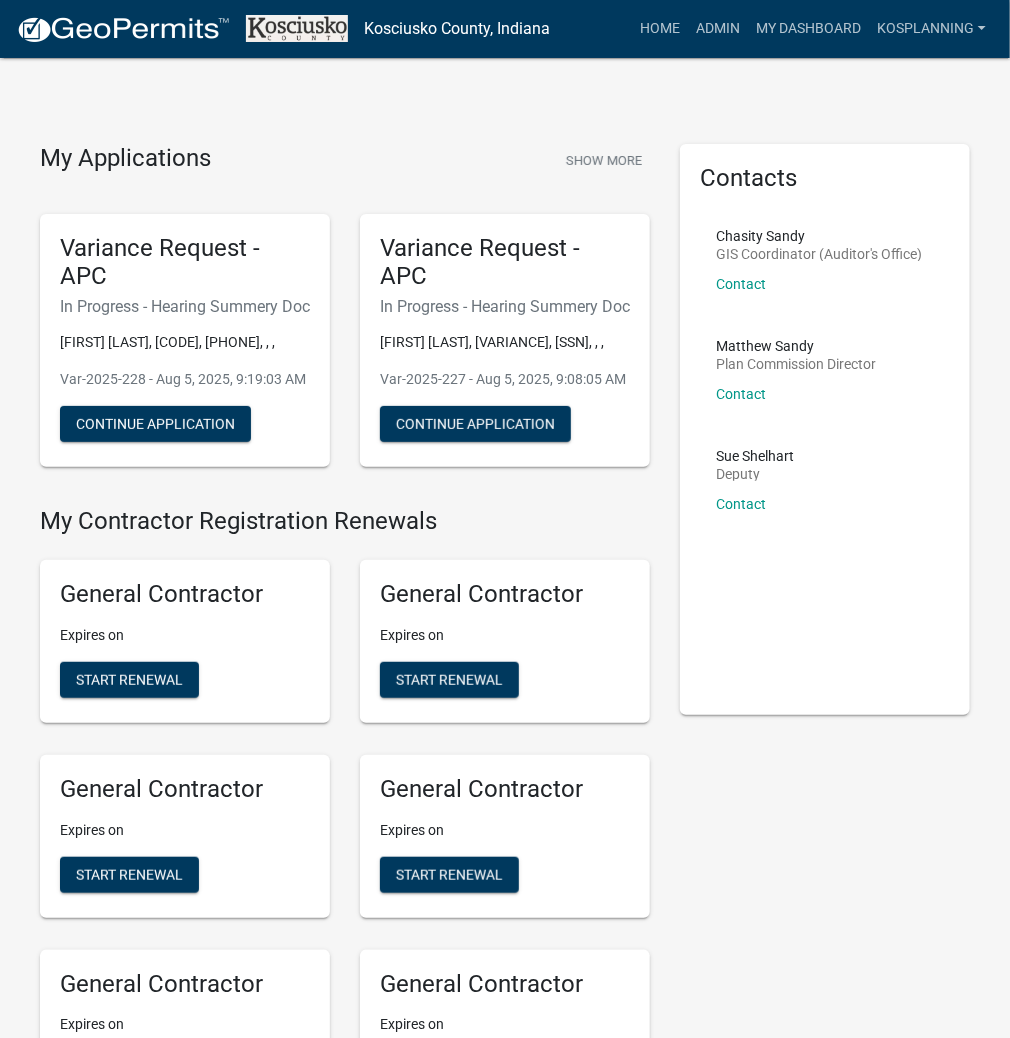 click on "My Applications Show More Variance Request - APC In Progress - Hearing Summery Doc [FIRST] [LAST], [VARIANCE], [SSN], , , Var-[VARIANCE] - [MONTH] [DATE], [YEAR], [TIME] Continue Application Variance Request - APC In Progress - Hearing Summery Doc [FIRST] [LAST], [VARIANCE], [SSN], , , Var-[VARIANCE] - [MONTH] [DATE], [YEAR], [TIME] Continue Application My Contractor Registration Renewals General Contractor Expires on Start Renewal General Contractor Expires on Start Renewal General Contractor Expires on Start Renewal General Contractor Expires on Start Renewal General Contractor Expires on Start Renewal General Contractor Expires on Start Renewal General Contractor Expires on Start Renewal General Contractor Expires on Start Renewal General Contractor Expires on Start Renewal General Contractor Expires on Start Renewal General Contractor Expires on Start Renewal General Contractor Expires on Start Renewal General Contractor Auditor" 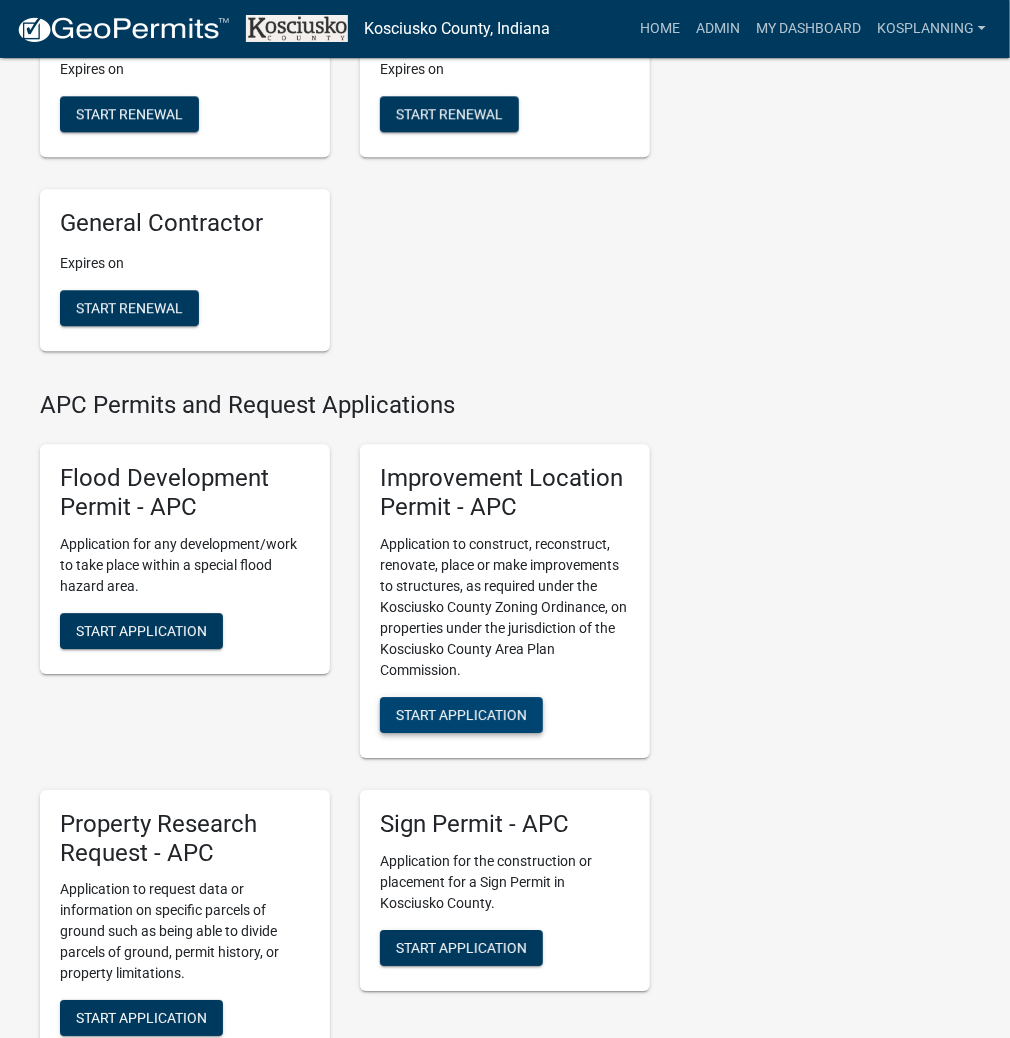 click on "Start Application" at bounding box center (461, 714) 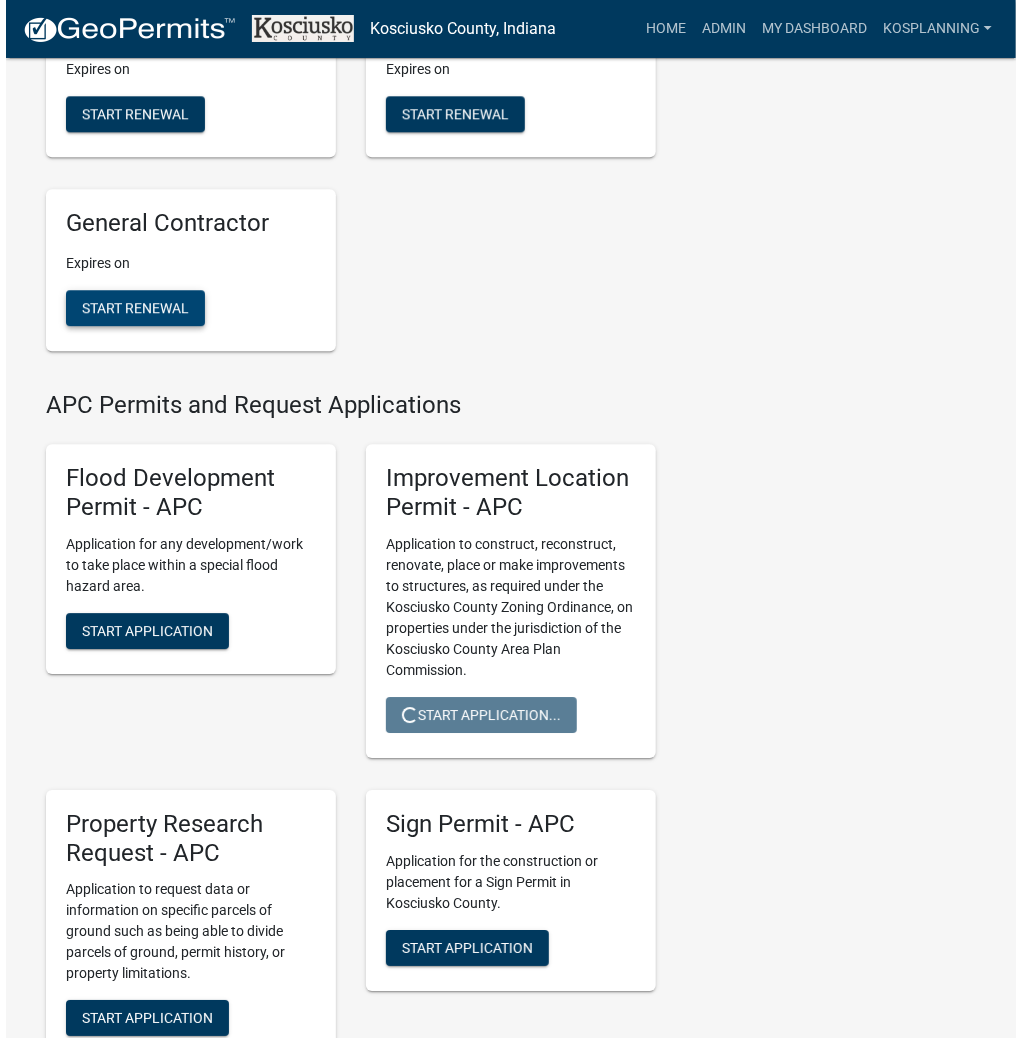 scroll, scrollTop: 0, scrollLeft: 0, axis: both 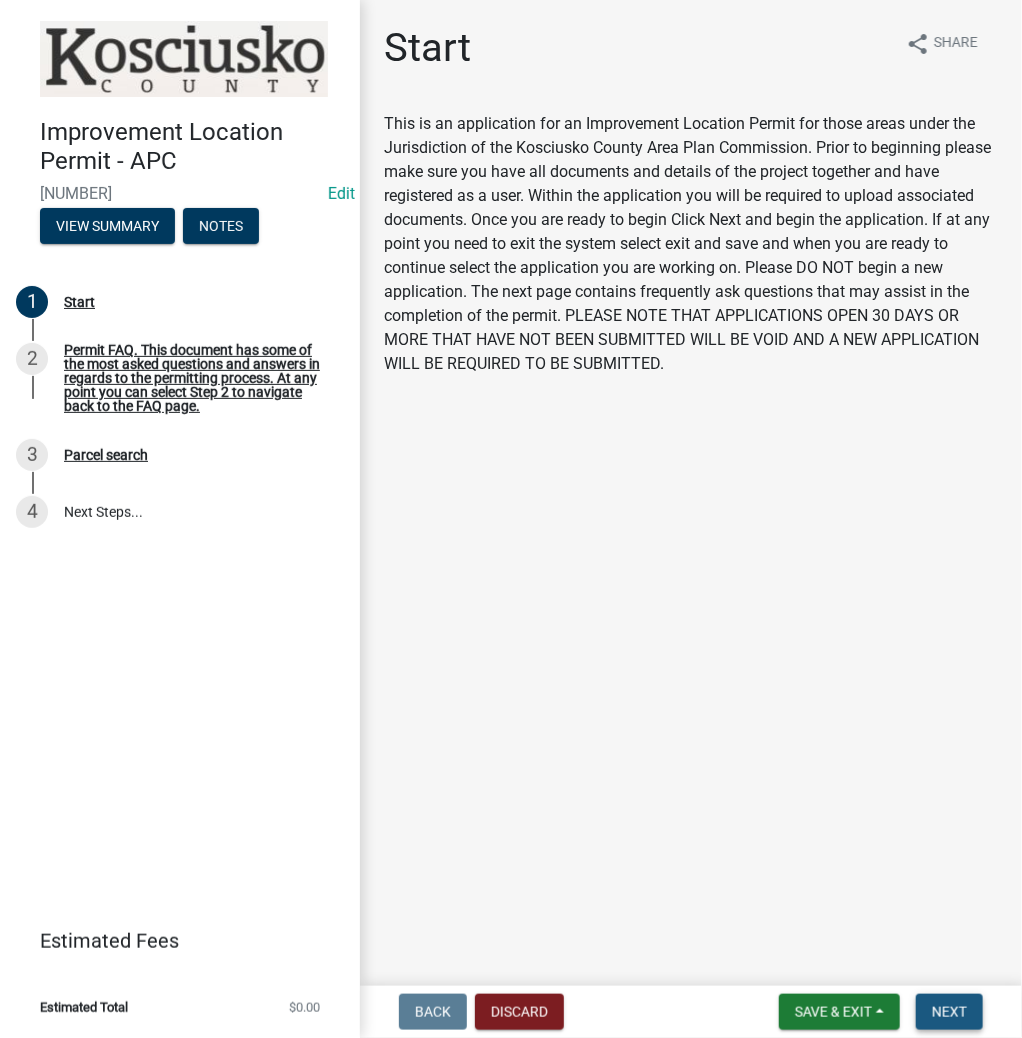 click on "Next" at bounding box center (949, 1012) 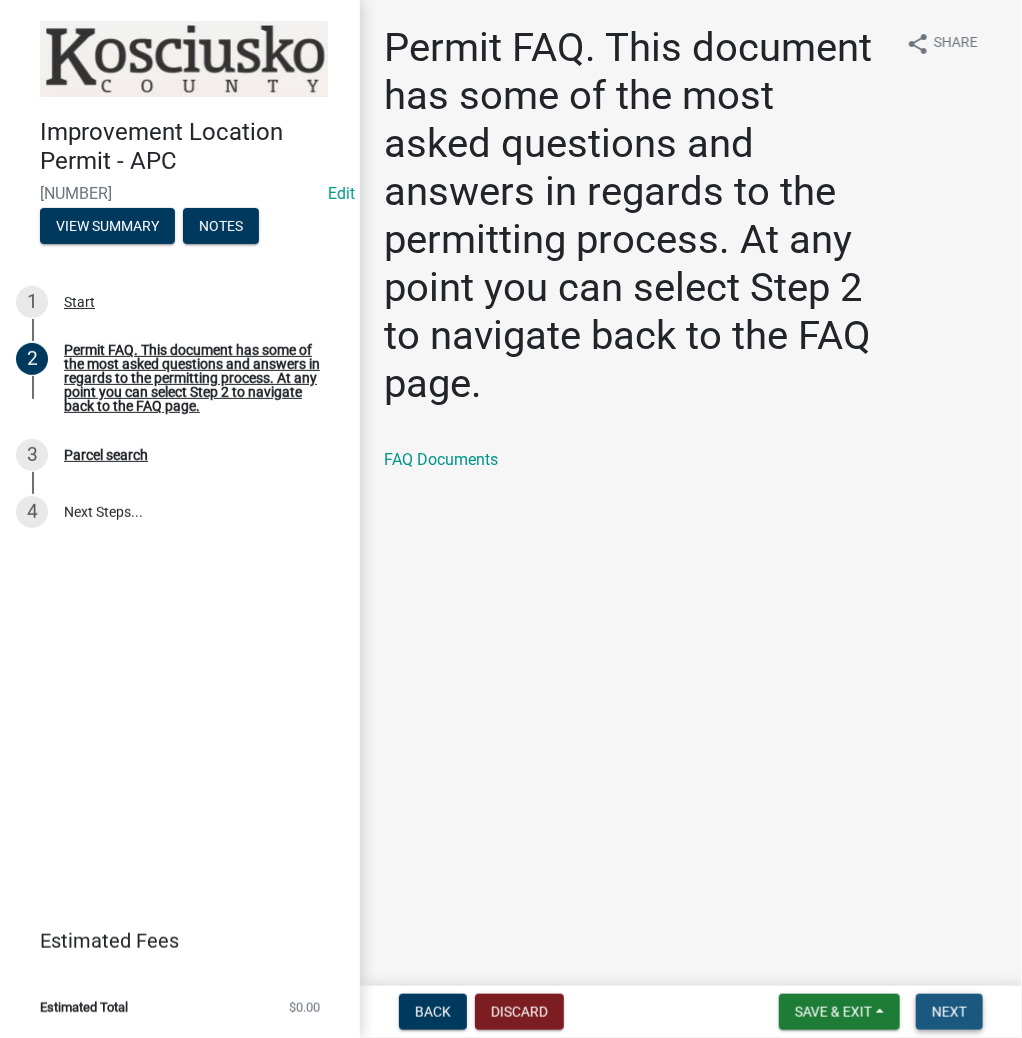 click on "Next" at bounding box center [949, 1012] 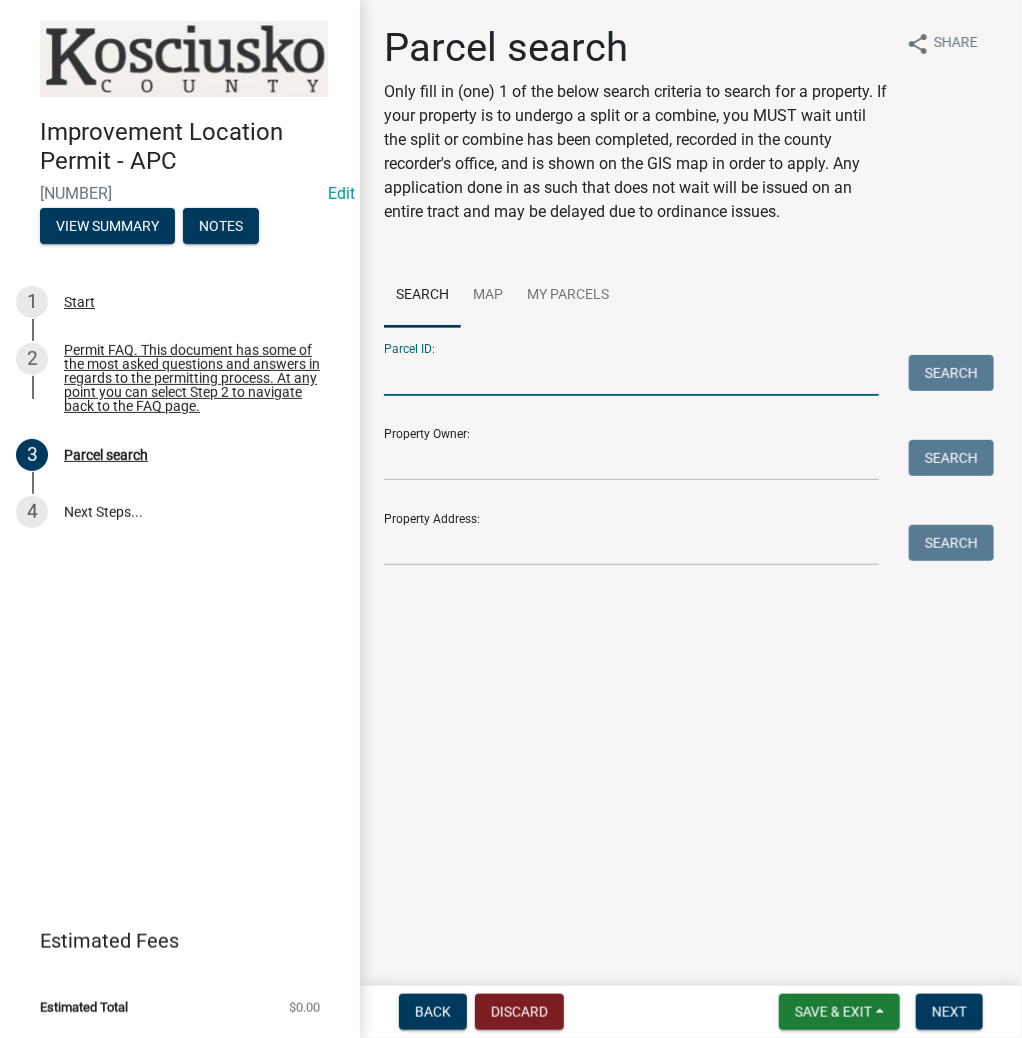 click on "Parcel ID:" at bounding box center [631, 375] 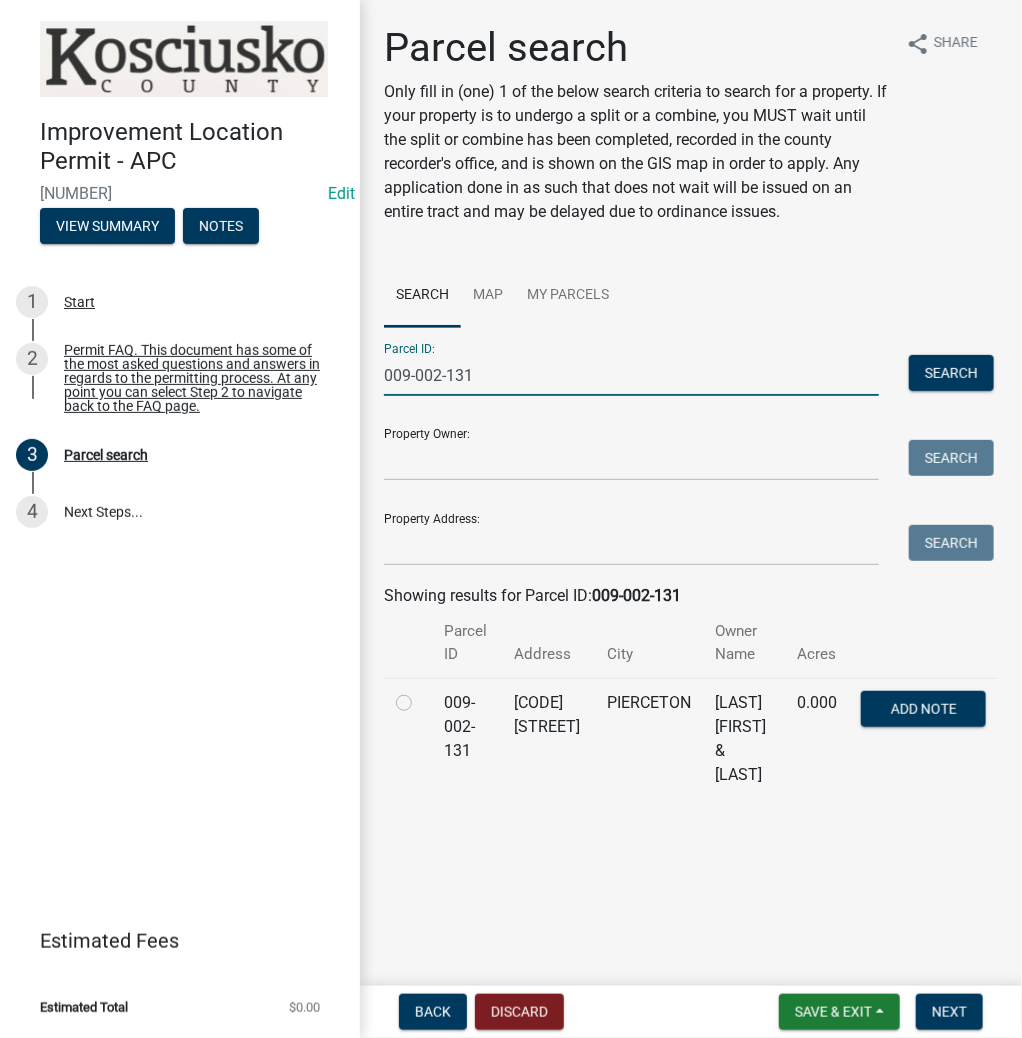 type on "009-002-131" 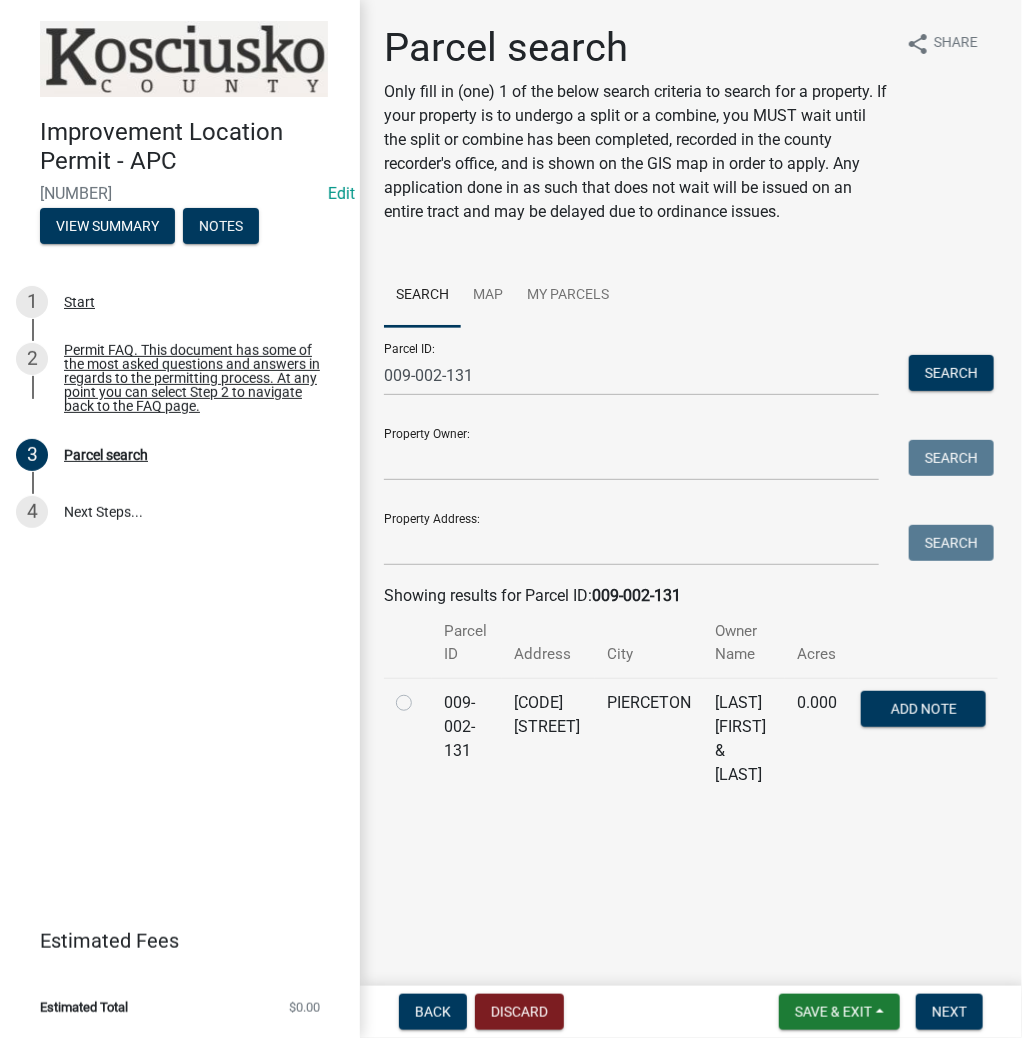 click 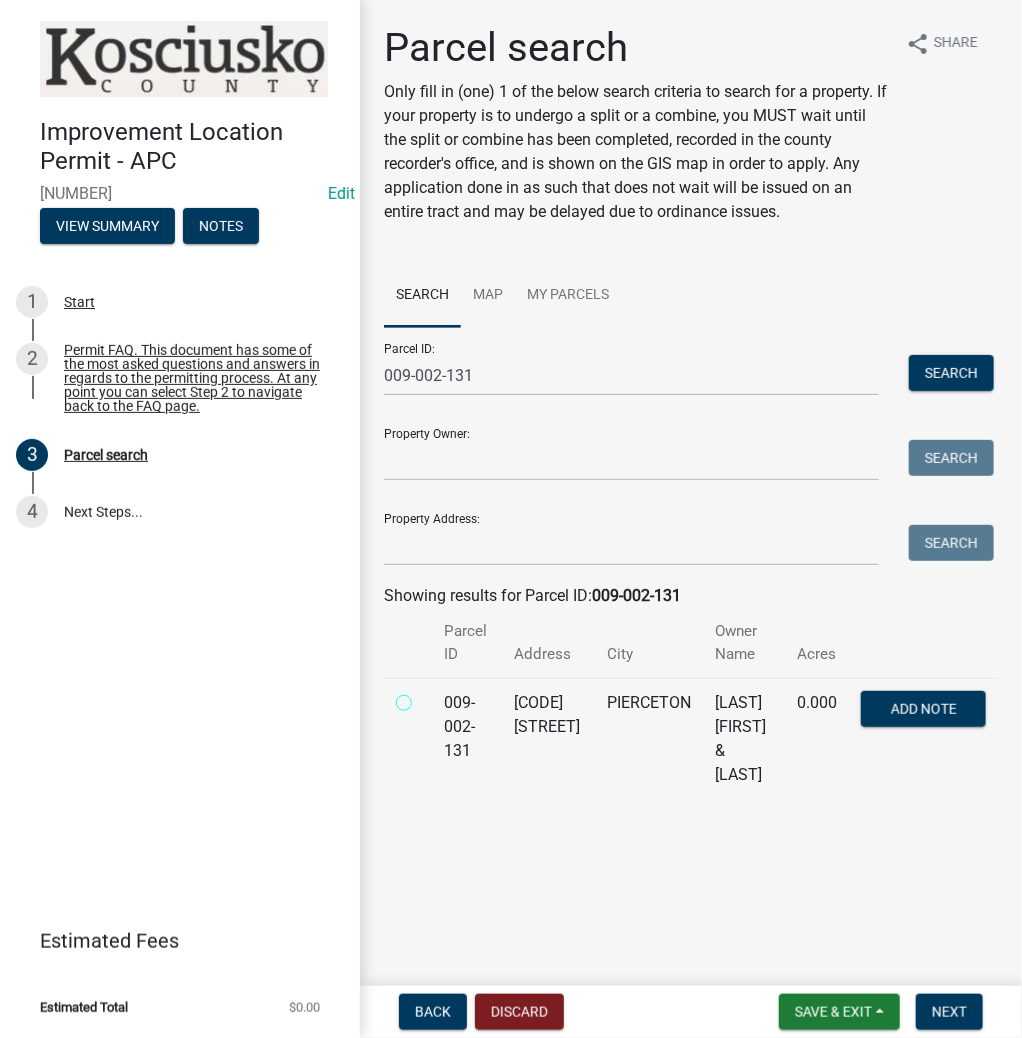 click at bounding box center [426, 697] 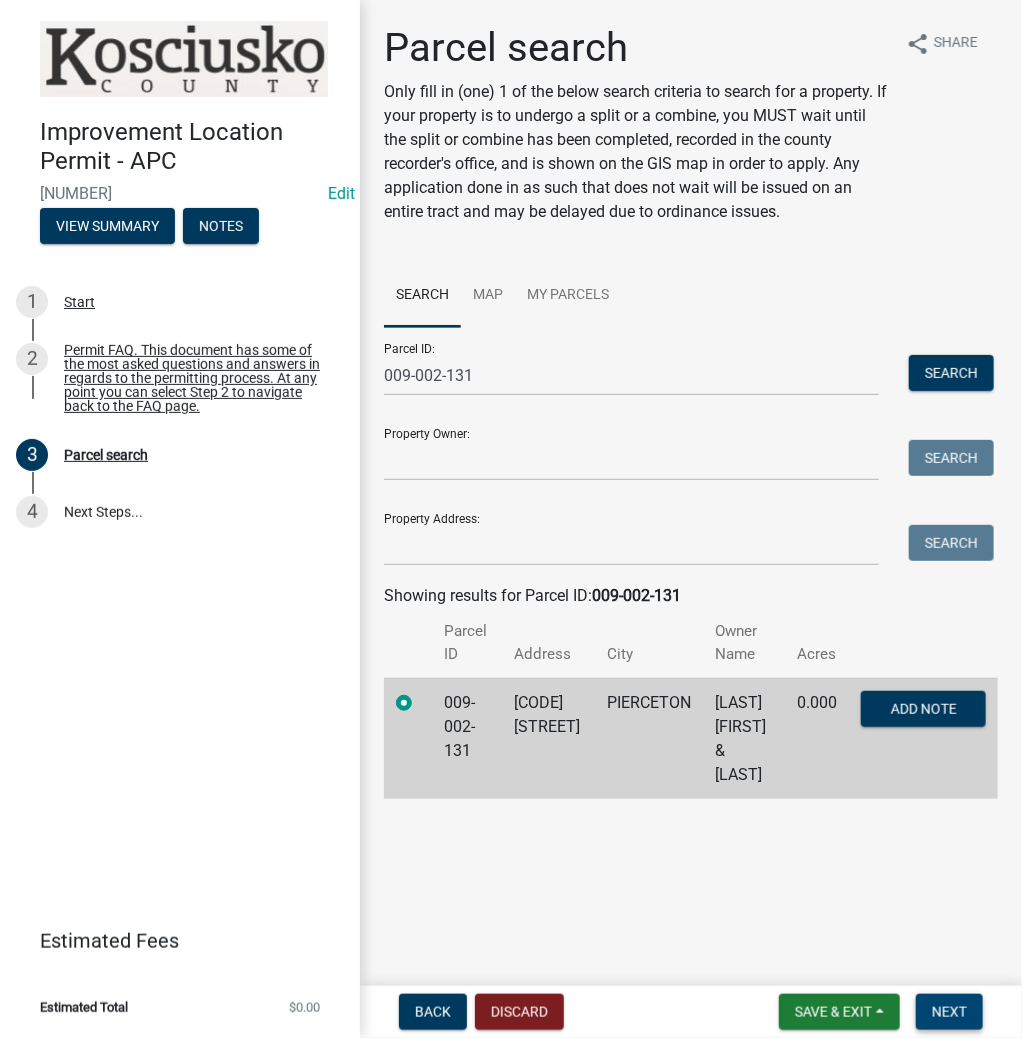 click on "Next" at bounding box center [949, 1012] 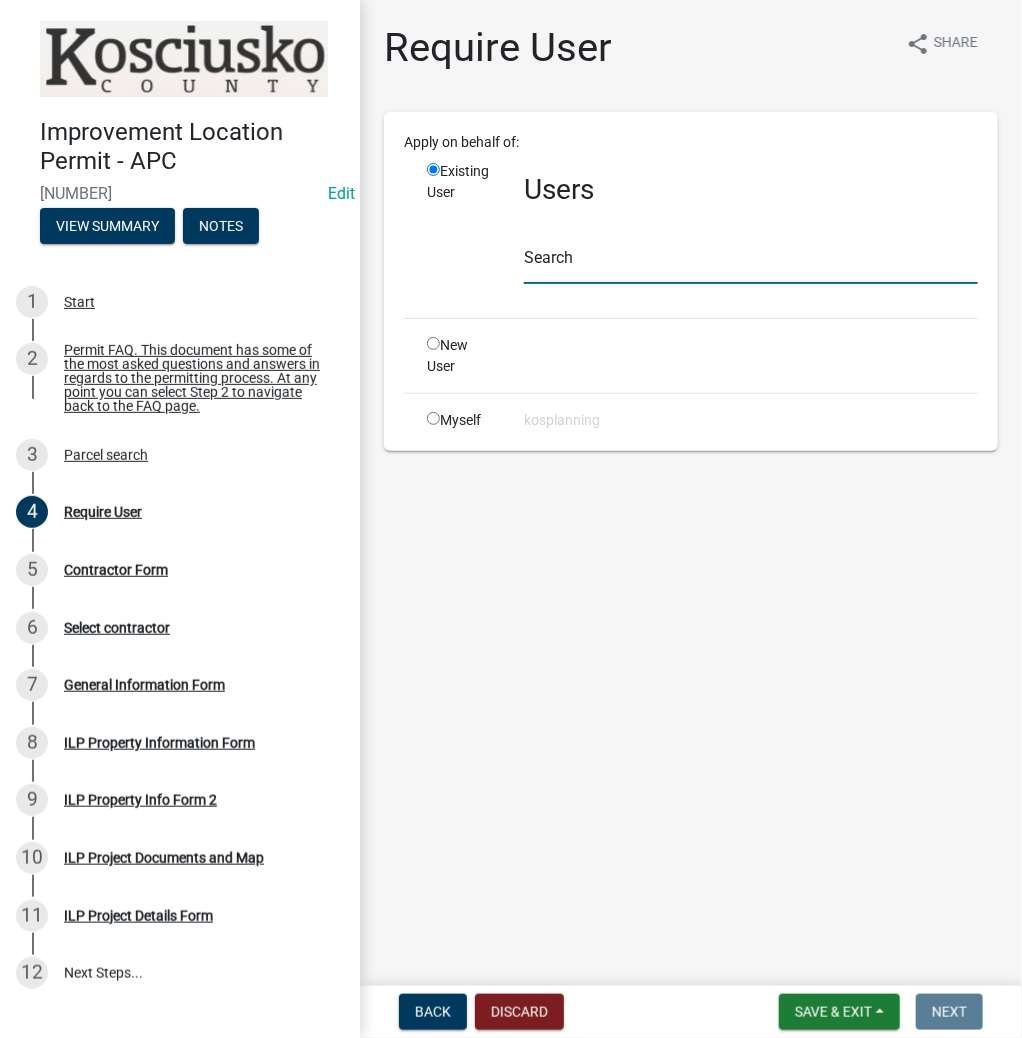 click 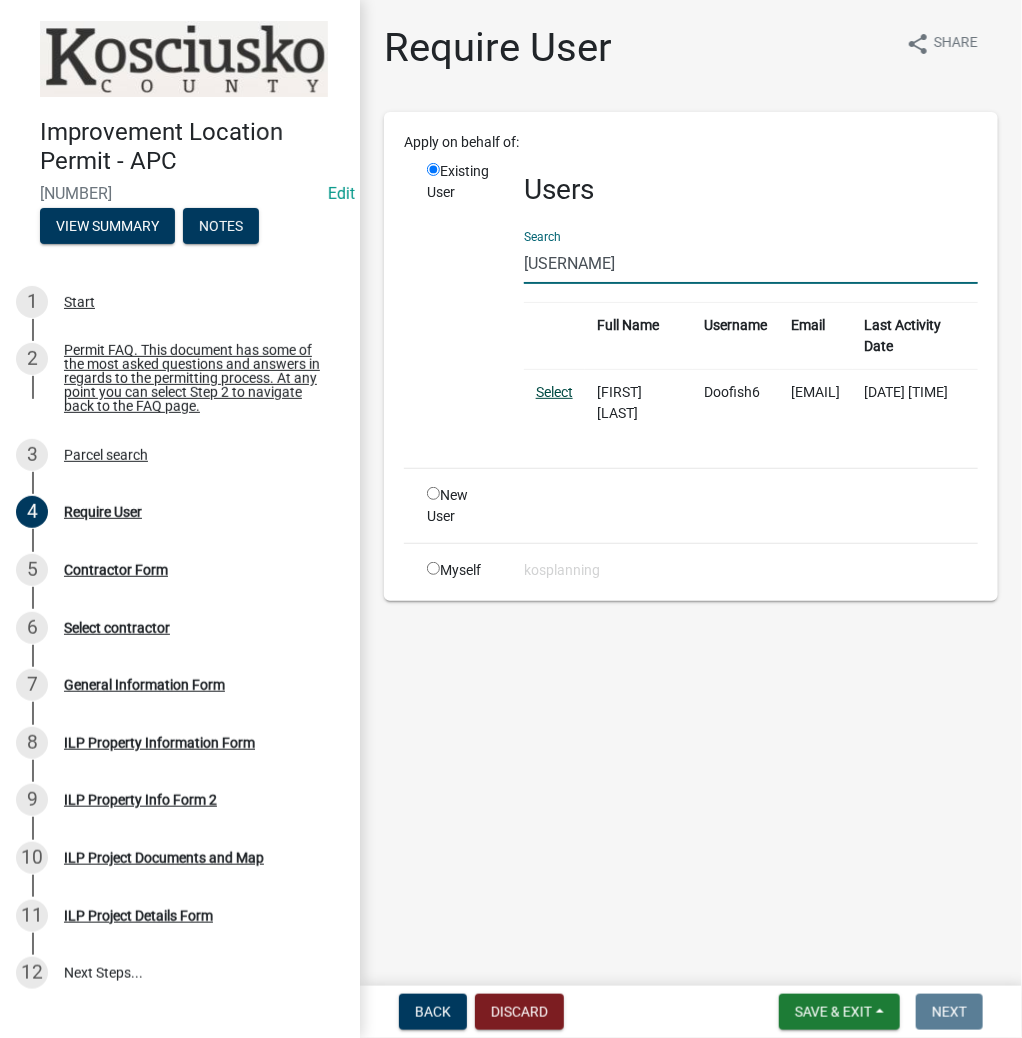 type on "[USERNAME]" 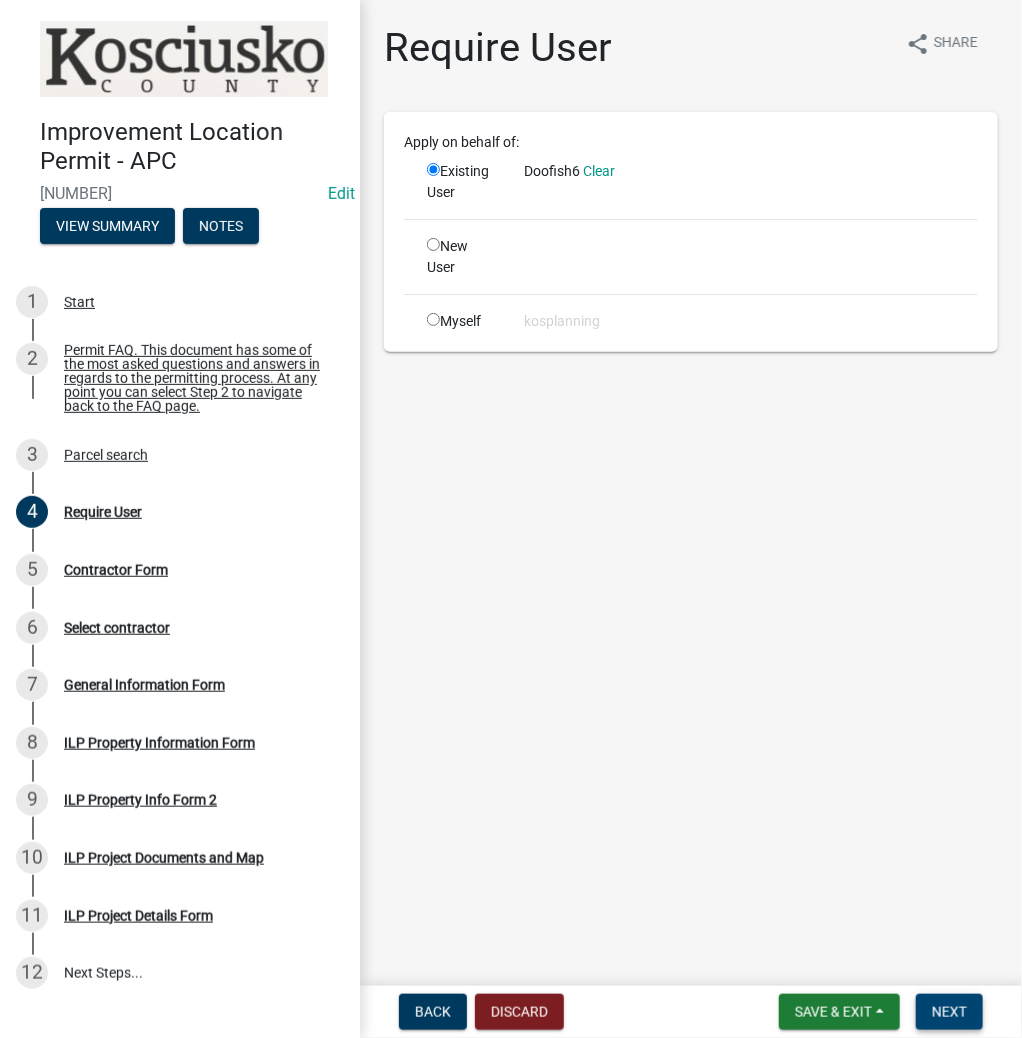 click on "Next" at bounding box center [949, 1012] 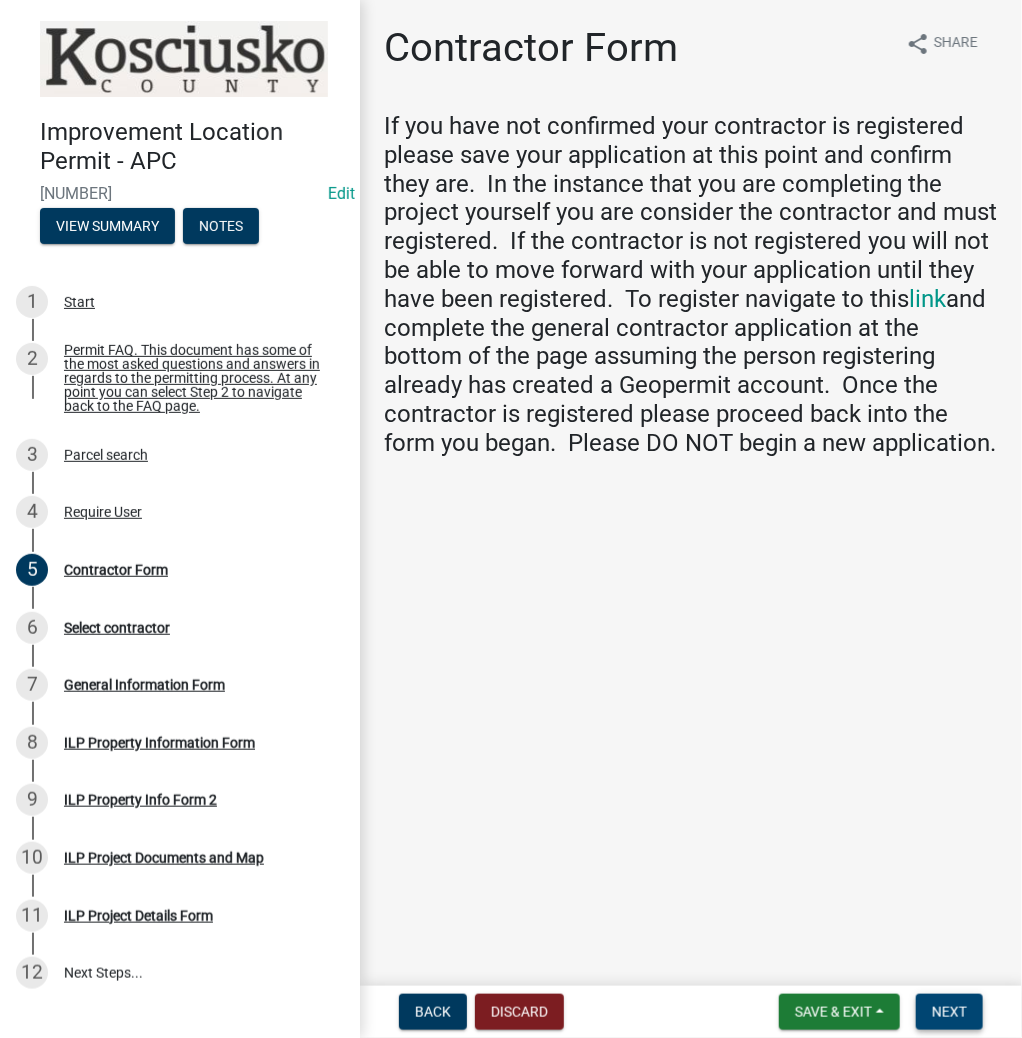 click on "Next" at bounding box center (949, 1012) 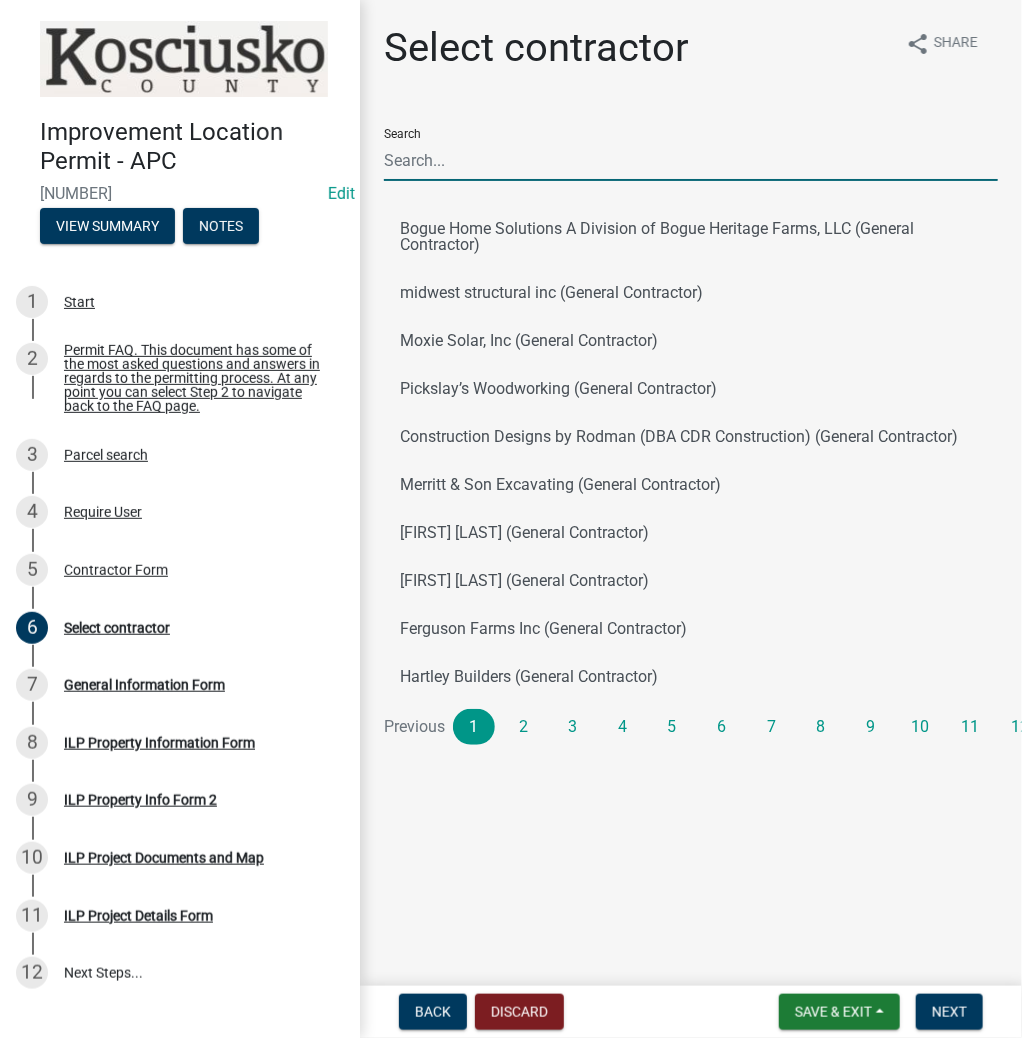 click on "Search" at bounding box center (691, 160) 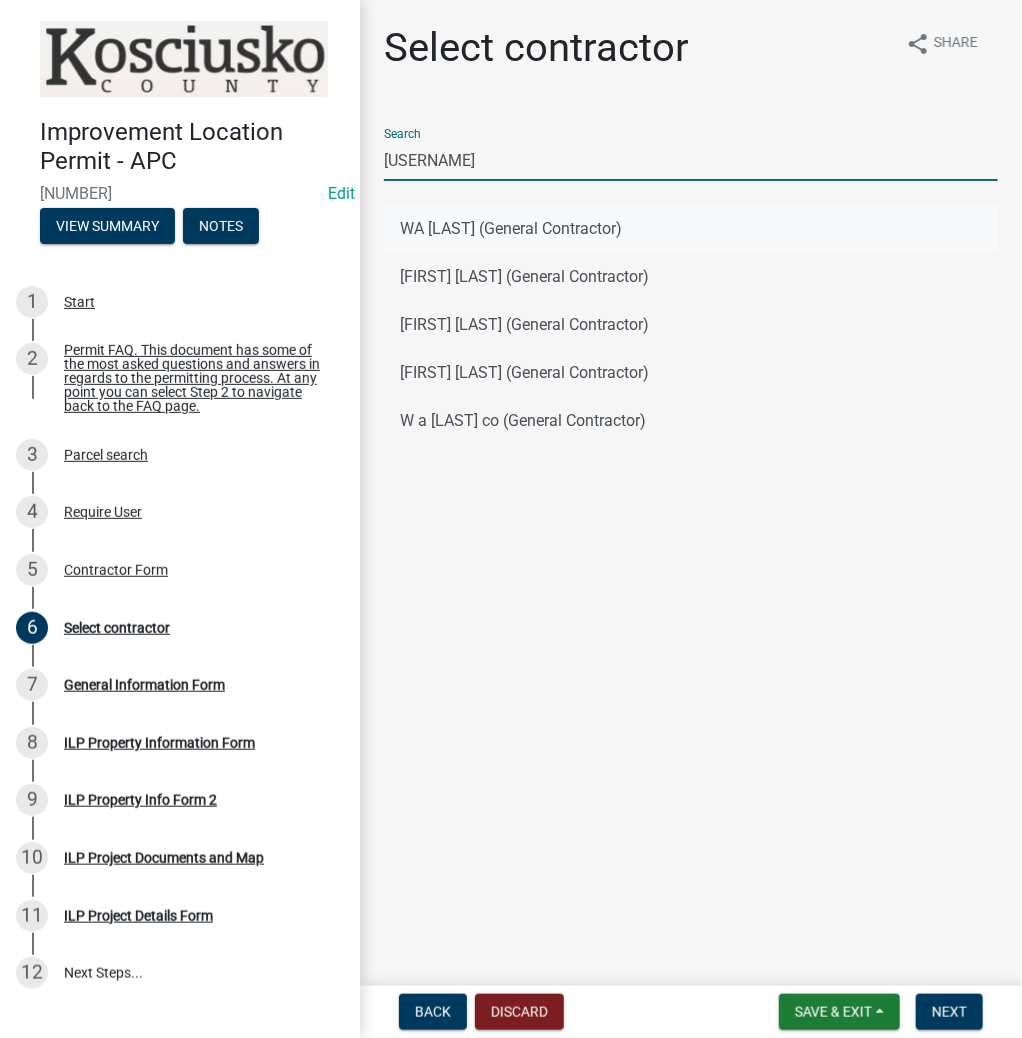 type on "[USERNAME]" 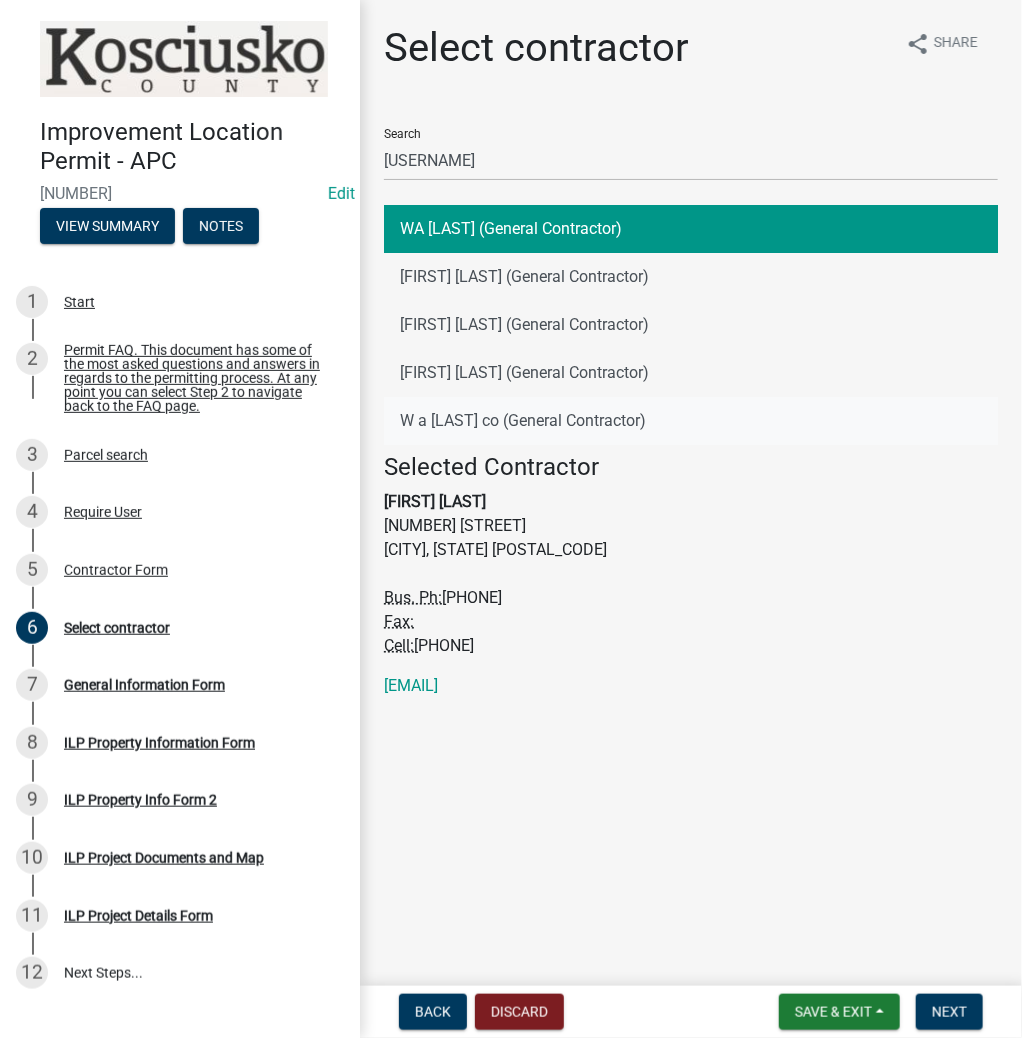 click on "W a [LAST] co (General Contractor)" 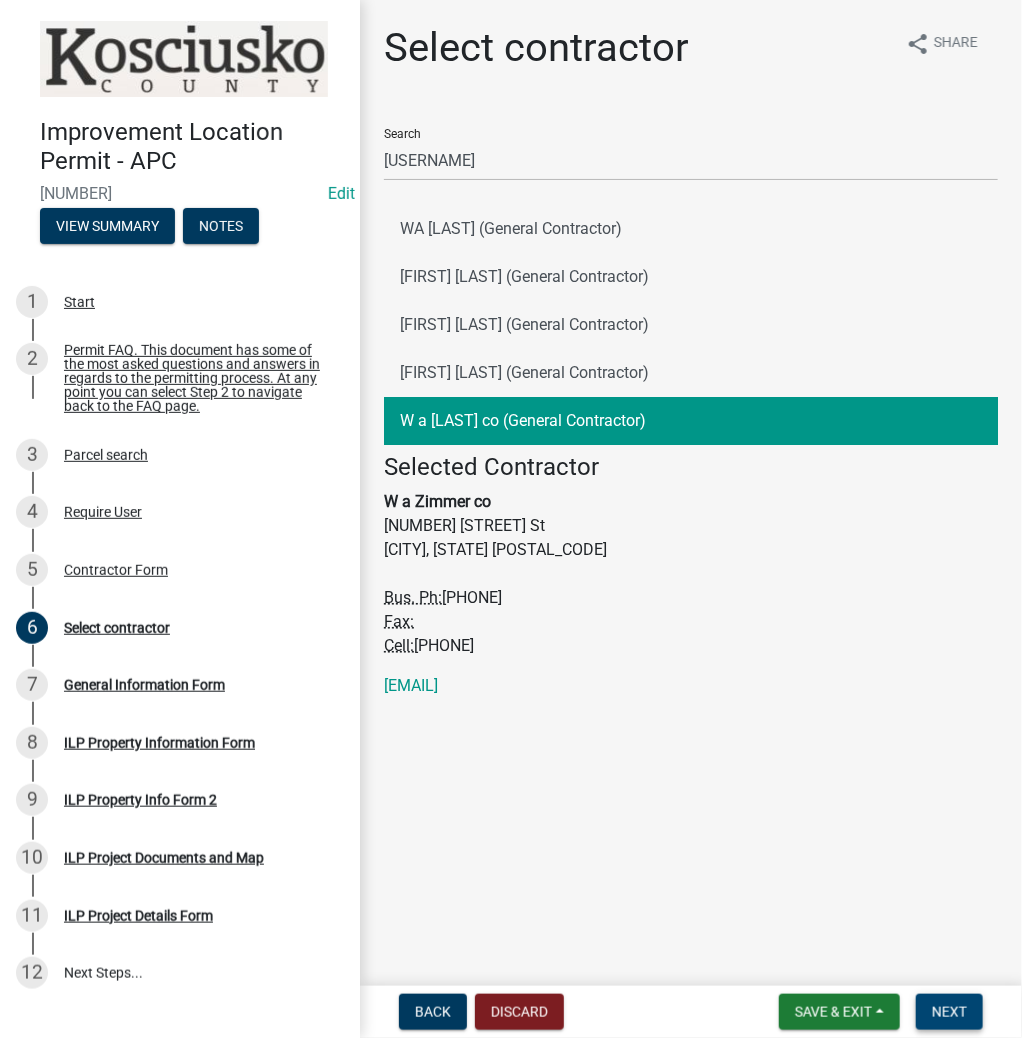 click on "Next" at bounding box center [949, 1012] 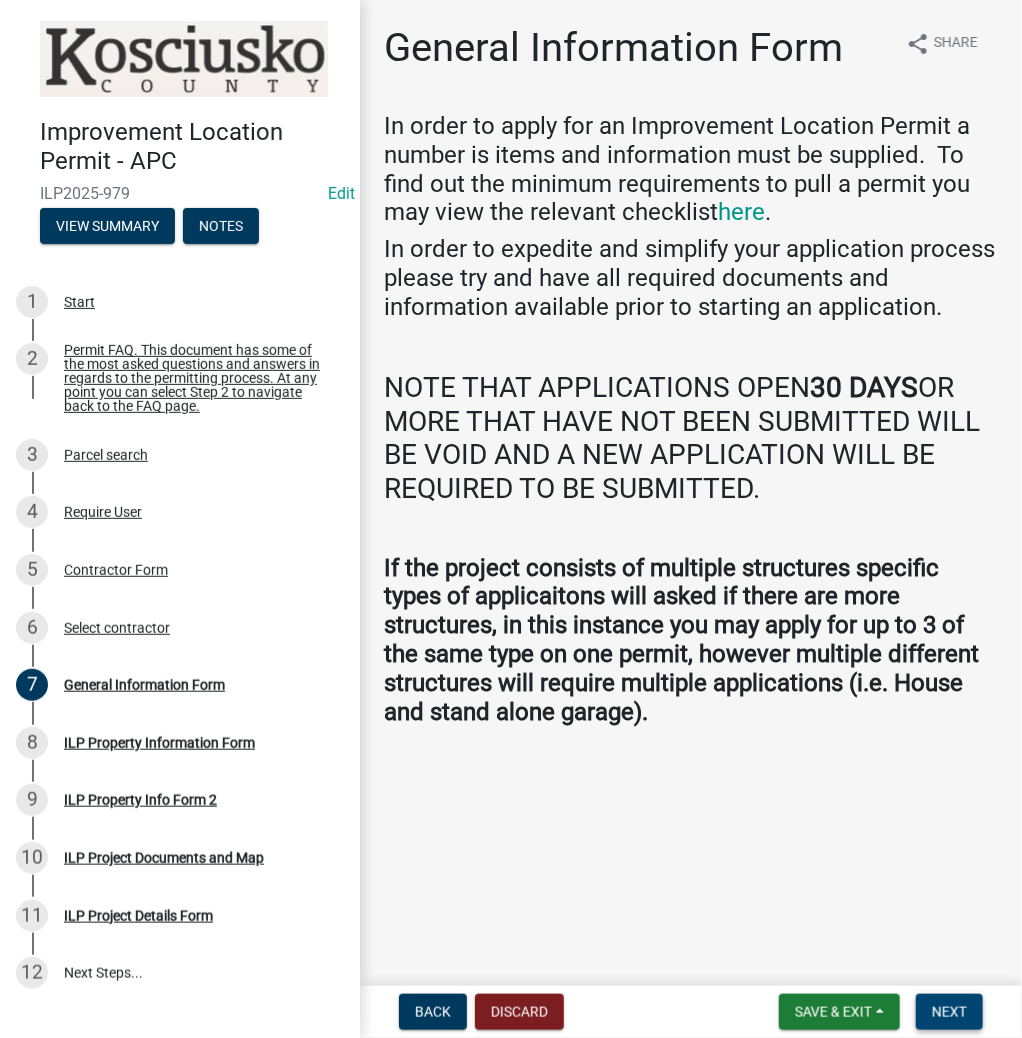 click on "Next" at bounding box center [949, 1012] 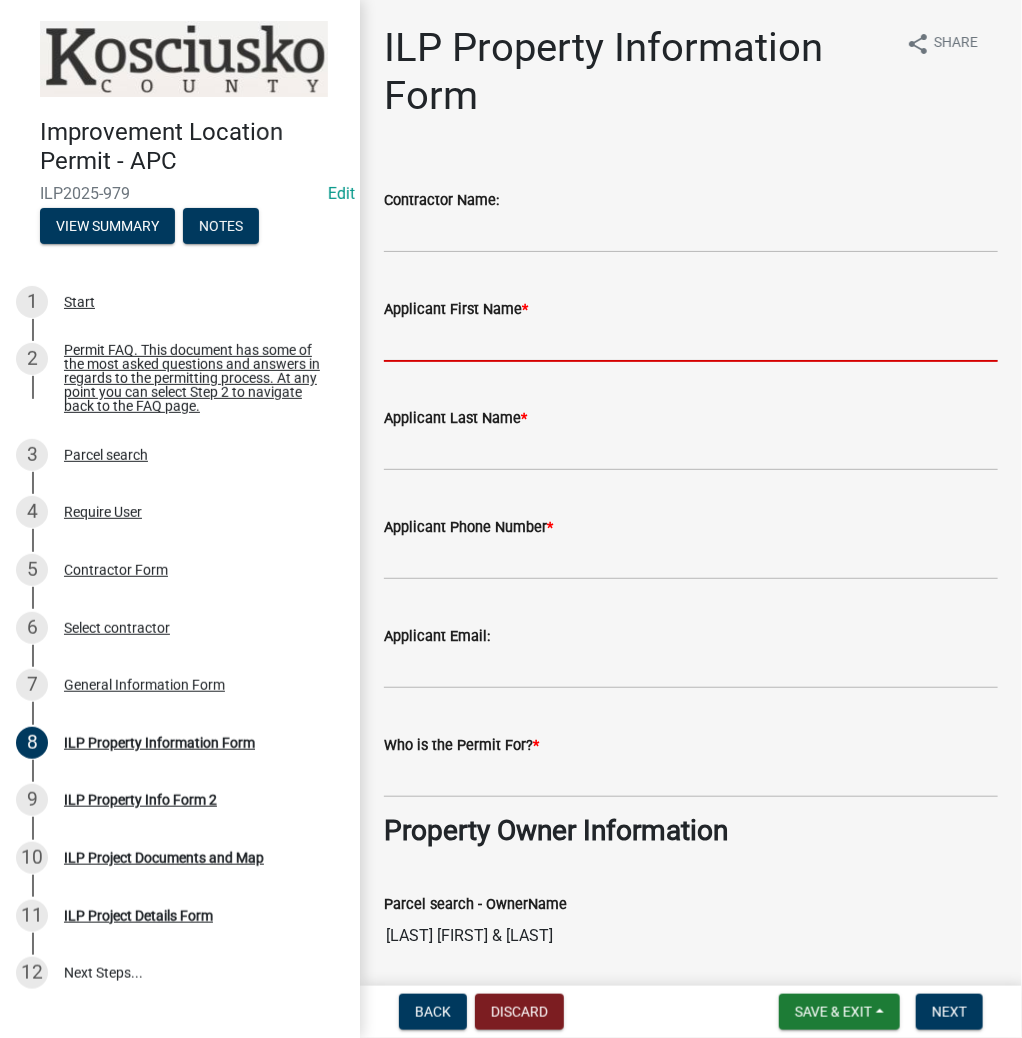click on "Applicant First Name  *" at bounding box center (691, 341) 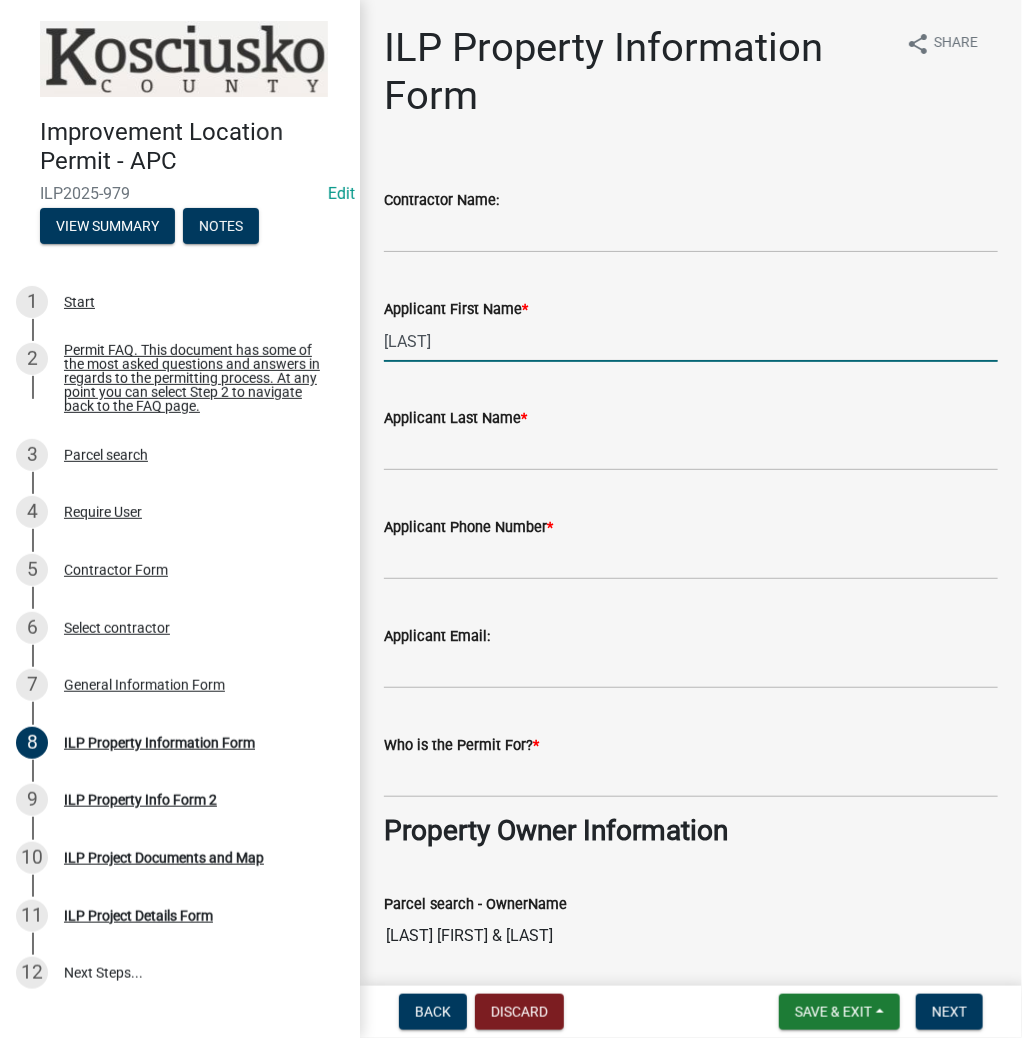 type on "[LAST]" 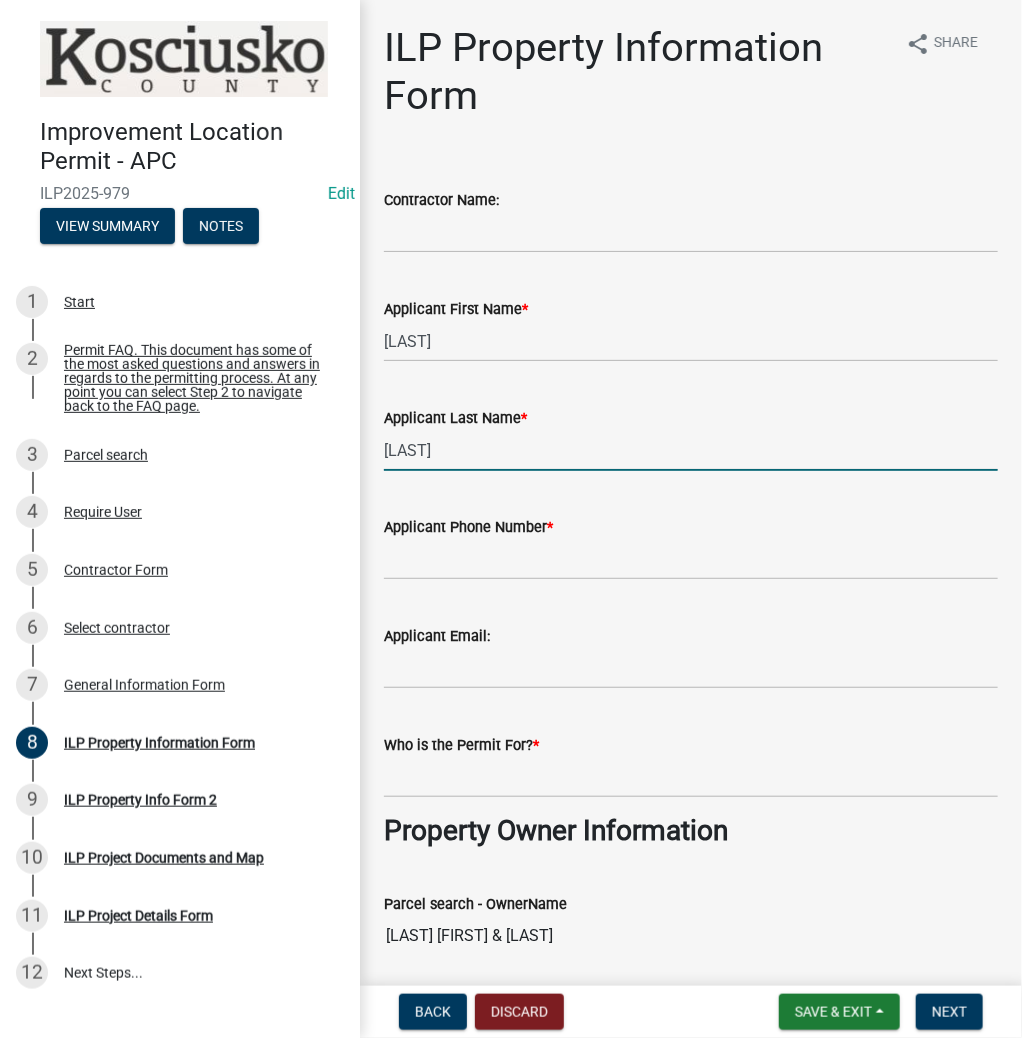 type on "[LAST]" 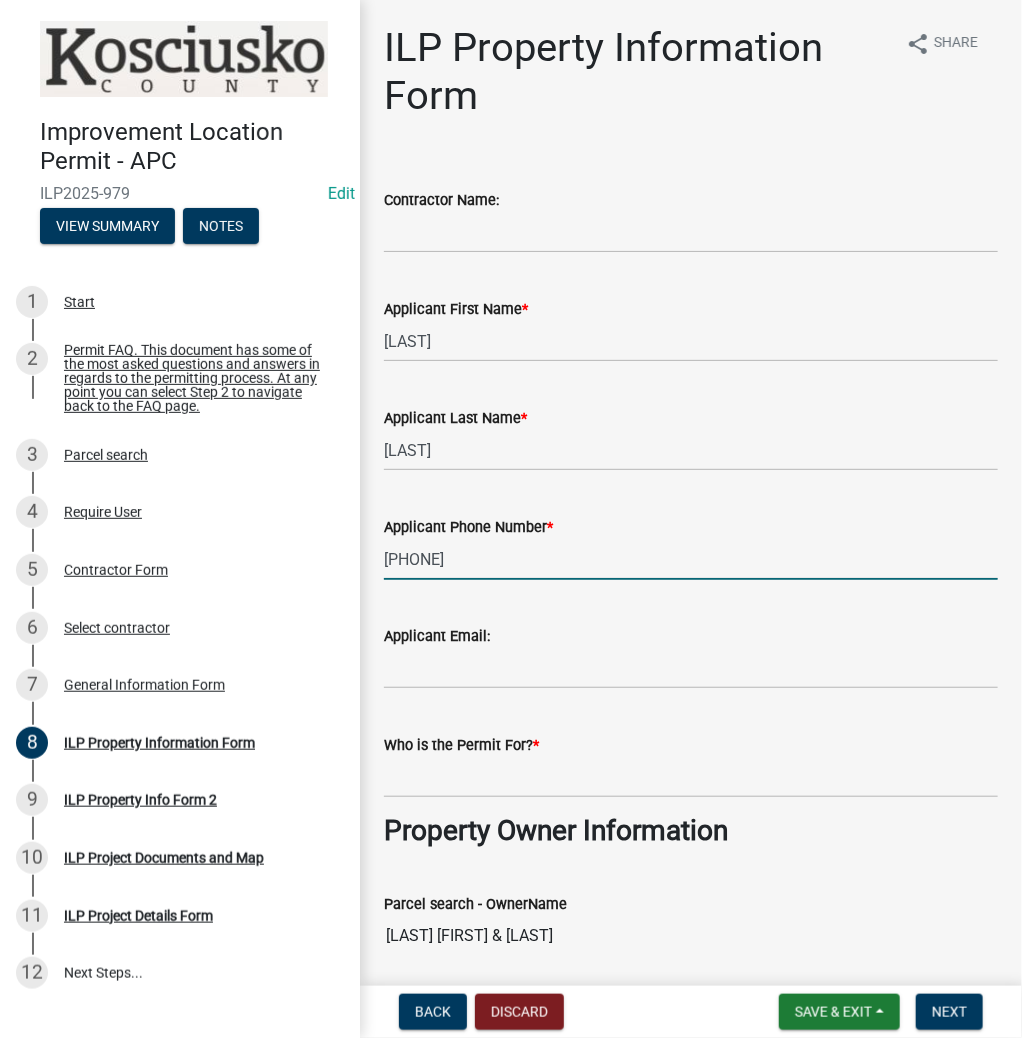type on "[PHONE]" 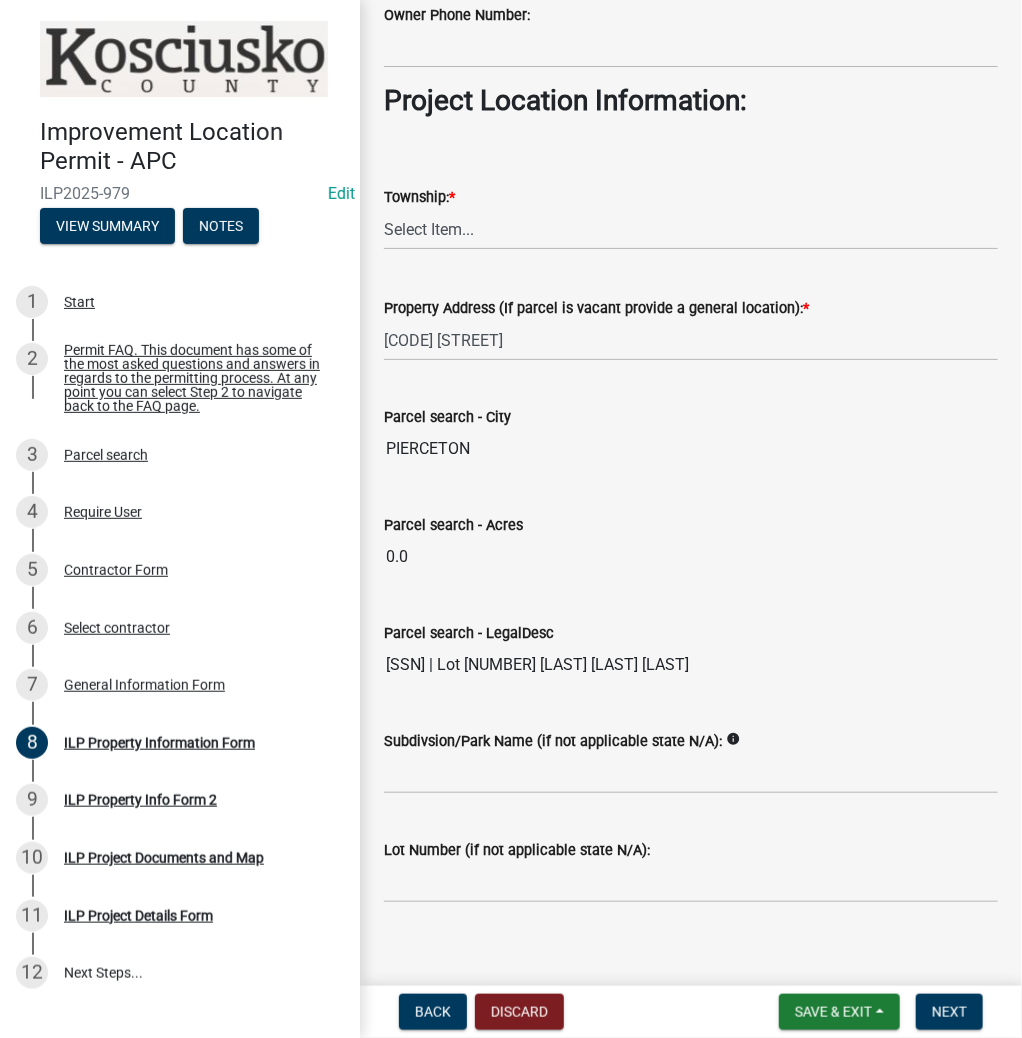 scroll, scrollTop: 1445, scrollLeft: 0, axis: vertical 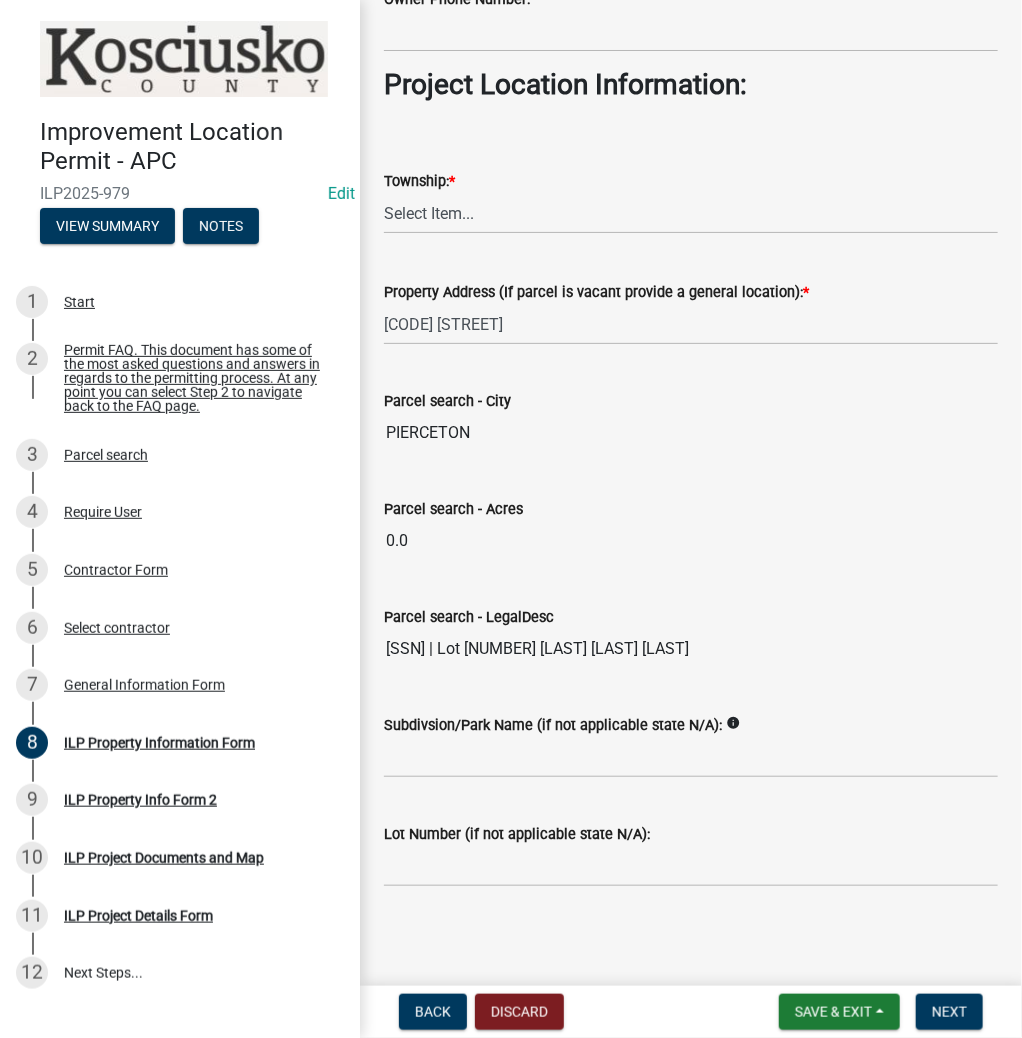 type on "[FIRST] [LAST]" 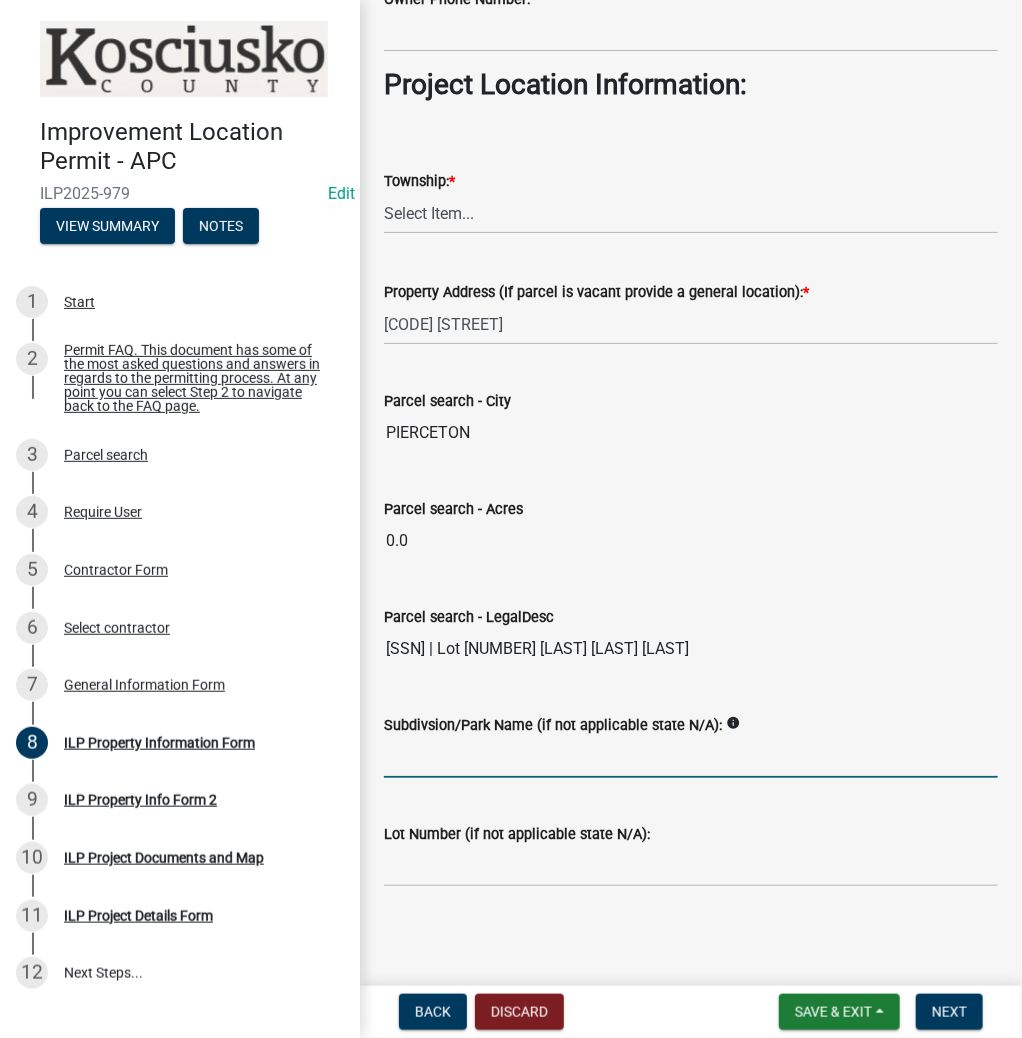 click on "Subdivsion/Park Name (if not applicable state N/A):" at bounding box center (691, 757) 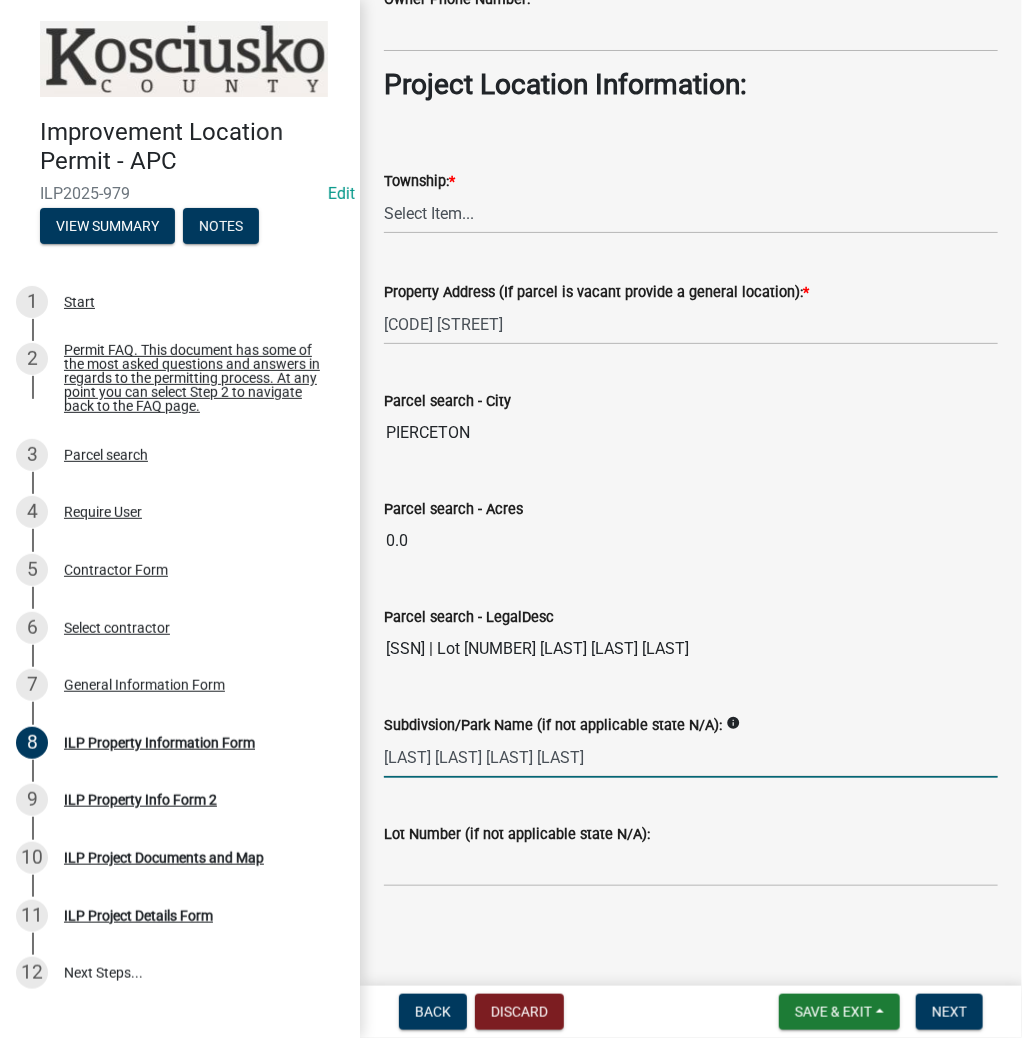 type on "[LAST] [LAST] [LAST] [LAST]" 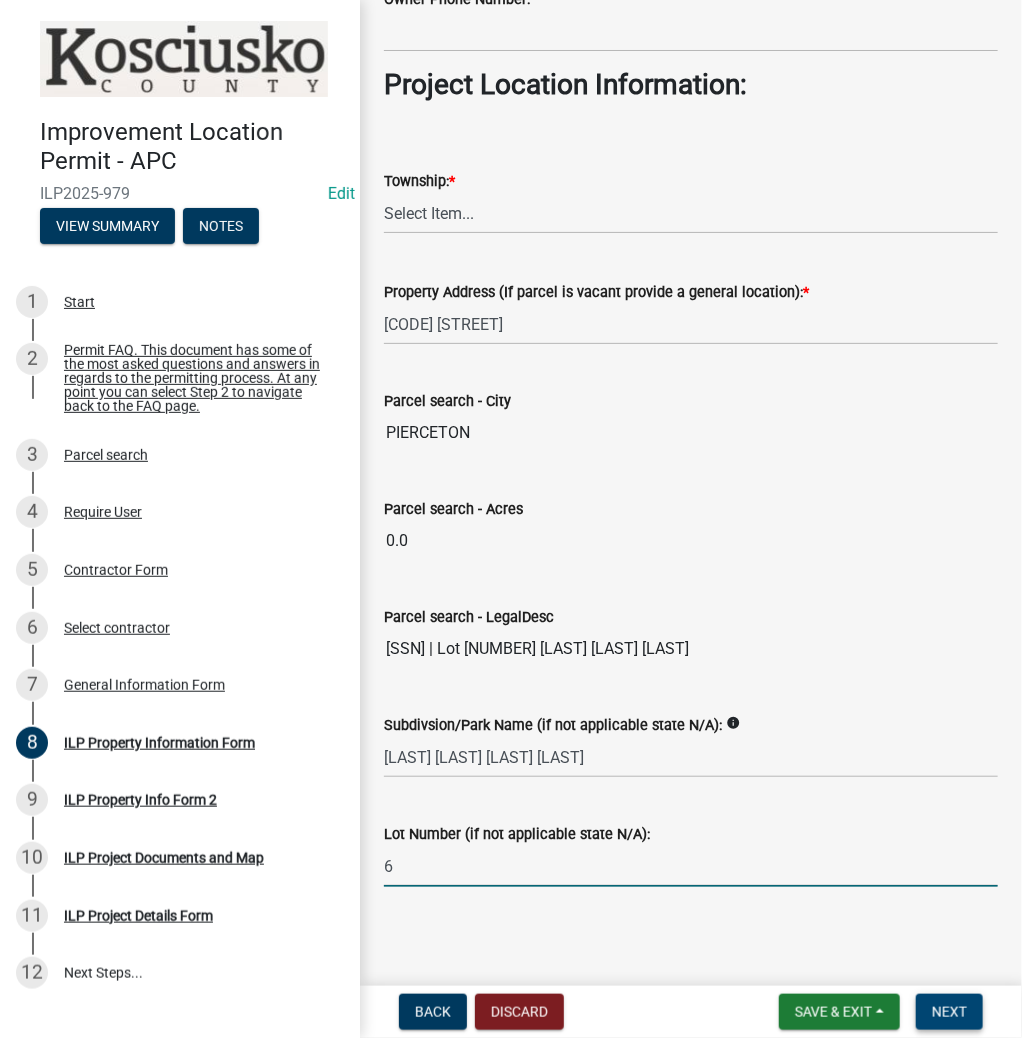 type on "6" 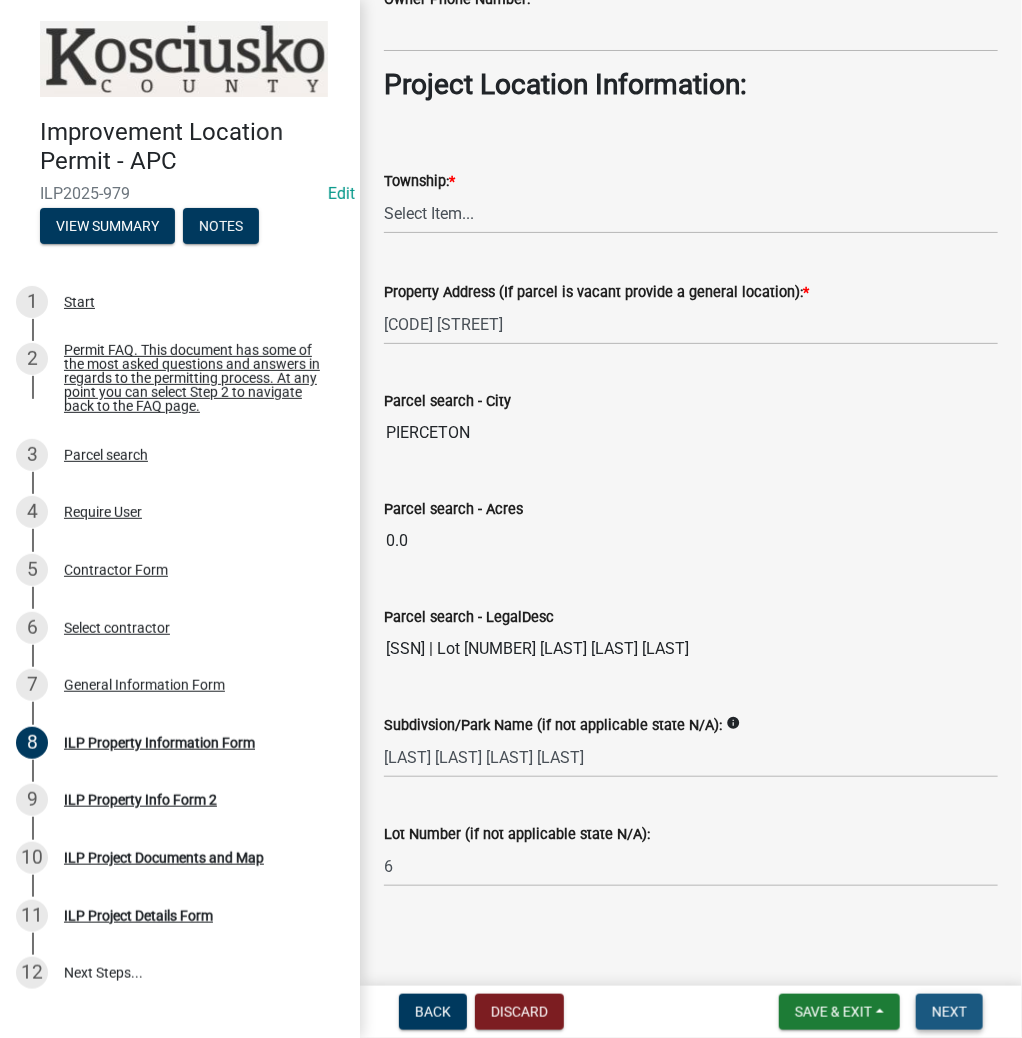 click on "Next" at bounding box center [949, 1012] 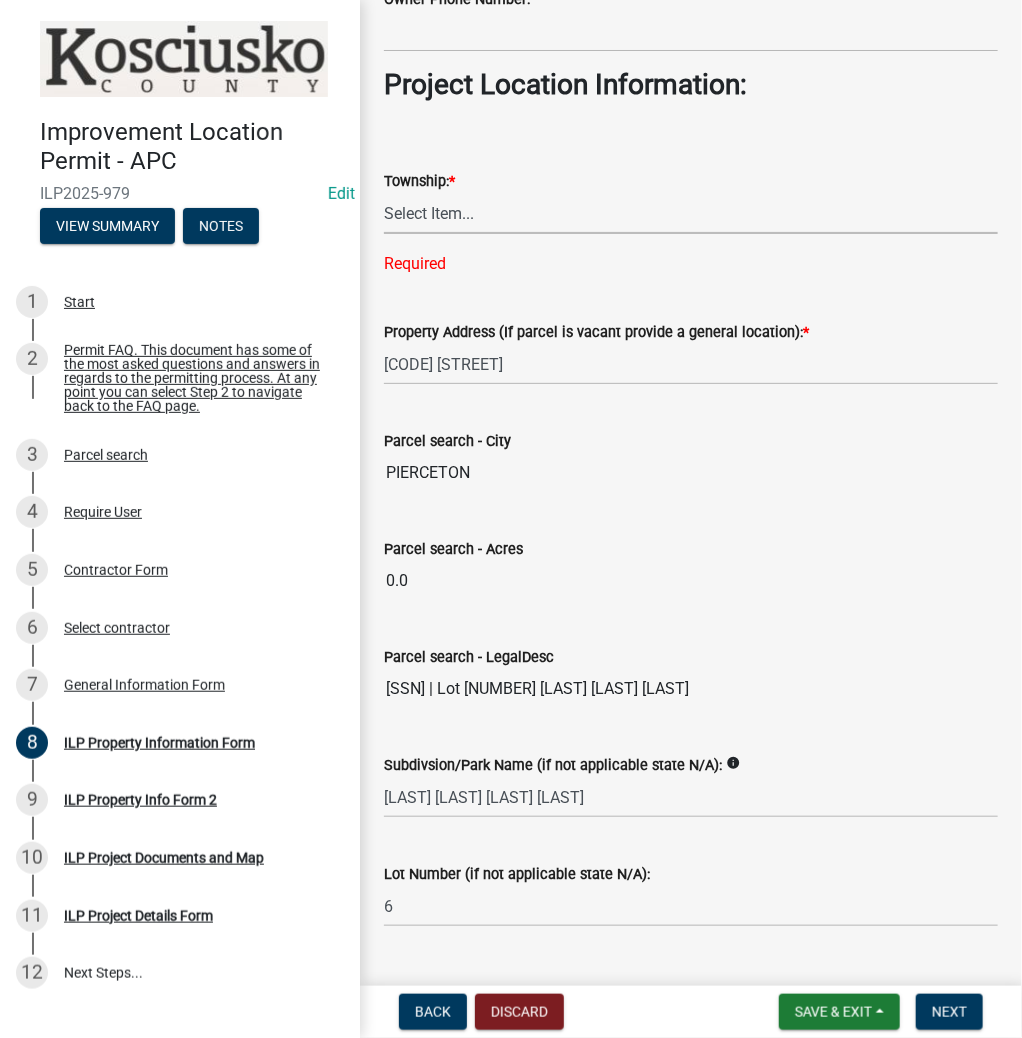 click on "Select Item...   Benton - Elkhart Co   Clay   Etna   Franklin   Harrison   Jackson   Jefferson   Lake   Monroe   Plain   Prairie   Scott   Seward   Tippecanoe   Turkey Creek   Van Buren   Washington   Wayne" at bounding box center (691, 213) 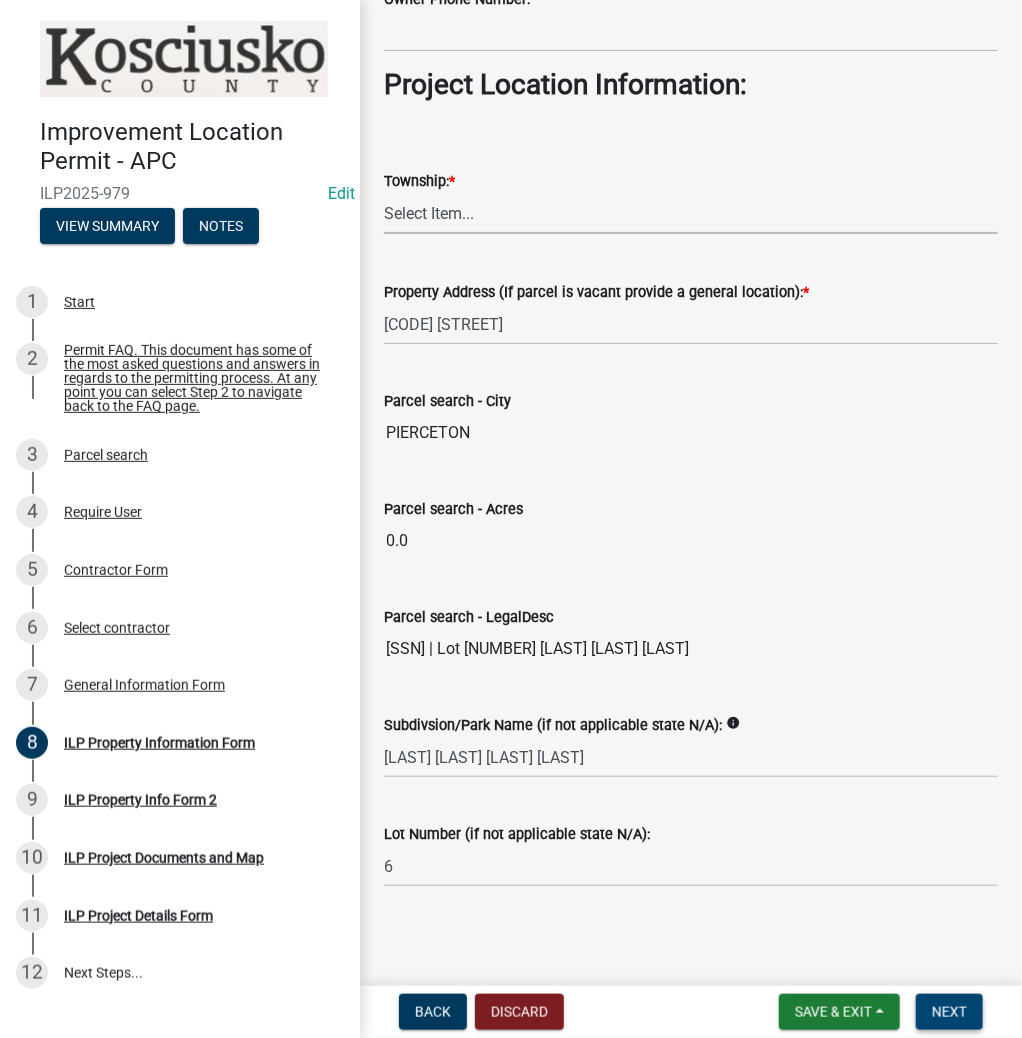 click on "Next" at bounding box center (949, 1012) 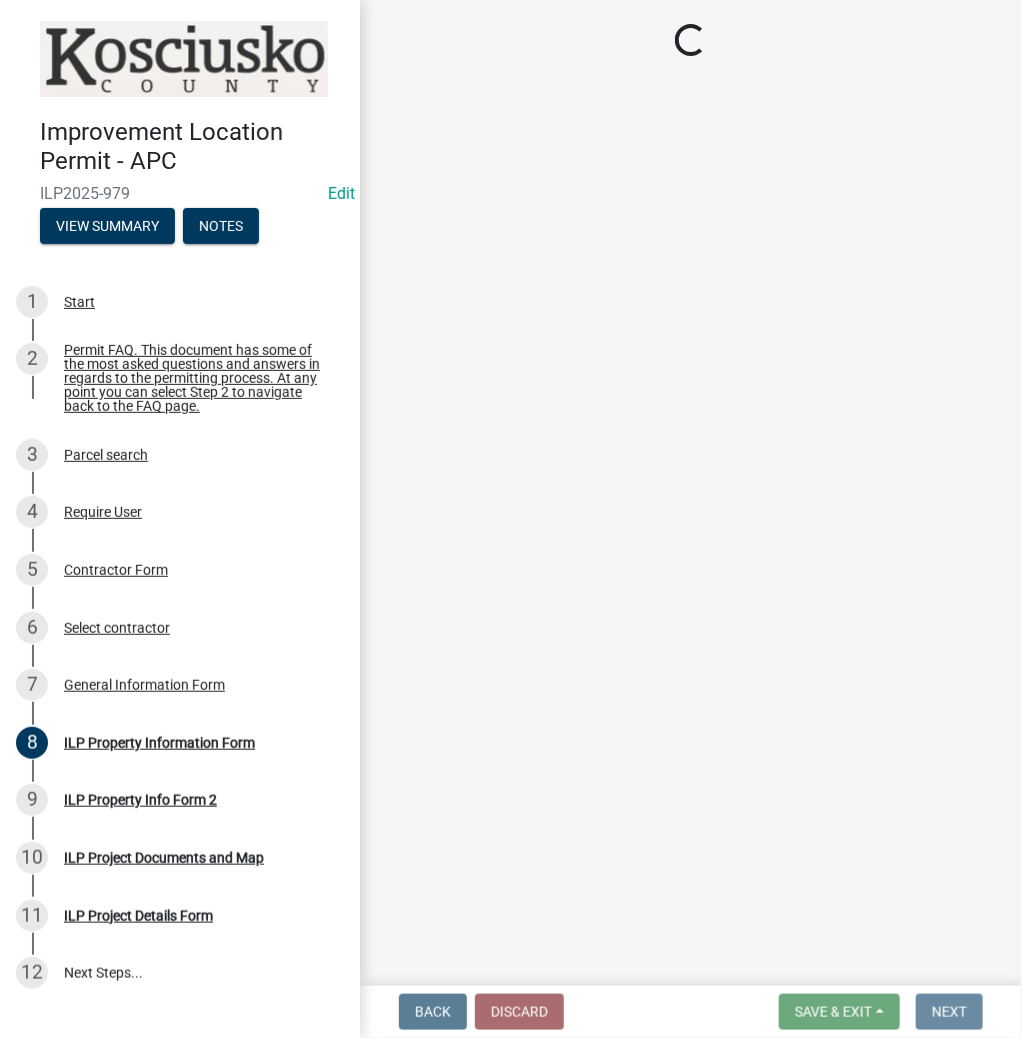 scroll, scrollTop: 0, scrollLeft: 0, axis: both 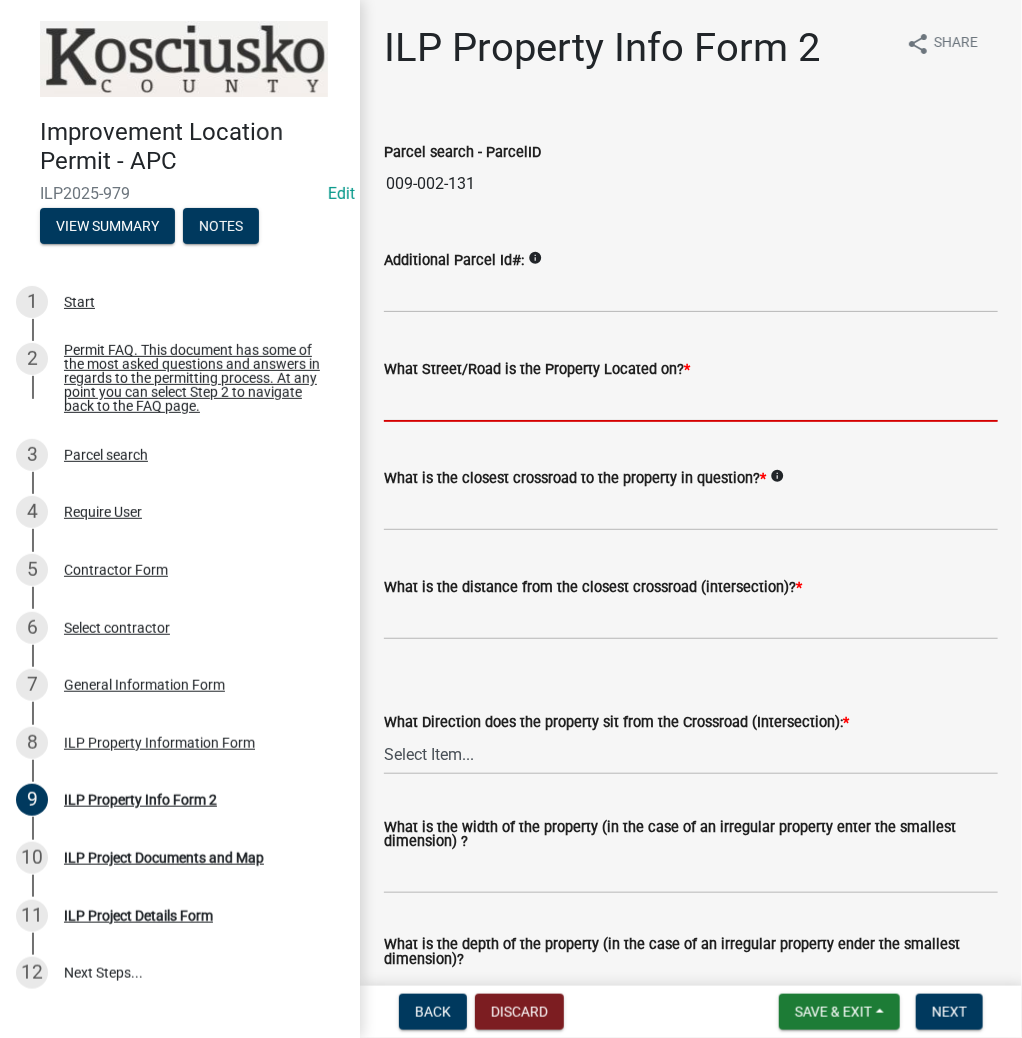 click on "What Street/Road is the Property Located on?  *" at bounding box center (691, 401) 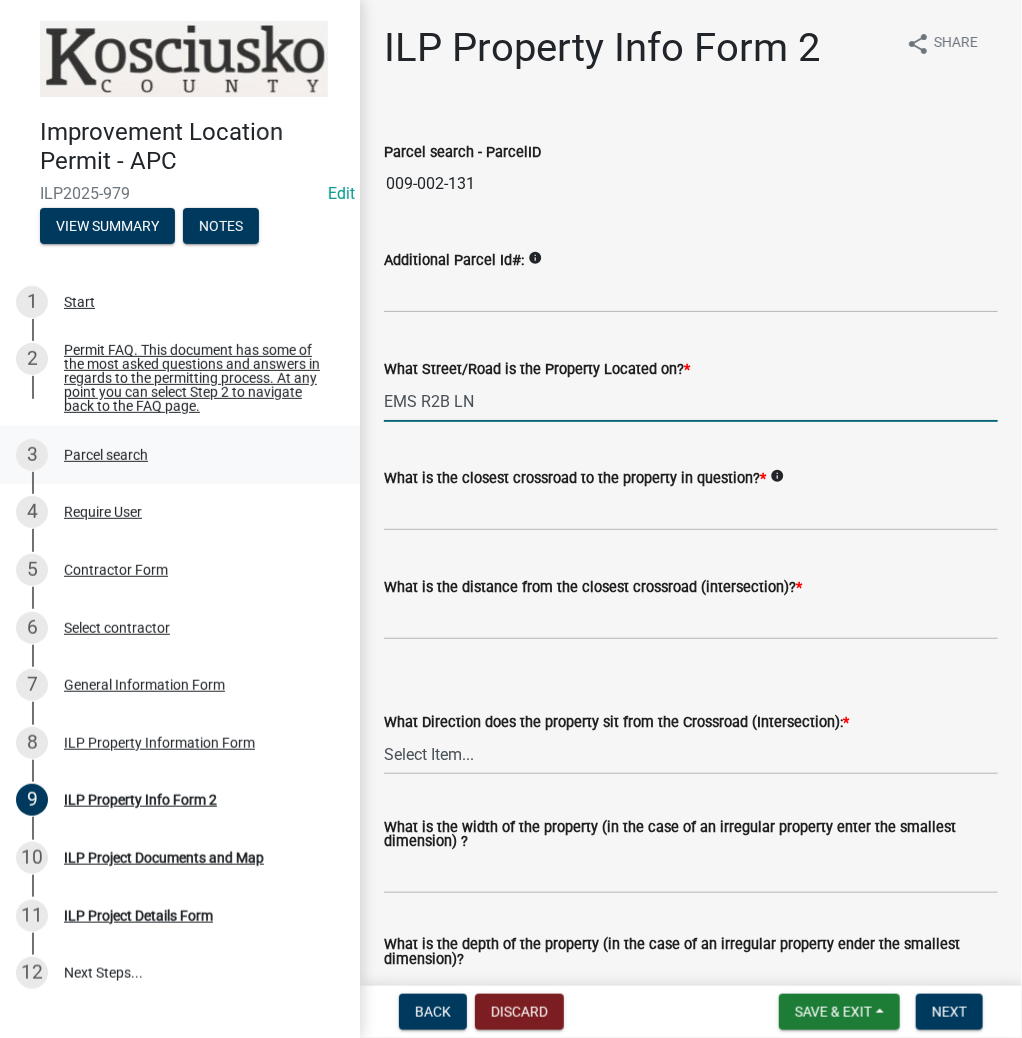 type on "EMS R2B LN" 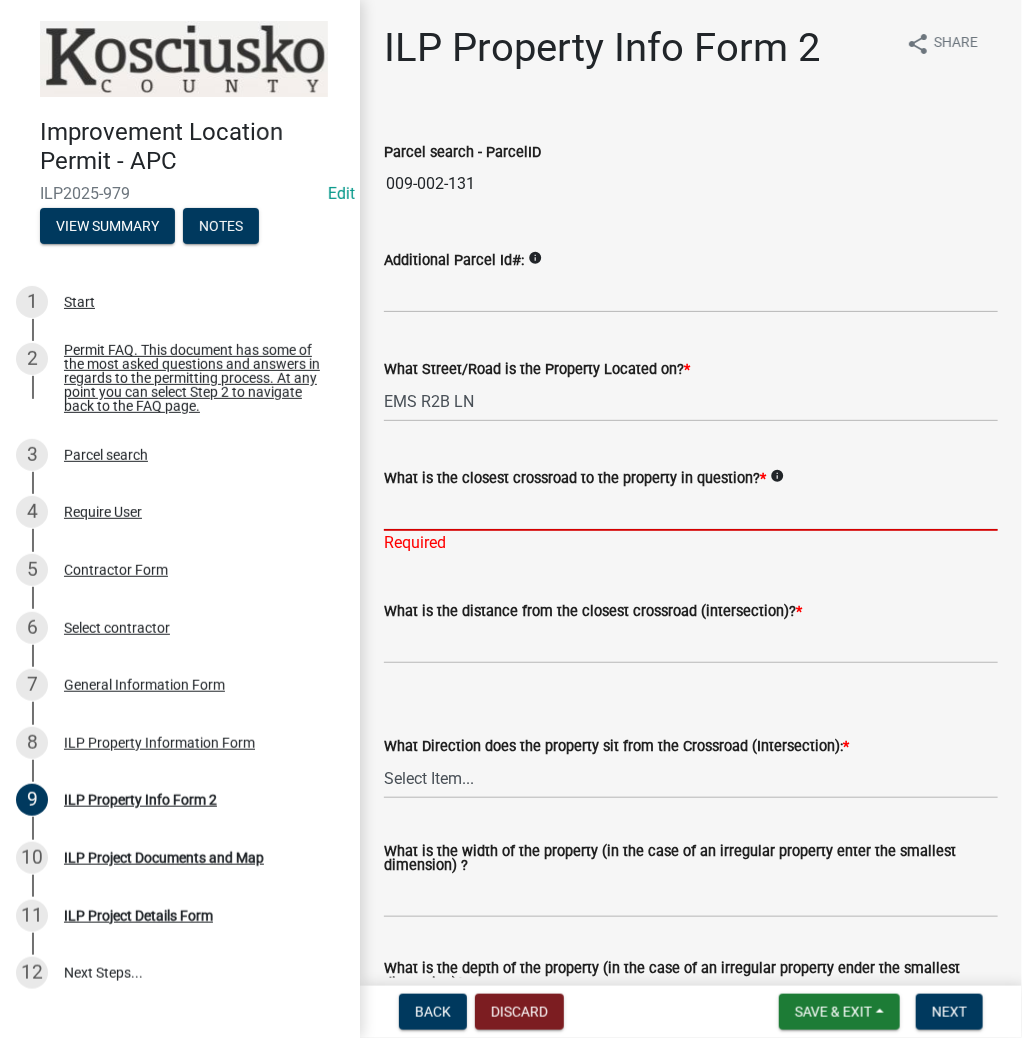 click on "What is the closest crossroad to the property in question?  *" at bounding box center (691, 510) 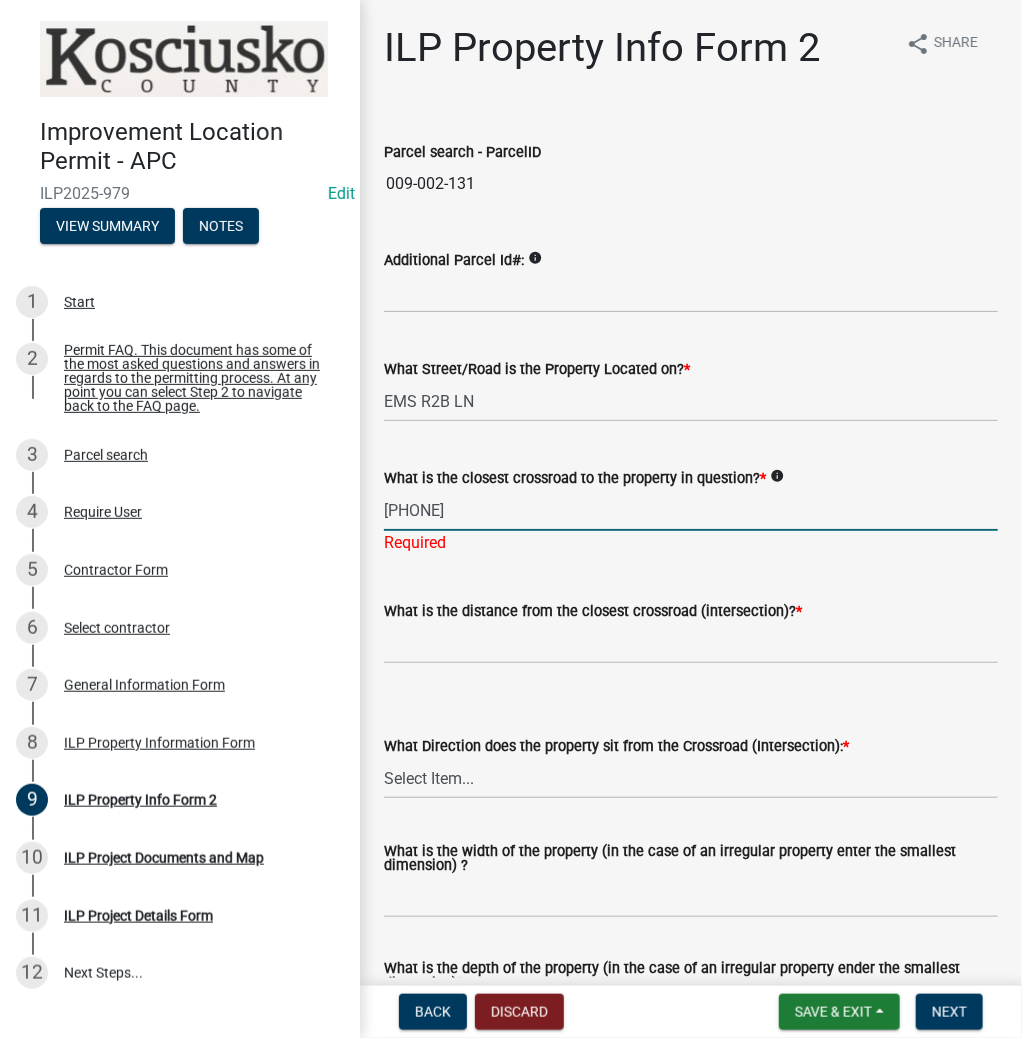 type on "[PHONE]" 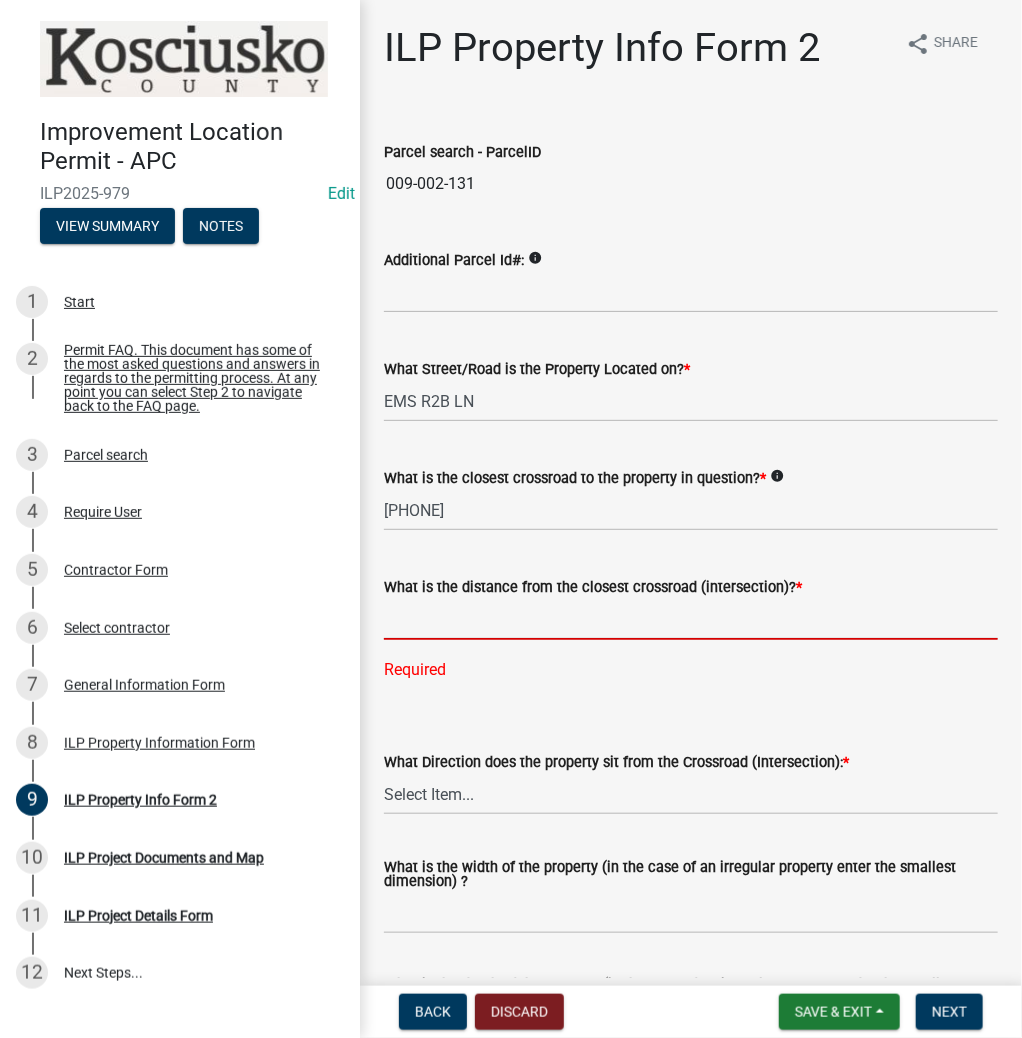 click 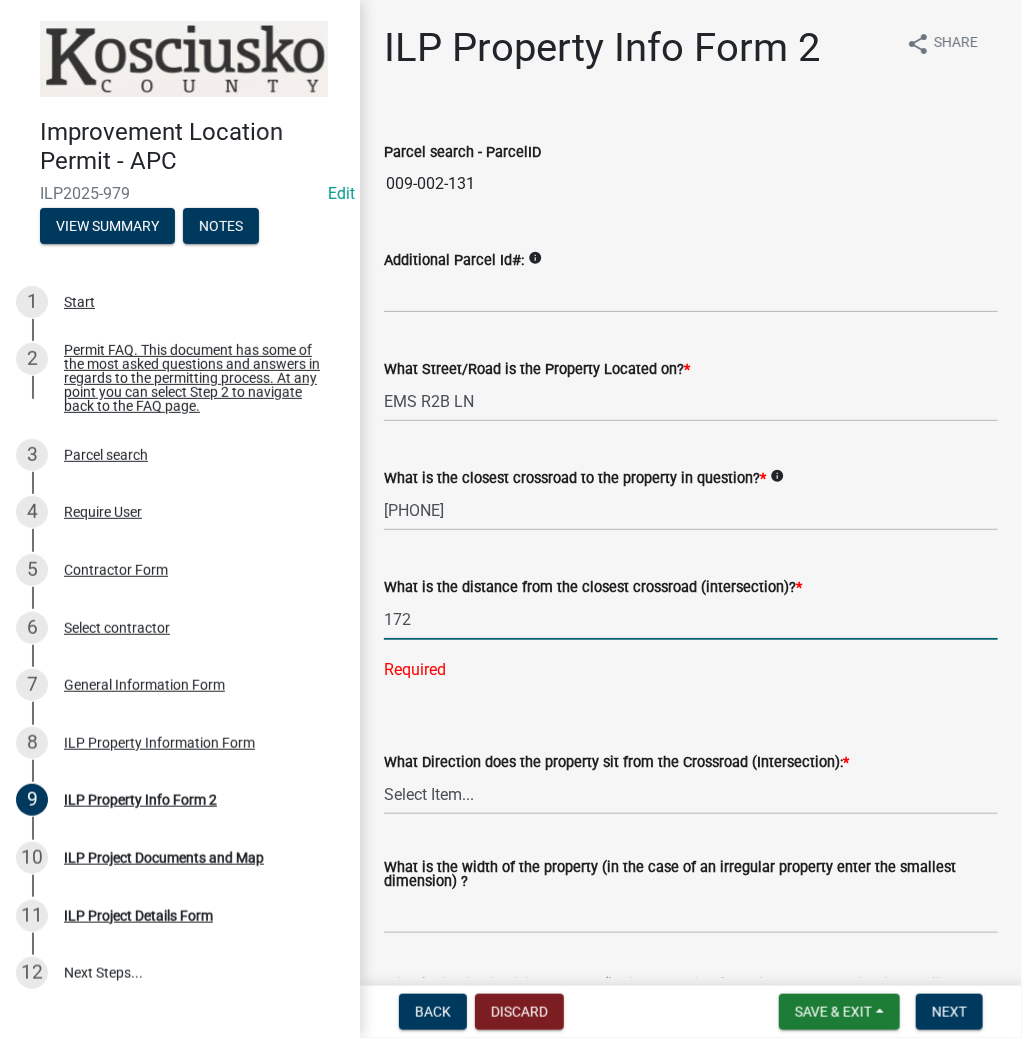 type on "172" 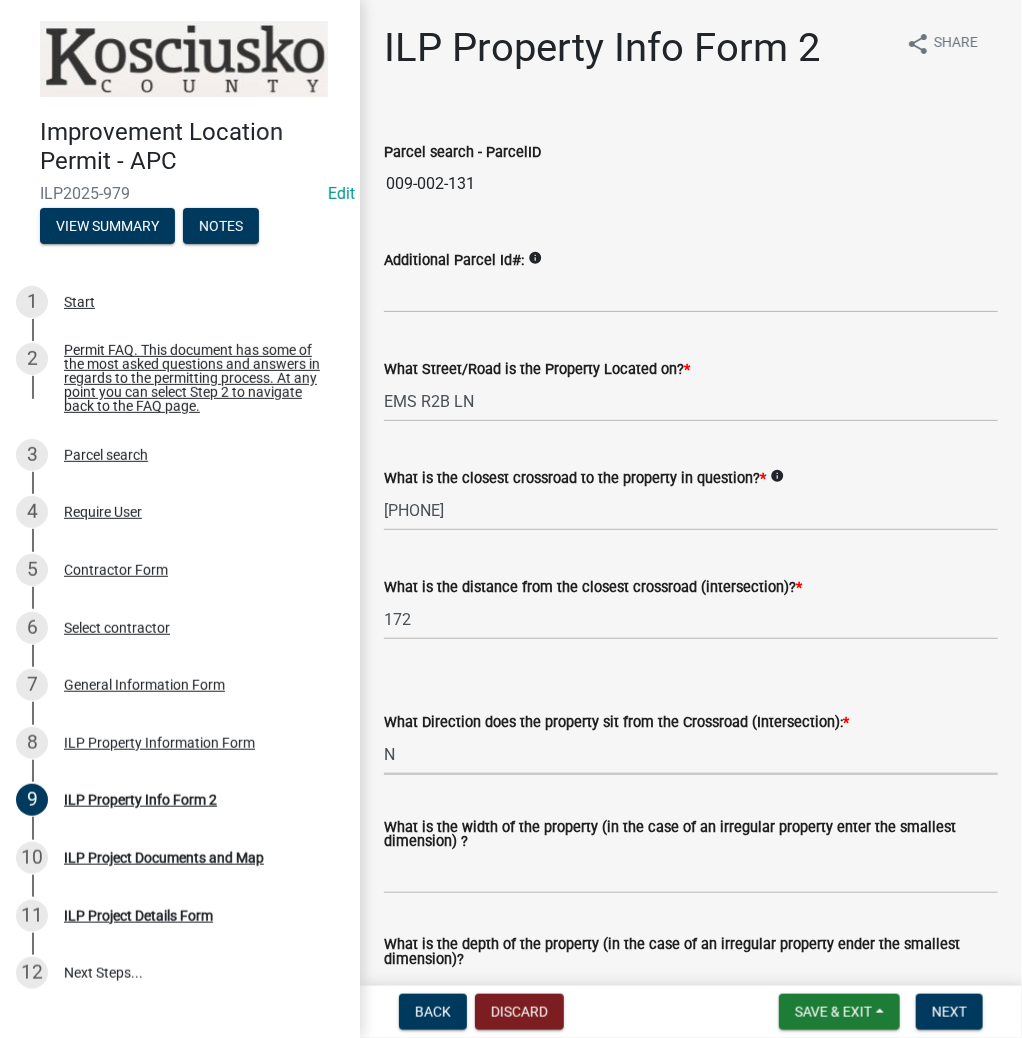 select on "0609af41-fe40-4fa2-880d-6f54f567ae8e" 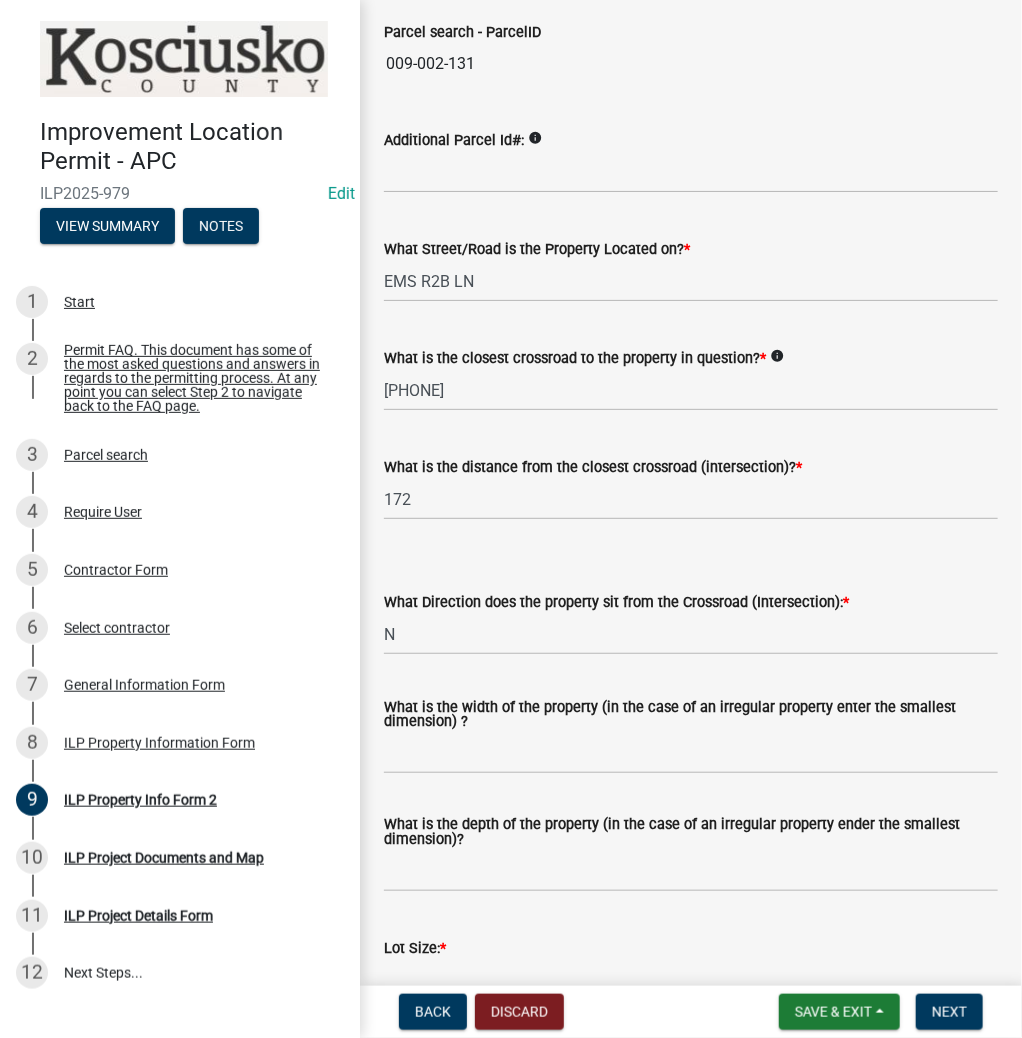 scroll, scrollTop: 320, scrollLeft: 0, axis: vertical 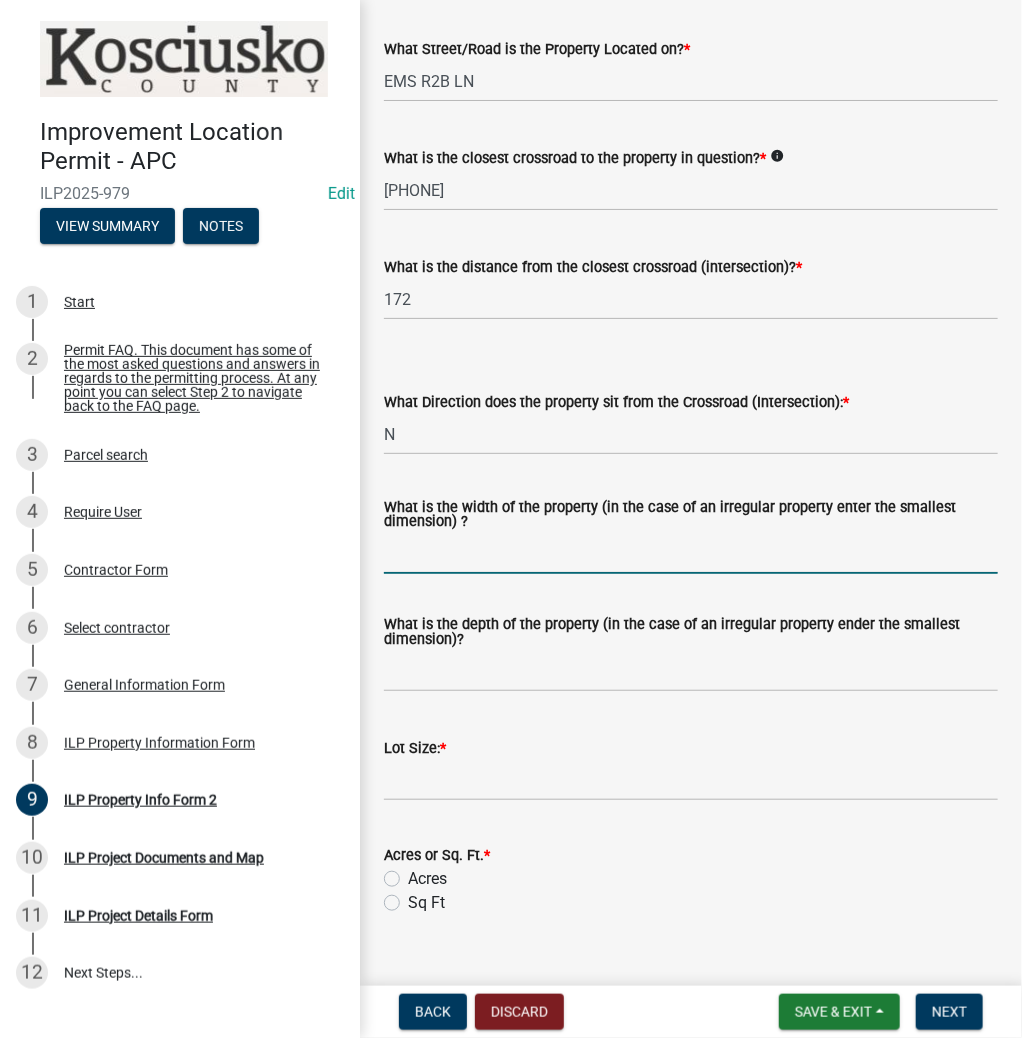 click on "What is the width of the property (in the case of an irregular property enter the smallest dimension) ?" at bounding box center (691, 553) 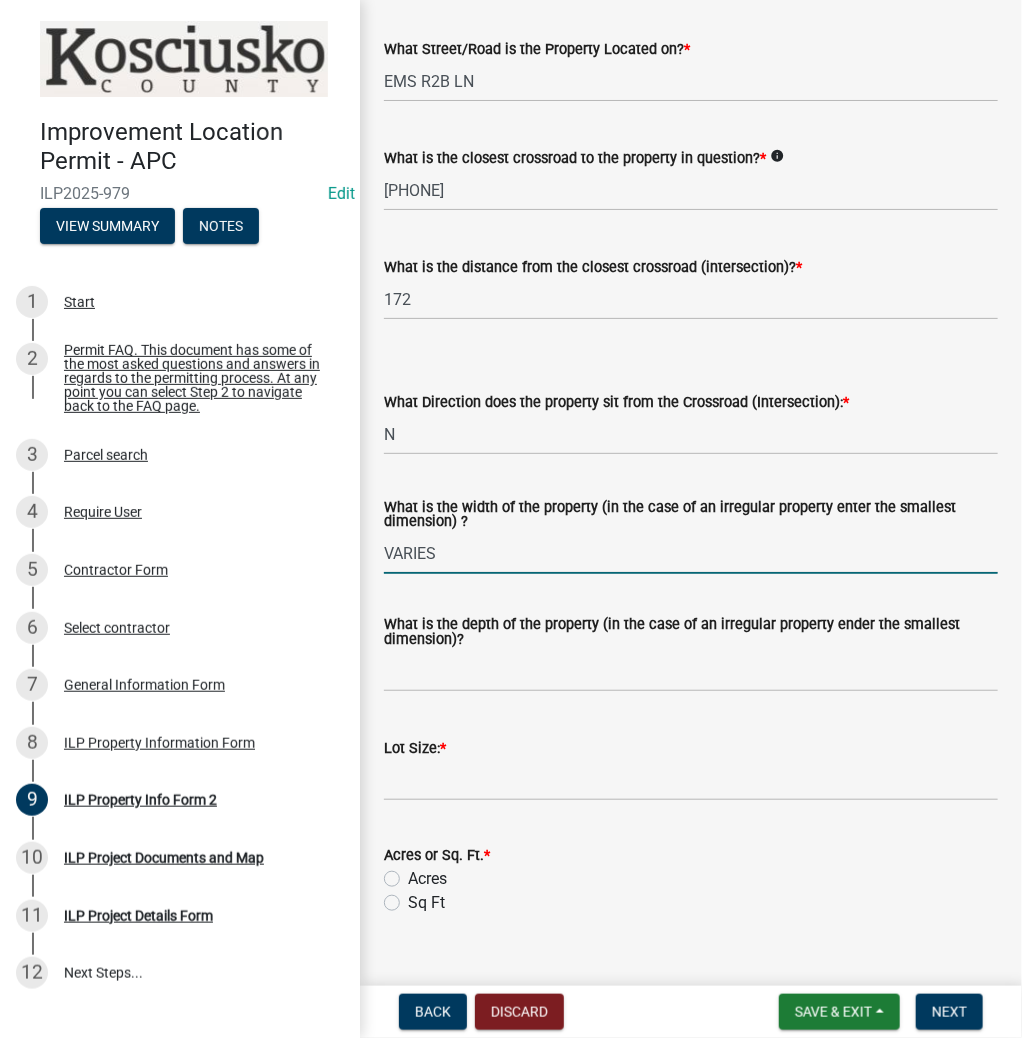 type on "VARIES" 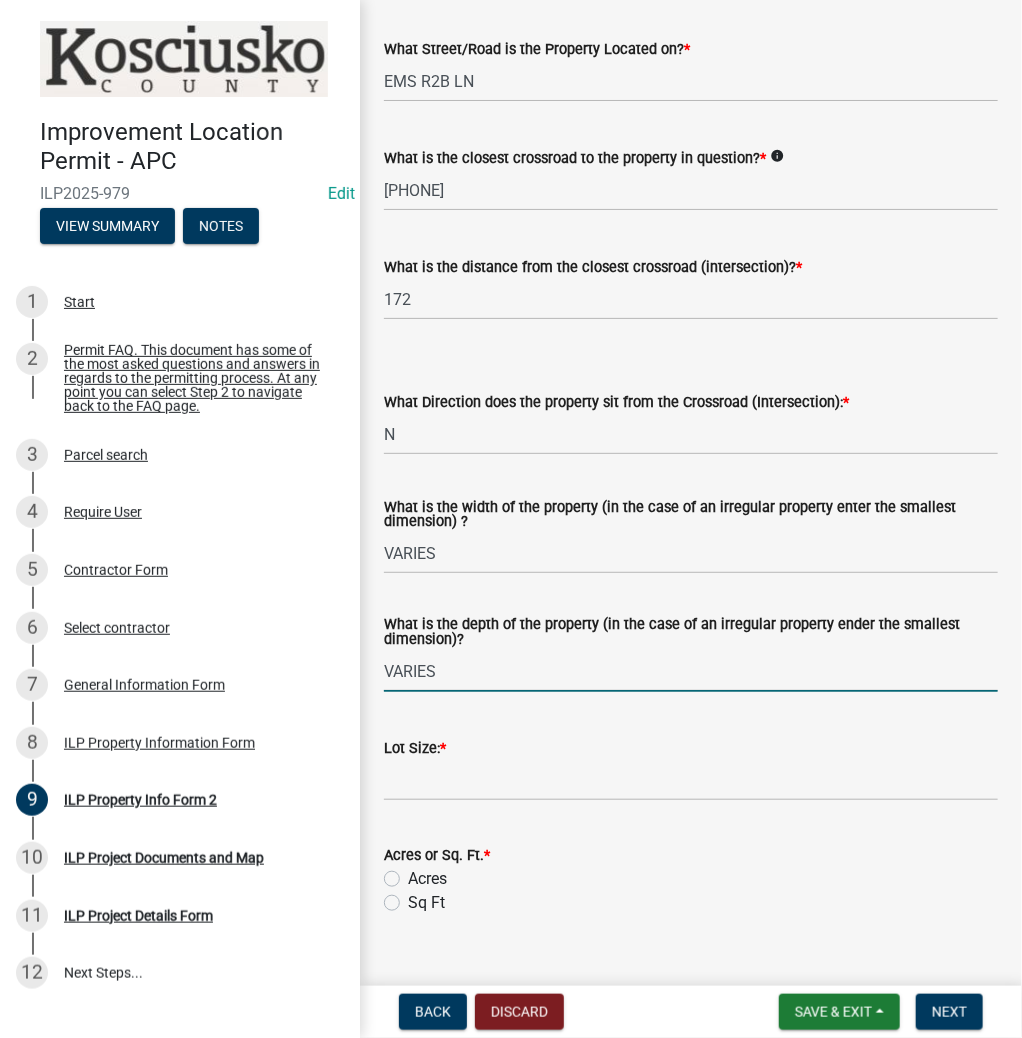 type on "VARIES" 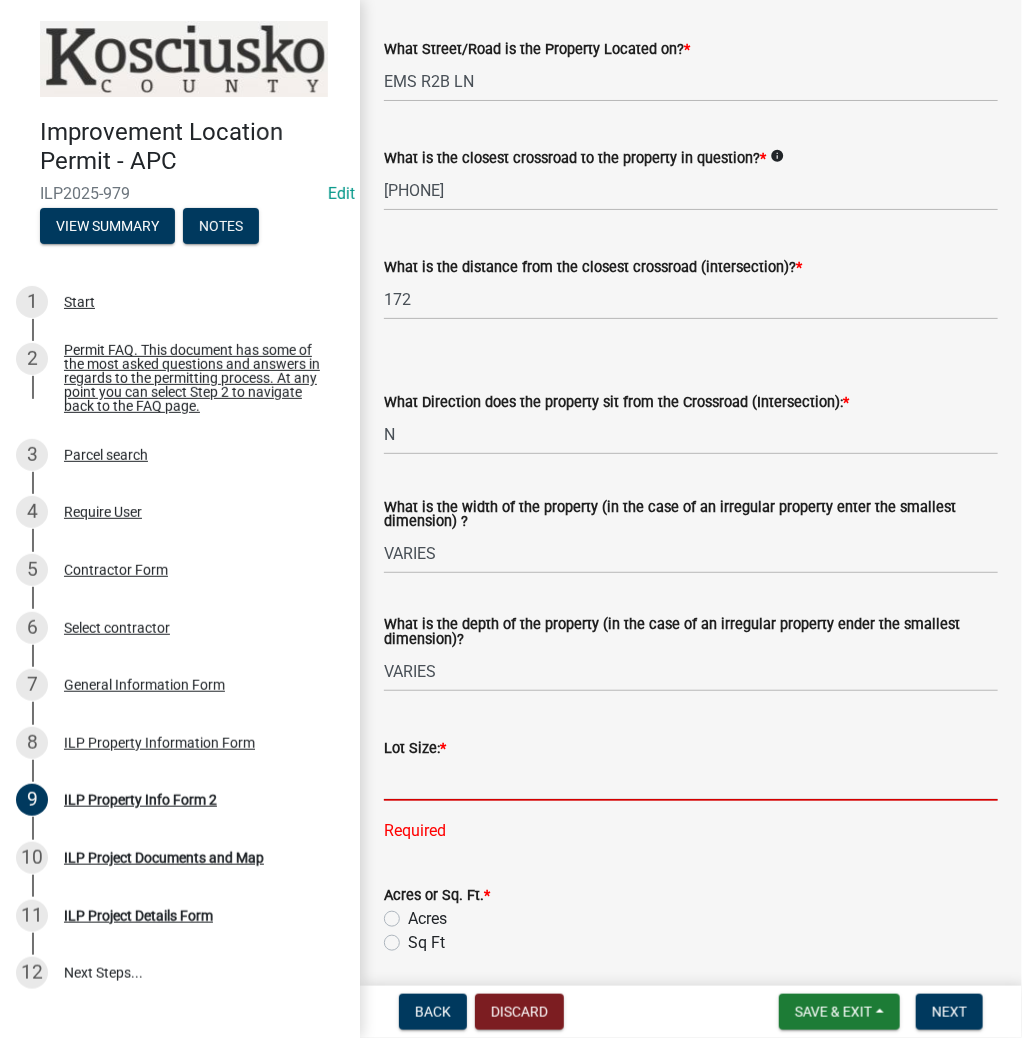 click 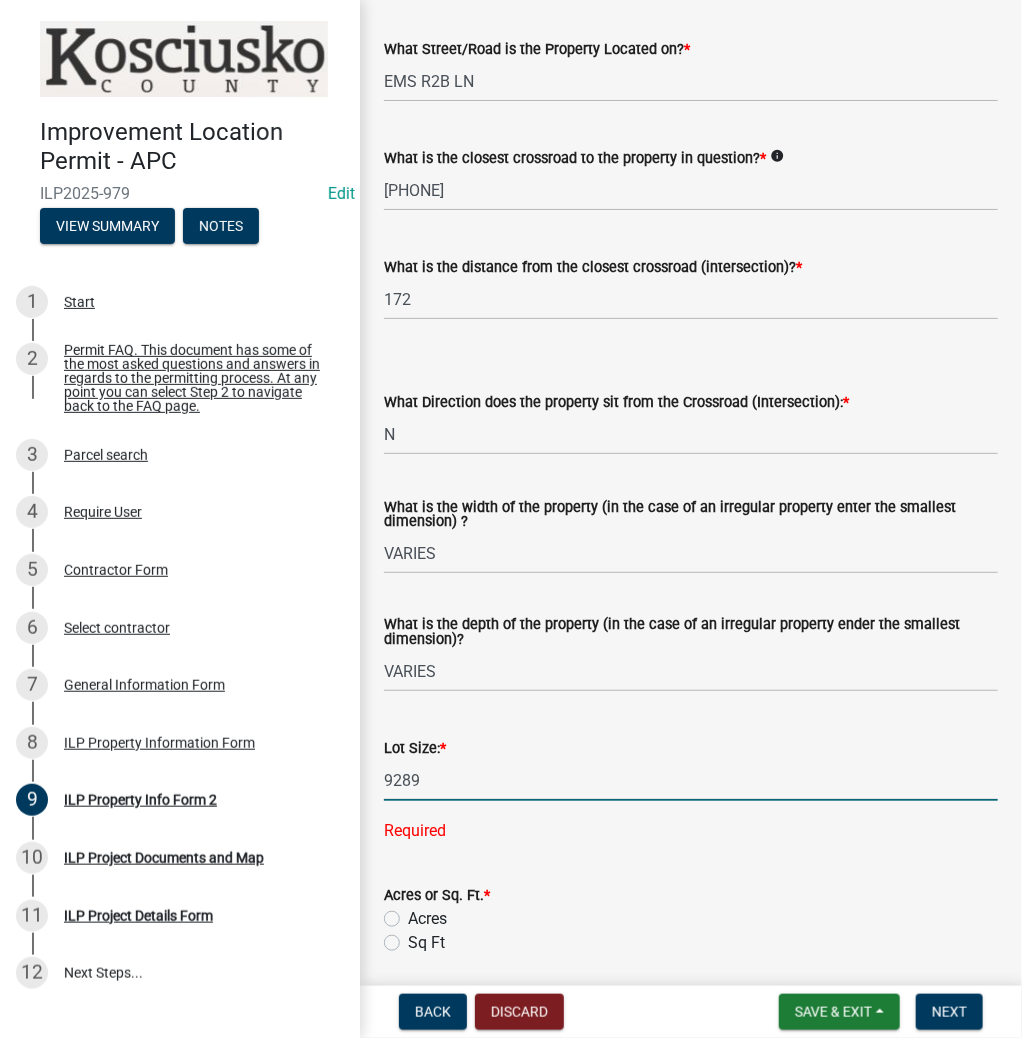 type on "9289" 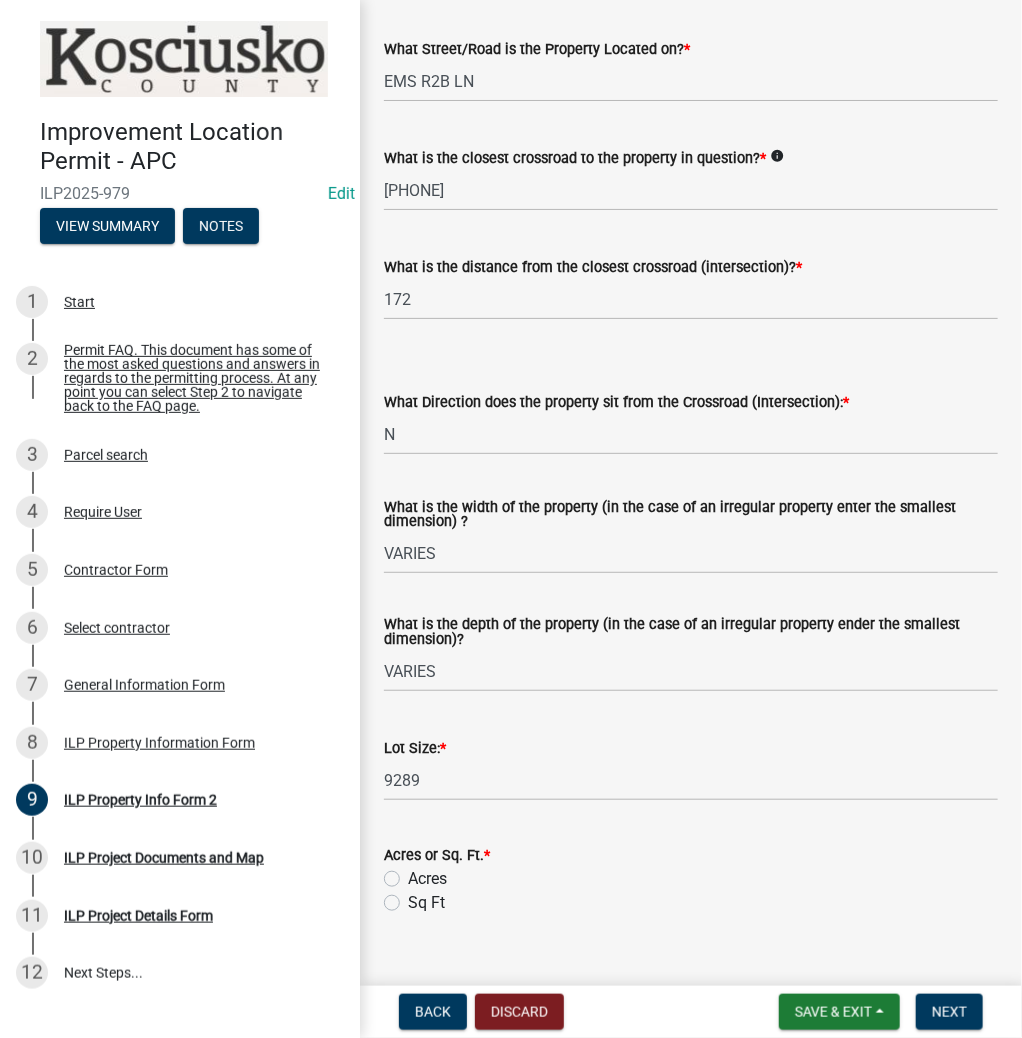 click on "Sq Ft" at bounding box center [414, 897] 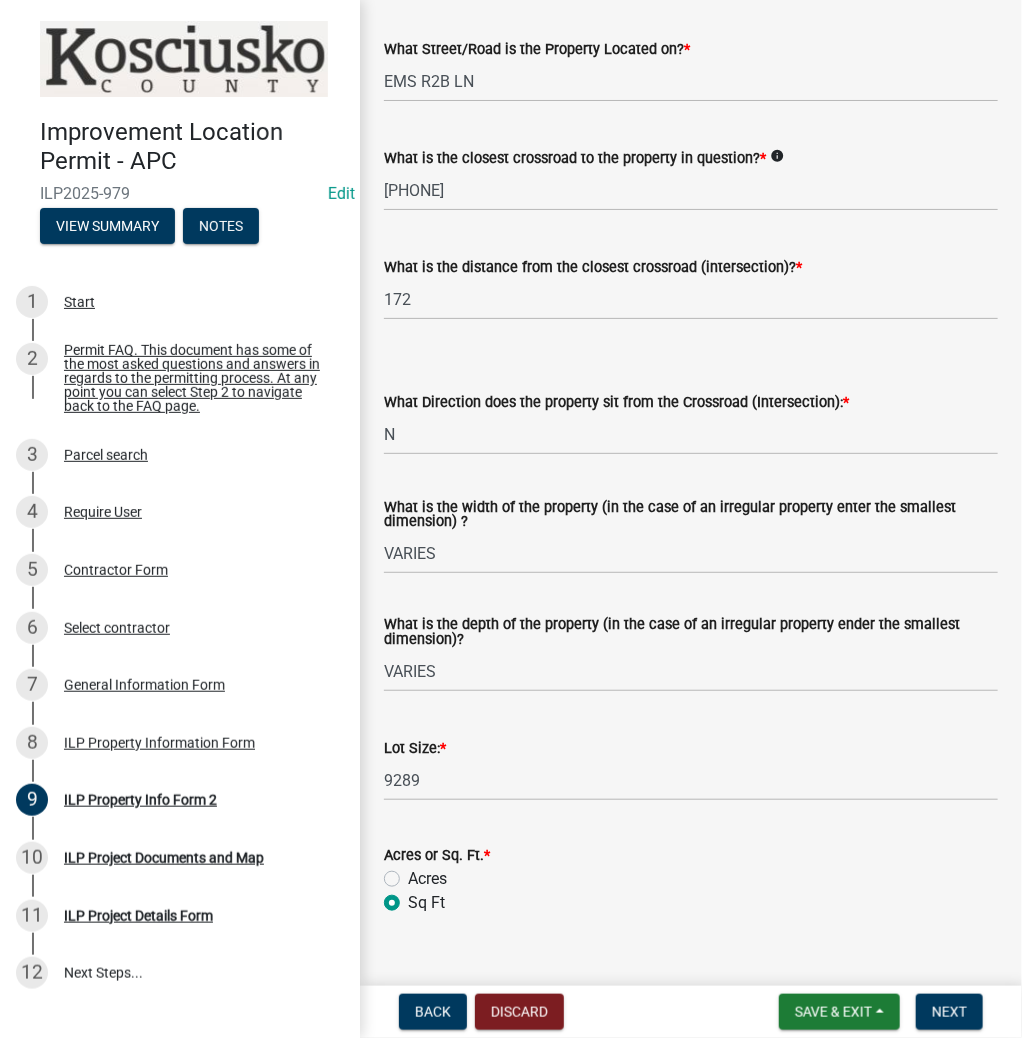 radio on "true" 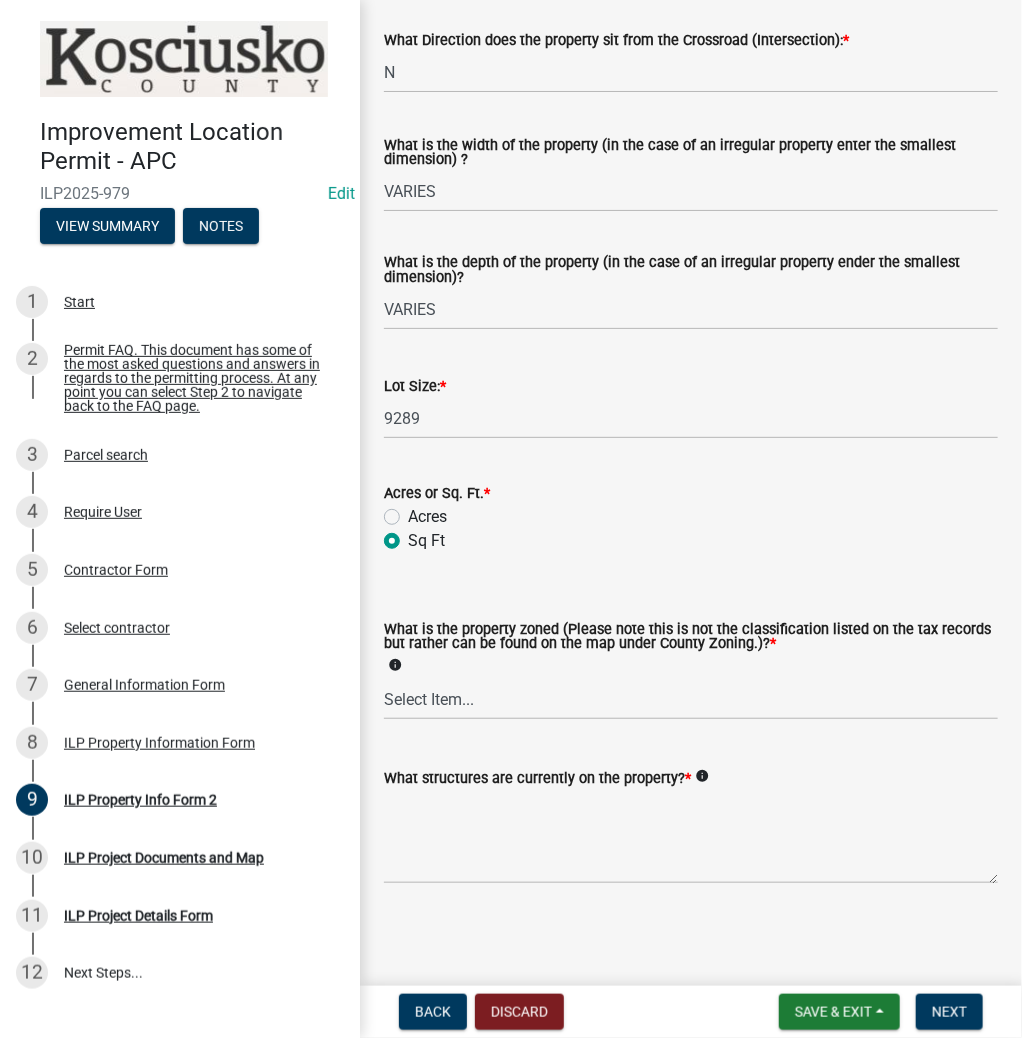 scroll, scrollTop: 683, scrollLeft: 0, axis: vertical 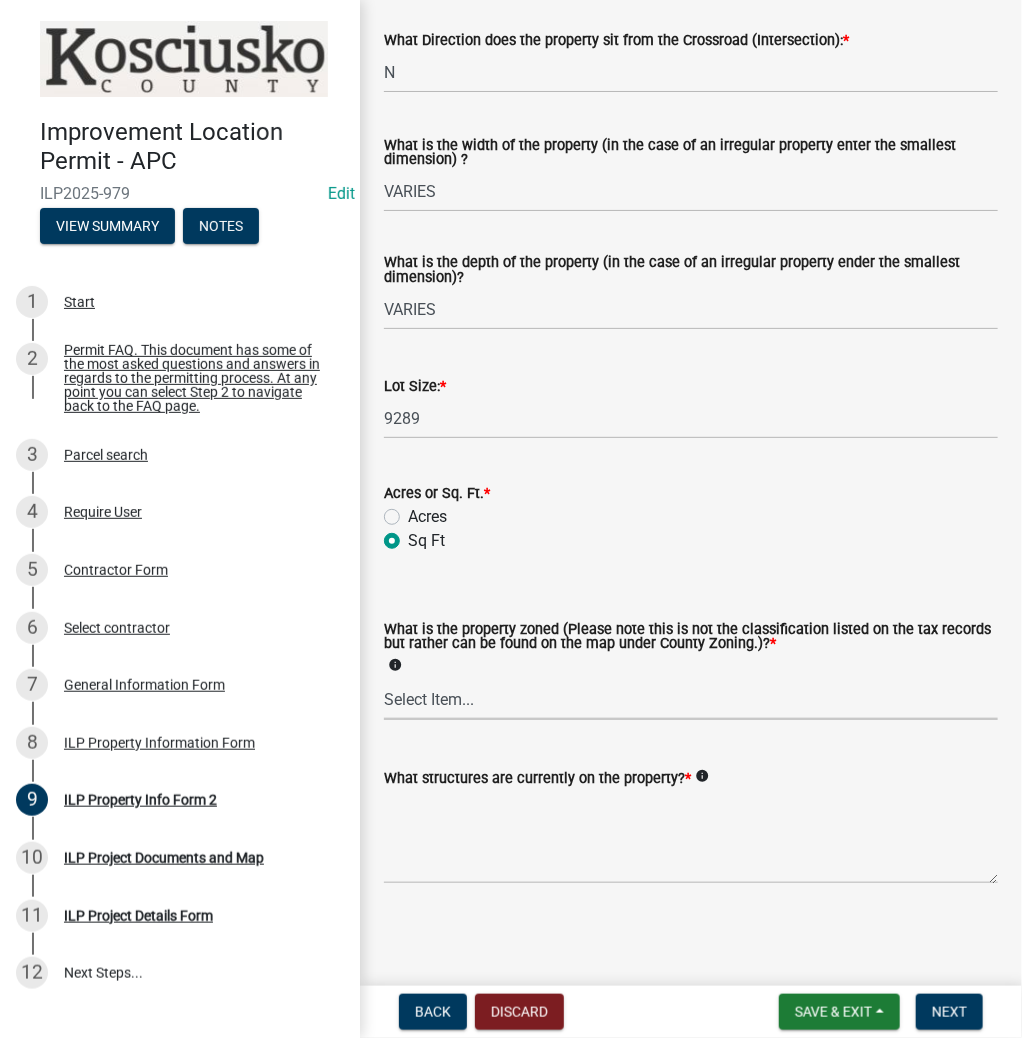 click on "Select Item...   Agricultural   Agricultural 2   Commercial   Environmental   Industrial 1   Industrial 2   Industrial 3   Public Use   Residential" at bounding box center [691, 699] 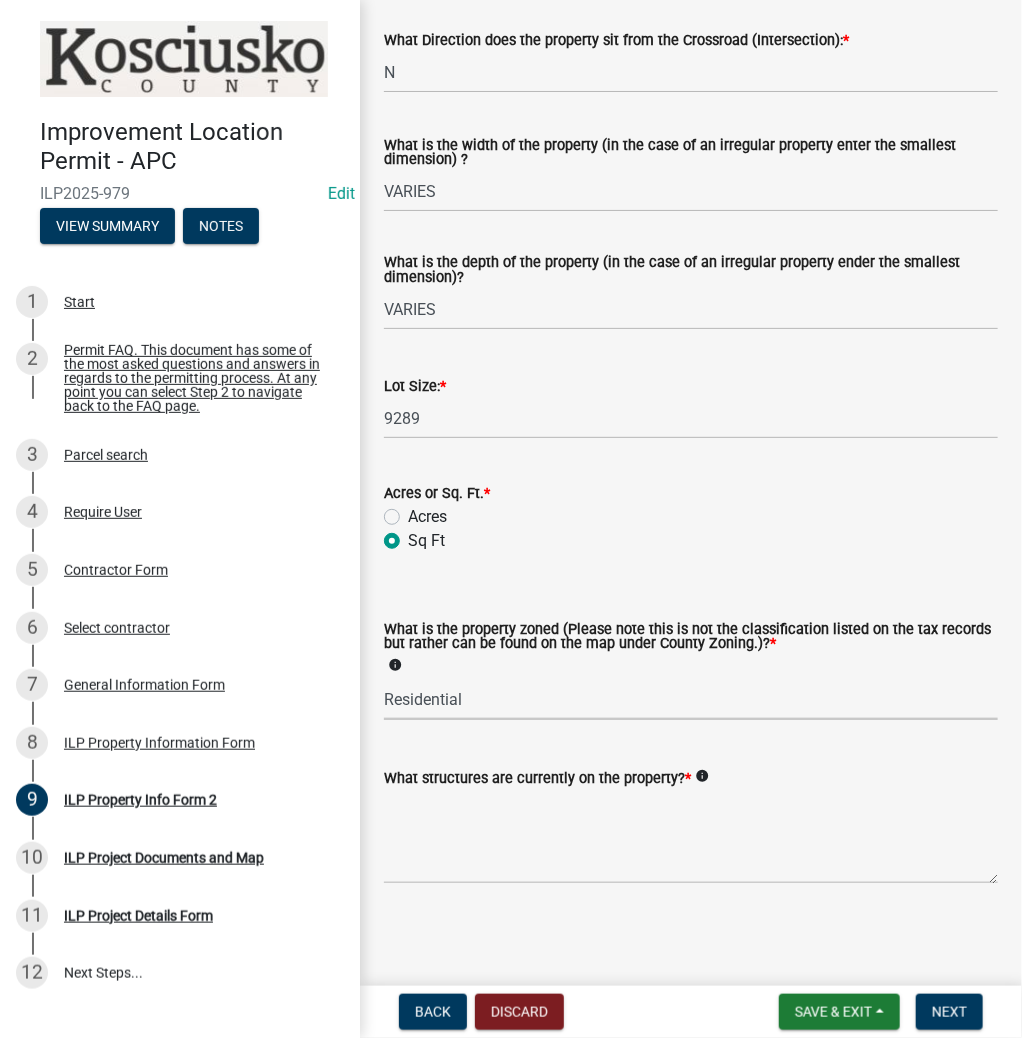 click on "Select Item...   Agricultural   Agricultural 2   Commercial   Environmental   Industrial 1   Industrial 2   Industrial 3   Public Use   Residential" at bounding box center (691, 699) 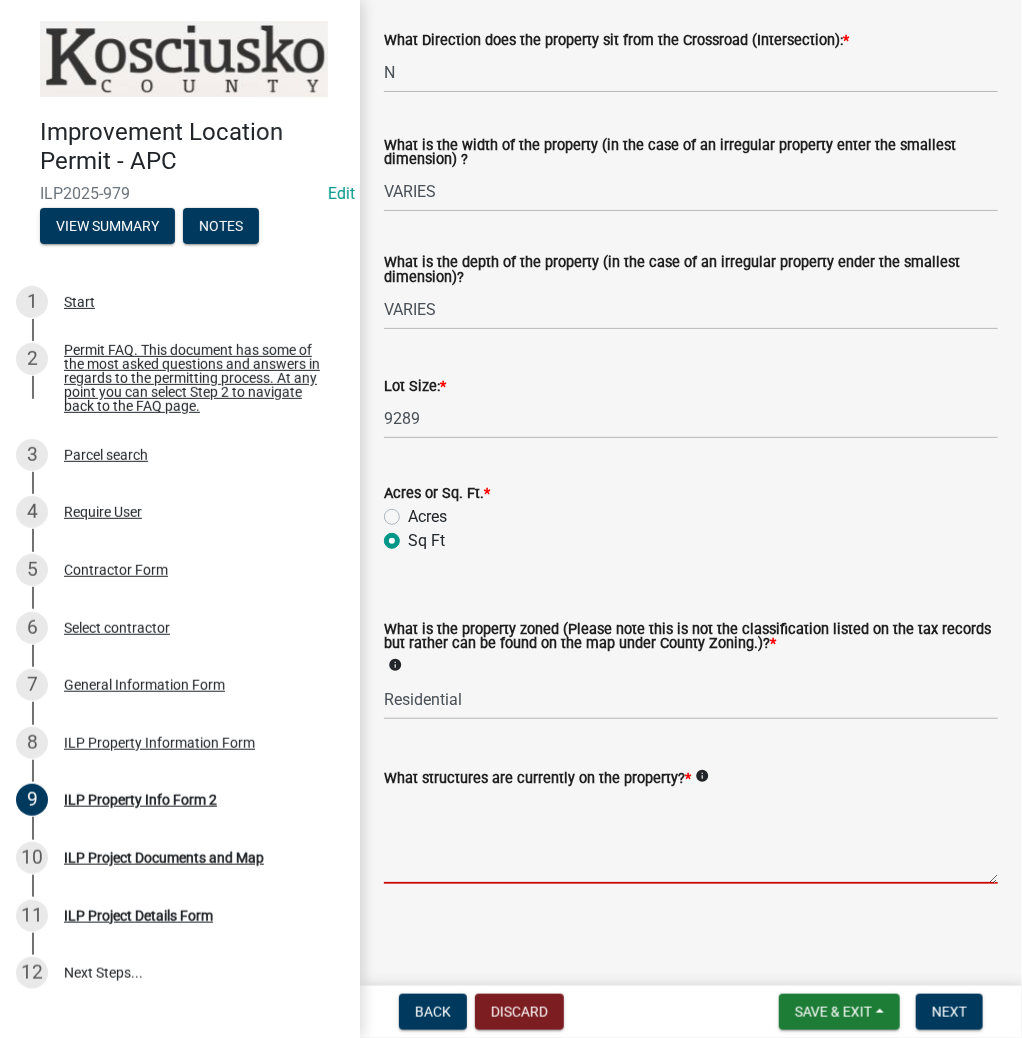 click on "What structures are currently on the property?  *" at bounding box center (691, 837) 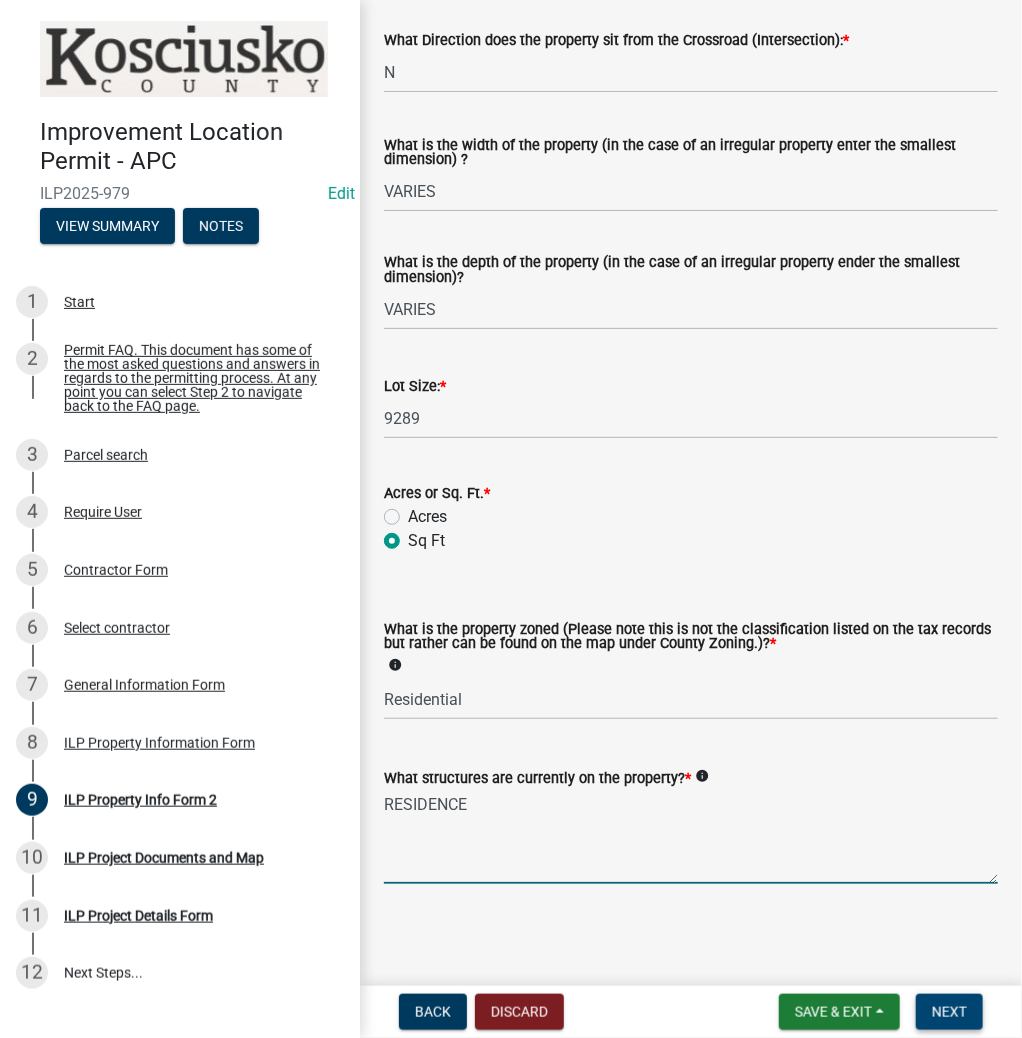 type on "RESIDENCE" 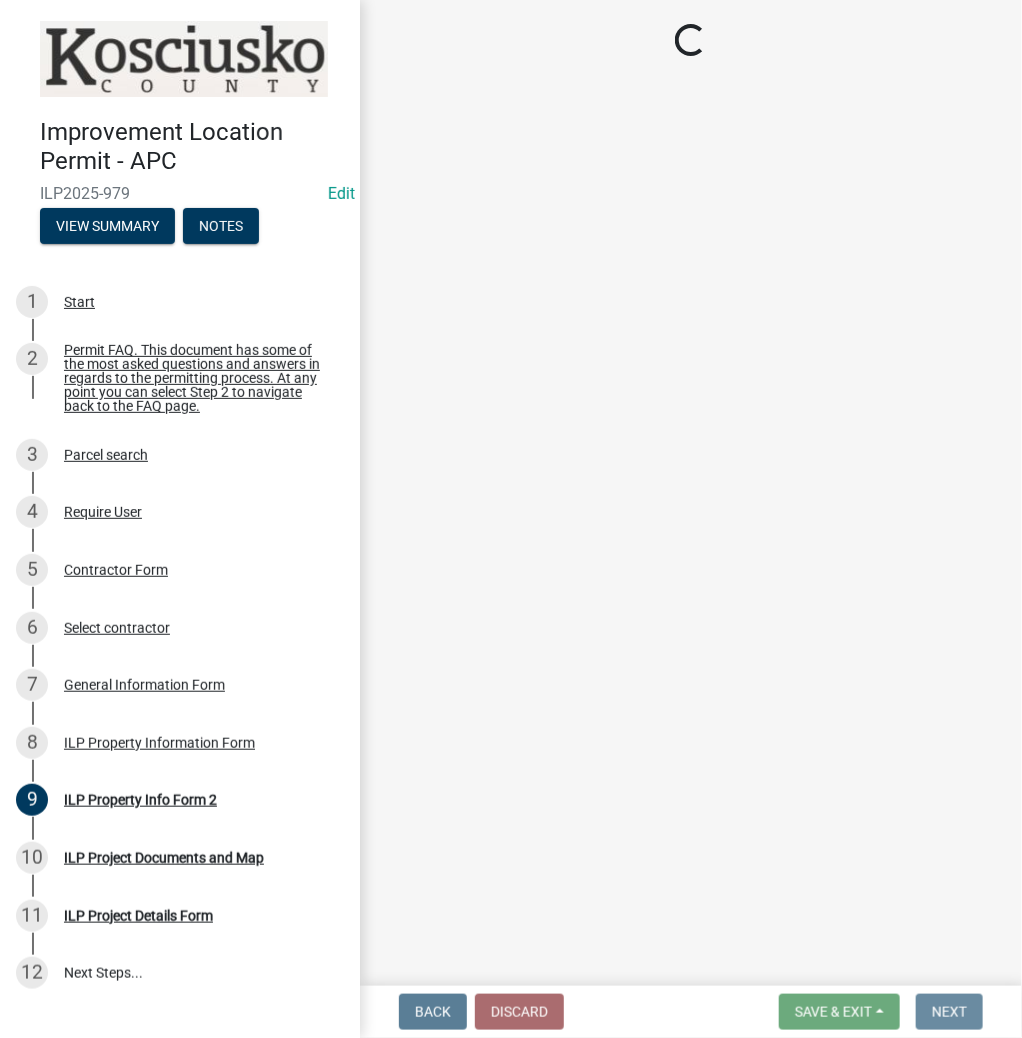 scroll, scrollTop: 0, scrollLeft: 0, axis: both 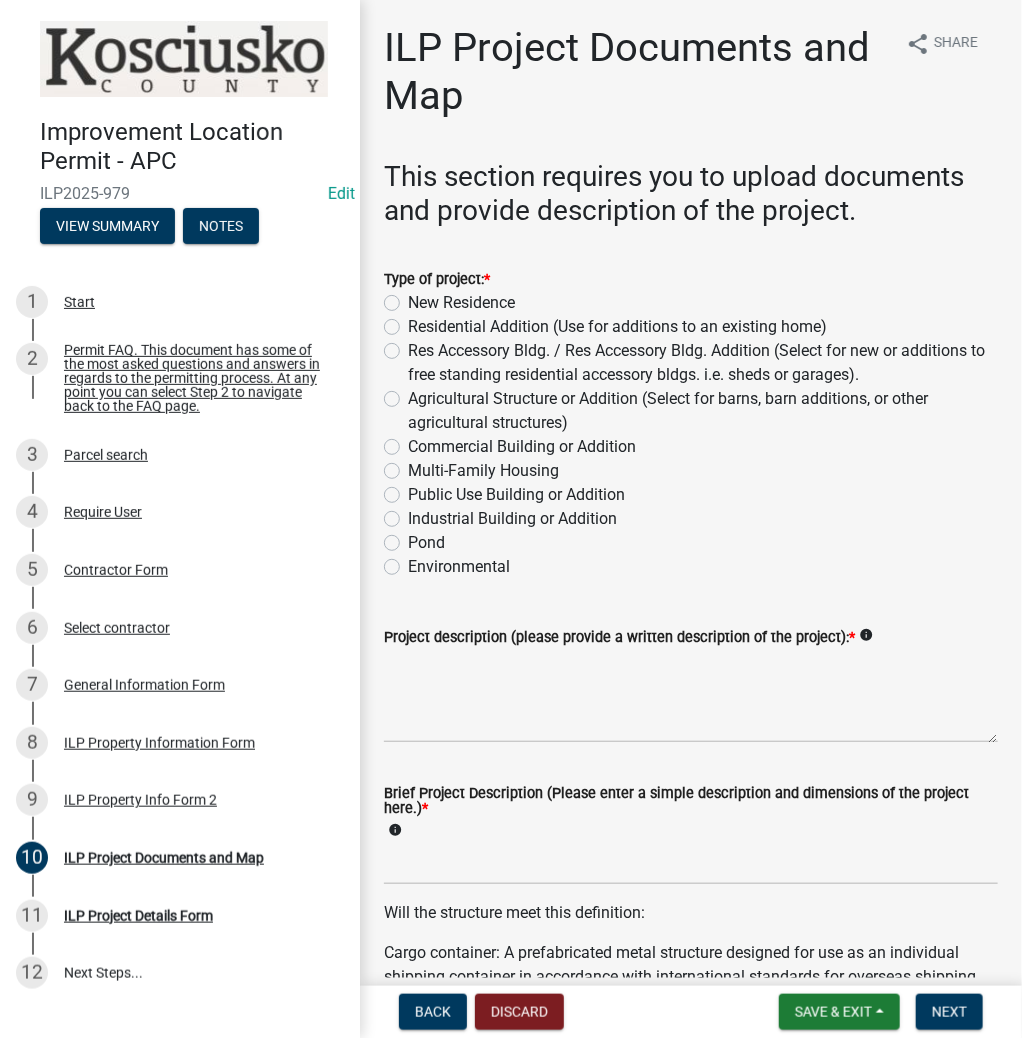 click on "Residential Addition (Use for additions to an existing home)" 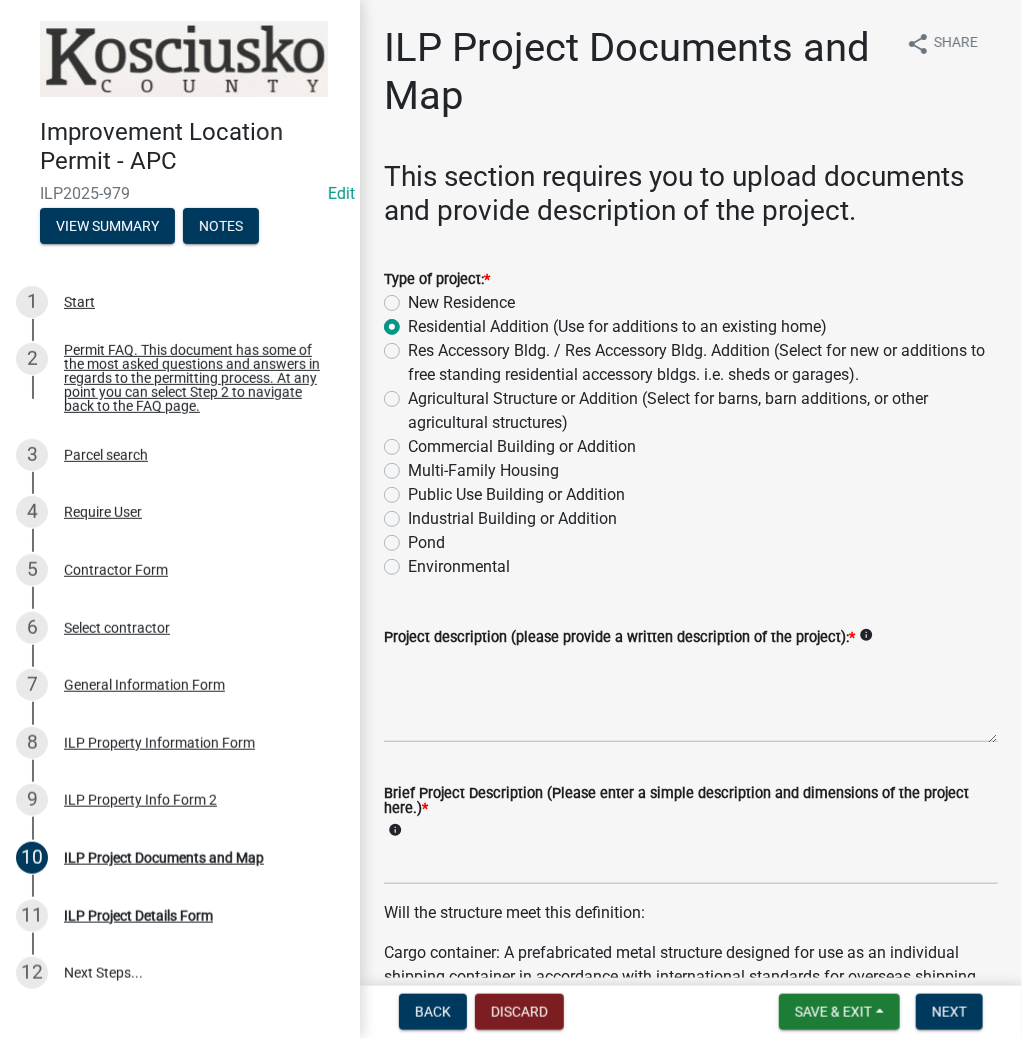 radio on "true" 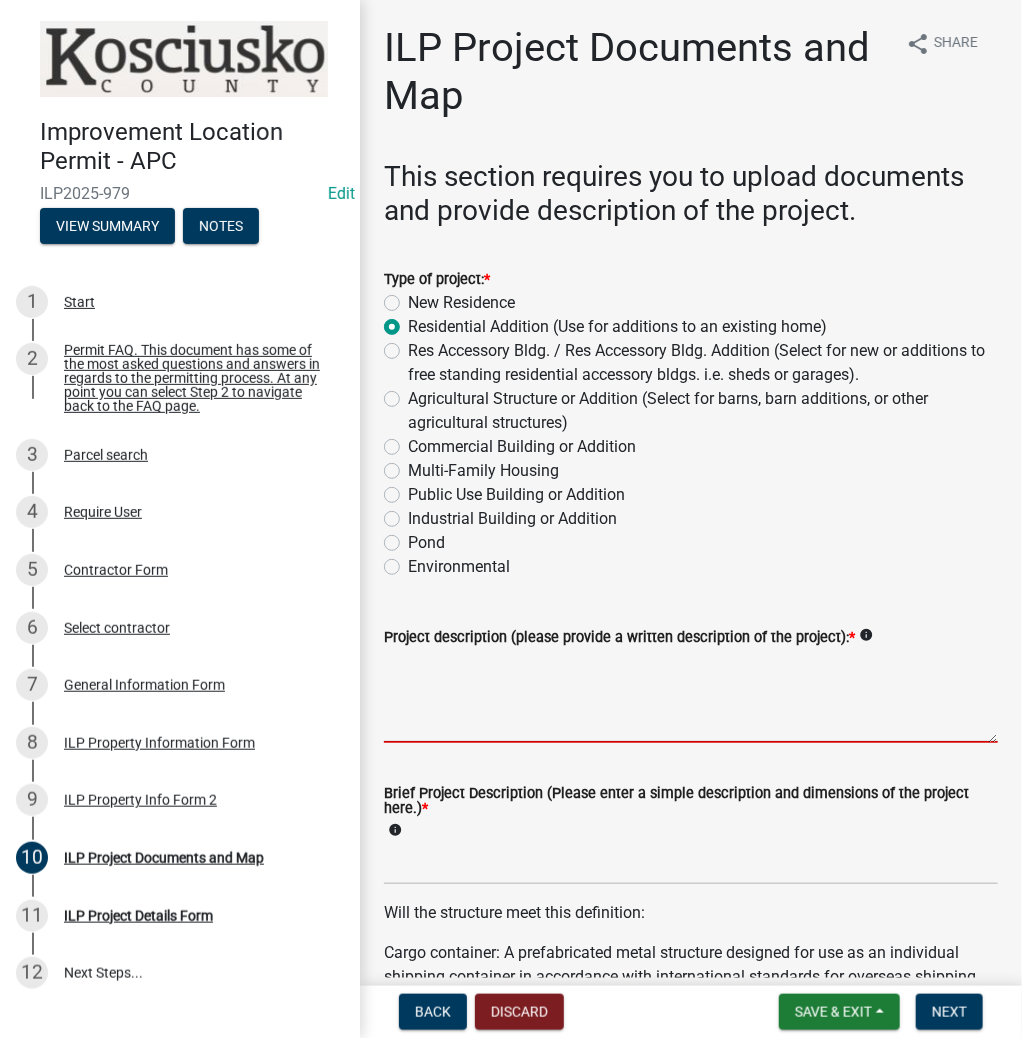 click on "Project description (please provide a written description of the project):  *" at bounding box center (691, 696) 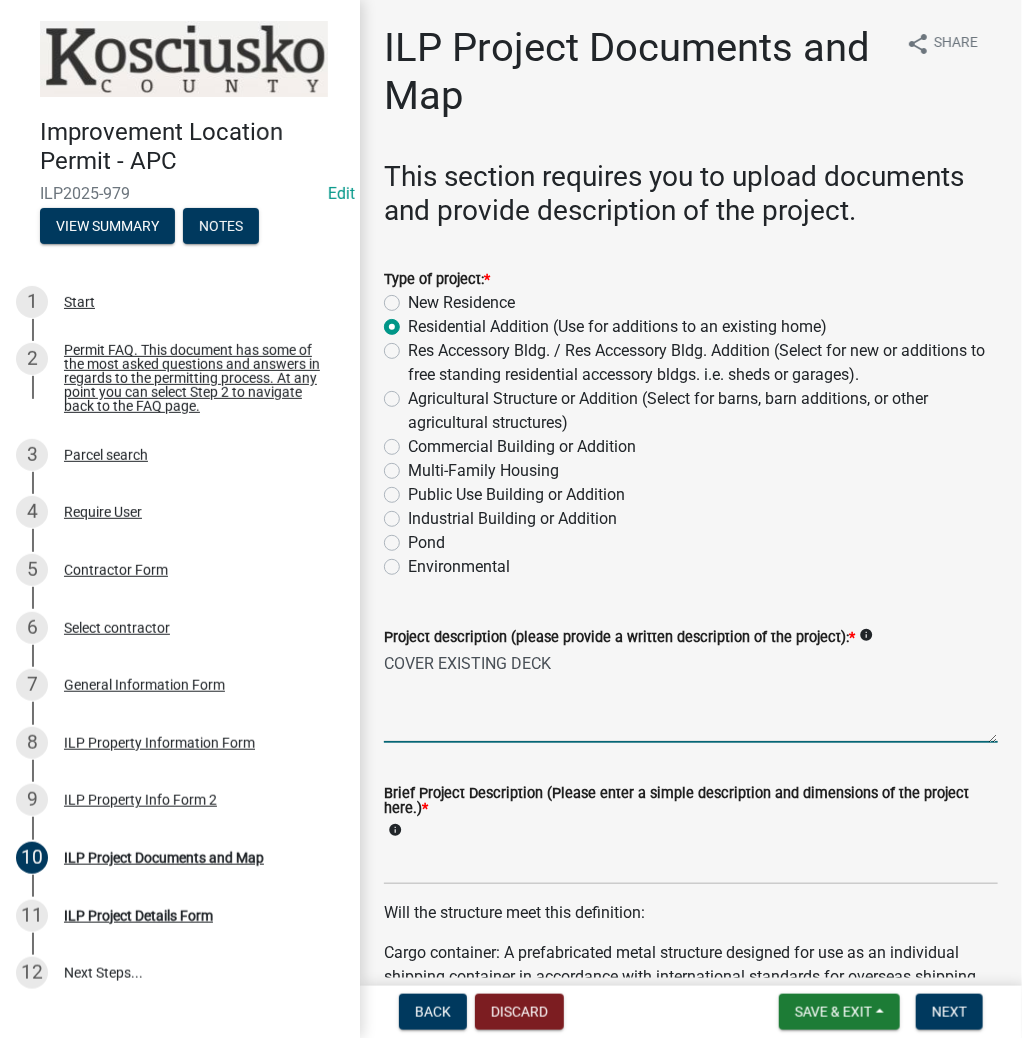 type on "COVER EXISTING DECK" 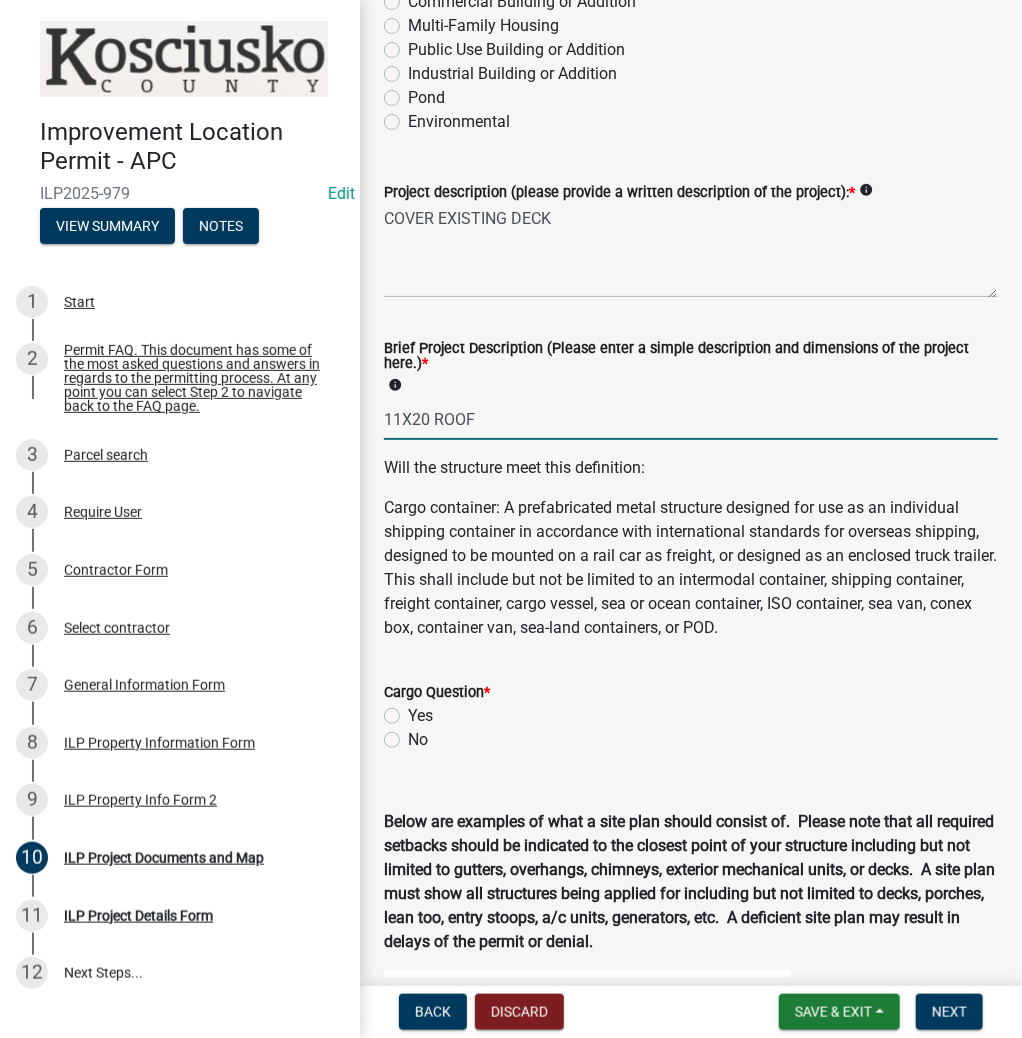 scroll, scrollTop: 480, scrollLeft: 0, axis: vertical 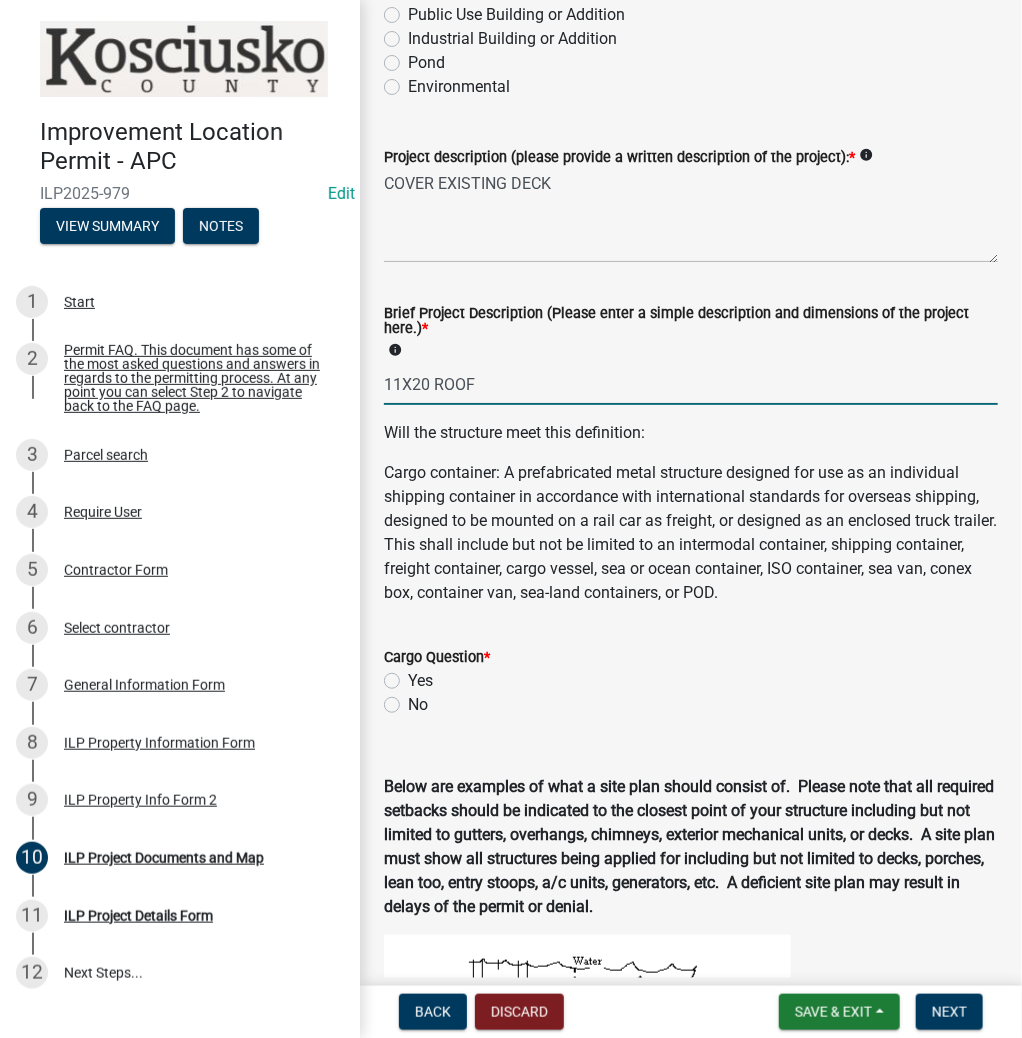 type on "11X20 ROOF" 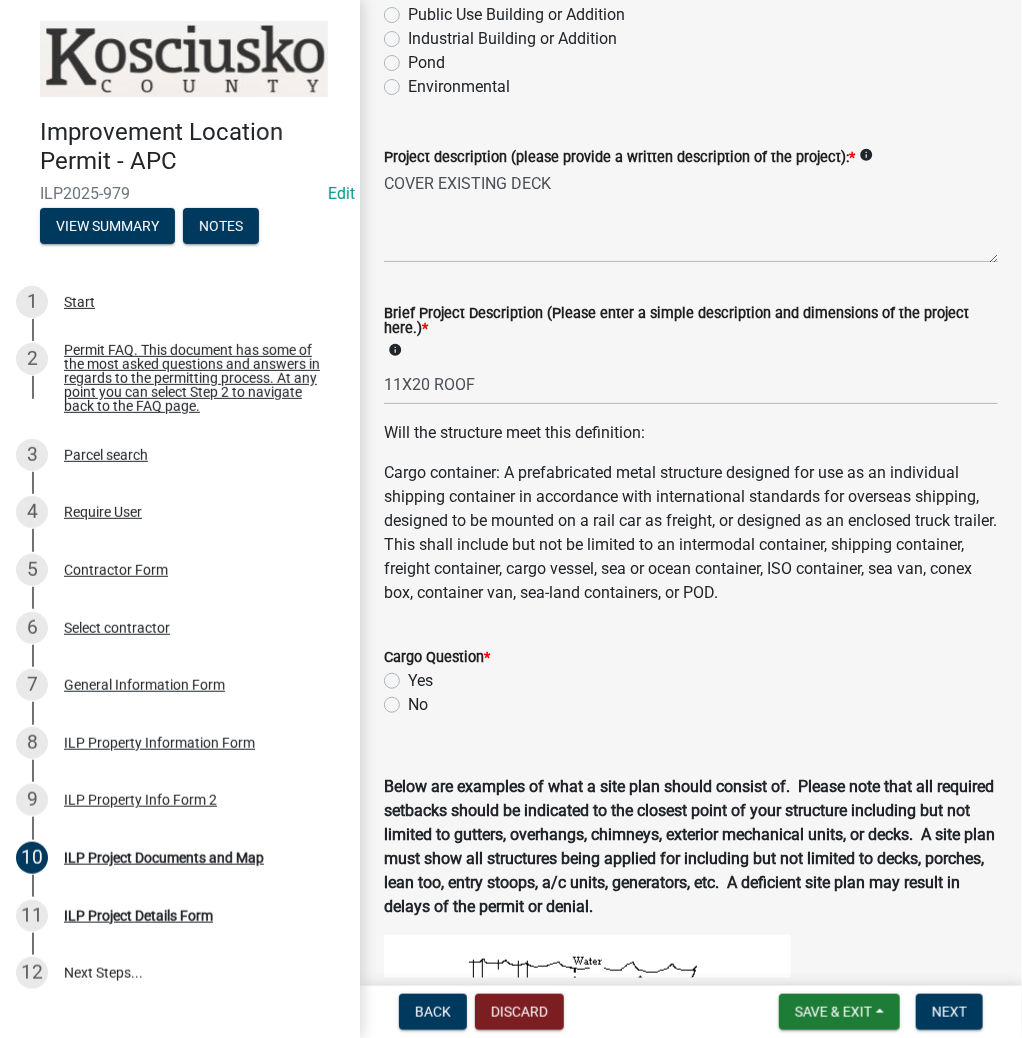 click on "No" 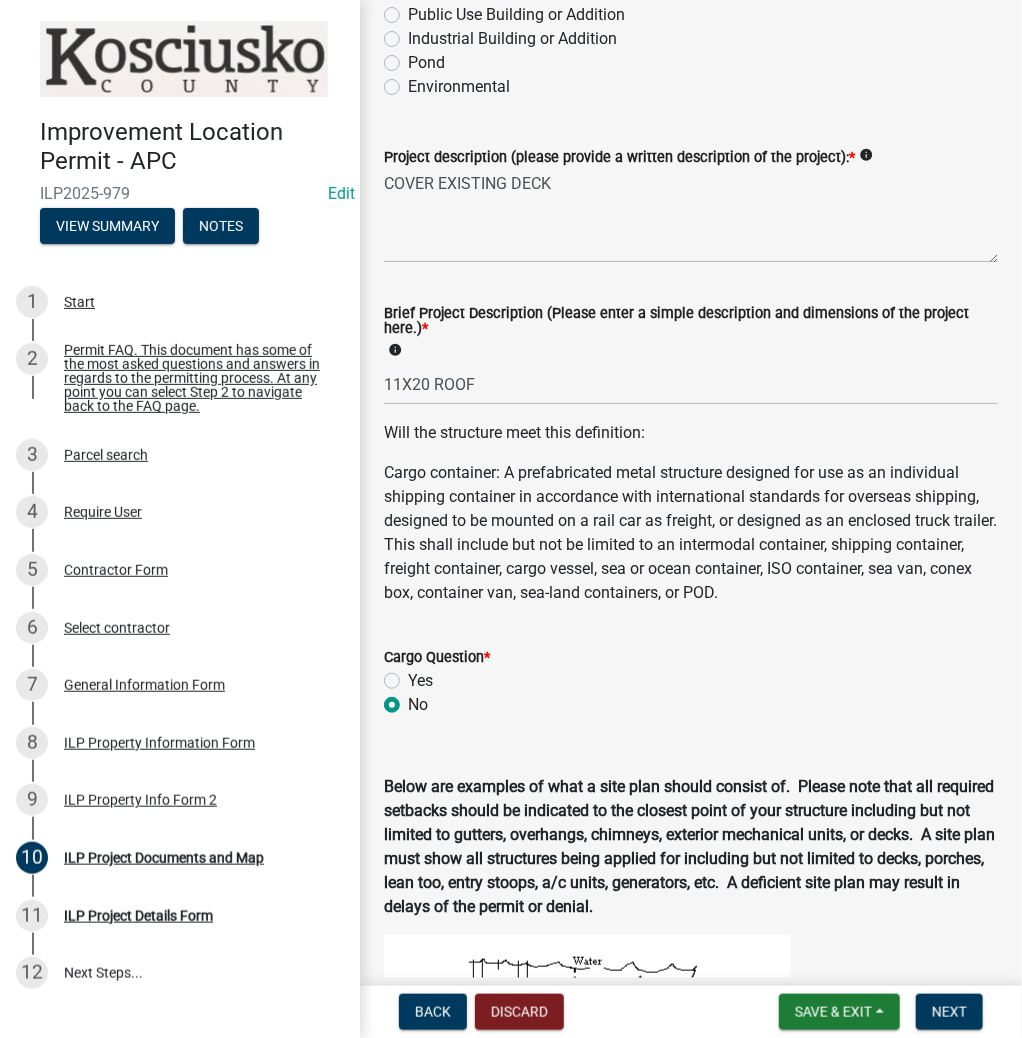 radio on "true" 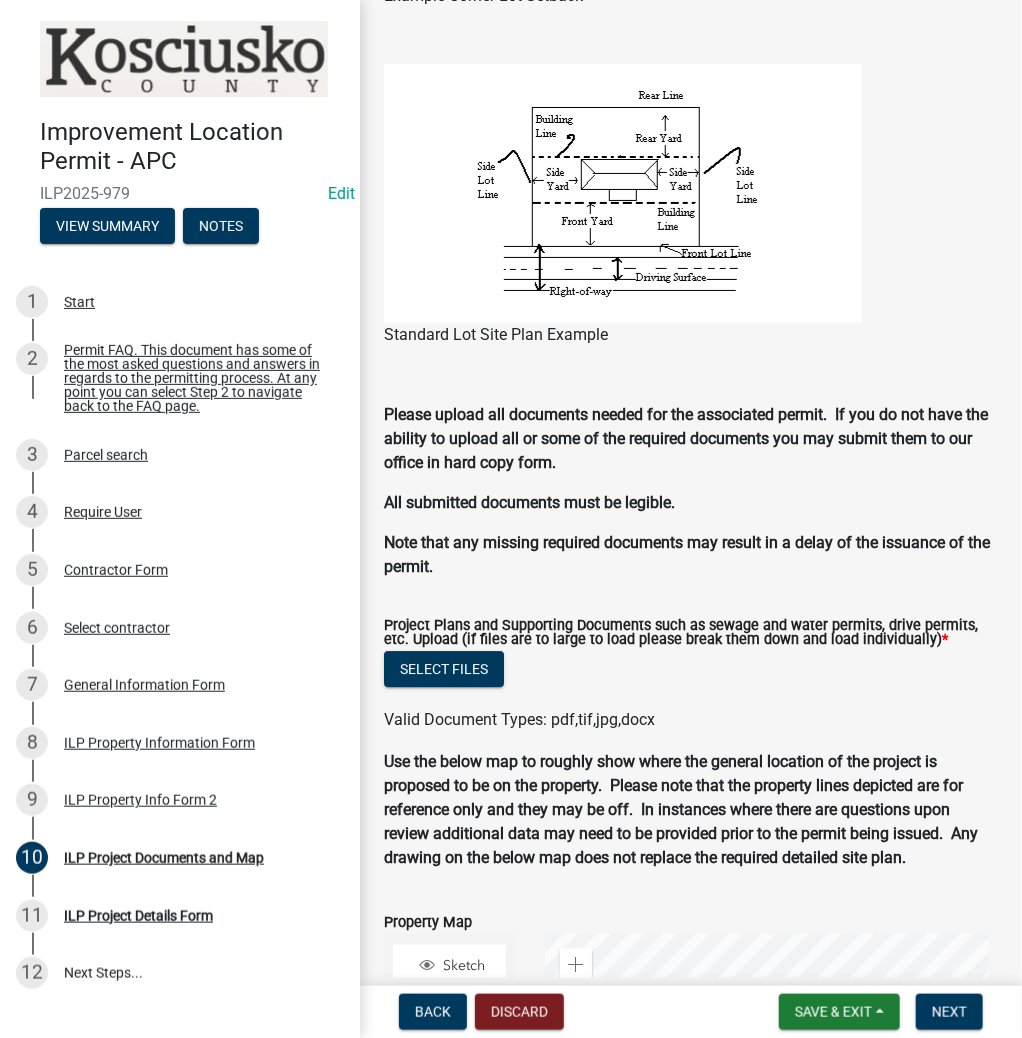 scroll, scrollTop: 1725, scrollLeft: 0, axis: vertical 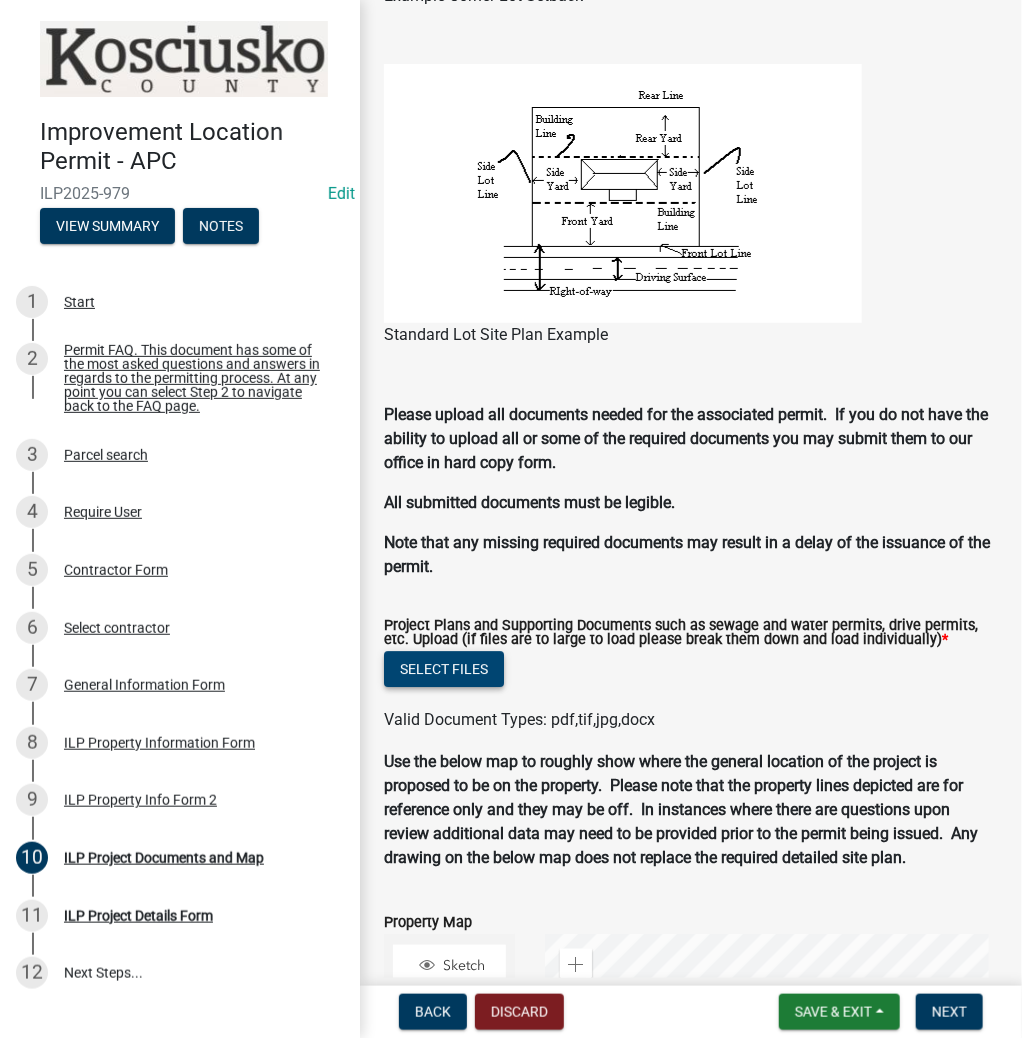 click on "Select files" 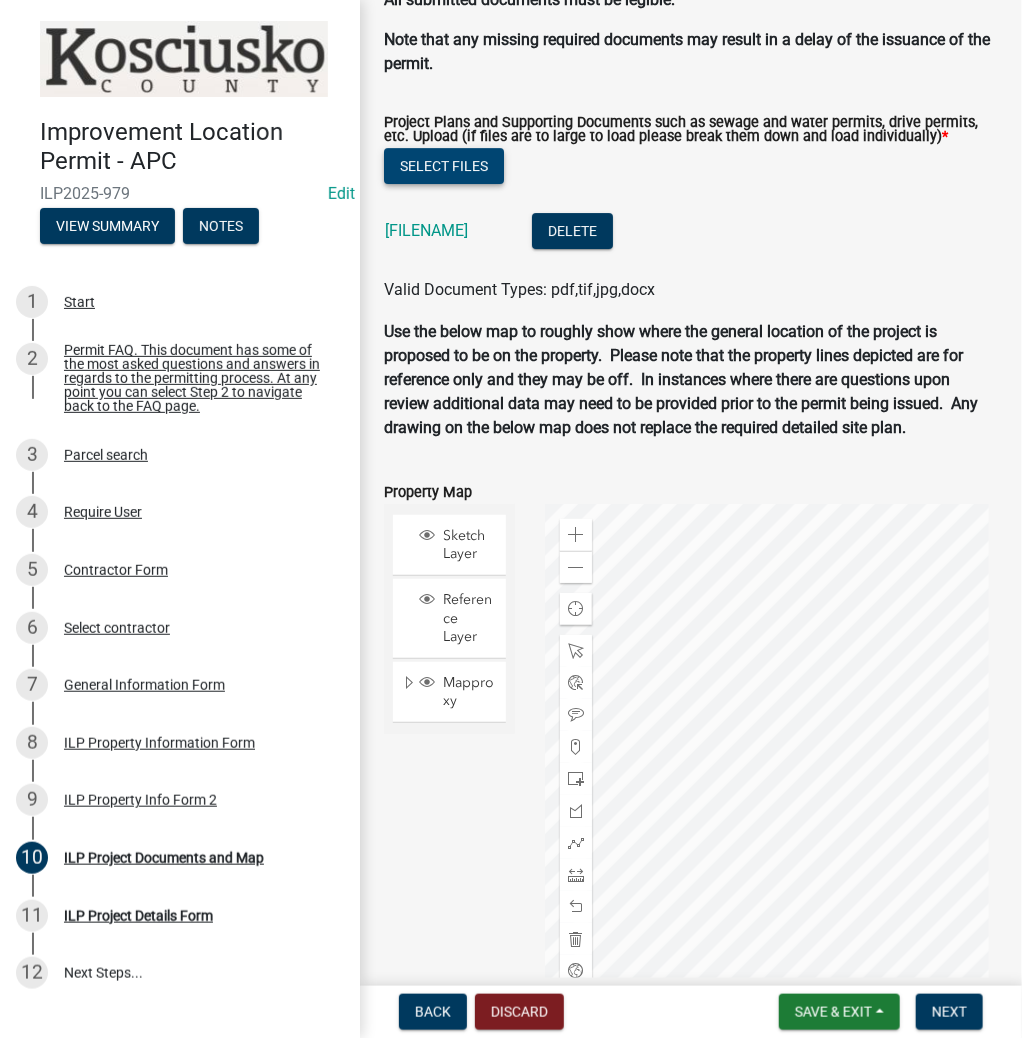 scroll, scrollTop: 2285, scrollLeft: 0, axis: vertical 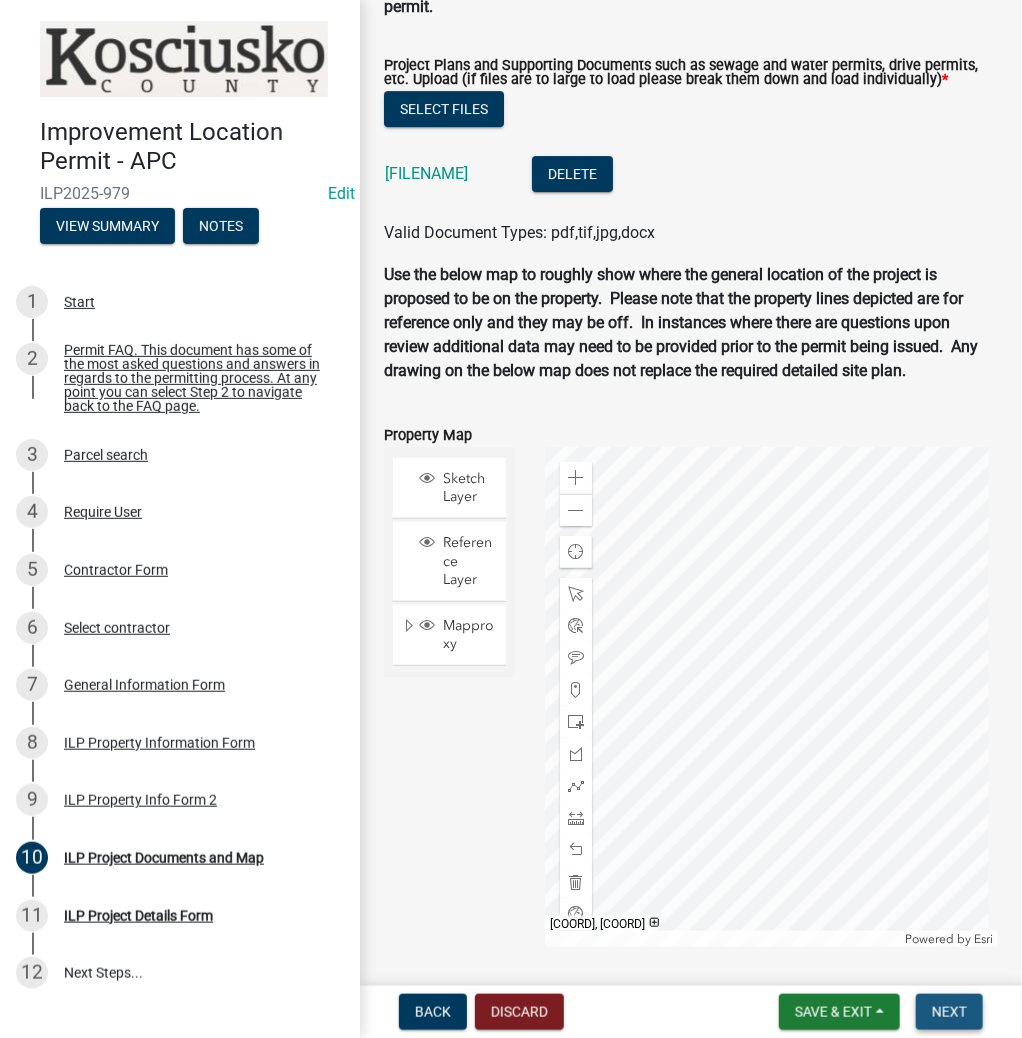 click on "Next" at bounding box center (949, 1012) 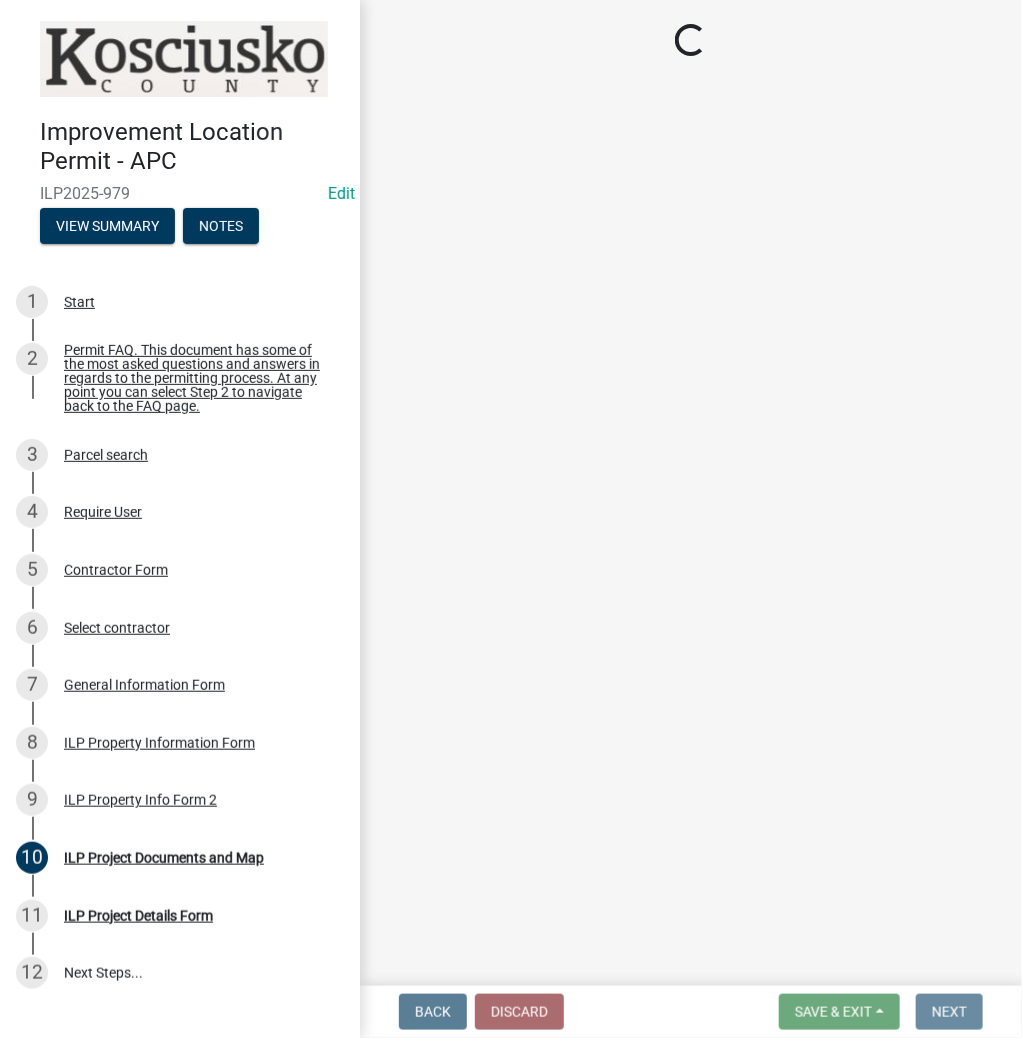 scroll, scrollTop: 0, scrollLeft: 0, axis: both 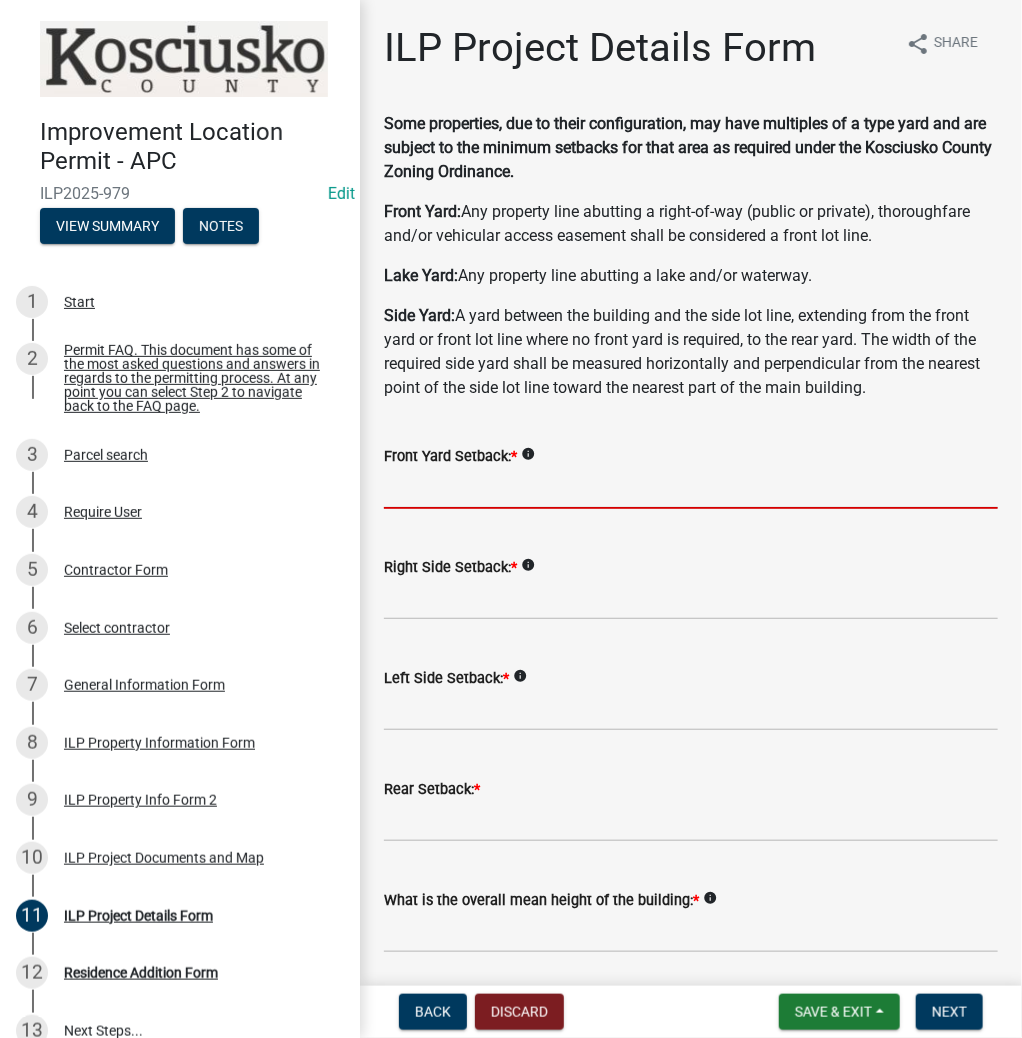 click 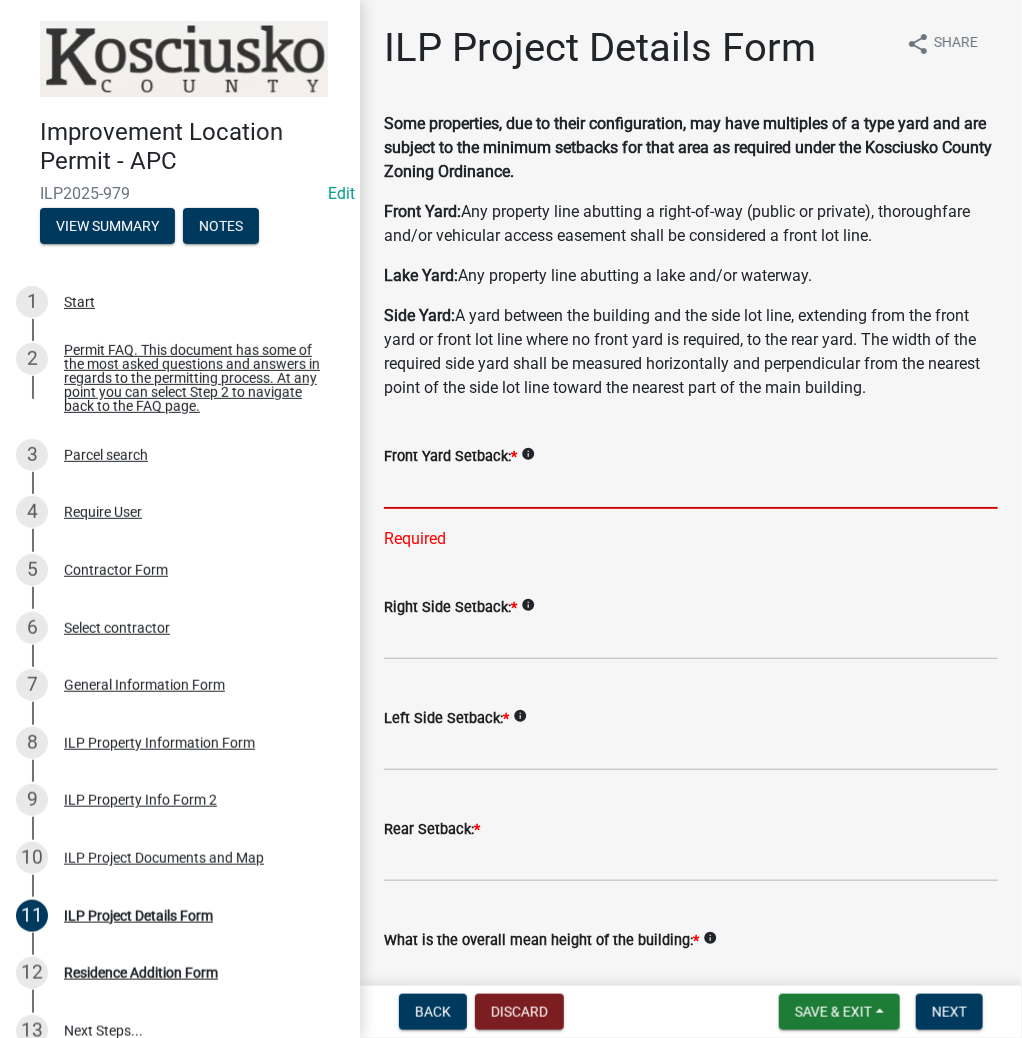 click 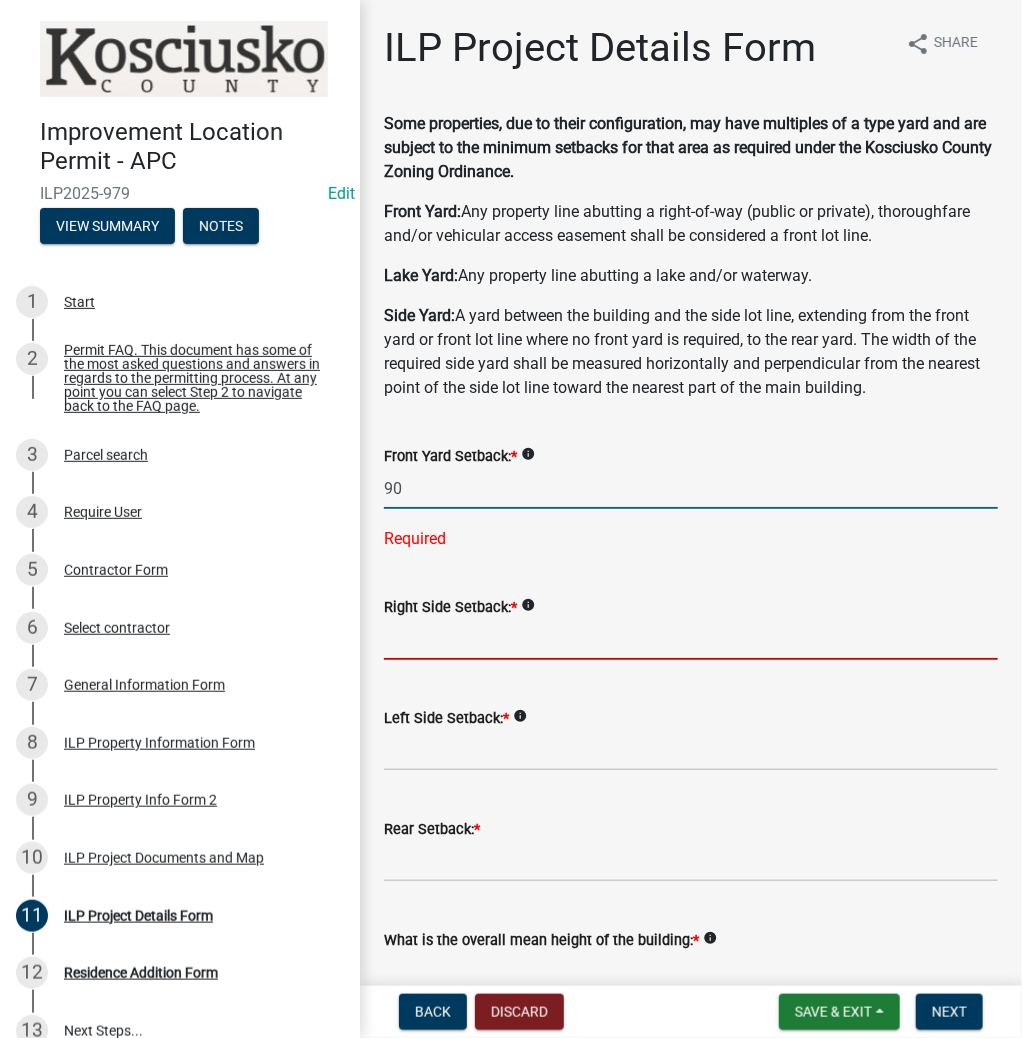 type on "90.0" 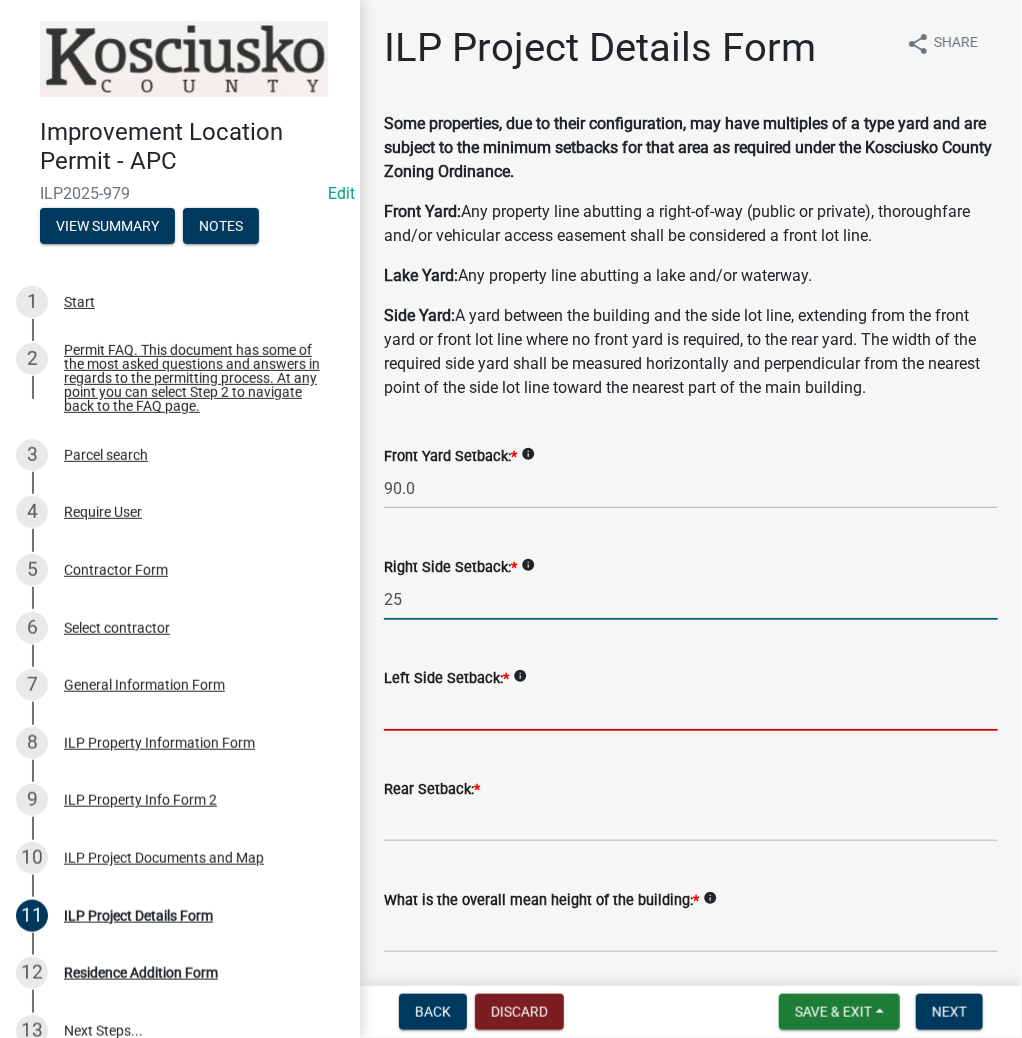 type on "25.0" 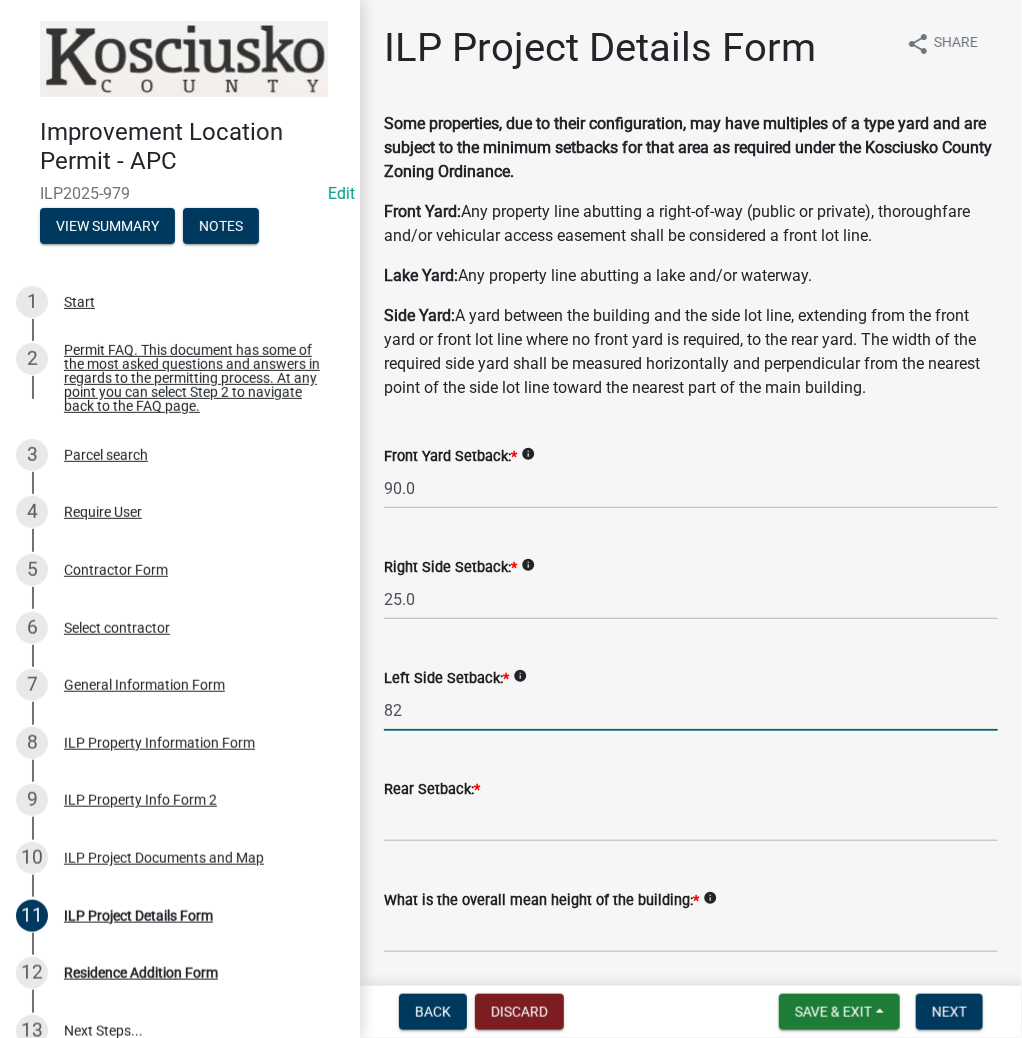 type on "8" 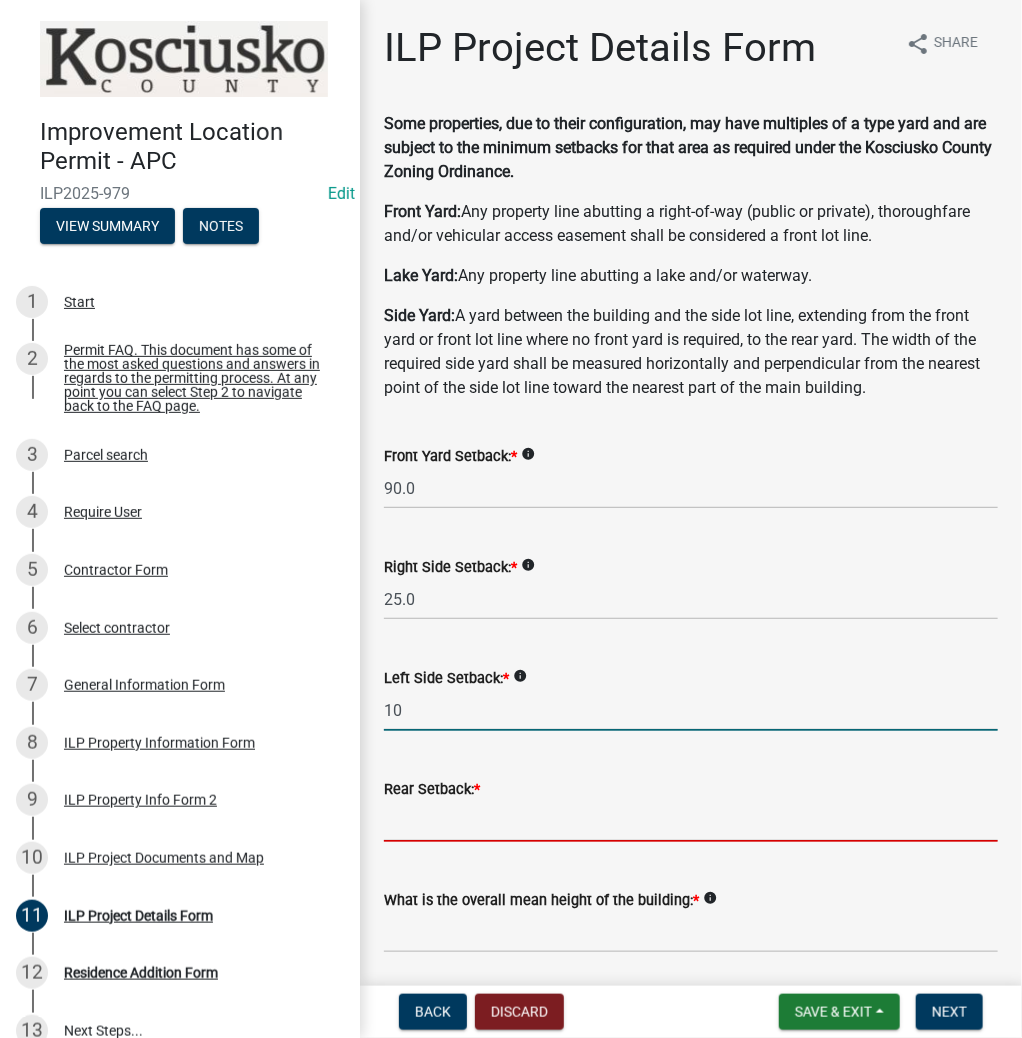 type on "10.0" 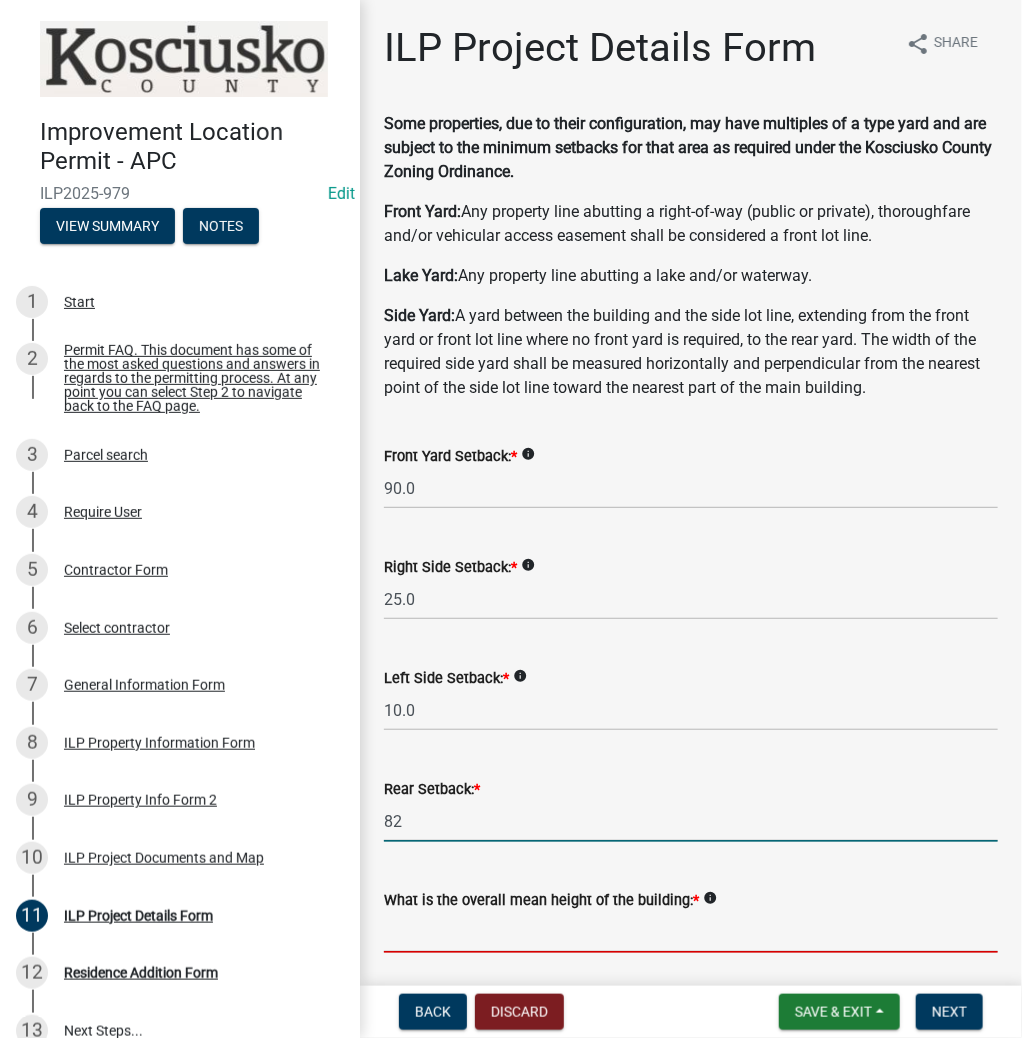 type on "82.0" 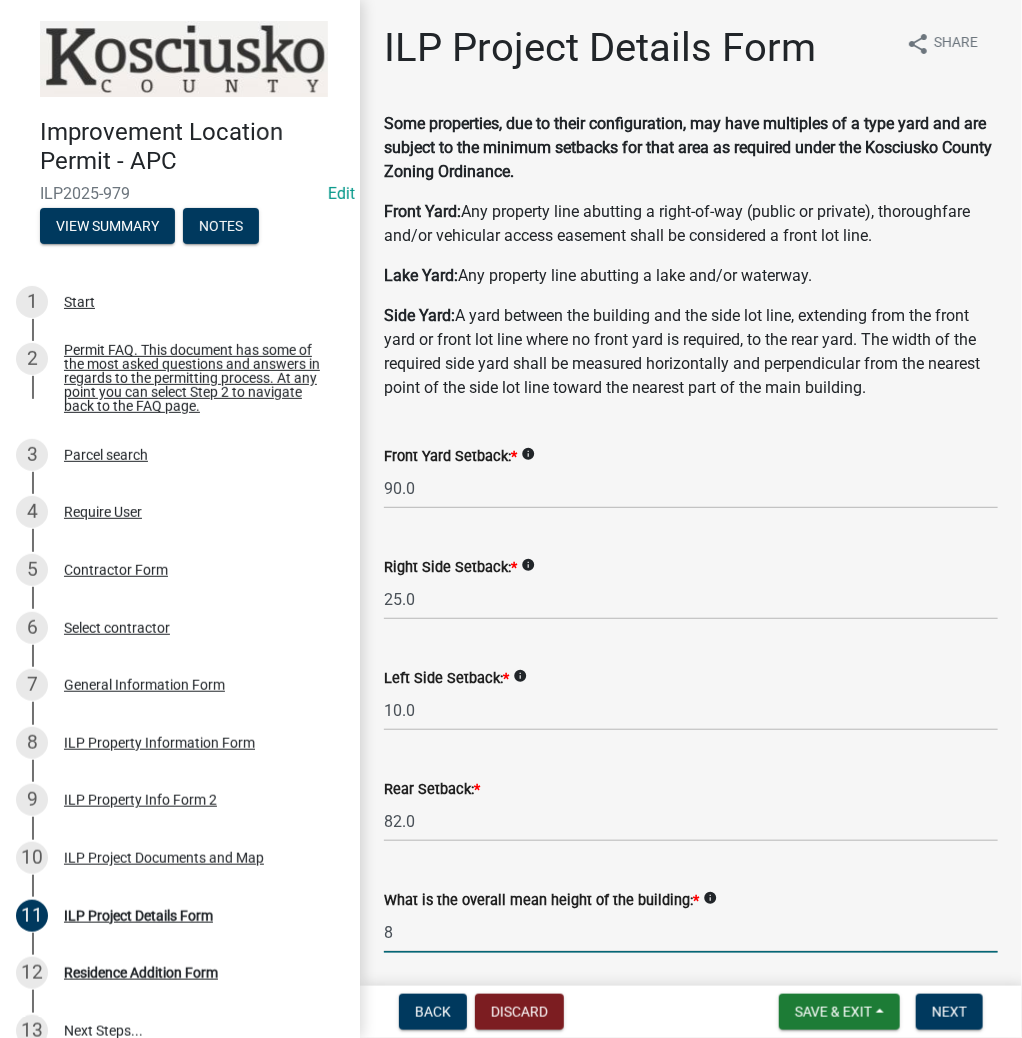 type on "8.0" 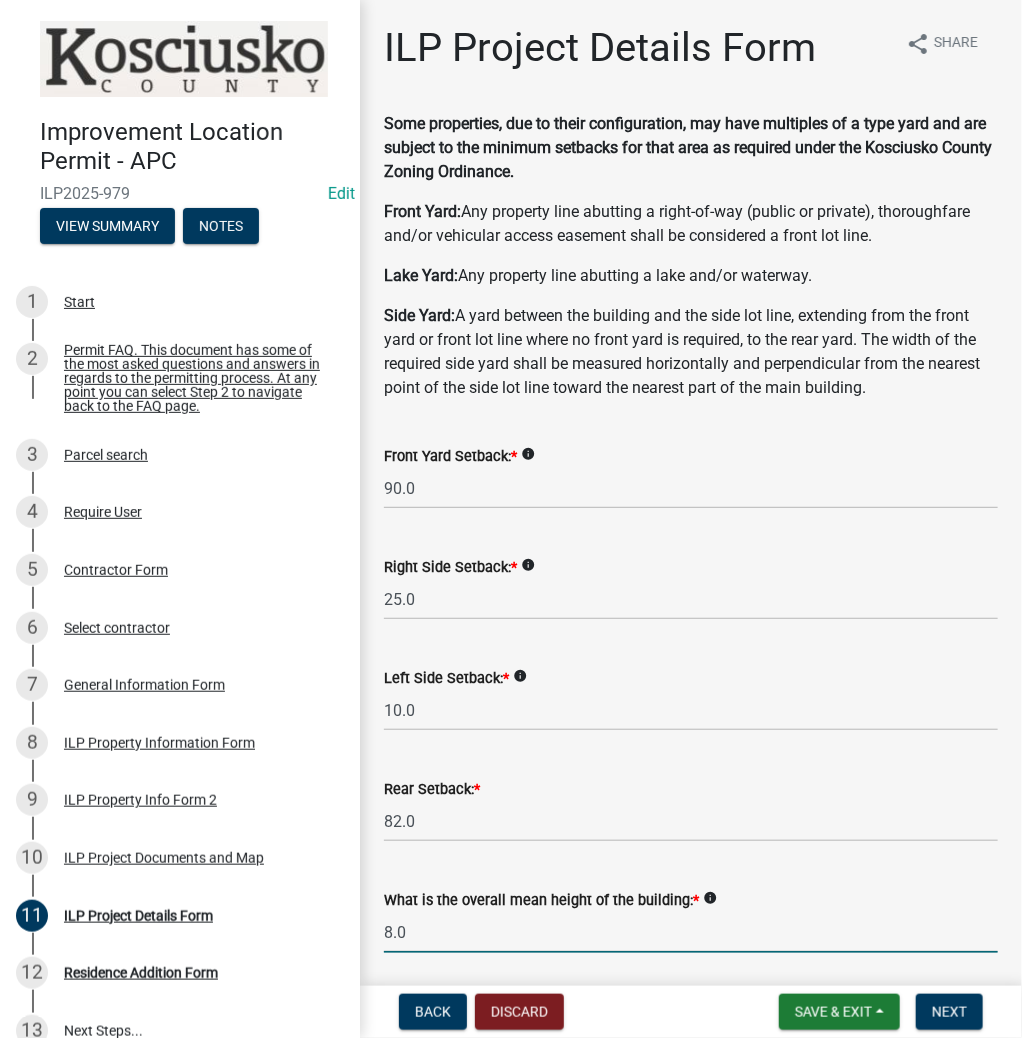 scroll, scrollTop: 554, scrollLeft: 0, axis: vertical 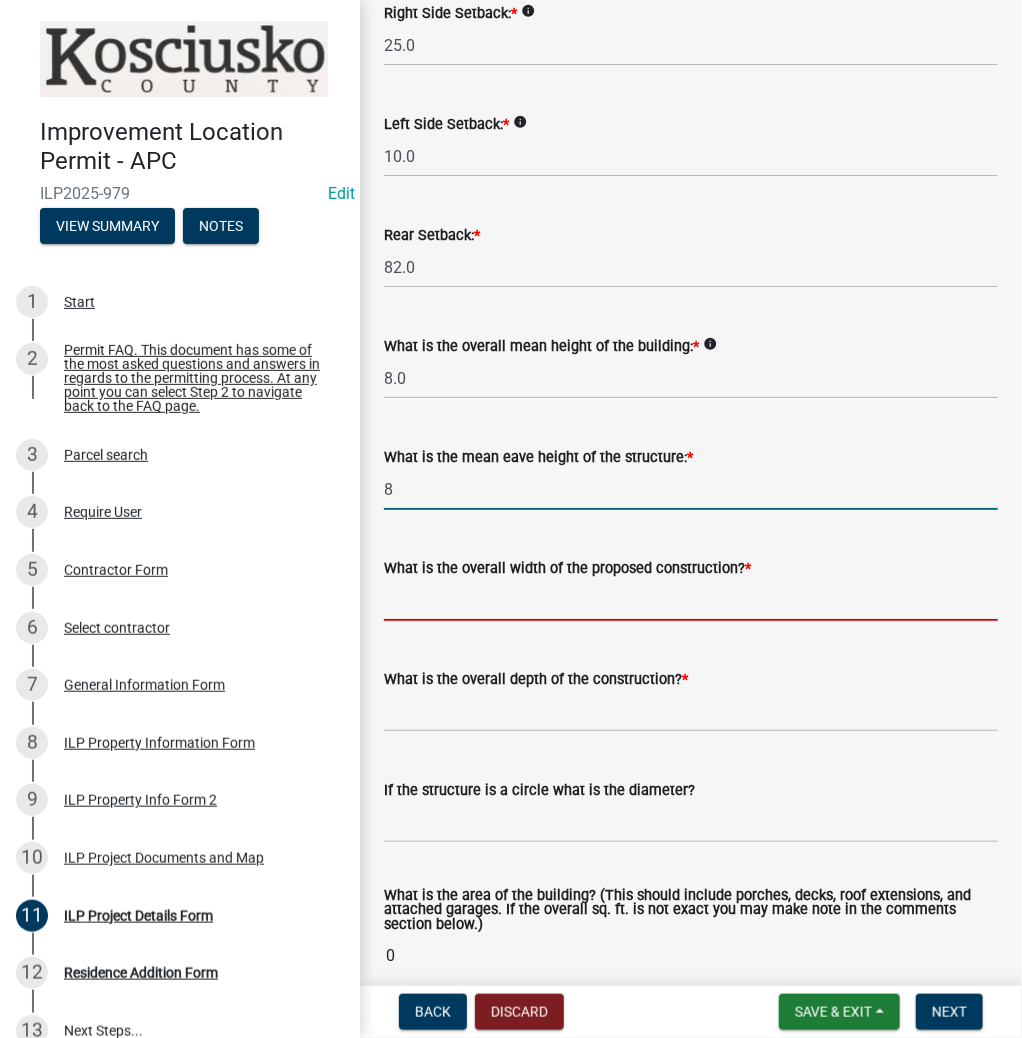 type on "8.0" 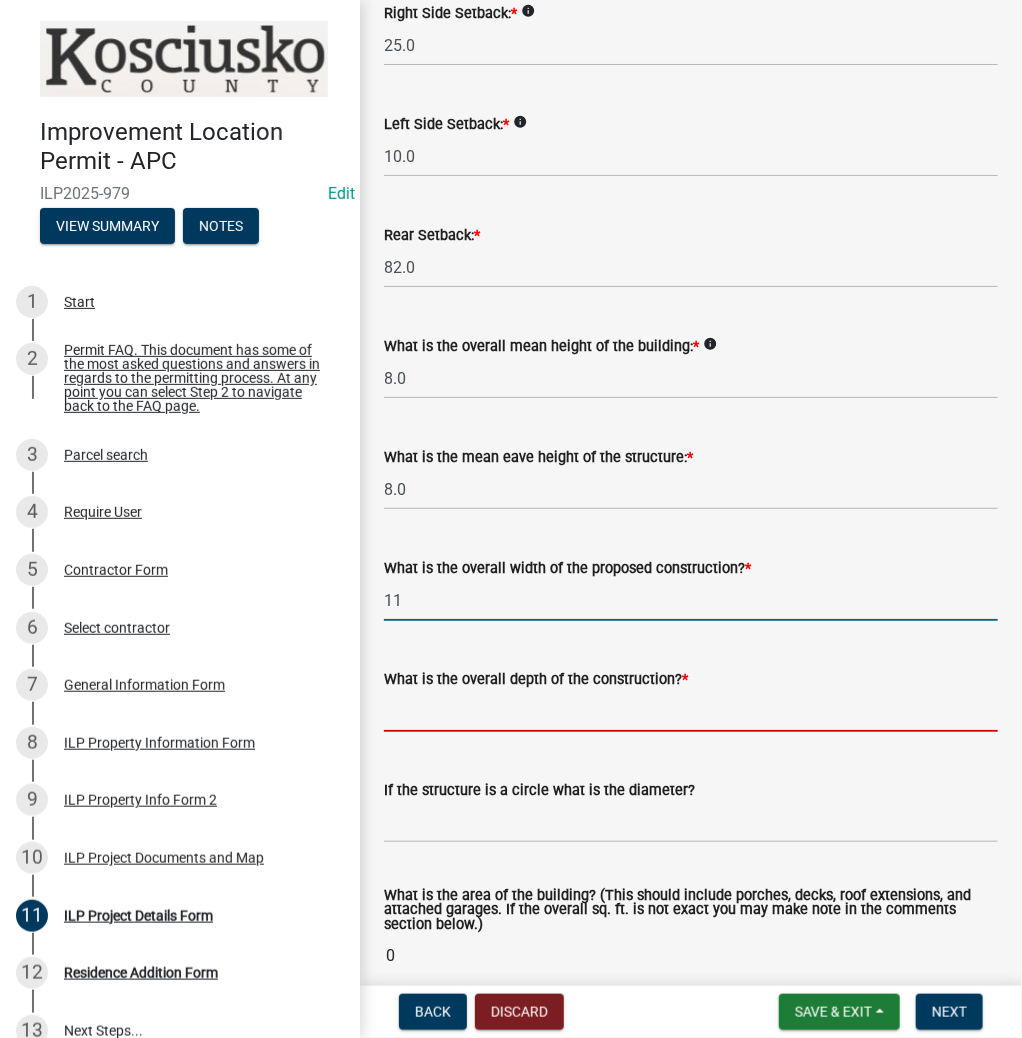 type on "11.00" 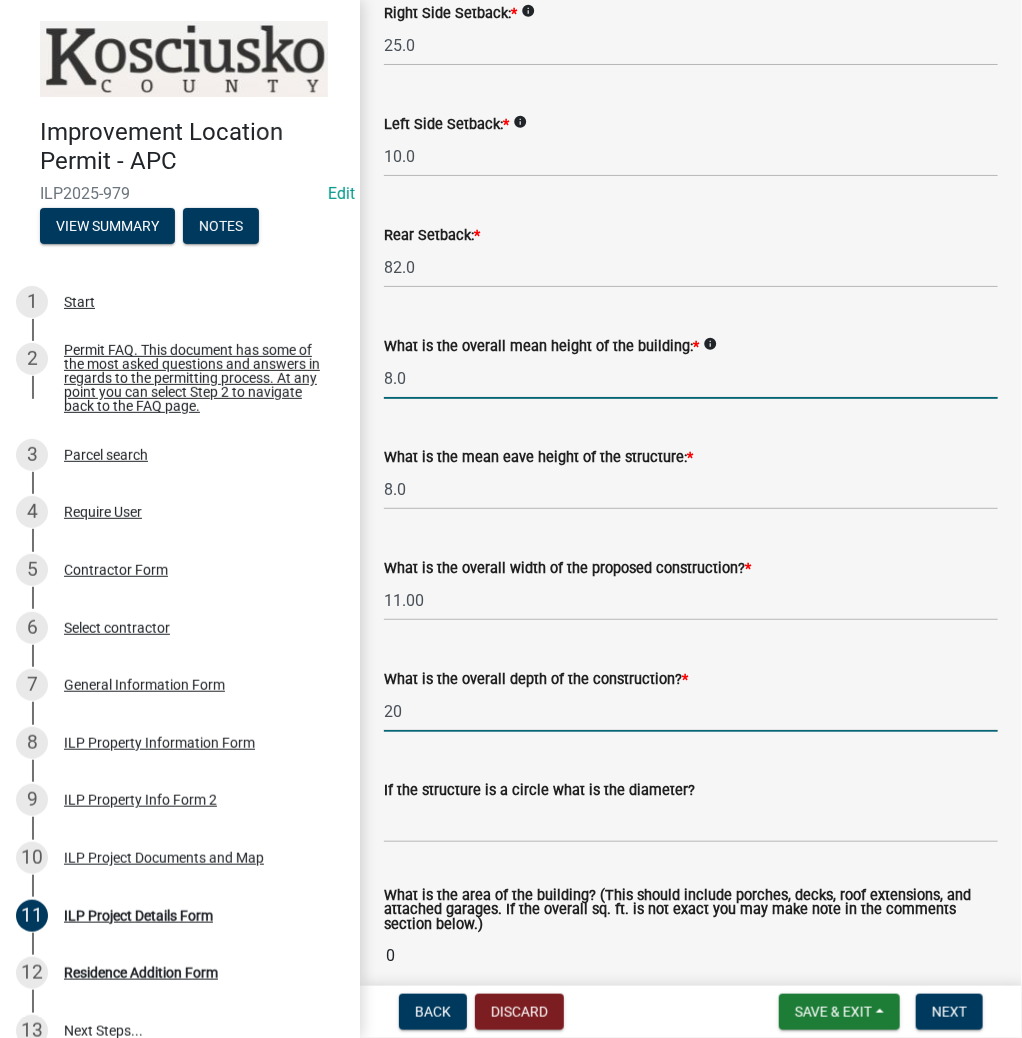 type on "20.00" 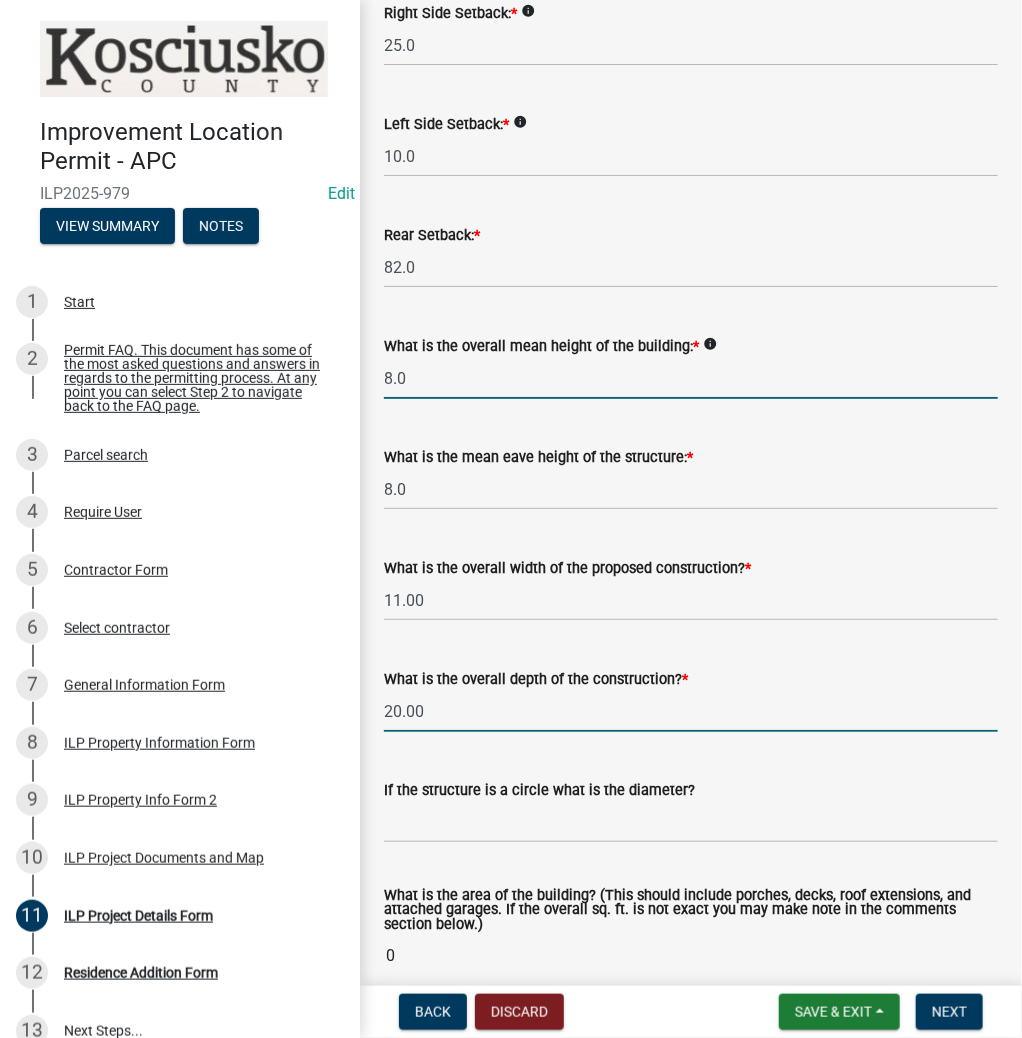 click on "8.0" 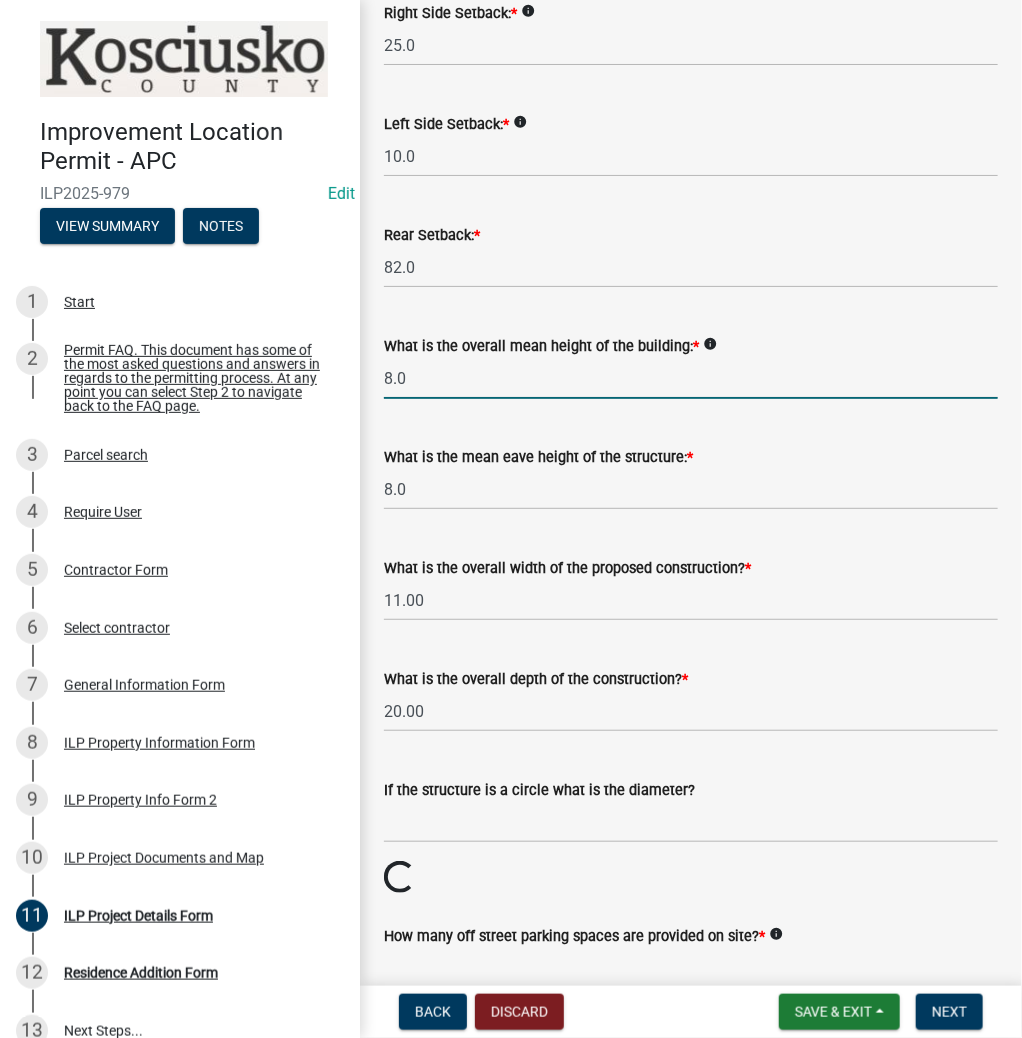 click on "8.0" 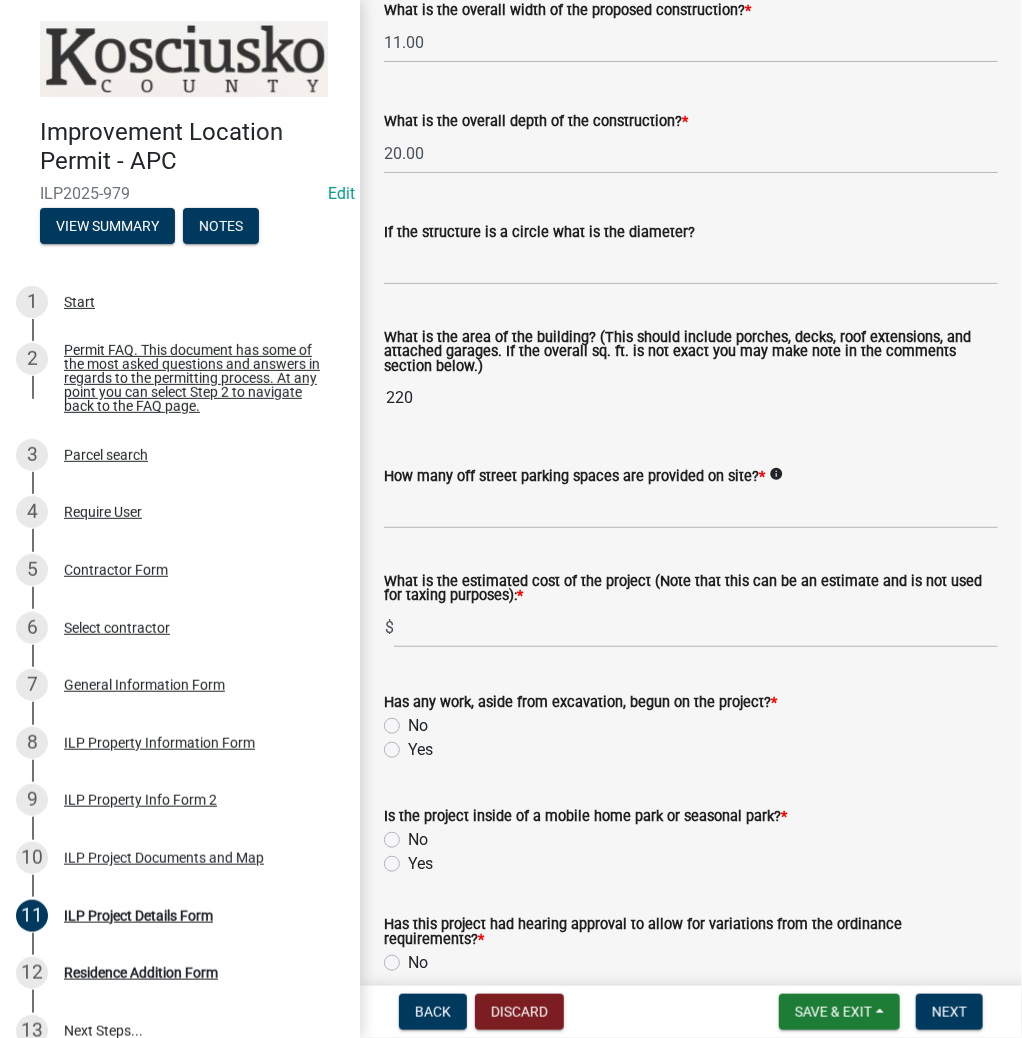 scroll, scrollTop: 1114, scrollLeft: 0, axis: vertical 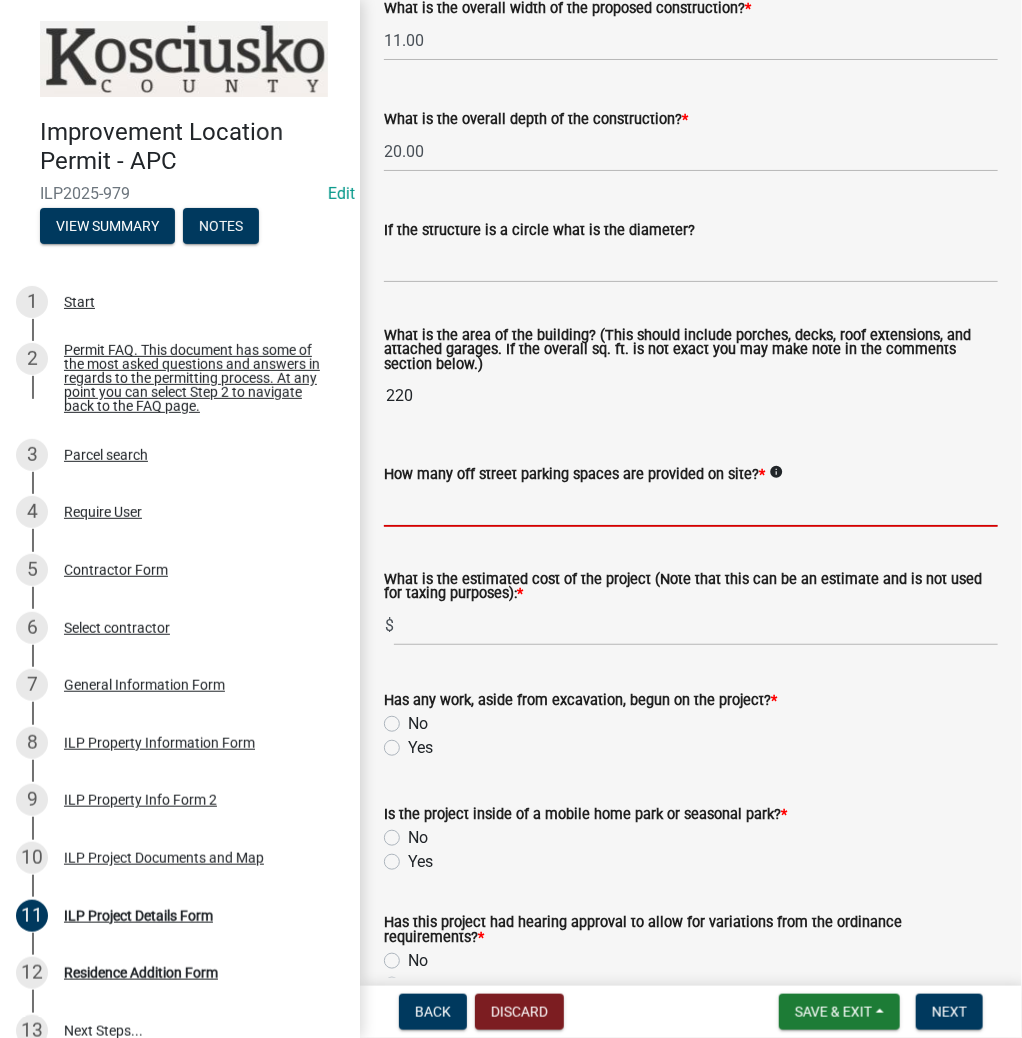 type on "10.0" 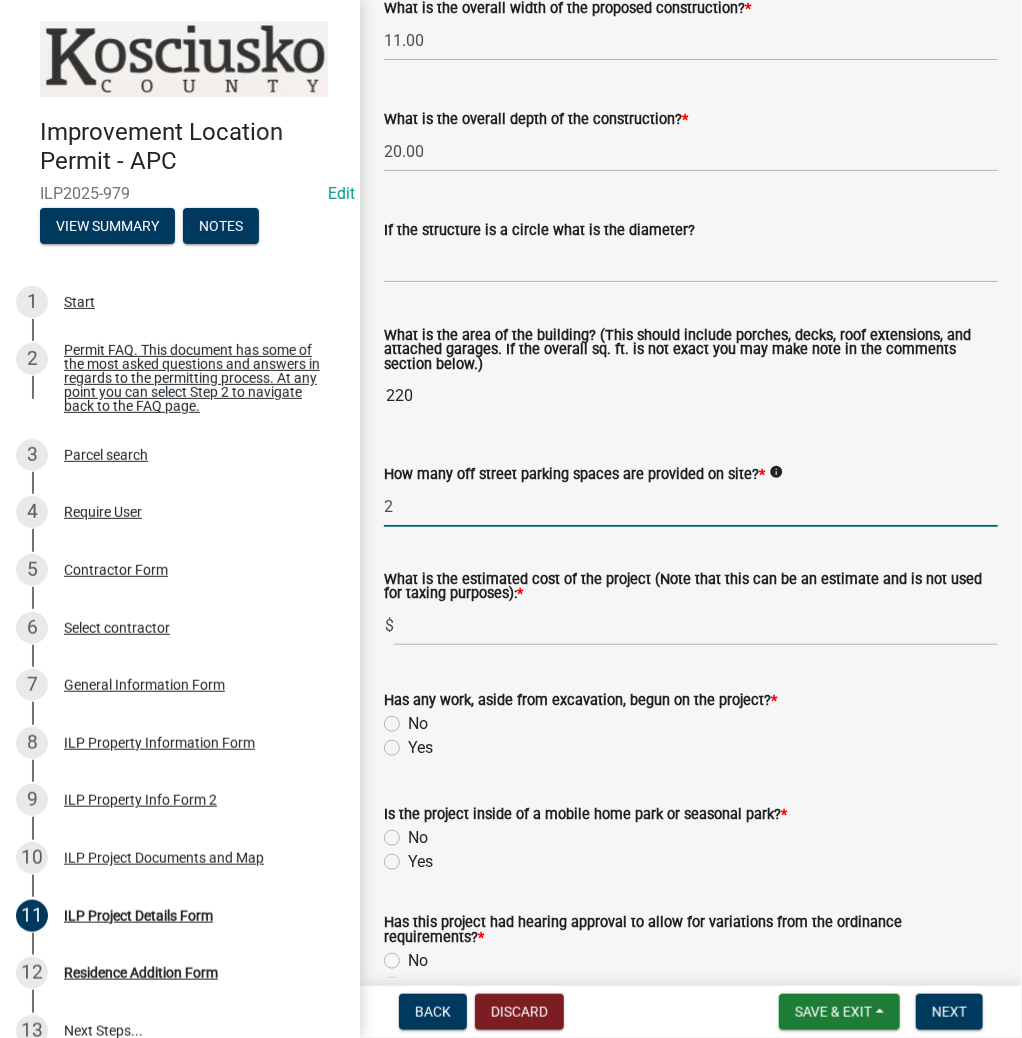 type on "2" 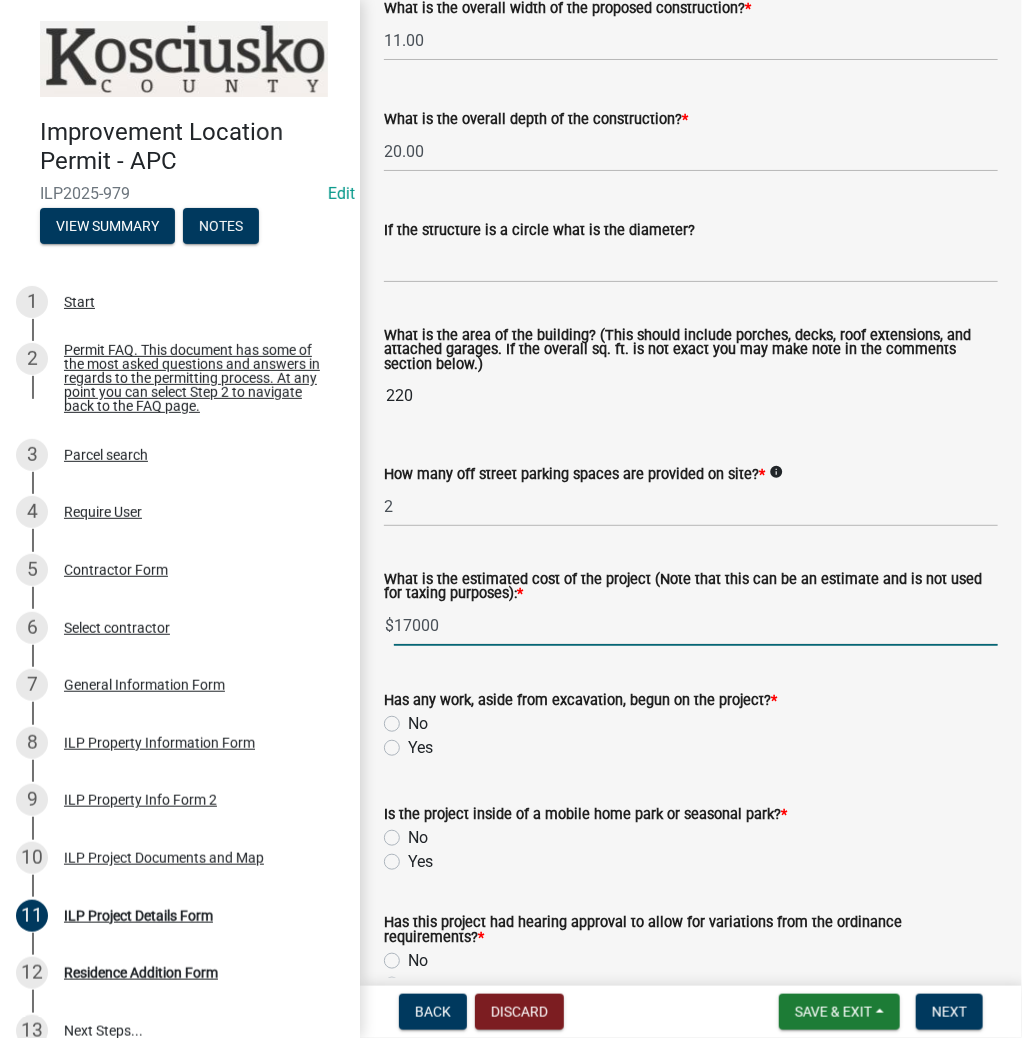 type on "17000" 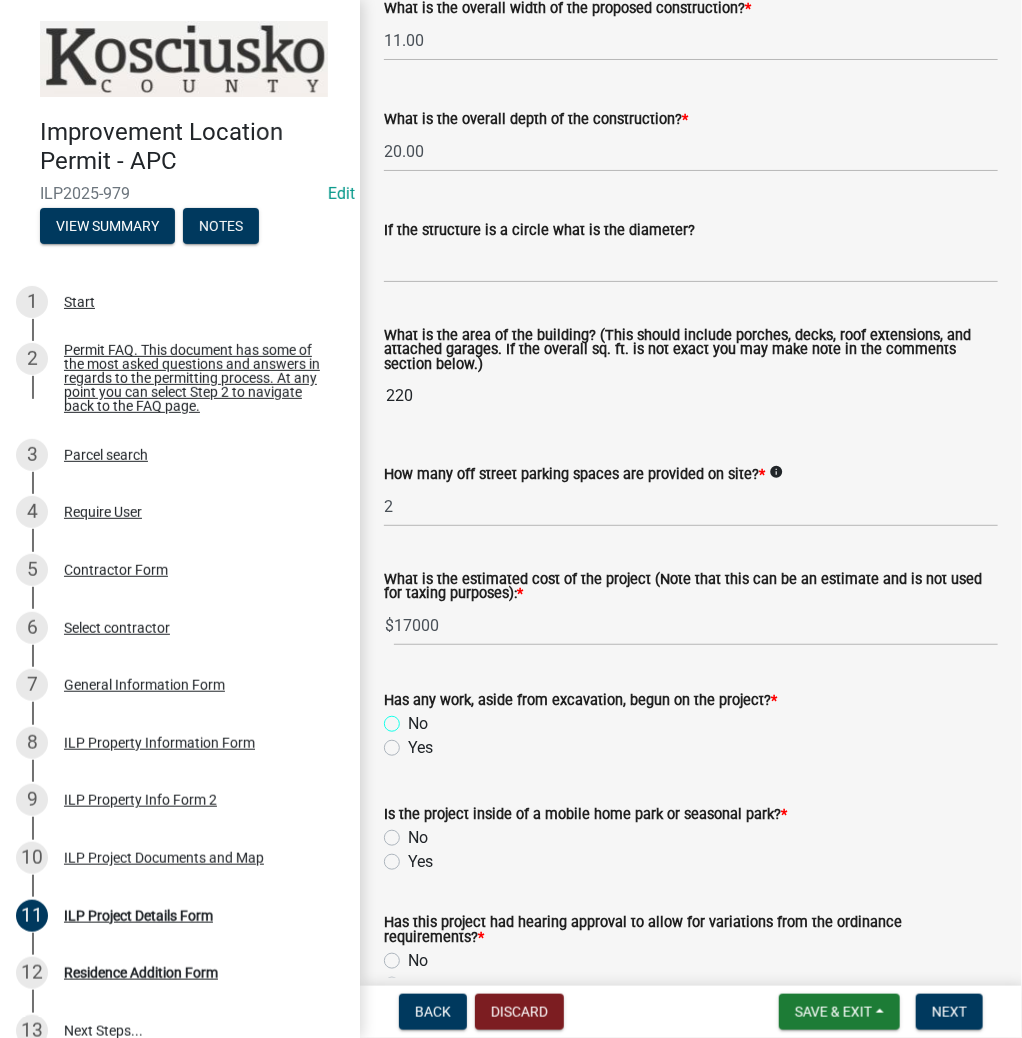 click on "No" at bounding box center [414, 718] 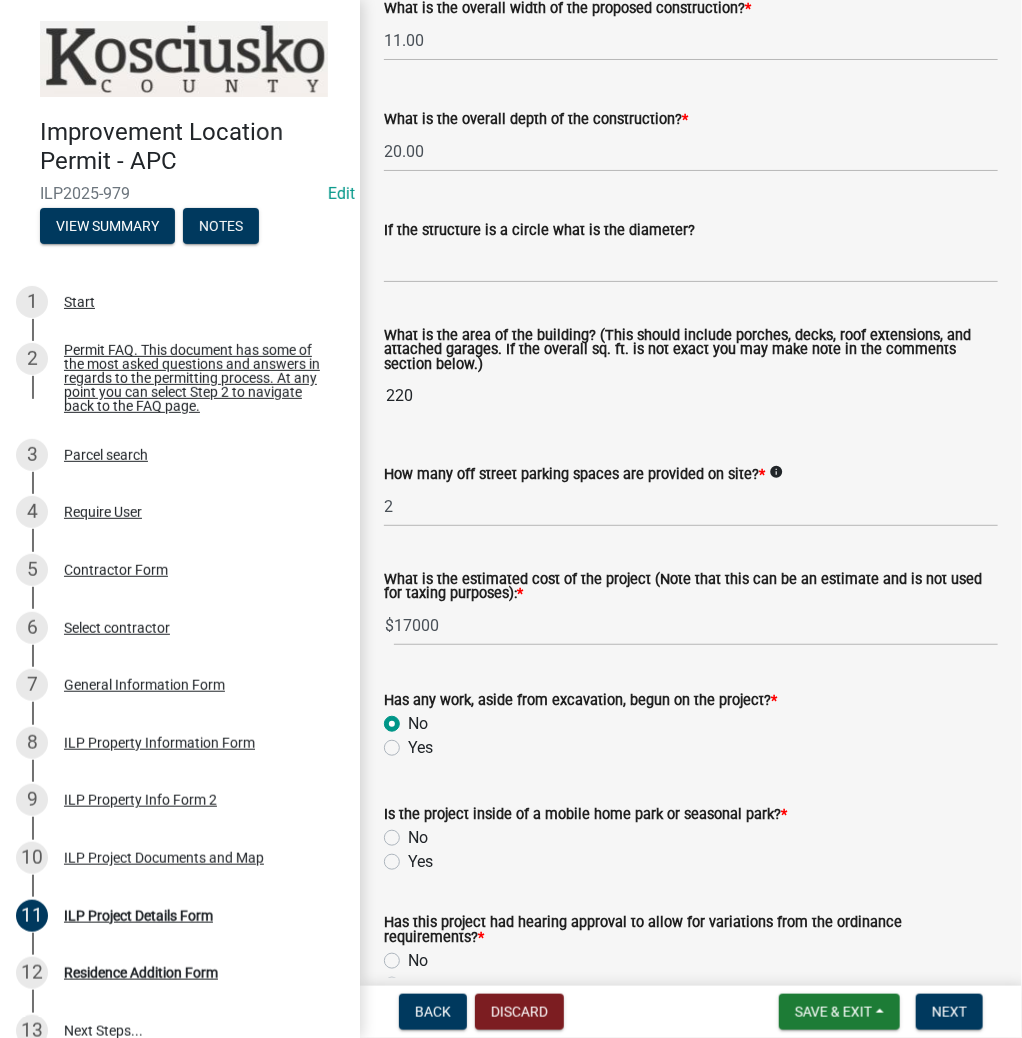 radio on "true" 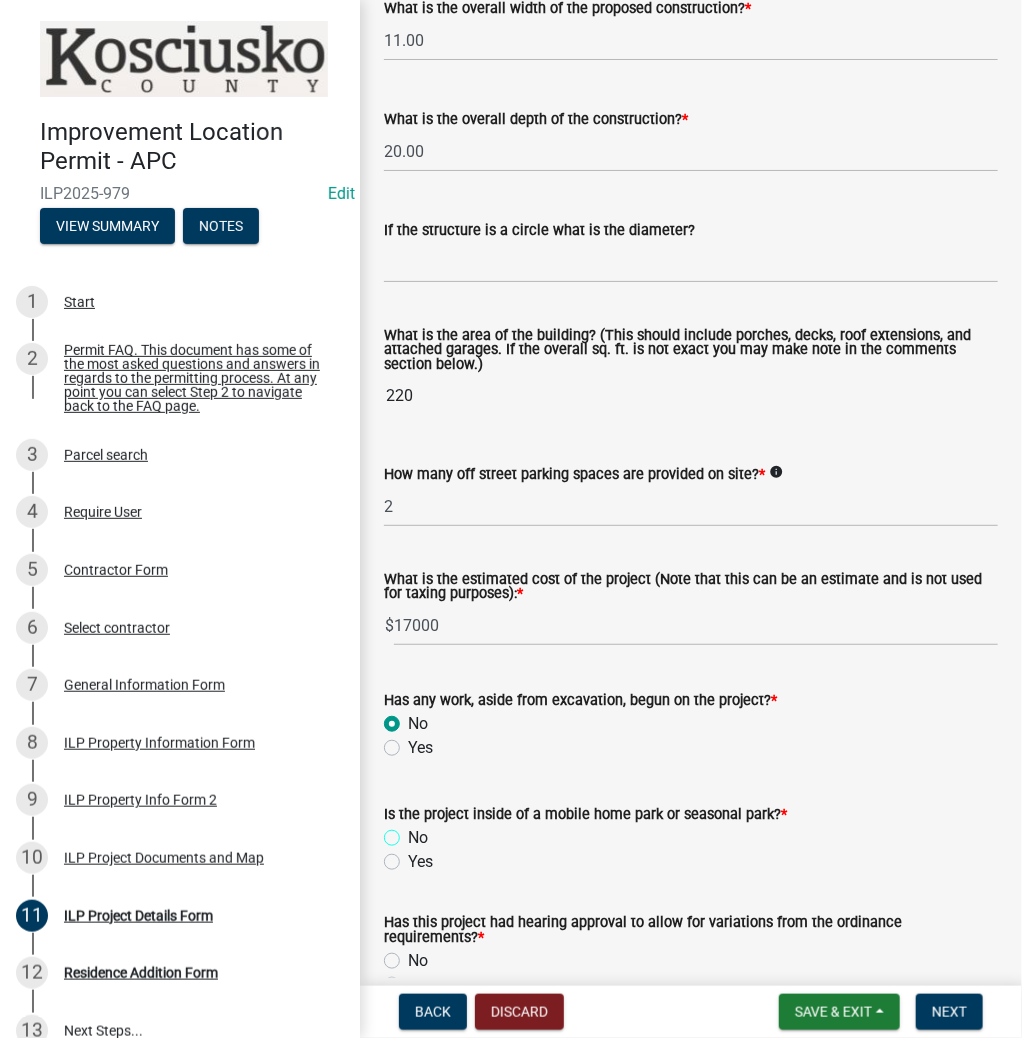click on "No" at bounding box center (414, 832) 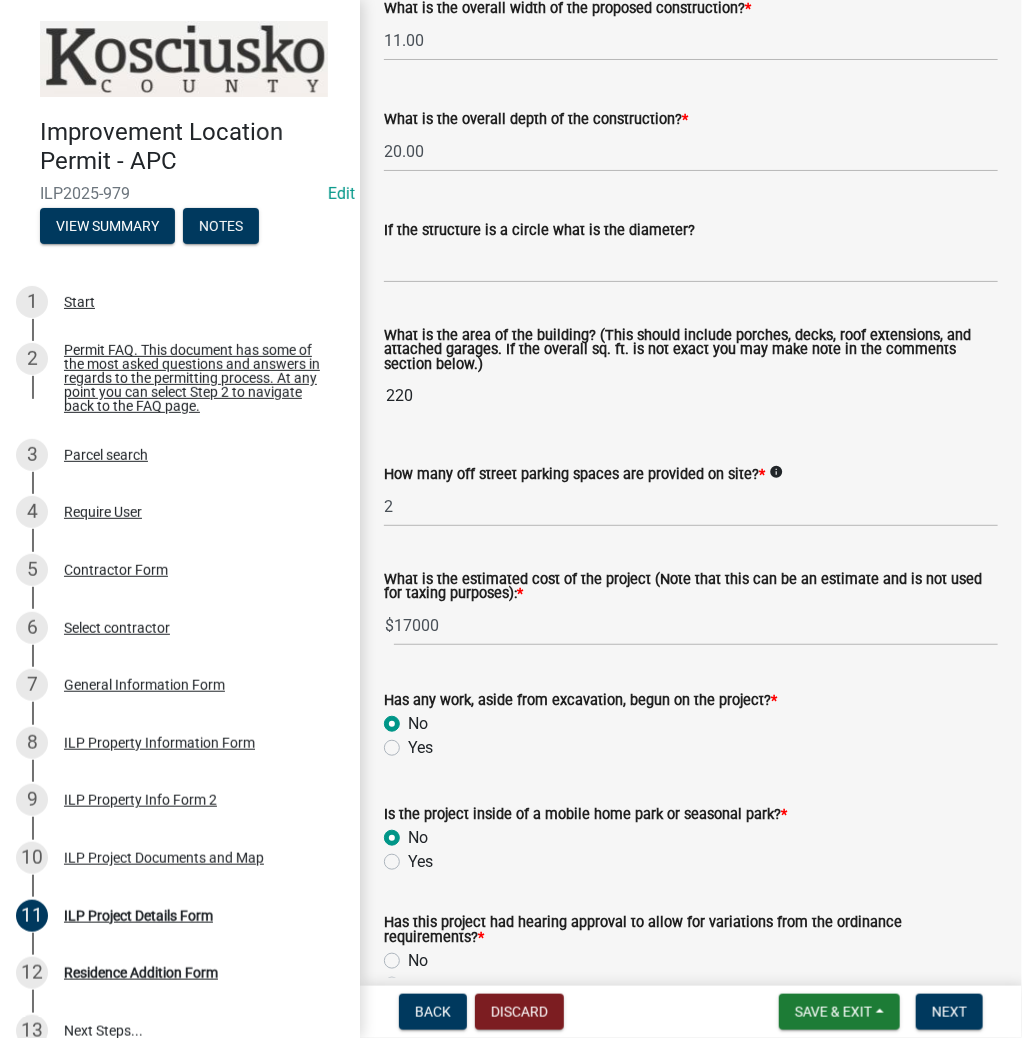 radio on "true" 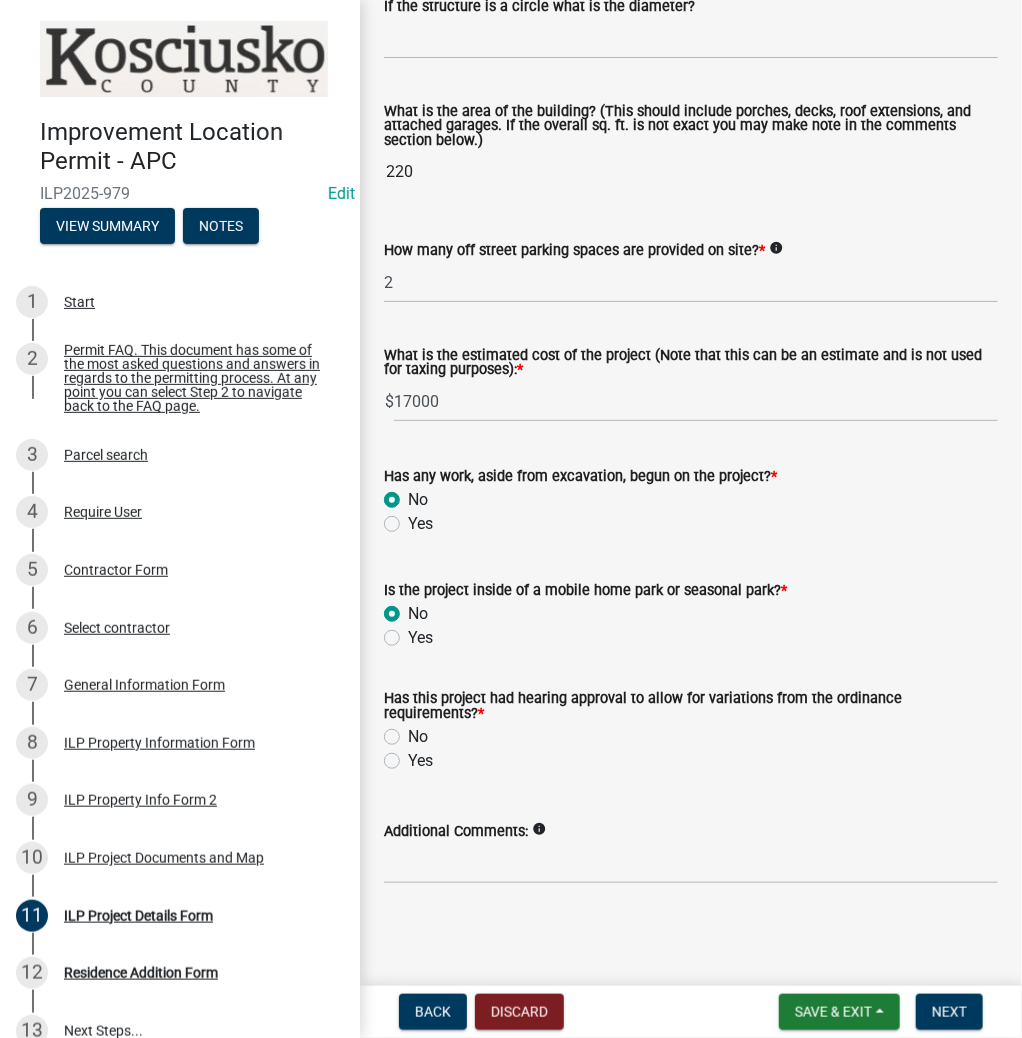 click on "Yes" 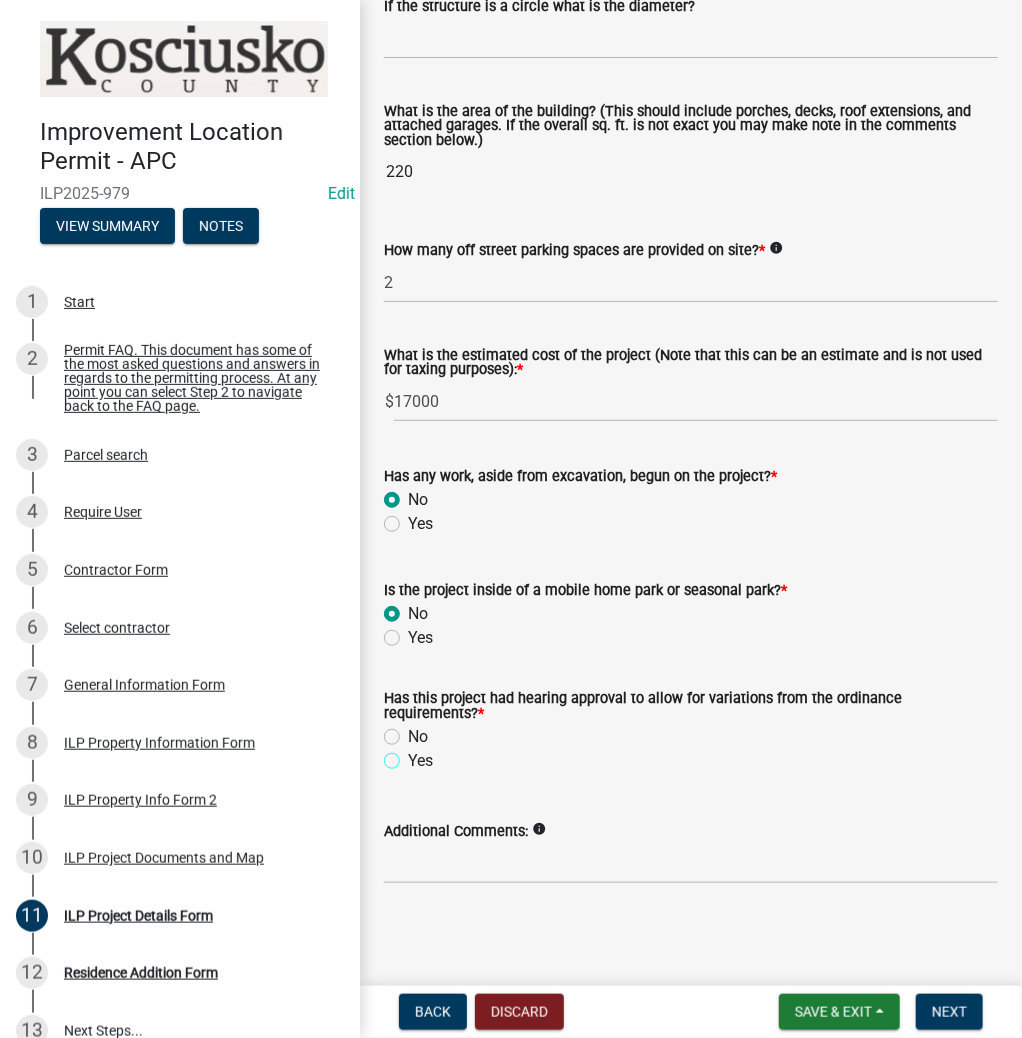 click on "Yes" at bounding box center [414, 755] 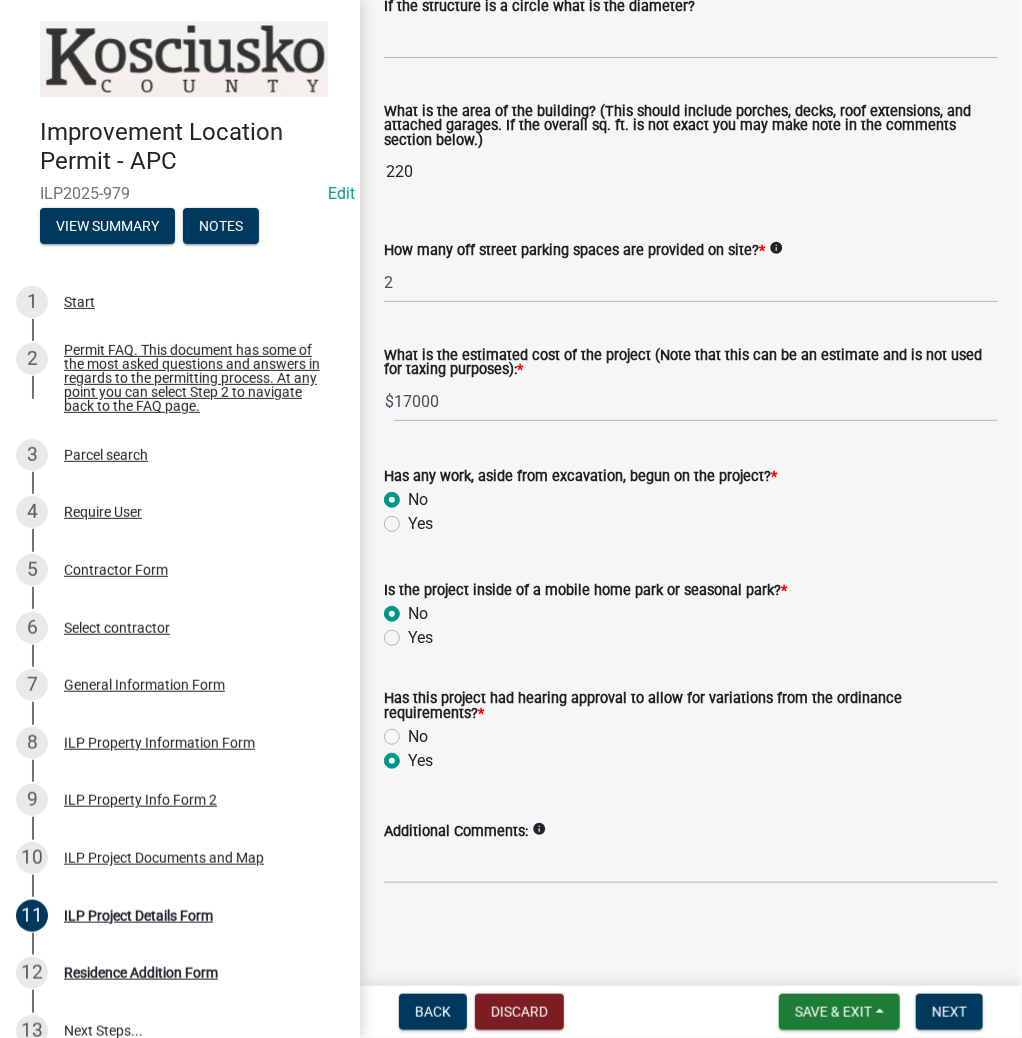 radio on "true" 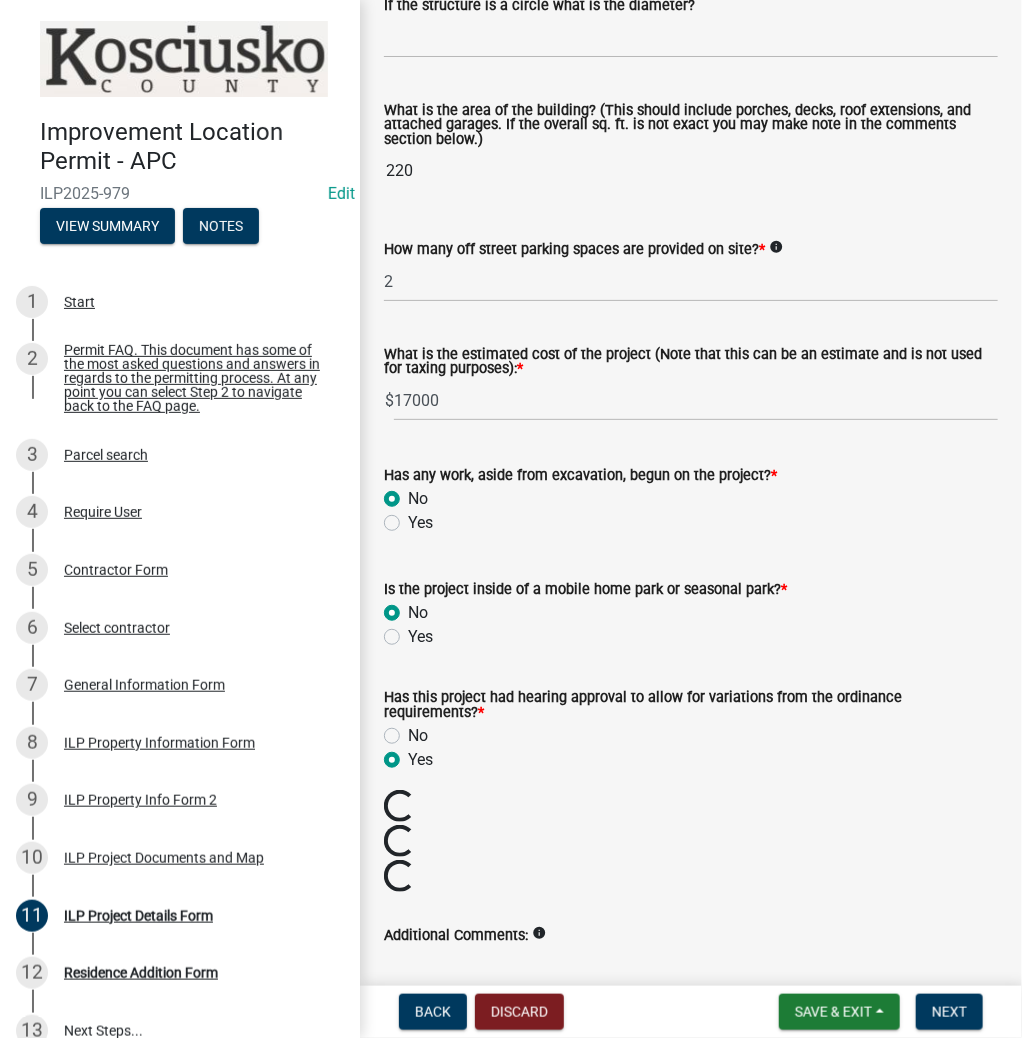 click on "No" 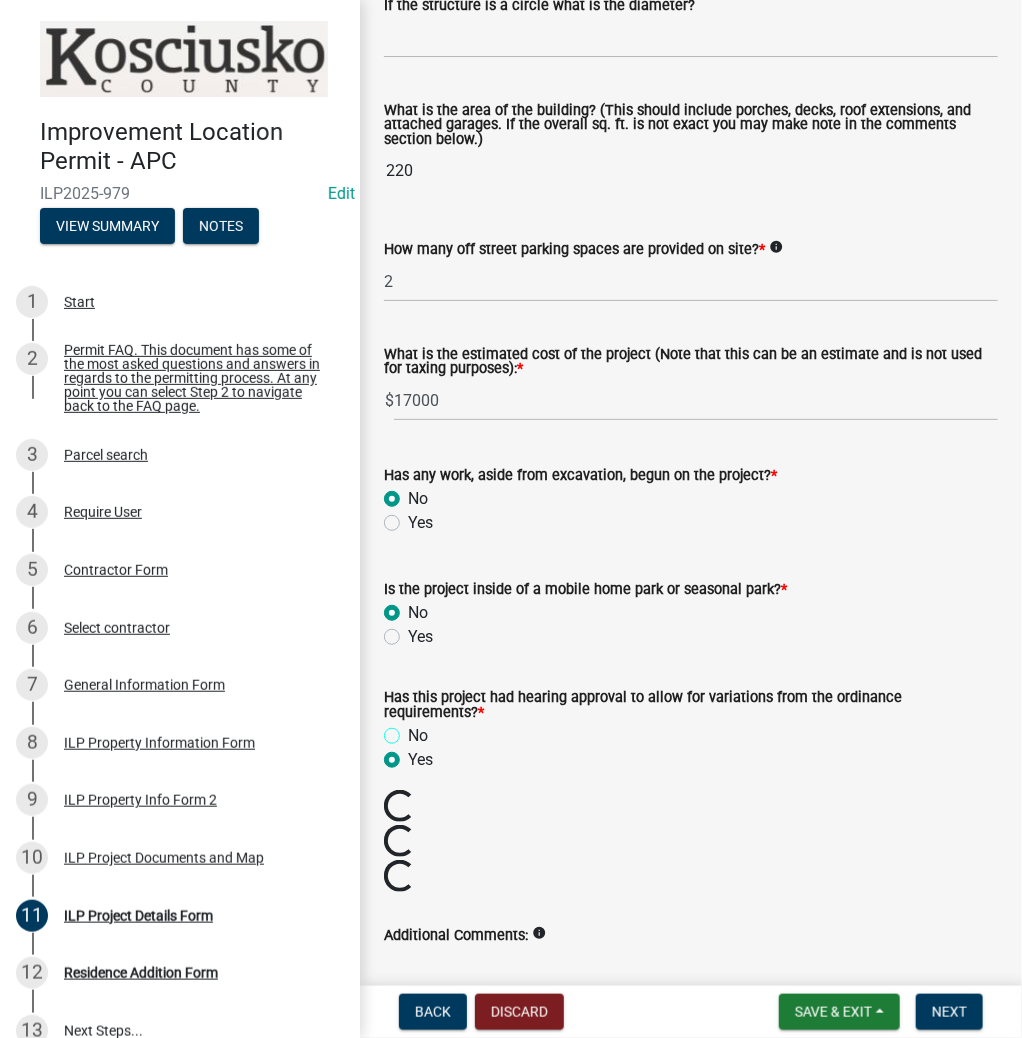 click on "No" at bounding box center [414, 730] 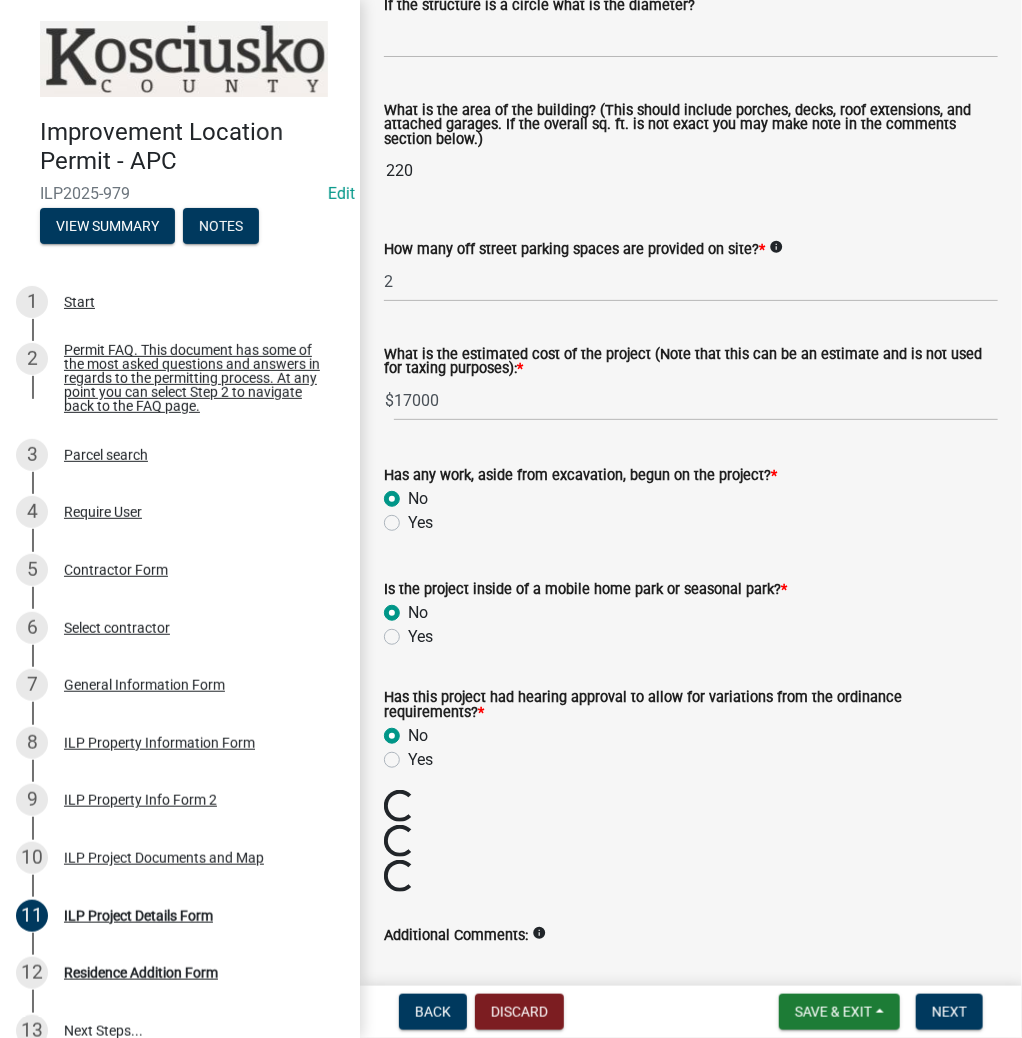 radio on "true" 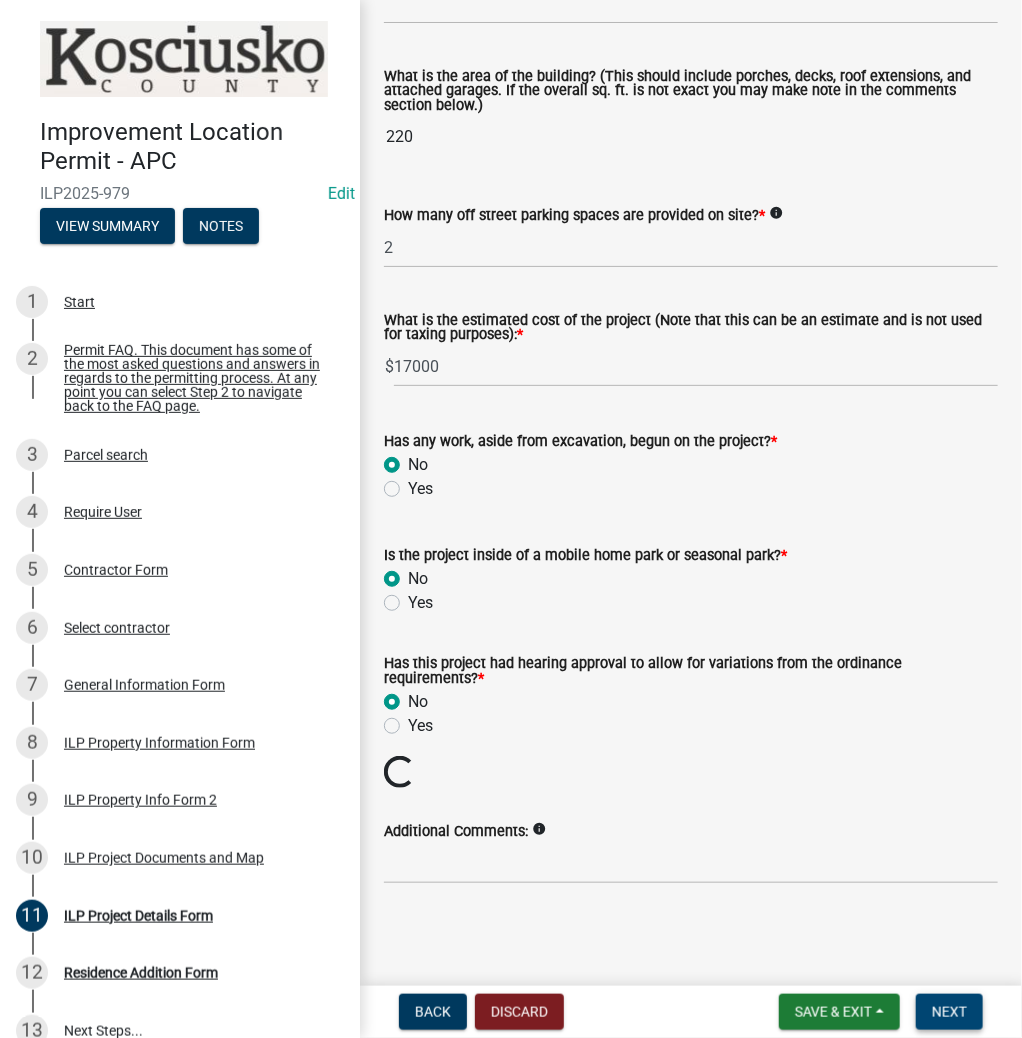 scroll, scrollTop: 1339, scrollLeft: 0, axis: vertical 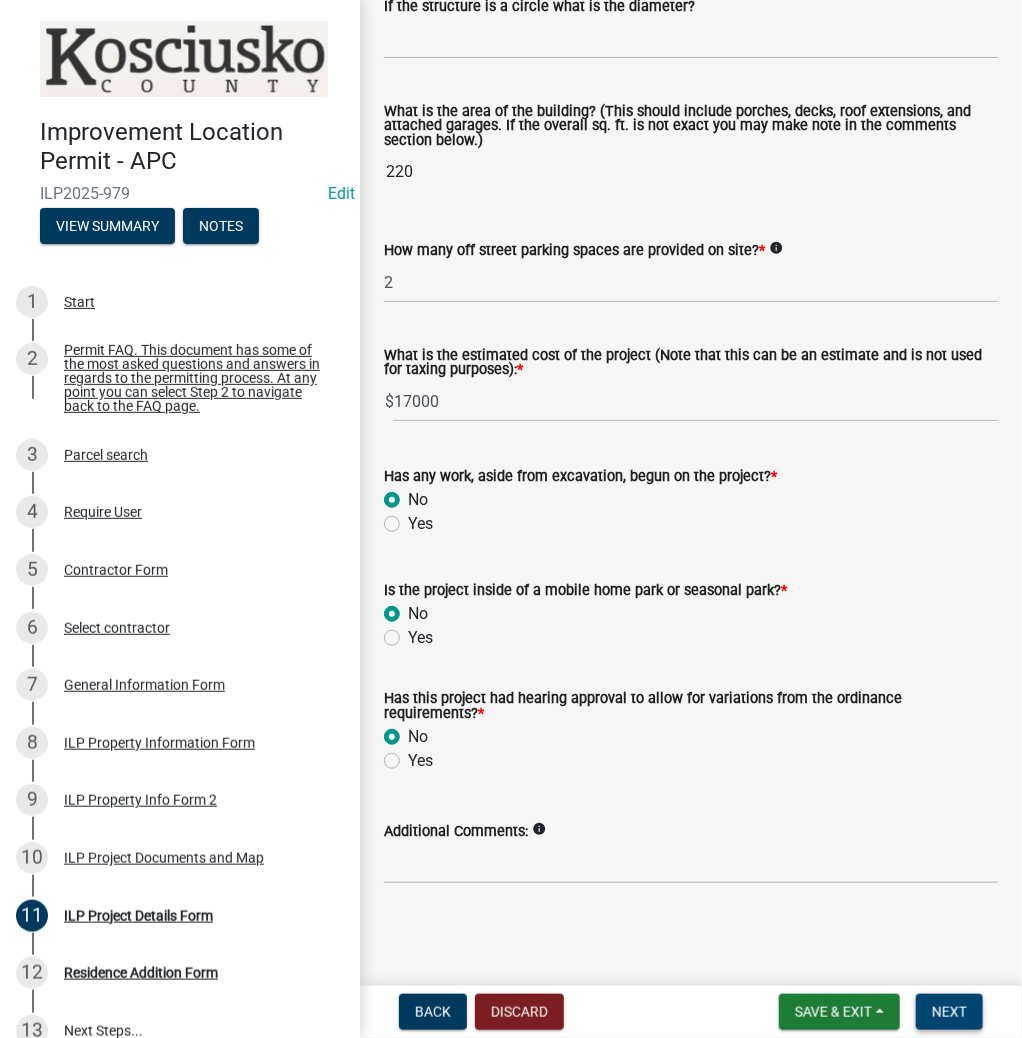 click on "Next" at bounding box center (949, 1012) 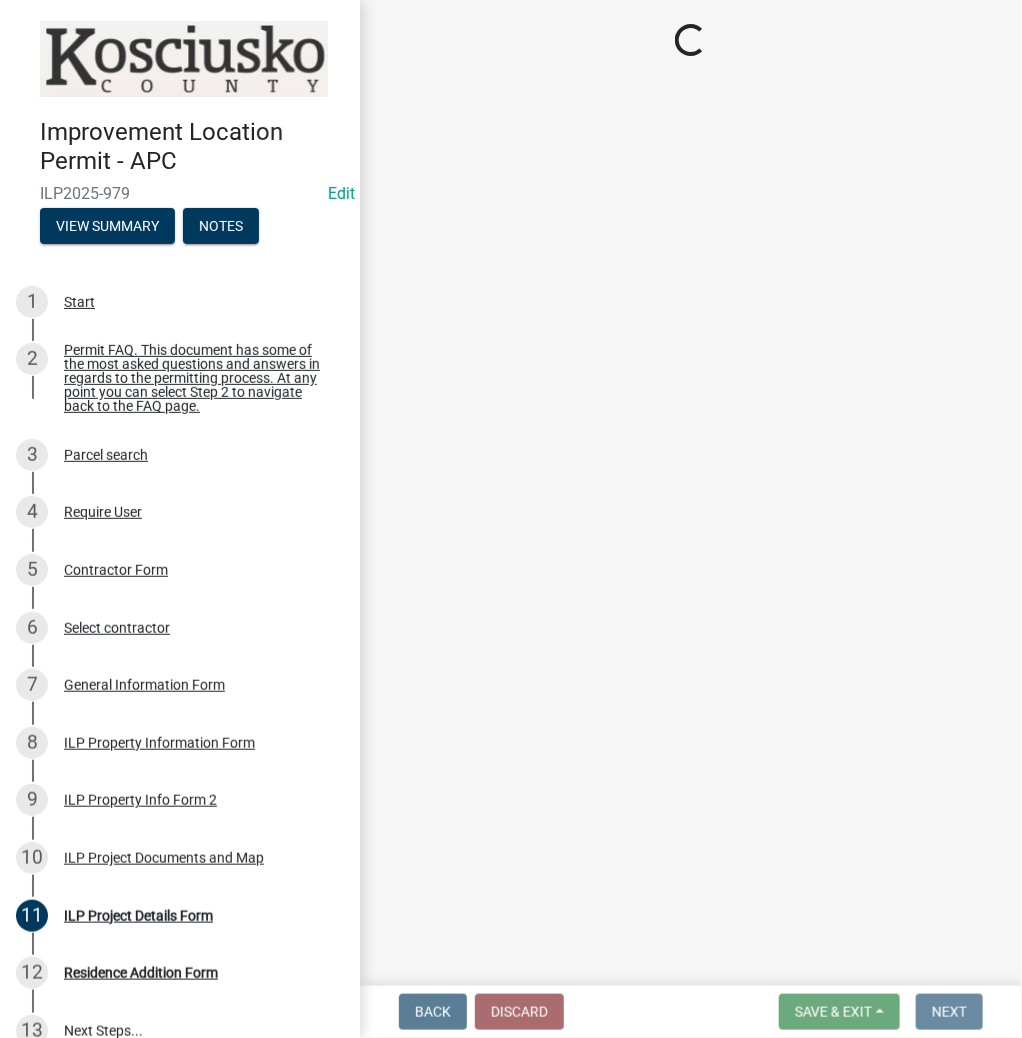 scroll, scrollTop: 0, scrollLeft: 0, axis: both 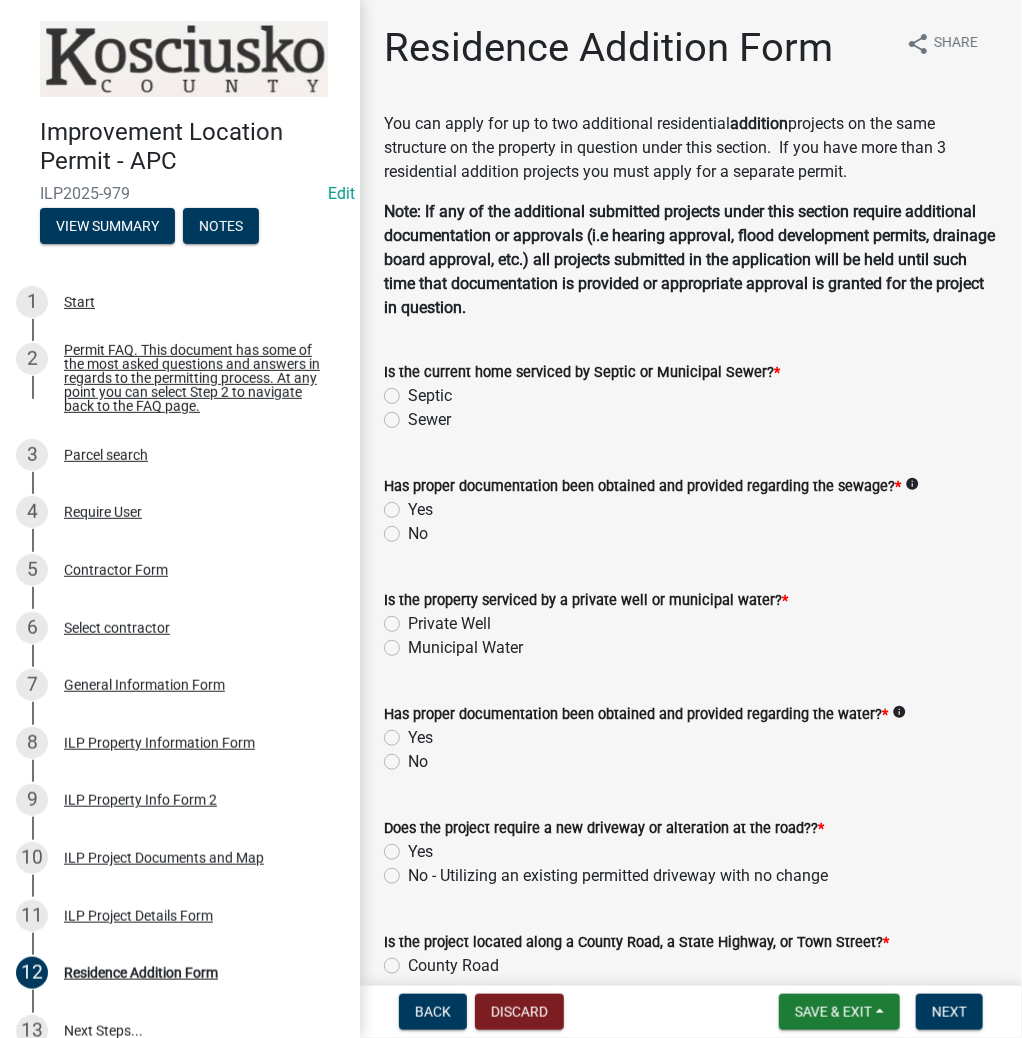 click on "Septic" 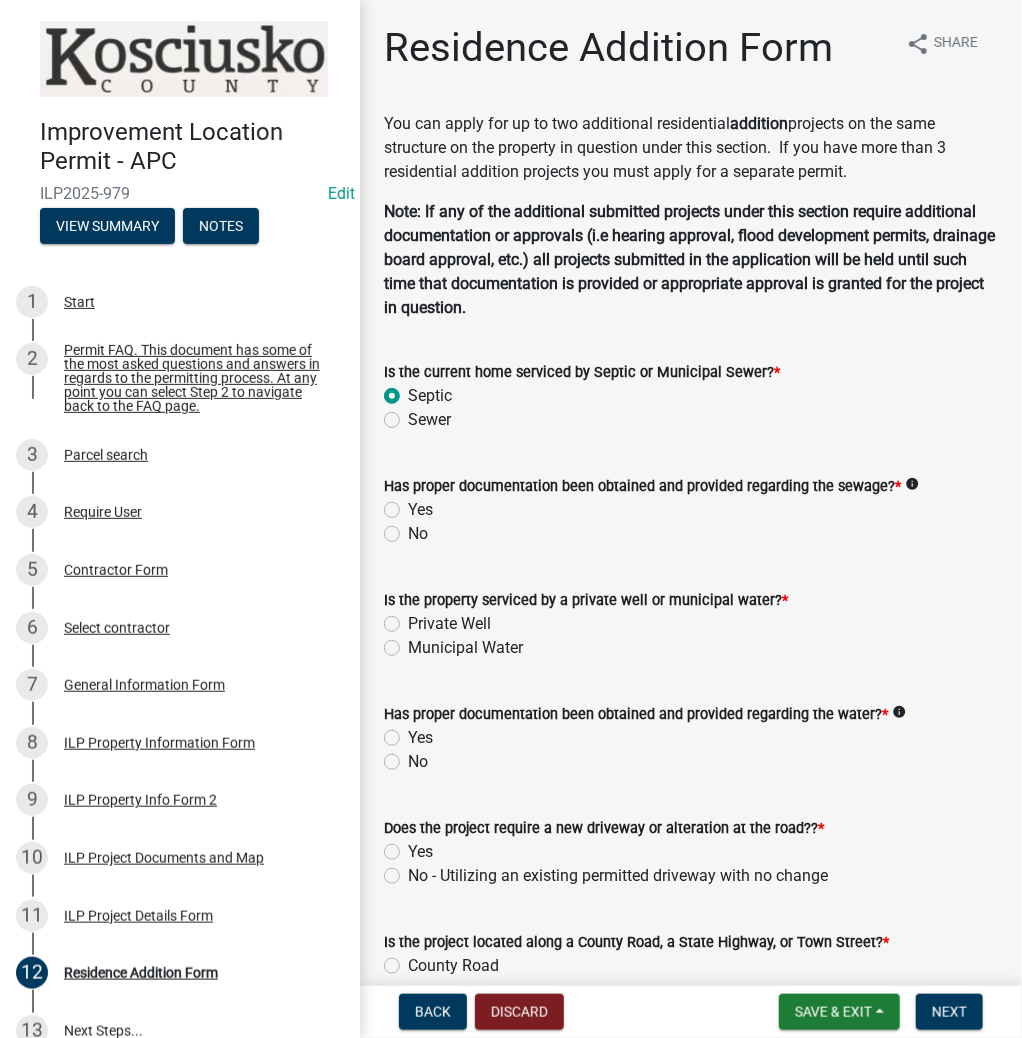 radio on "true" 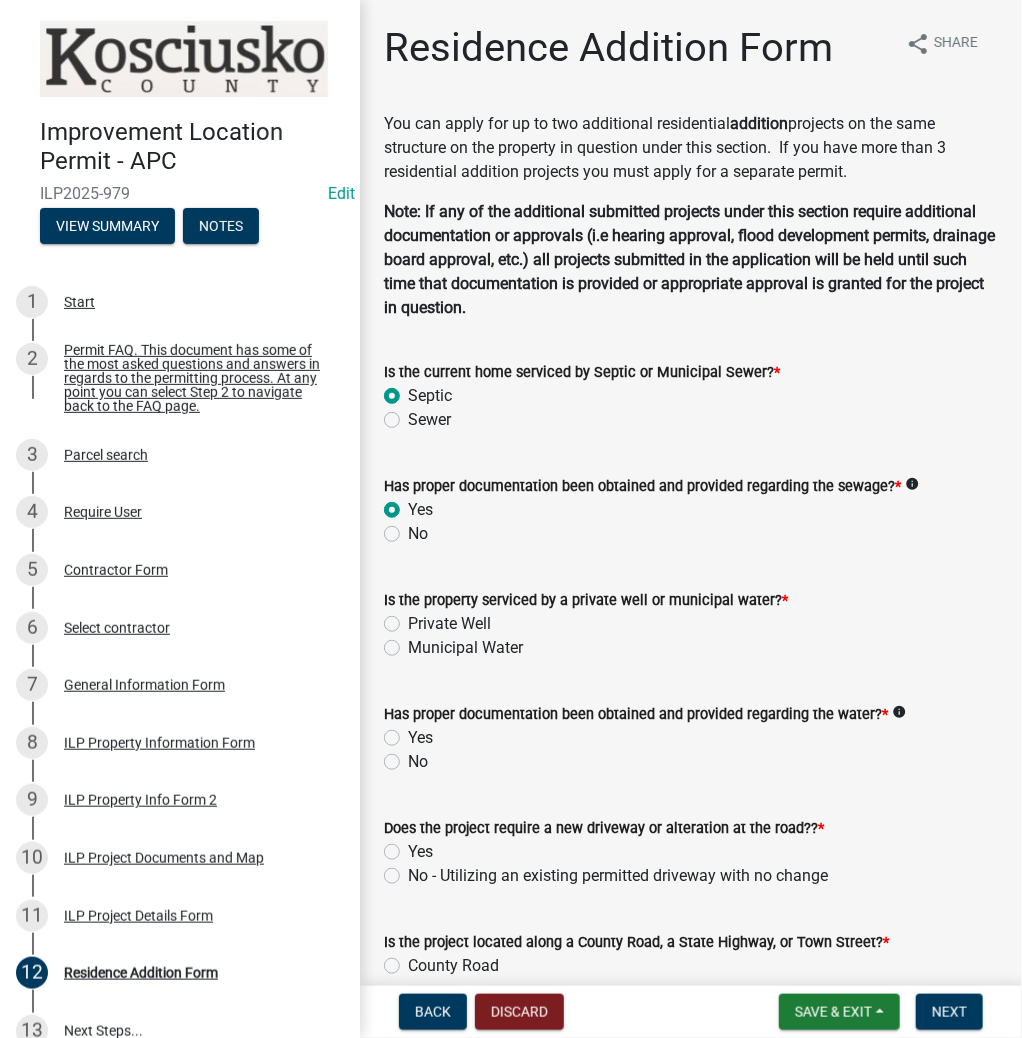radio on "true" 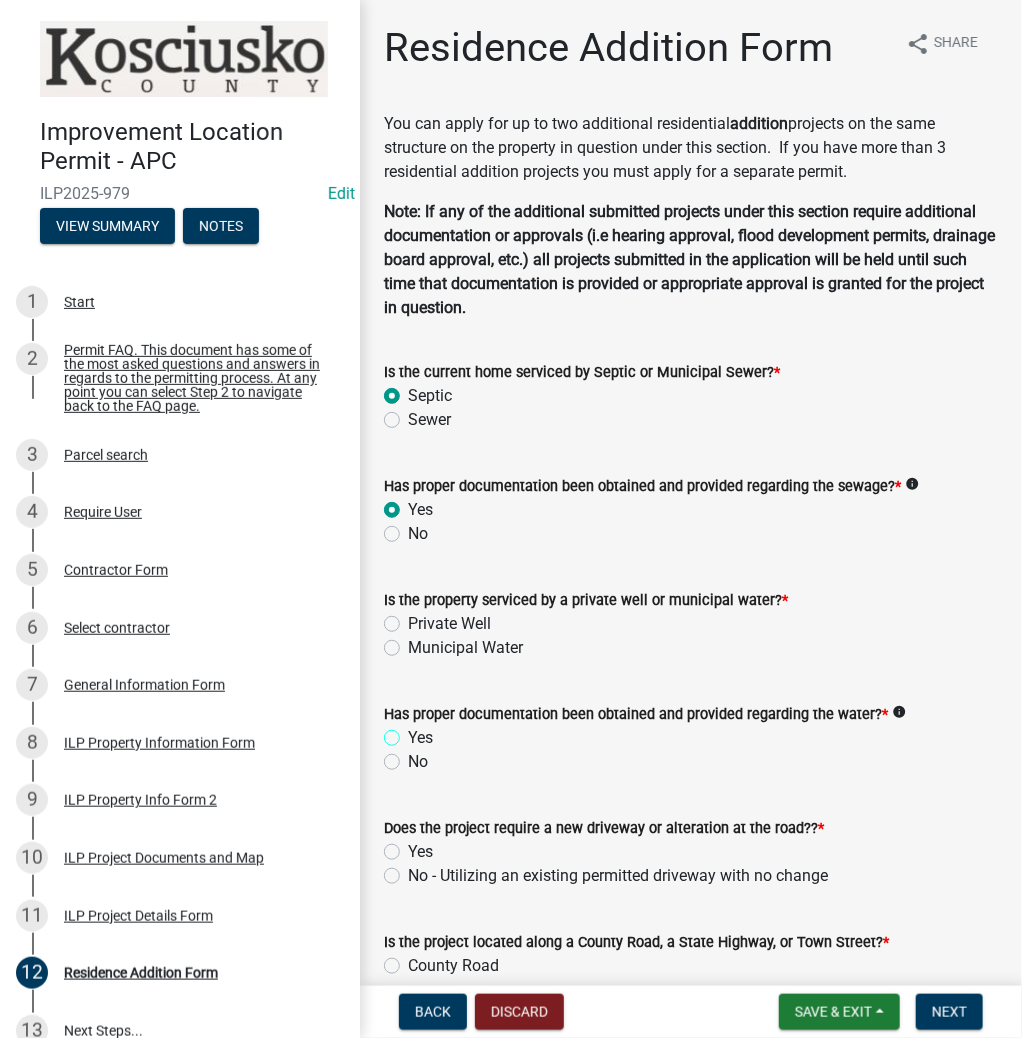 click on "Yes" at bounding box center (414, 732) 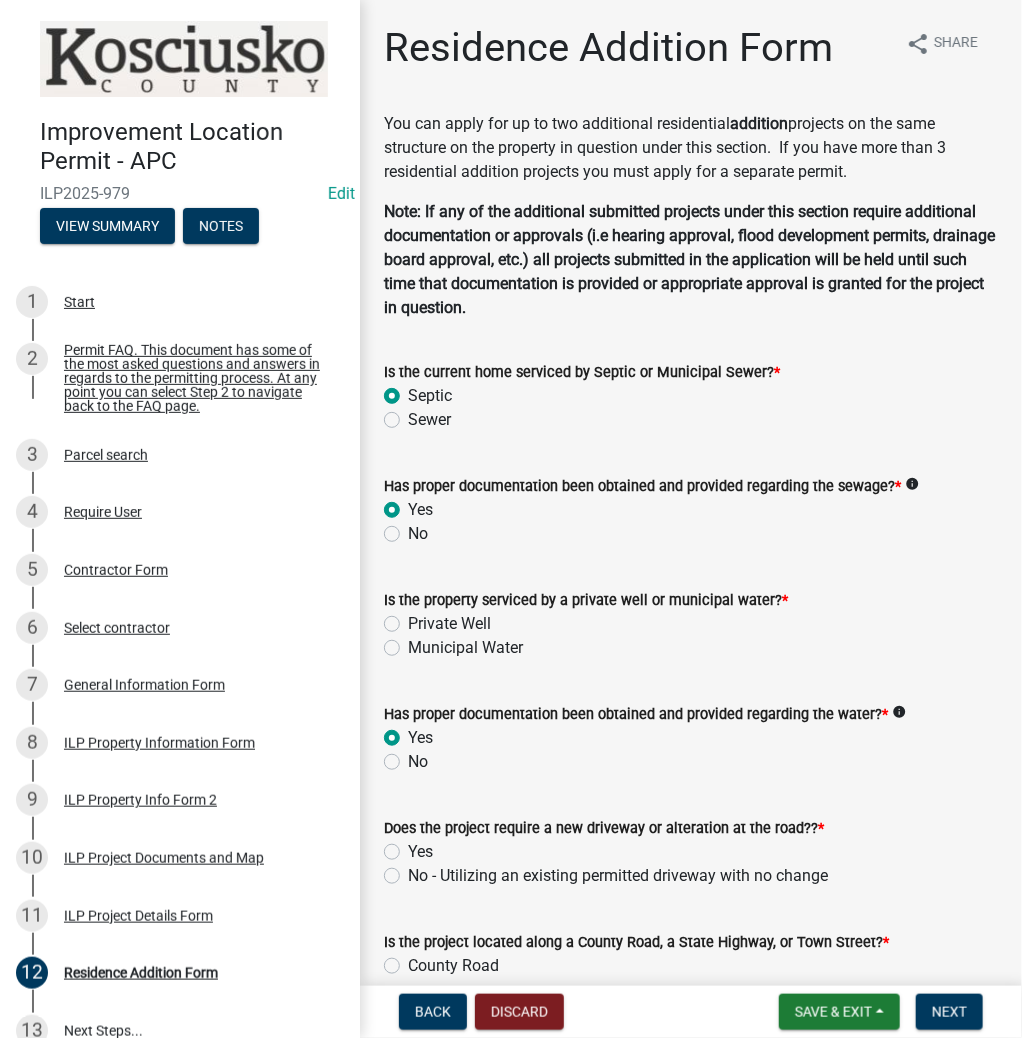 radio on "true" 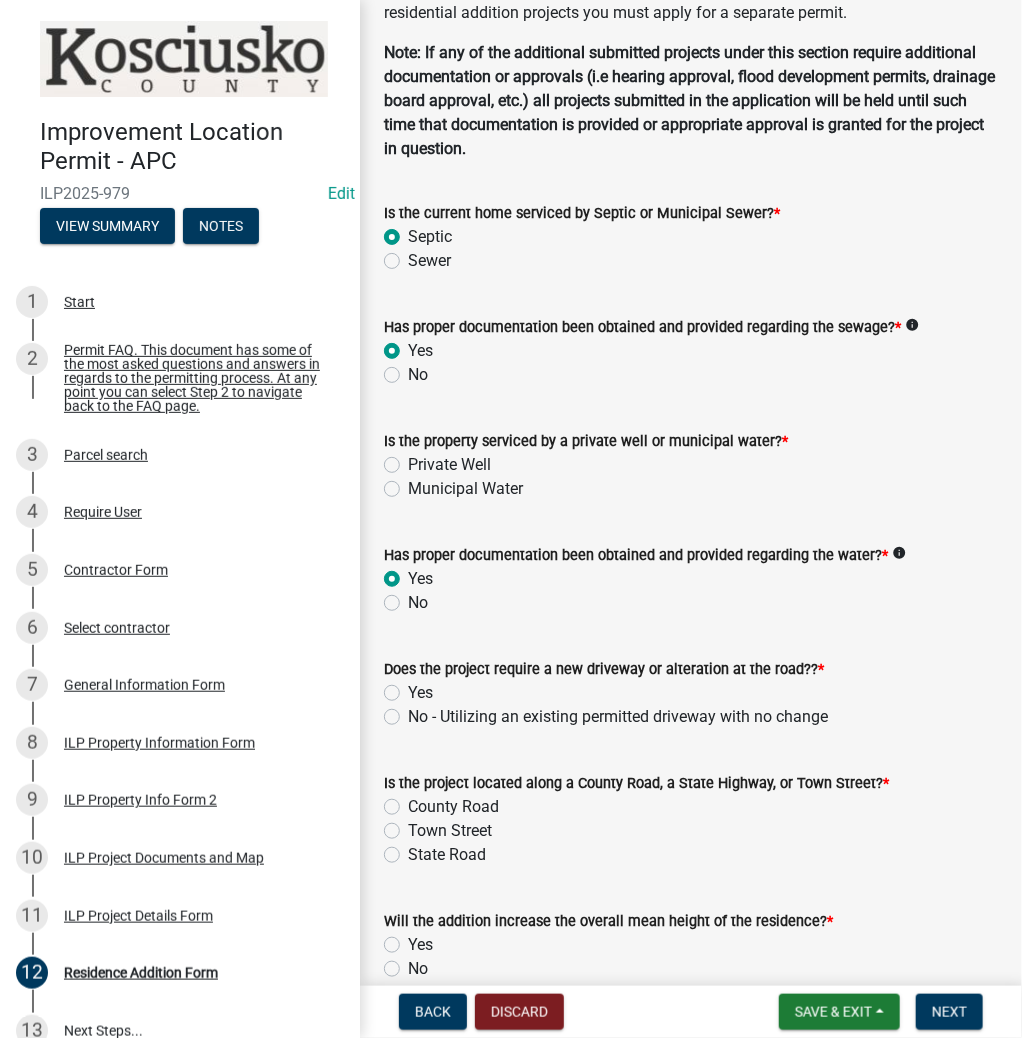 scroll, scrollTop: 160, scrollLeft: 0, axis: vertical 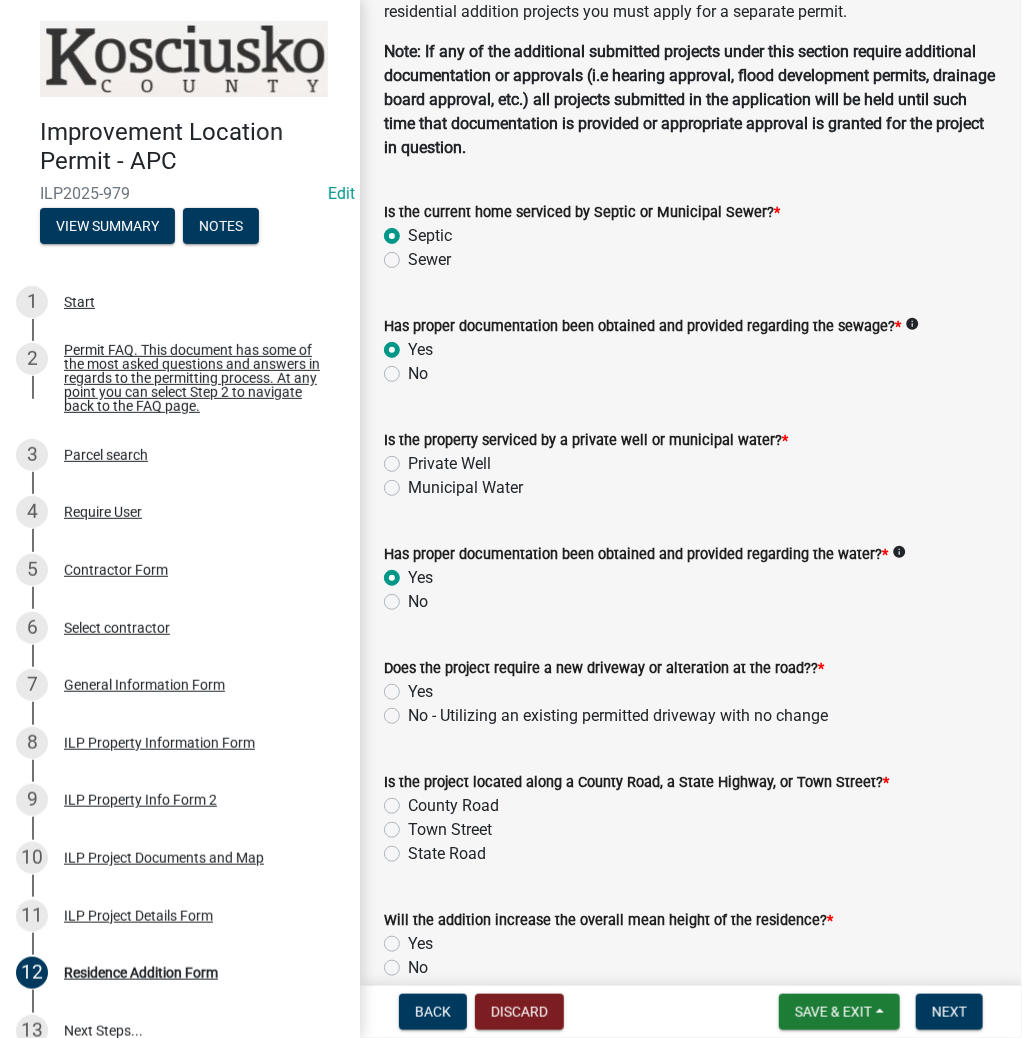 click on "Private Well" 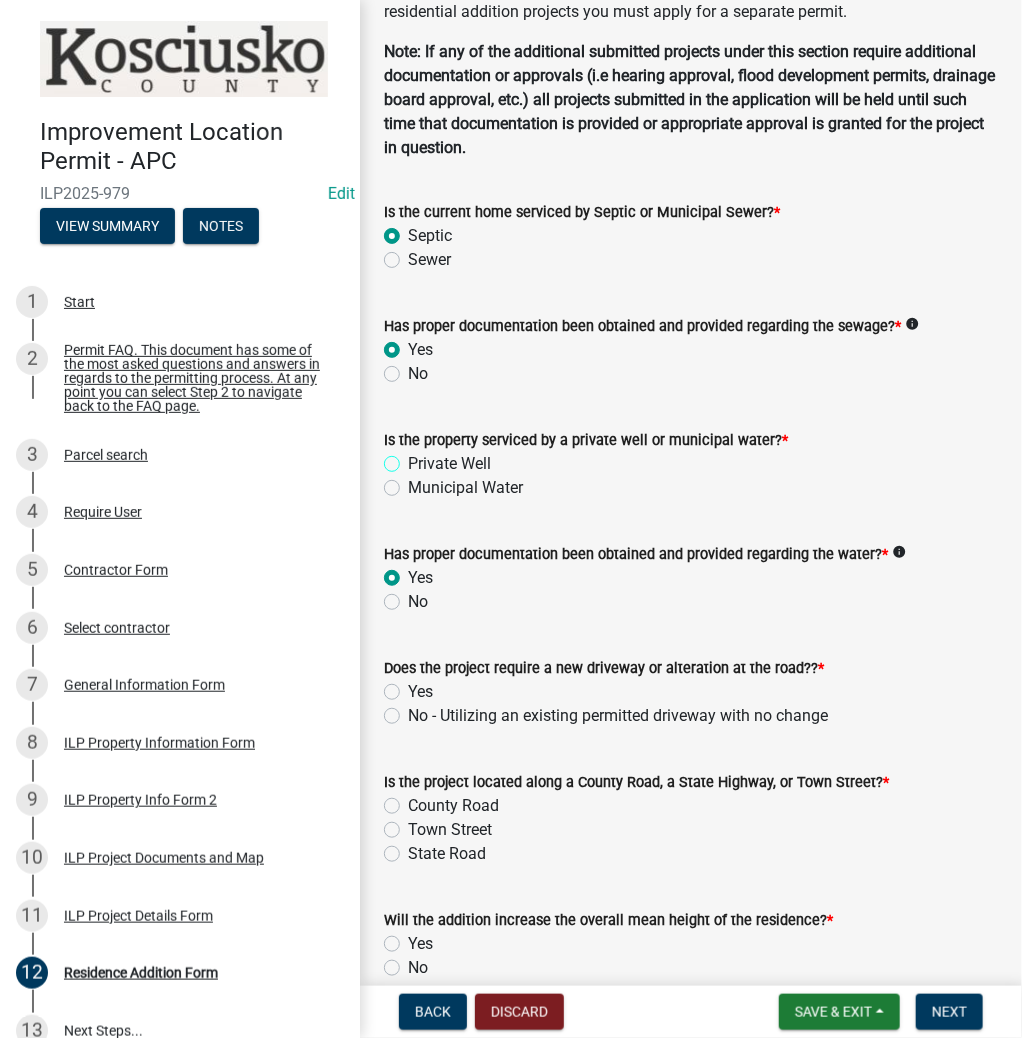click on "Private Well" at bounding box center [414, 458] 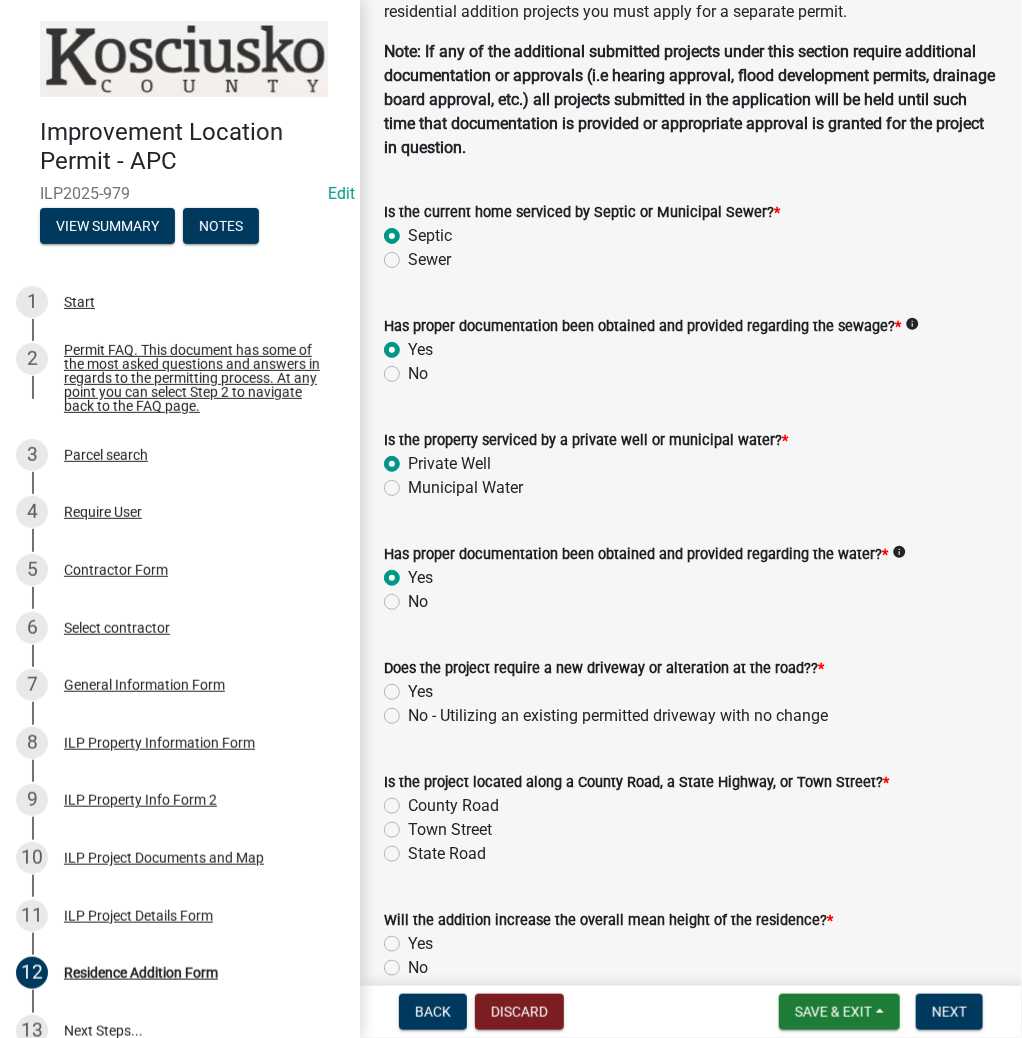 radio on "true" 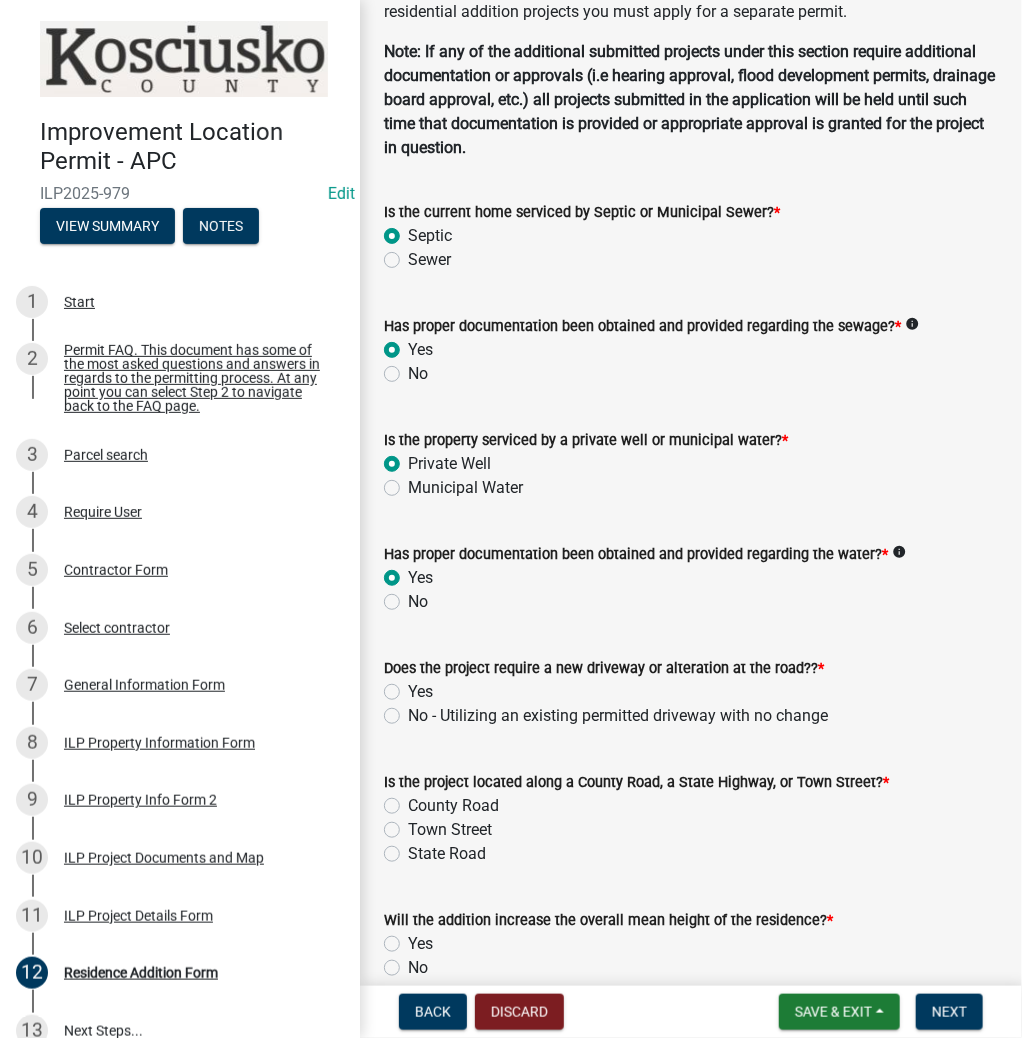 click on "No - Utilizing an existing permitted driveway with no change" 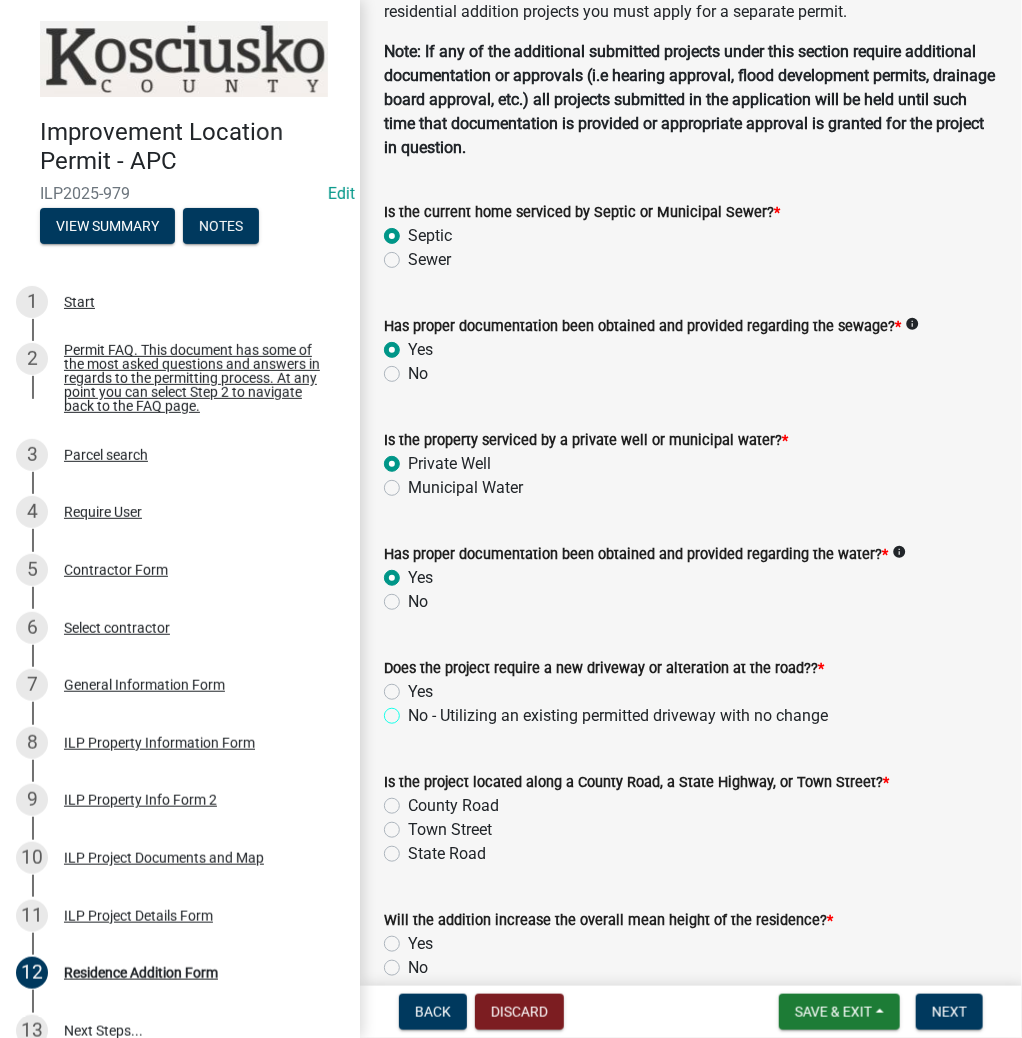 click on "No - Utilizing an existing permitted driveway with no change" at bounding box center (414, 710) 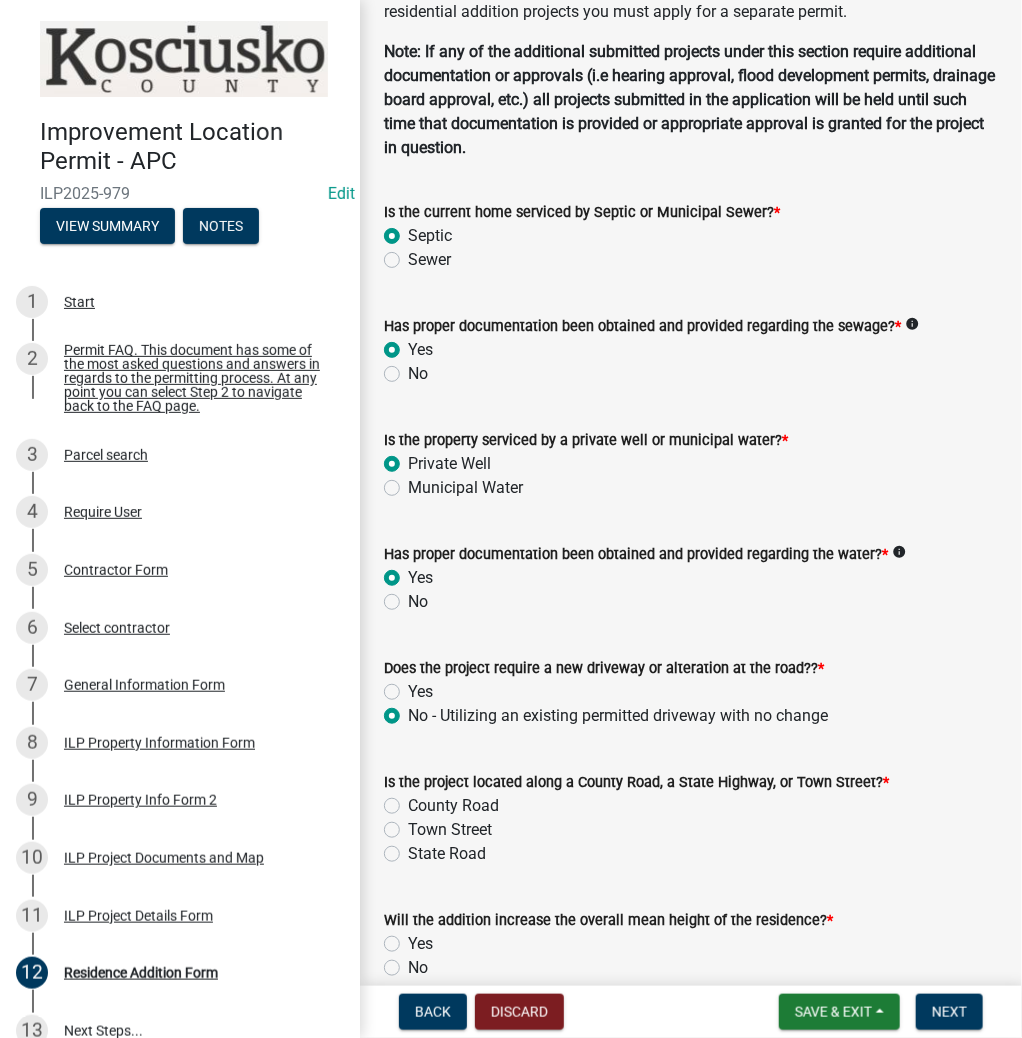 radio on "true" 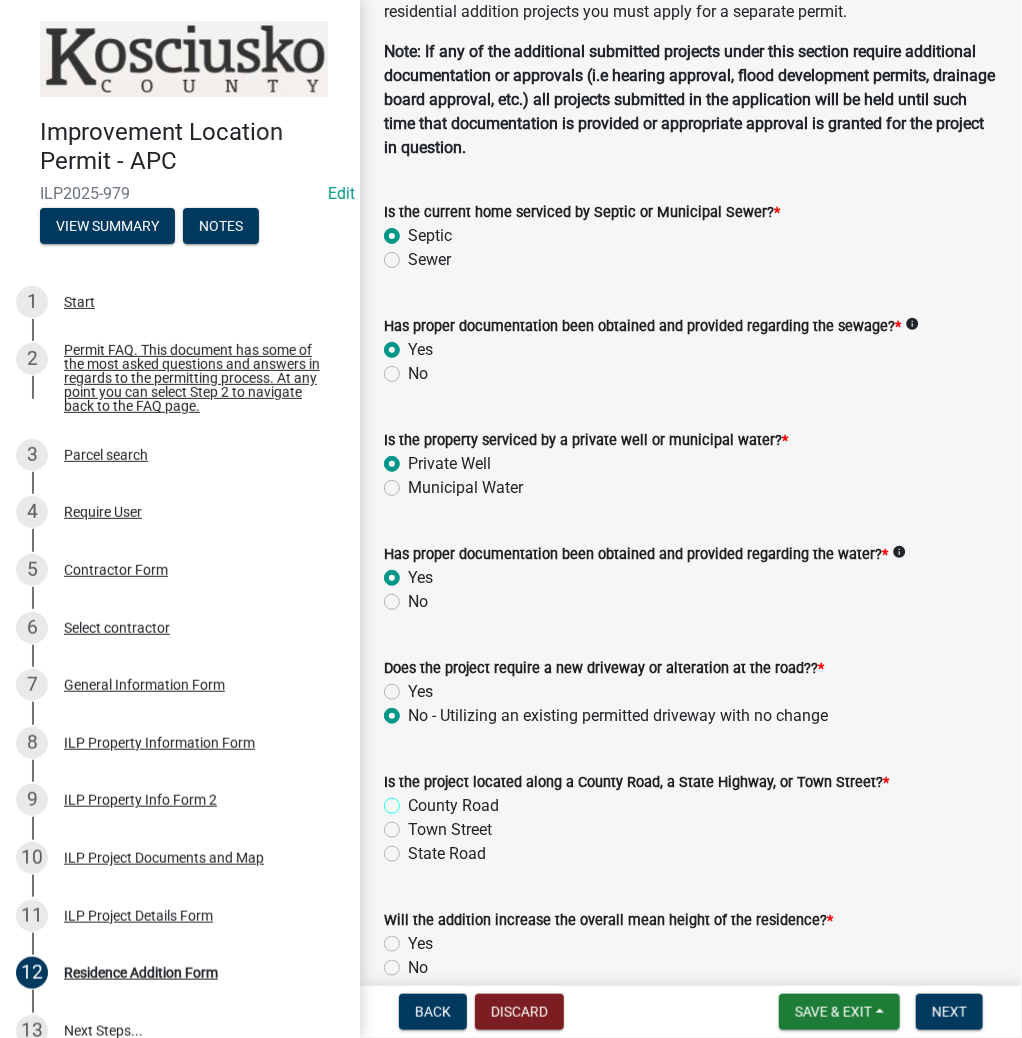 click on "County Road" at bounding box center (414, 800) 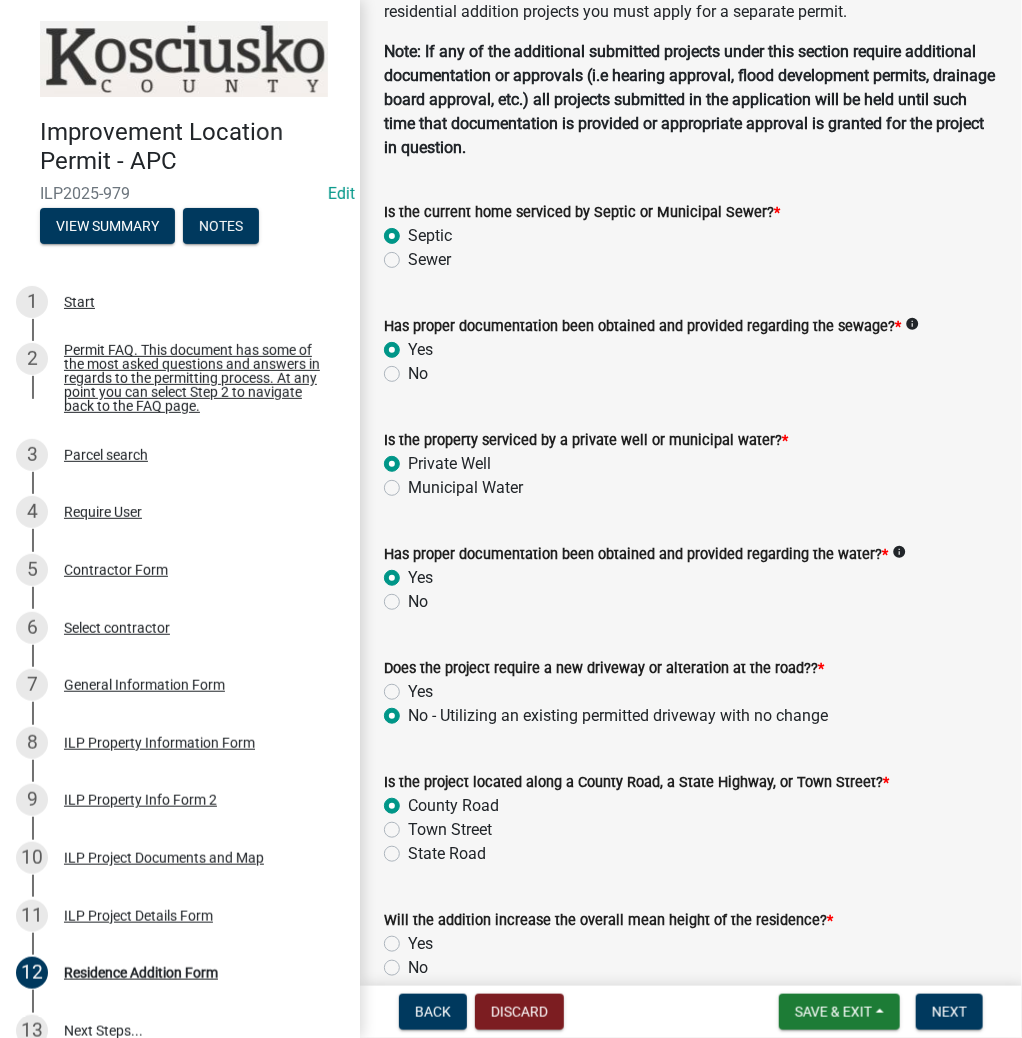 radio on "true" 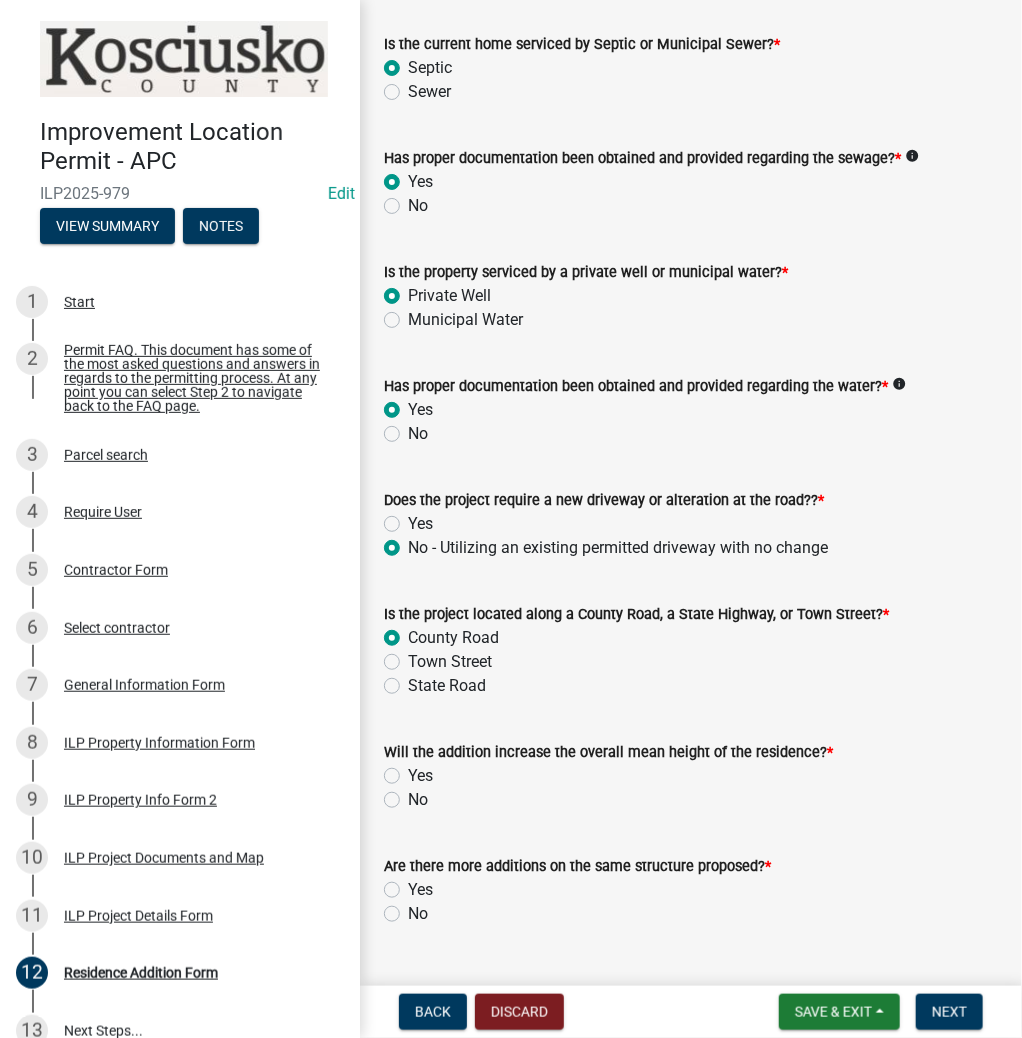scroll, scrollTop: 372, scrollLeft: 0, axis: vertical 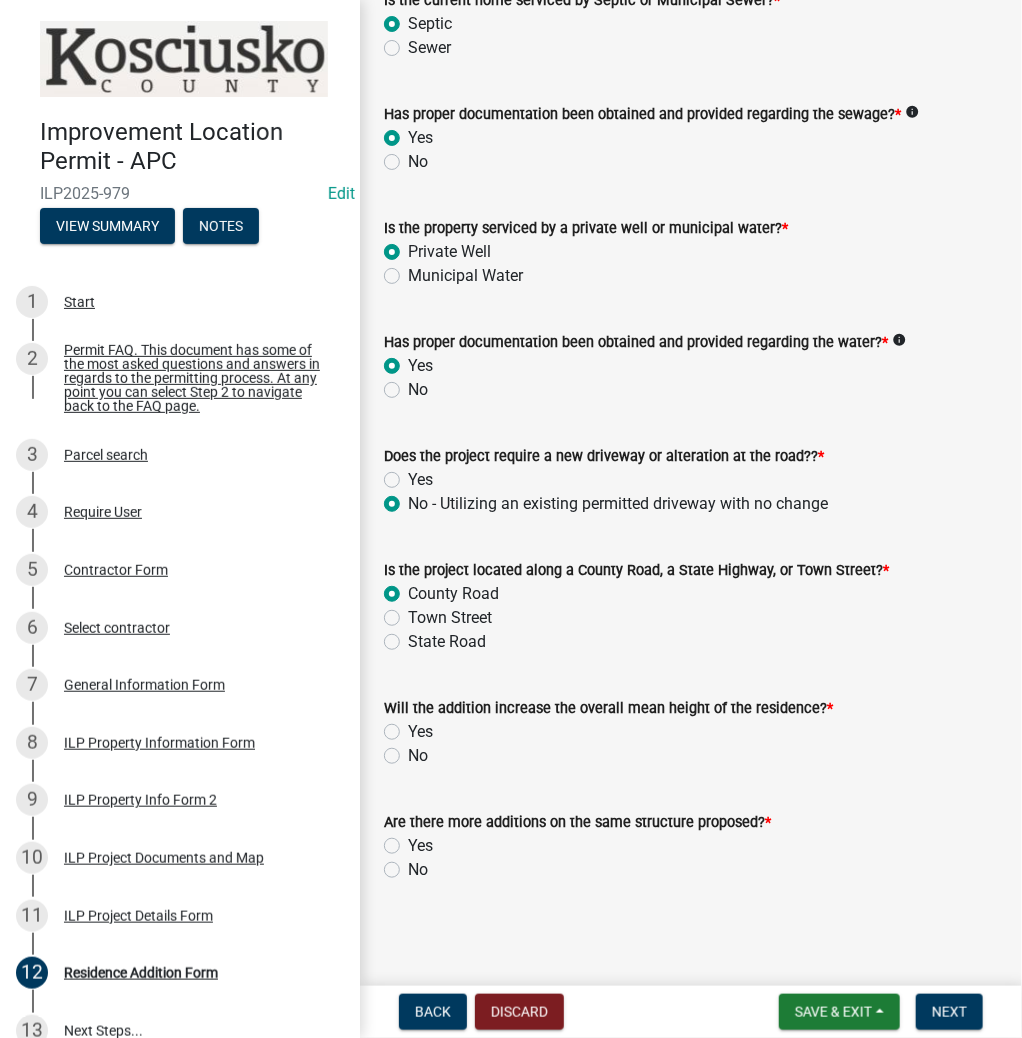 click on "No" 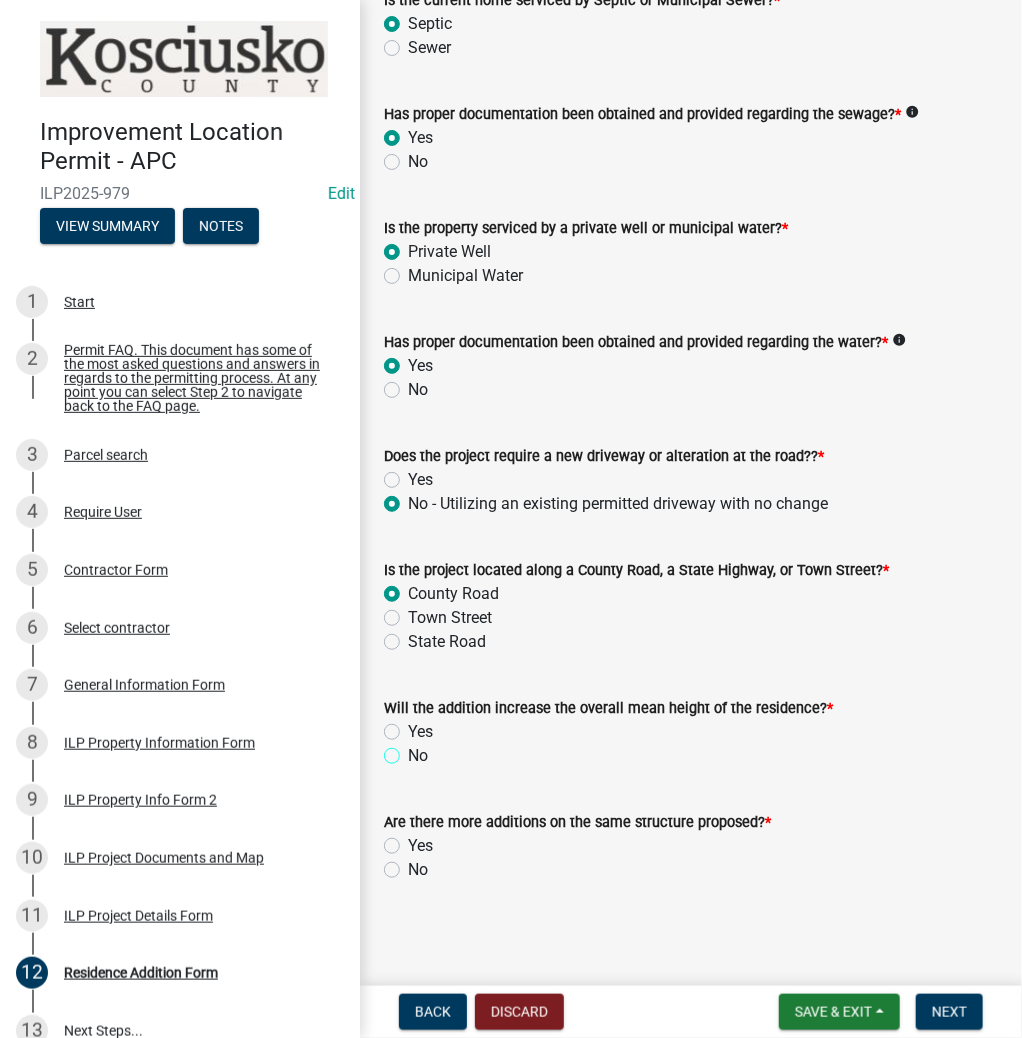 click on "No" at bounding box center [414, 750] 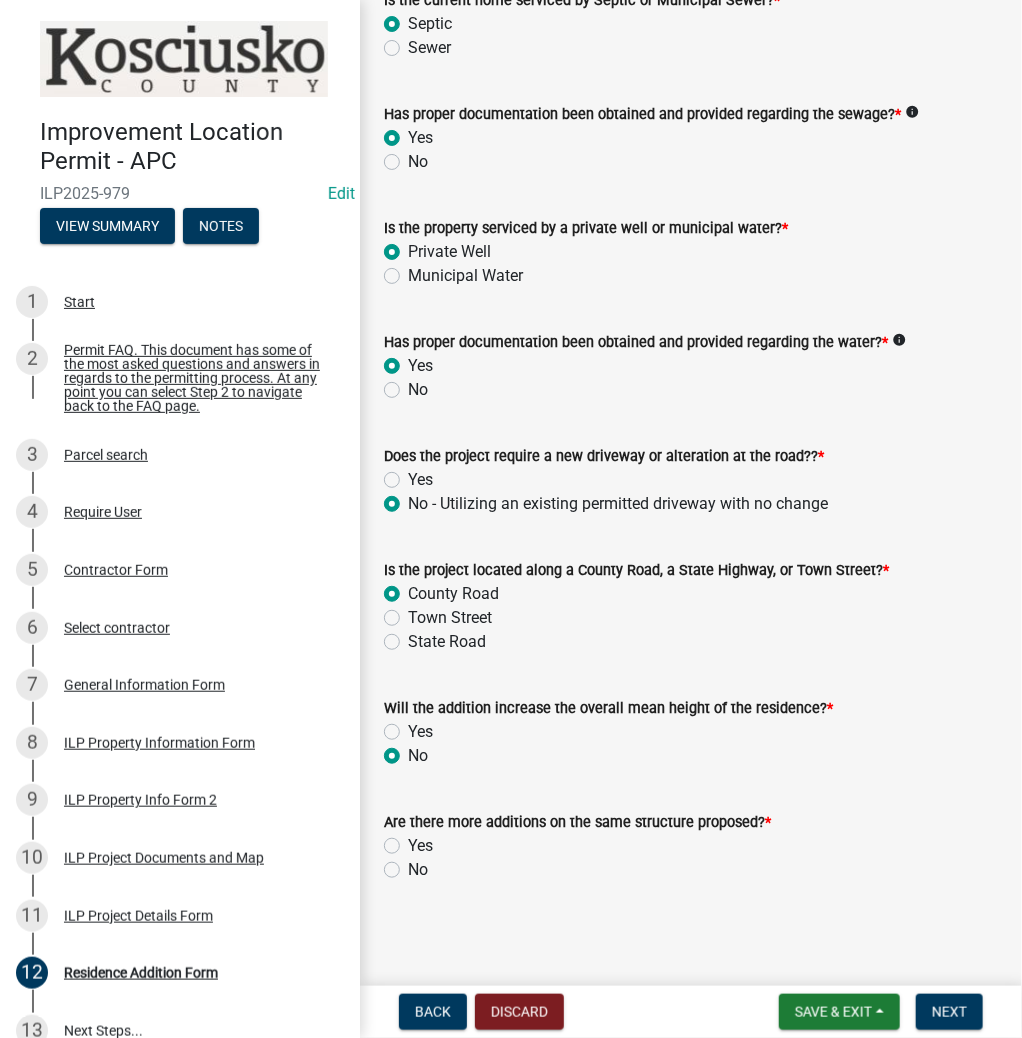 radio on "true" 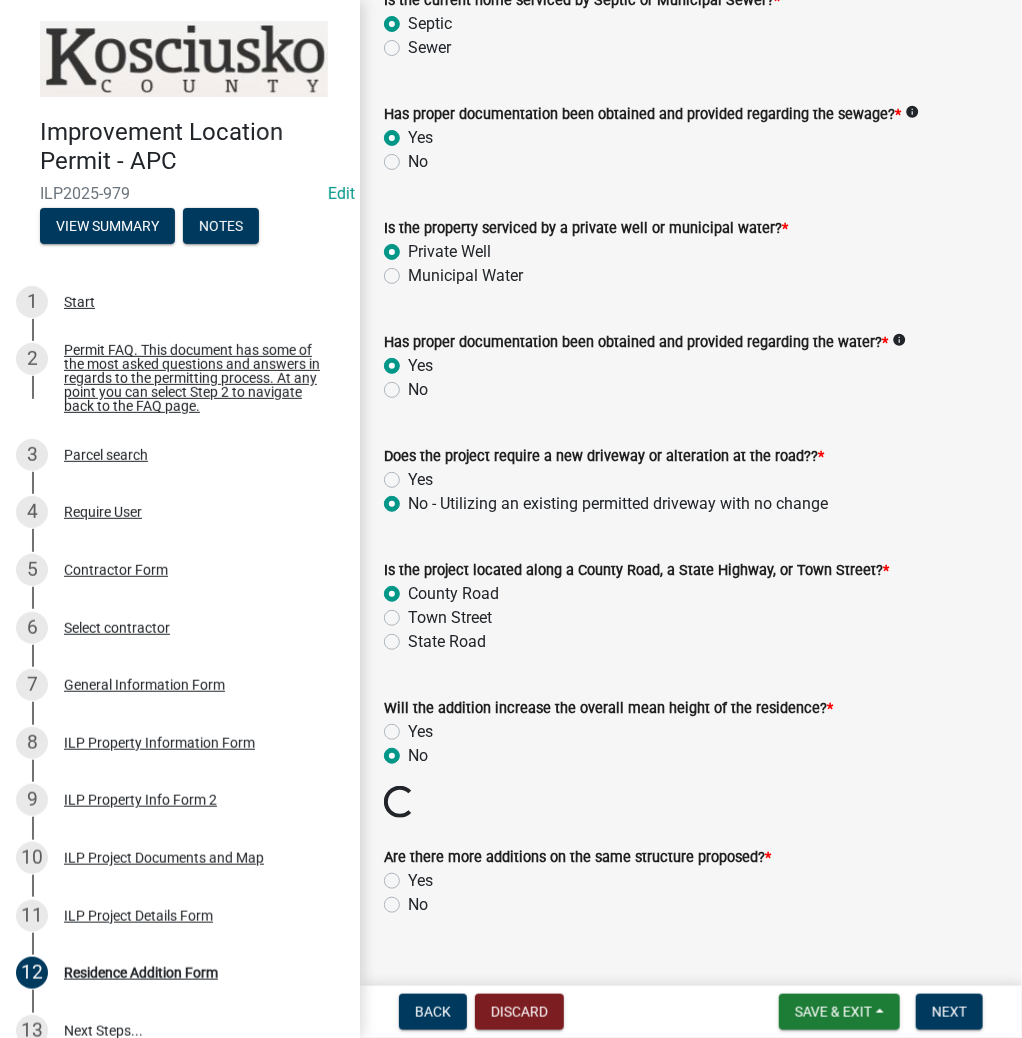 click on "No" 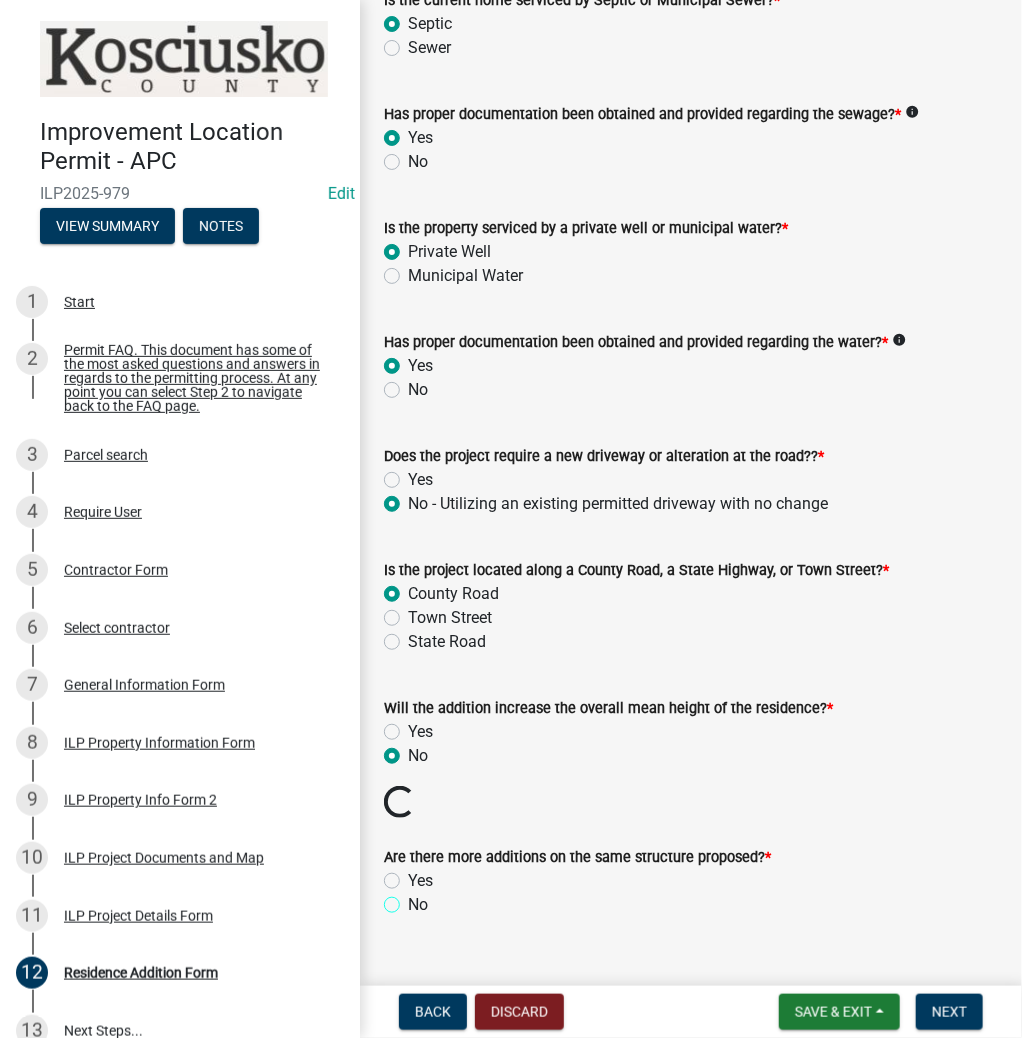click on "No" at bounding box center (414, 899) 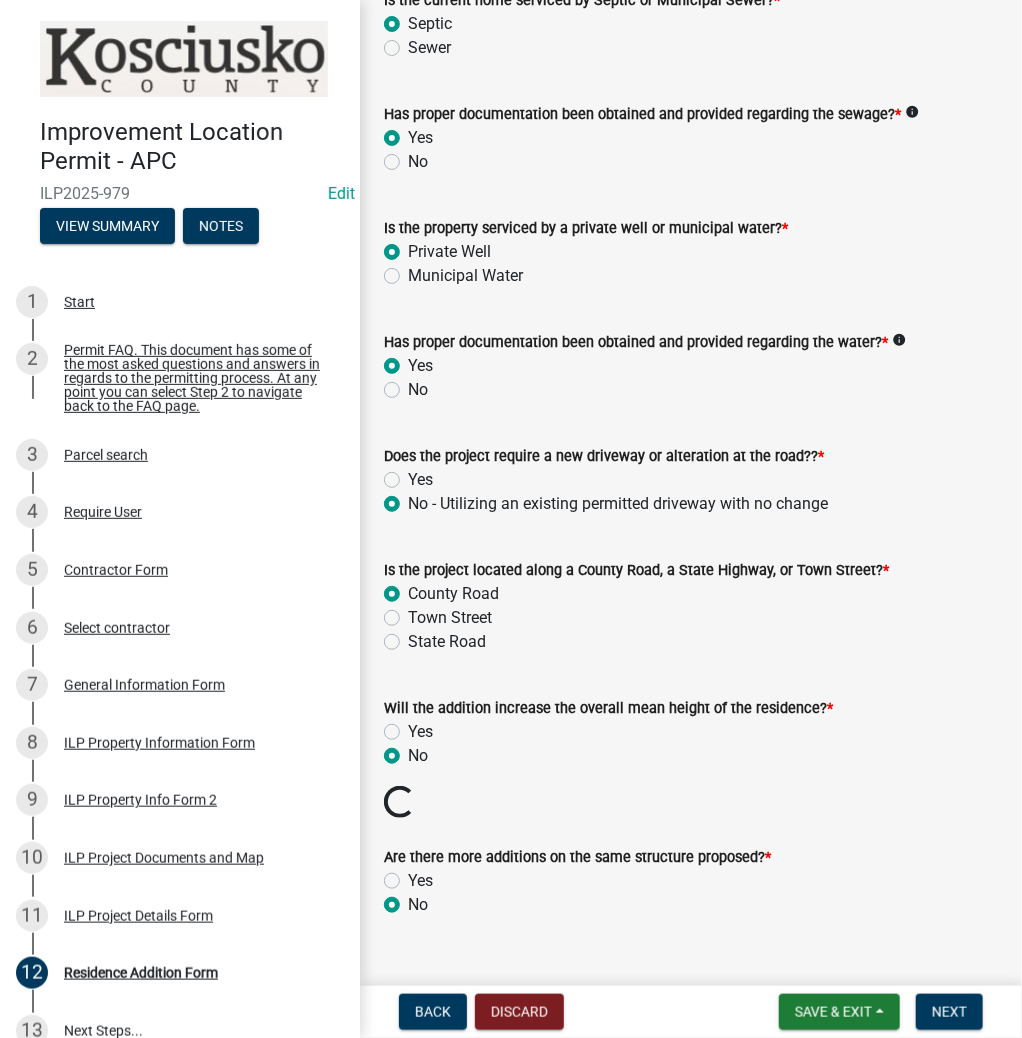 radio on "true" 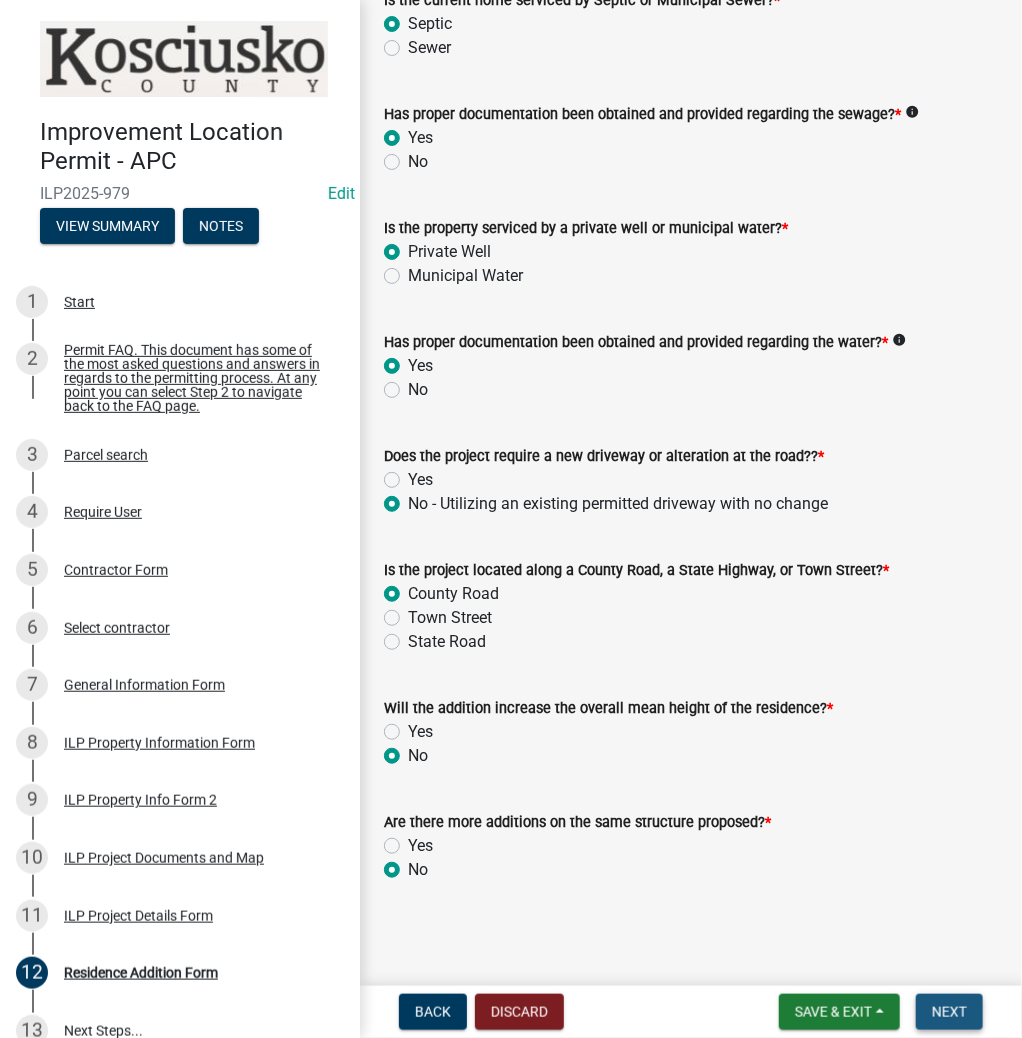 click on "Next" at bounding box center (949, 1012) 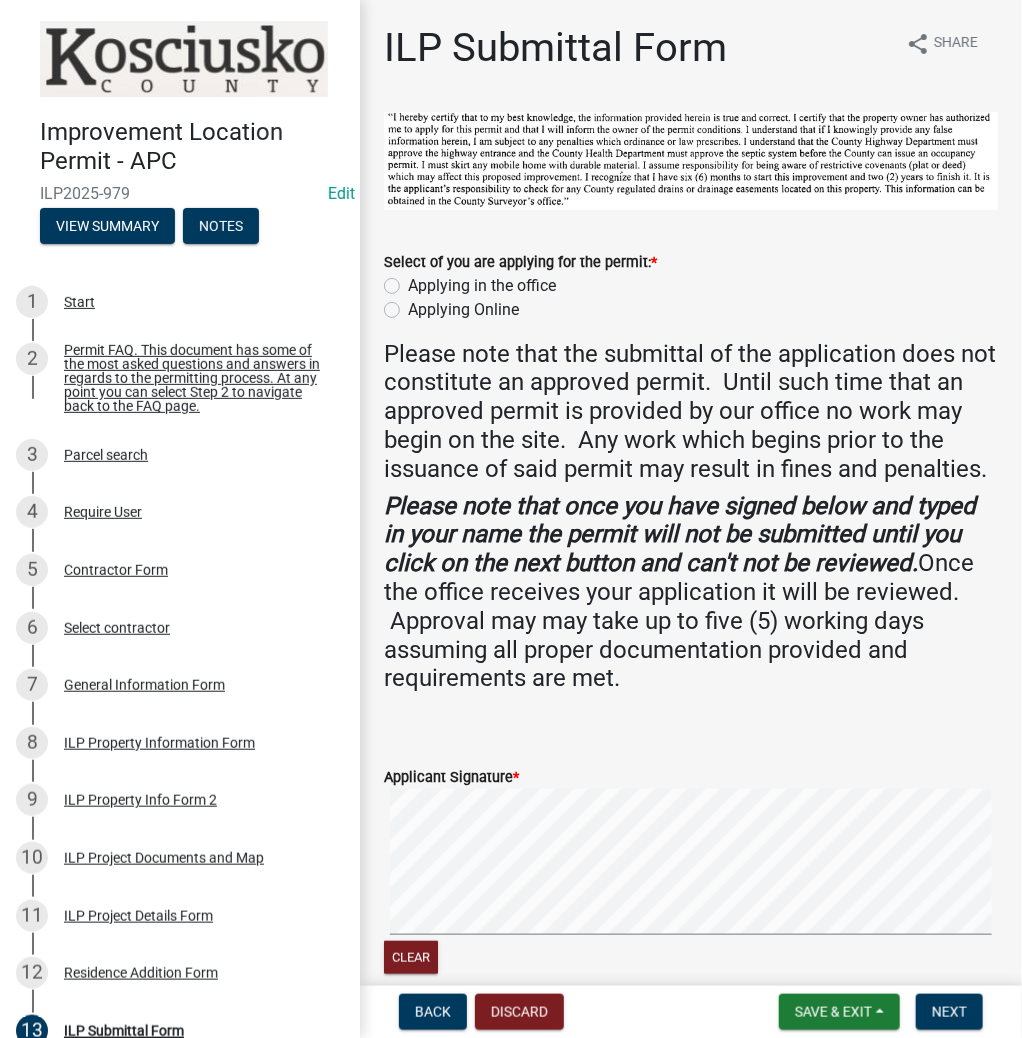 click on "Applying in the office" 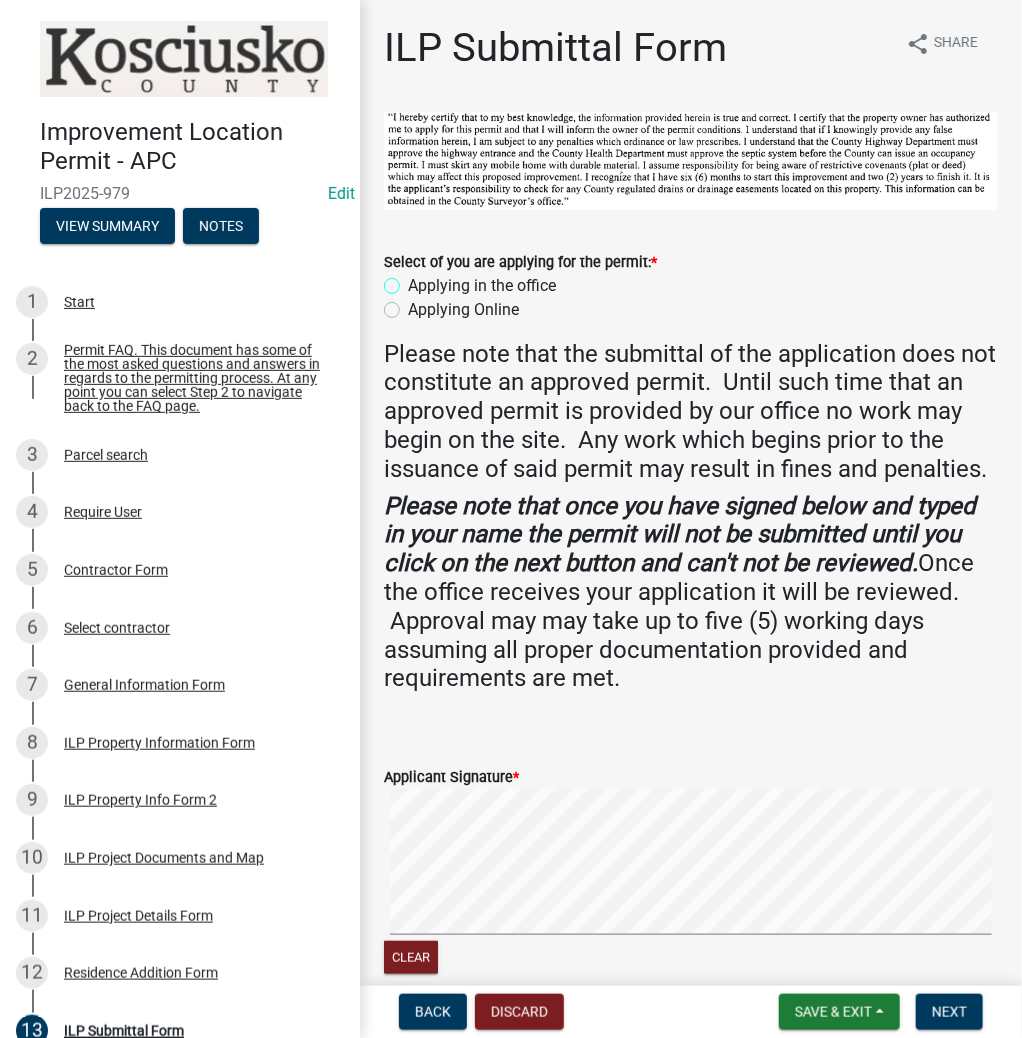 click on "Applying in the office" at bounding box center (414, 280) 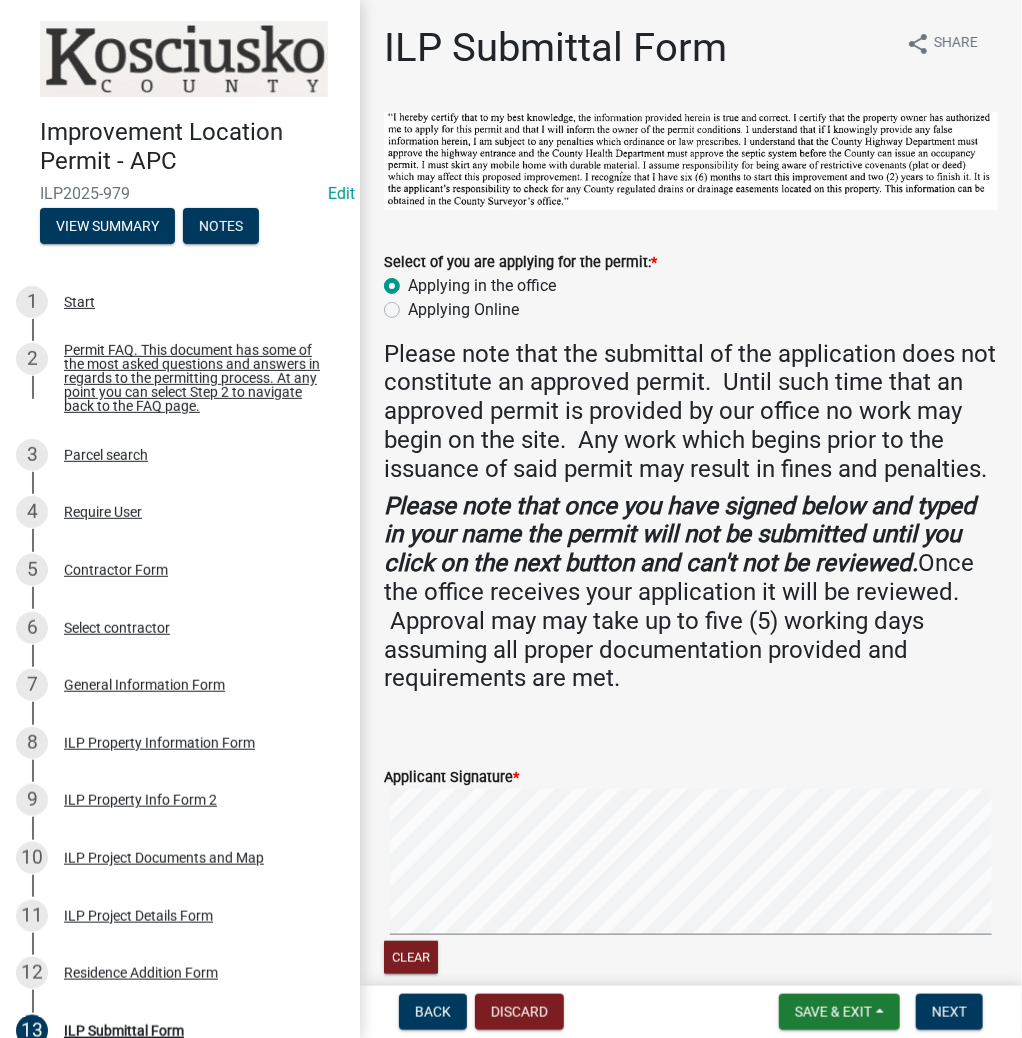 radio on "true" 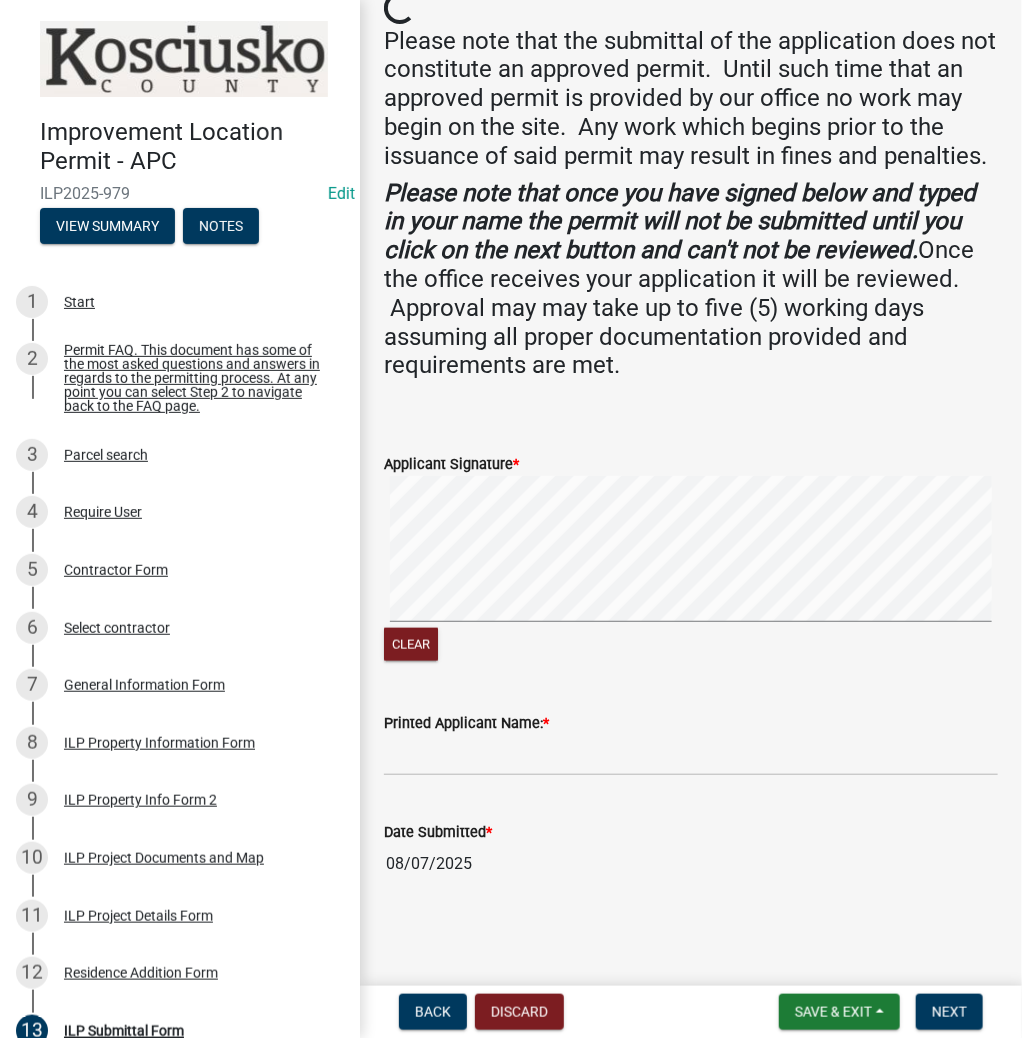 scroll, scrollTop: 340, scrollLeft: 0, axis: vertical 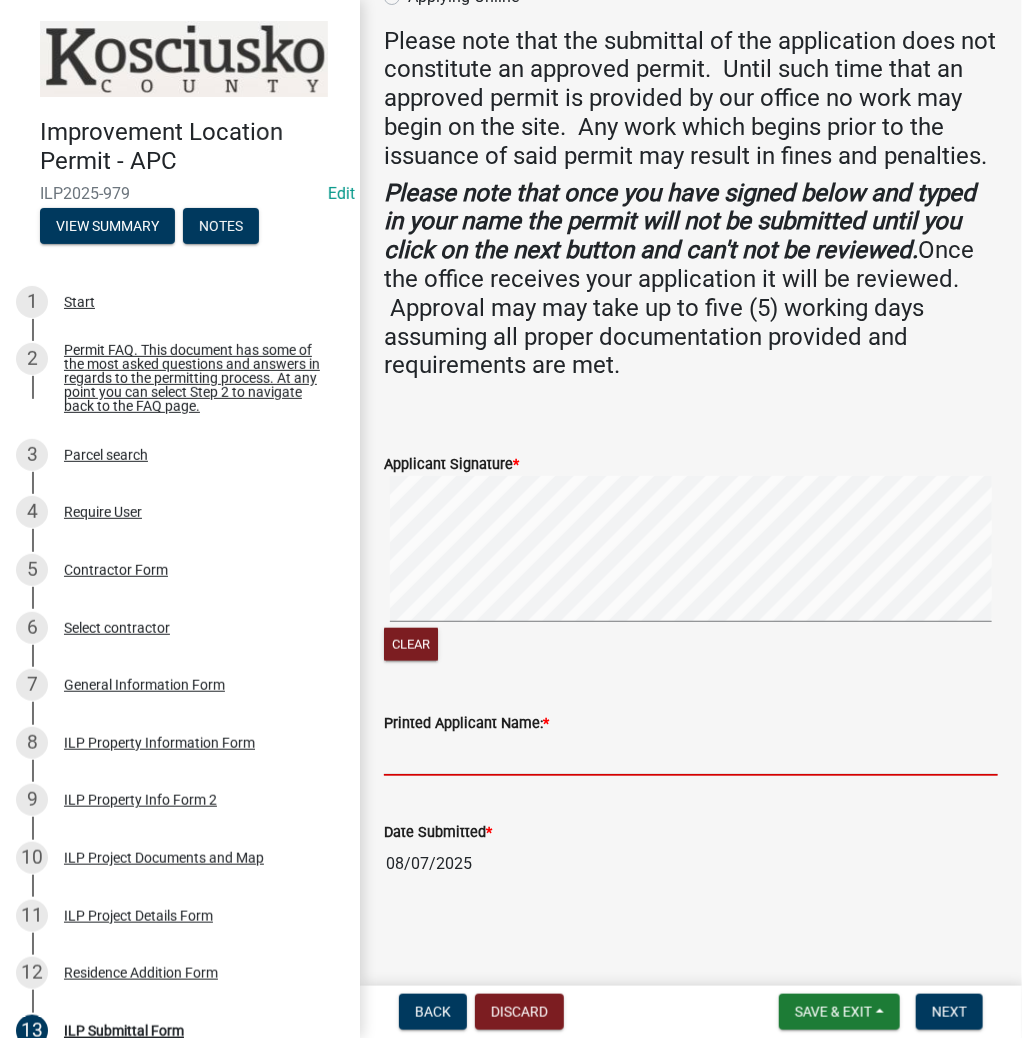 click on "Printed Applicant Name:  *" at bounding box center [691, 755] 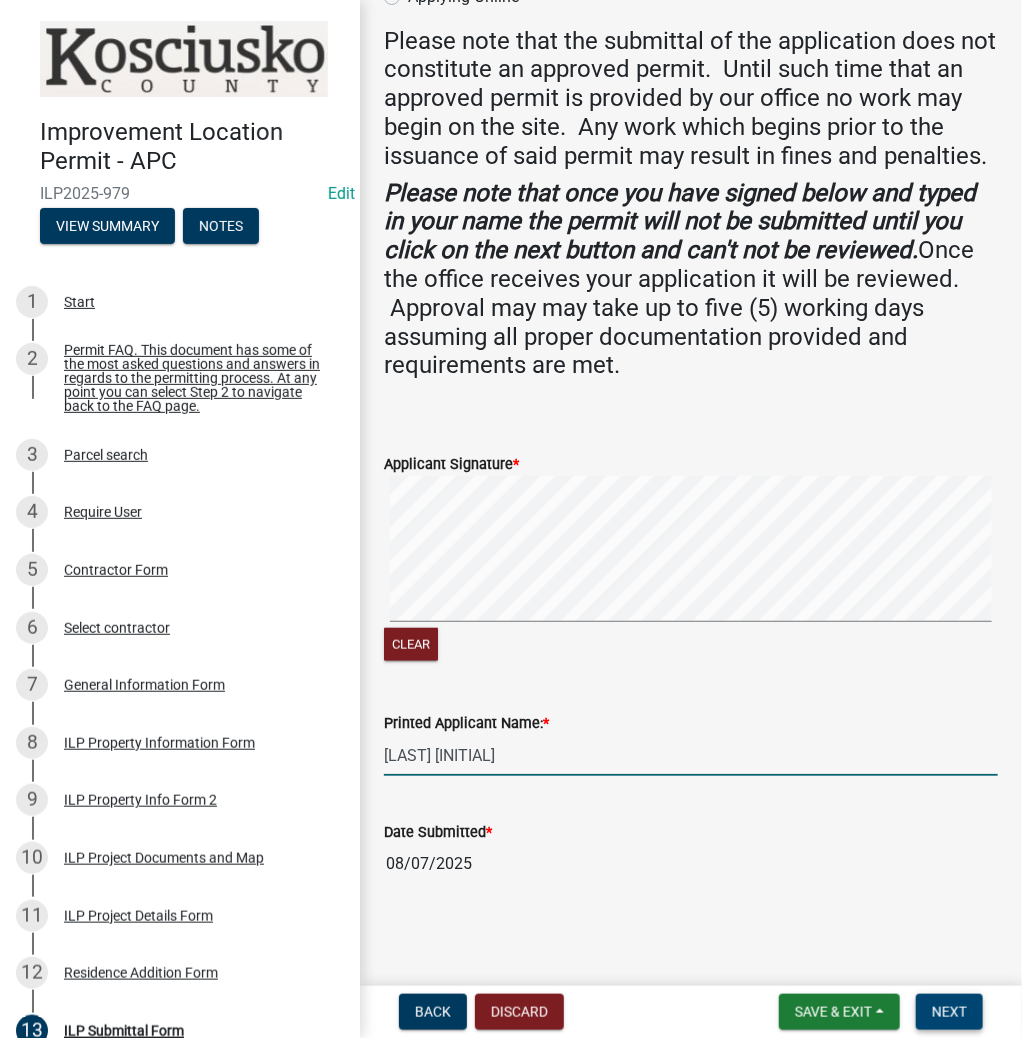 type on "[LAST] [INITIAL]" 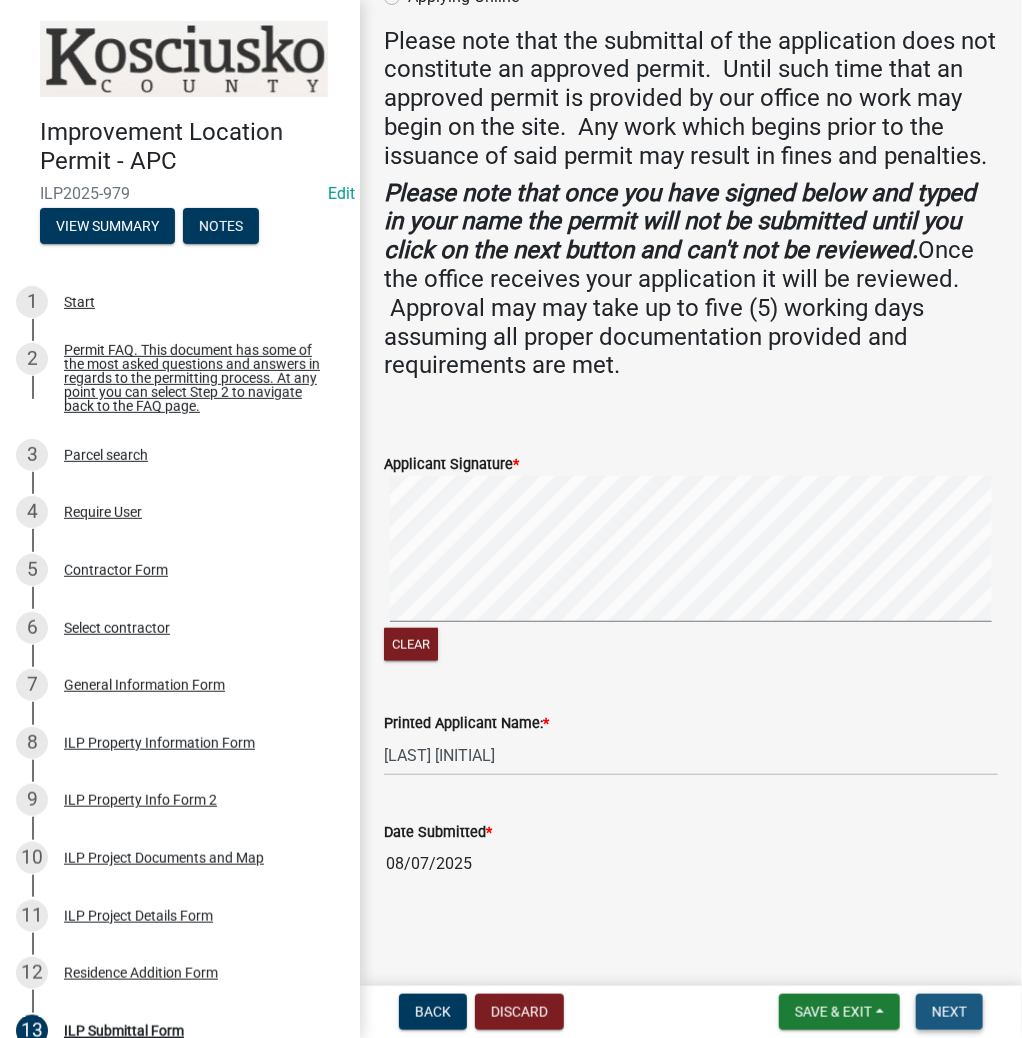click on "Next" at bounding box center [949, 1012] 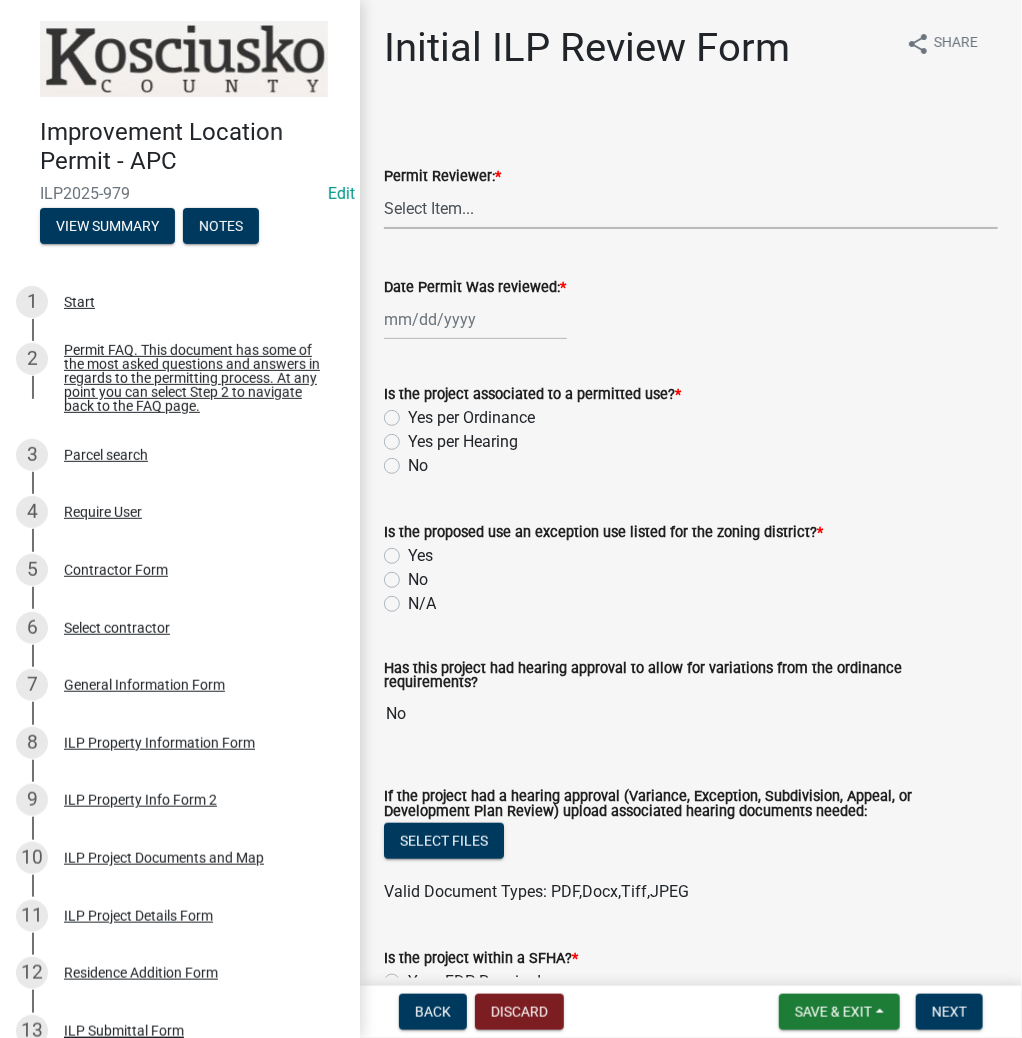 click on "Select Item...   MMS   LT   AT   CS   Vacant   Vacant" at bounding box center [691, 208] 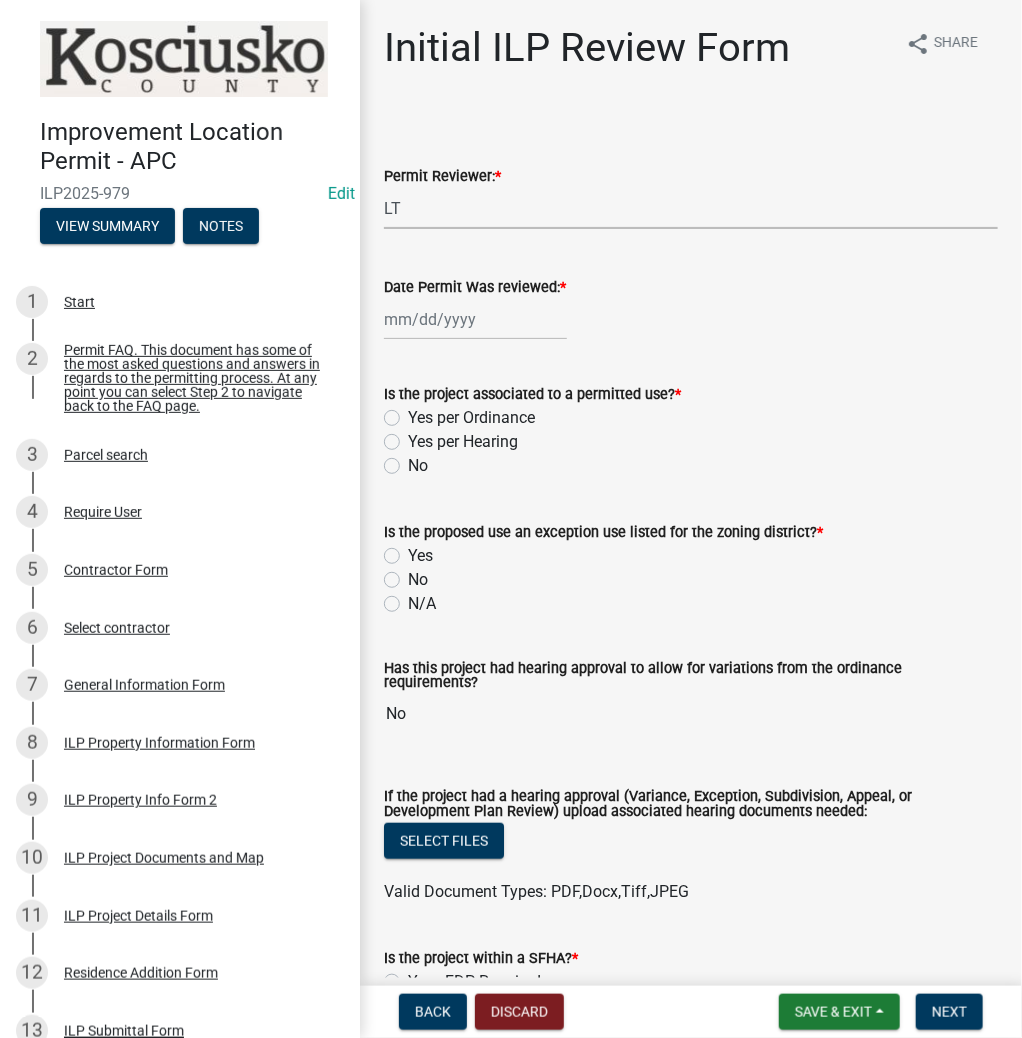 click on "Select Item...   MMS   LT   AT   CS   Vacant   Vacant" at bounding box center (691, 208) 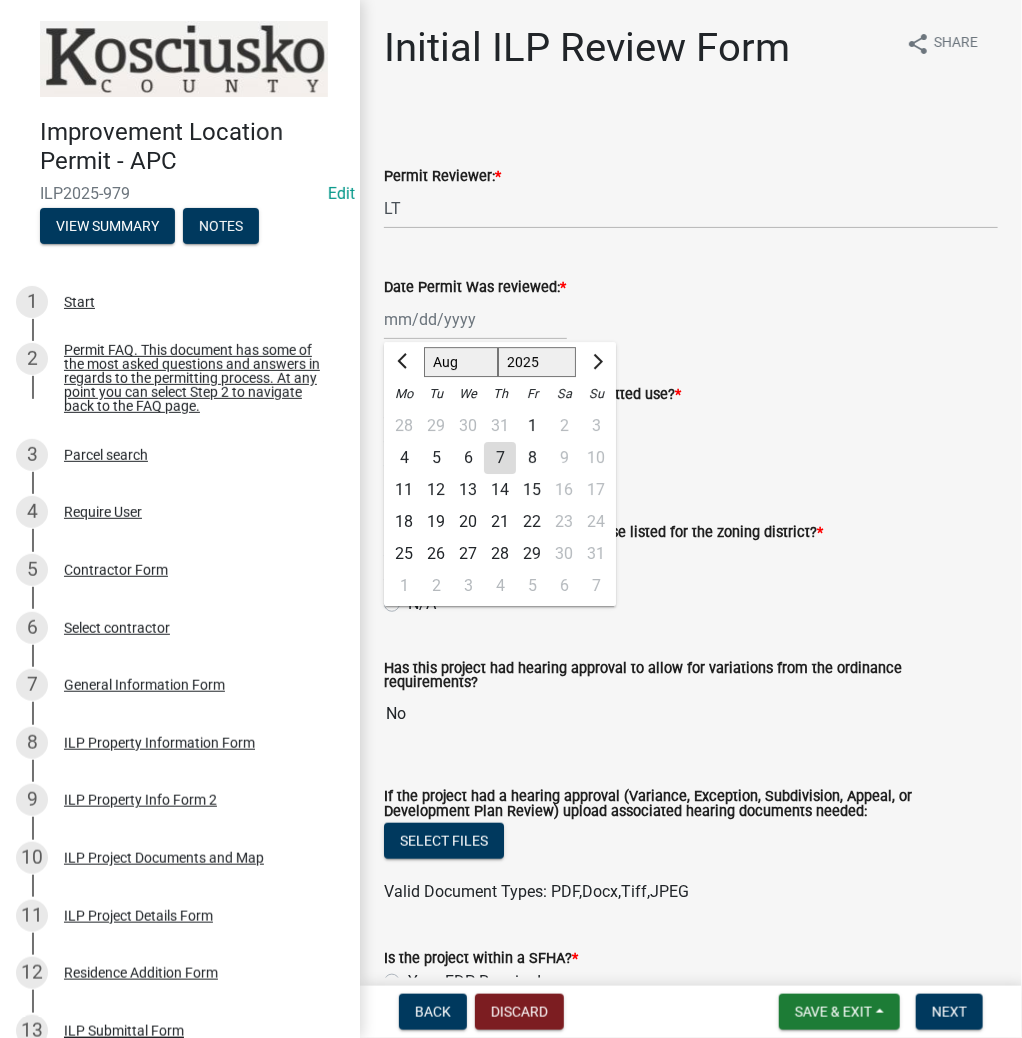 click on "Jan Feb Mar Apr May Jun Jul Aug Sep Oct Nov Dec 1525 1526 1527 1528 1529 1530 1531 1532 1533 1534 1535 1536 1537 1538 1539 1540 1541 1542 1543 1544 1545 1546 1547 1548 1549 1550 1551 1552 1553 1554 1555 1556 1557 1558 1559 1560 1561 1562 1563 1564 1565 1566 1567 1568 1569 1570 1571 1572 1573 1574 1575 1576 1577 1578 1579 1580 1581 1582 1583 1584 1585 1586 1587 1588 1589 1590 1591 1592 1593 1594 1595 1596 1597 1598 1599 1600 1601 1602 1603 1604 1605 1606 1607 1608 1609 1610 1611 1612 1613 1614 1615 1616 1617 1618 1619 1620 1621 1622 1623 1624 1625 1626 1627 1628 1629 1630 1631 1632 1633 1634 1635 1636 1637 1638 1639 1640 1641 1642 1643 1644 1645 1646 1647 1648 1649 1650 1651 1652 1653 1654 1655 1656 1657 1658 1659 1660 1661 1662 1663 1664 1665 1666 1667 1668 1669 1670 1671 1672 1673 1674 1675 1676 1677 1678 1679 1680 1681 1682 1683 1684 1685 1686 1687 1688 1689 1690 1691 1692 1693 1694 1695 1696 1697 1698 1699 1700 1701 1702 1703 1704 1705 1706 1707 1708 1709 1710 1711 1712 1713 1714 1715 1716 1717 1718 1719 1" 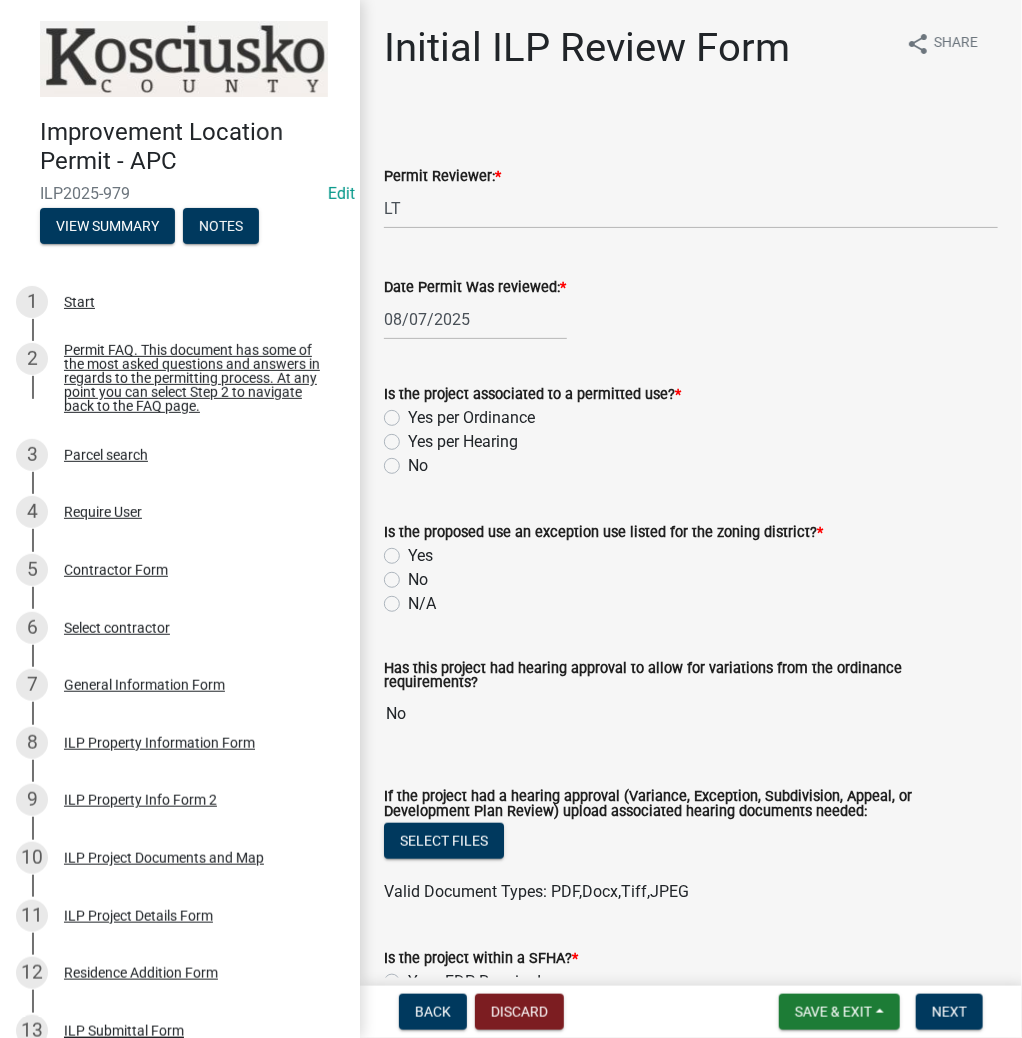 click on "Yes per Ordinance" 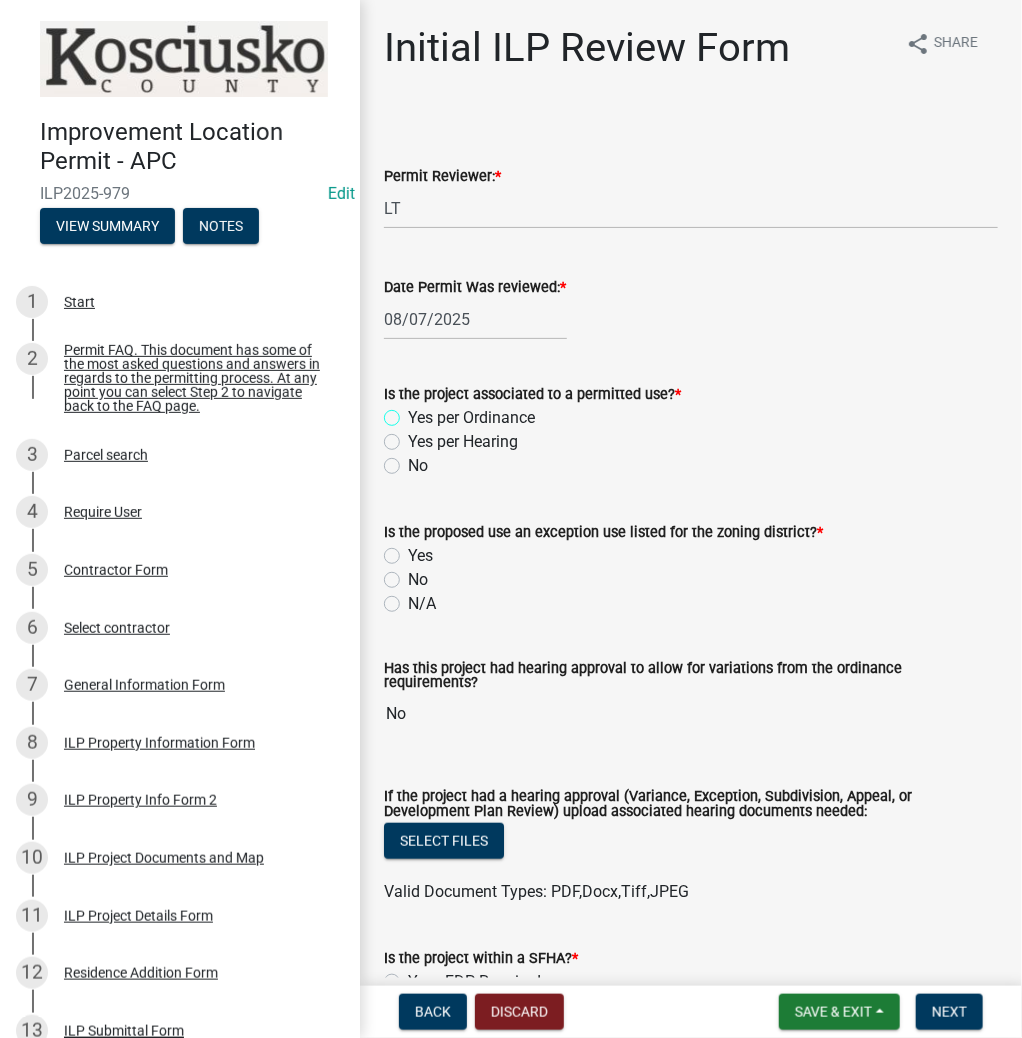 click on "Yes per Ordinance" at bounding box center (414, 412) 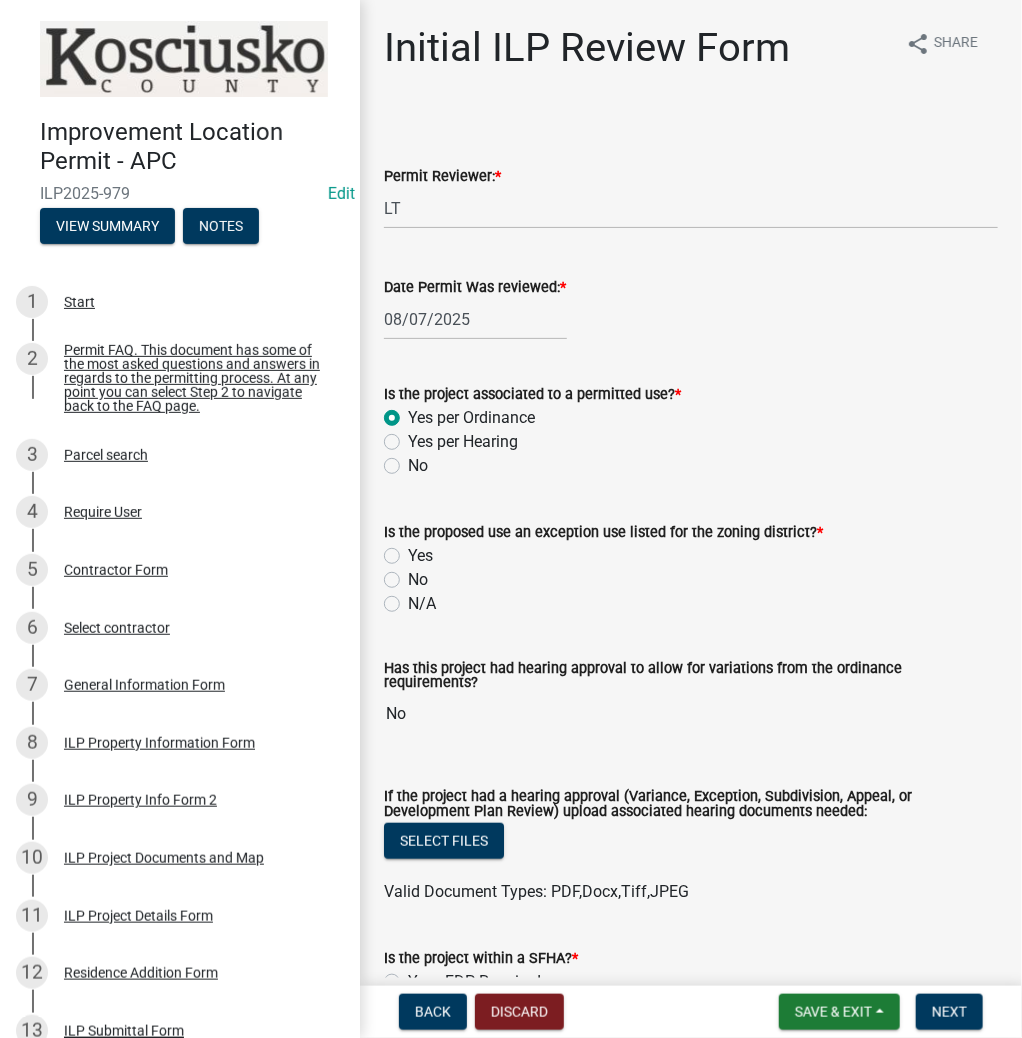 radio on "true" 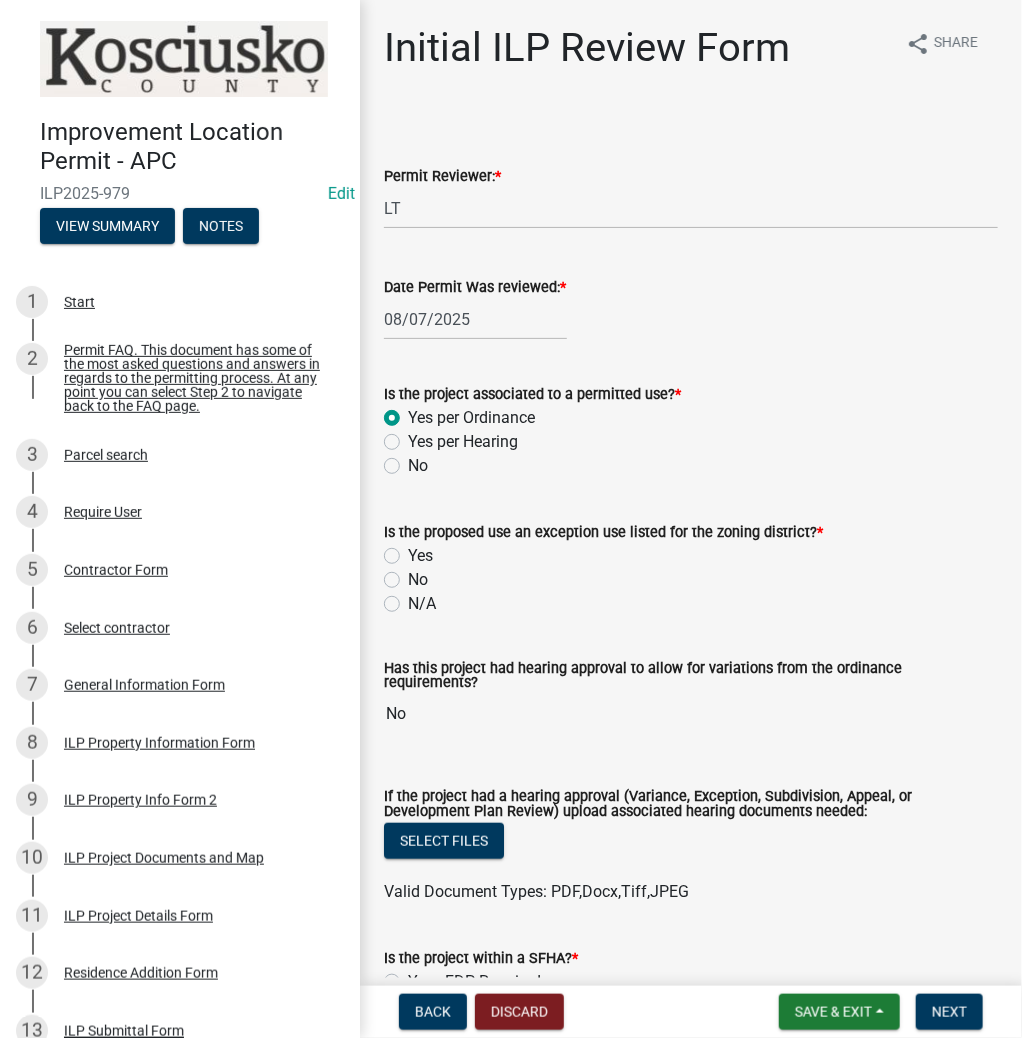 click on "No" 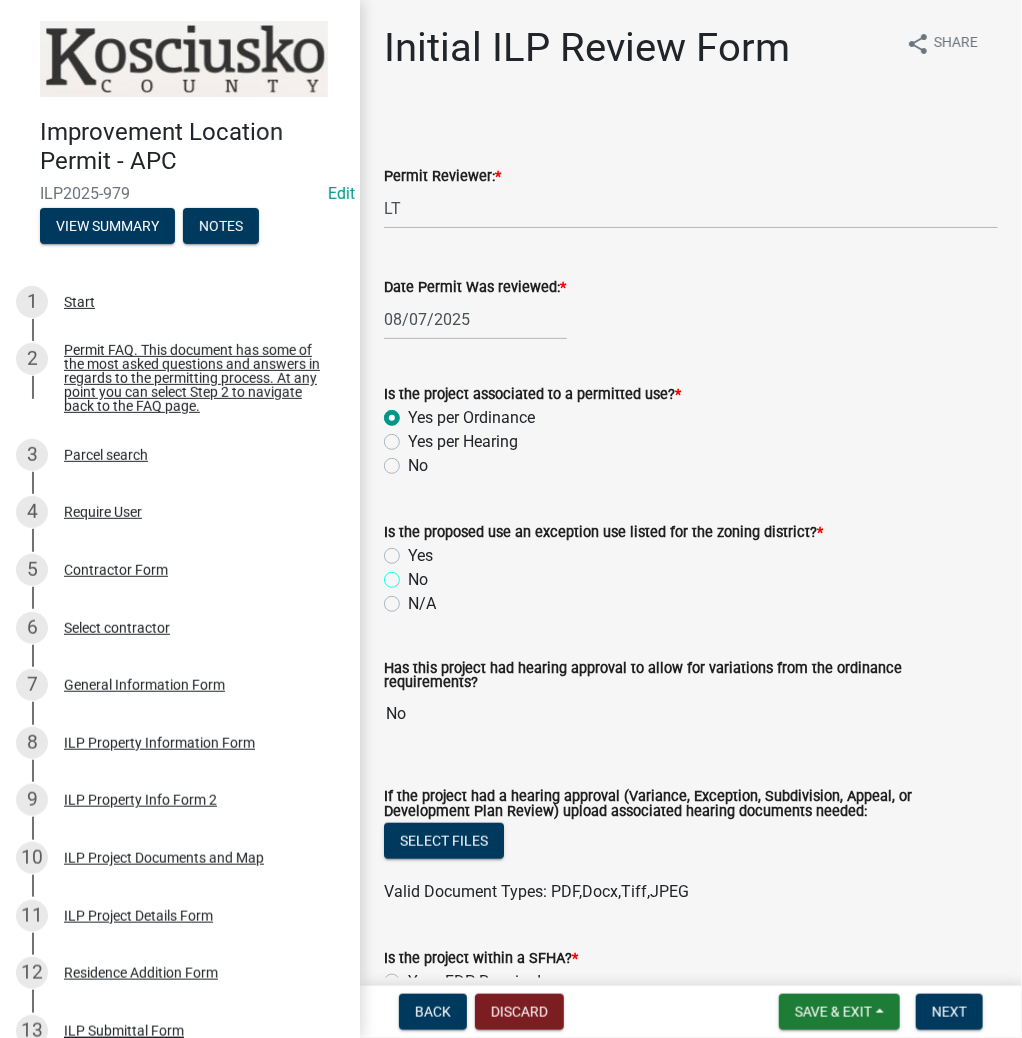 click on "No" at bounding box center (414, 574) 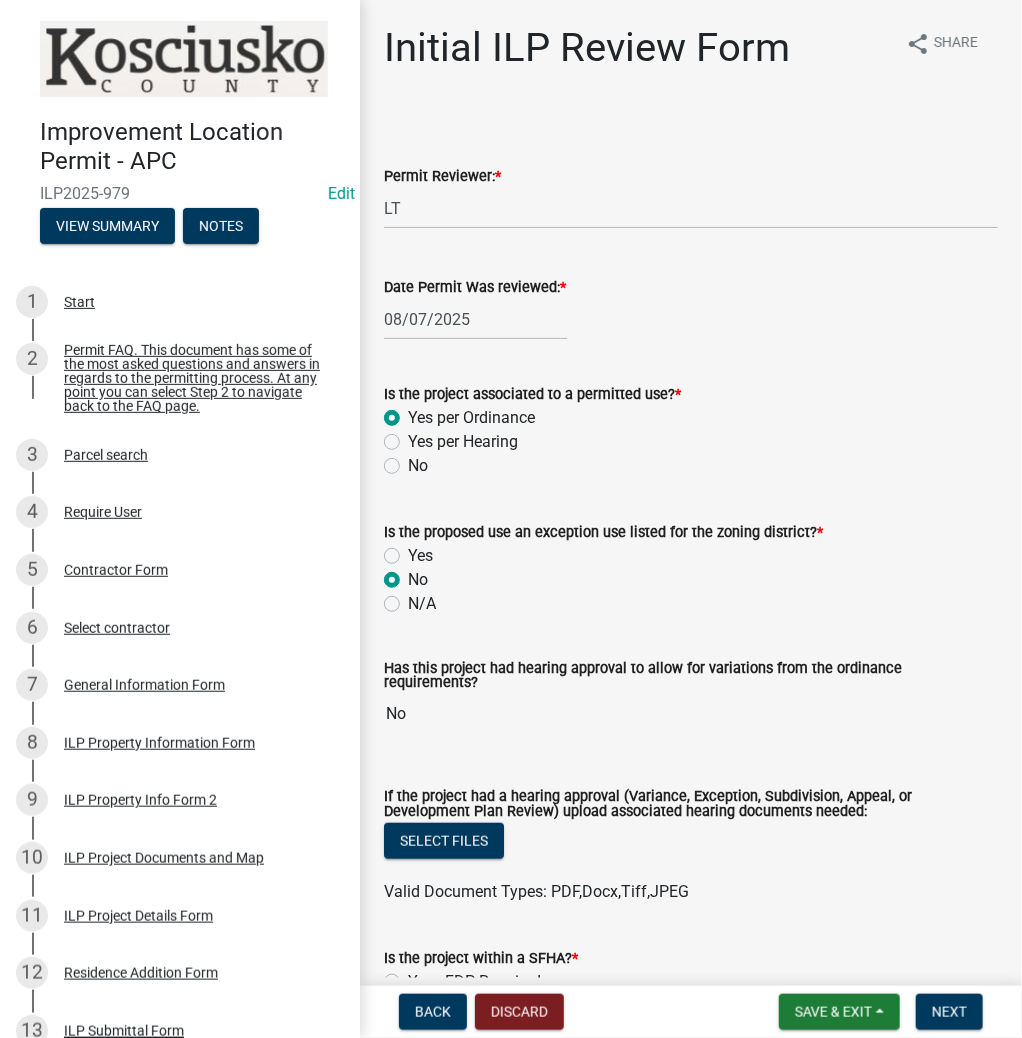 radio on "true" 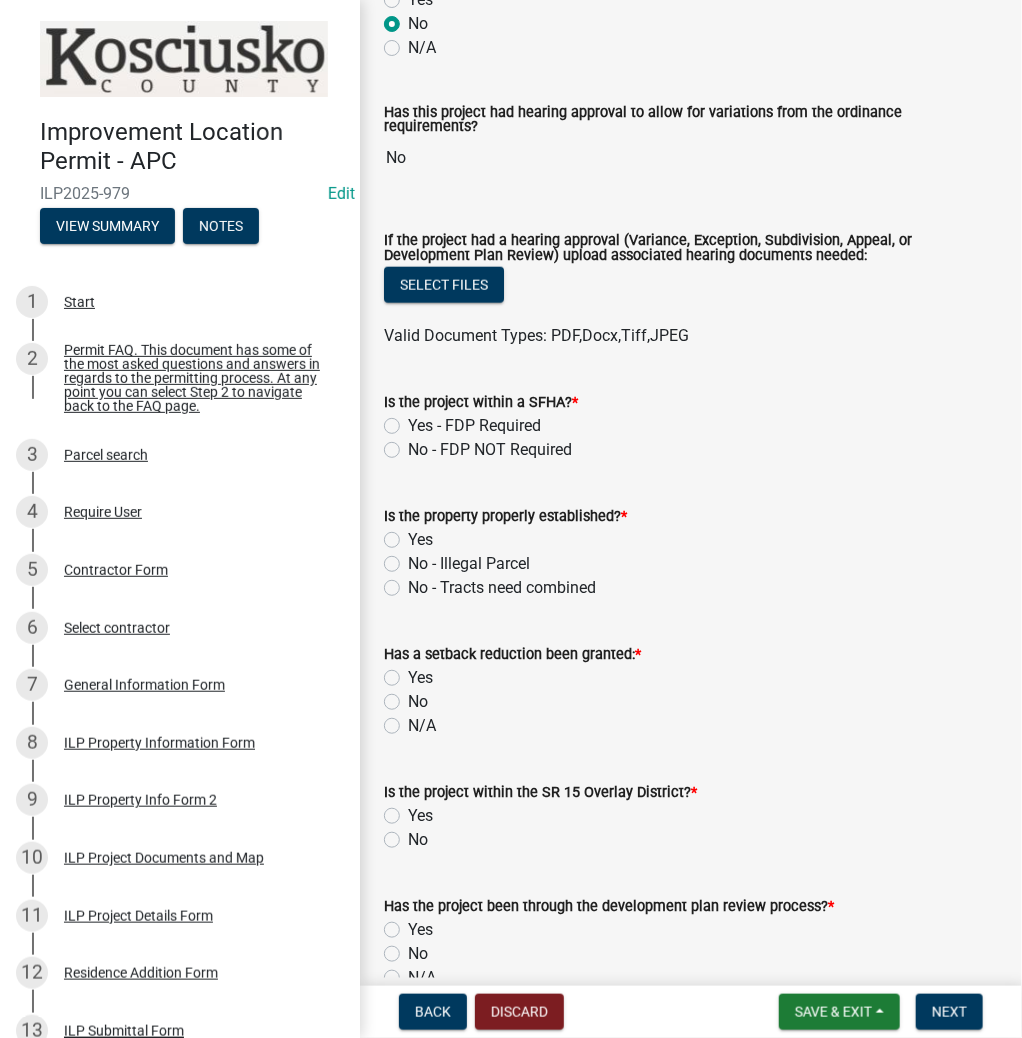 scroll, scrollTop: 560, scrollLeft: 0, axis: vertical 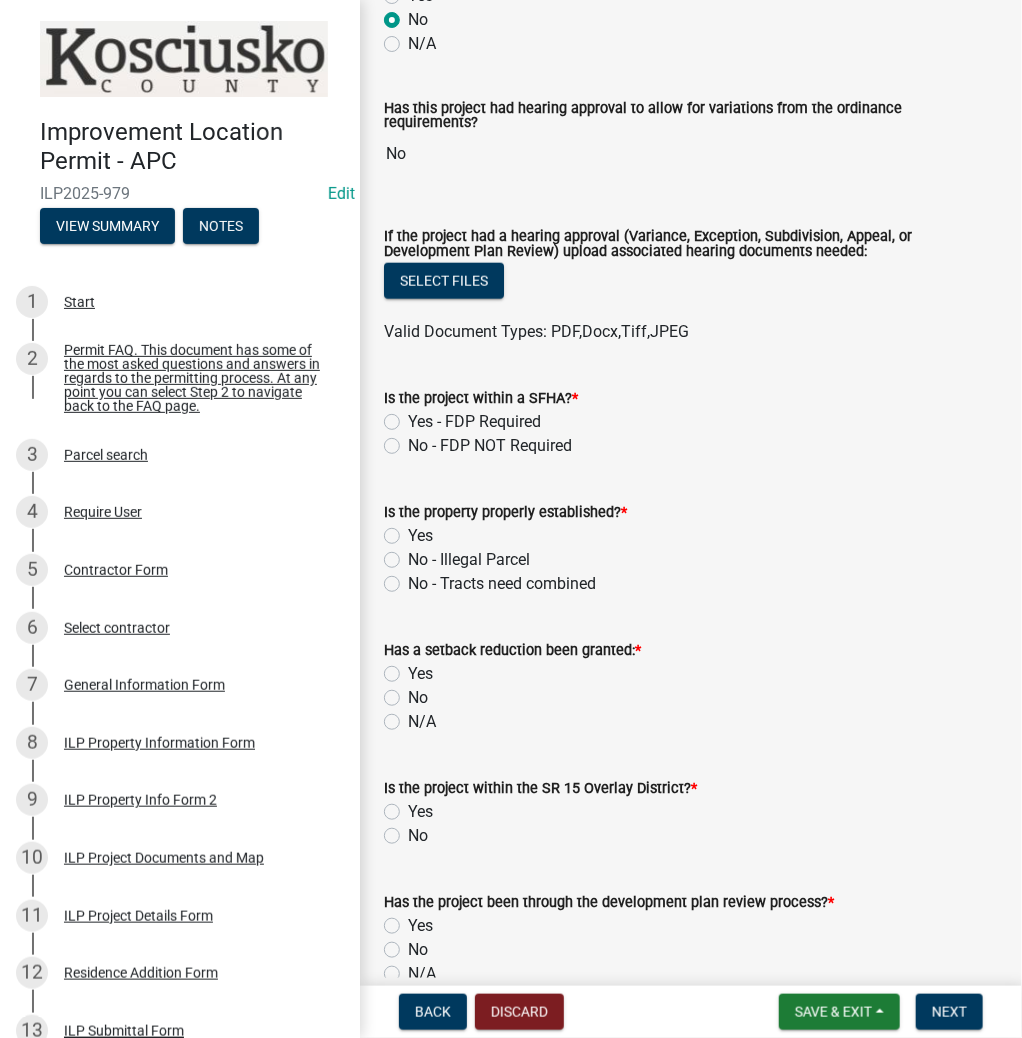 click on "No - FDP NOT Required" 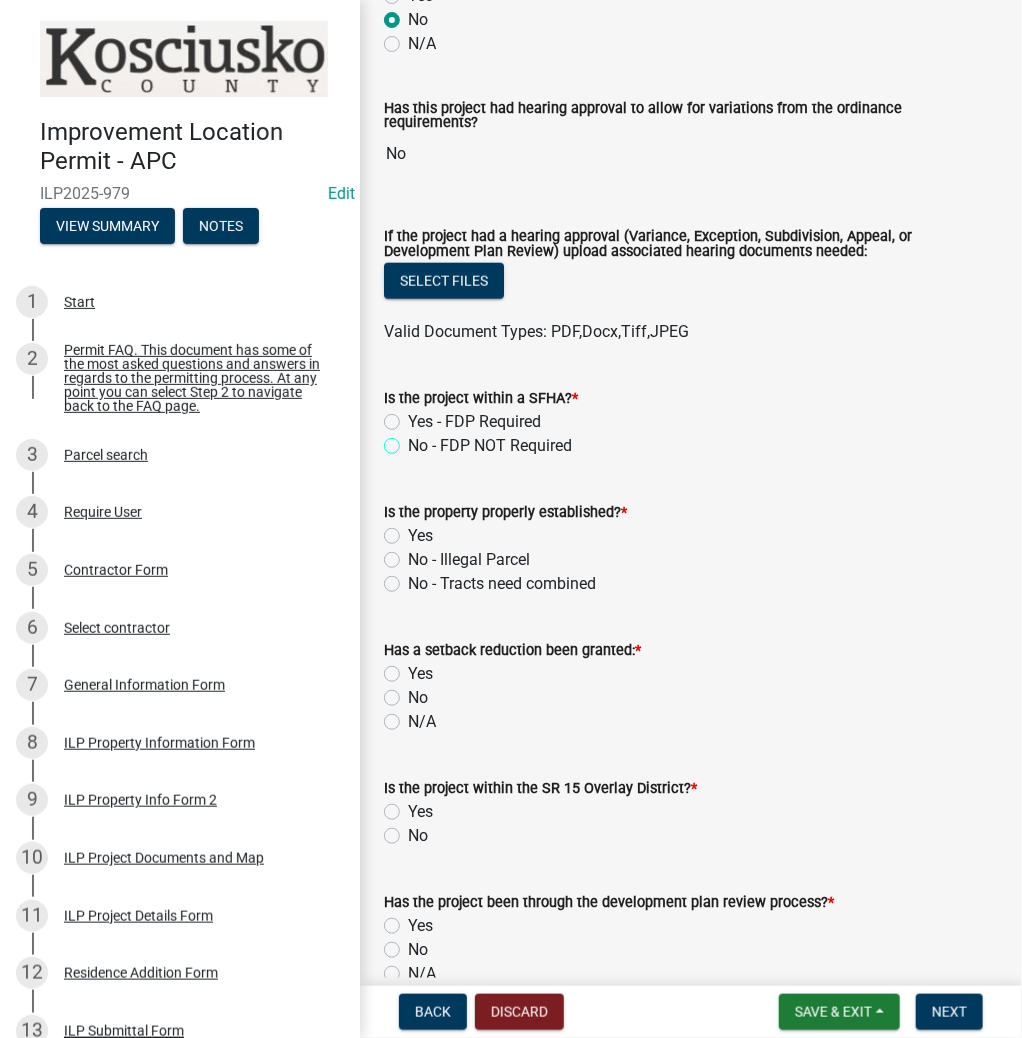 click on "No - FDP NOT Required" at bounding box center (414, 440) 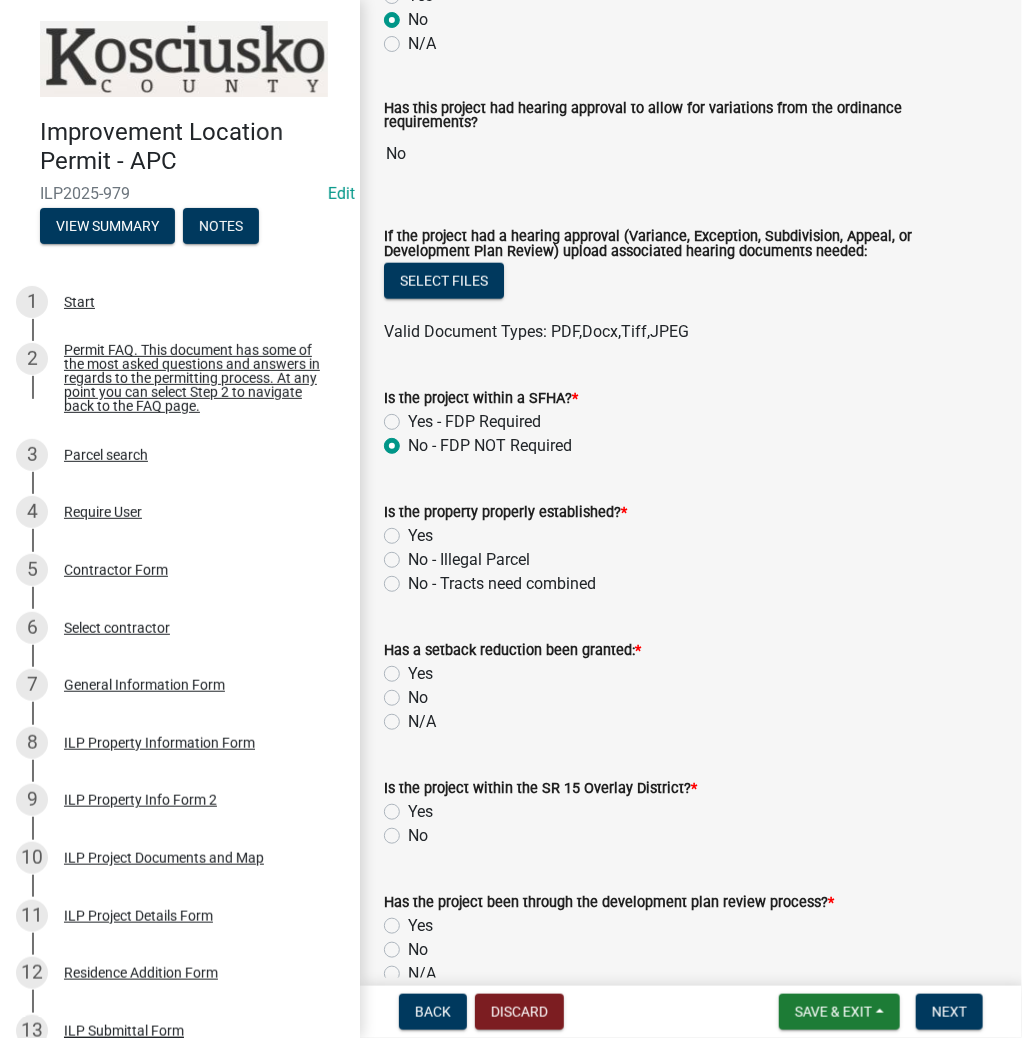 radio on "true" 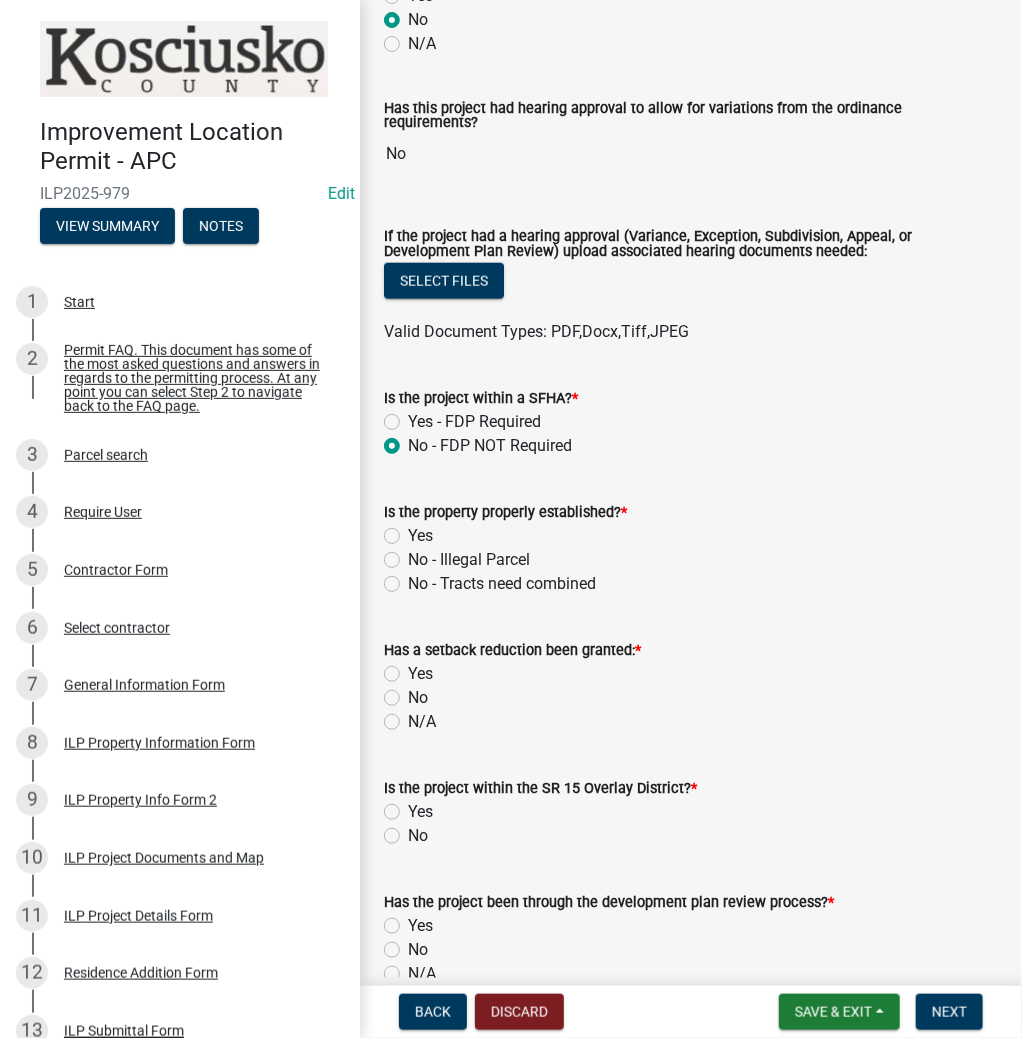 click on "Yes" 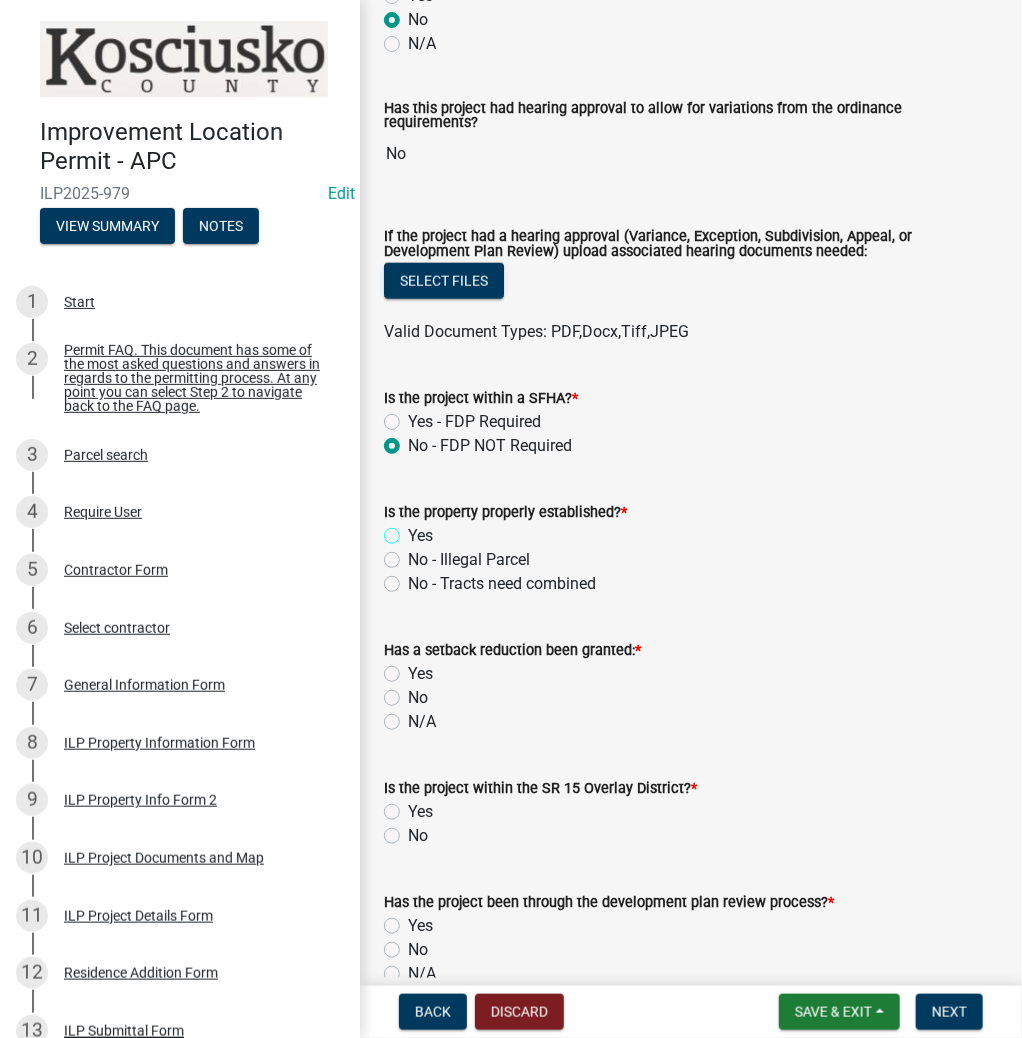 click on "Yes" at bounding box center [414, 530] 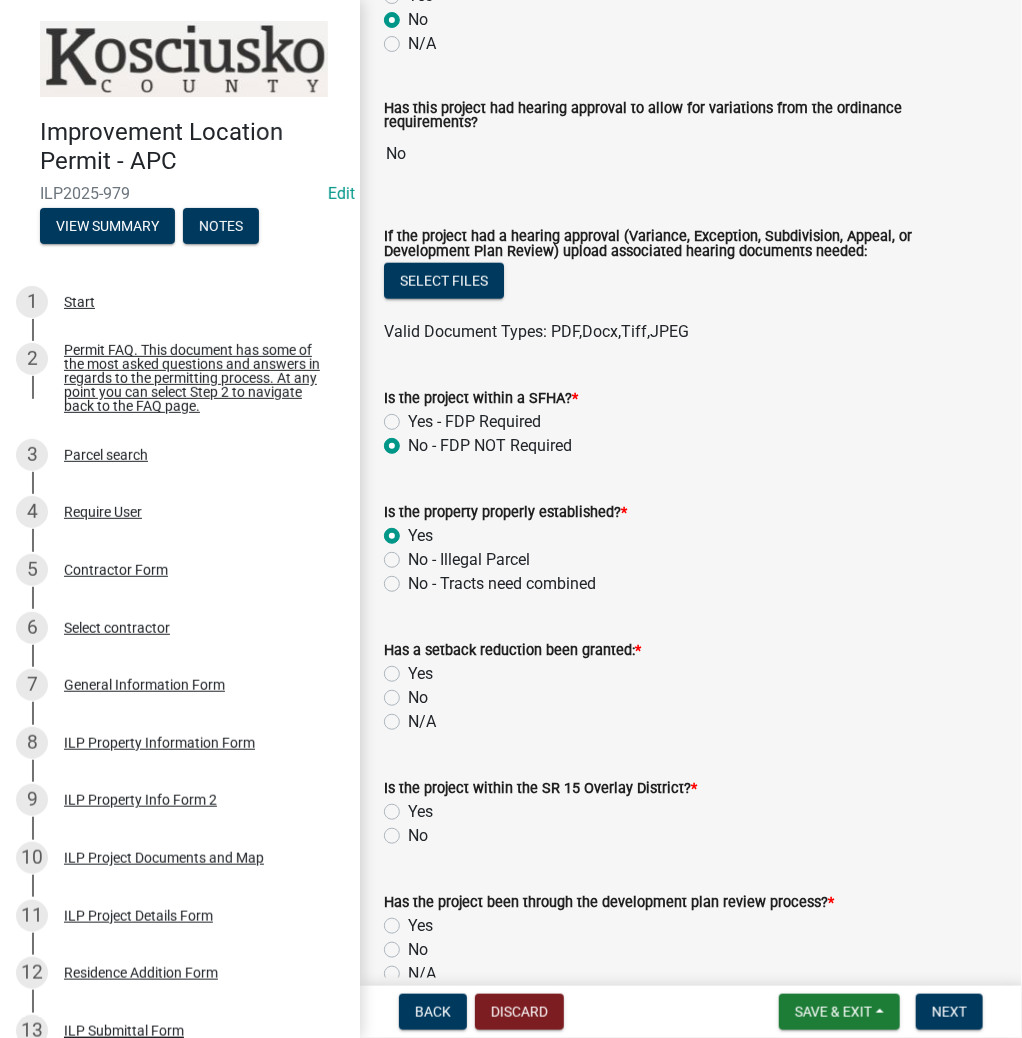 radio on "true" 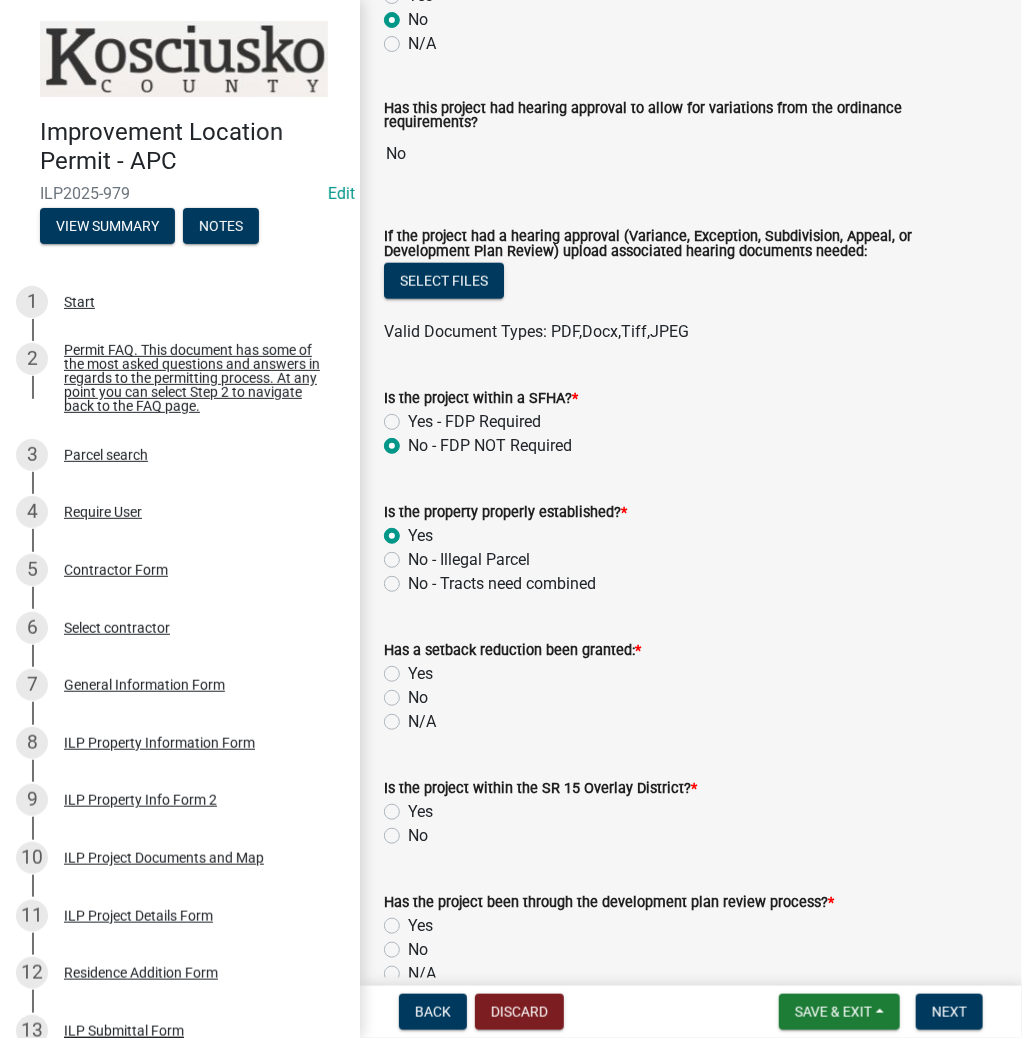 click on "N/A" 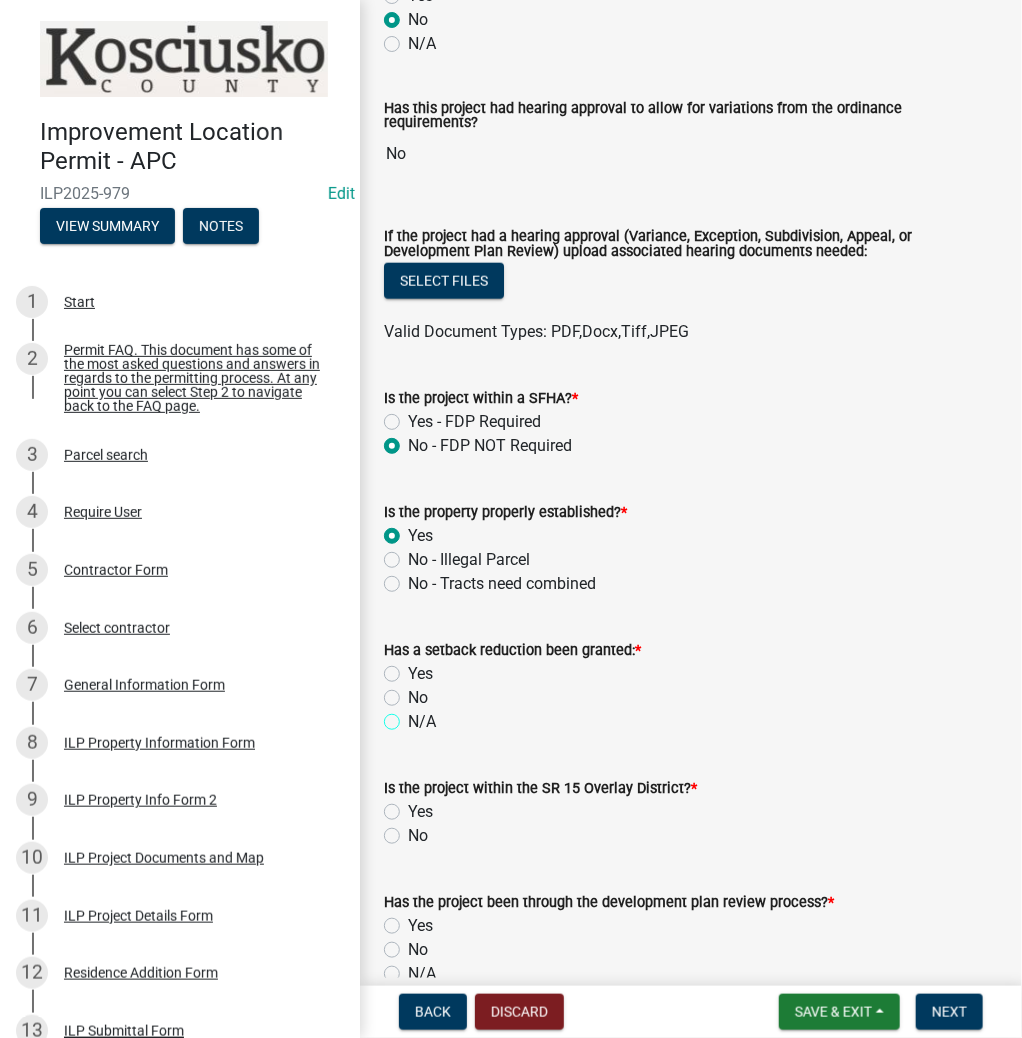 click on "N/A" at bounding box center (414, 716) 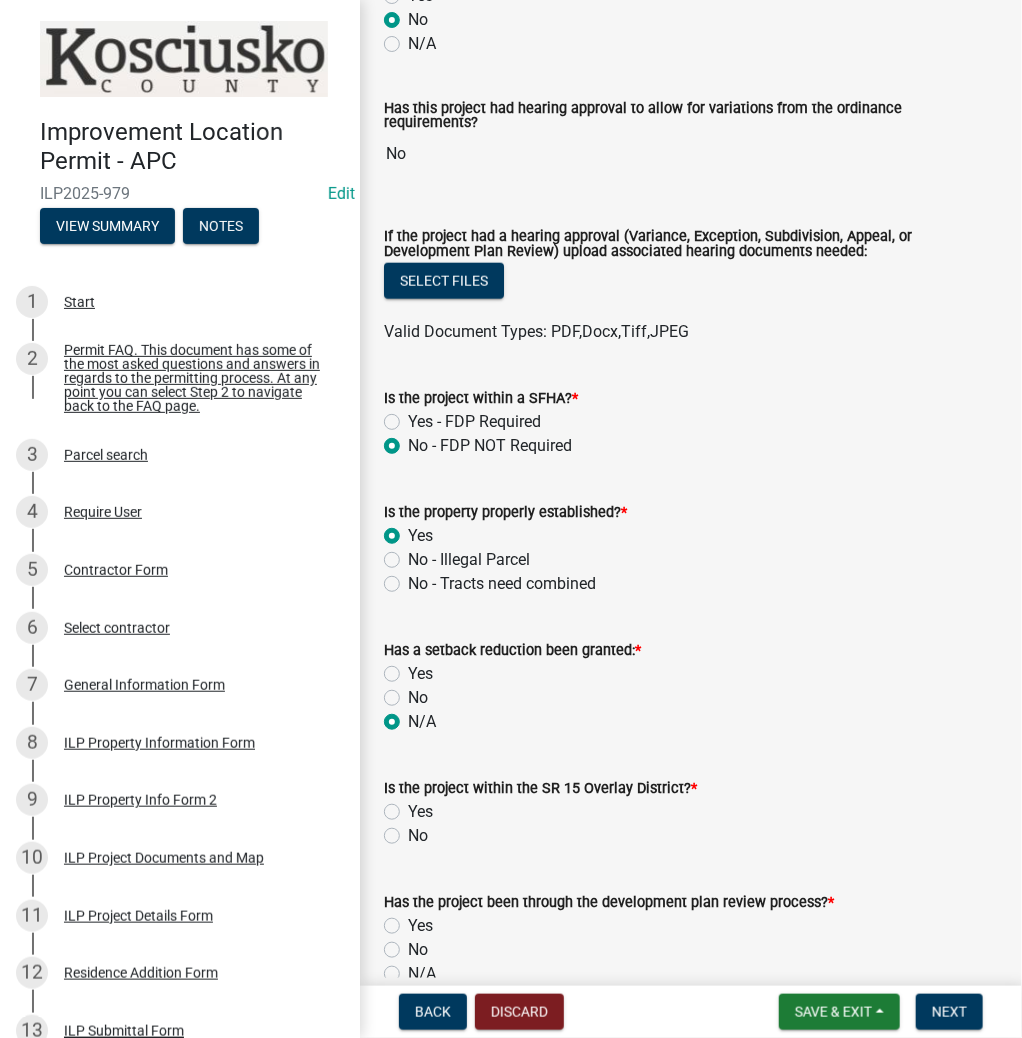 radio on "true" 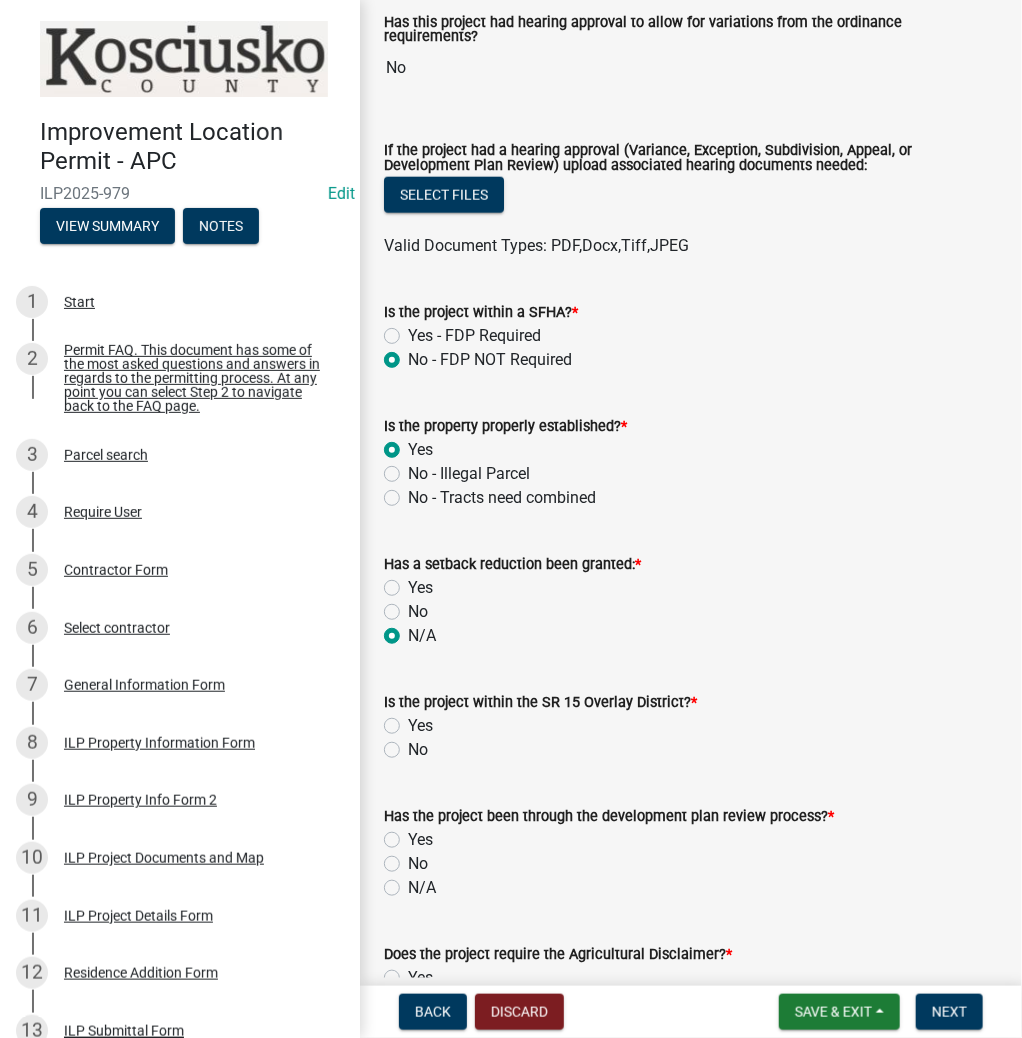scroll, scrollTop: 960, scrollLeft: 0, axis: vertical 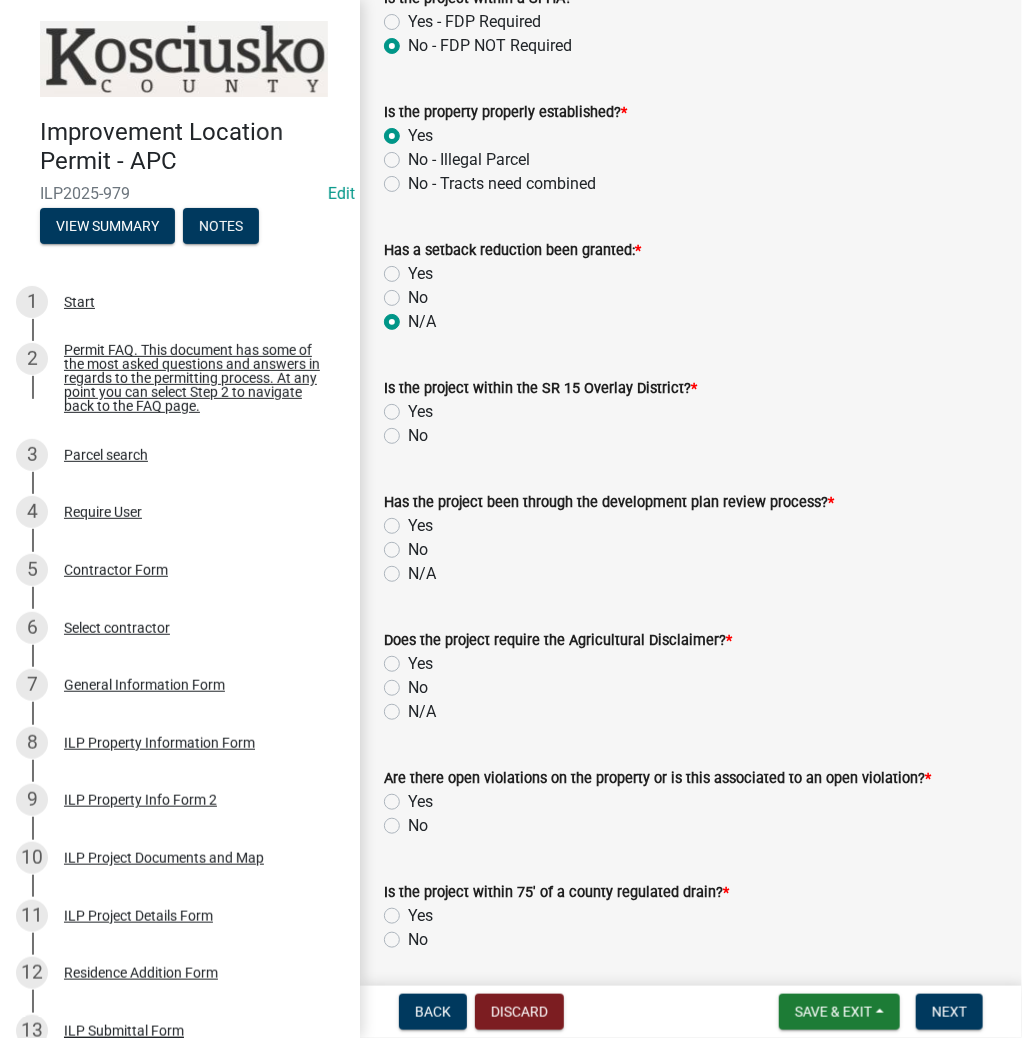 click on "No" 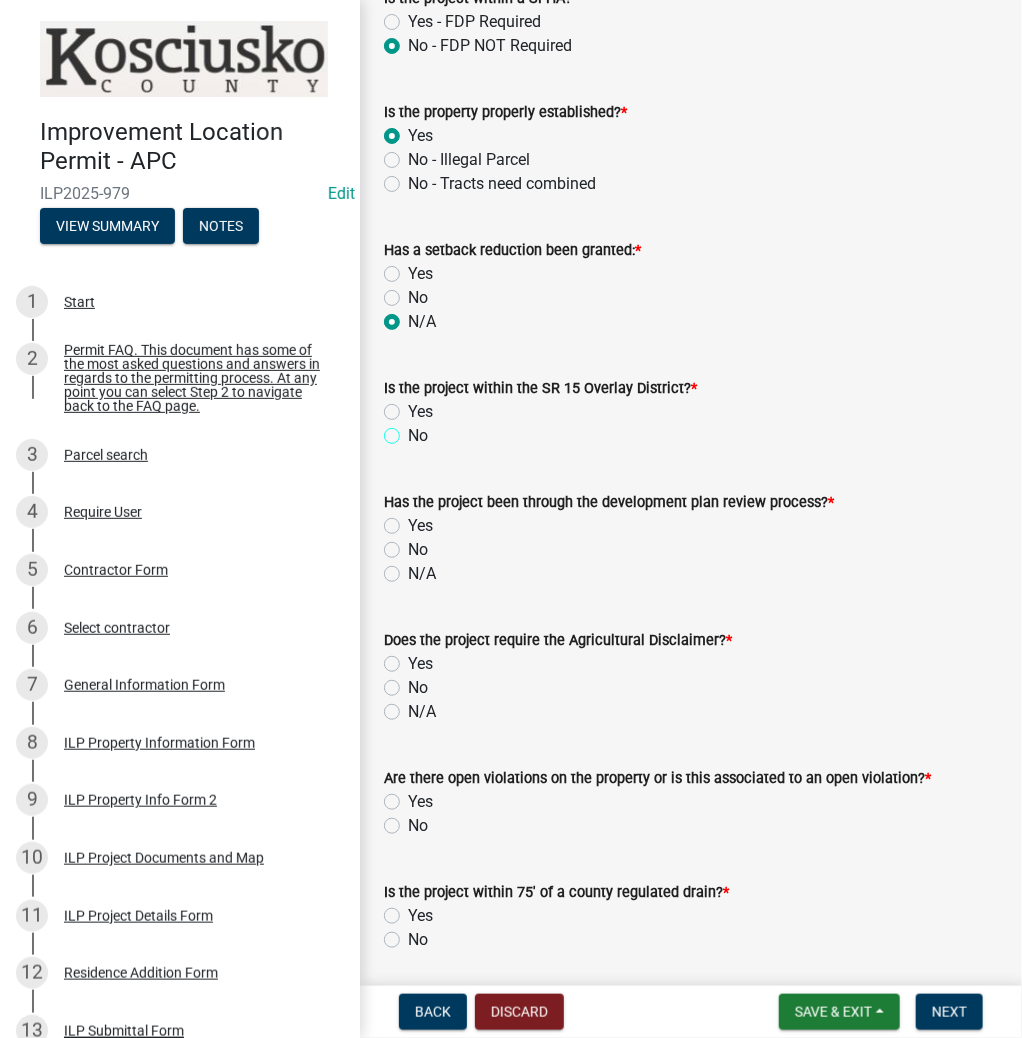 click on "No" at bounding box center (414, 430) 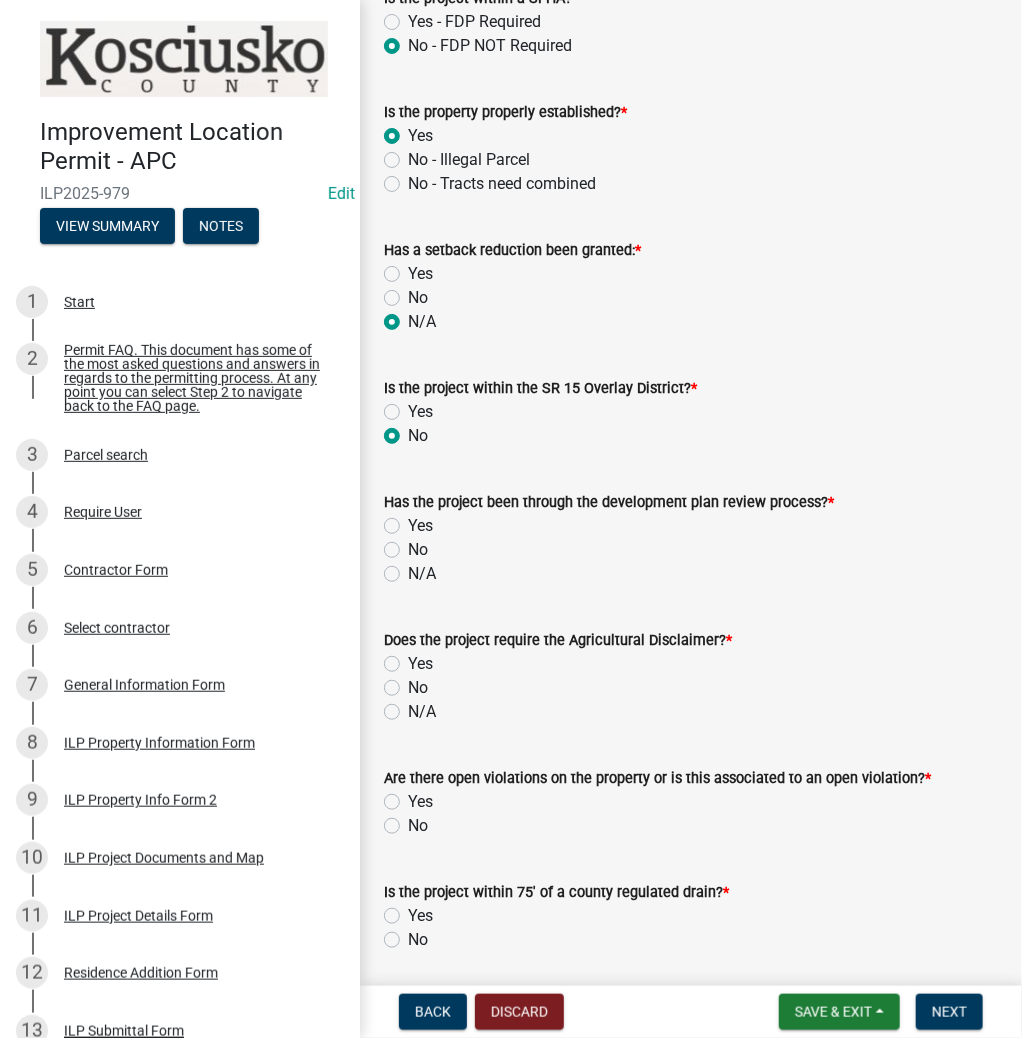 radio on "true" 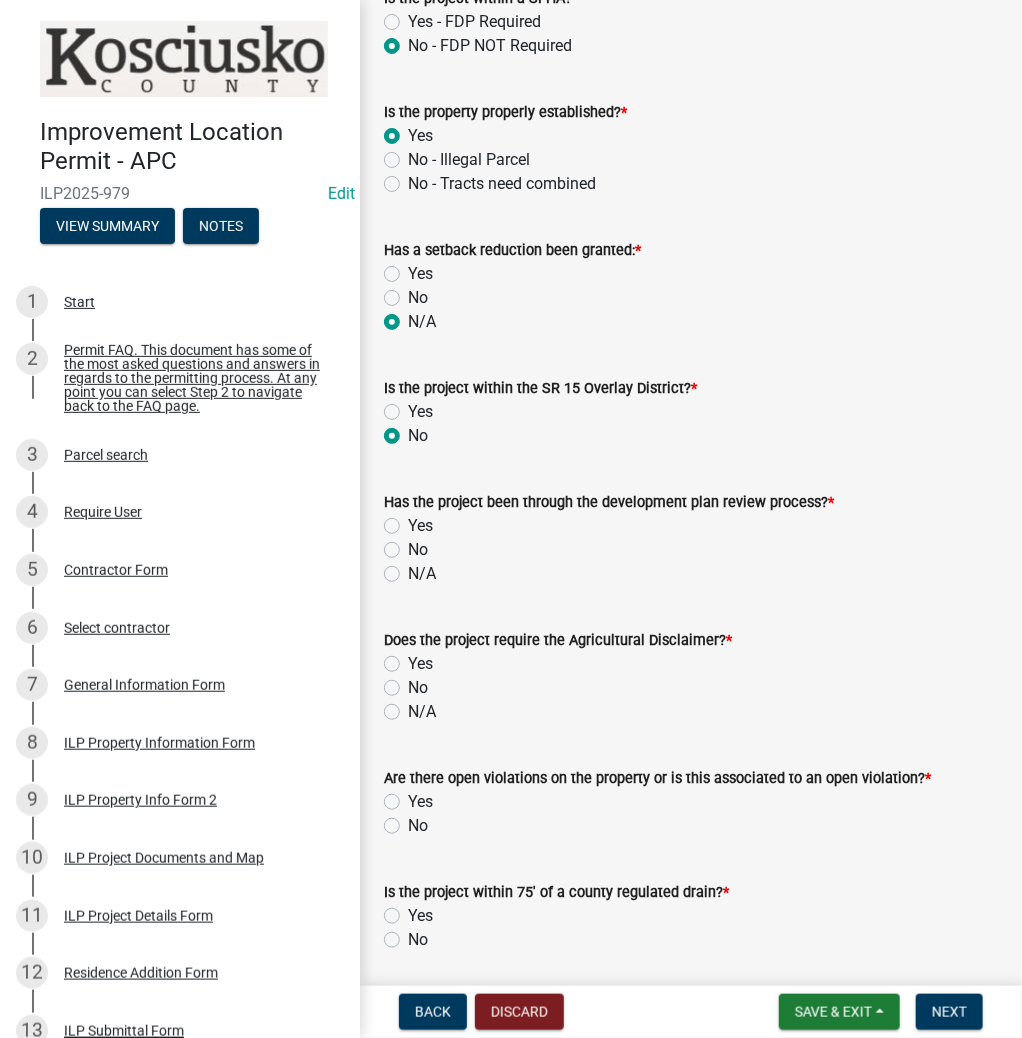 click on "N/A" 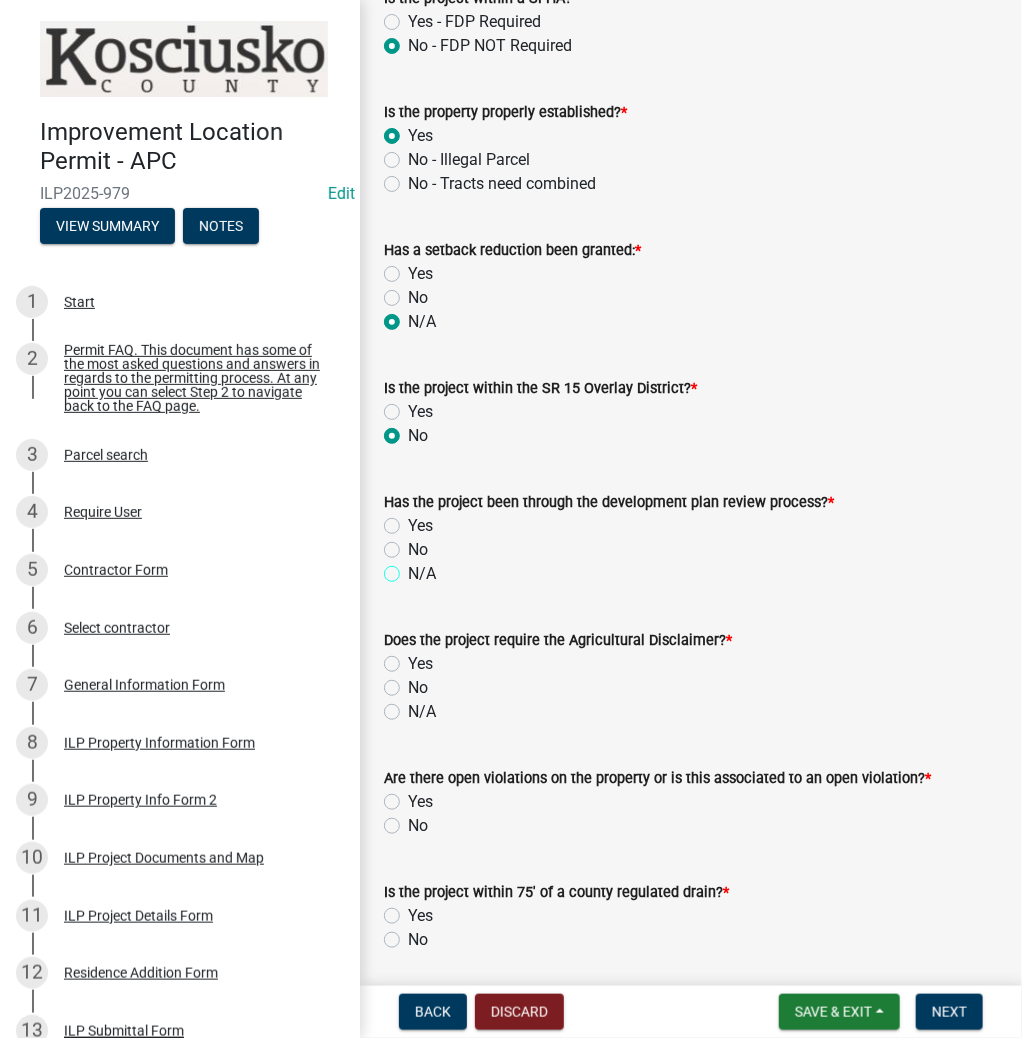 click on "N/A" at bounding box center (414, 568) 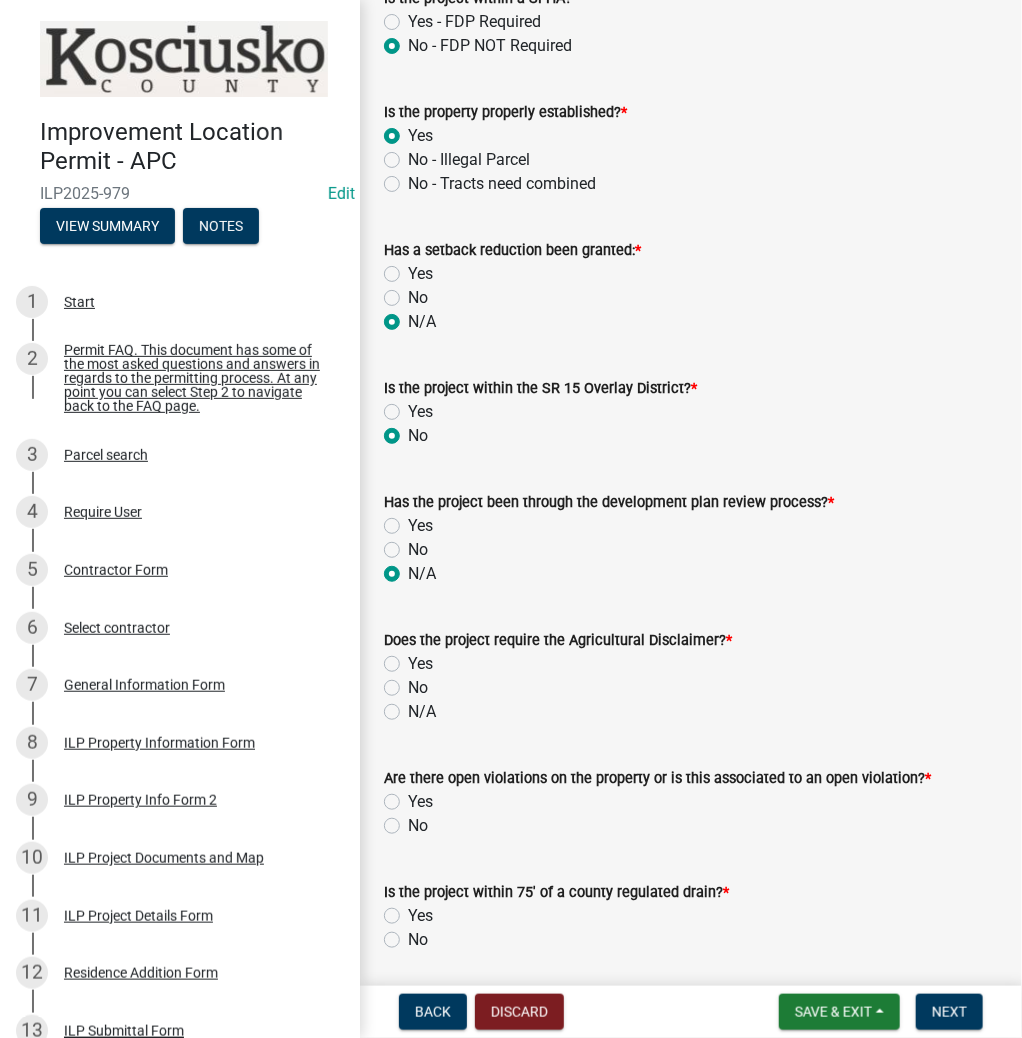 radio on "true" 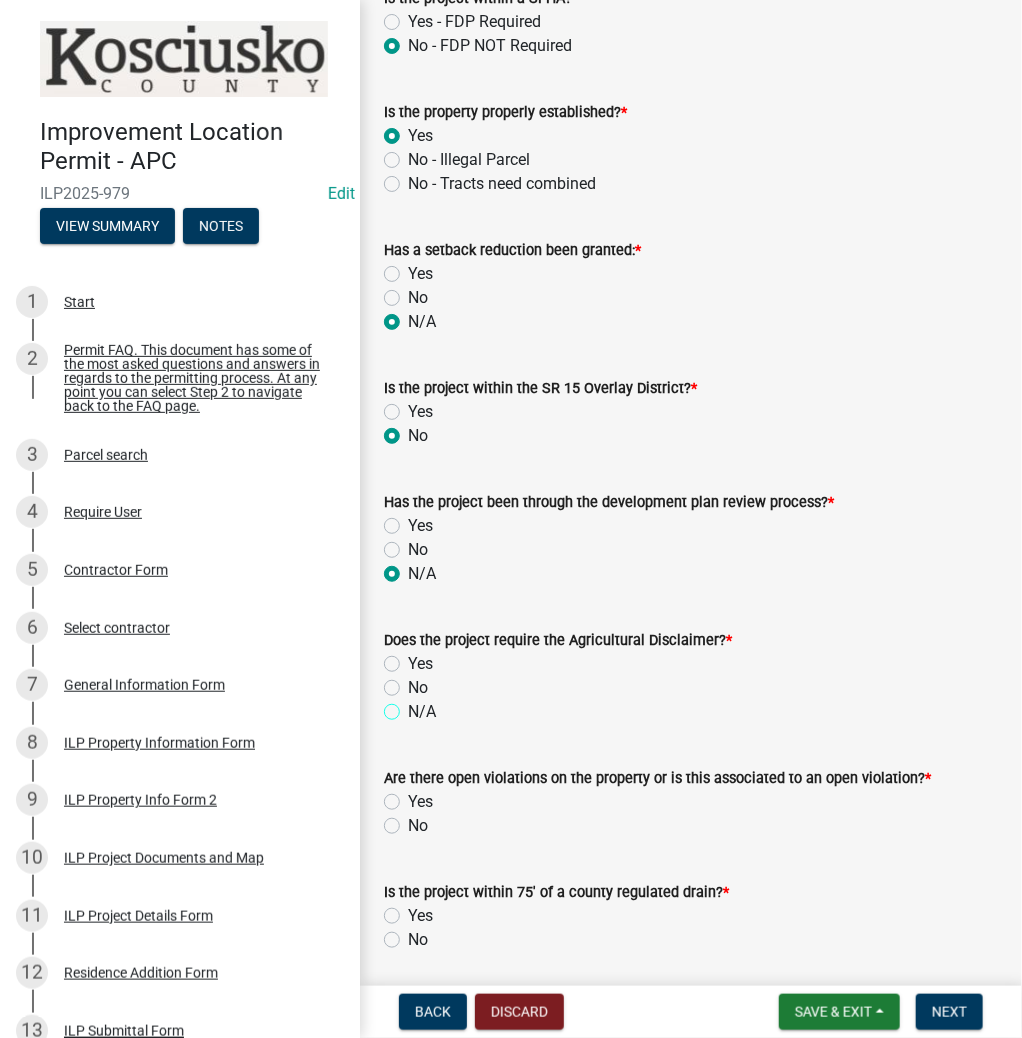 click on "N/A" at bounding box center (414, 706) 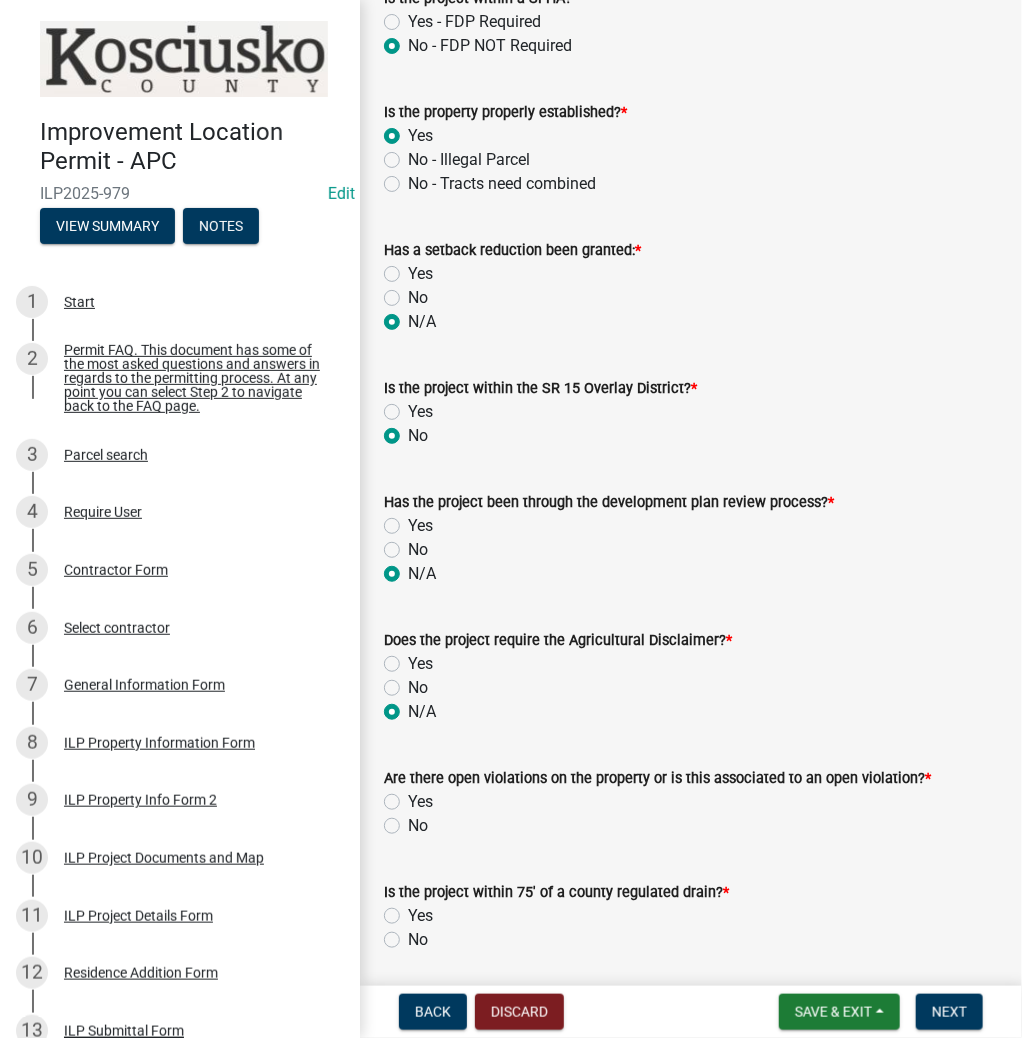 radio on "true" 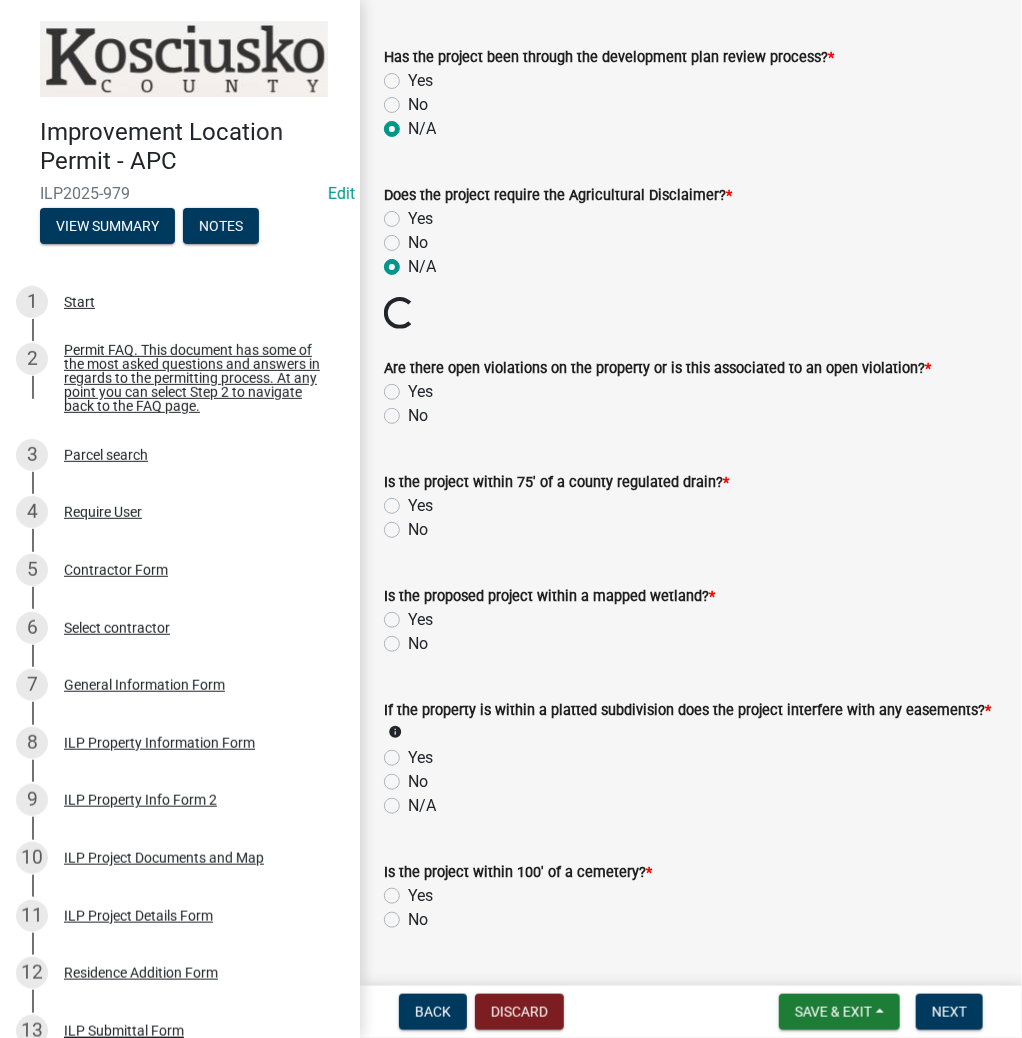 scroll, scrollTop: 1440, scrollLeft: 0, axis: vertical 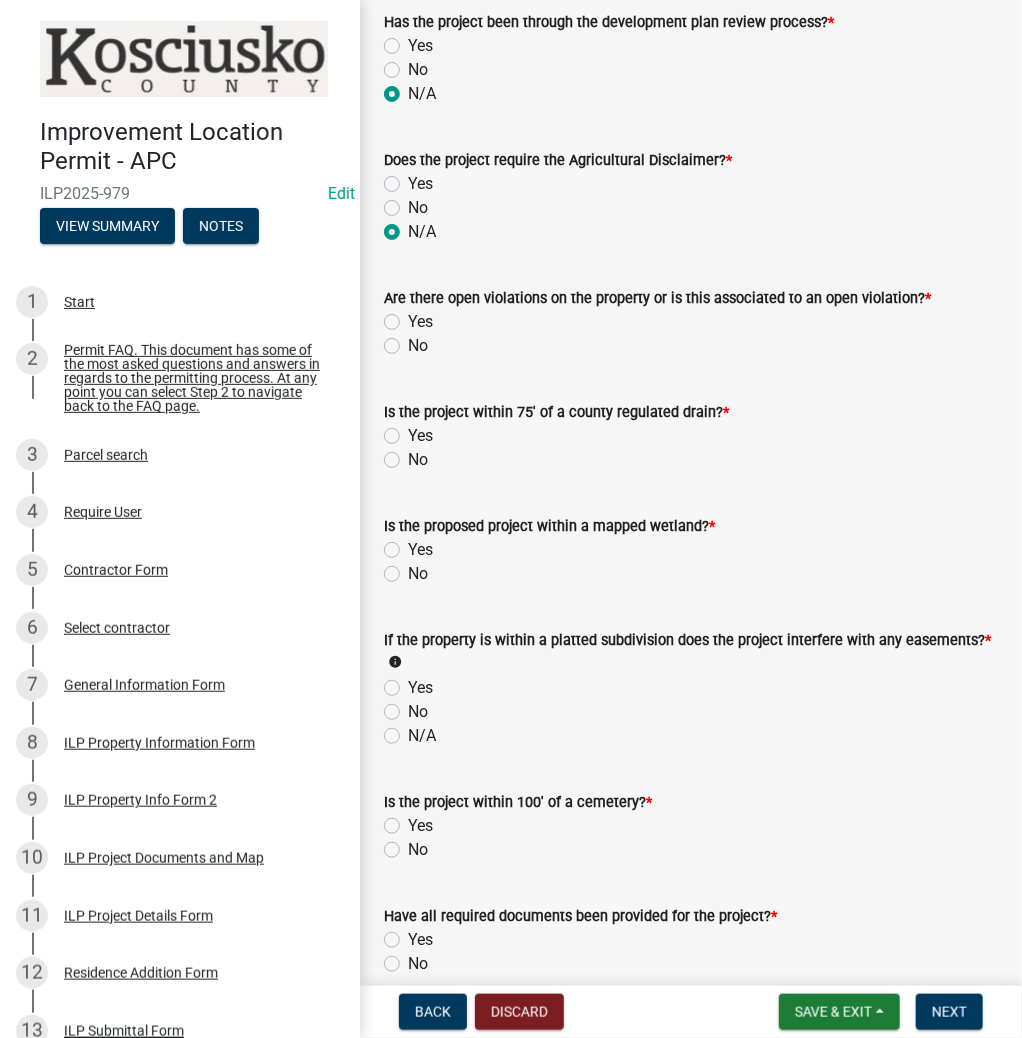 click on "No" 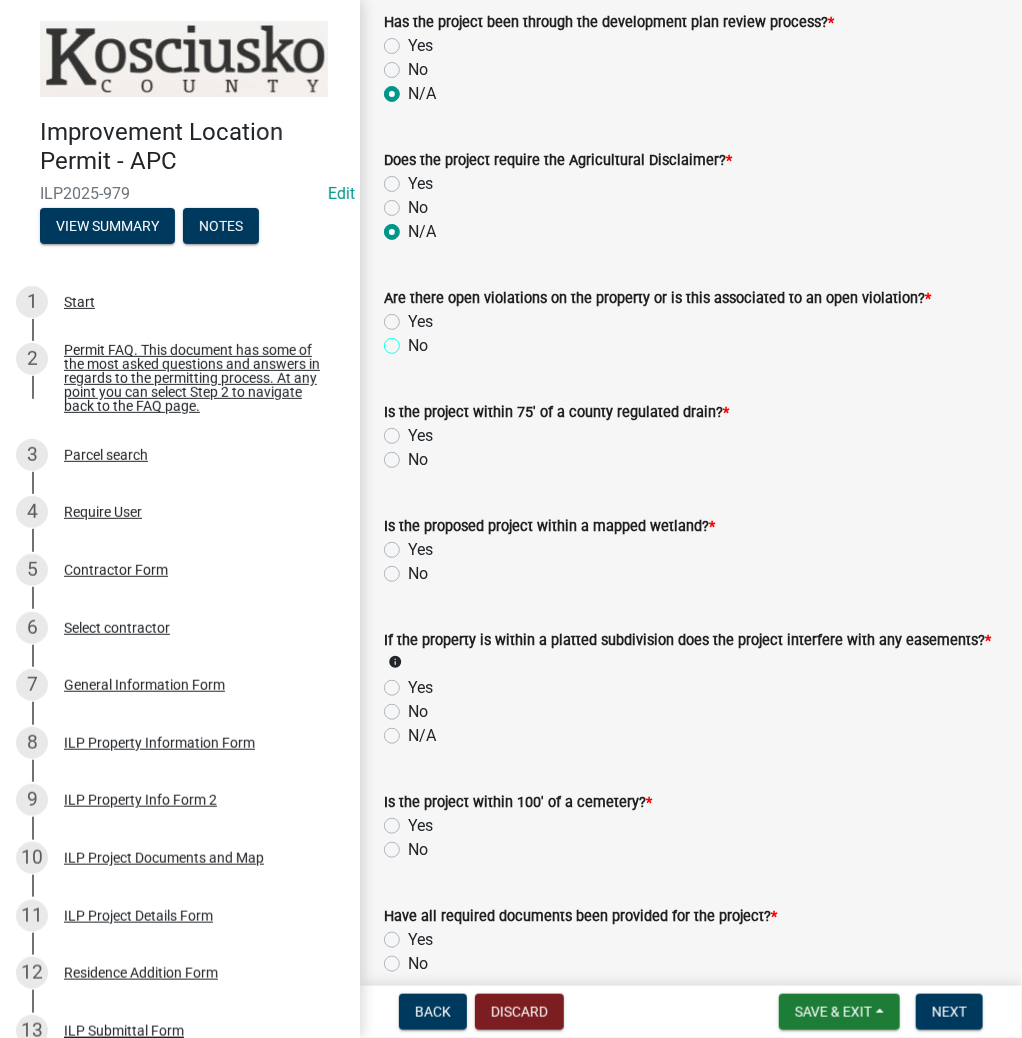 click on "No" at bounding box center [414, 340] 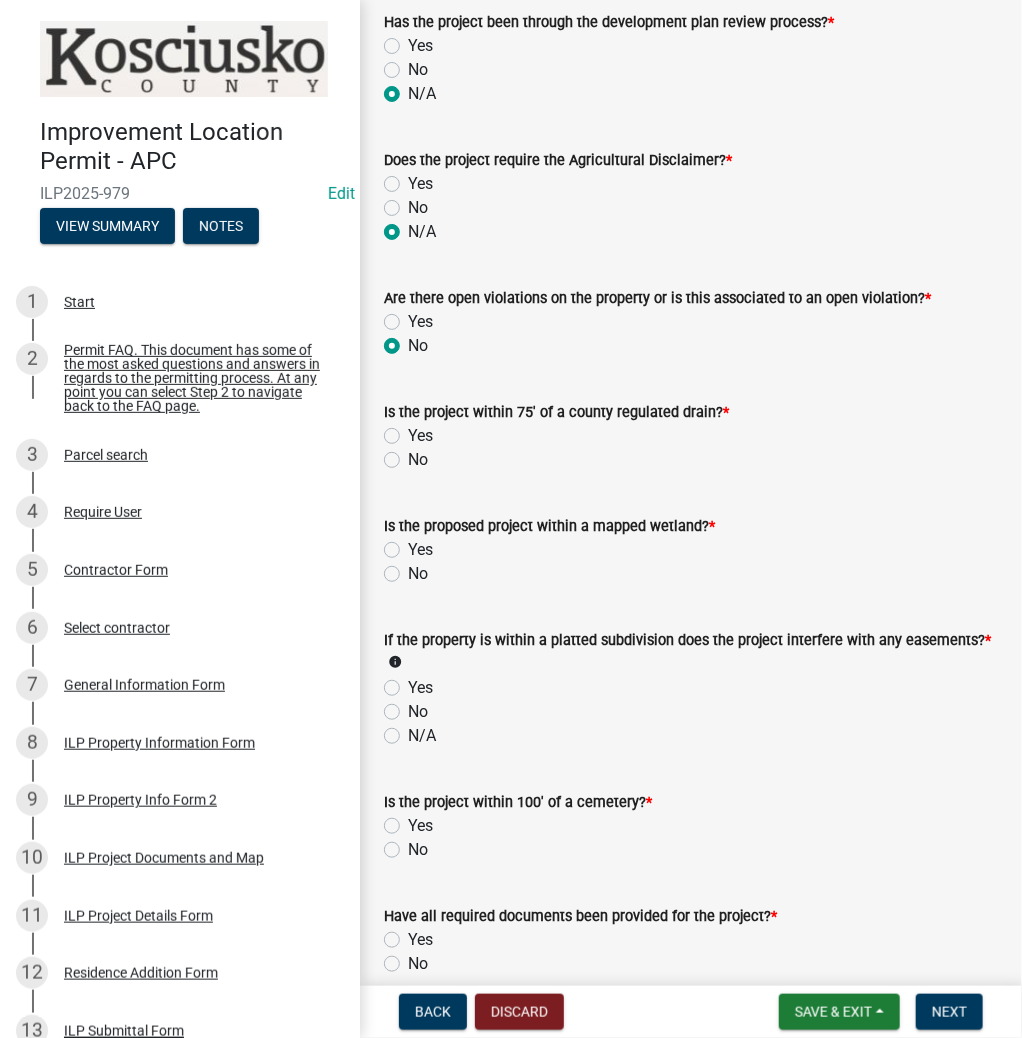 radio on "true" 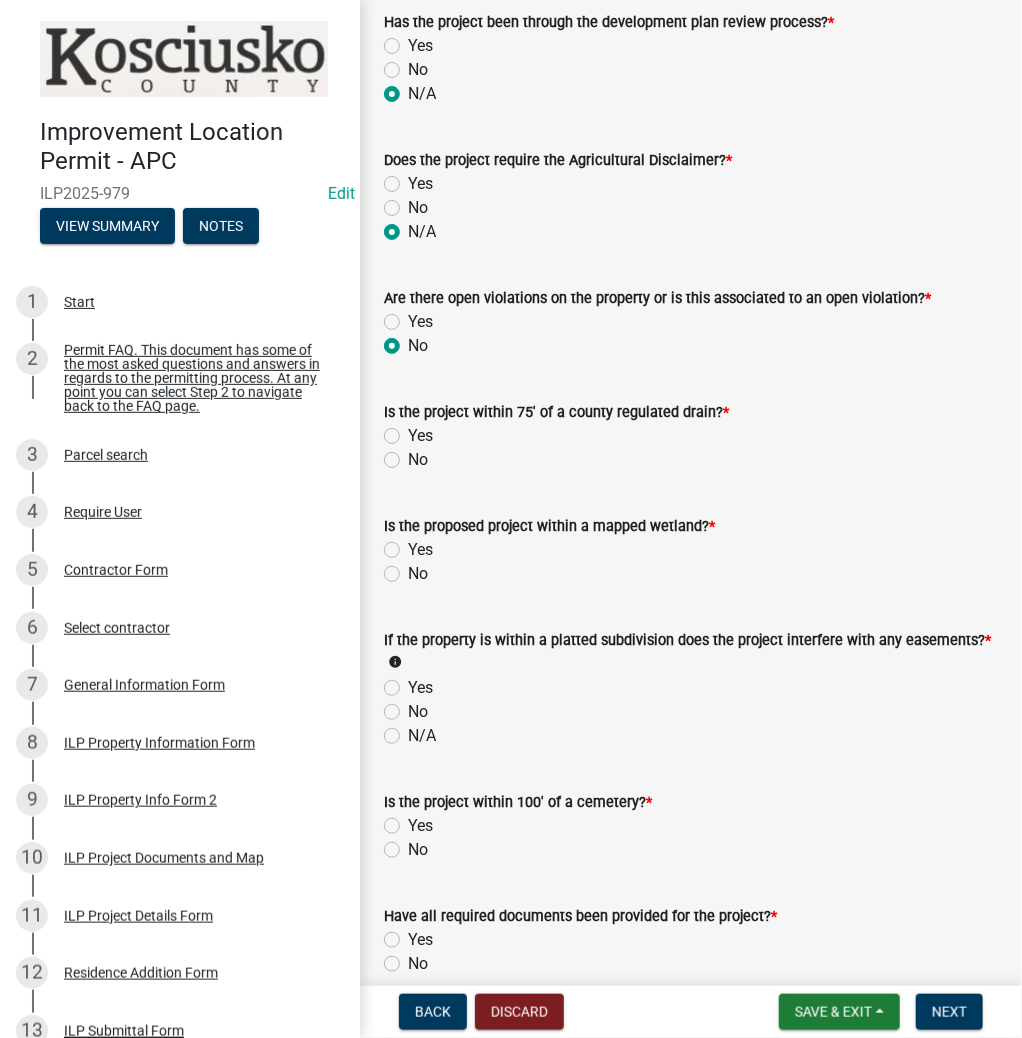 click on "No" 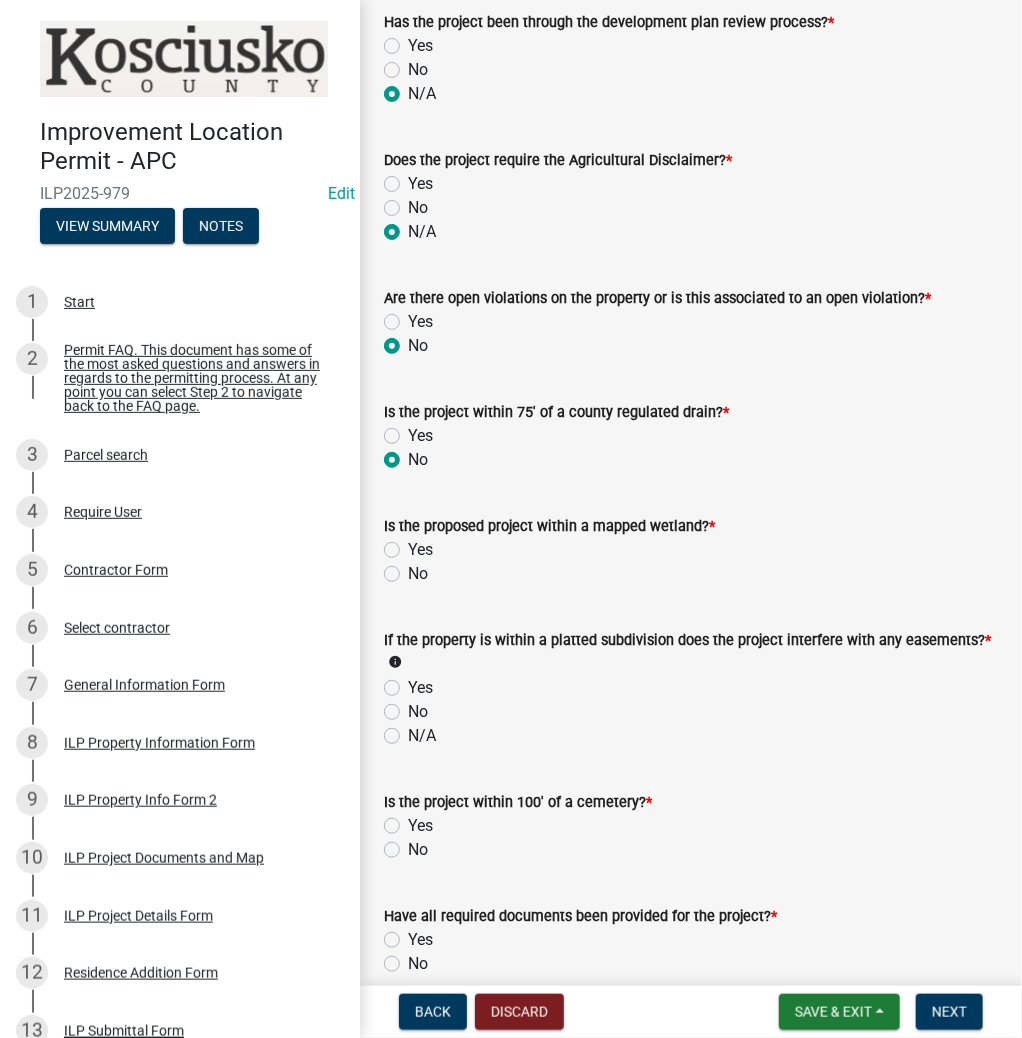 radio on "true" 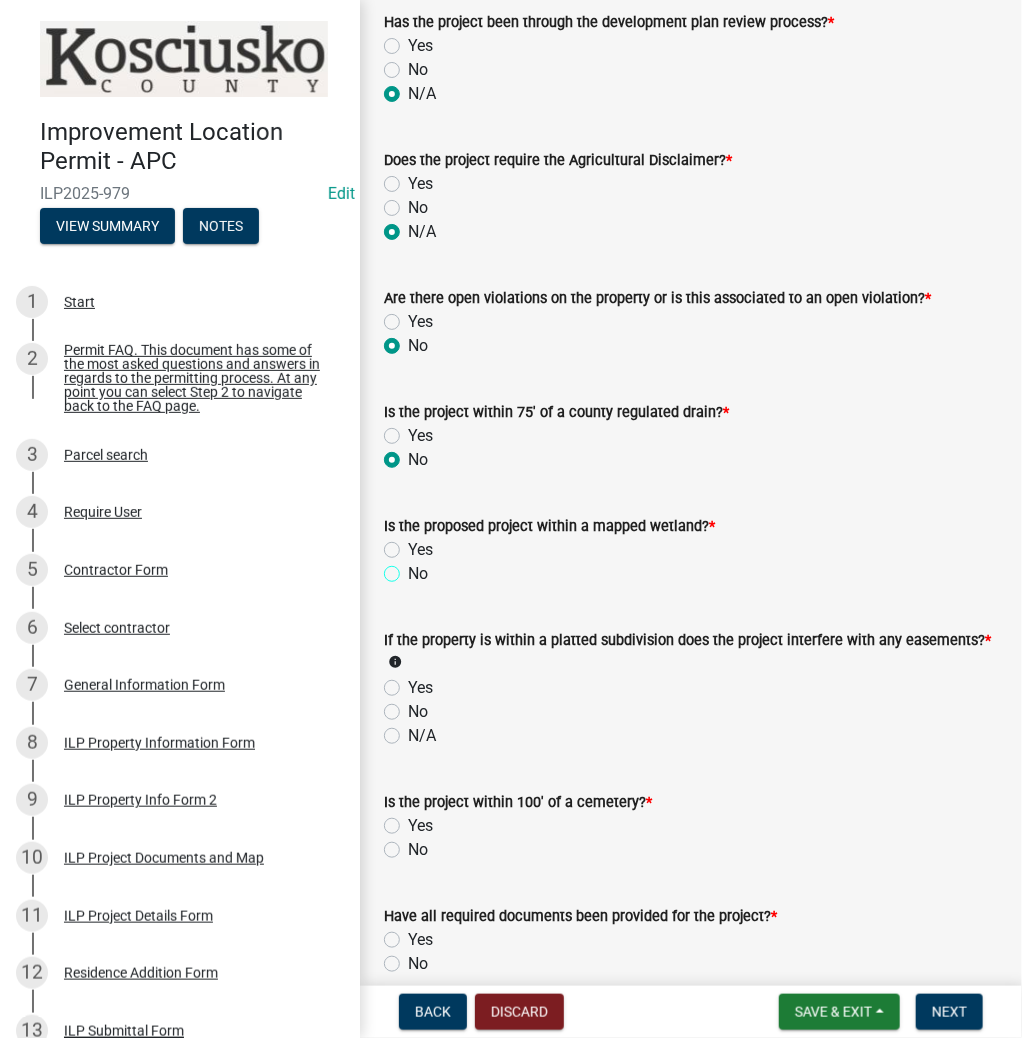 click on "No" at bounding box center [414, 568] 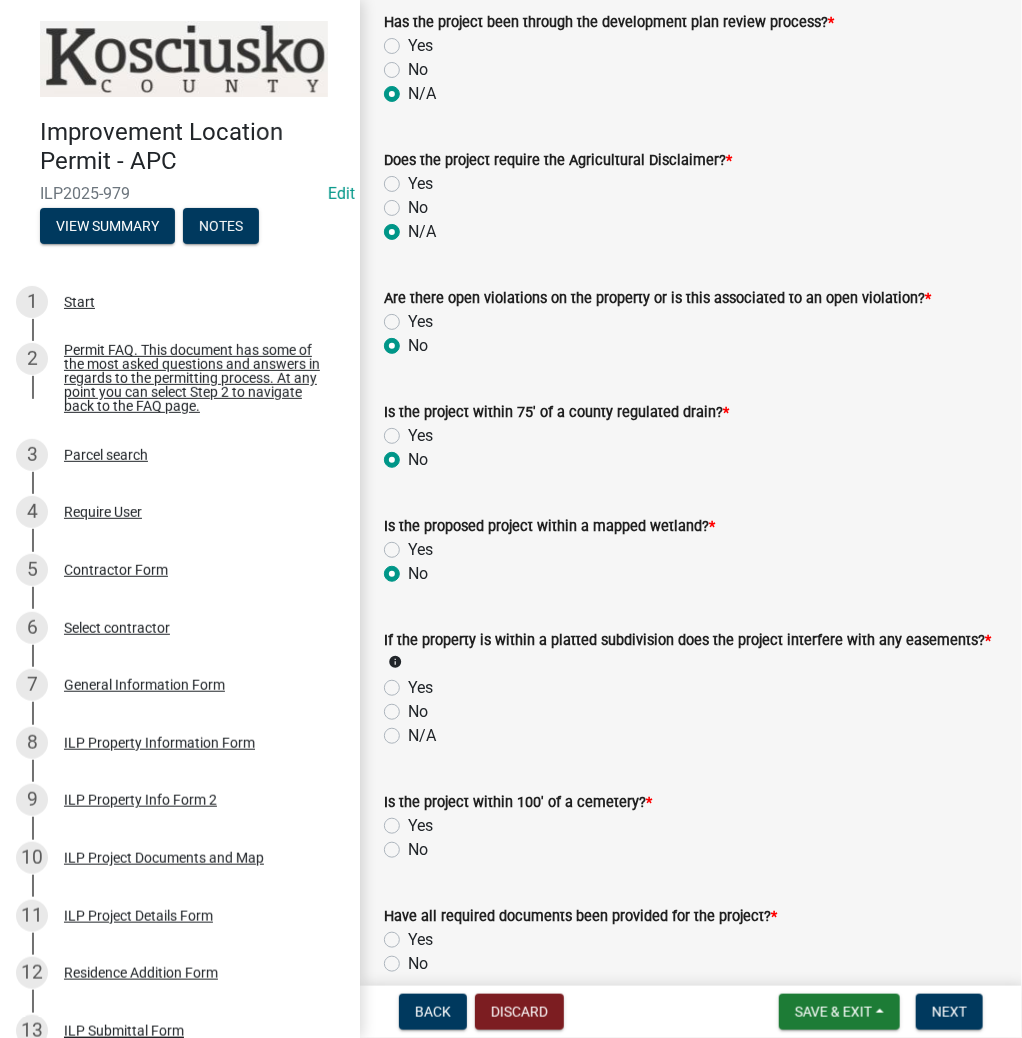 radio on "true" 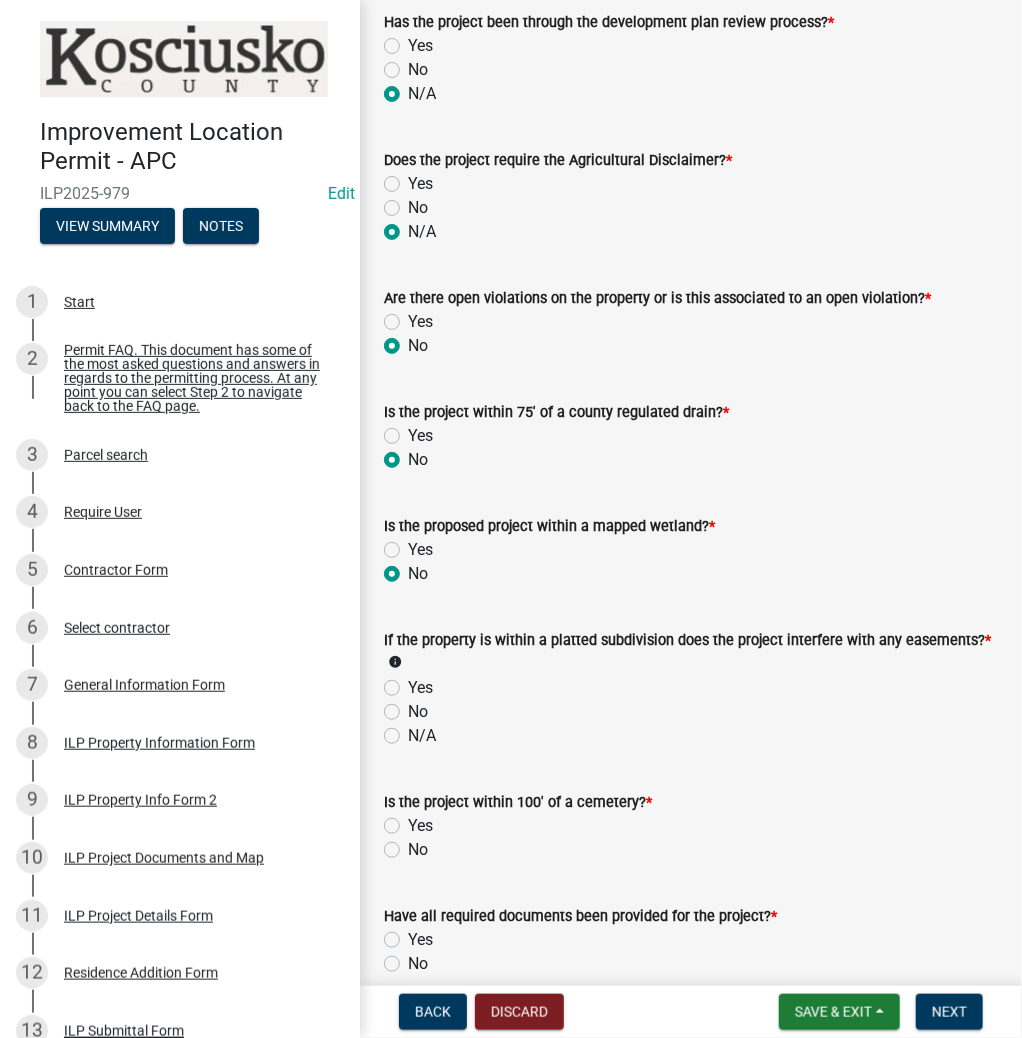 click on "No" 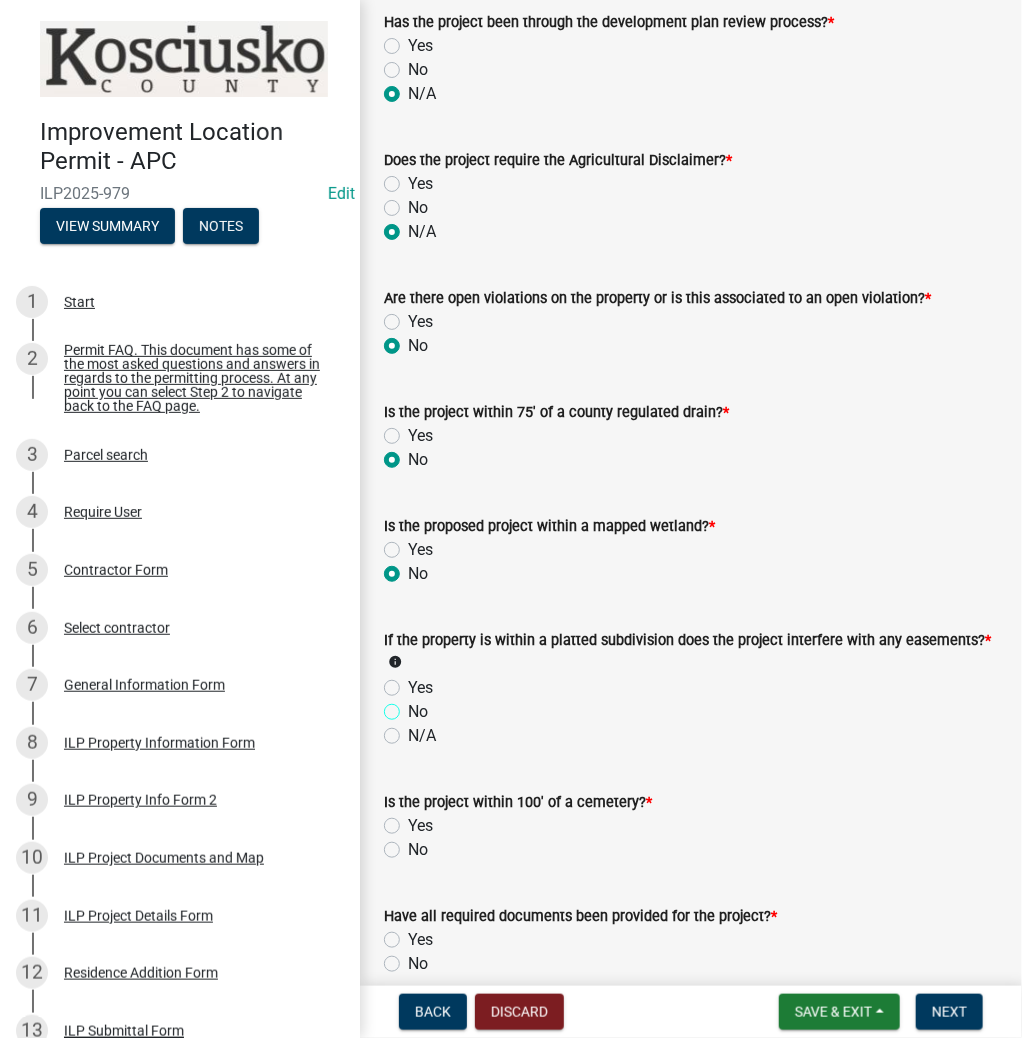 click on "No" at bounding box center (414, 706) 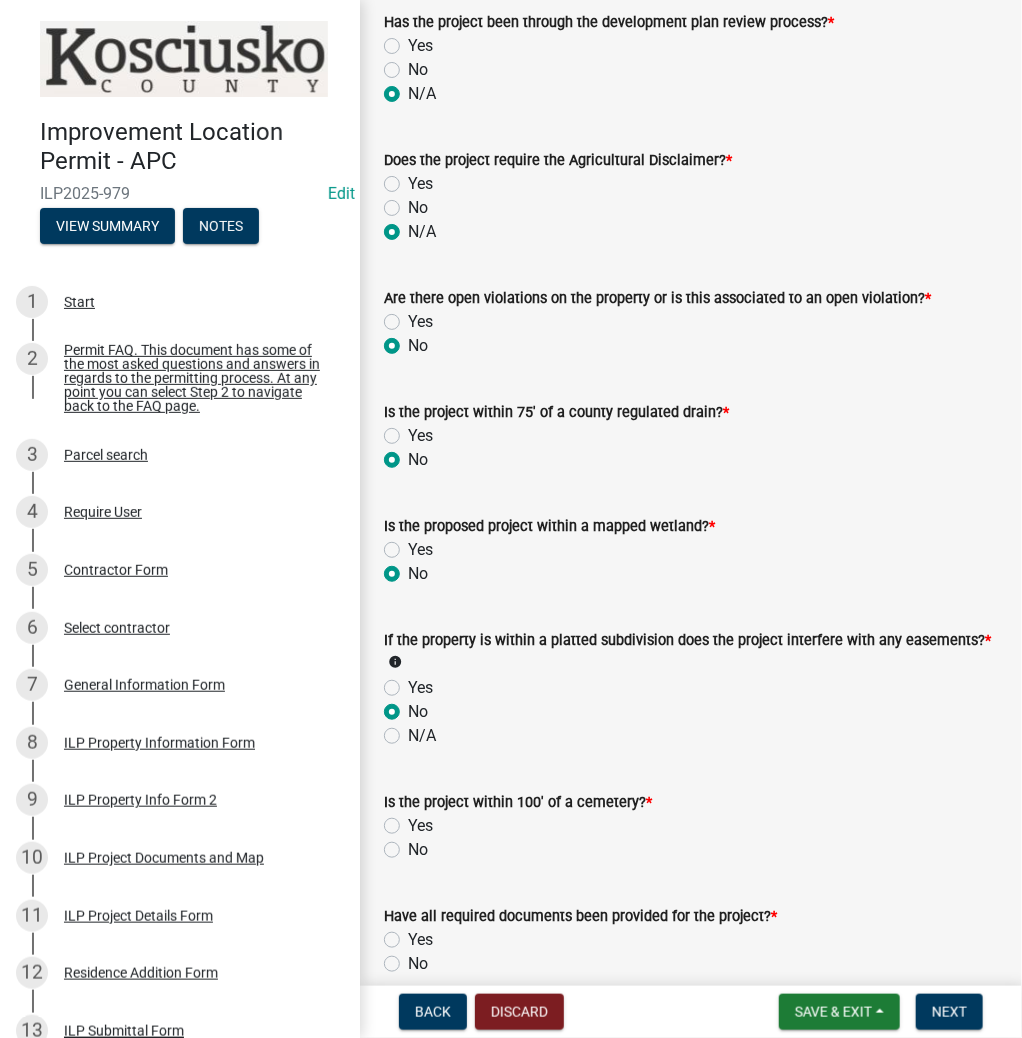radio on "true" 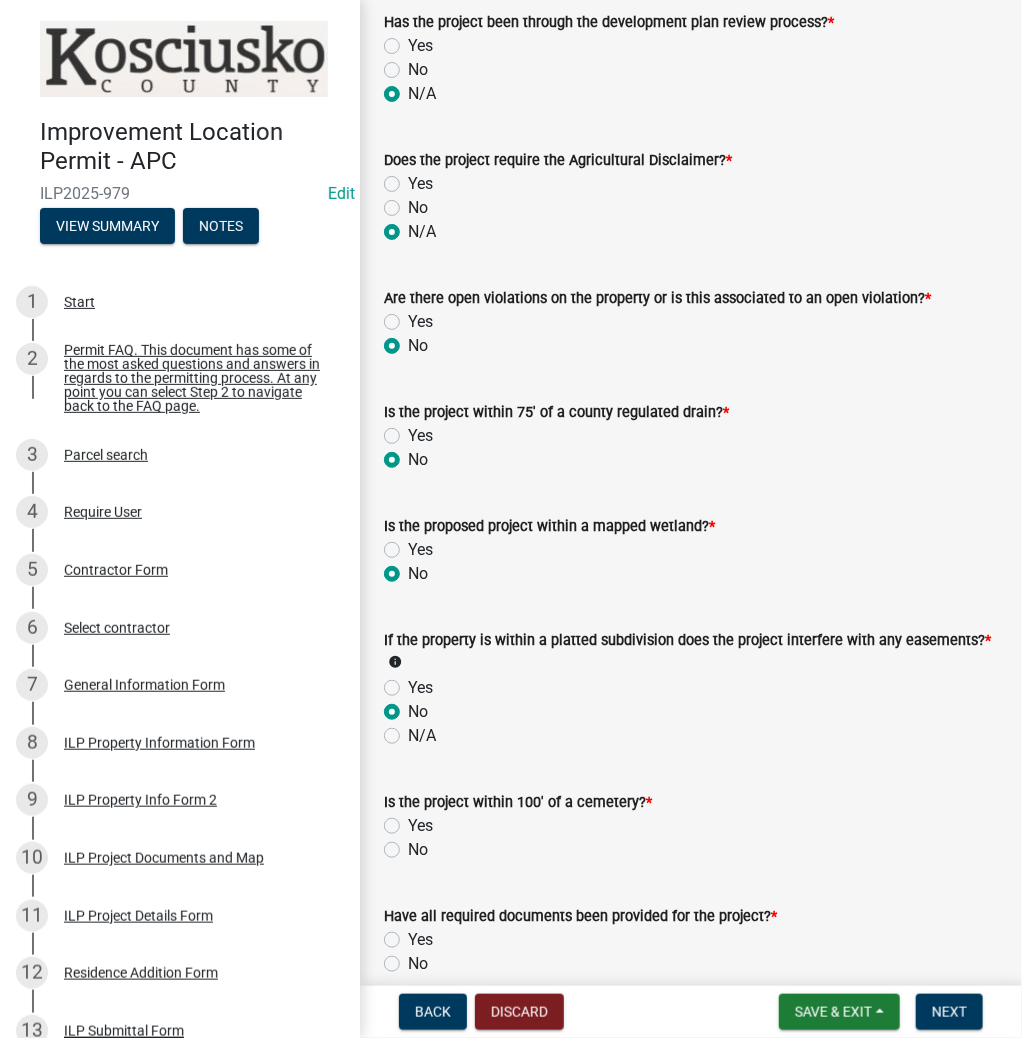 click on "No" 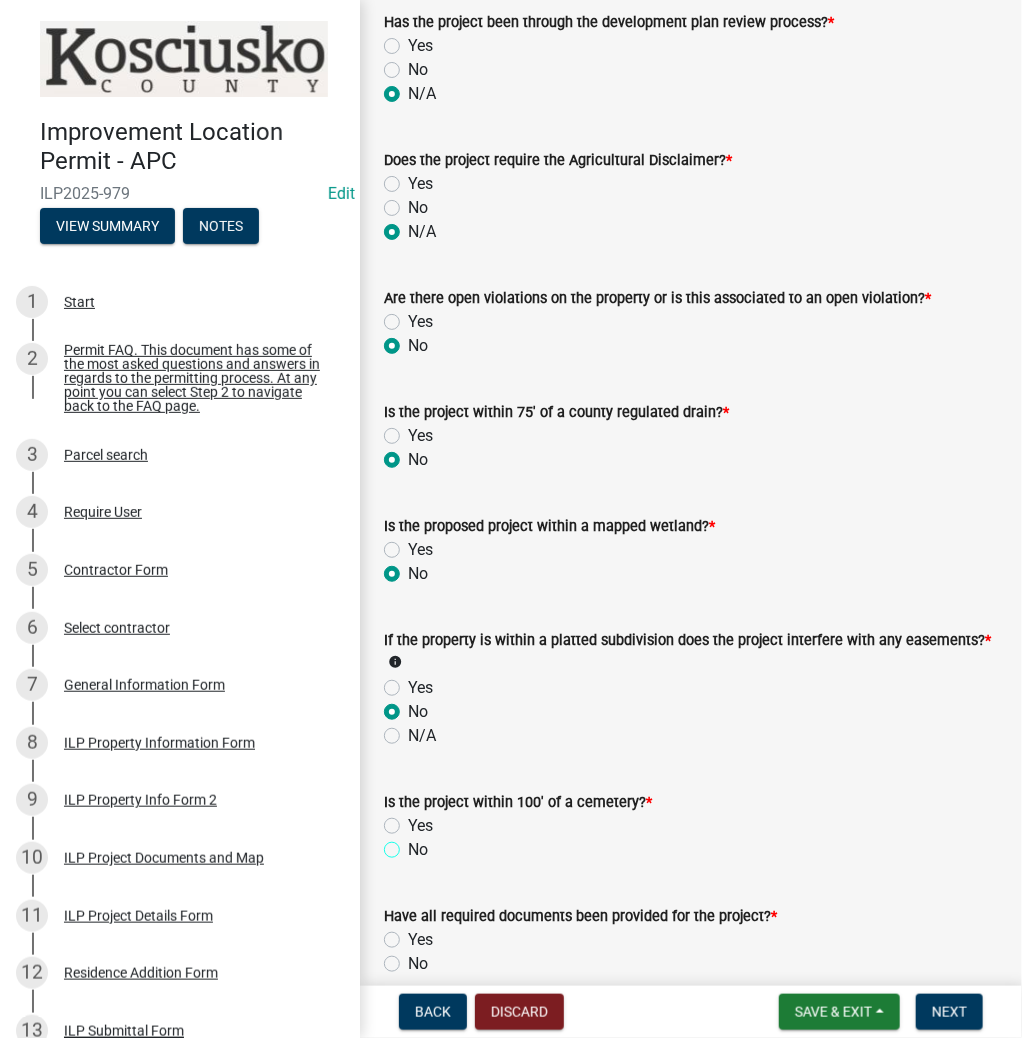 click on "No" at bounding box center [414, 844] 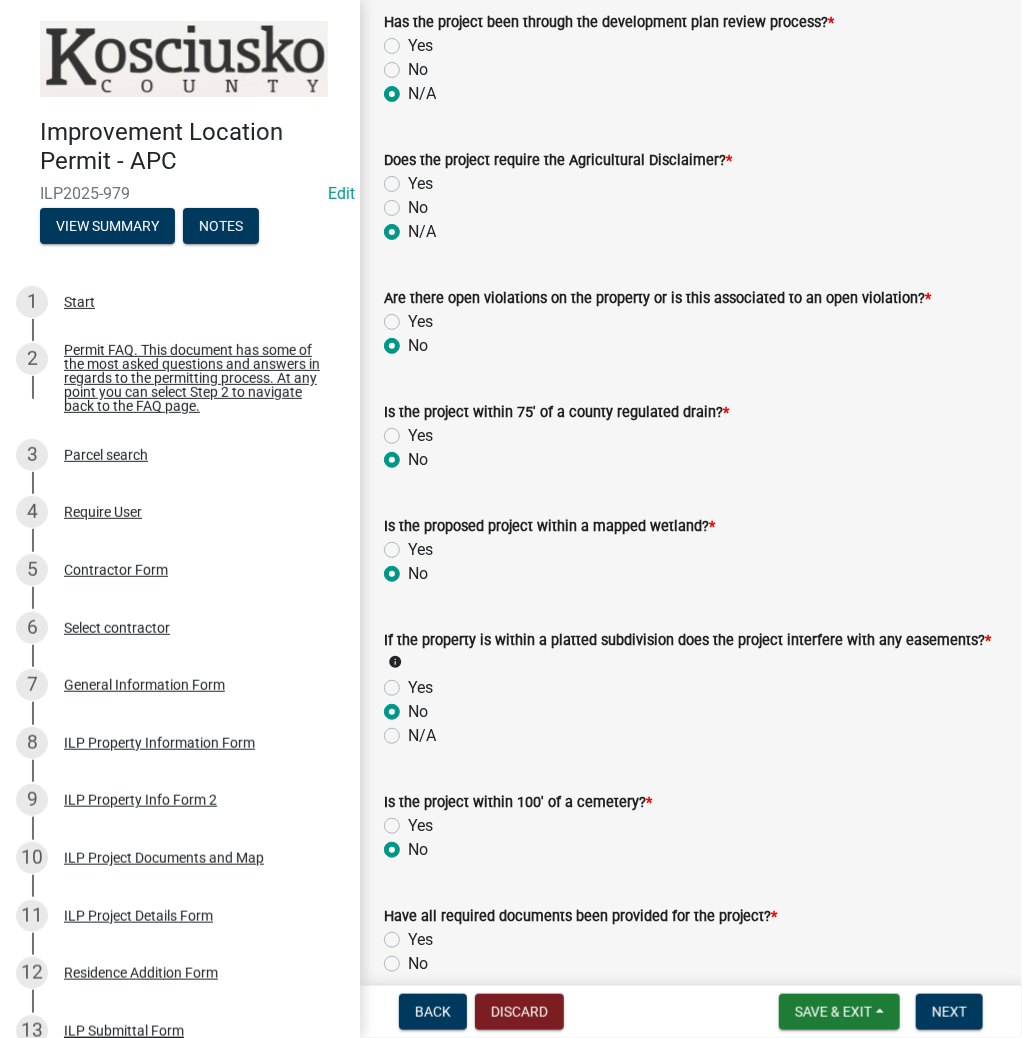 radio on "true" 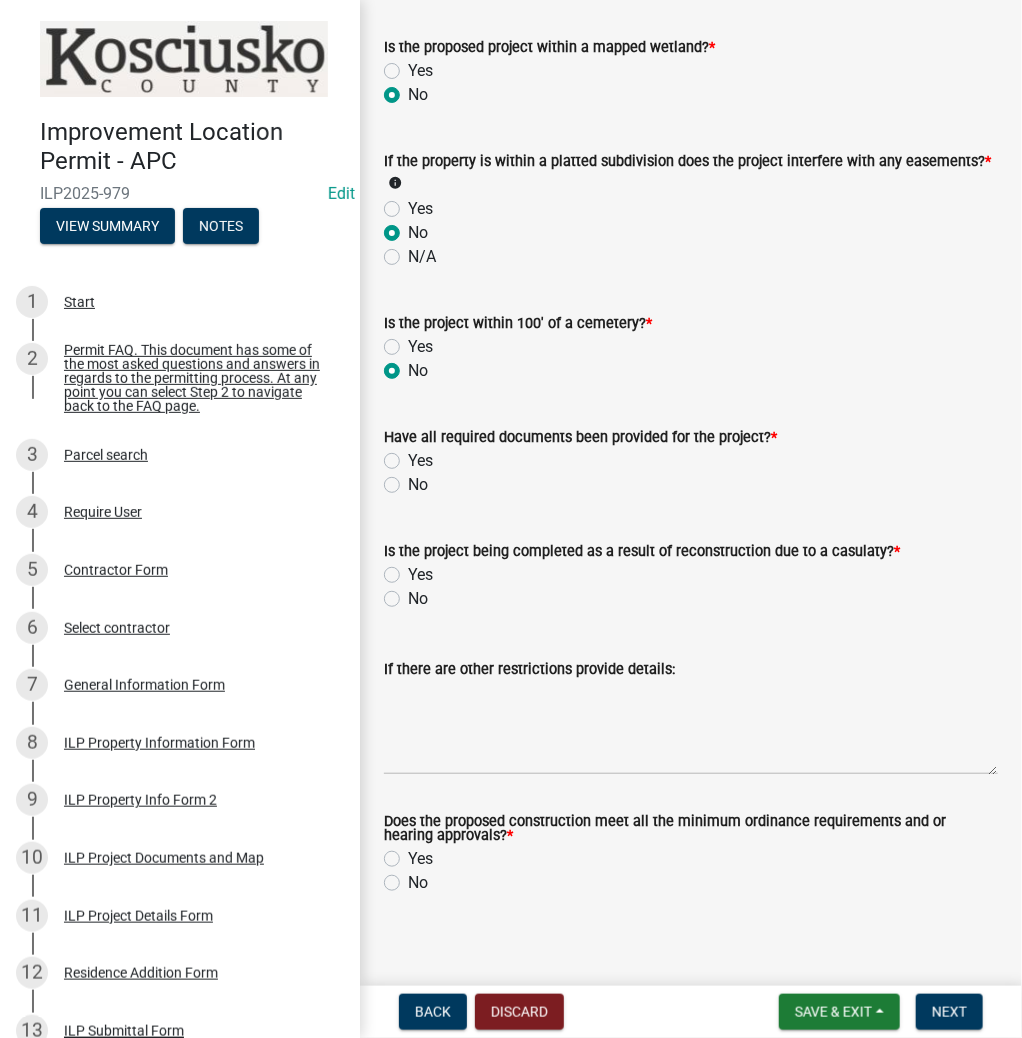 scroll, scrollTop: 1920, scrollLeft: 0, axis: vertical 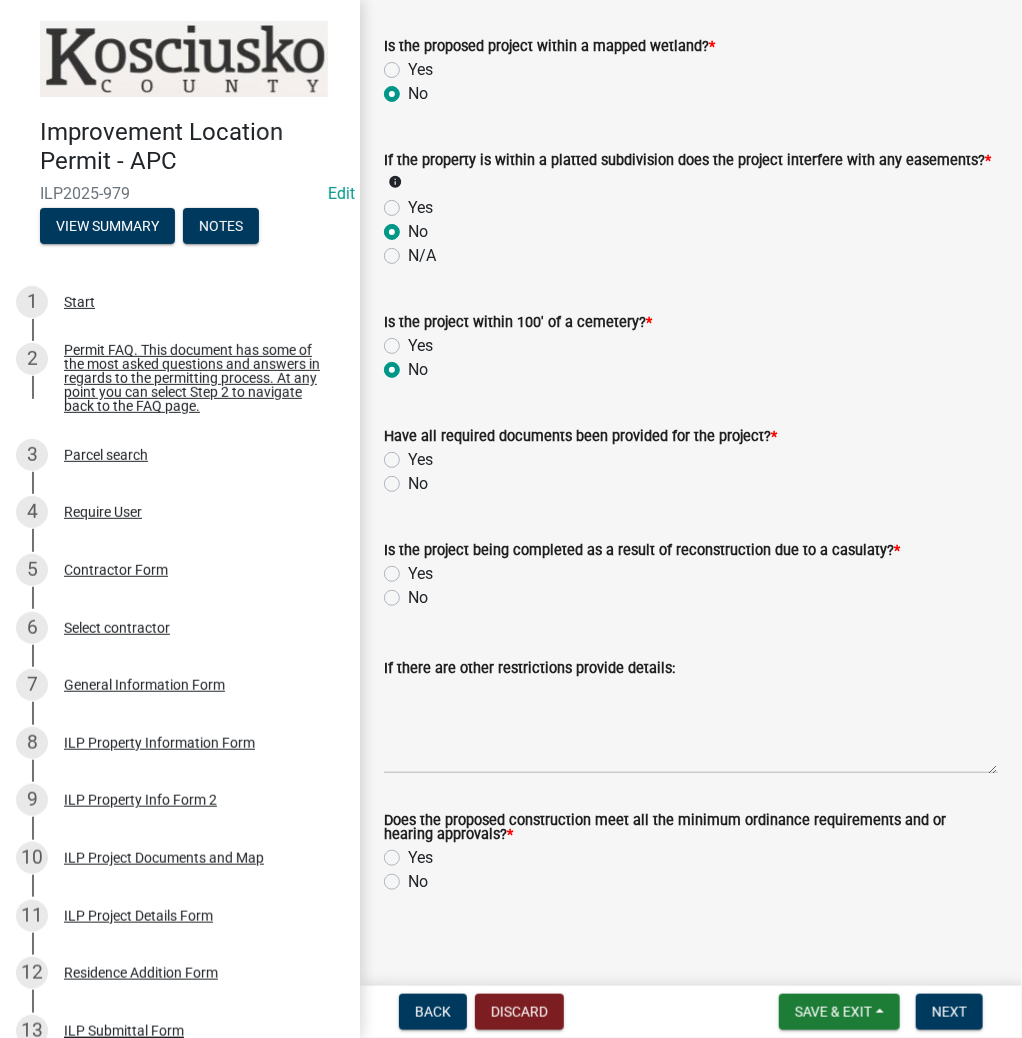 click on "Yes" 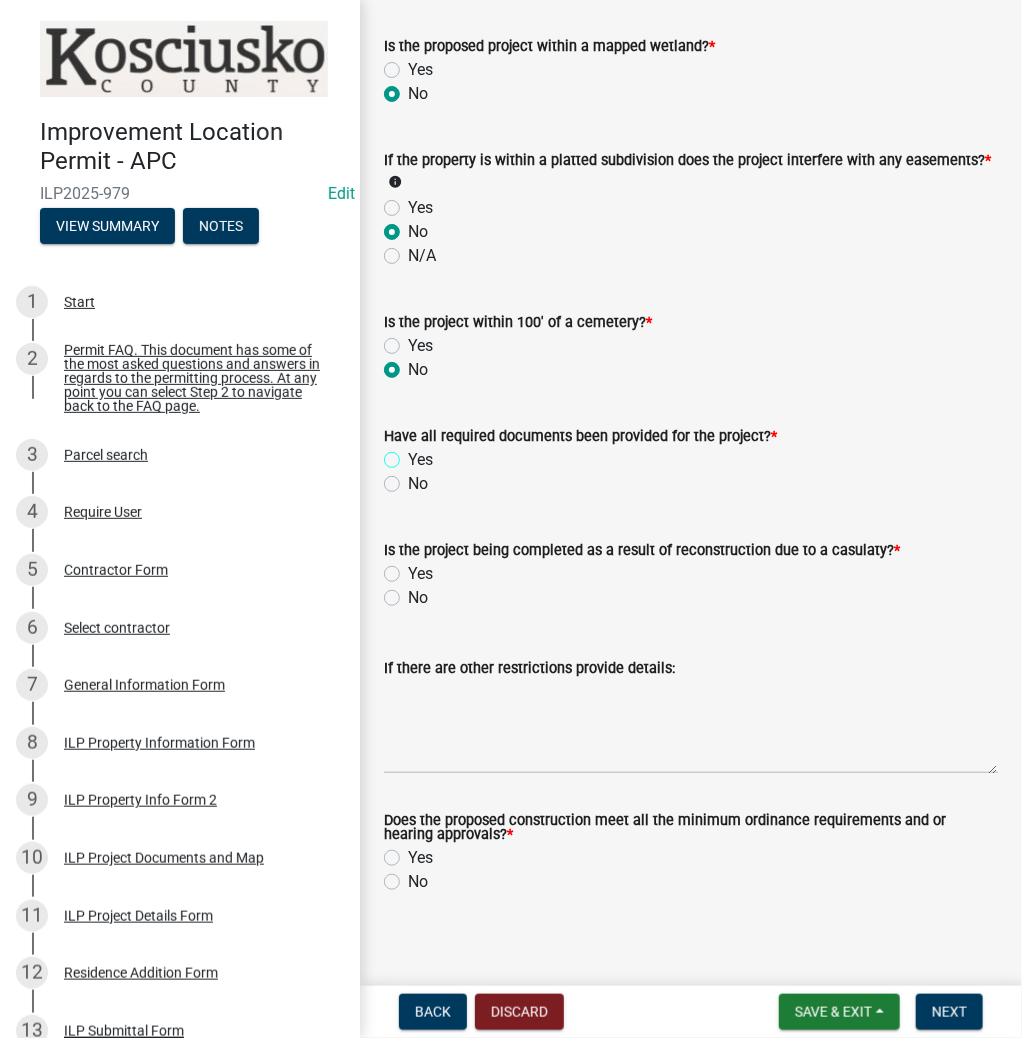 click on "Yes" at bounding box center (414, 454) 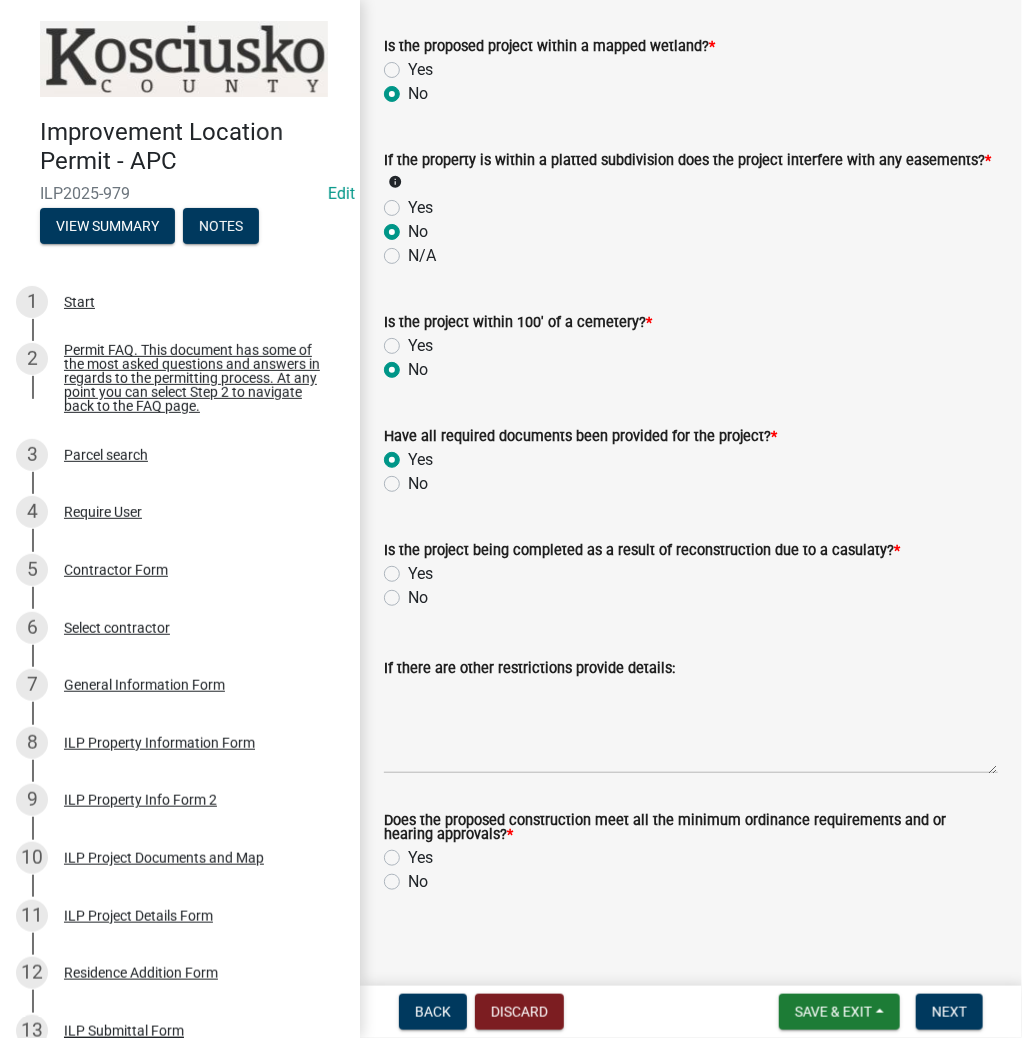 radio on "true" 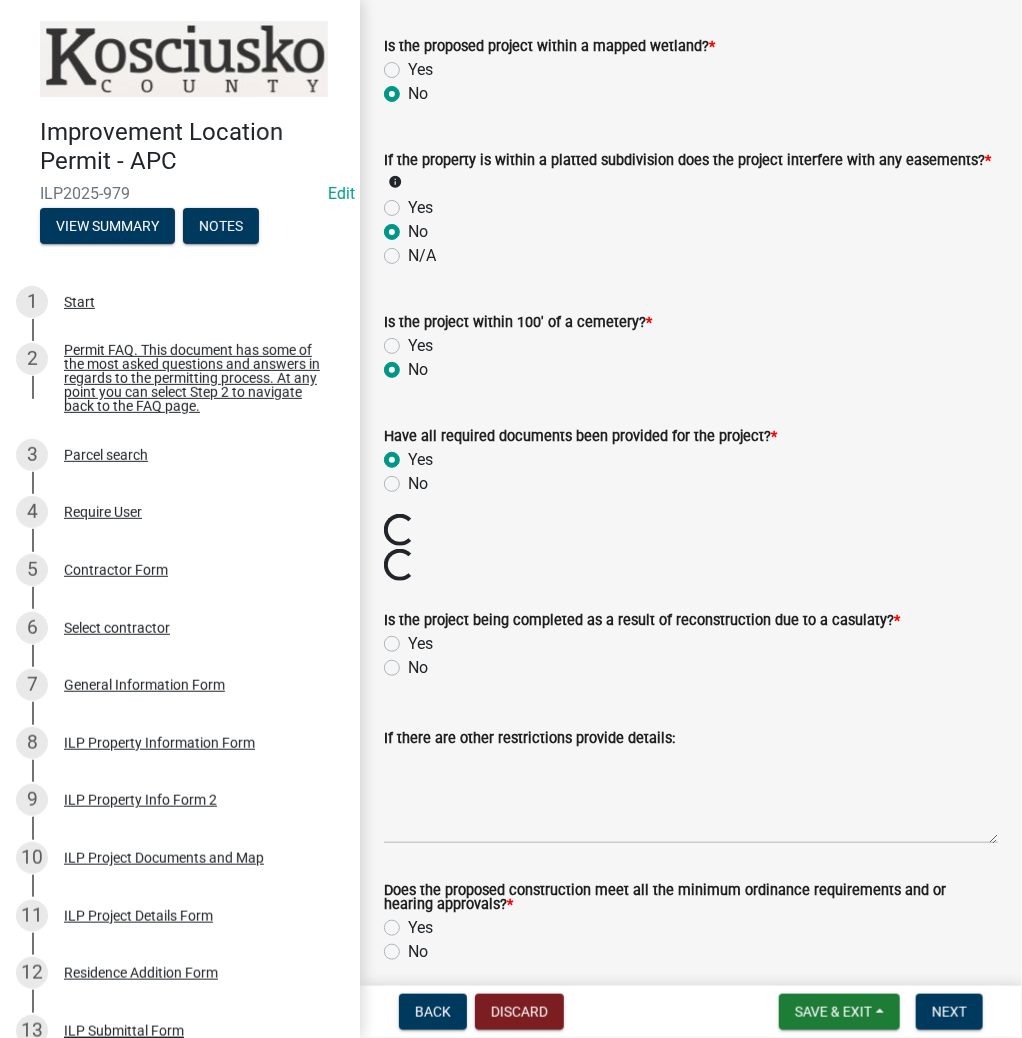click on "No" 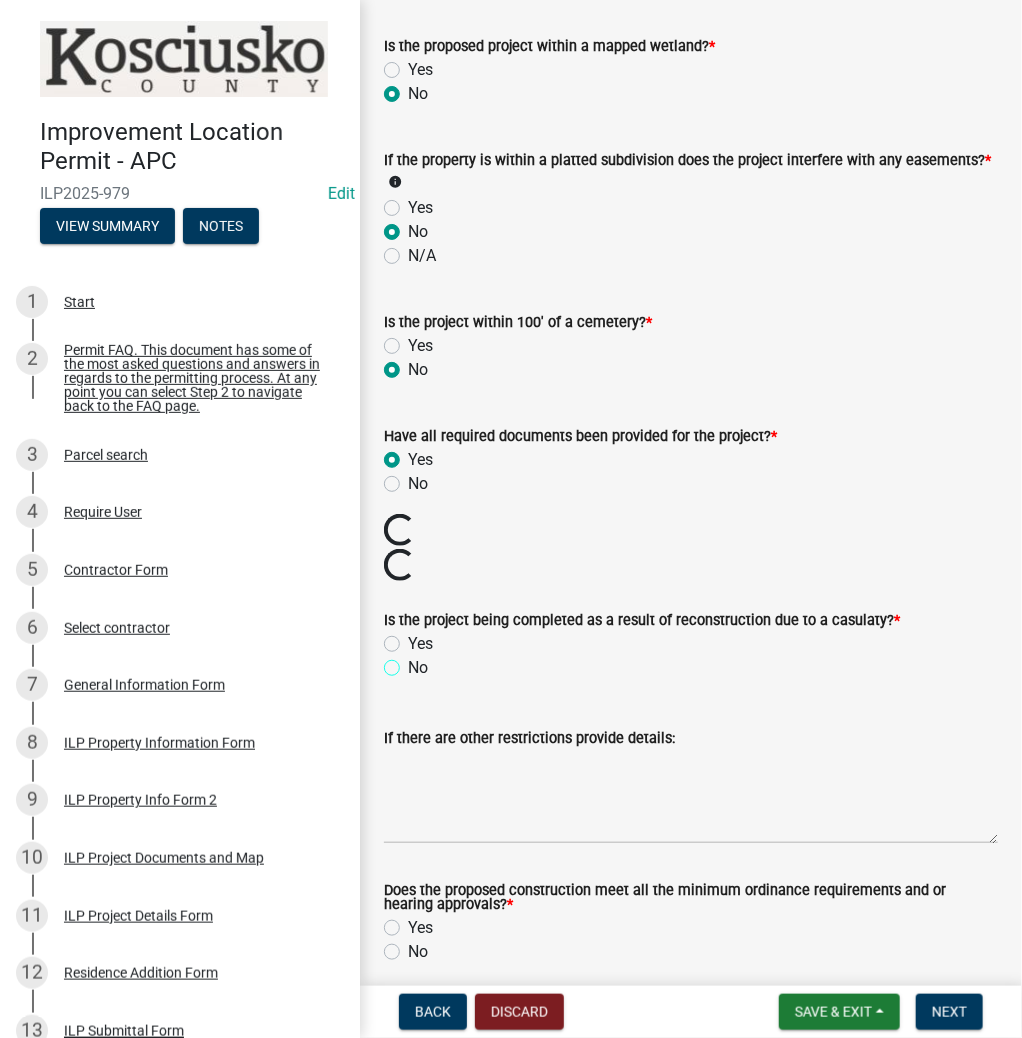 click on "No" at bounding box center (414, 662) 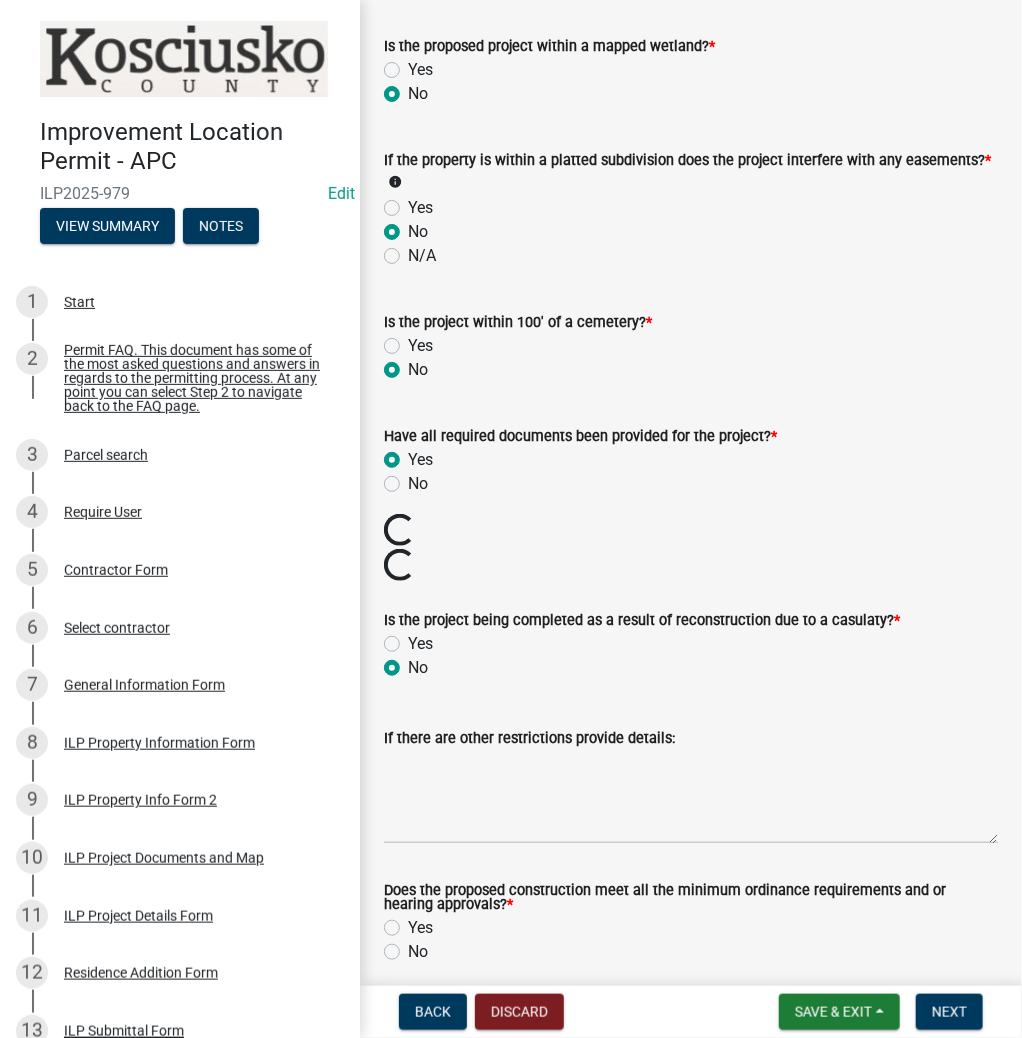 radio on "true" 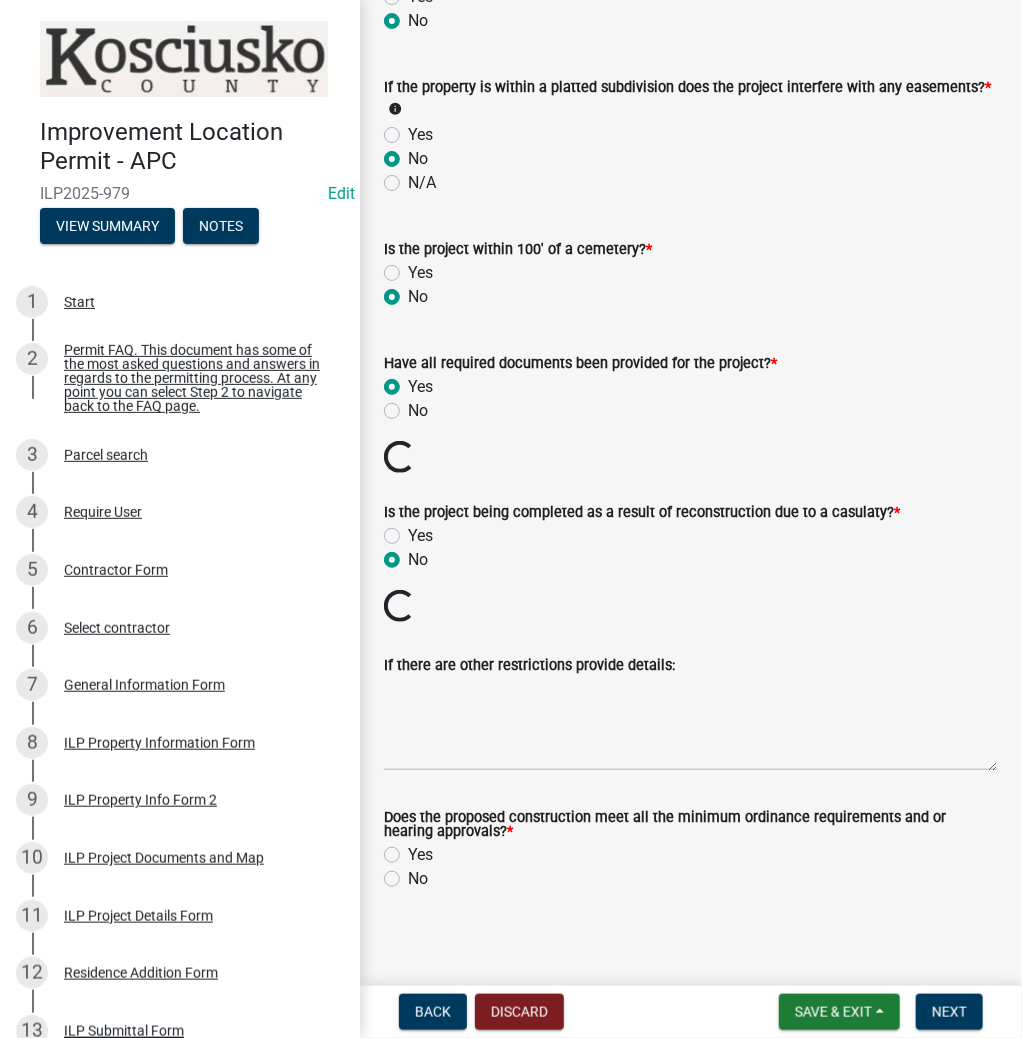 scroll, scrollTop: 1924, scrollLeft: 0, axis: vertical 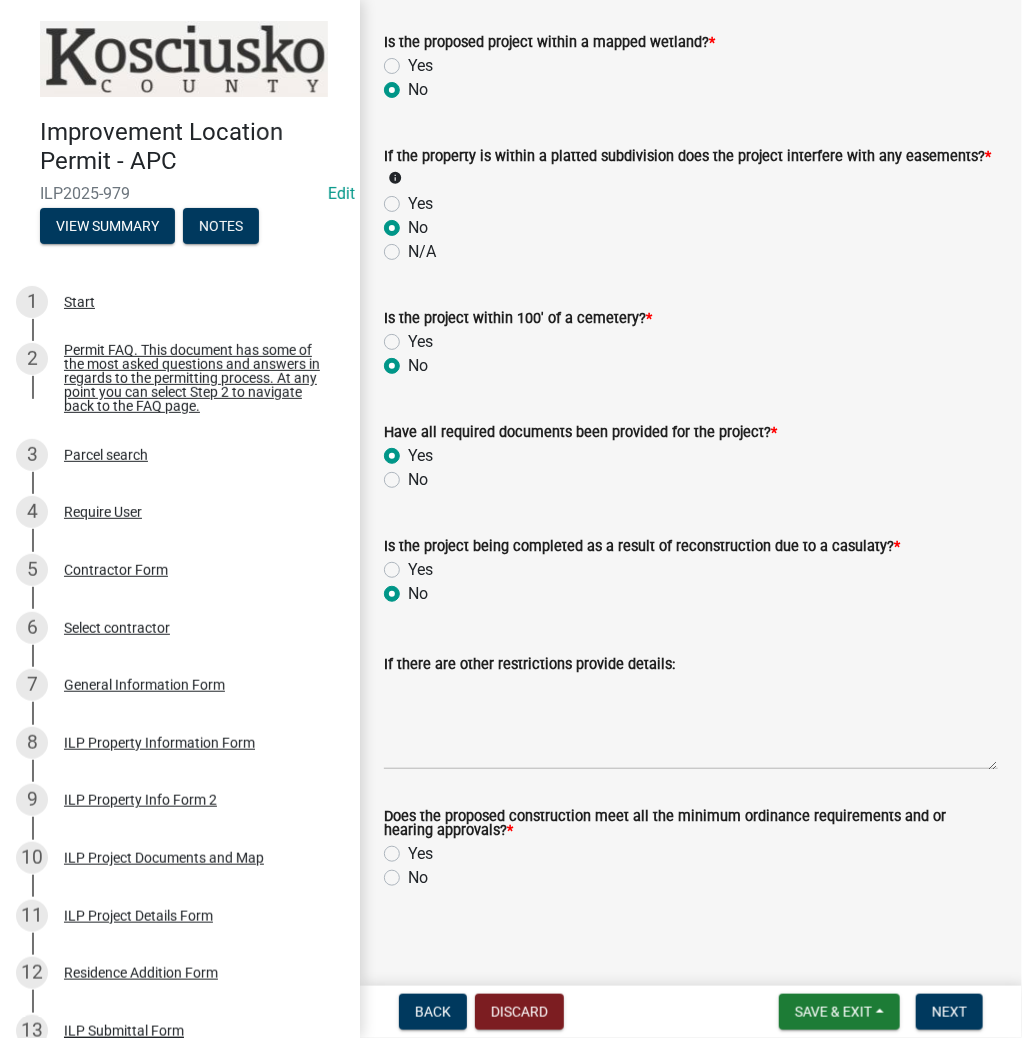 click on "Yes" 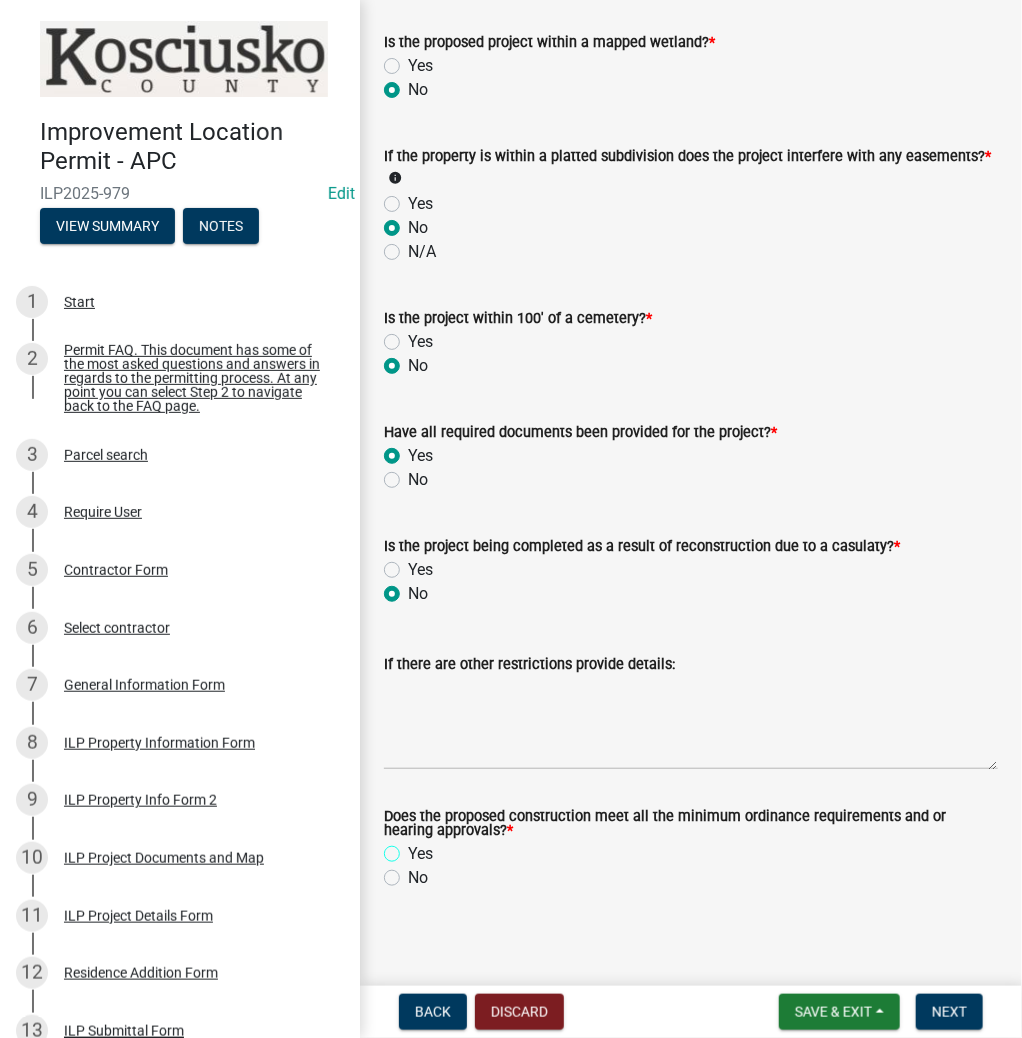 click on "Yes" at bounding box center (414, 848) 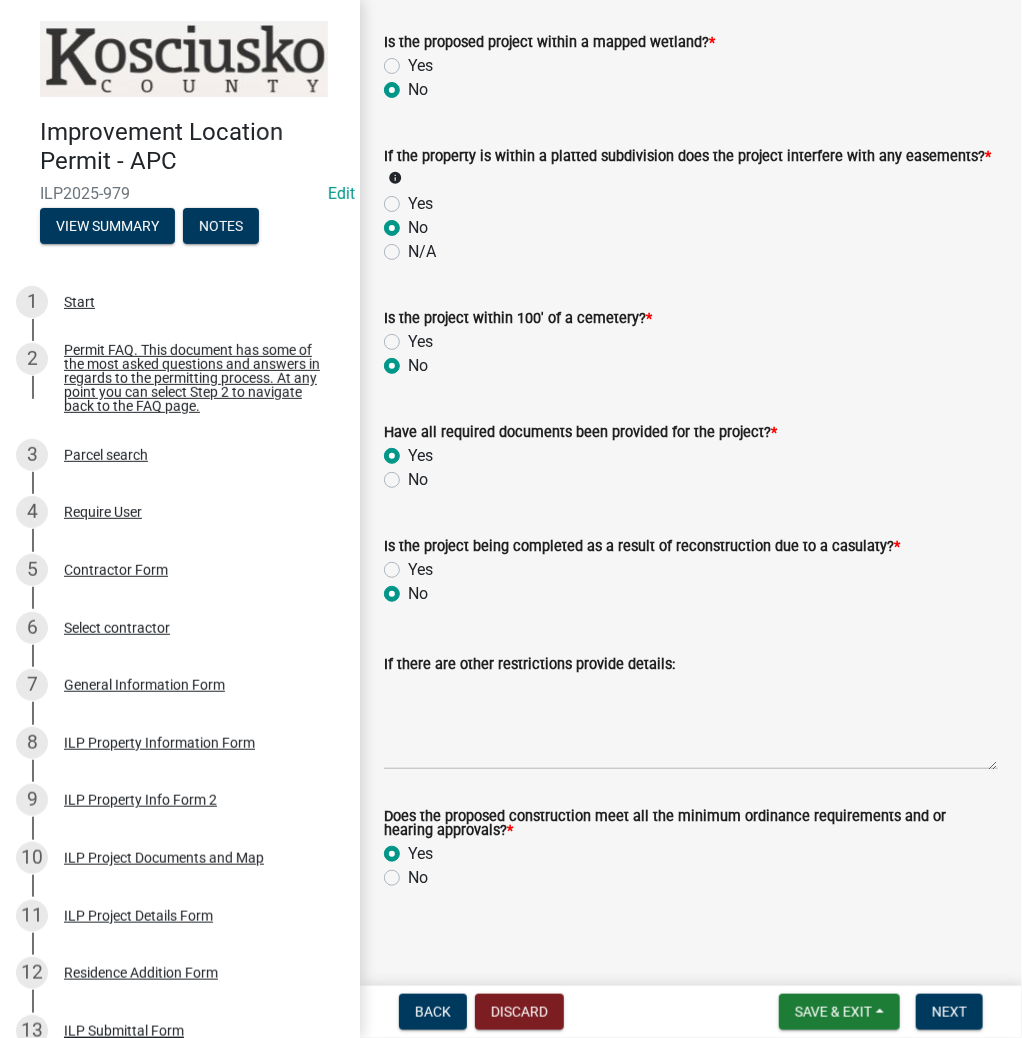 radio on "true" 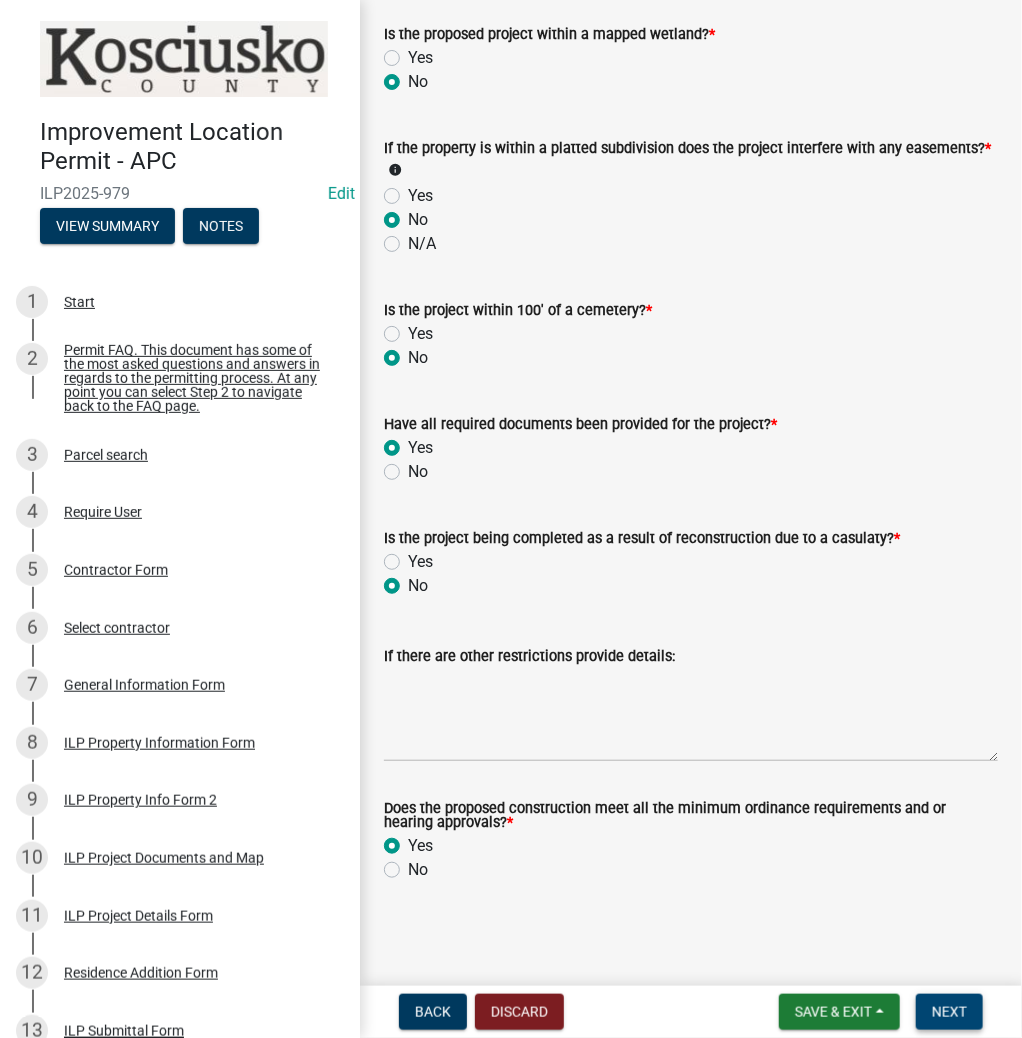 scroll, scrollTop: 1924, scrollLeft: 0, axis: vertical 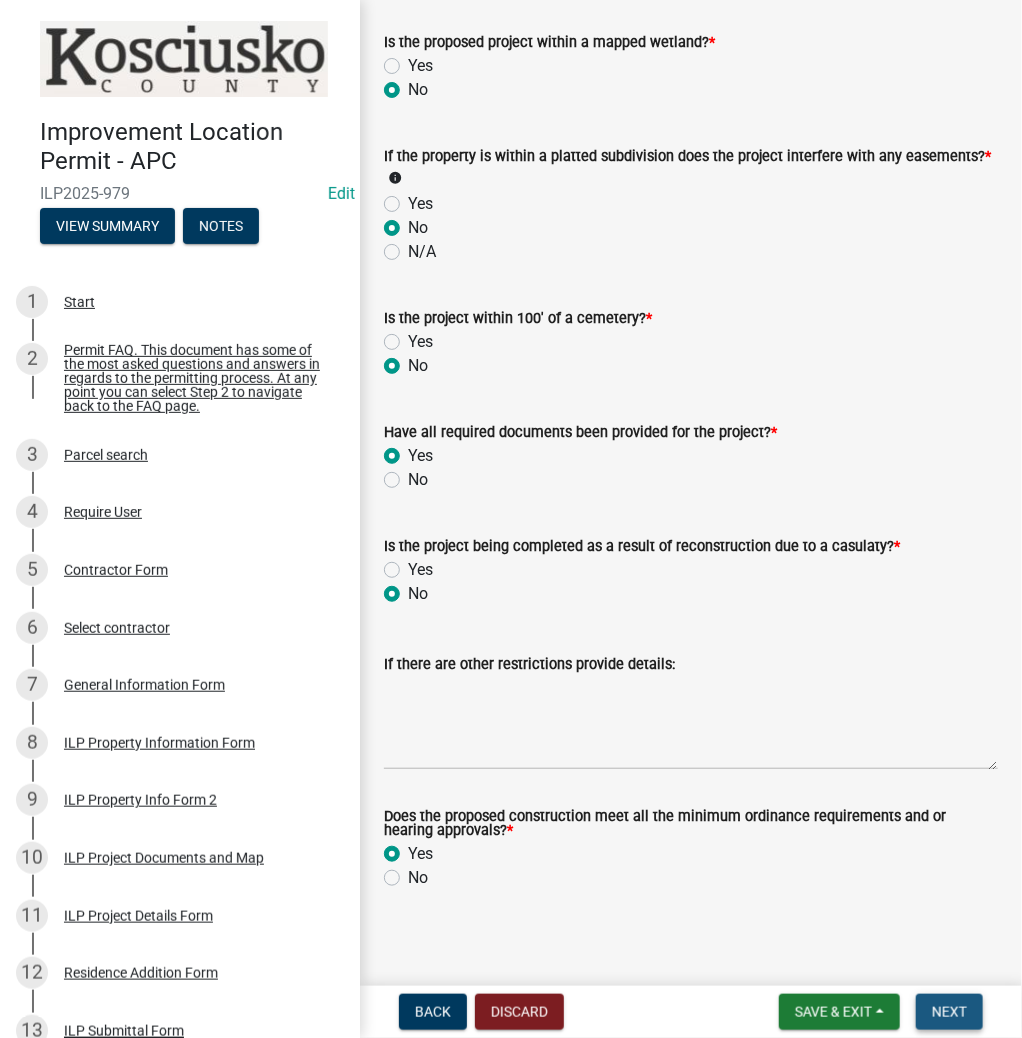 click on "Next" at bounding box center [949, 1012] 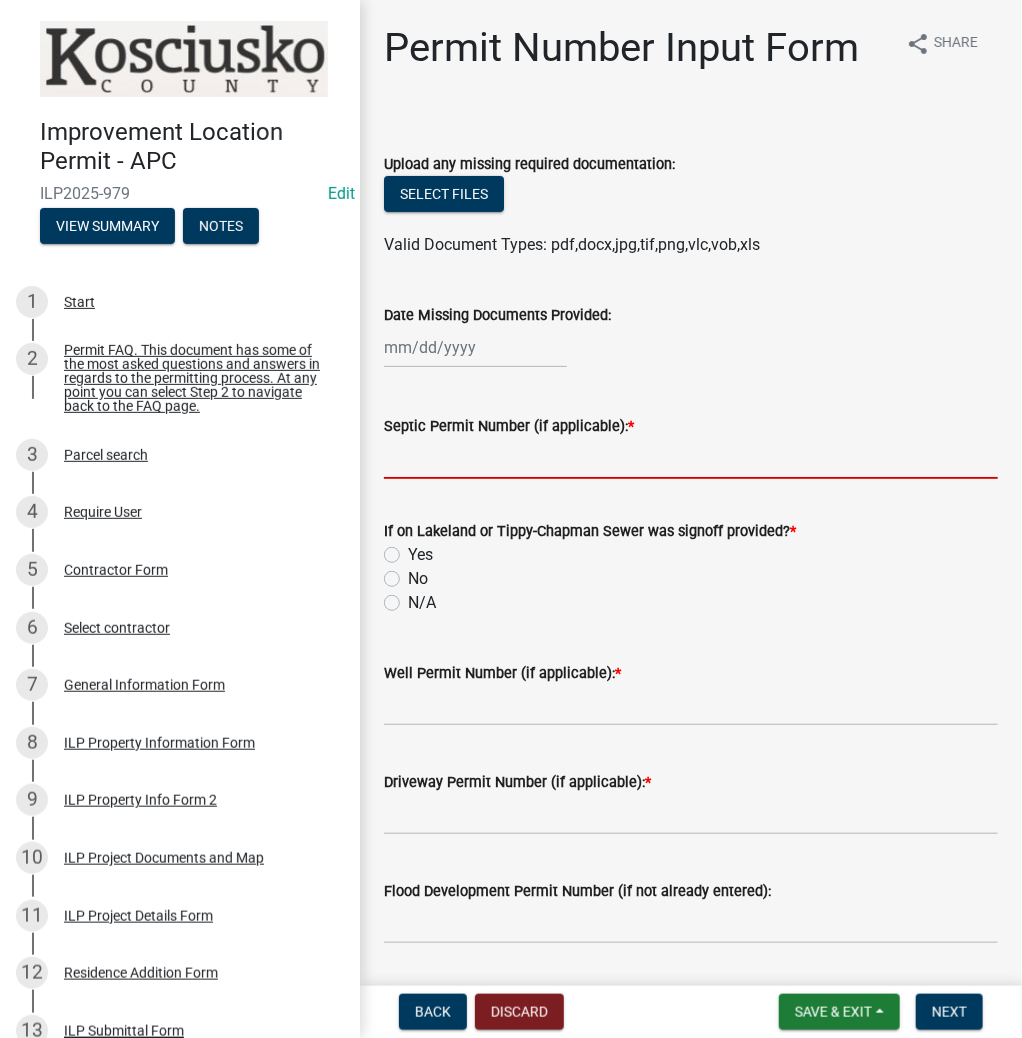 click on "Septic Permit Number (if applicable):  *" at bounding box center [691, 458] 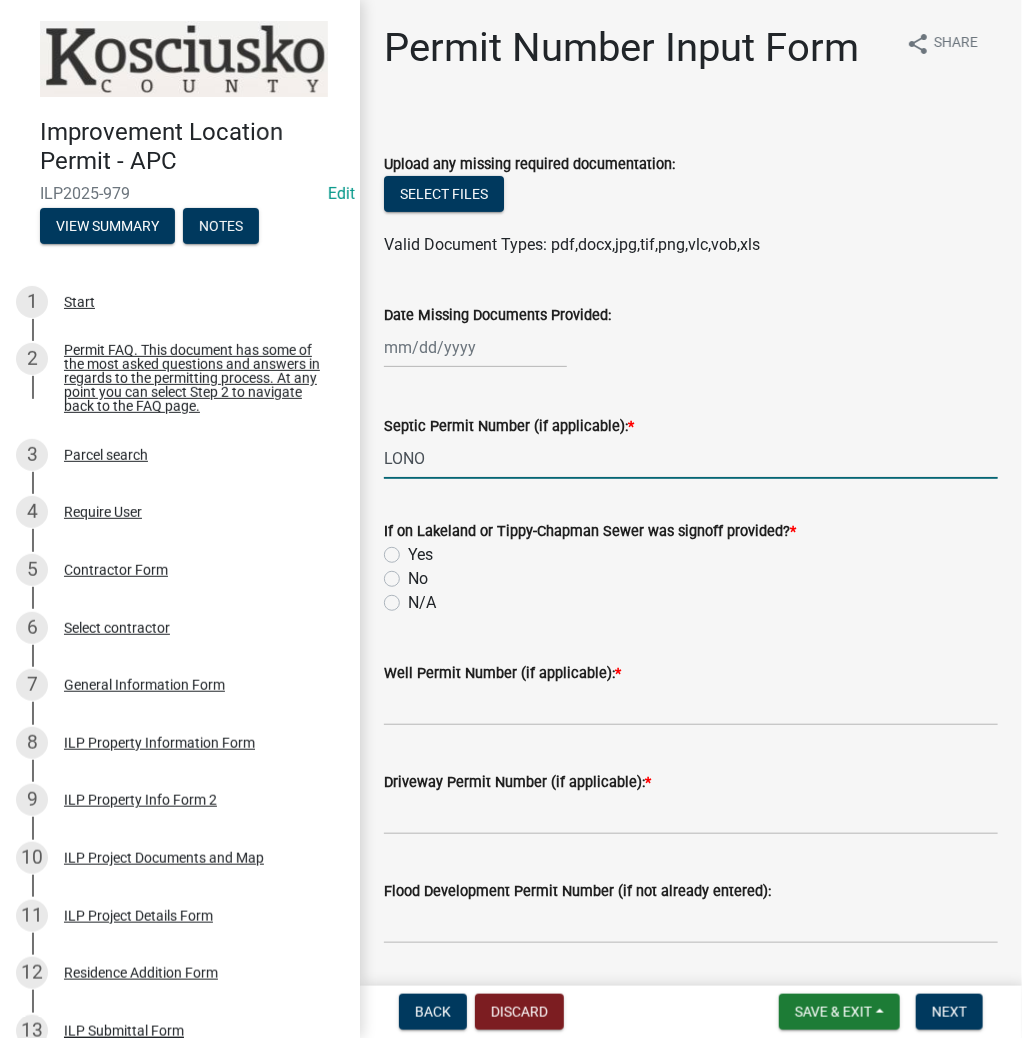 type on "LONO" 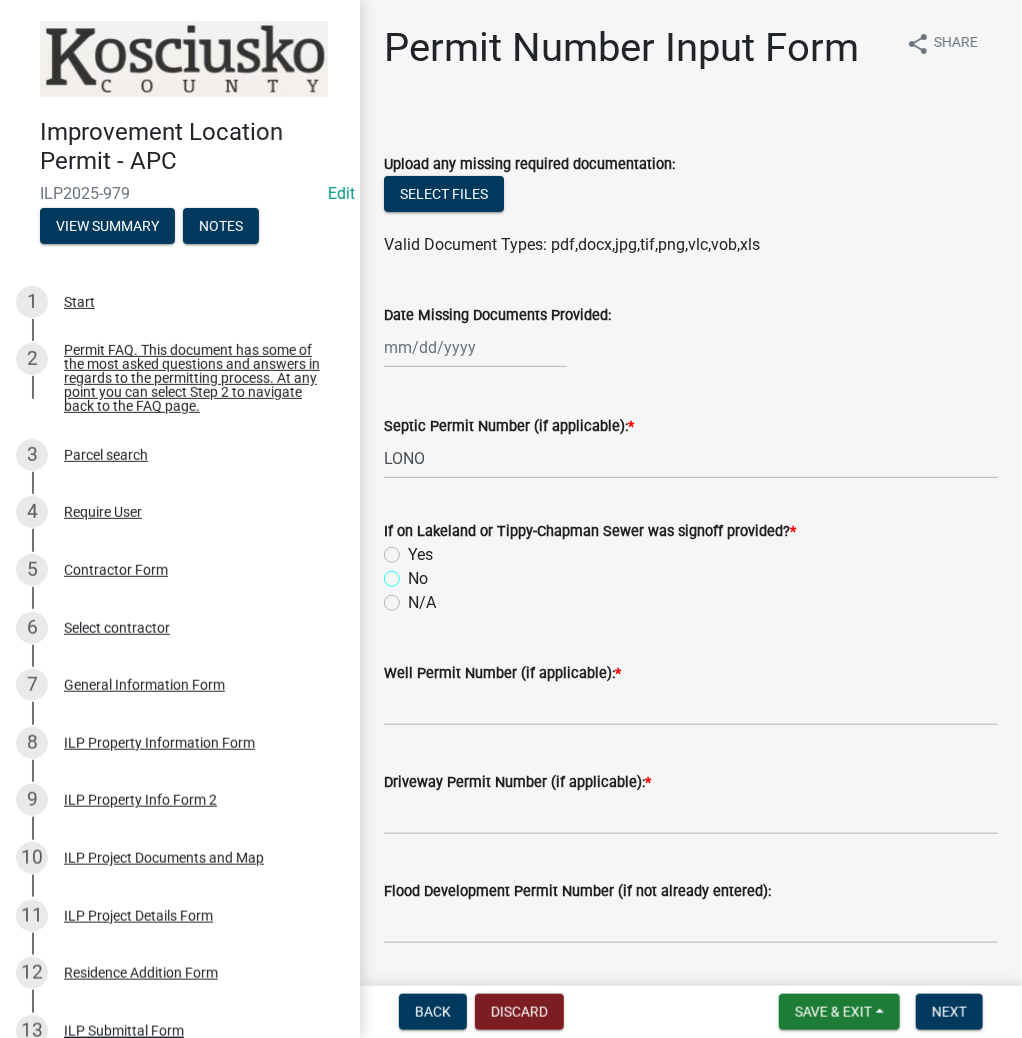 click on "No" at bounding box center [414, 573] 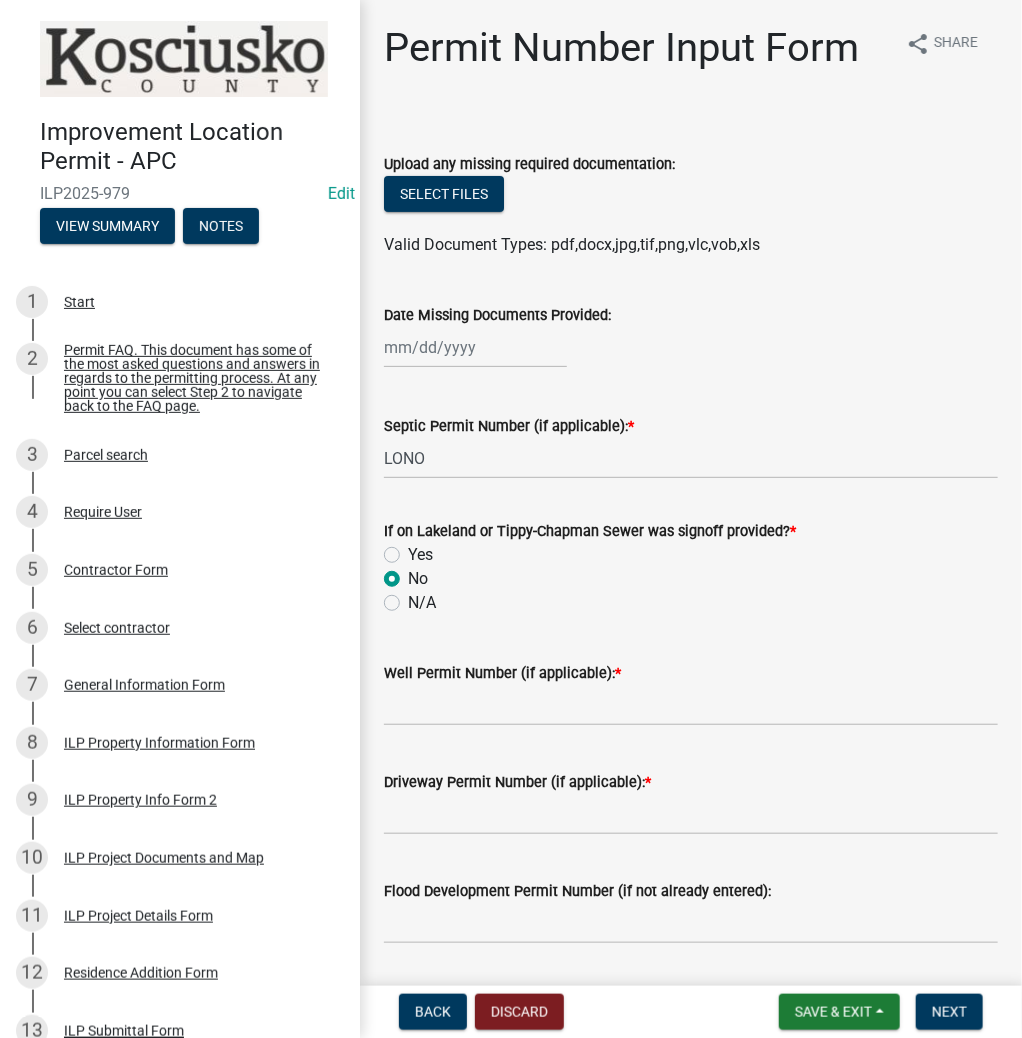 radio on "true" 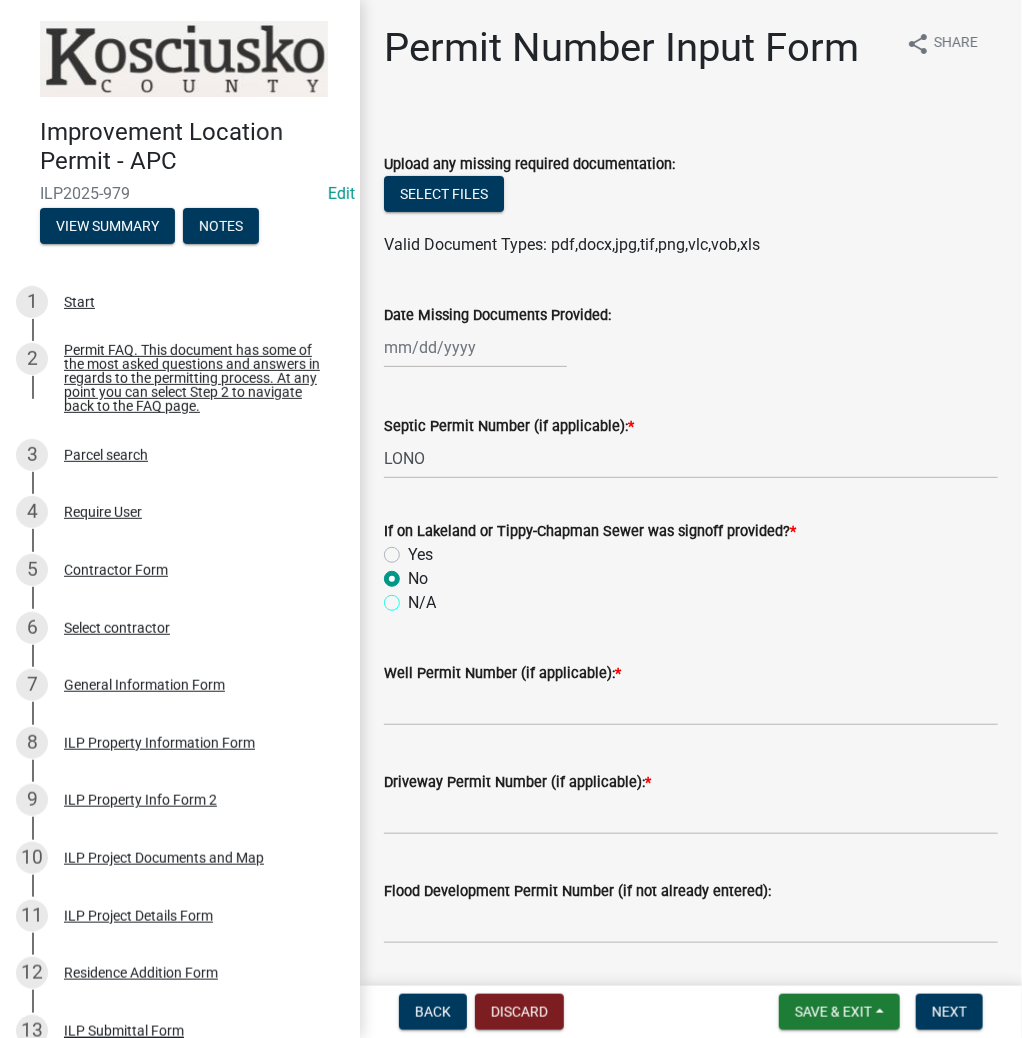 click on "N/A" at bounding box center (414, 597) 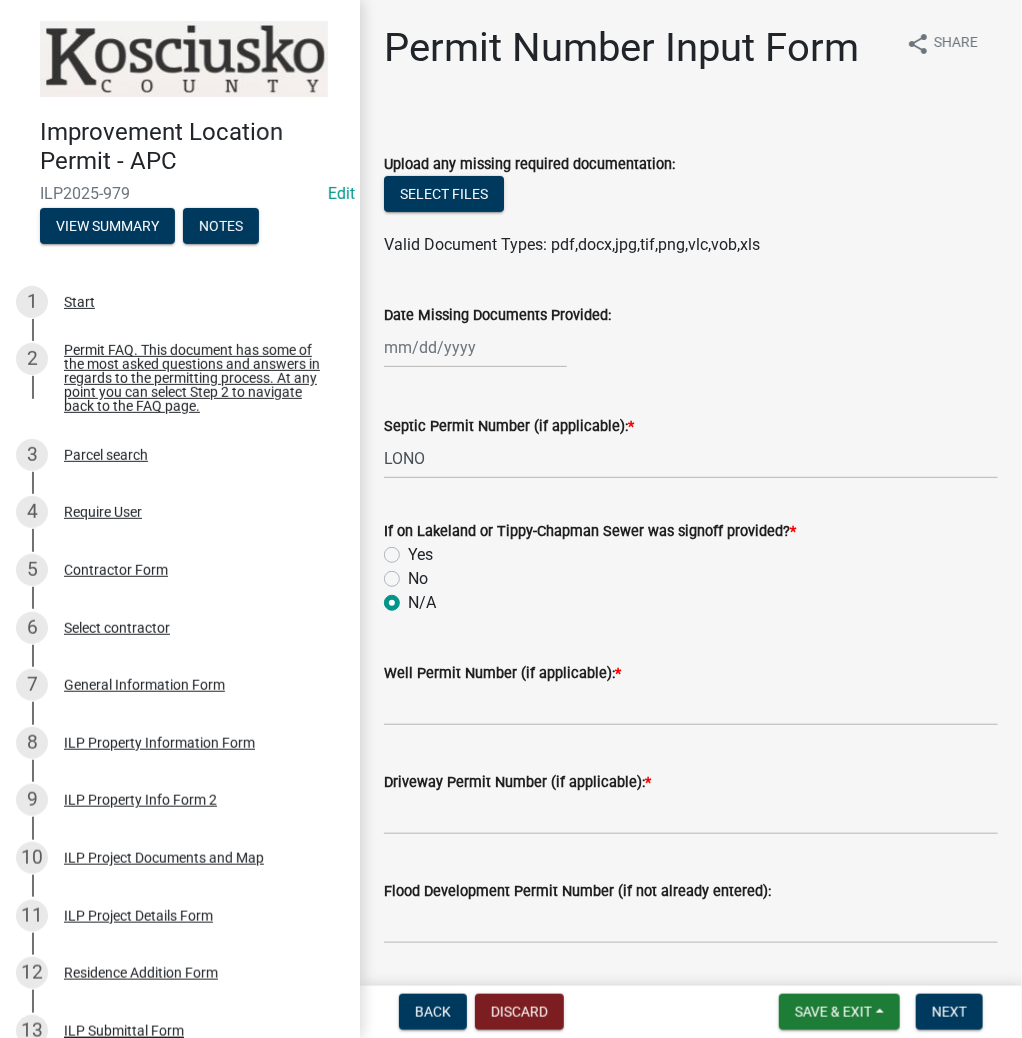 radio on "true" 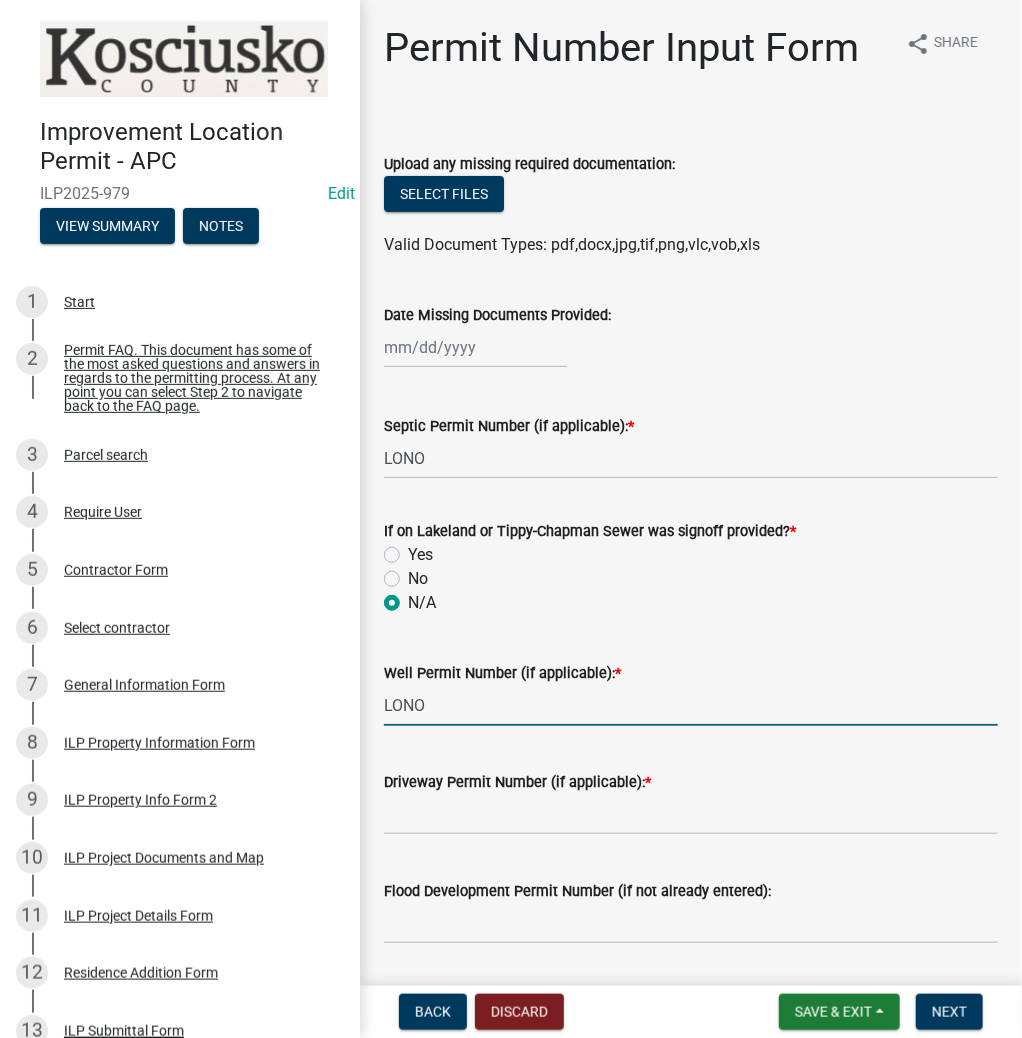 type on "LONO" 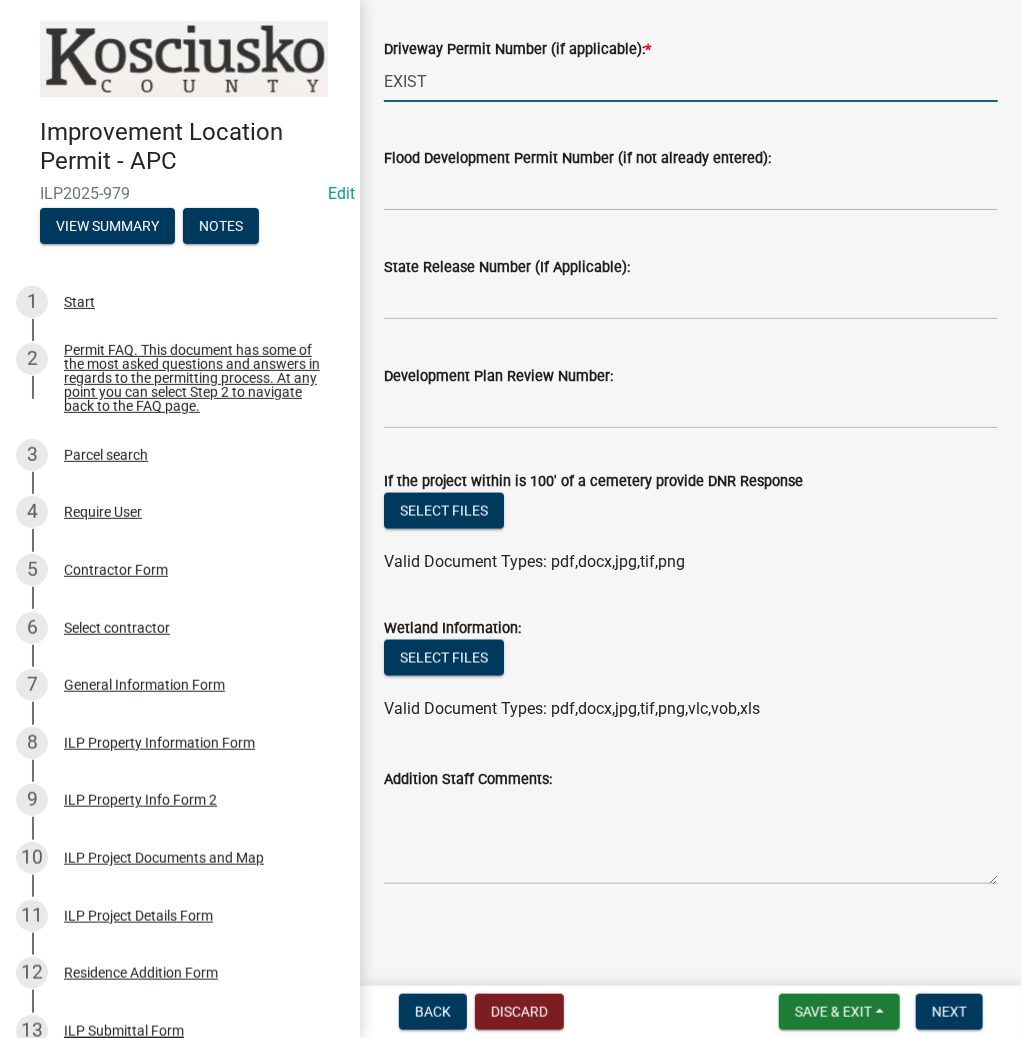 scroll, scrollTop: 734, scrollLeft: 0, axis: vertical 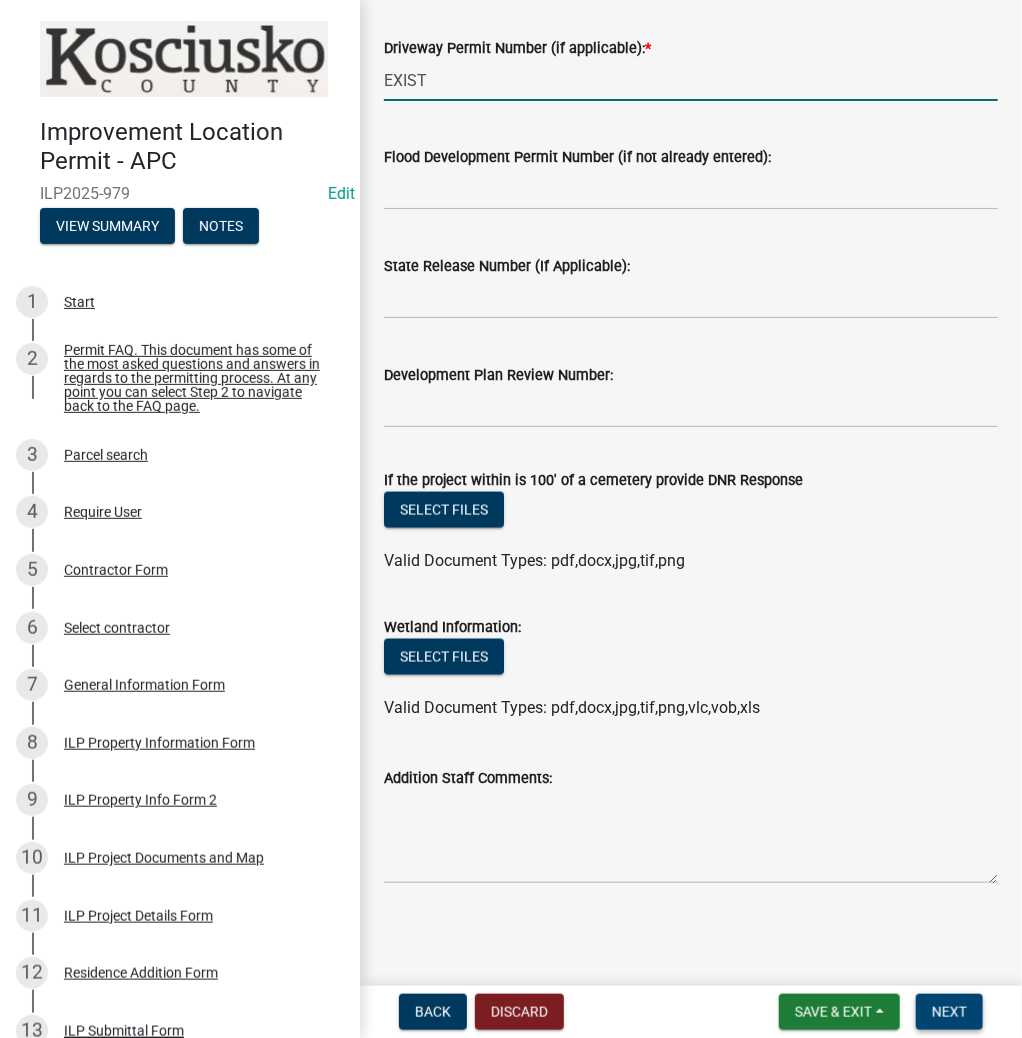 type on "EXIST" 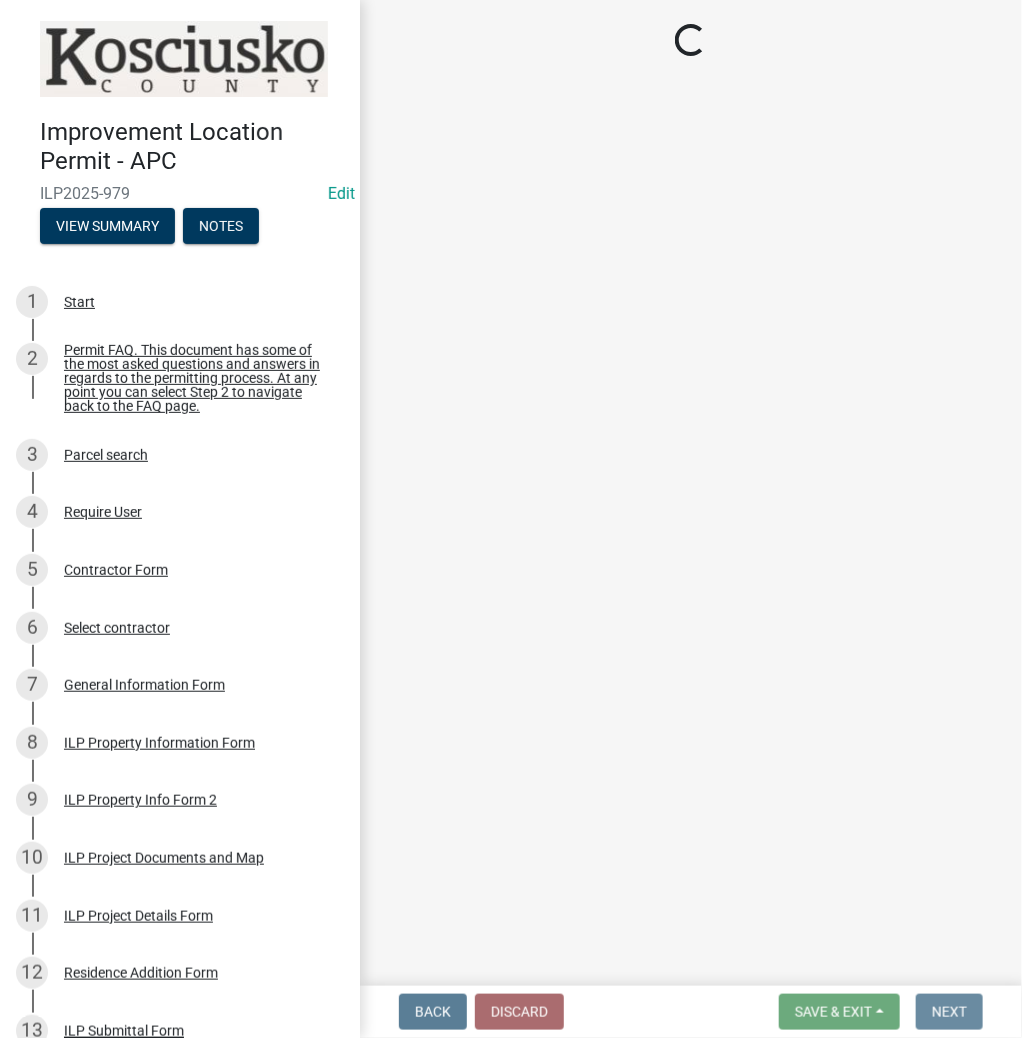 scroll, scrollTop: 0, scrollLeft: 0, axis: both 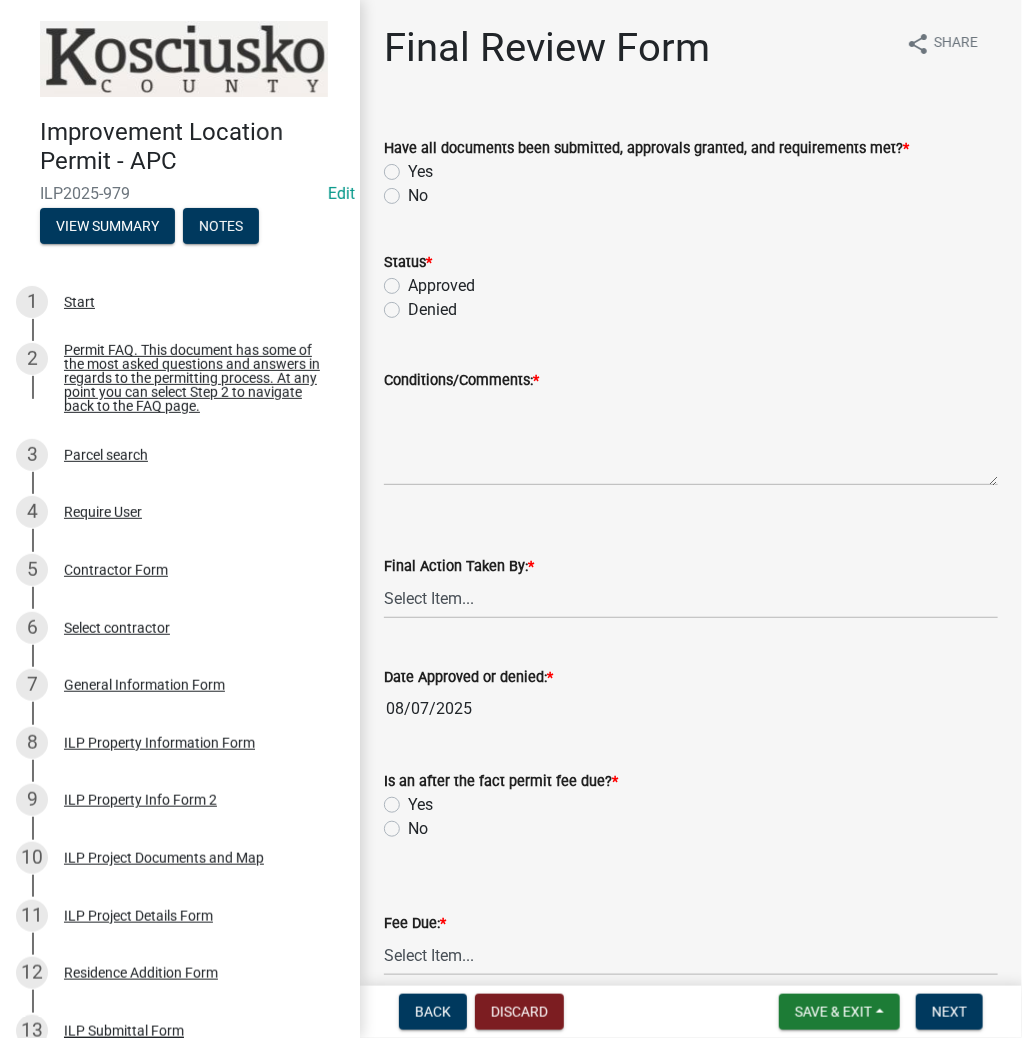 click on "Yes" 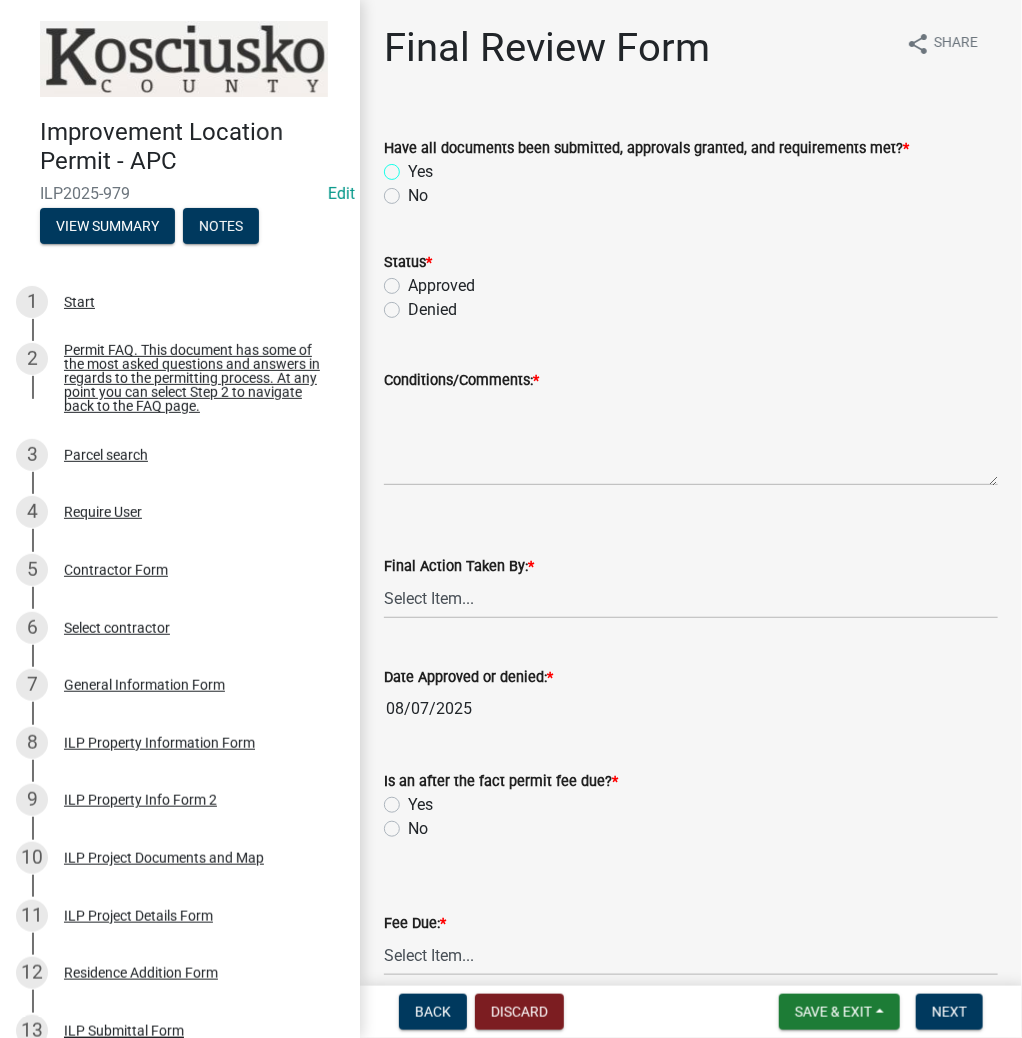click on "Yes" at bounding box center [414, 166] 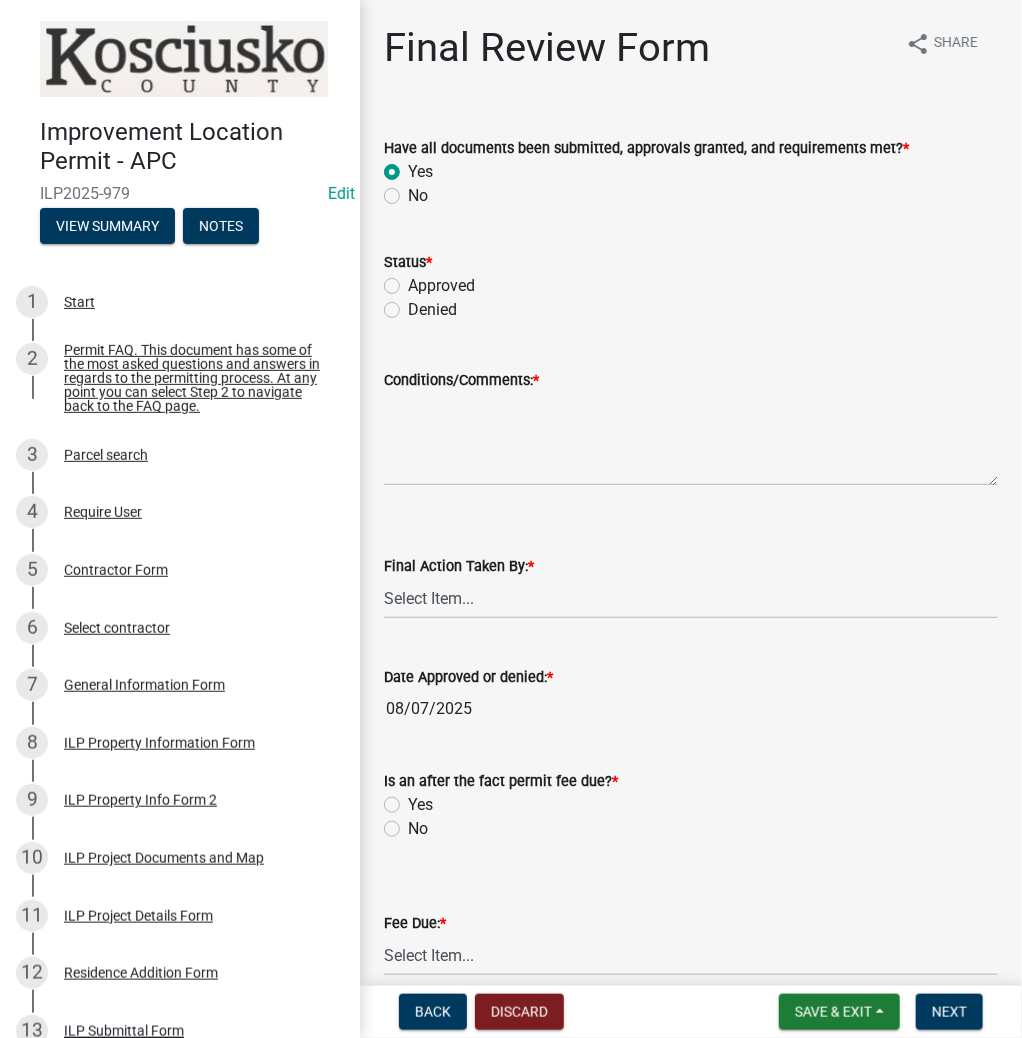 radio on "true" 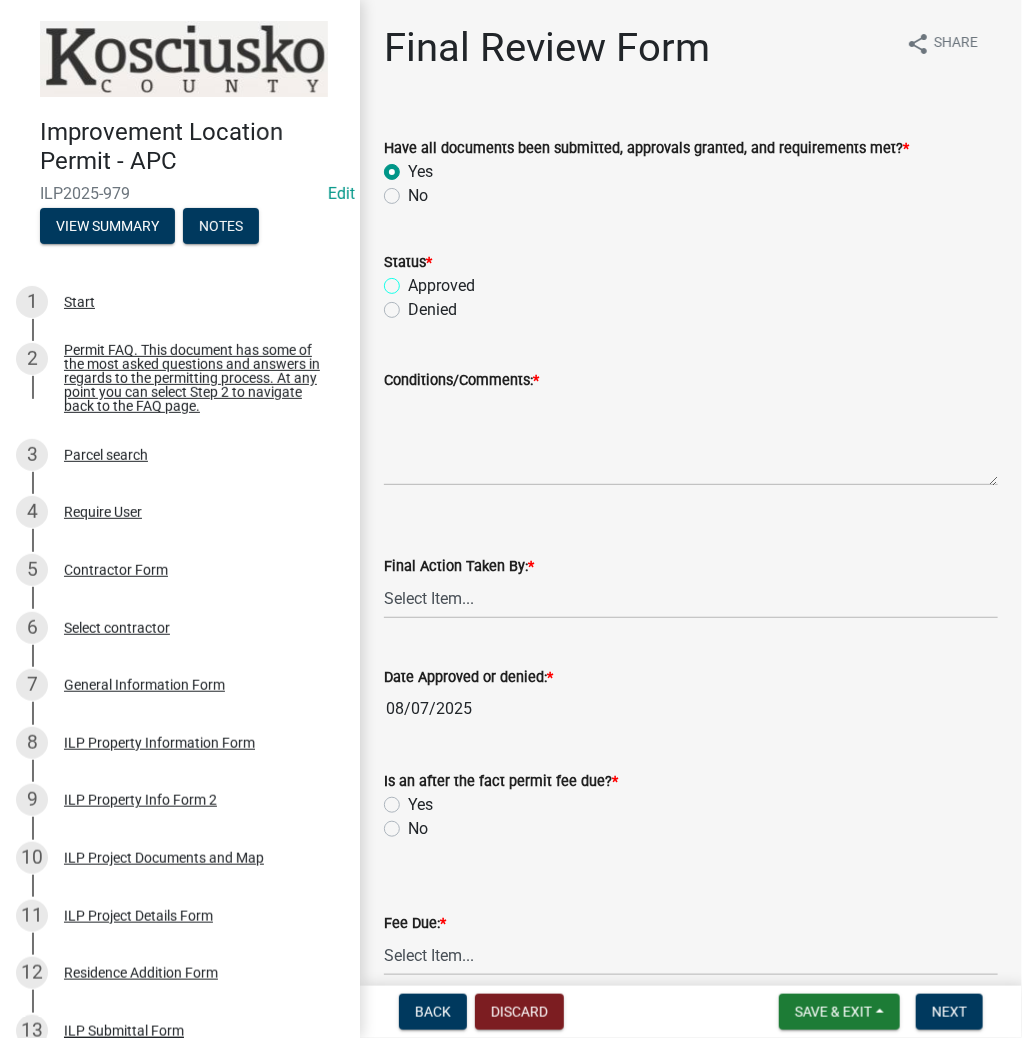 click on "Approved" at bounding box center [414, 280] 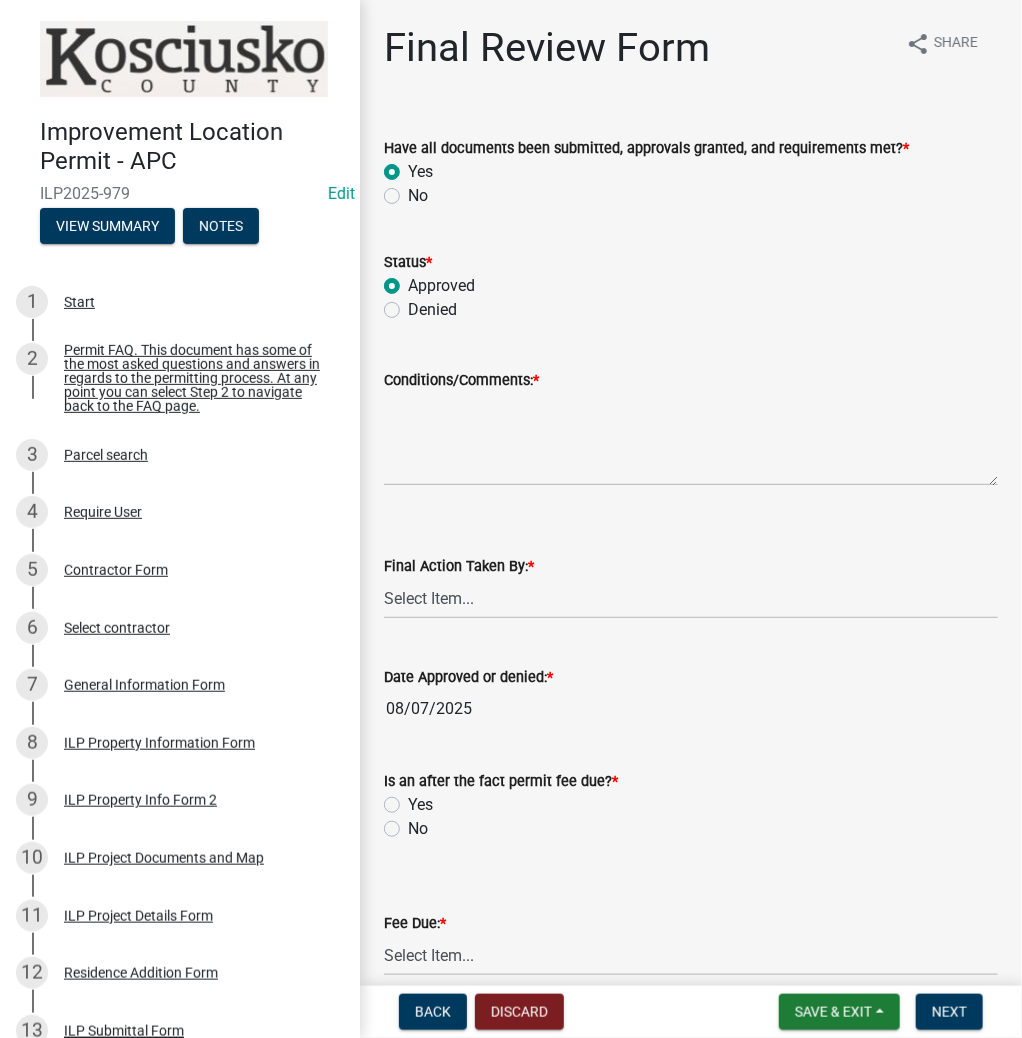 radio on "true" 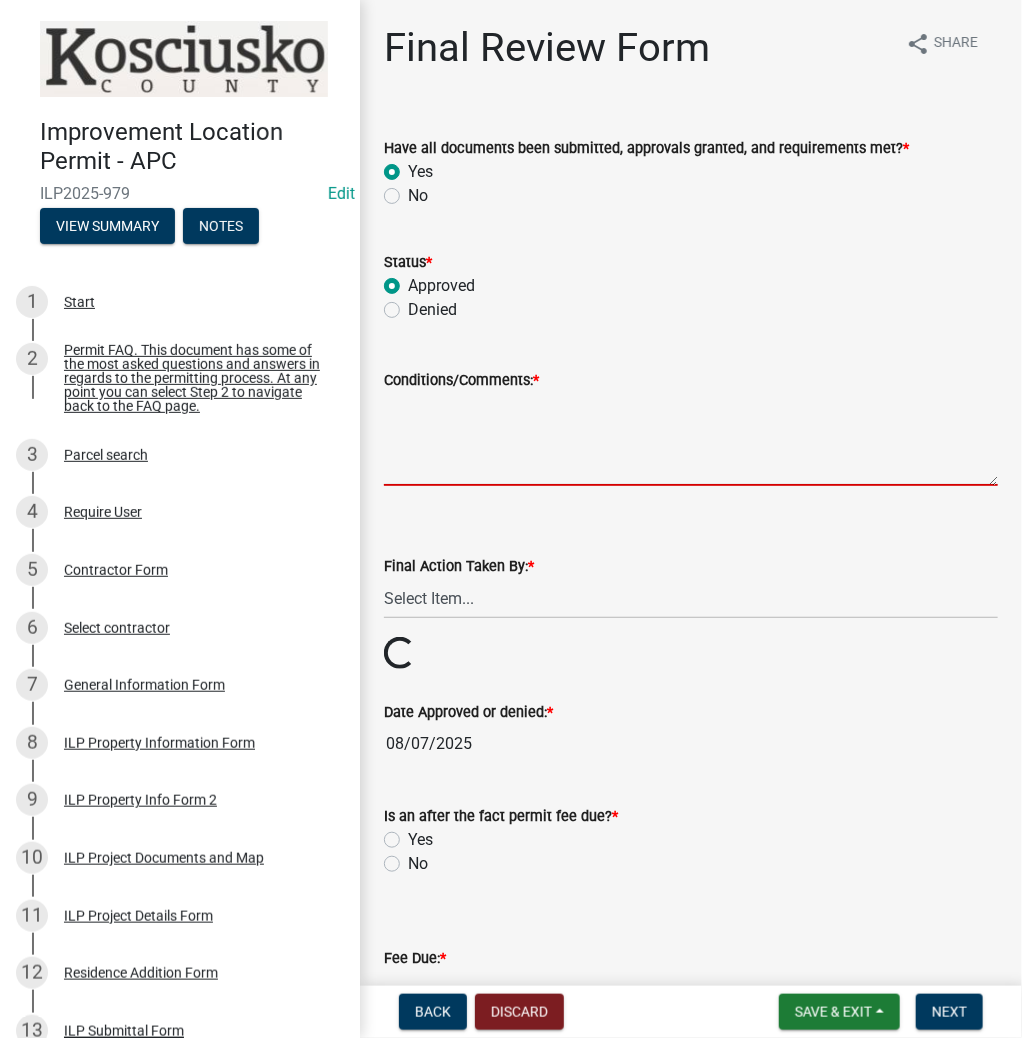 click on "Conditions/Comments:  *" at bounding box center (691, 439) 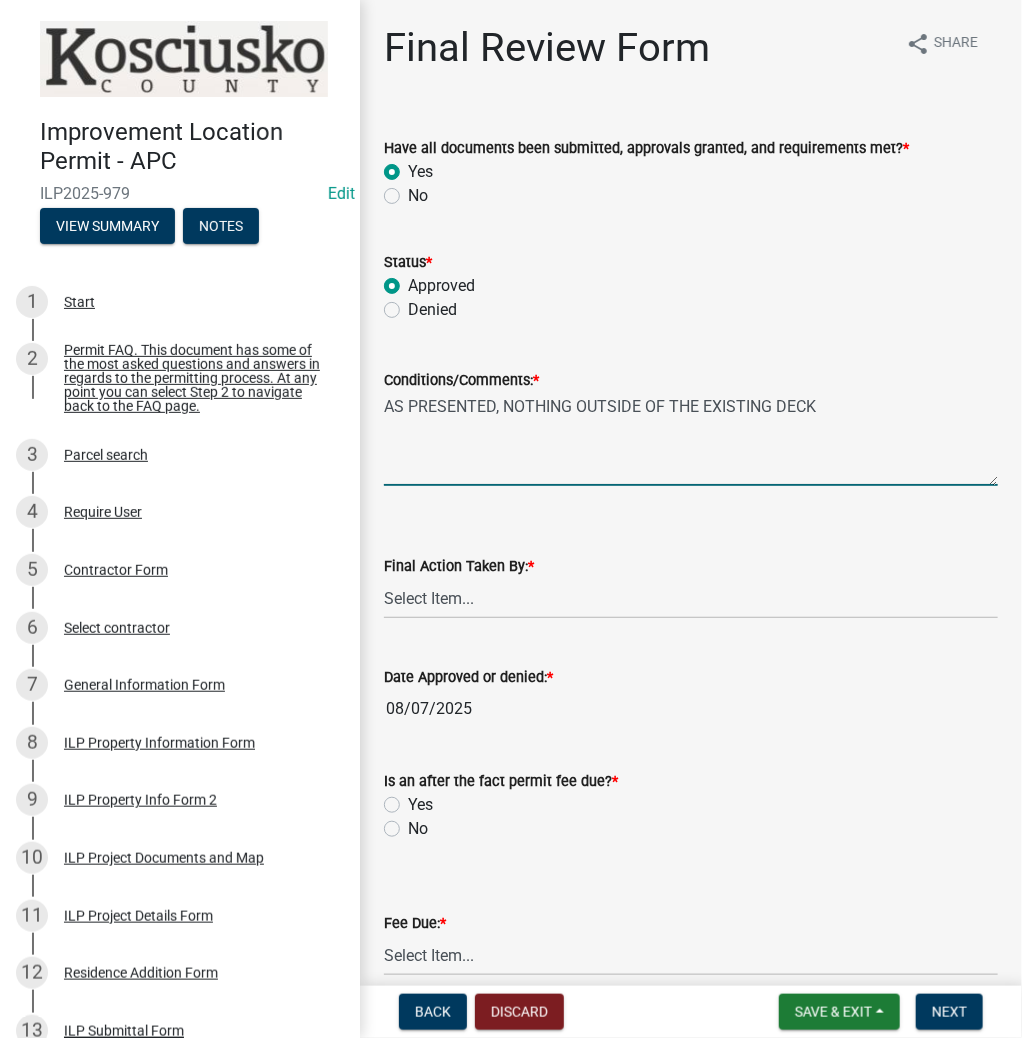 type on "AS PRESENTED, NOTHING OUTSIDE OF THE EXISTING DECK" 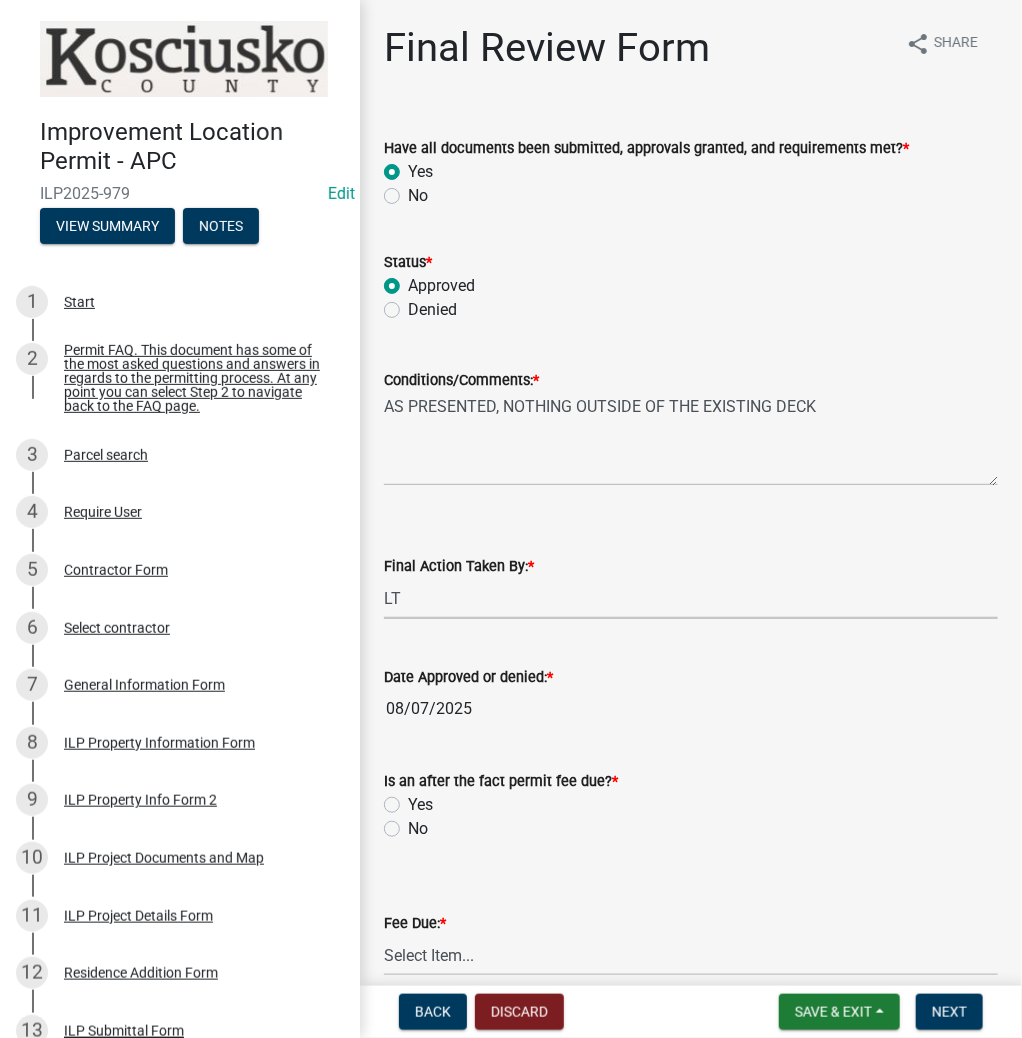 select on "fc758b50-acba-4166-9f24-5248f0f78016" 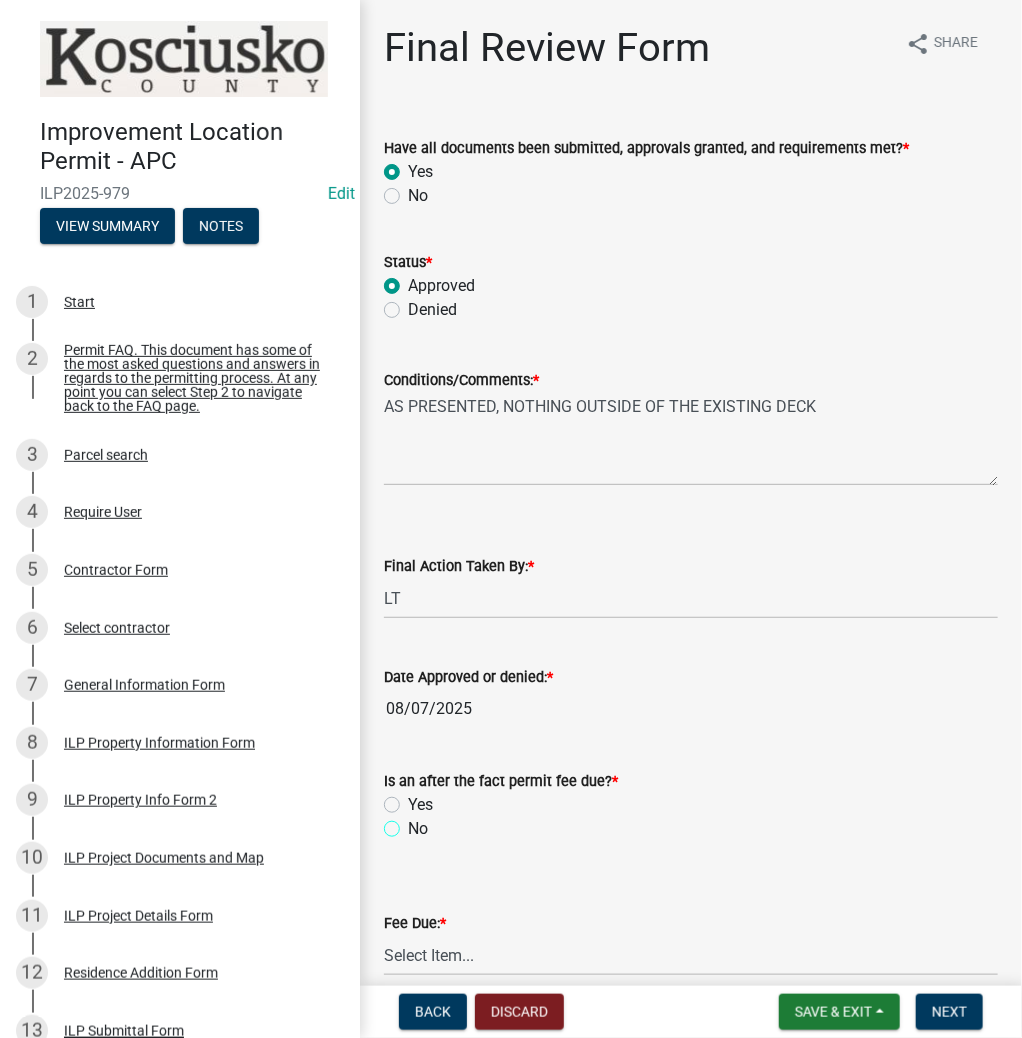 click on "No" at bounding box center [414, 823] 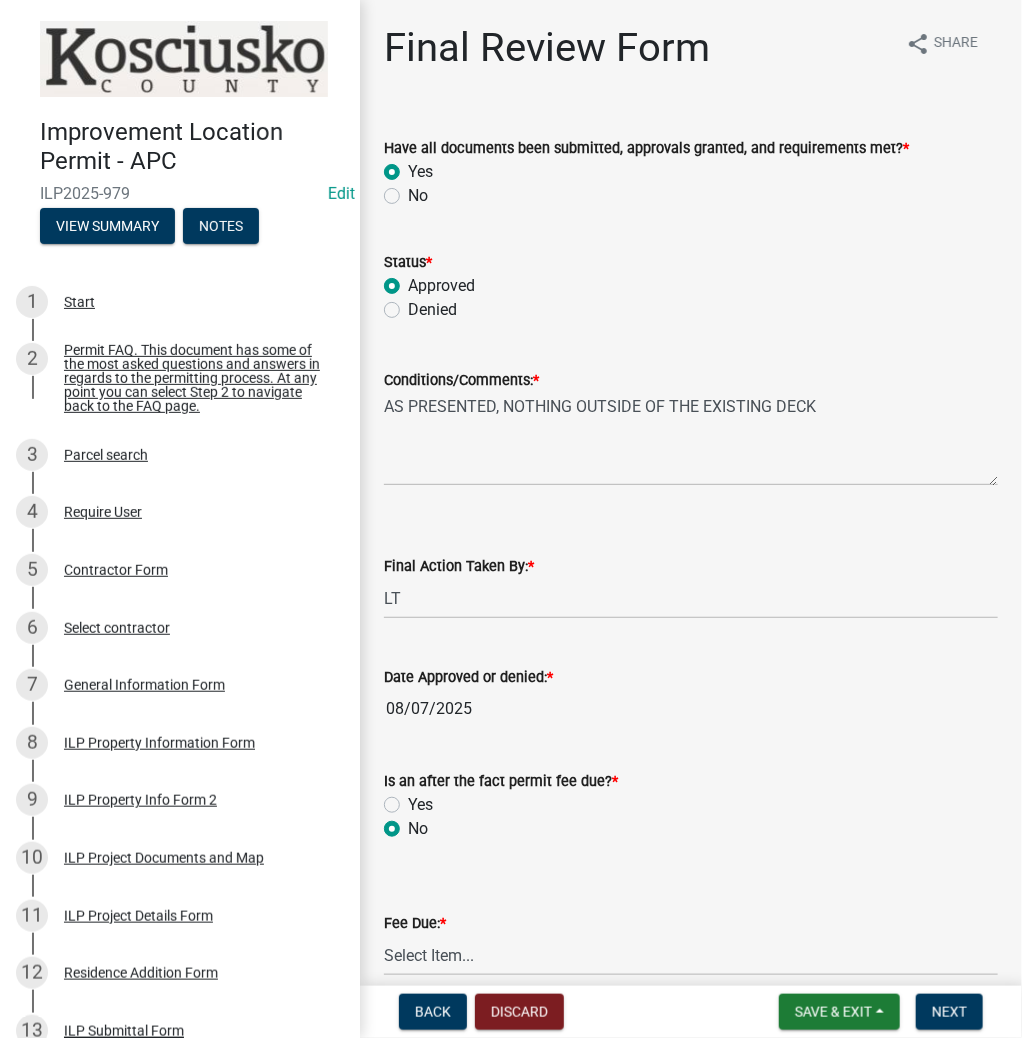 radio on "true" 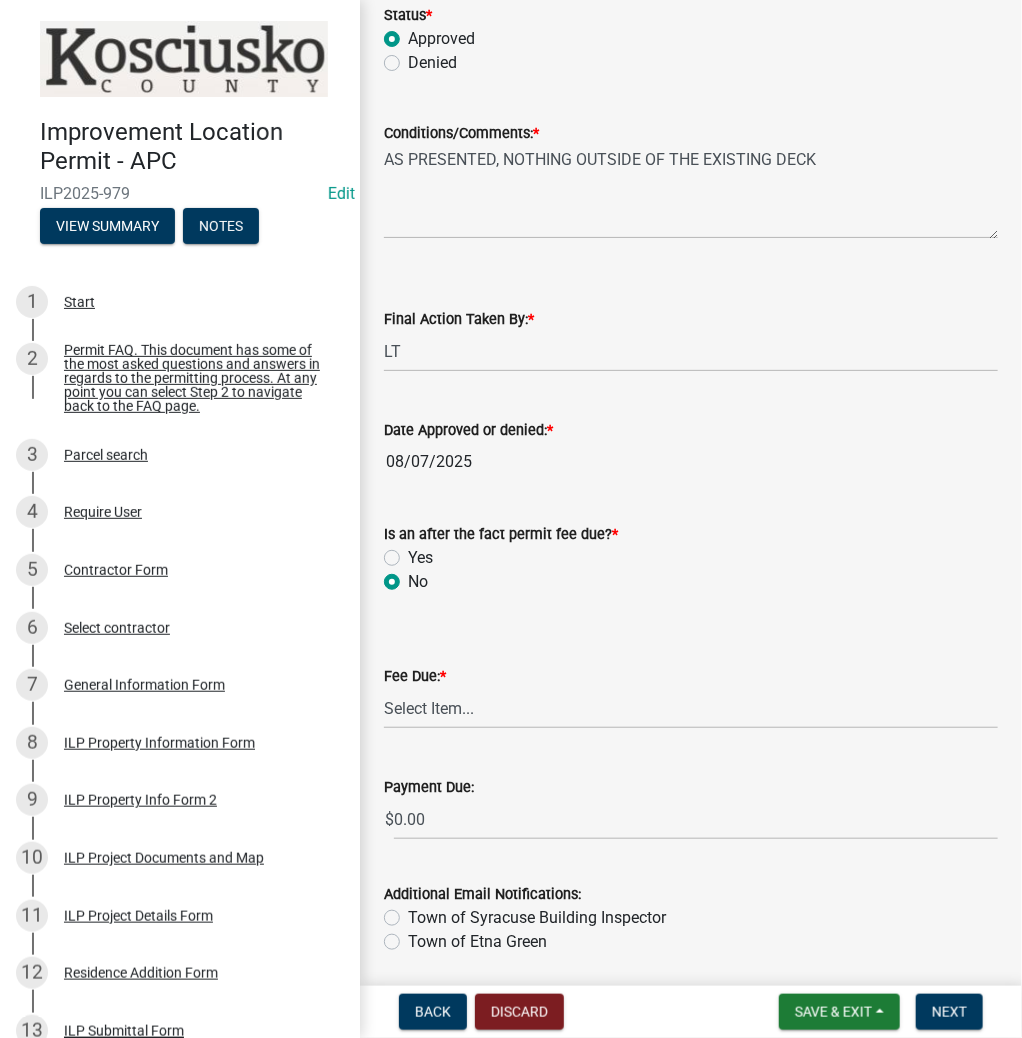 scroll, scrollTop: 319, scrollLeft: 0, axis: vertical 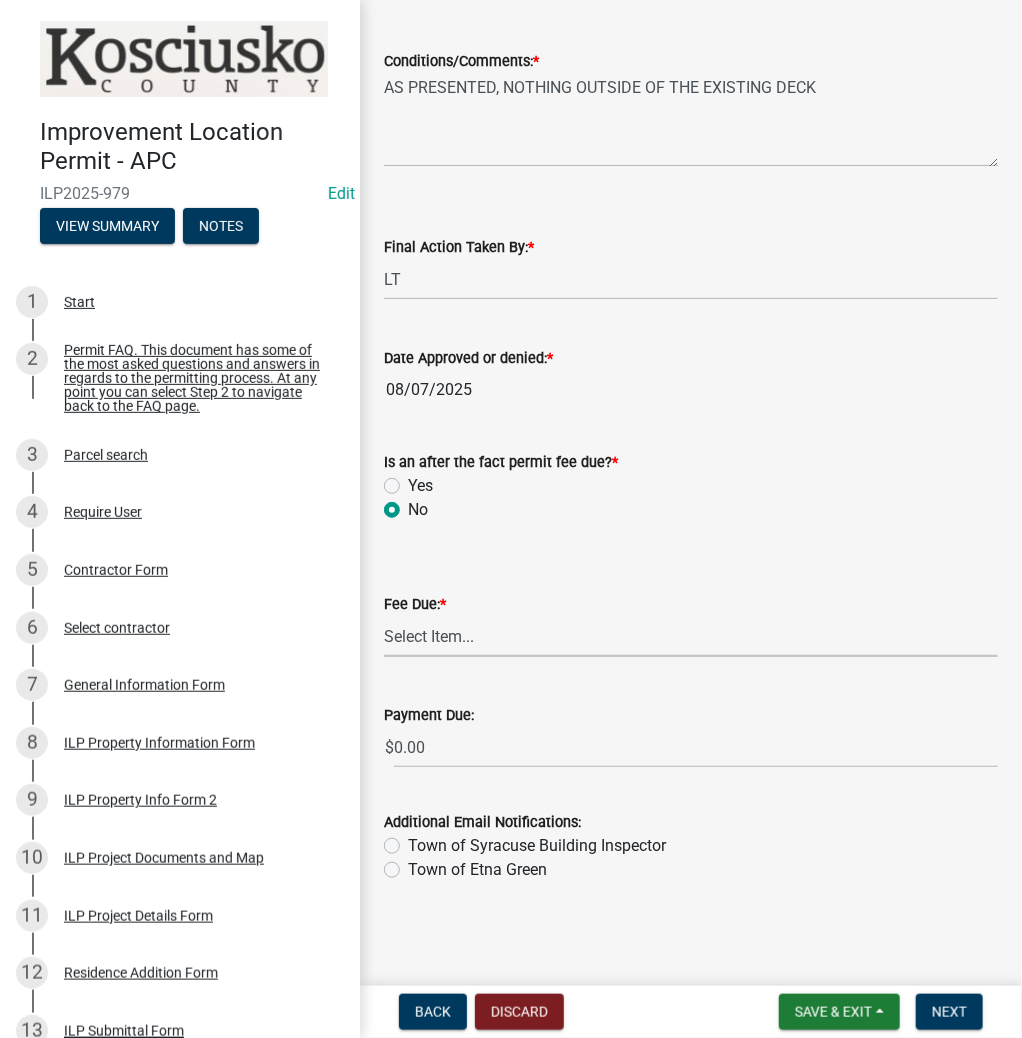 click on "Select Item...   N/A   $10.00   $25.00   $125.00   $250   $500   $500 + $10.00 for every 10 sq. ft. over 5000   $1000" at bounding box center (691, 636) 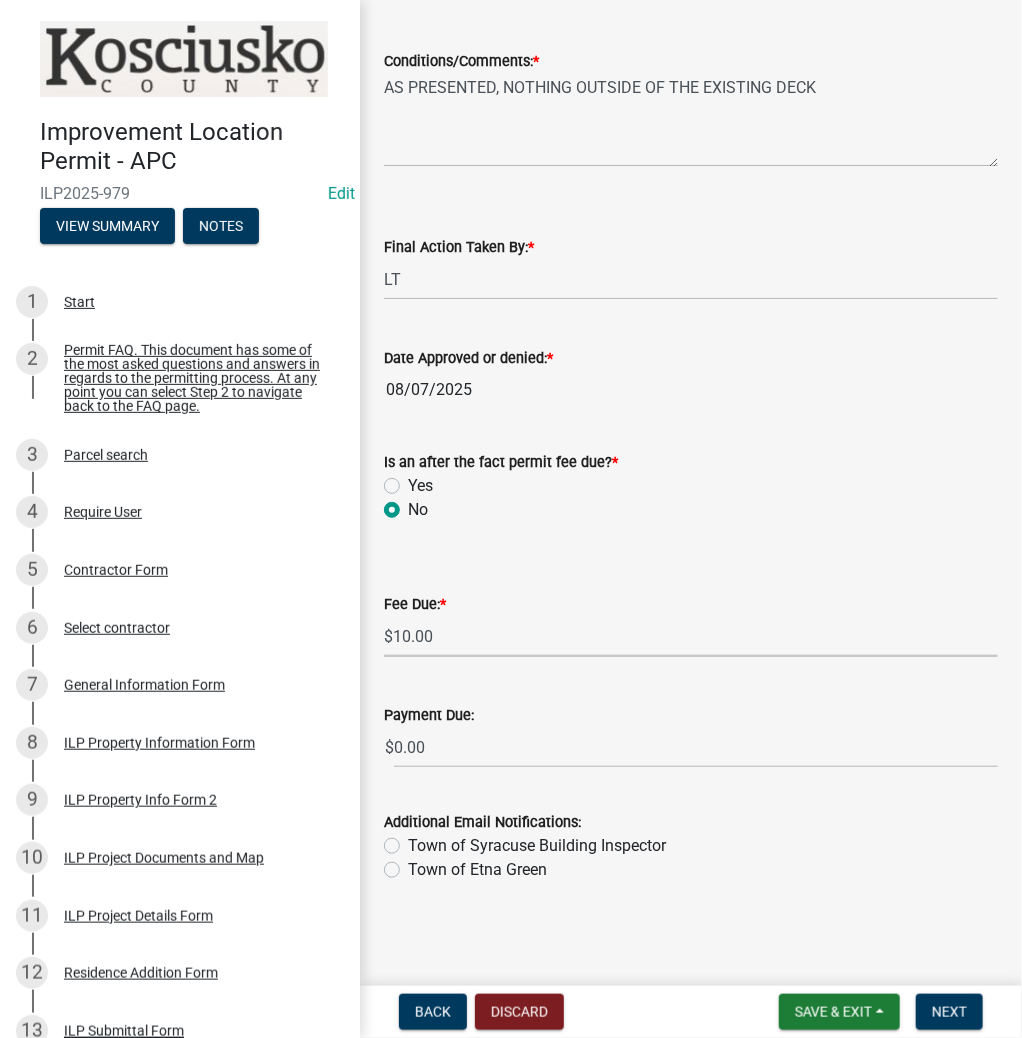 click on "Select Item...   N/A   $10.00   $25.00   $125.00   $250   $500   $500 + $10.00 for every 10 sq. ft. over 5000   $1000" at bounding box center [691, 636] 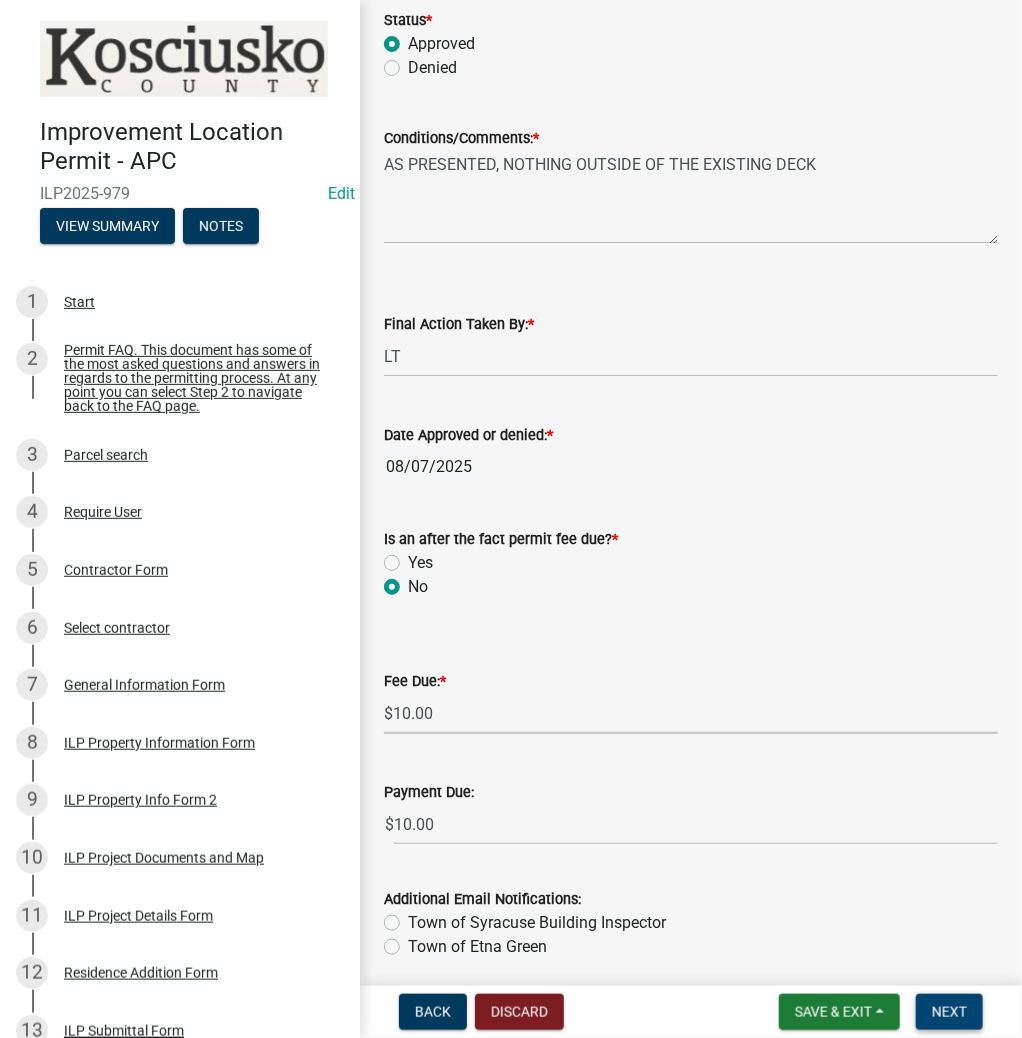 scroll, scrollTop: 319, scrollLeft: 0, axis: vertical 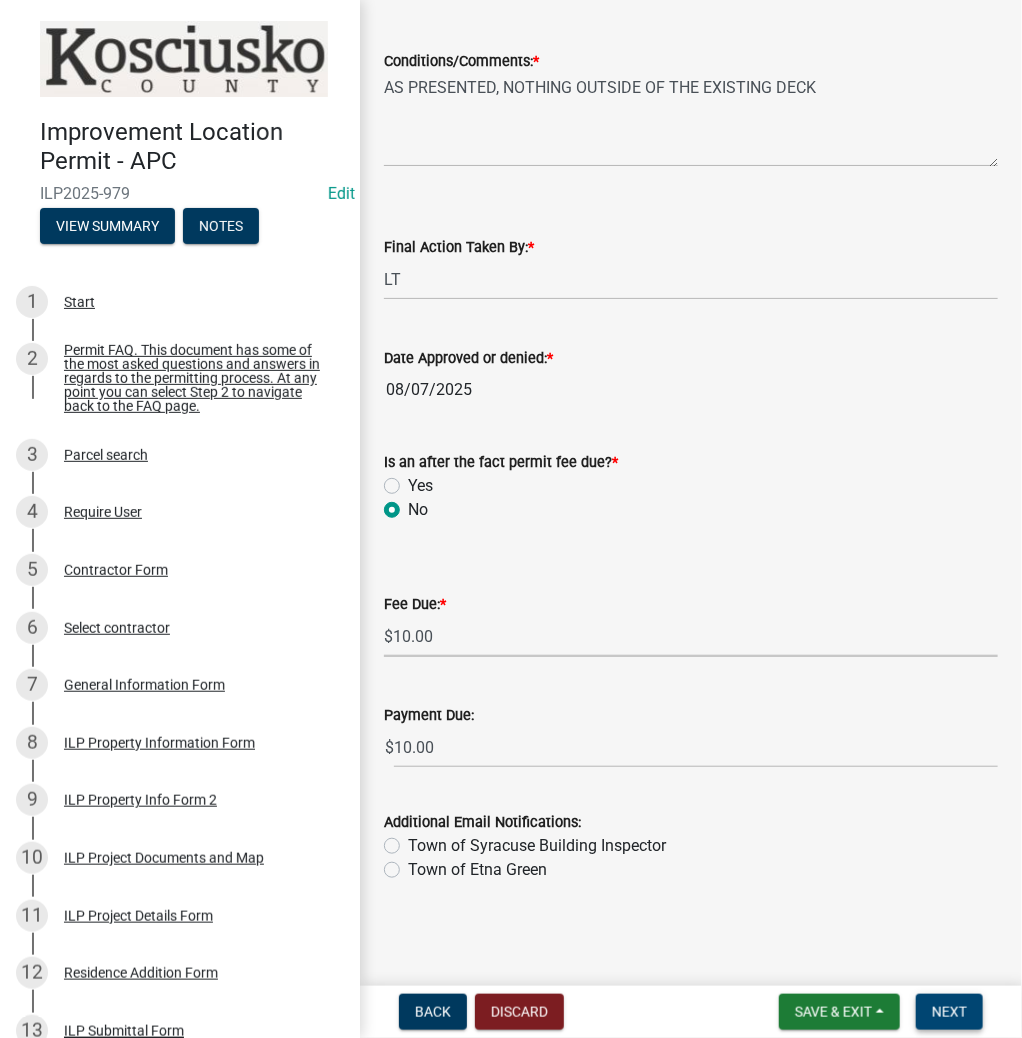 click on "Next" at bounding box center [949, 1012] 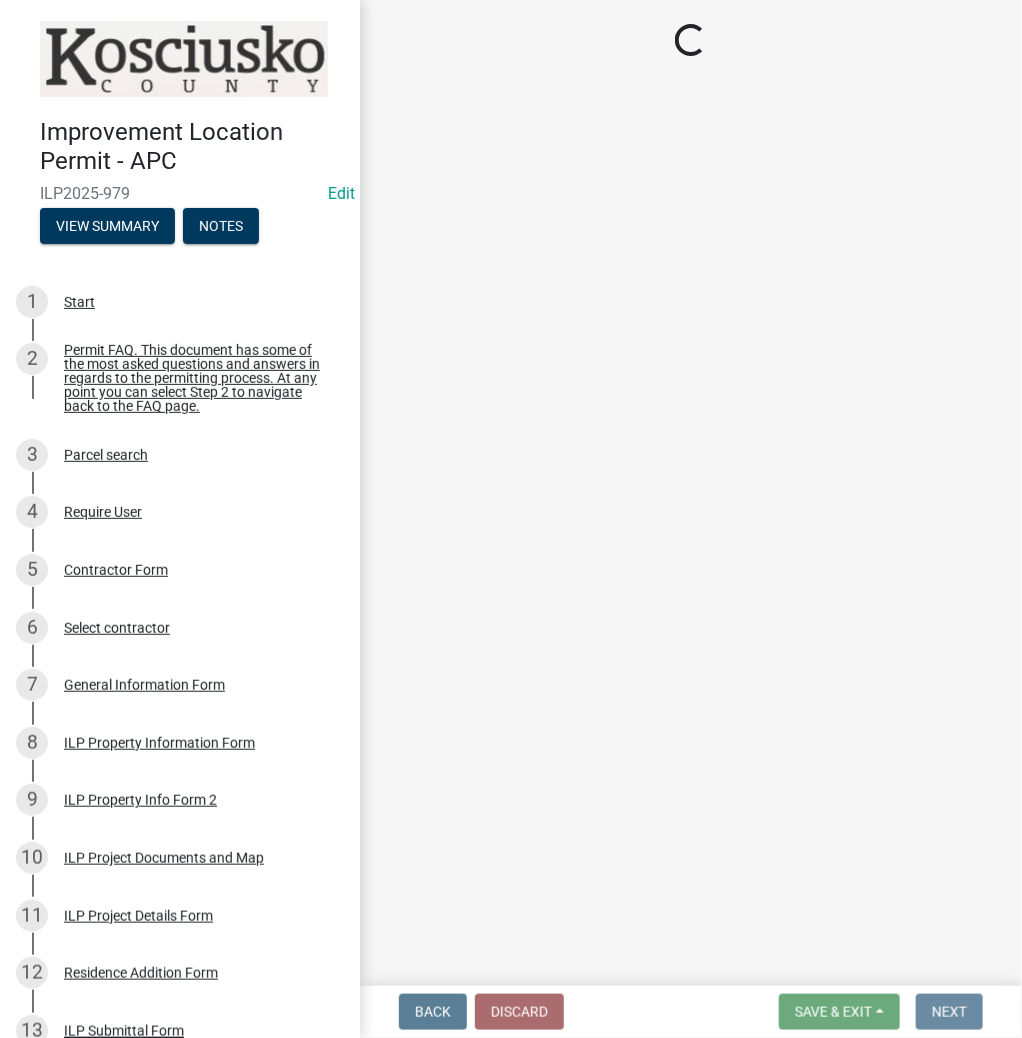 scroll, scrollTop: 0, scrollLeft: 0, axis: both 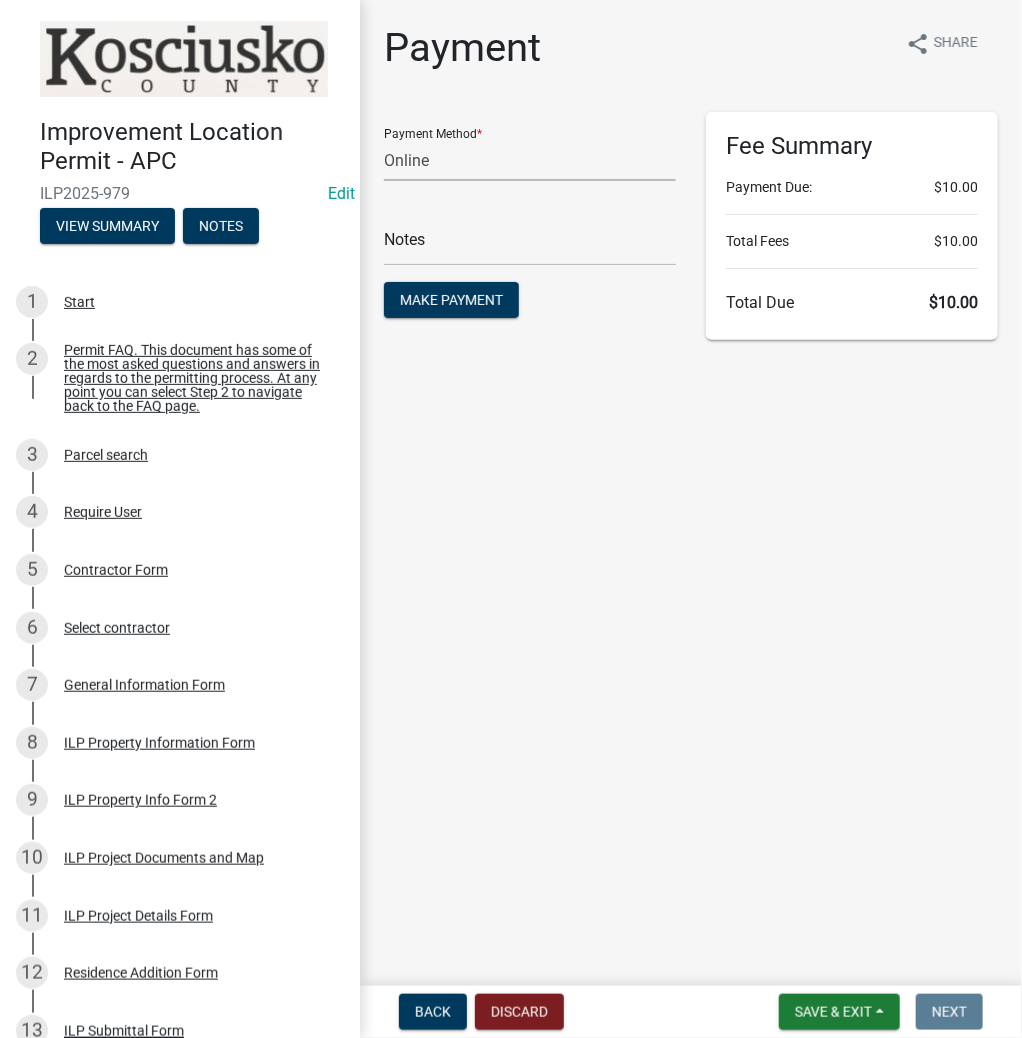 click on "Credit Card POS Check Cash Online" 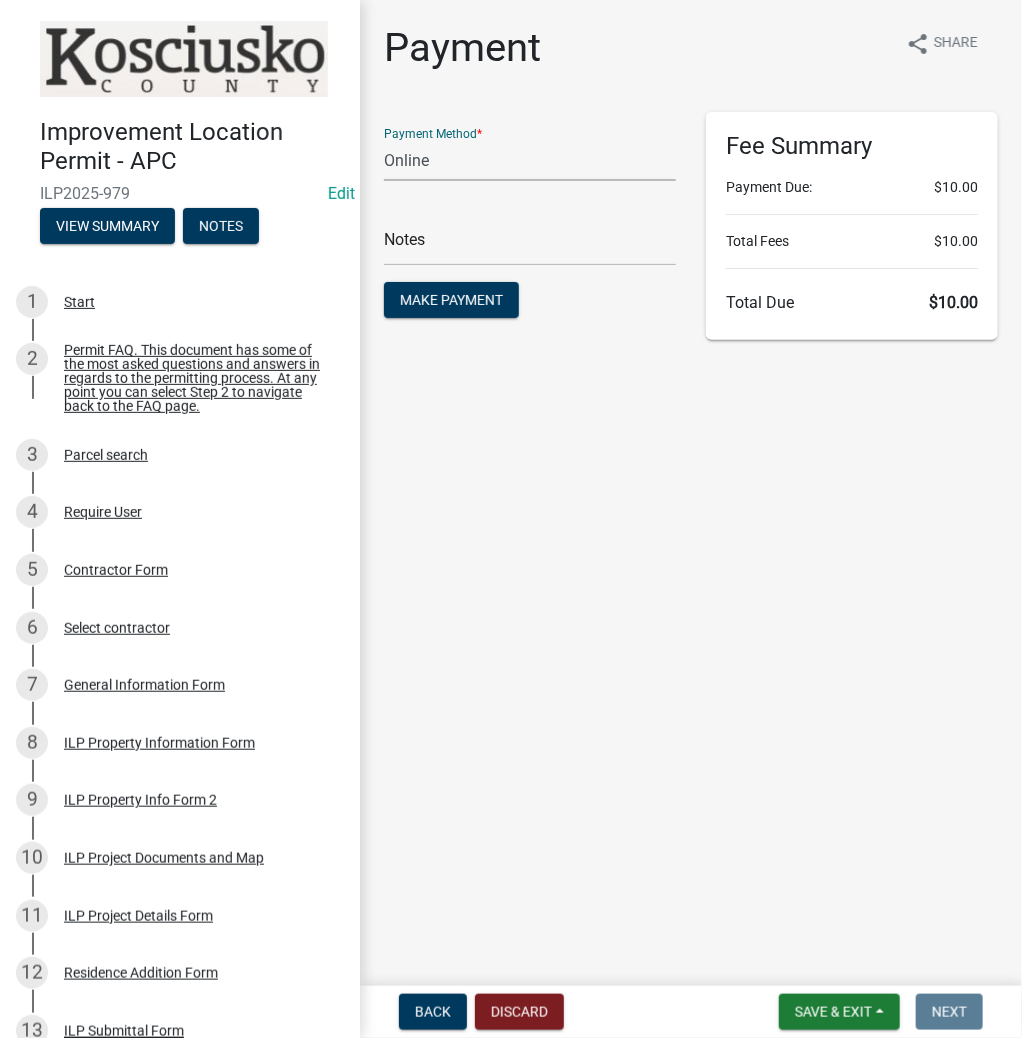 select on "0: 2" 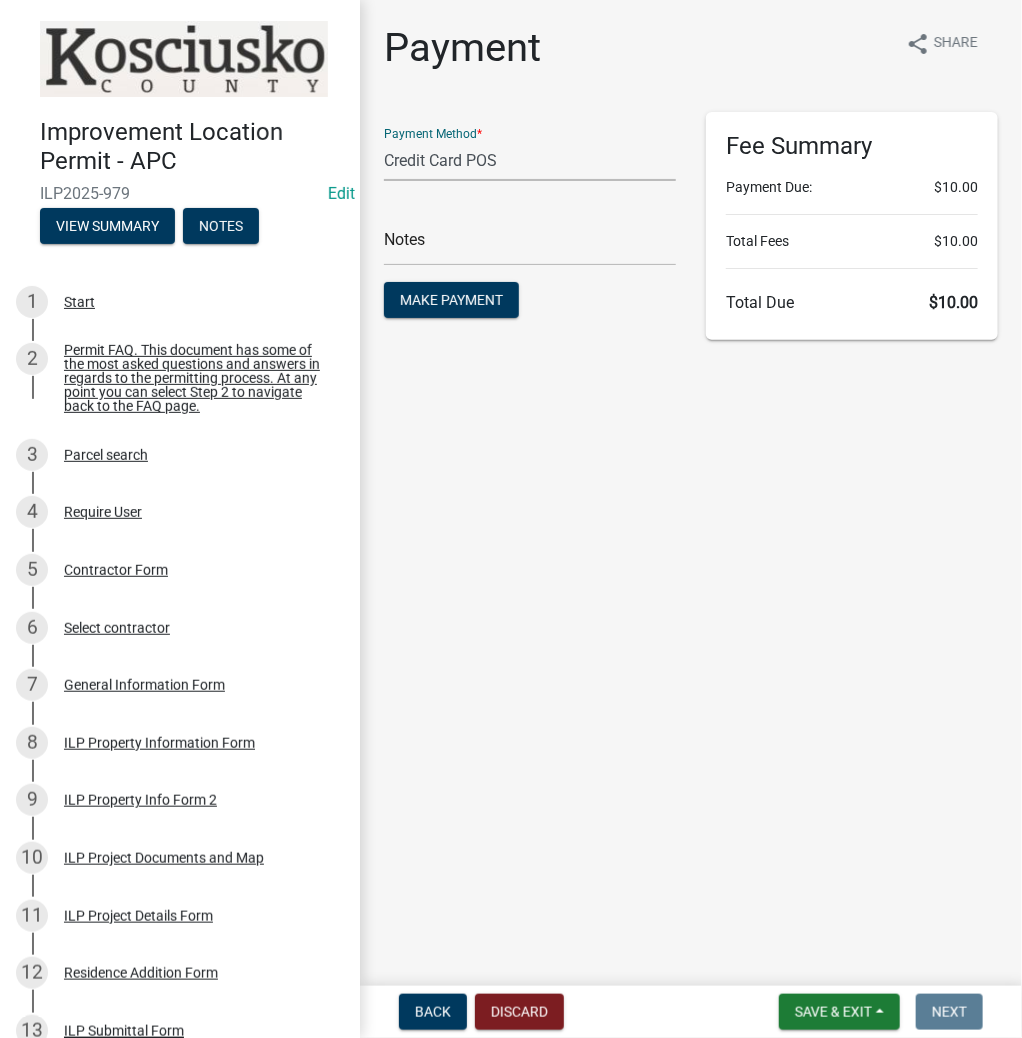 click on "Credit Card POS Check Cash Online" 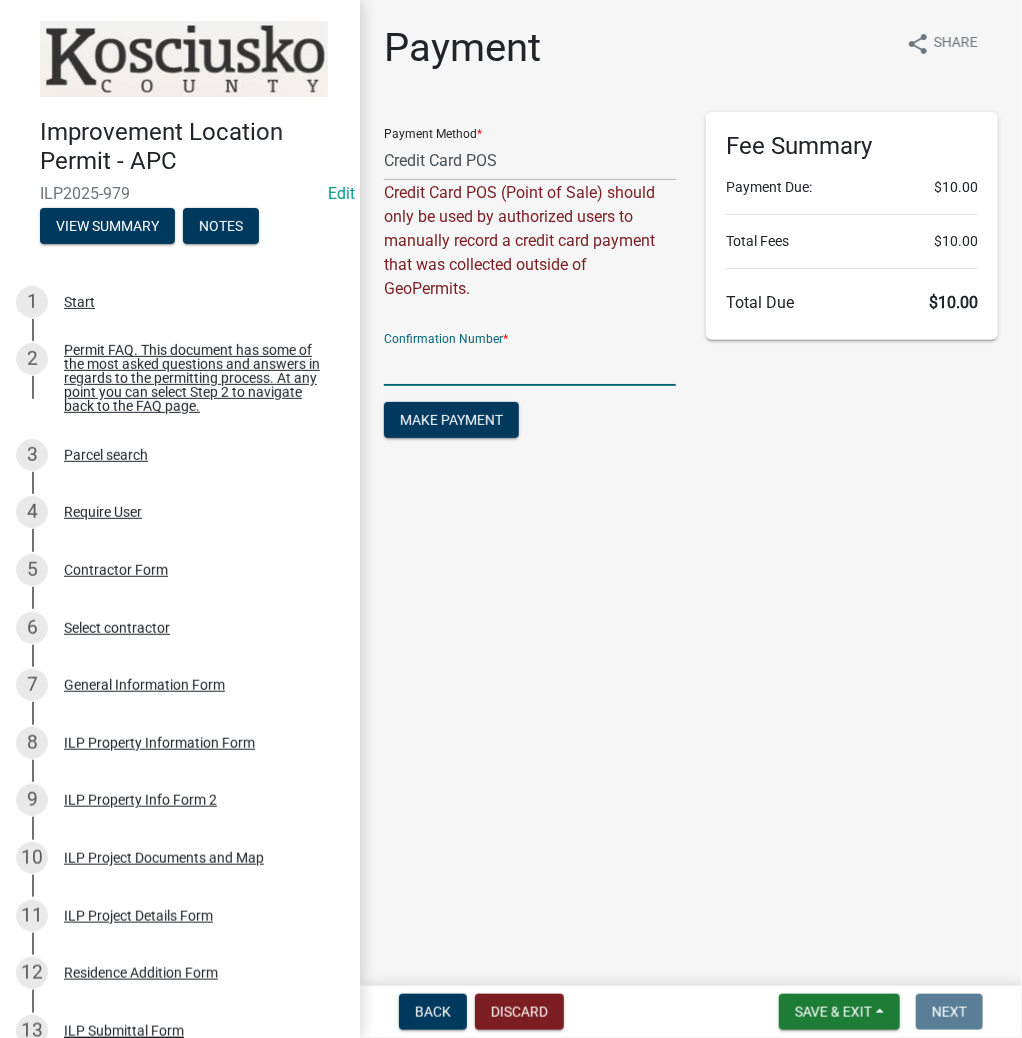 paste on "[NUMBER]" 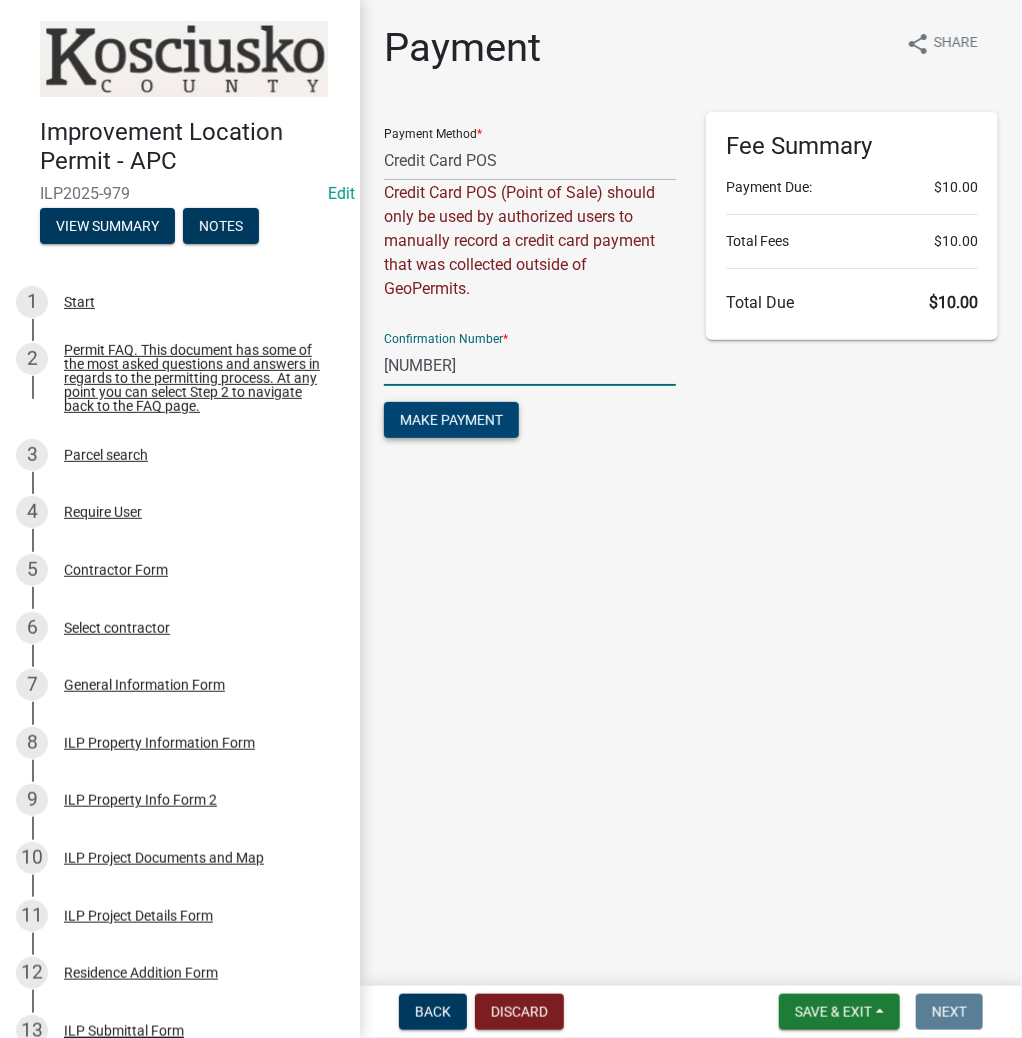 type on "[NUMBER]" 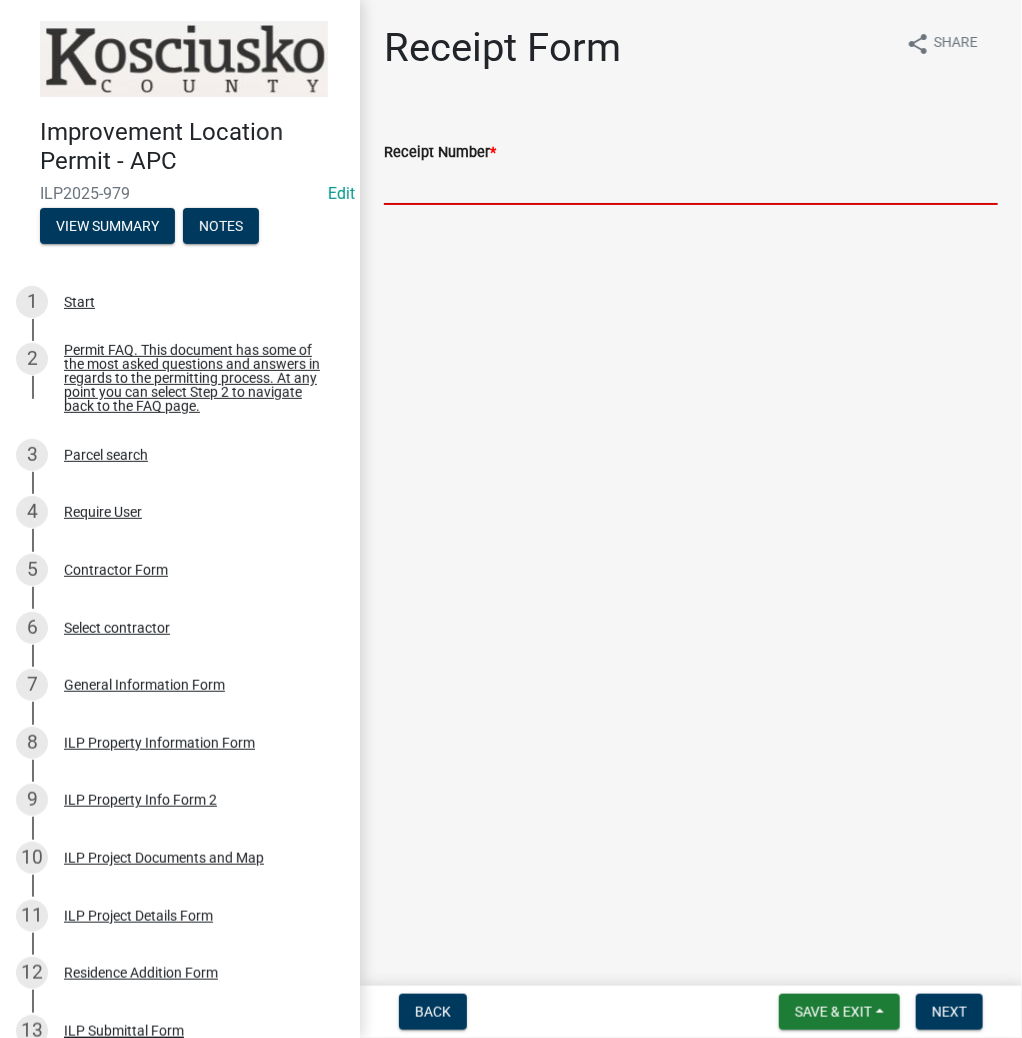 paste on "[NUMBER]" 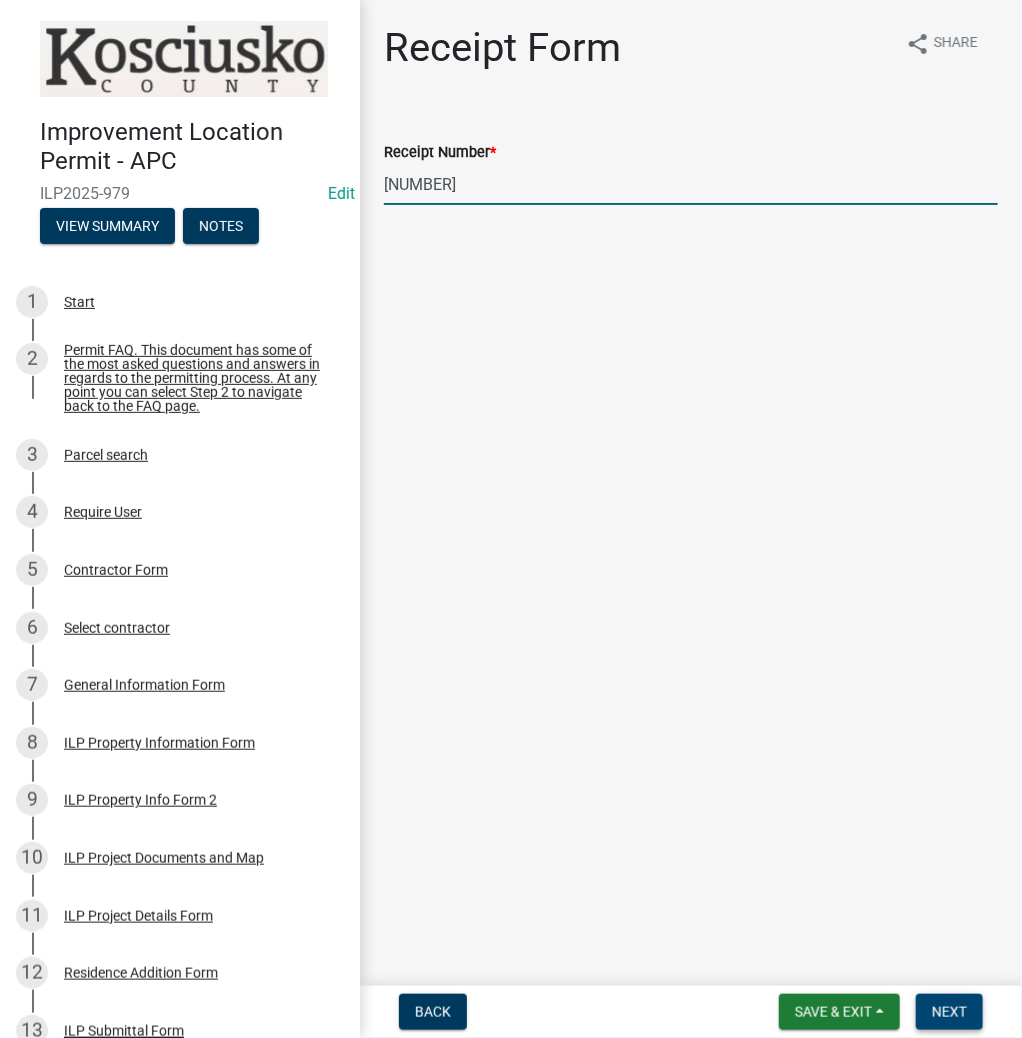 type on "[NUMBER]" 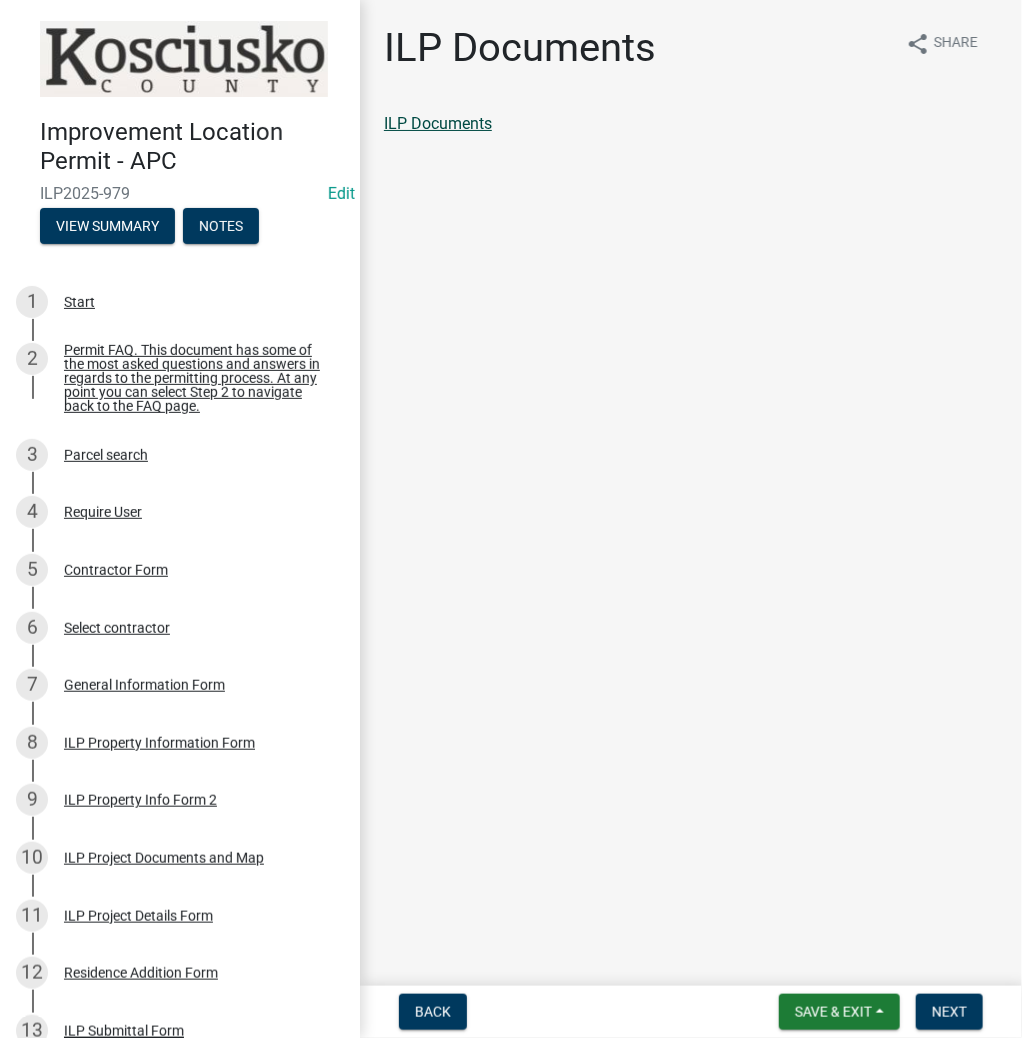 click on "ILP Documents" 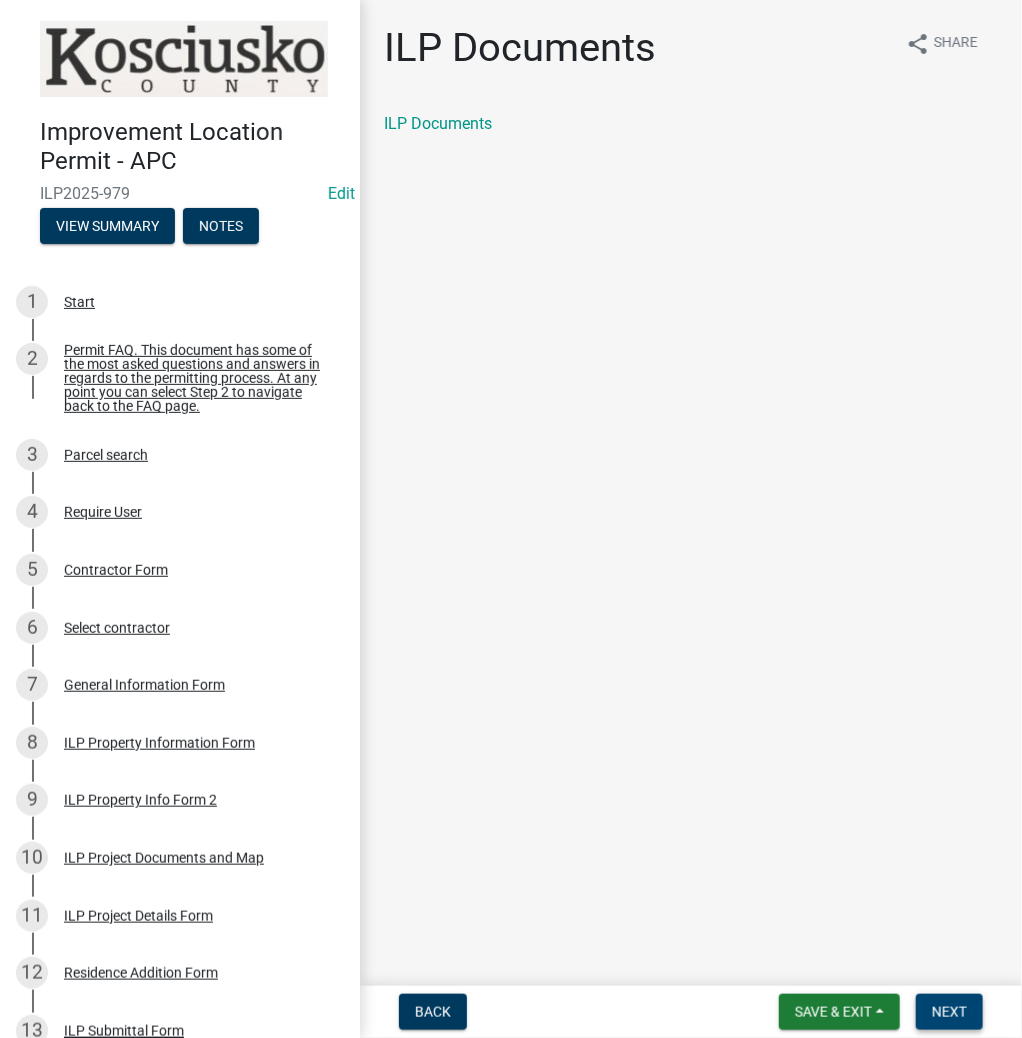 click on "Next" at bounding box center [949, 1012] 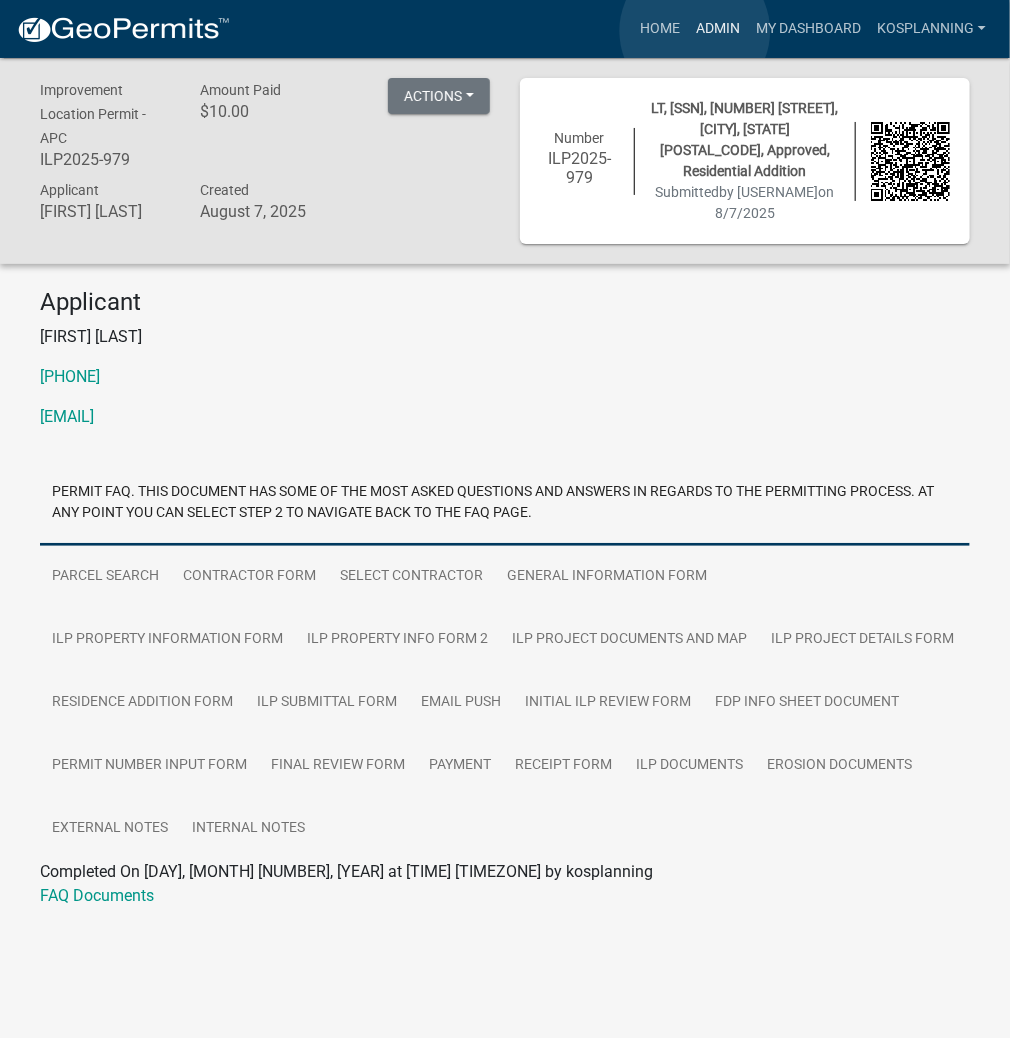 click on "Admin" at bounding box center (718, 29) 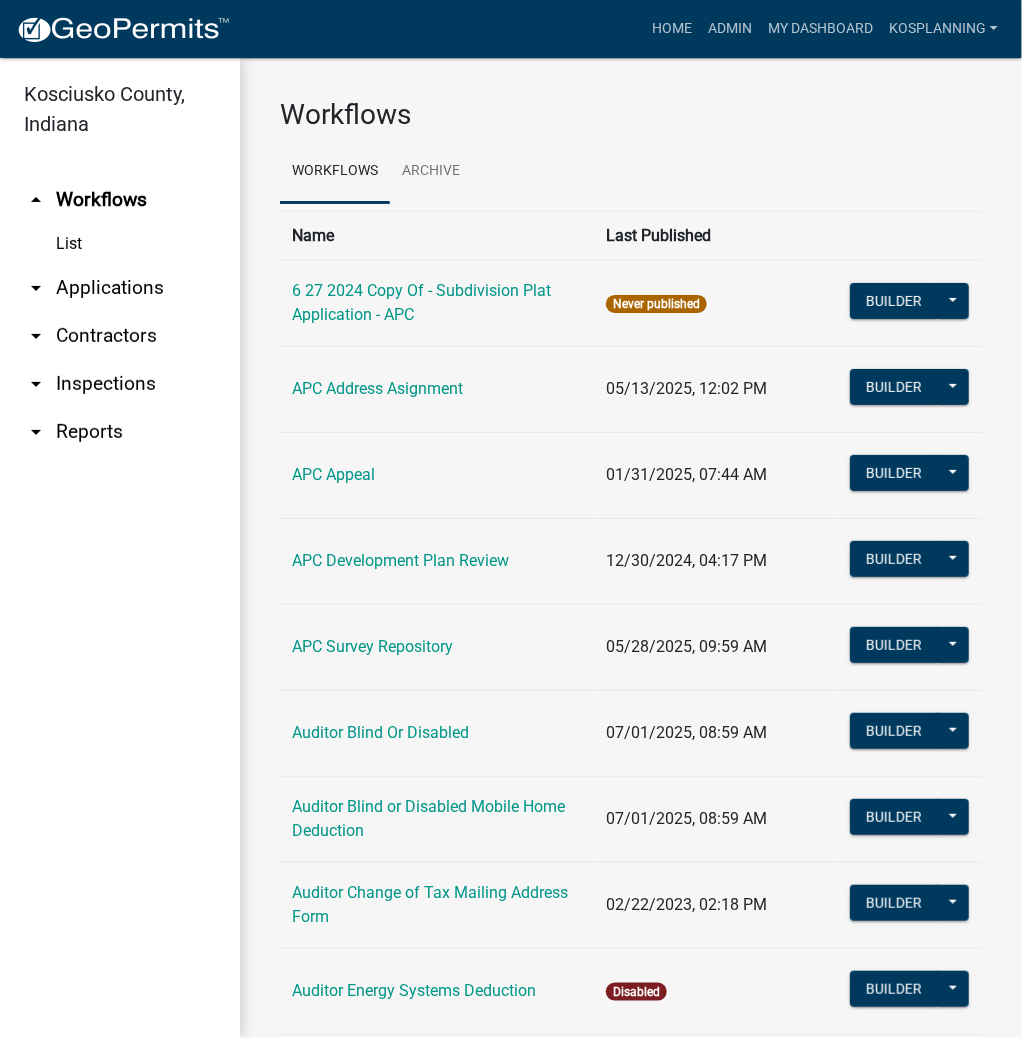 click on "arrow_drop_down   Applications" at bounding box center (120, 288) 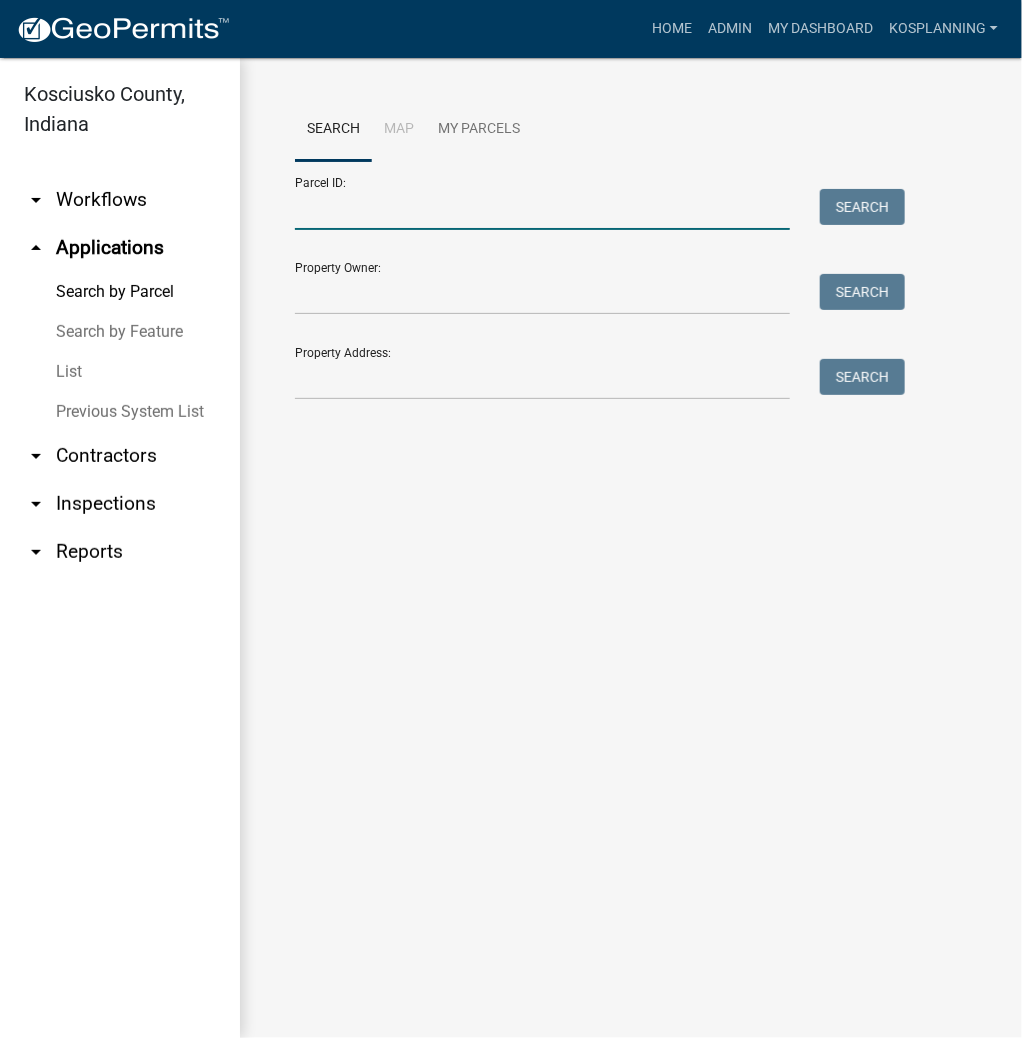 click on "Parcel ID:" at bounding box center (542, 209) 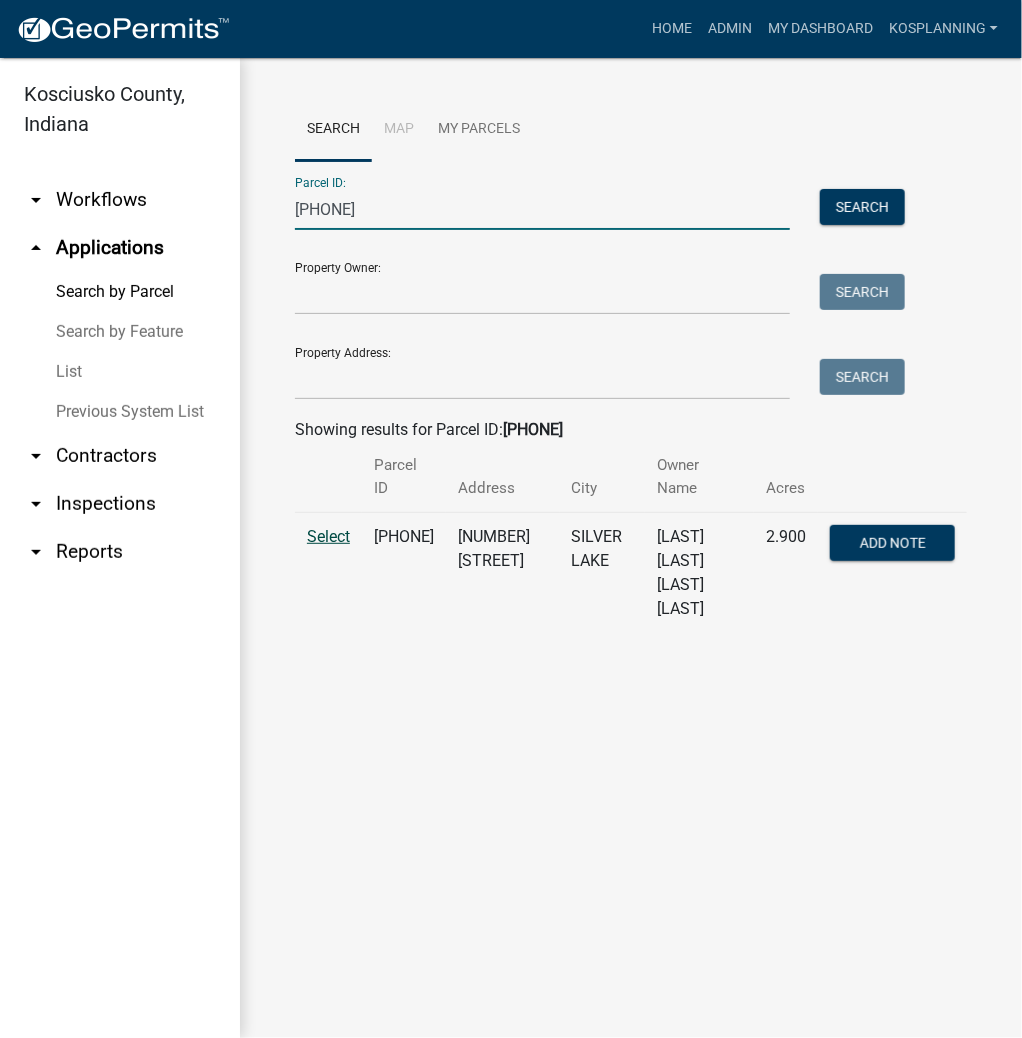 type on "[PHONE]" 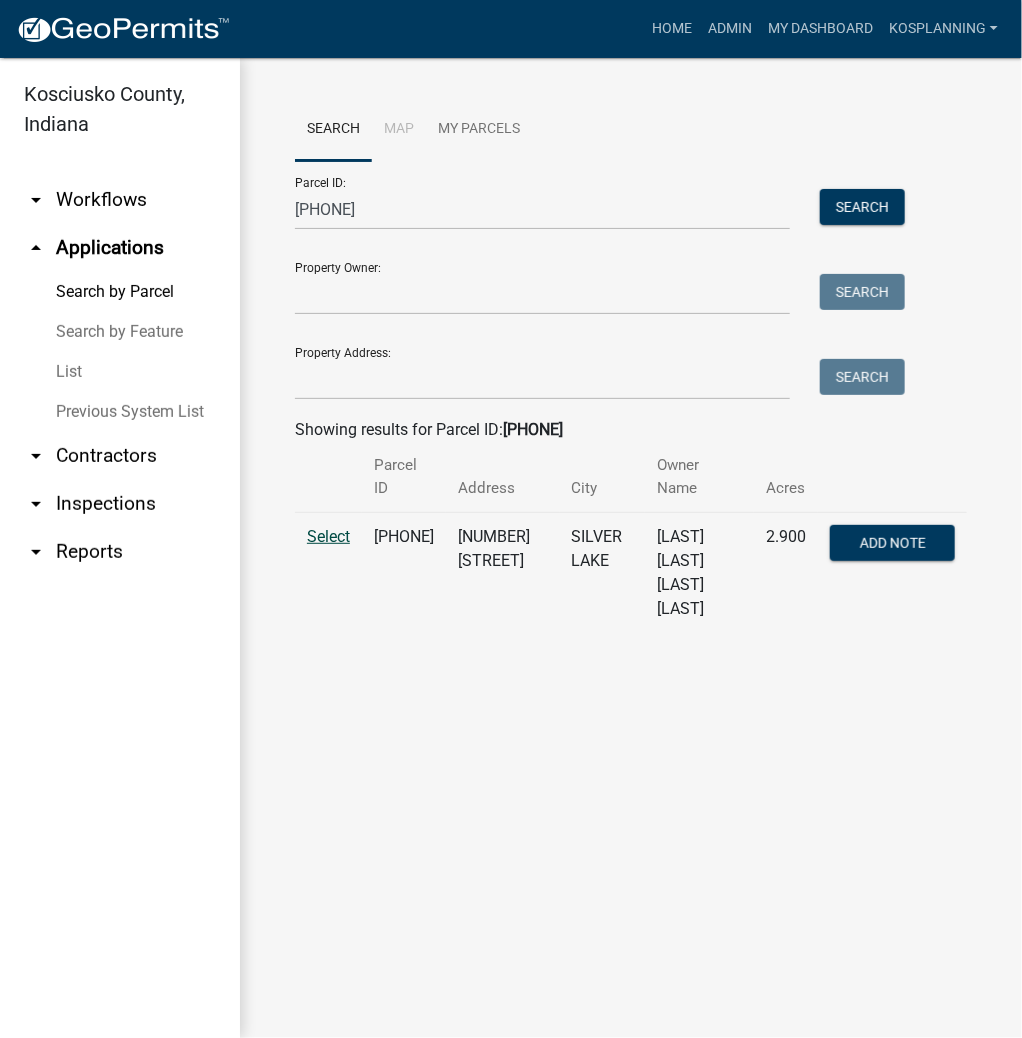 click on "Select" at bounding box center (328, 536) 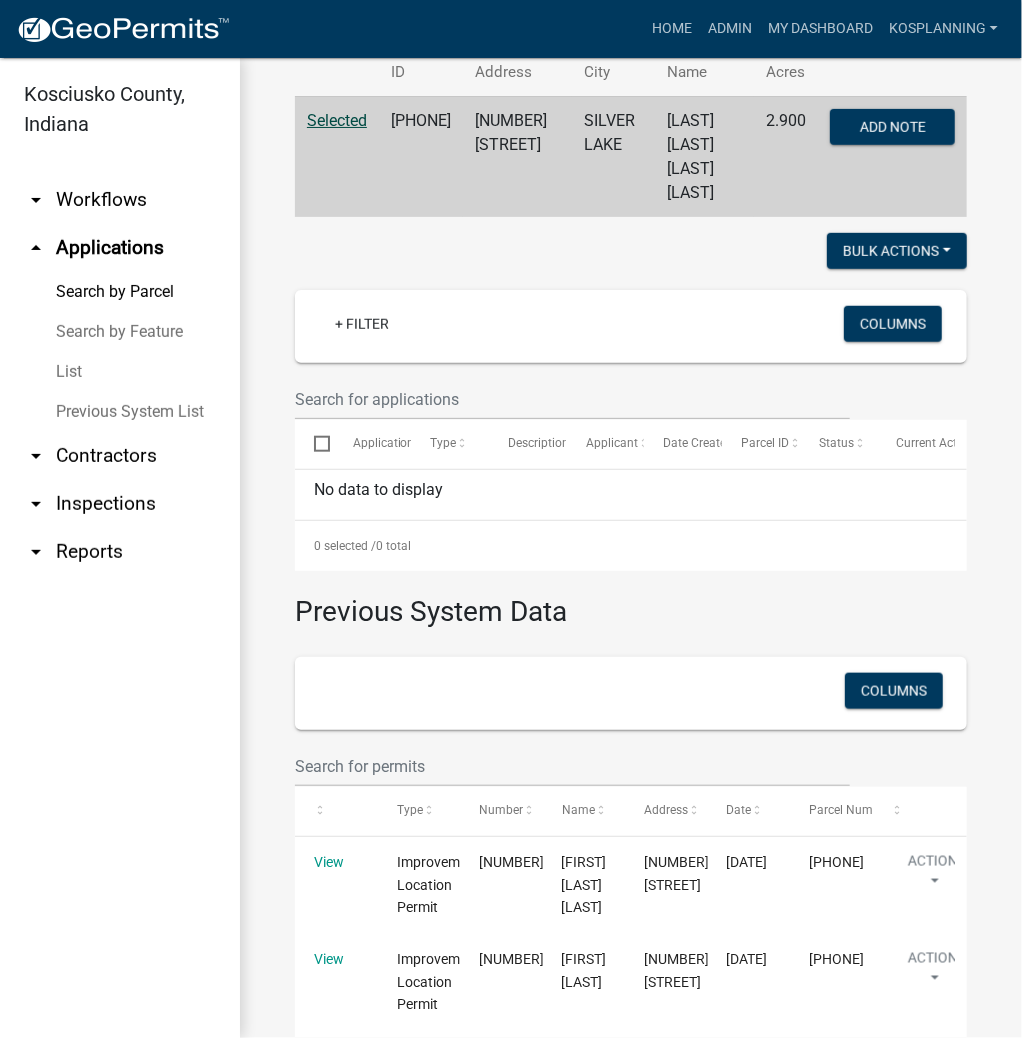 scroll, scrollTop: 527, scrollLeft: 0, axis: vertical 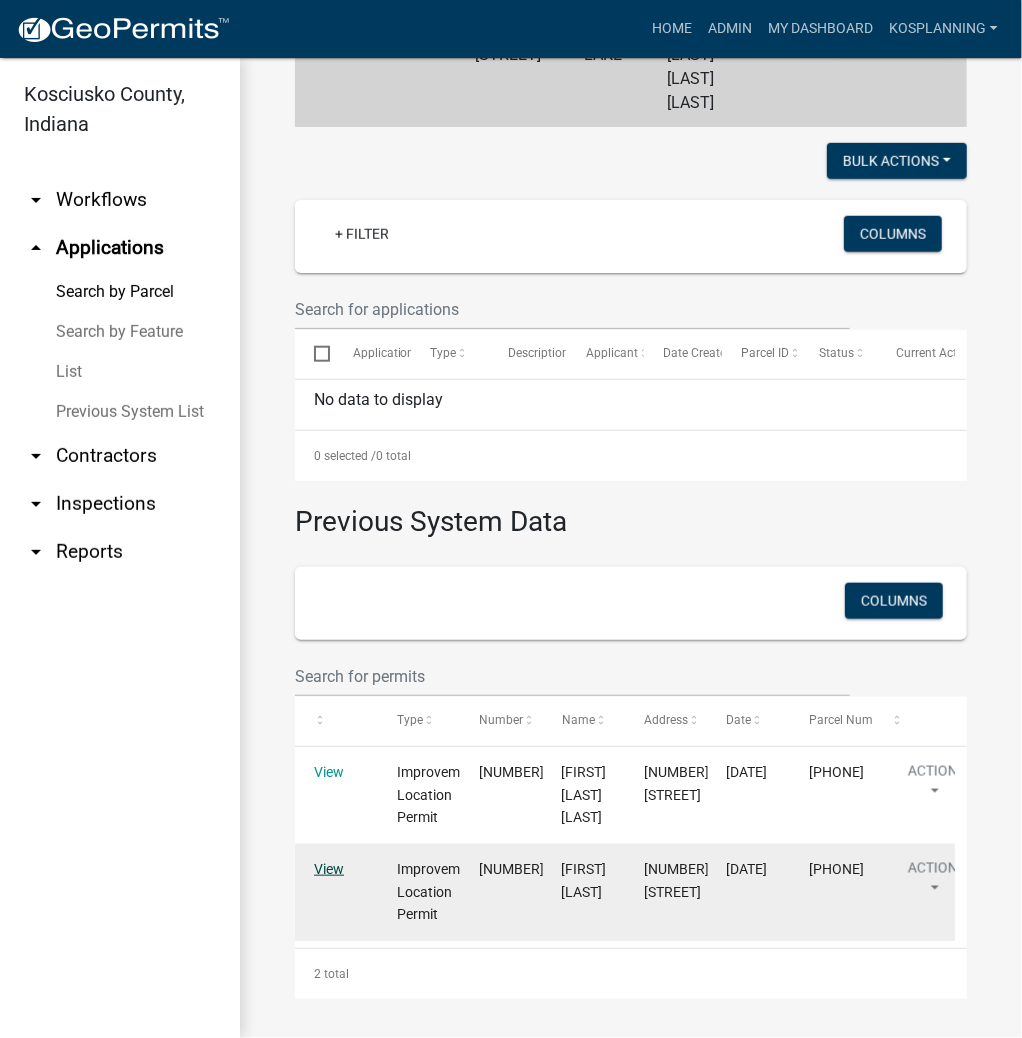 click on "View" at bounding box center [329, 869] 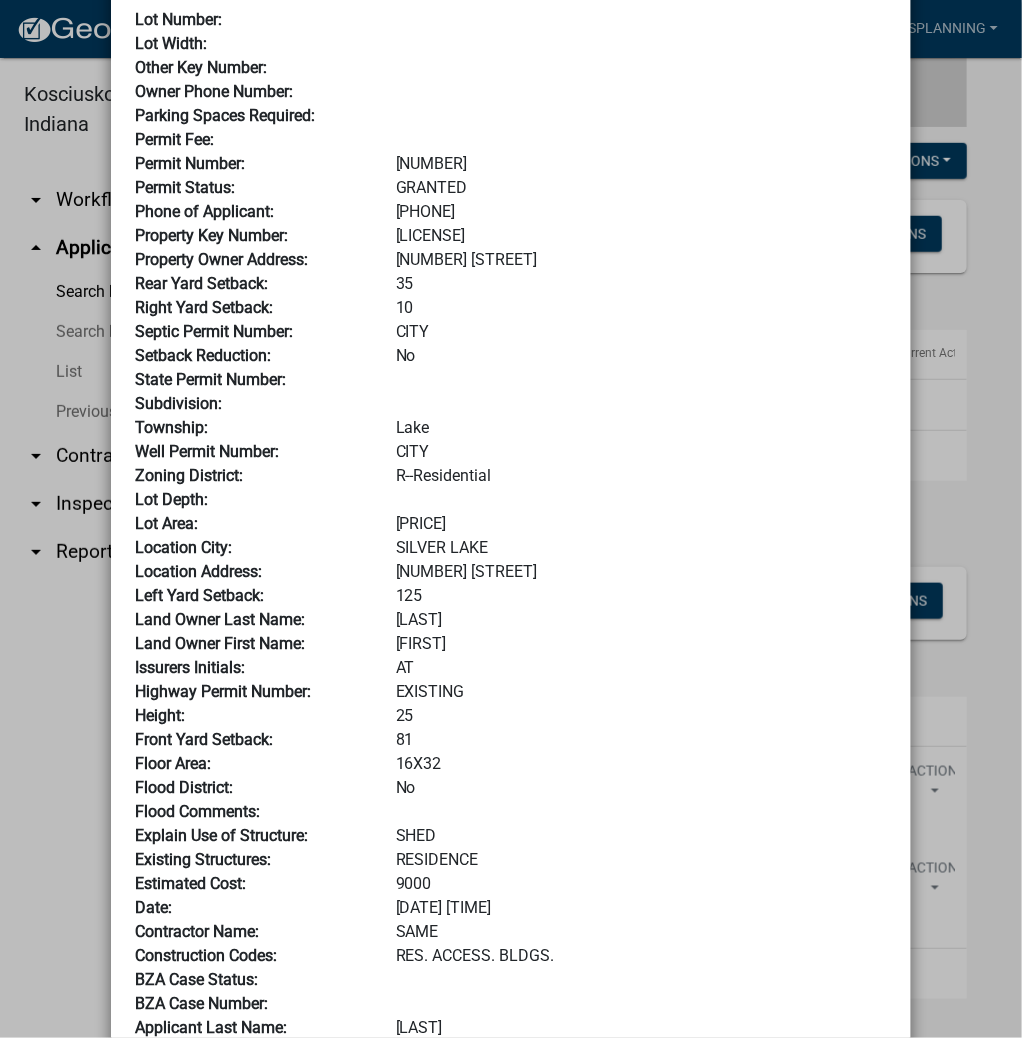 scroll, scrollTop: 0, scrollLeft: 0, axis: both 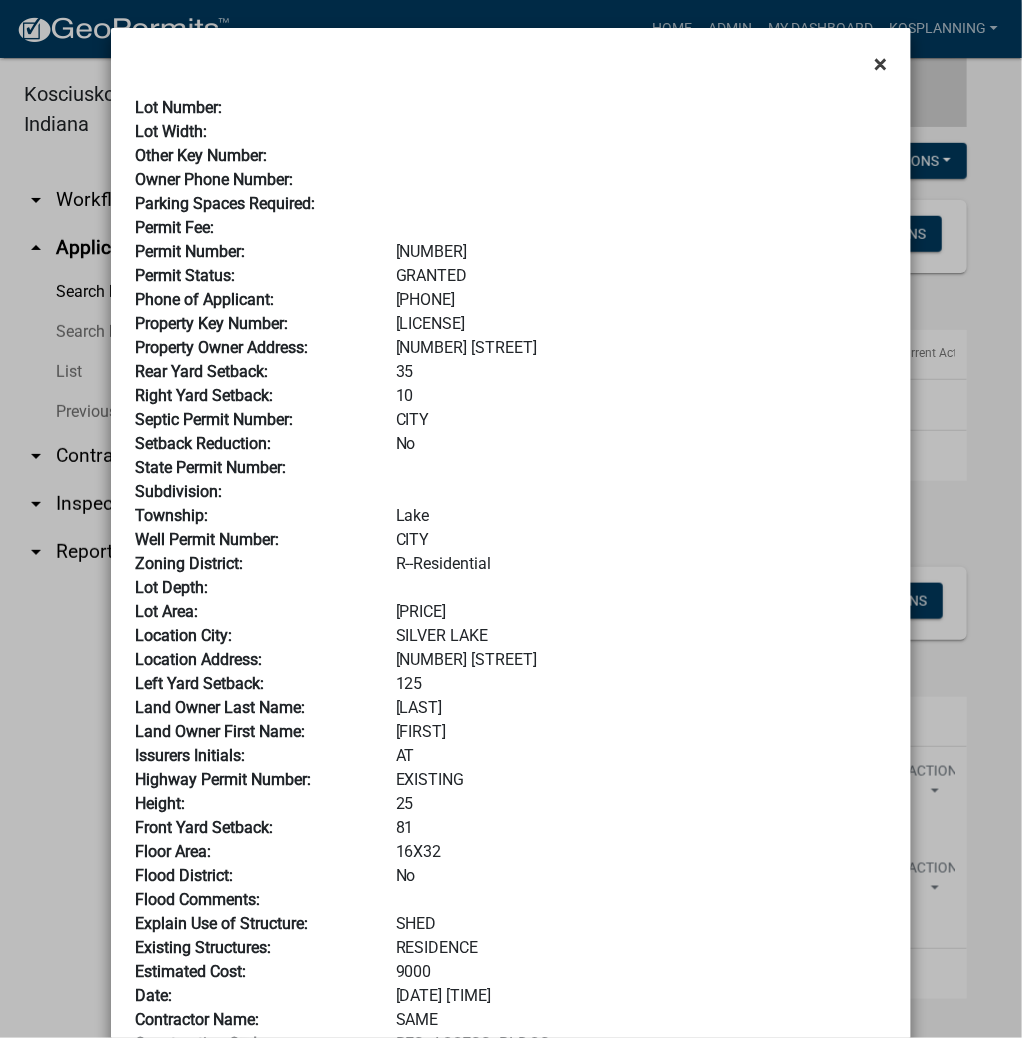 click on "×" 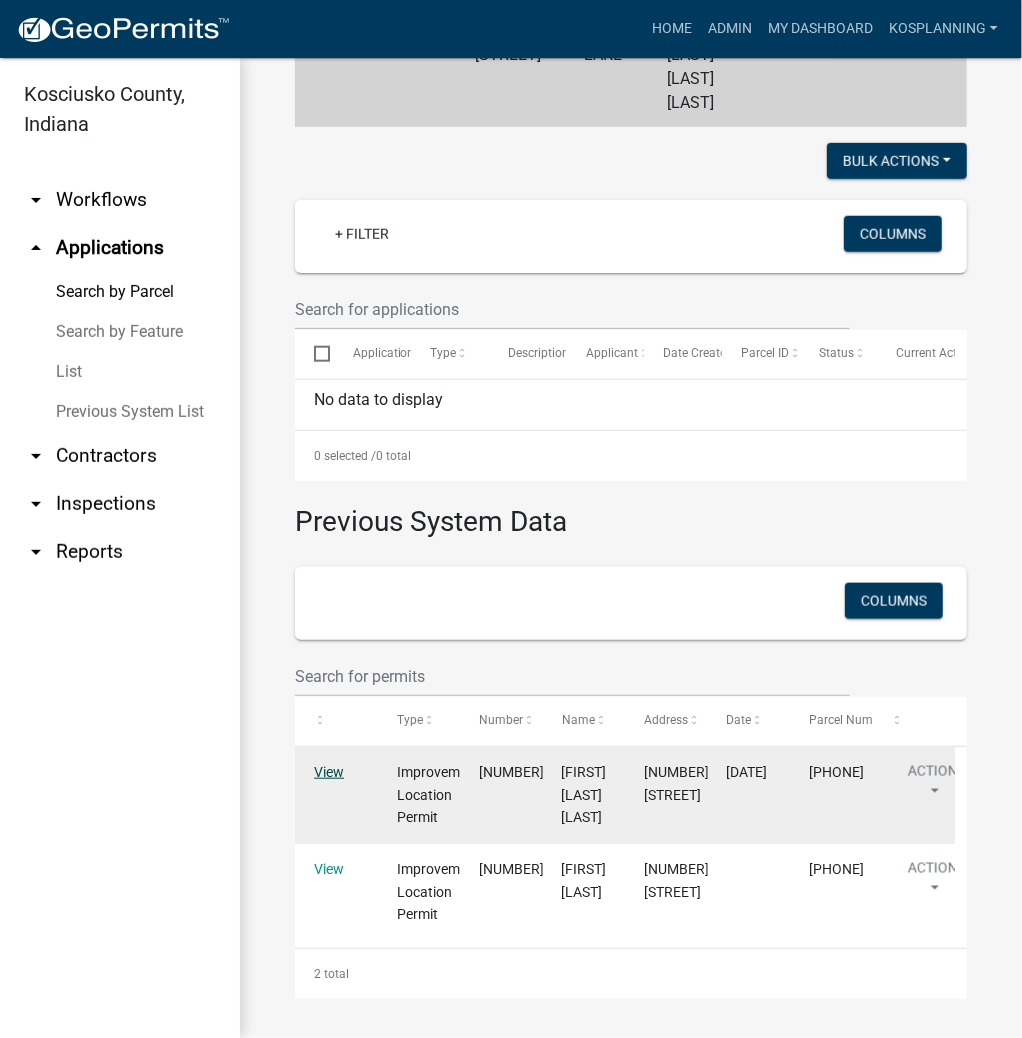 click on "View" at bounding box center (329, 772) 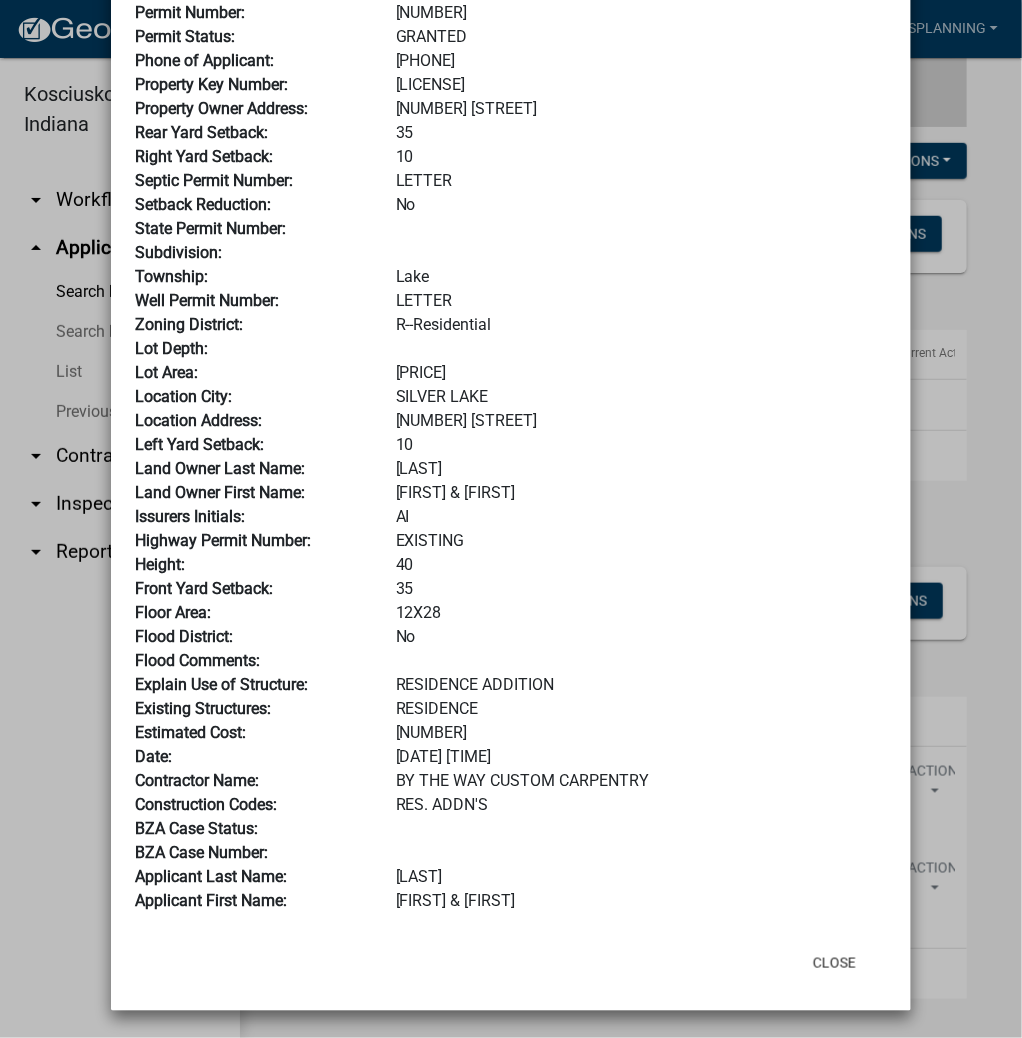 scroll, scrollTop: 240, scrollLeft: 0, axis: vertical 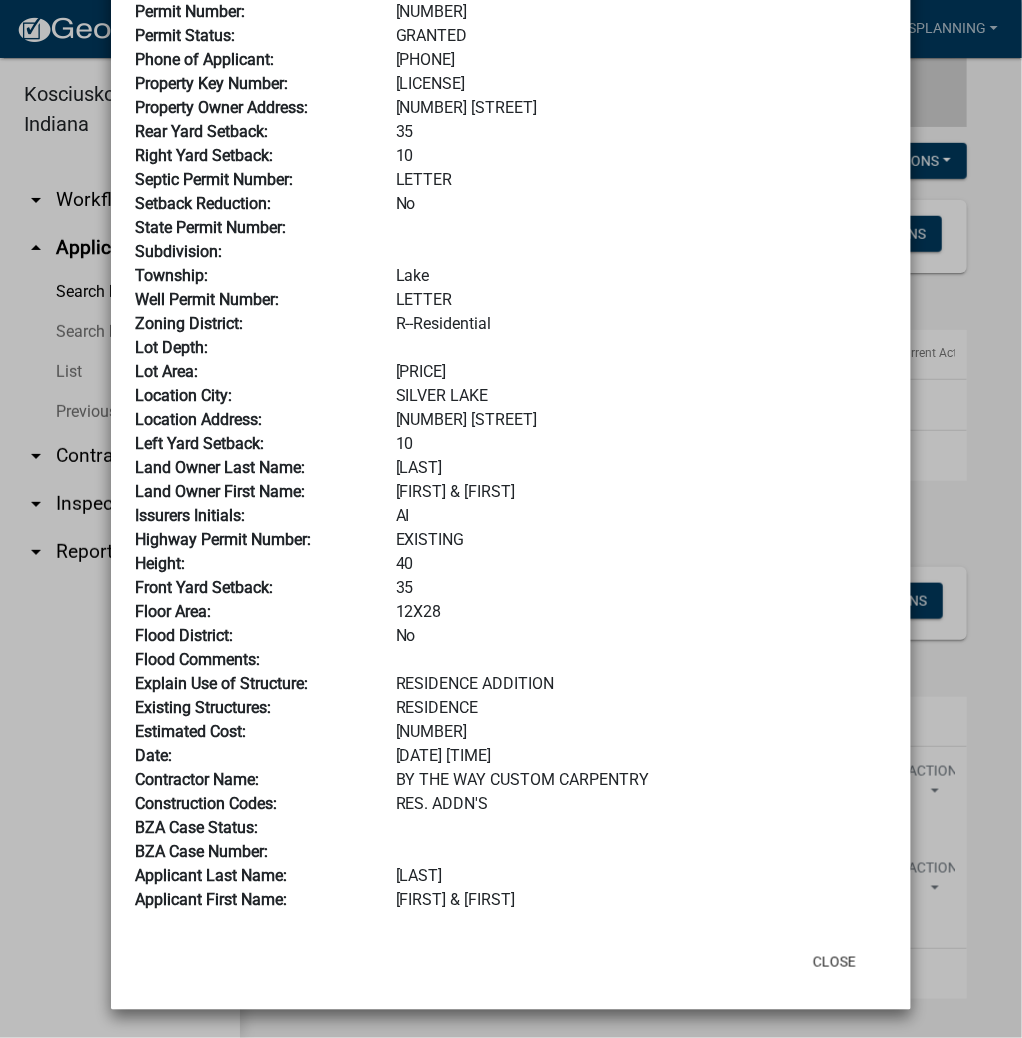 drag, startPoint x: 793, startPoint y: 82, endPoint x: 812, endPoint y: 167, distance: 87.09765 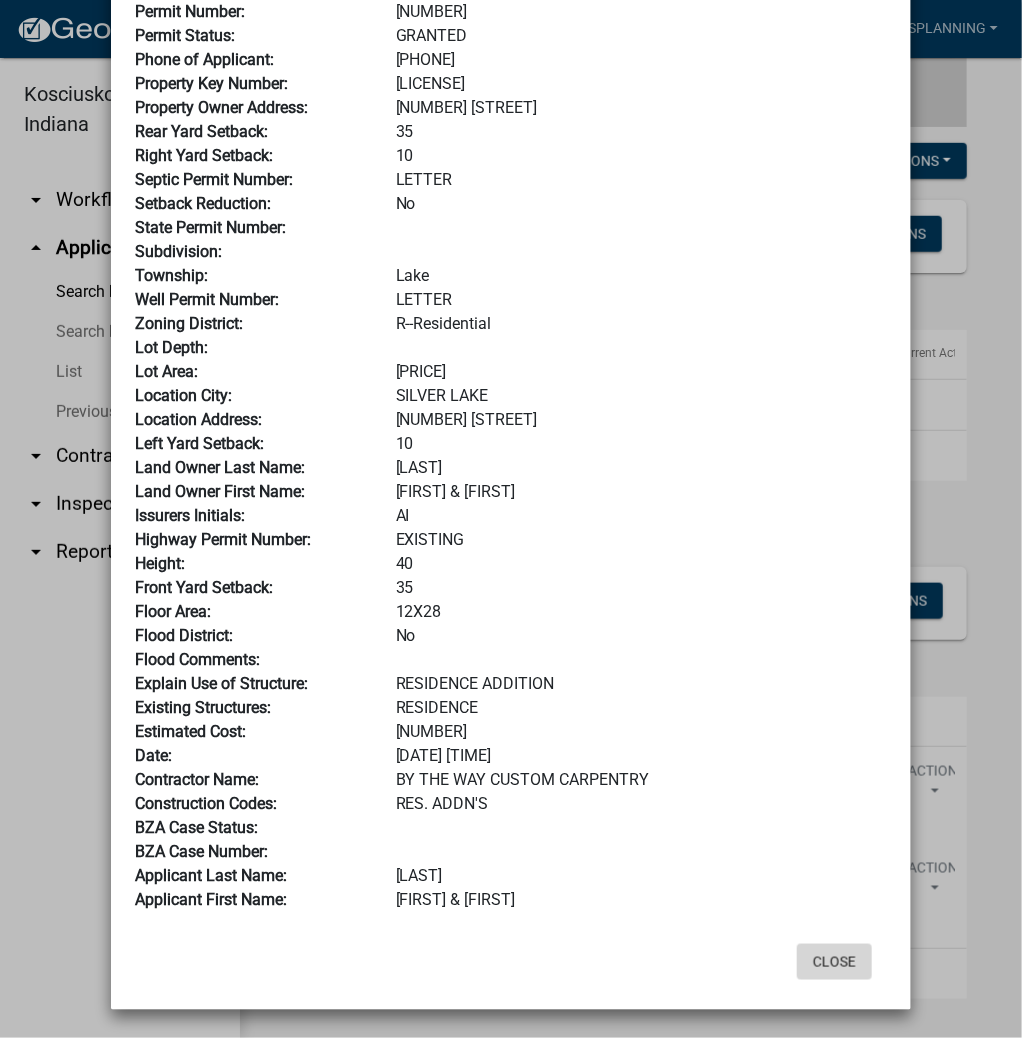 click on "Close" 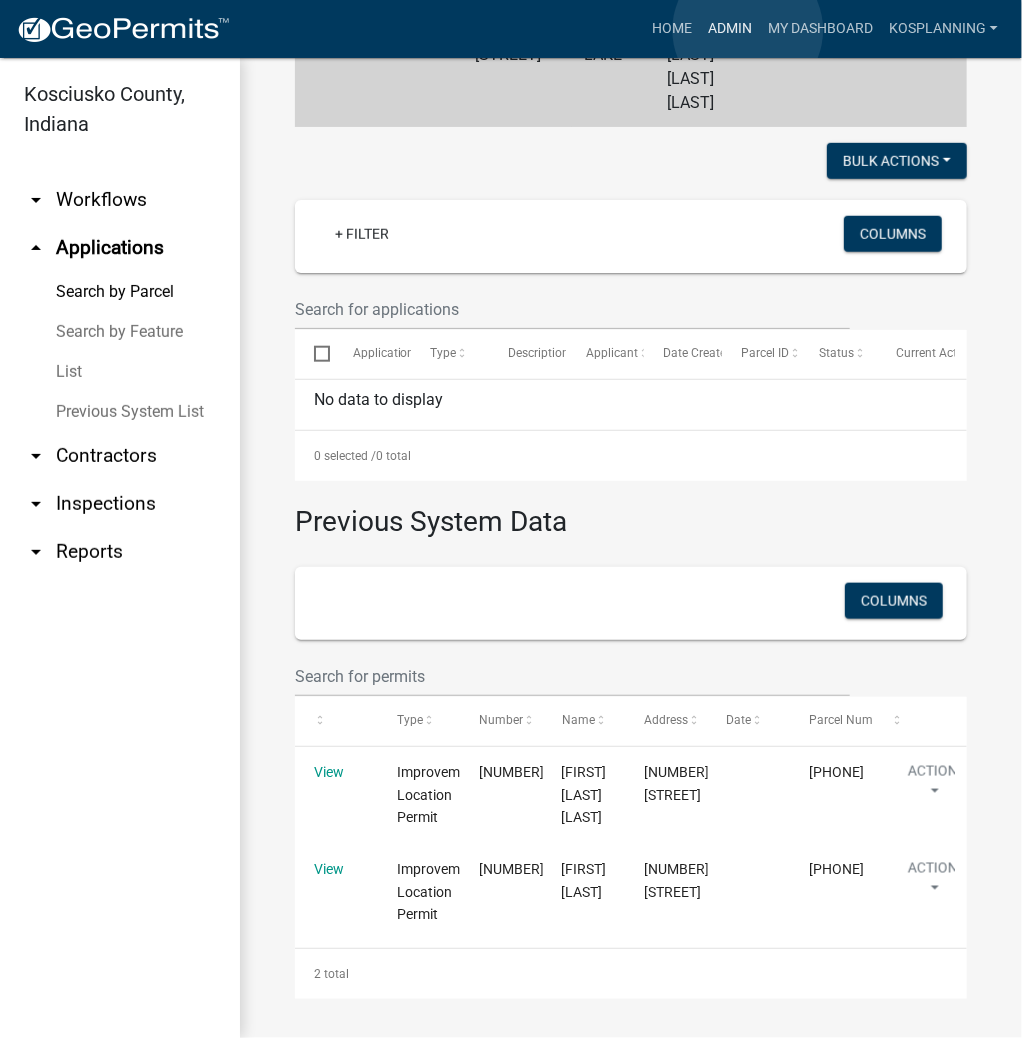 click on "Admin" at bounding box center [730, 29] 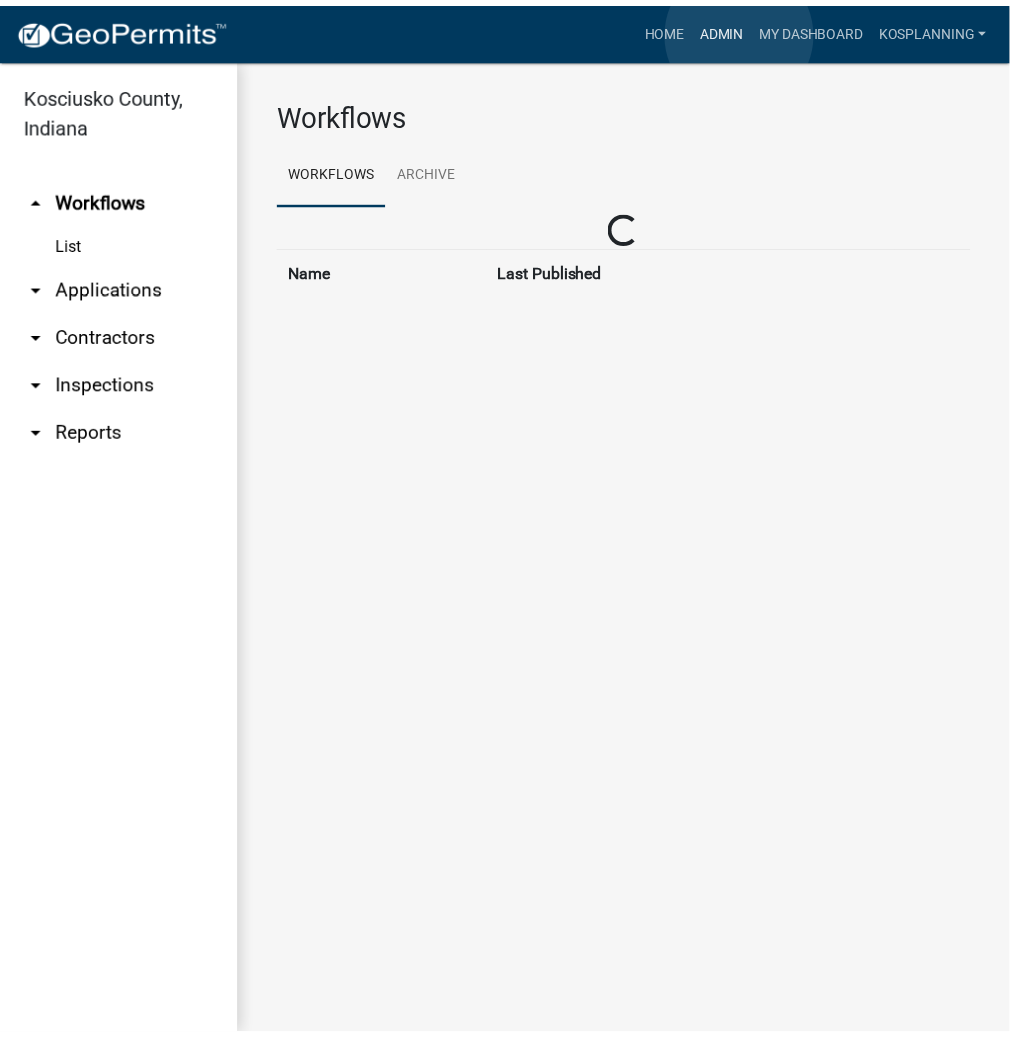 scroll, scrollTop: 0, scrollLeft: 0, axis: both 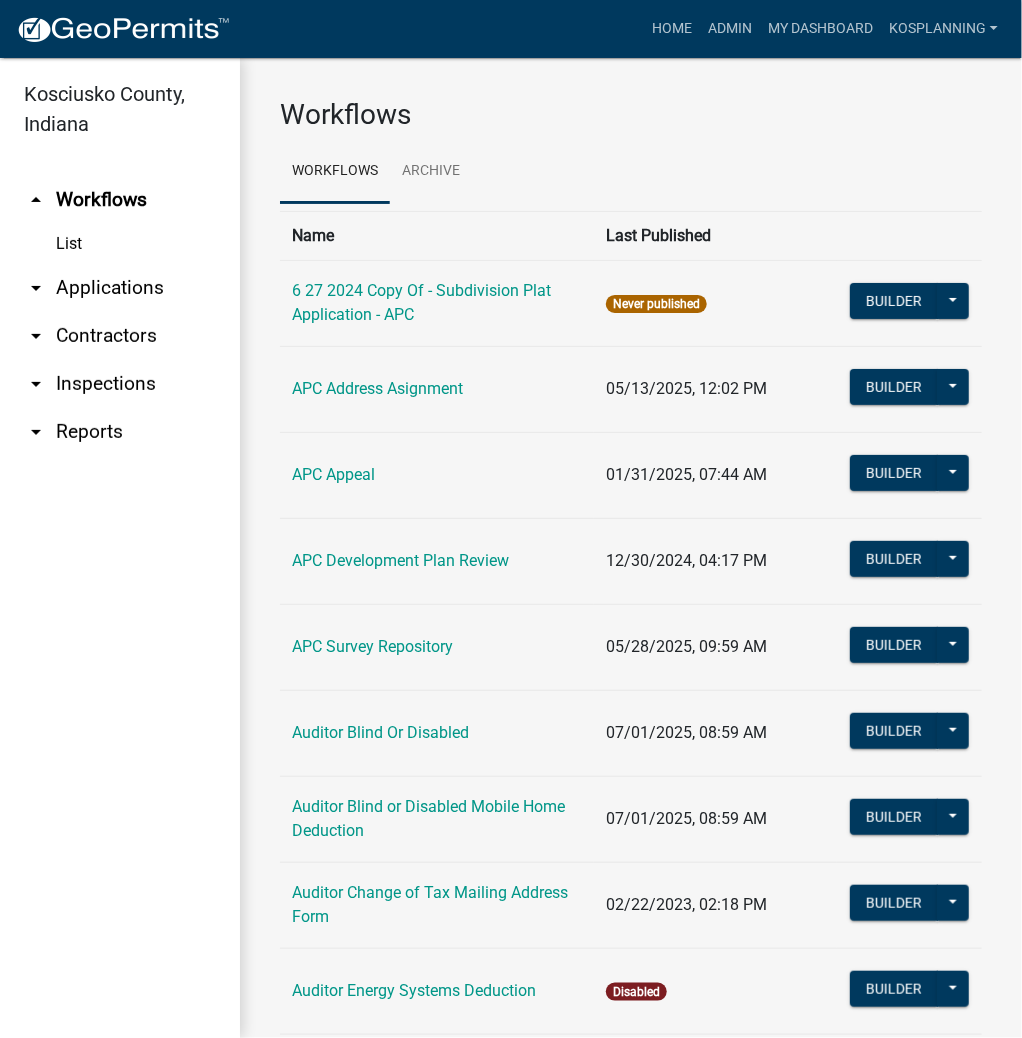 click on "Workflows" 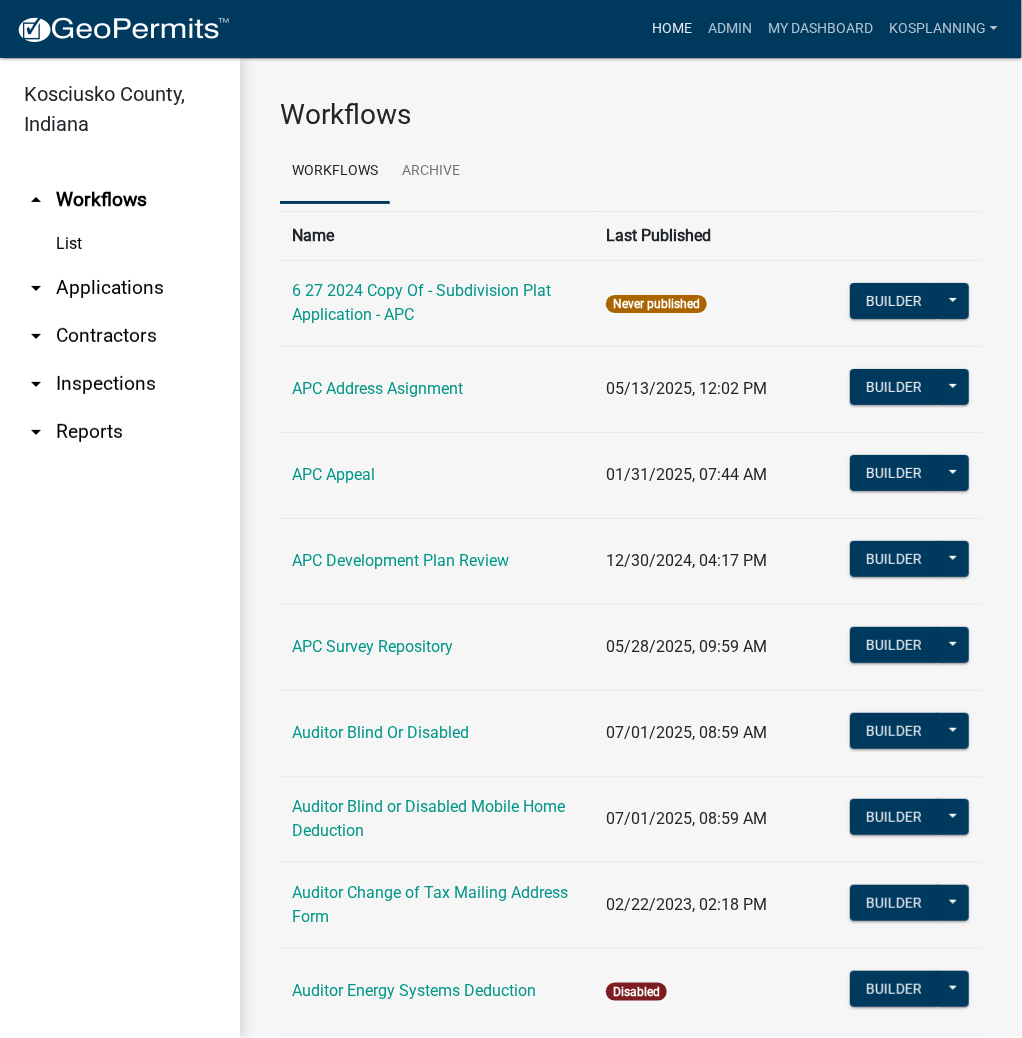 click on "Home" at bounding box center (672, 29) 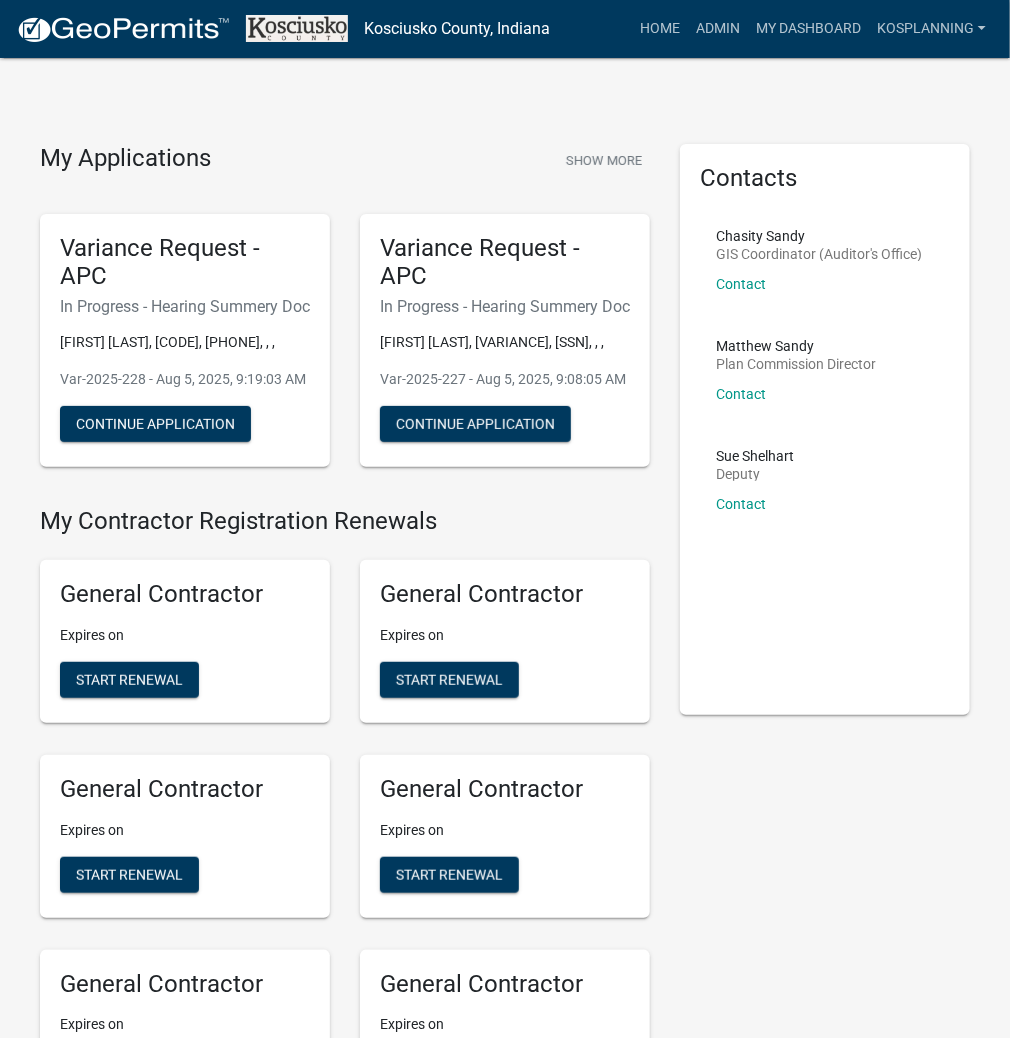 scroll, scrollTop: 4659, scrollLeft: 0, axis: vertical 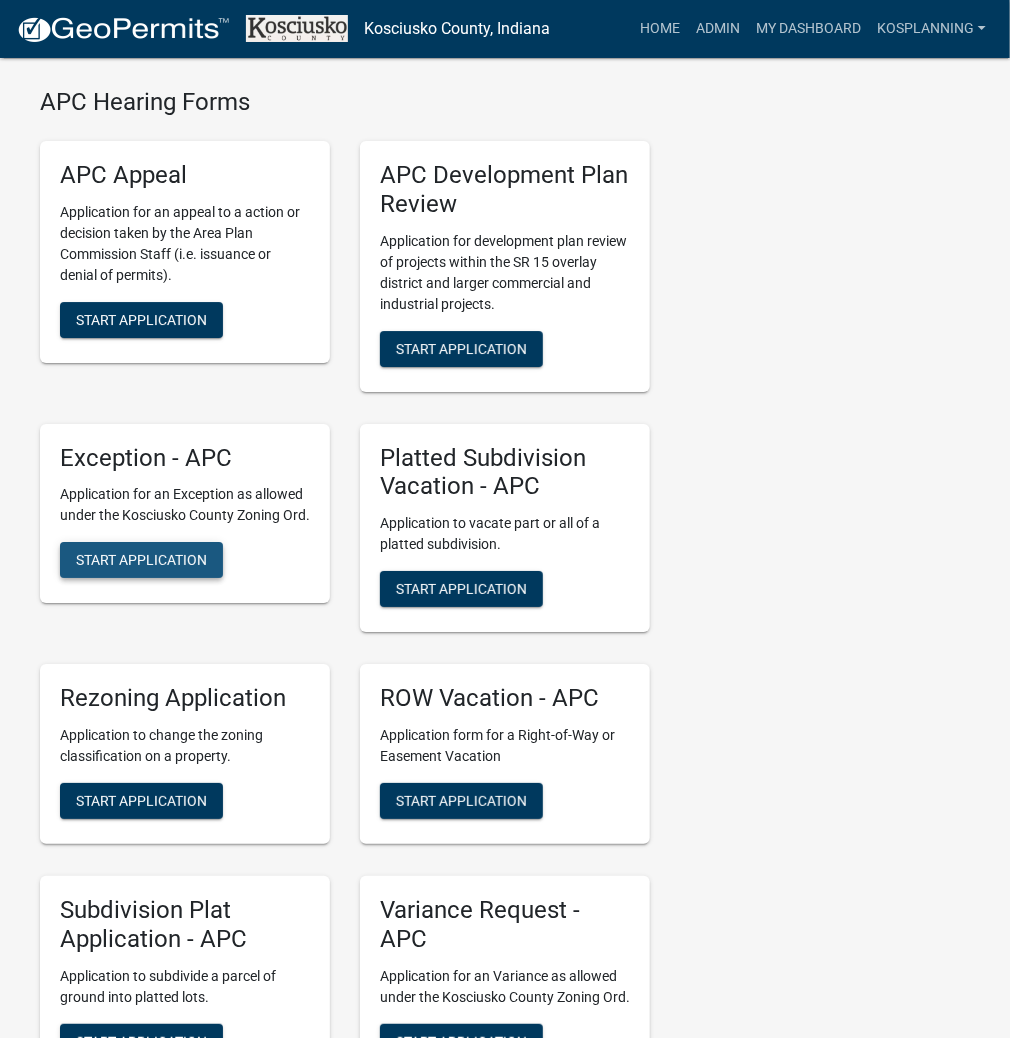 click on "Start Application" at bounding box center [141, 560] 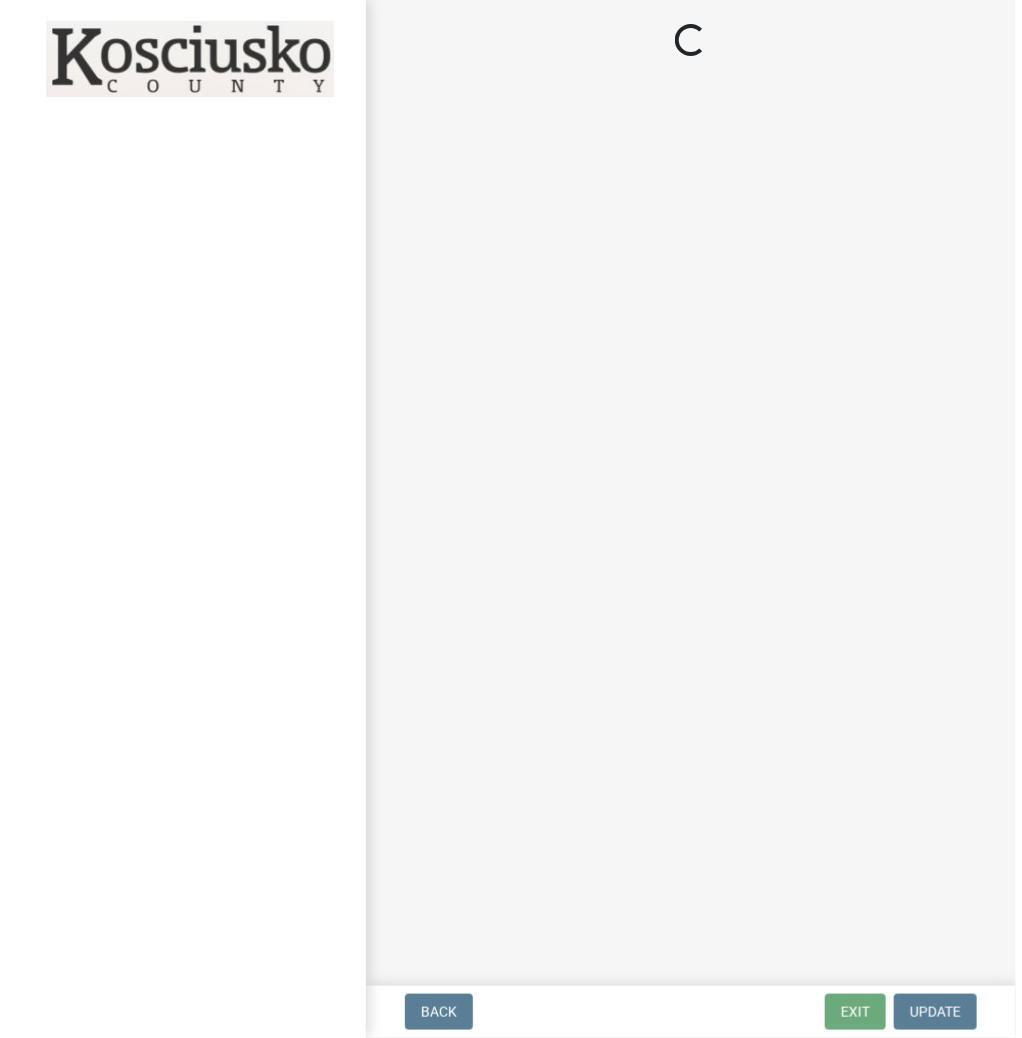 scroll, scrollTop: 0, scrollLeft: 0, axis: both 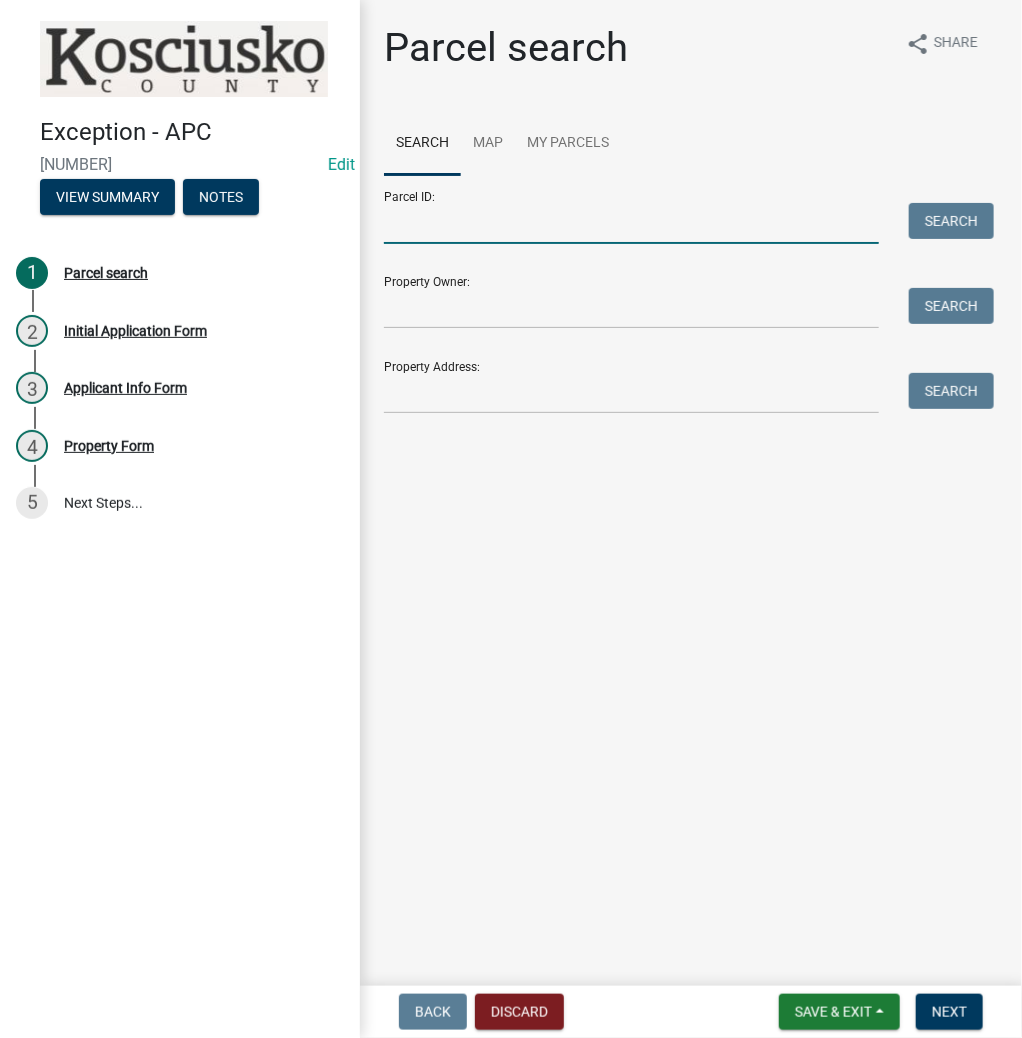click on "Parcel ID:" at bounding box center (631, 223) 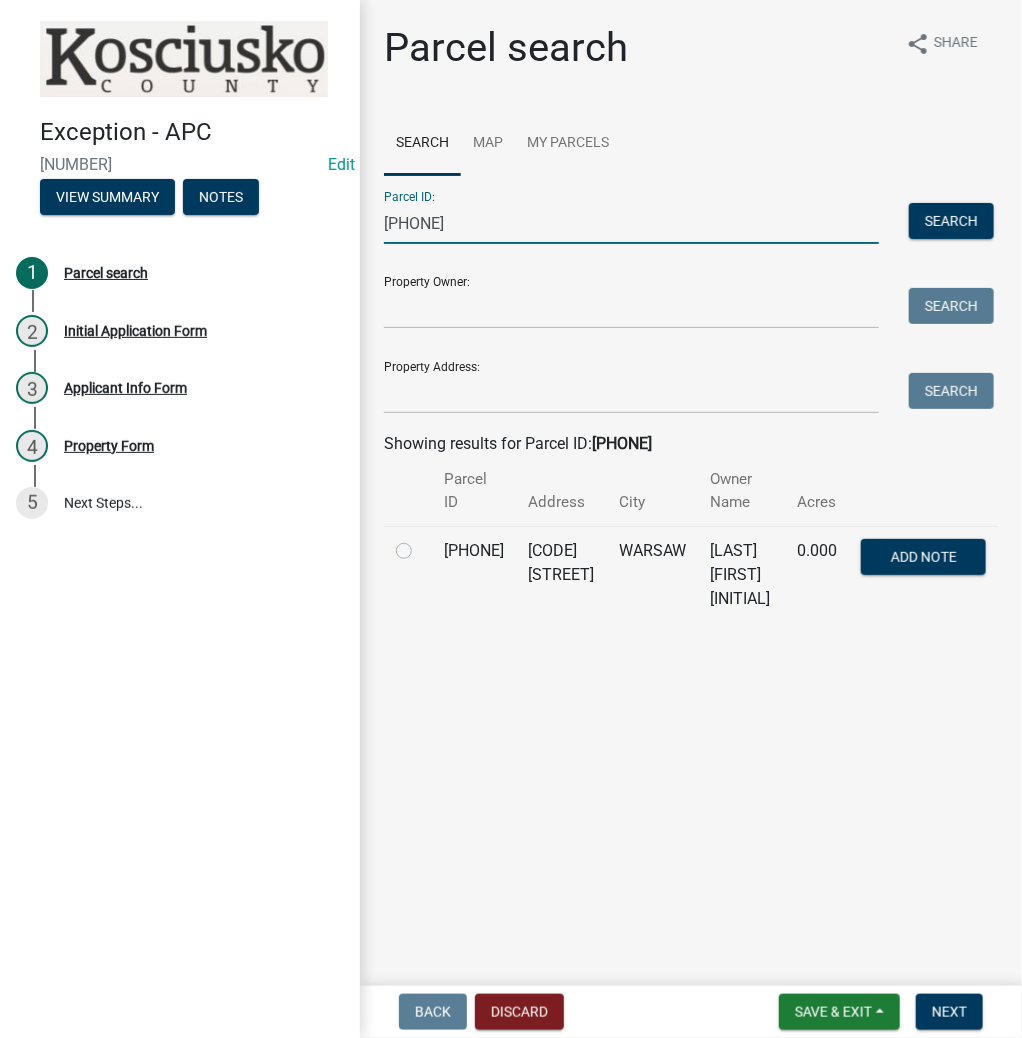 type on "[PHONE]" 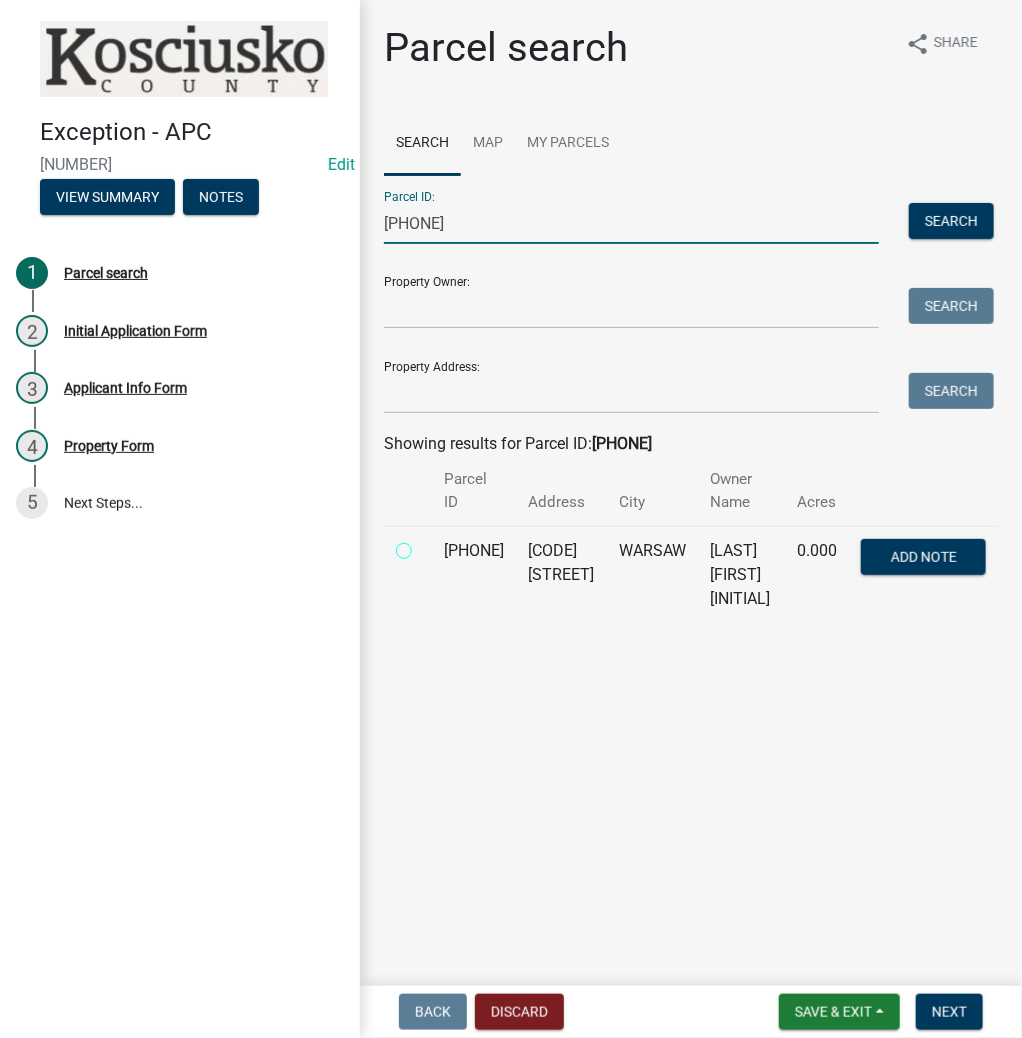click at bounding box center (426, 545) 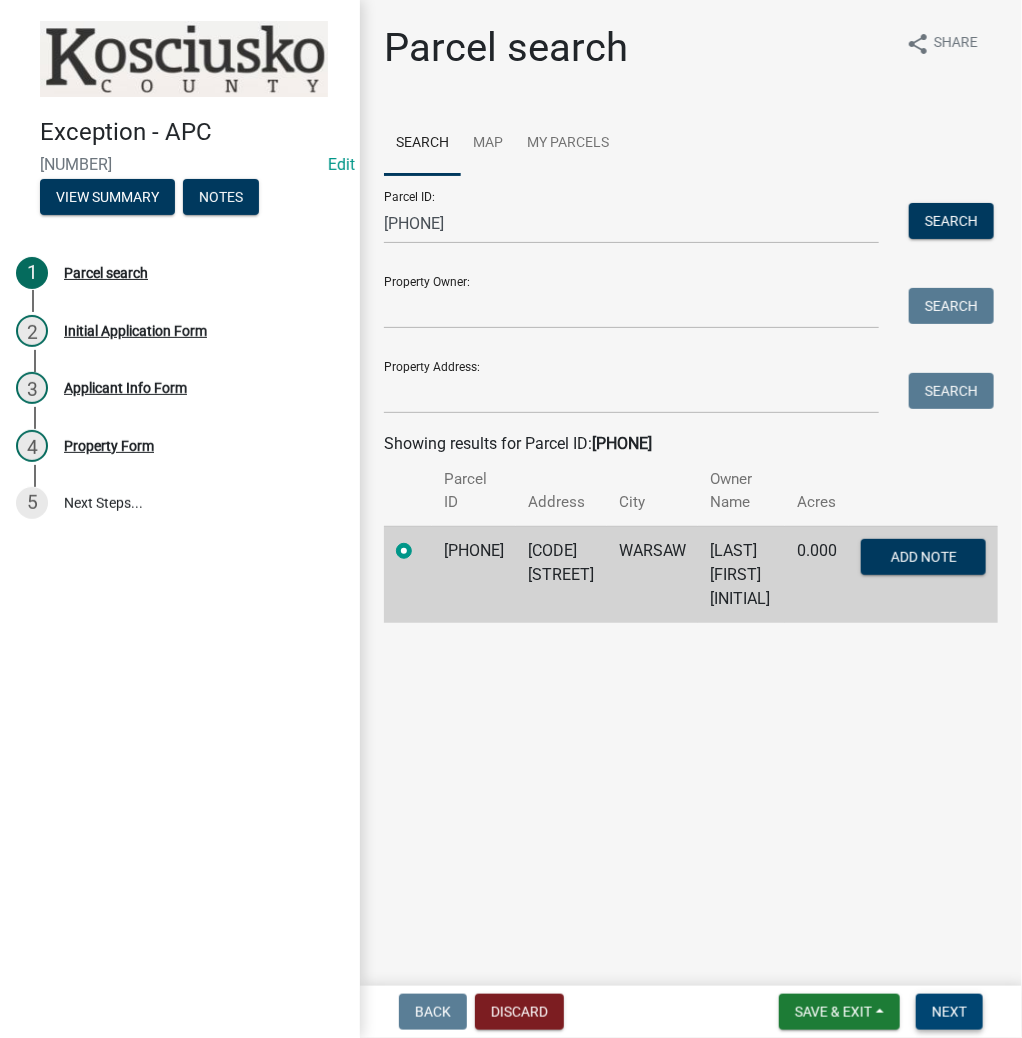 click on "Next" at bounding box center (949, 1012) 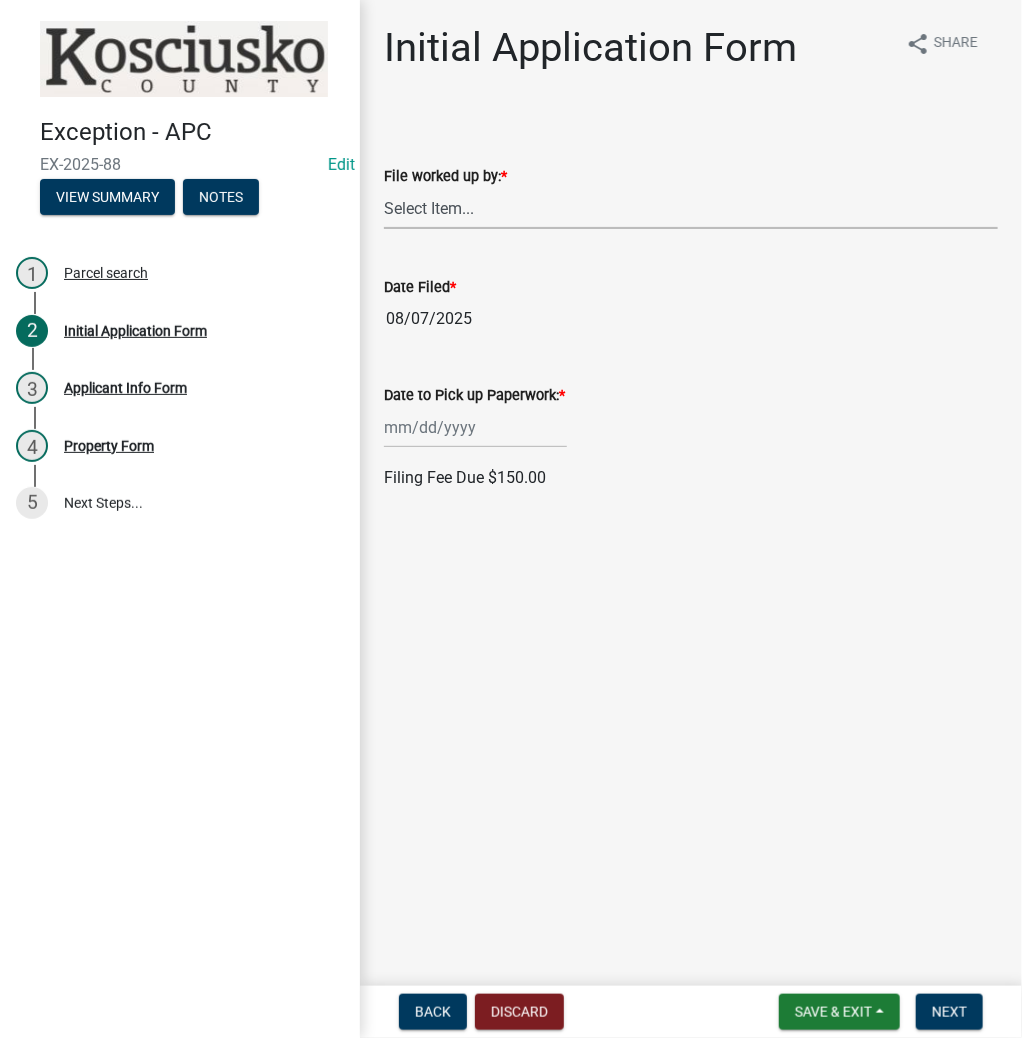 click on "Select Item...   MMS   LT   AT   CS   Vacant   Vacant" at bounding box center (691, 208) 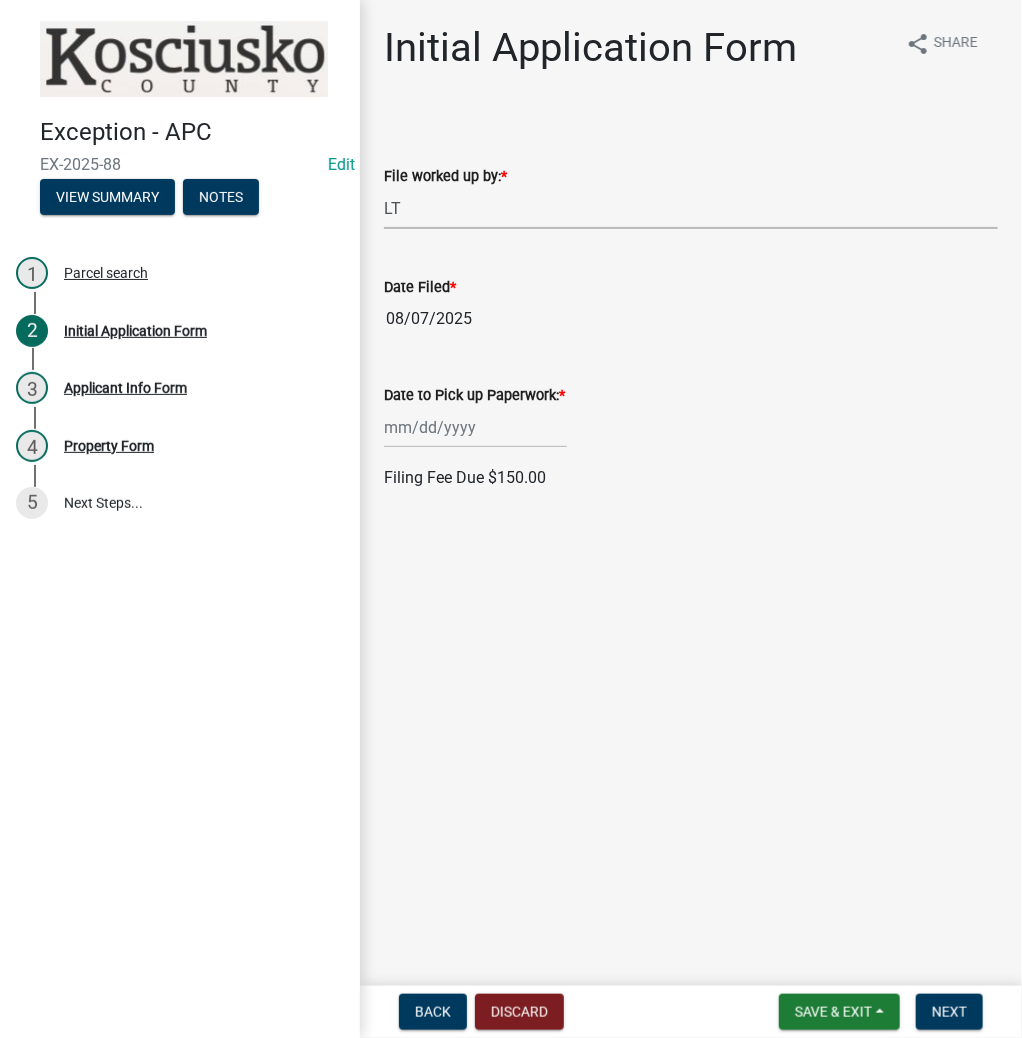 click on "Select Item...   MMS   LT   AT   CS   Vacant   Vacant" at bounding box center [691, 208] 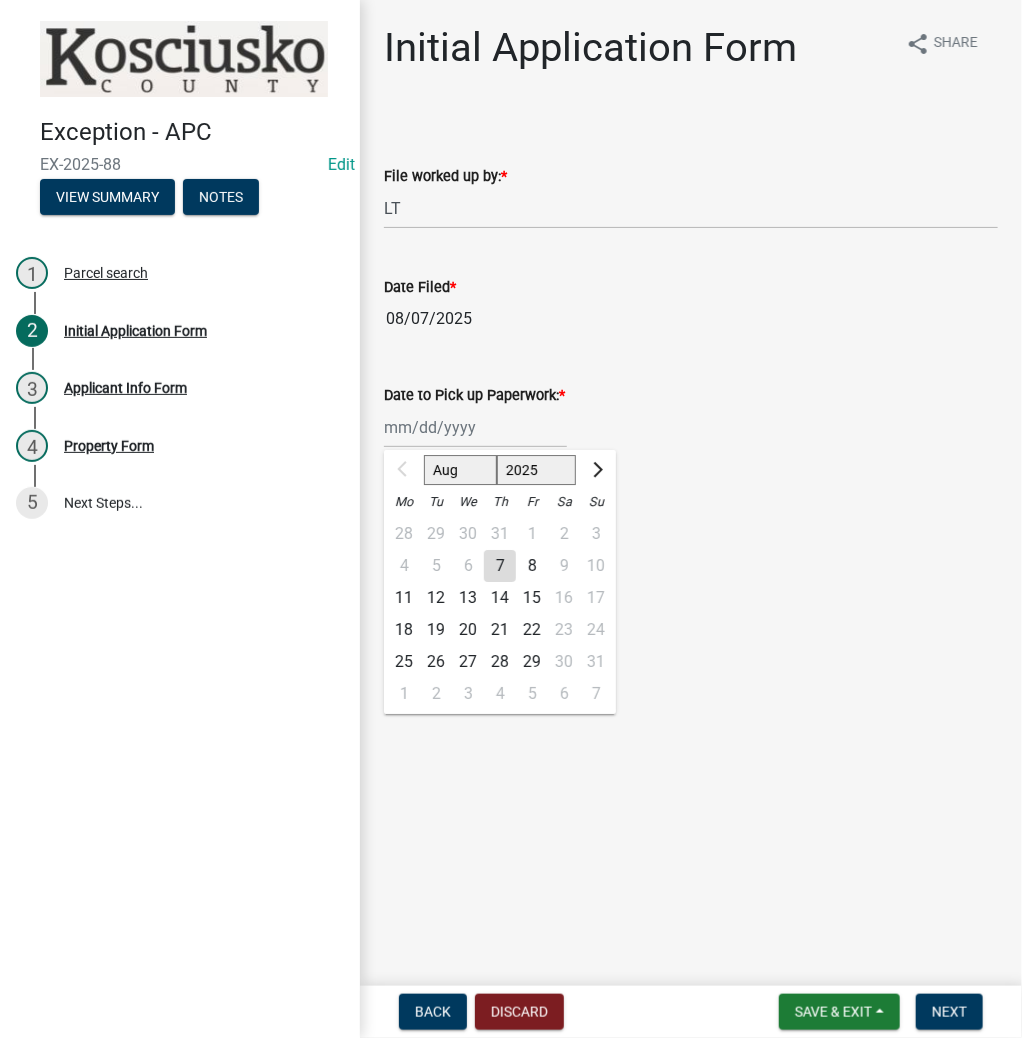 click on "18" 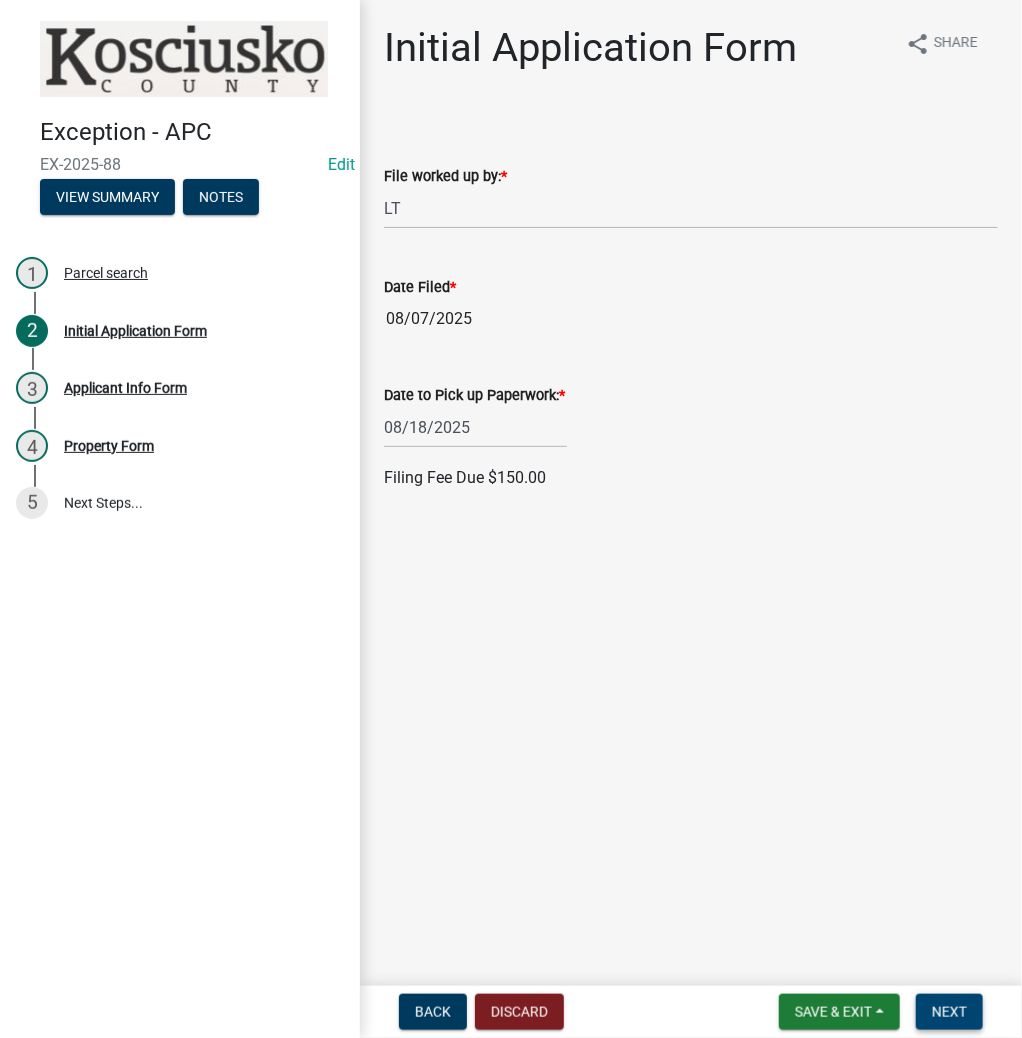 click on "Next" at bounding box center (949, 1012) 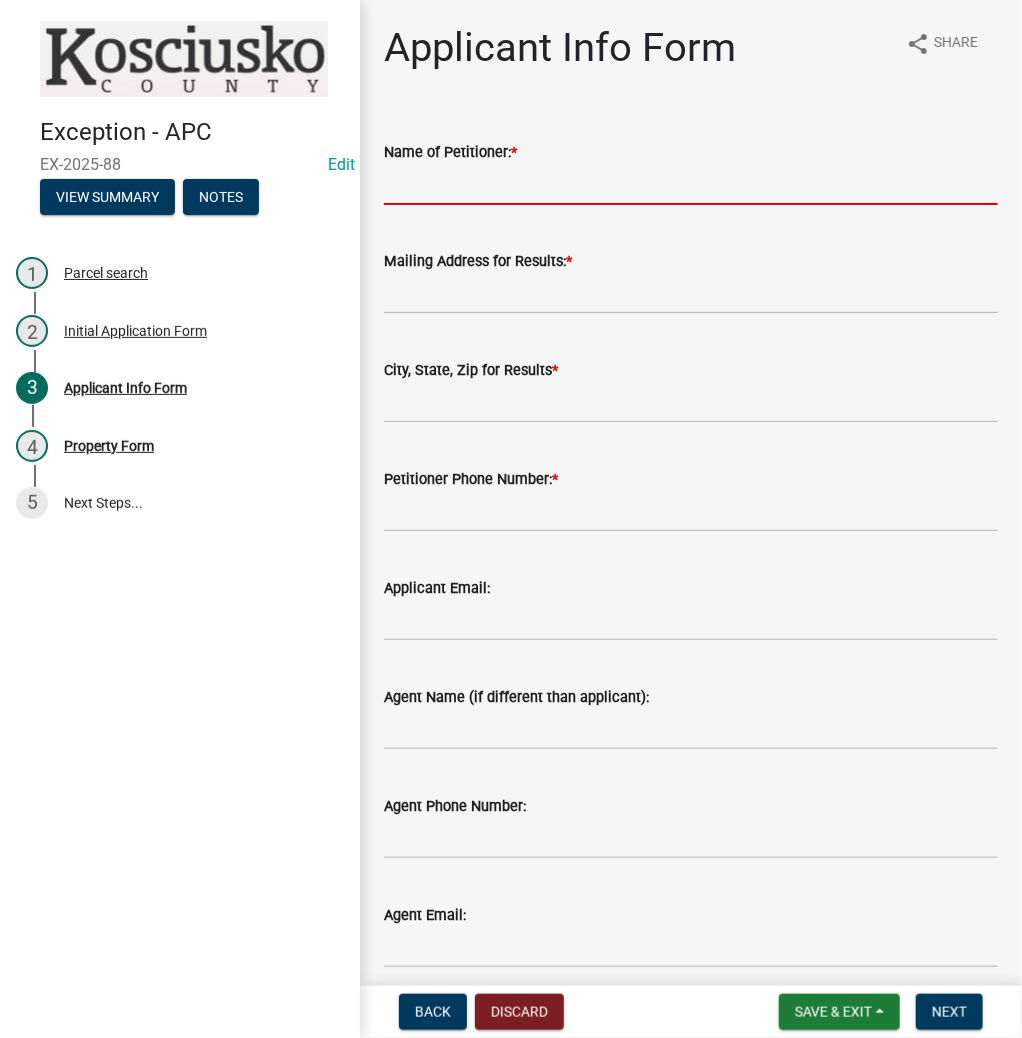 click on "Name of Petitioner:  *" at bounding box center (691, 184) 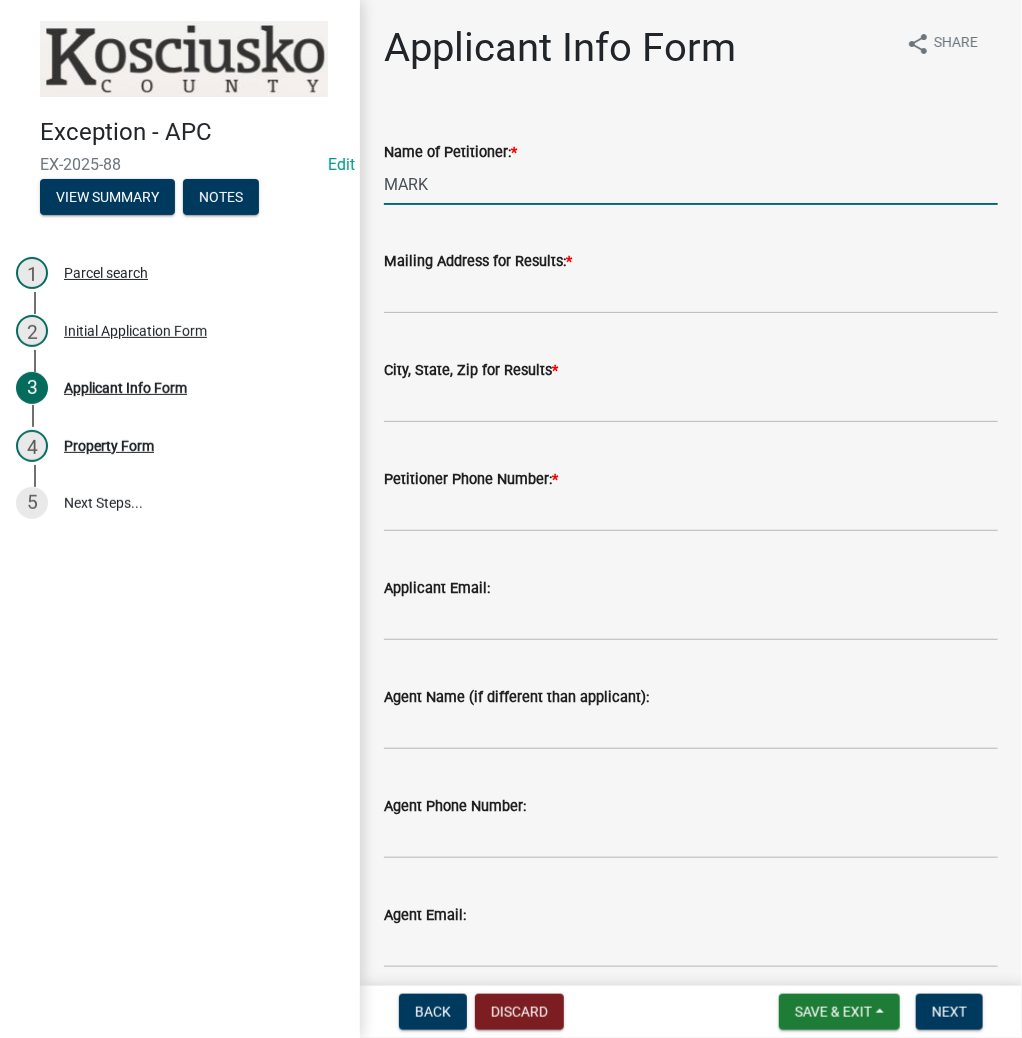 type on "MARK" 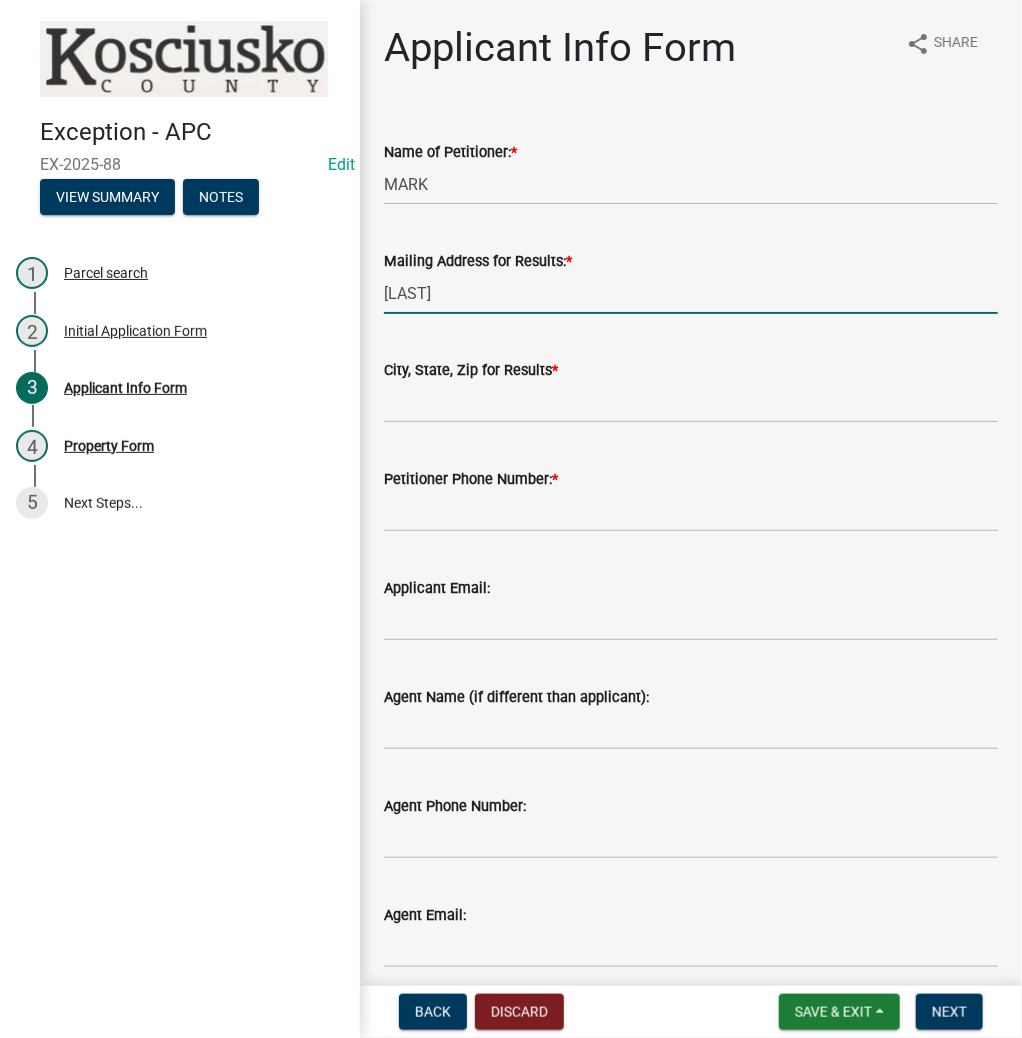type on "[LAST]" 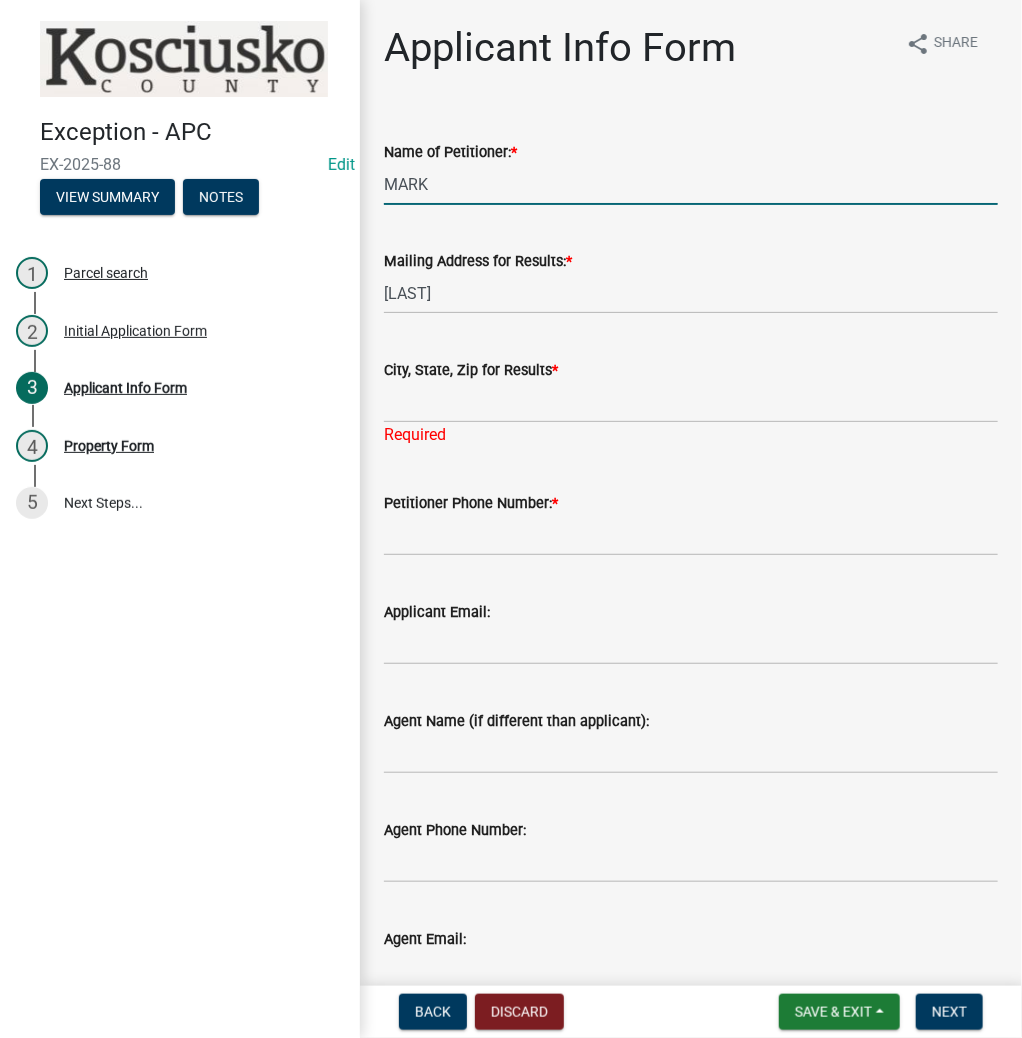 click on "MARK" at bounding box center [691, 184] 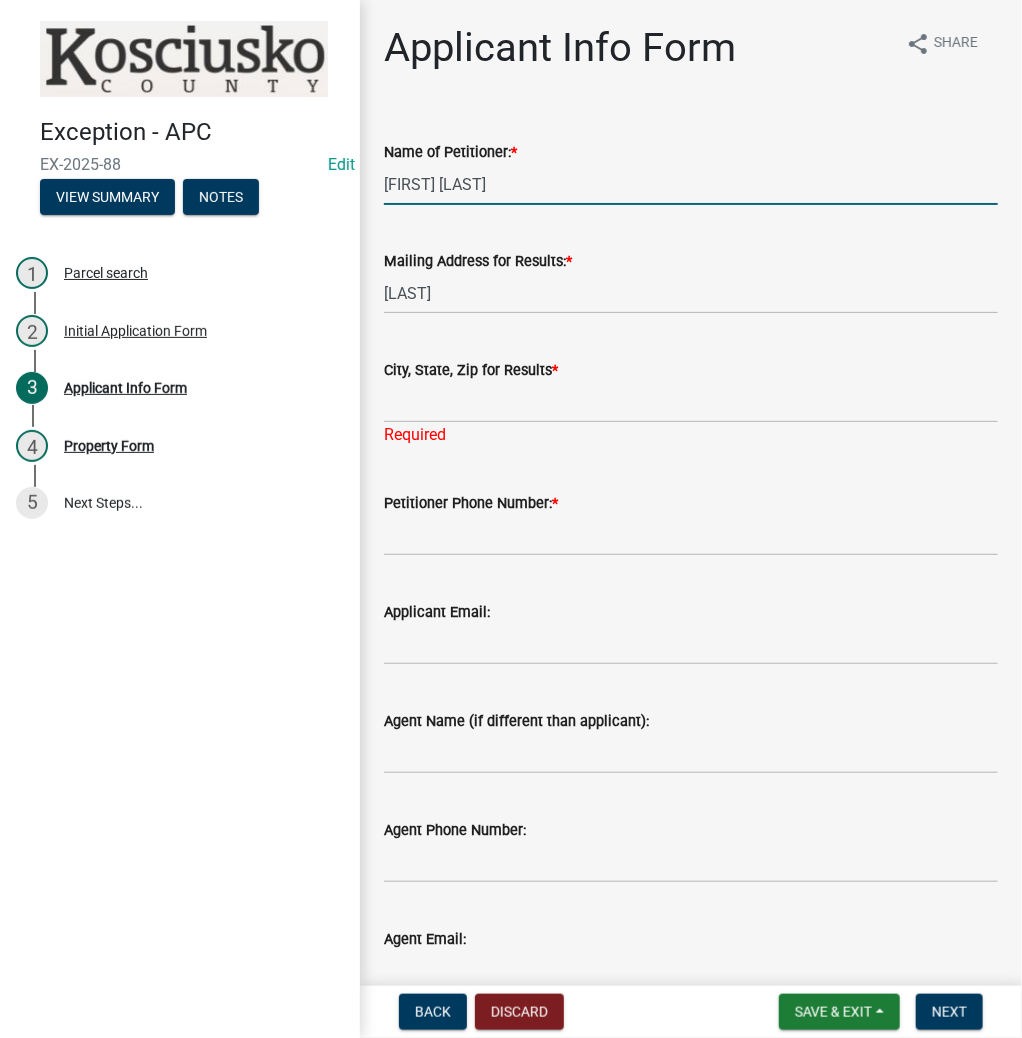 type on "[FIRST] [LAST]" 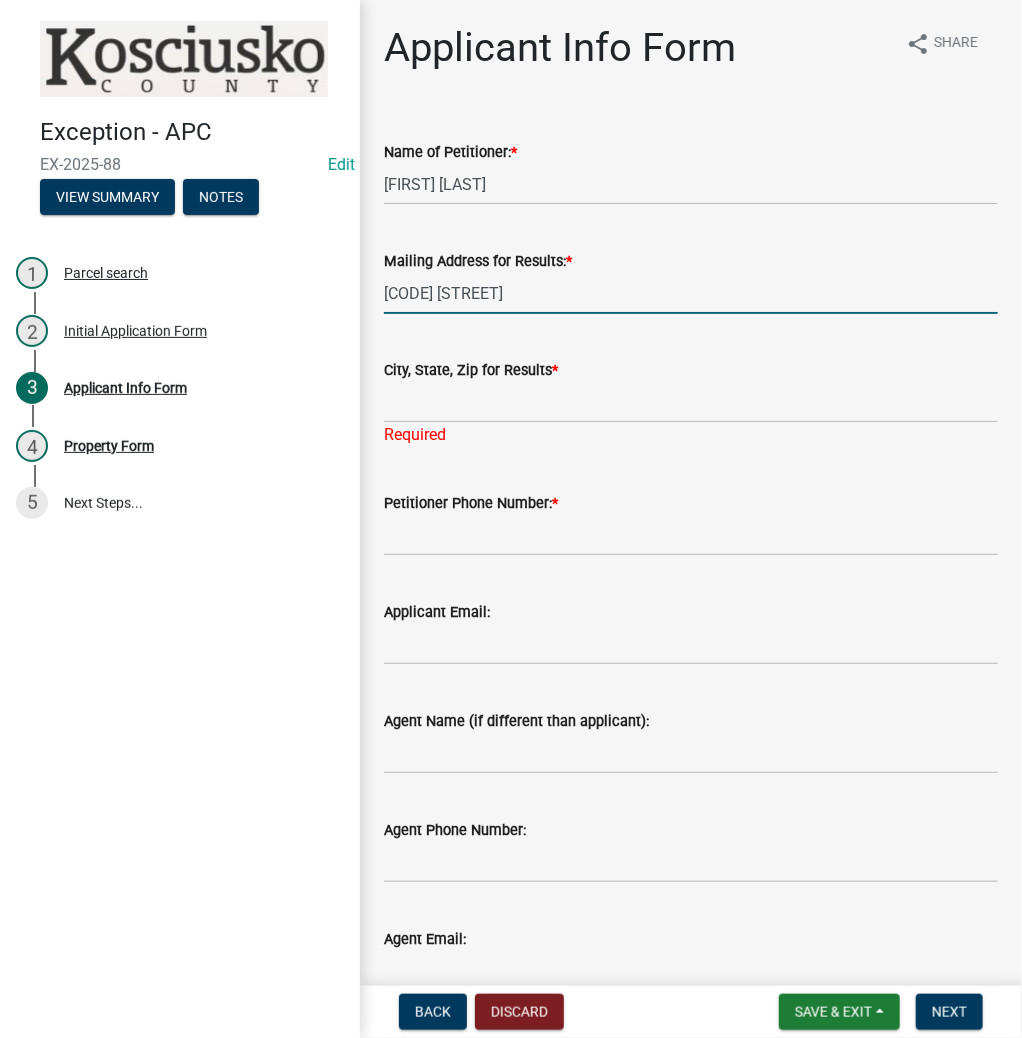 type on "[CODE] [STREET]" 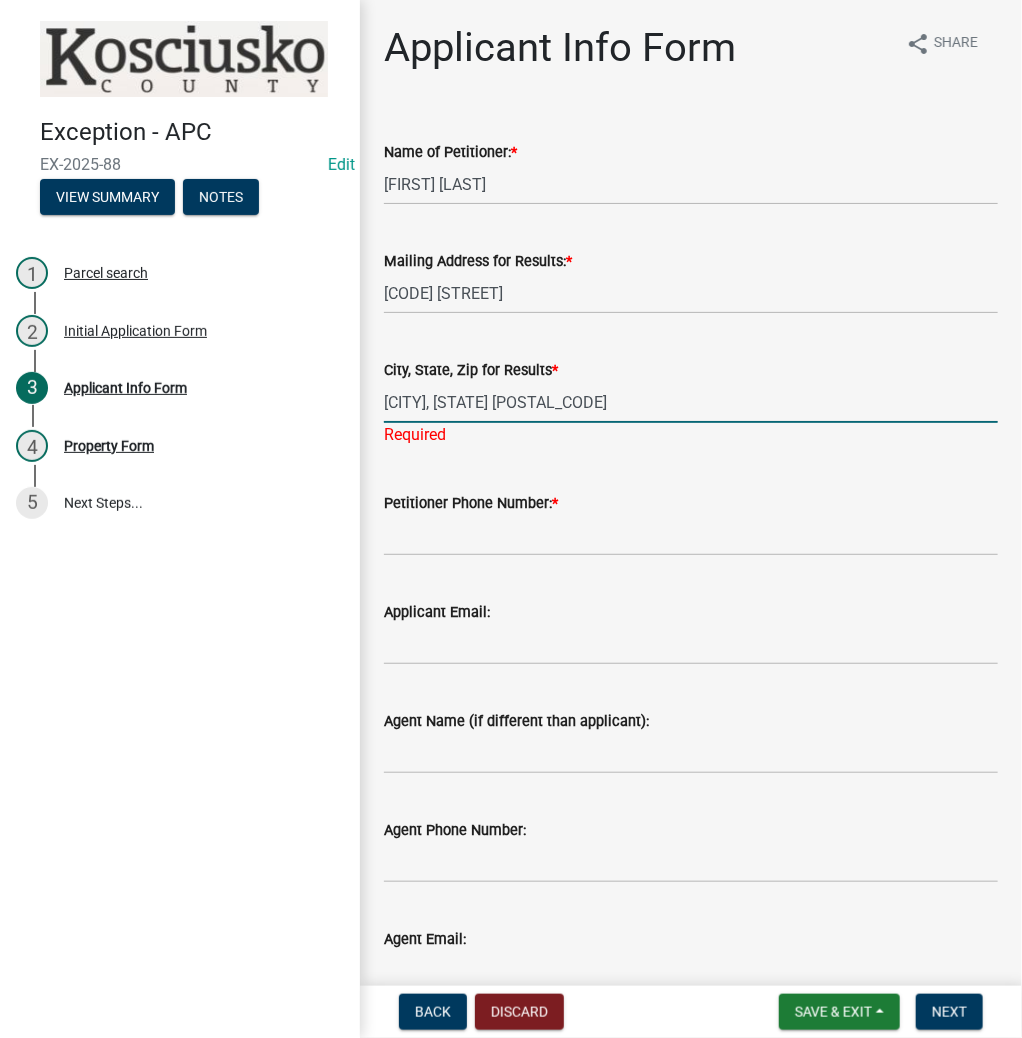 type on "[CITY], [STATE] [POSTAL_CODE]" 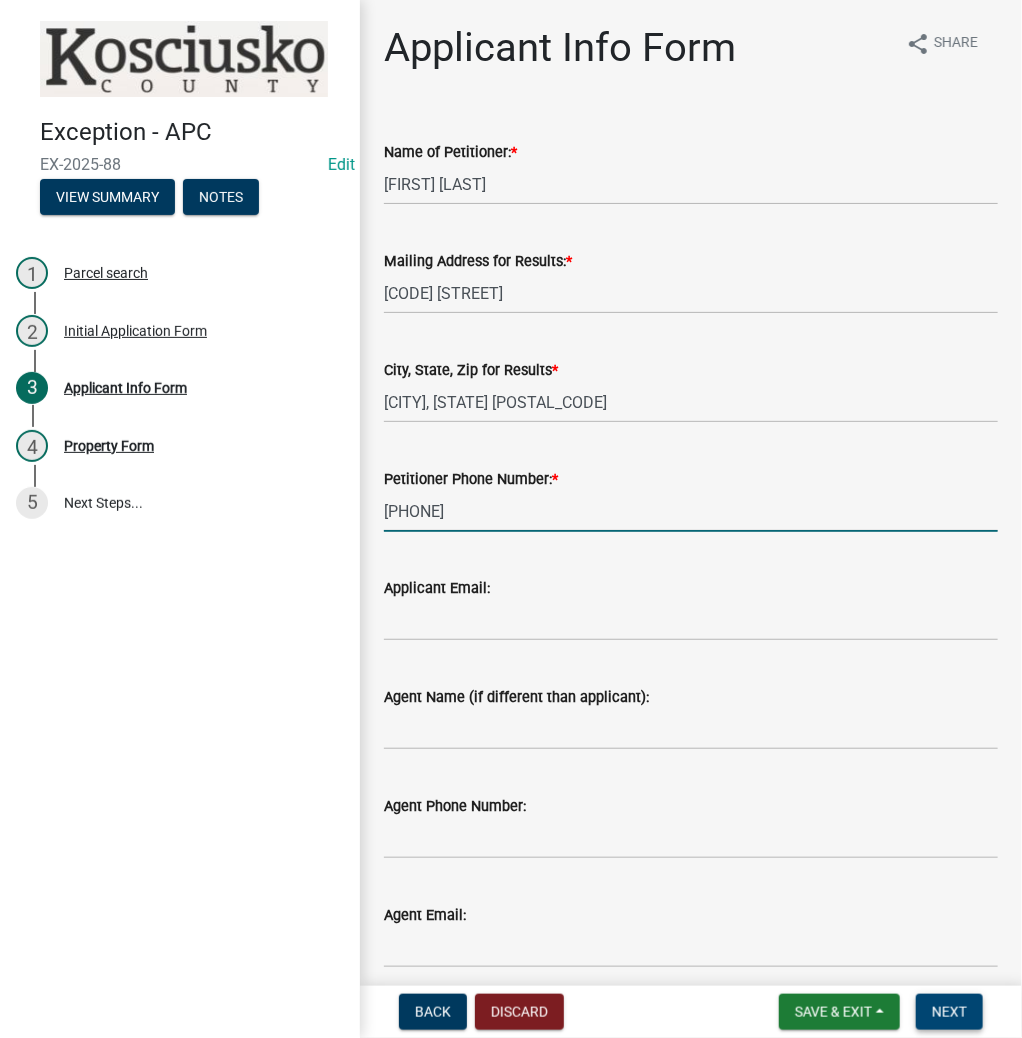 type on "[PHONE]" 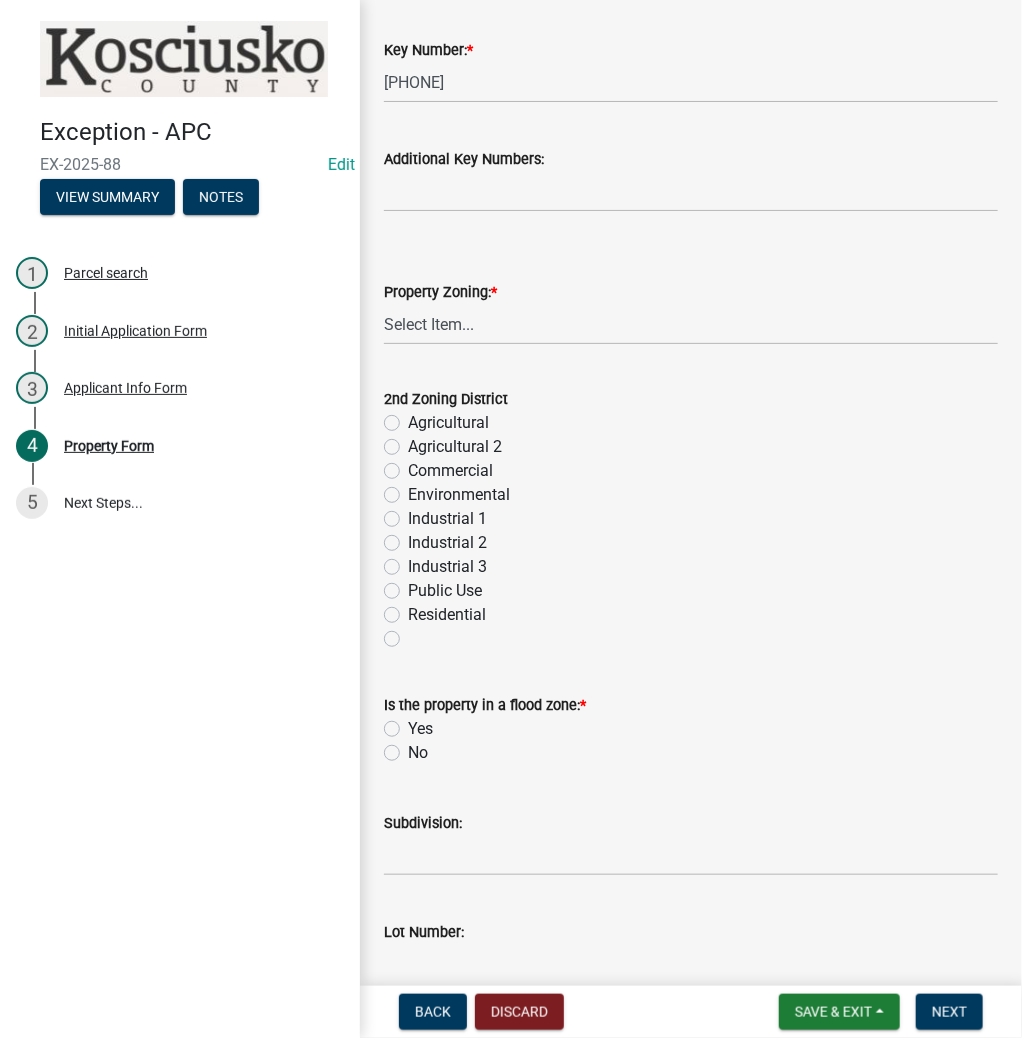 scroll, scrollTop: 720, scrollLeft: 0, axis: vertical 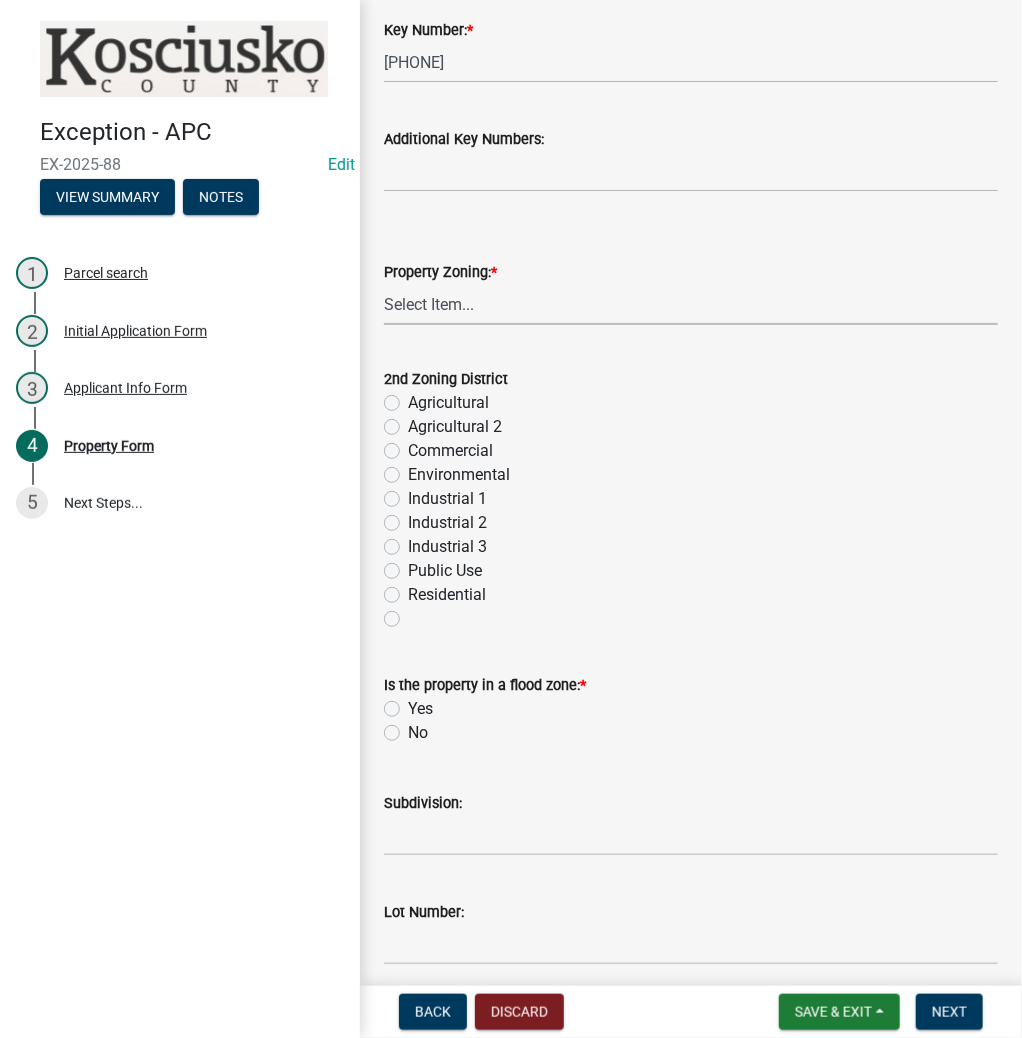 click on "Select Item...   Agricultural   Agricultural 2   Commercial   Environmental   Industrial 1   Industrial 2   Industrial 3   Public Use   Residential" at bounding box center [691, 304] 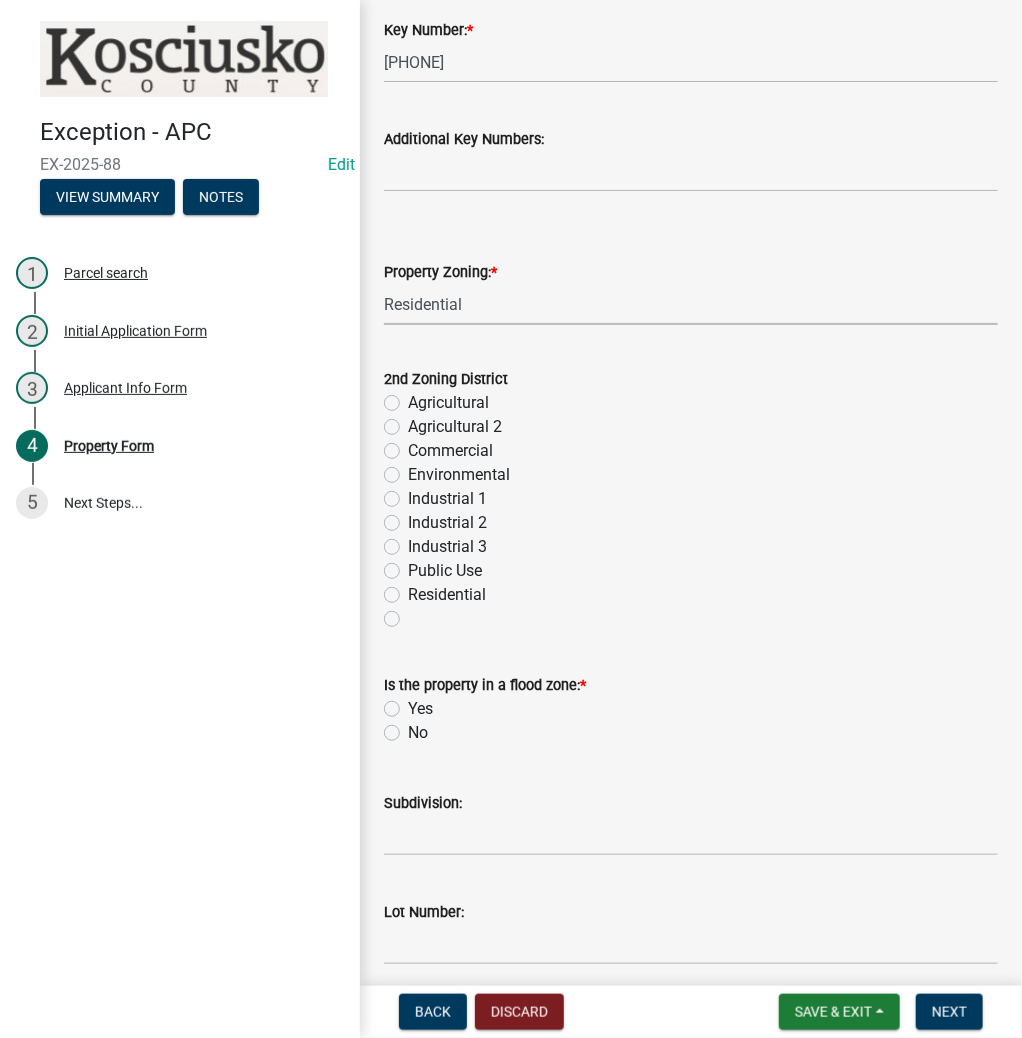 click on "Select Item...   Agricultural   Agricultural 2   Commercial   Environmental   Industrial 1   Industrial 2   Industrial 3   Public Use   Residential" at bounding box center (691, 304) 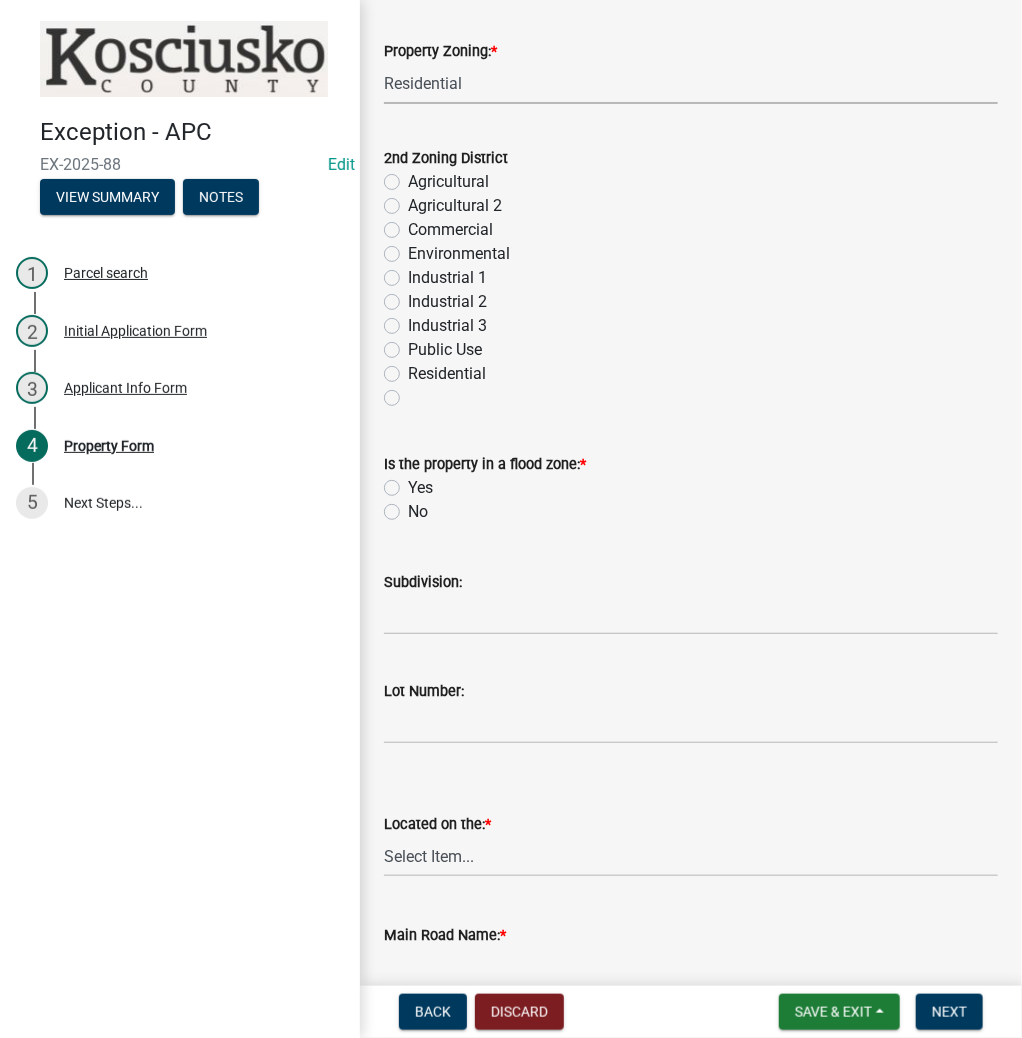 scroll, scrollTop: 1040, scrollLeft: 0, axis: vertical 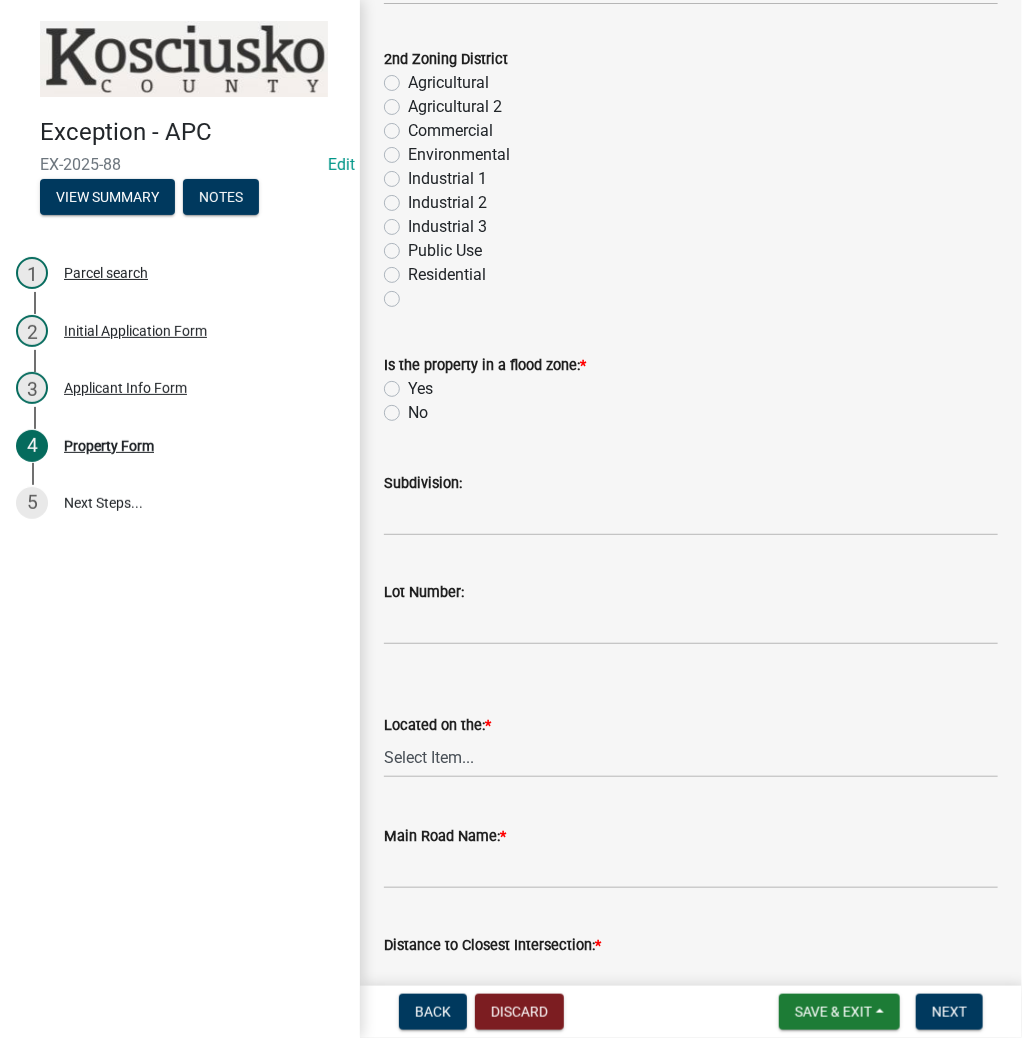click on "No" 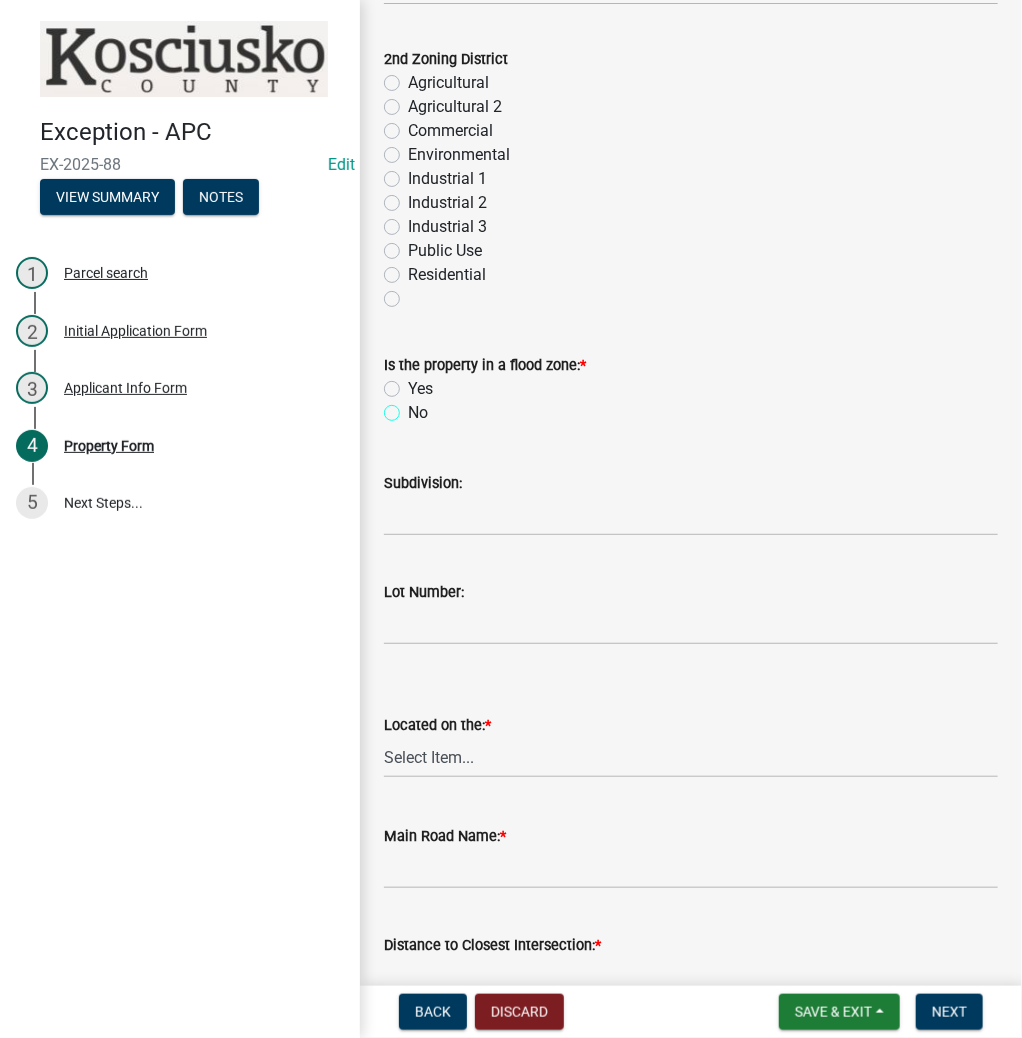 click on "No" at bounding box center (414, 407) 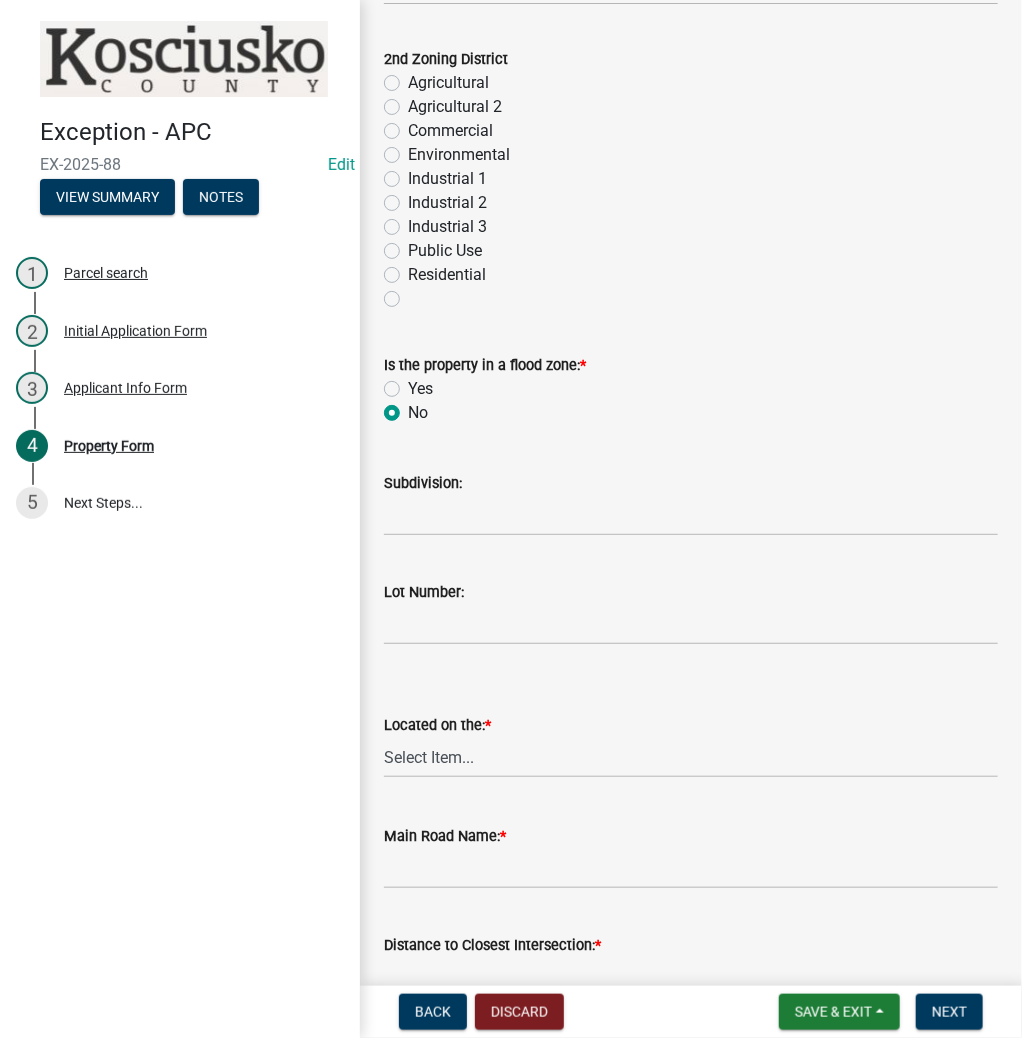 radio on "true" 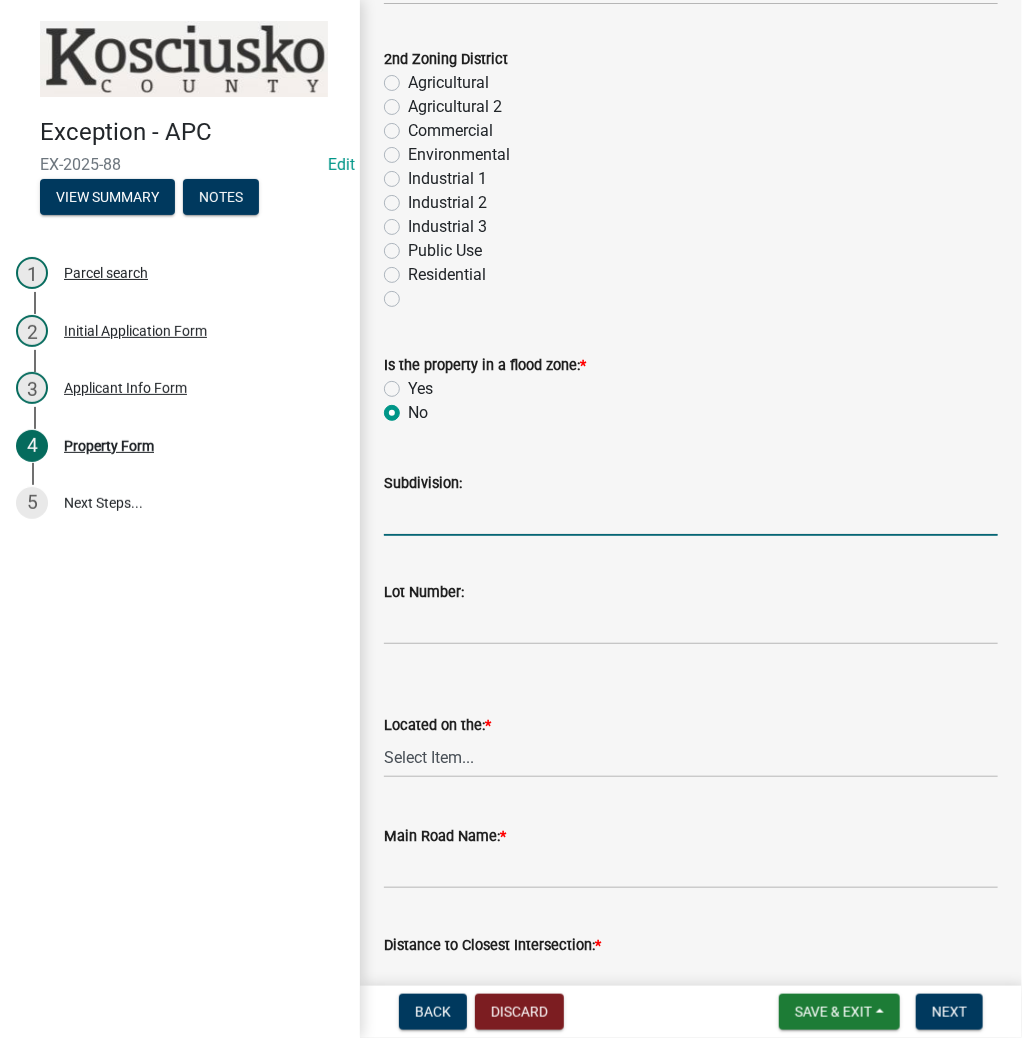 click on "Subdivision:" at bounding box center (691, 515) 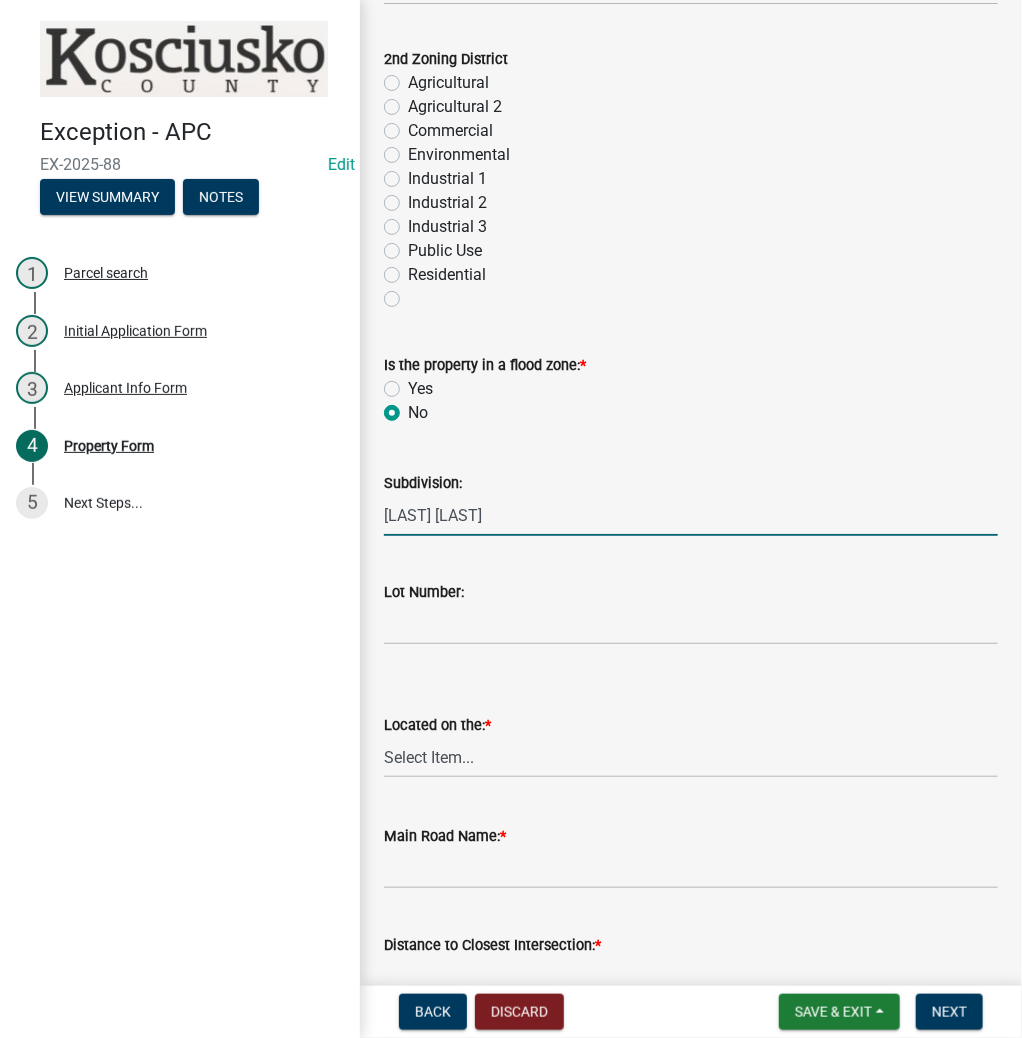type on "[LAST] [LAST]" 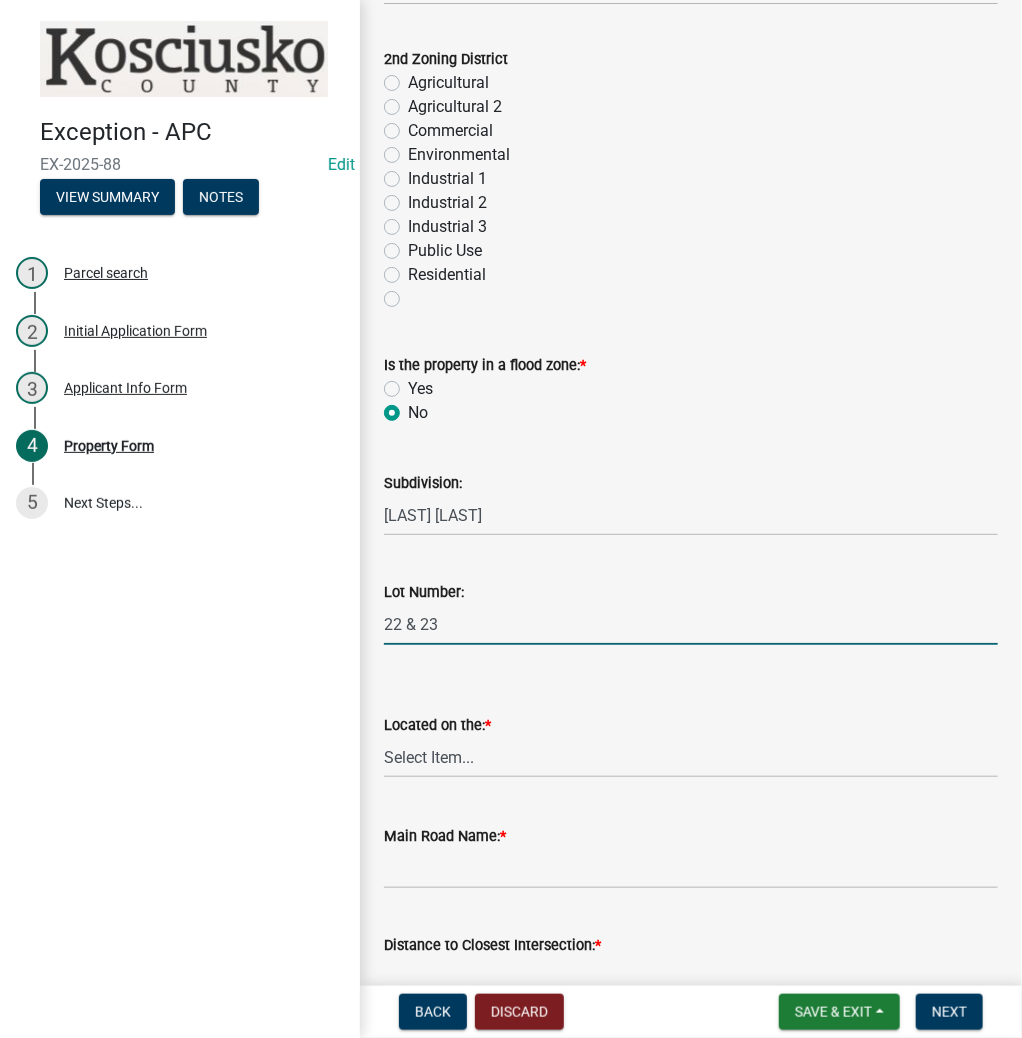 type on "22 & 23" 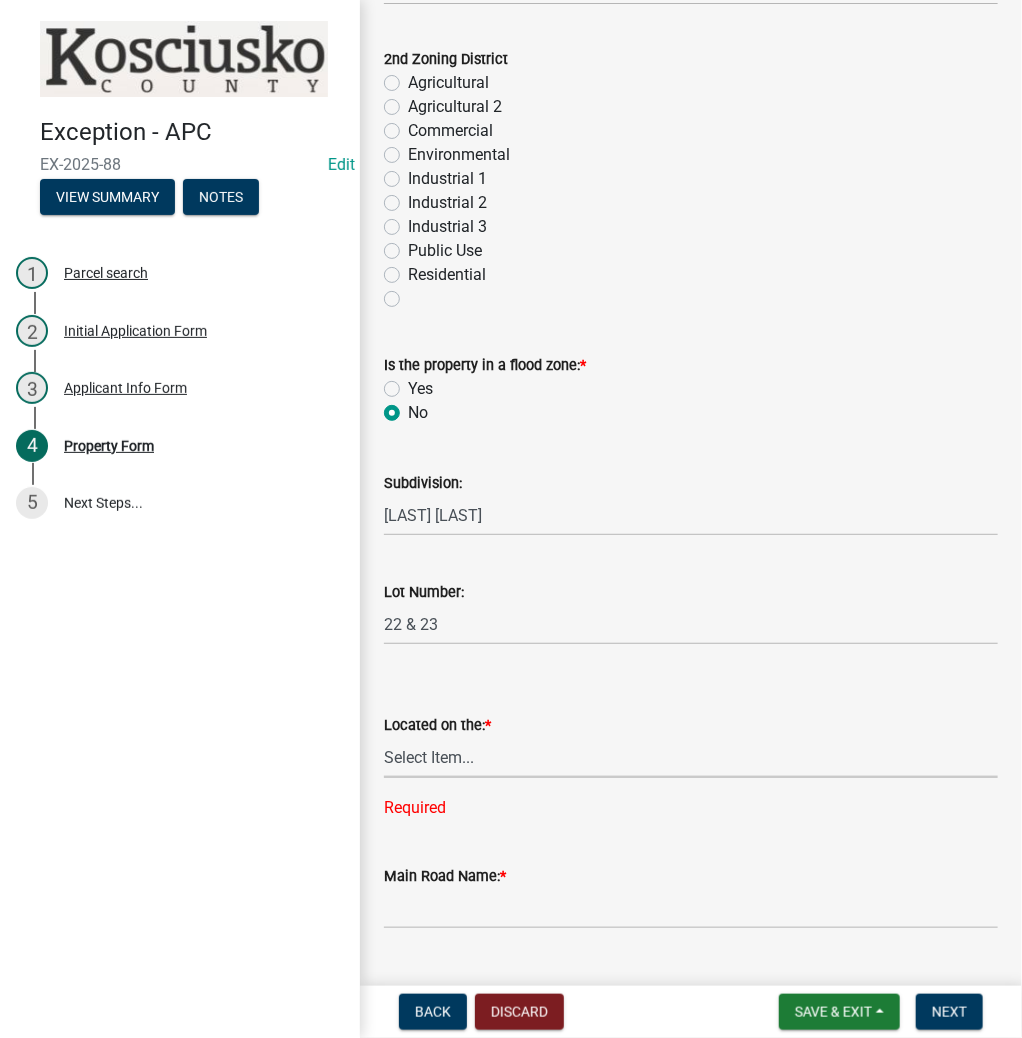 click on "Select Item...   N   NE   NW   E   S   SE   SW   W" at bounding box center (691, 757) 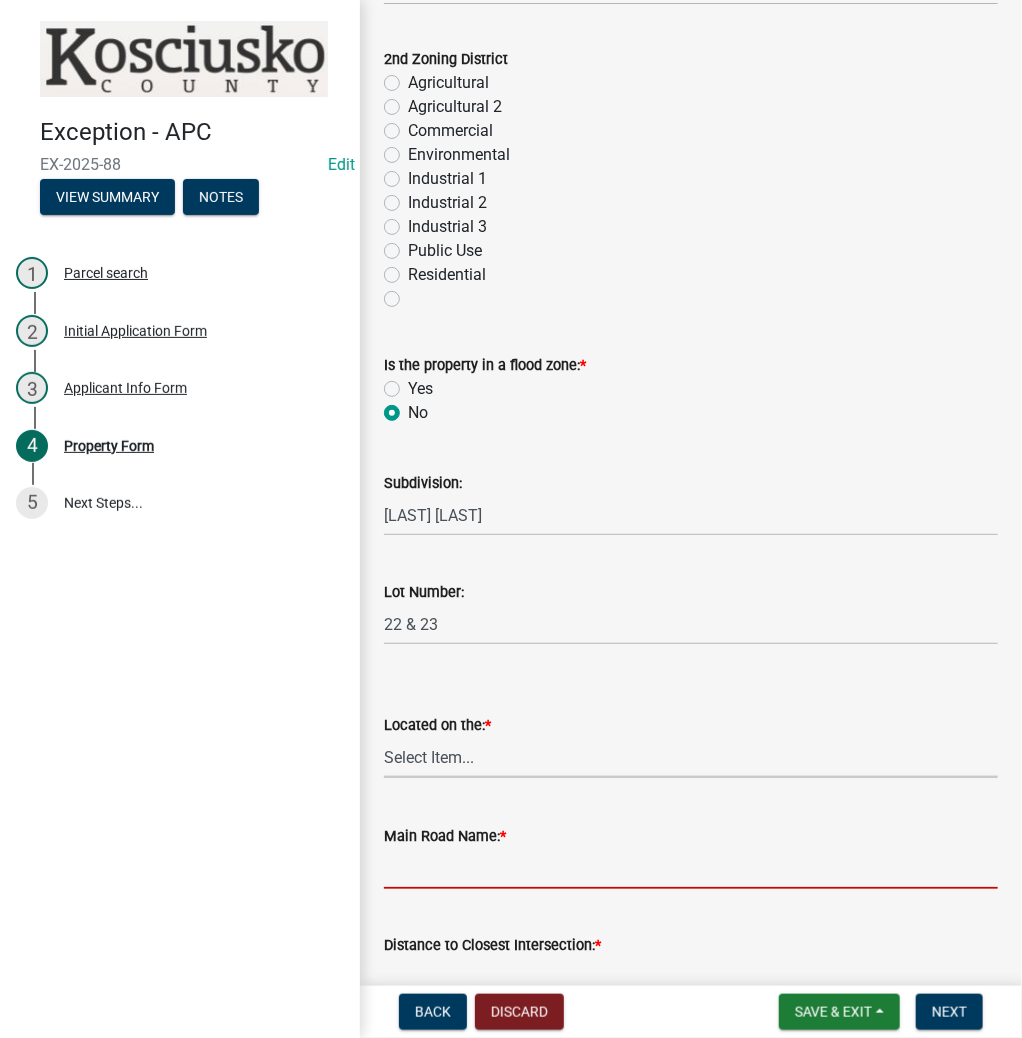 click on "Main Road Name:  *" at bounding box center [691, 868] 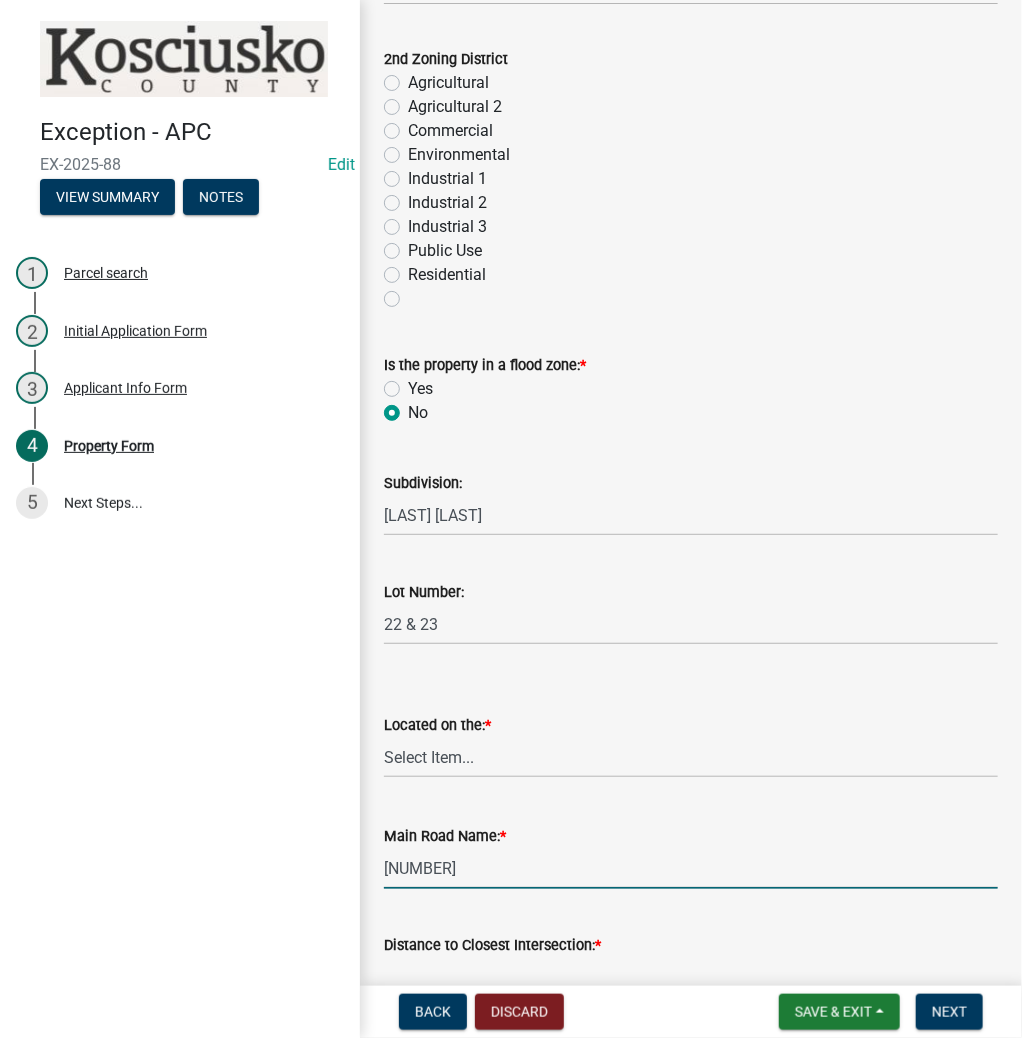 type on "[NUMBER]" 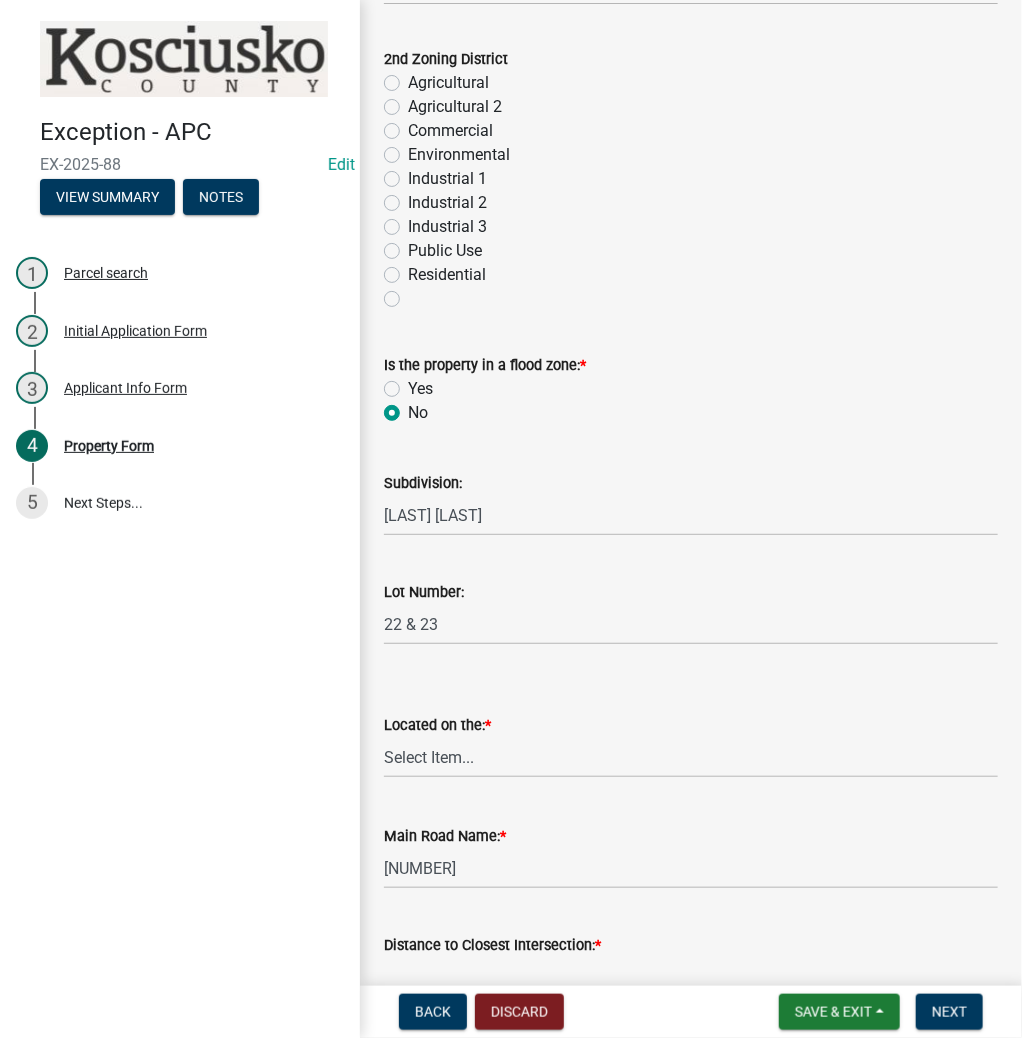 scroll, scrollTop: 1060, scrollLeft: 0, axis: vertical 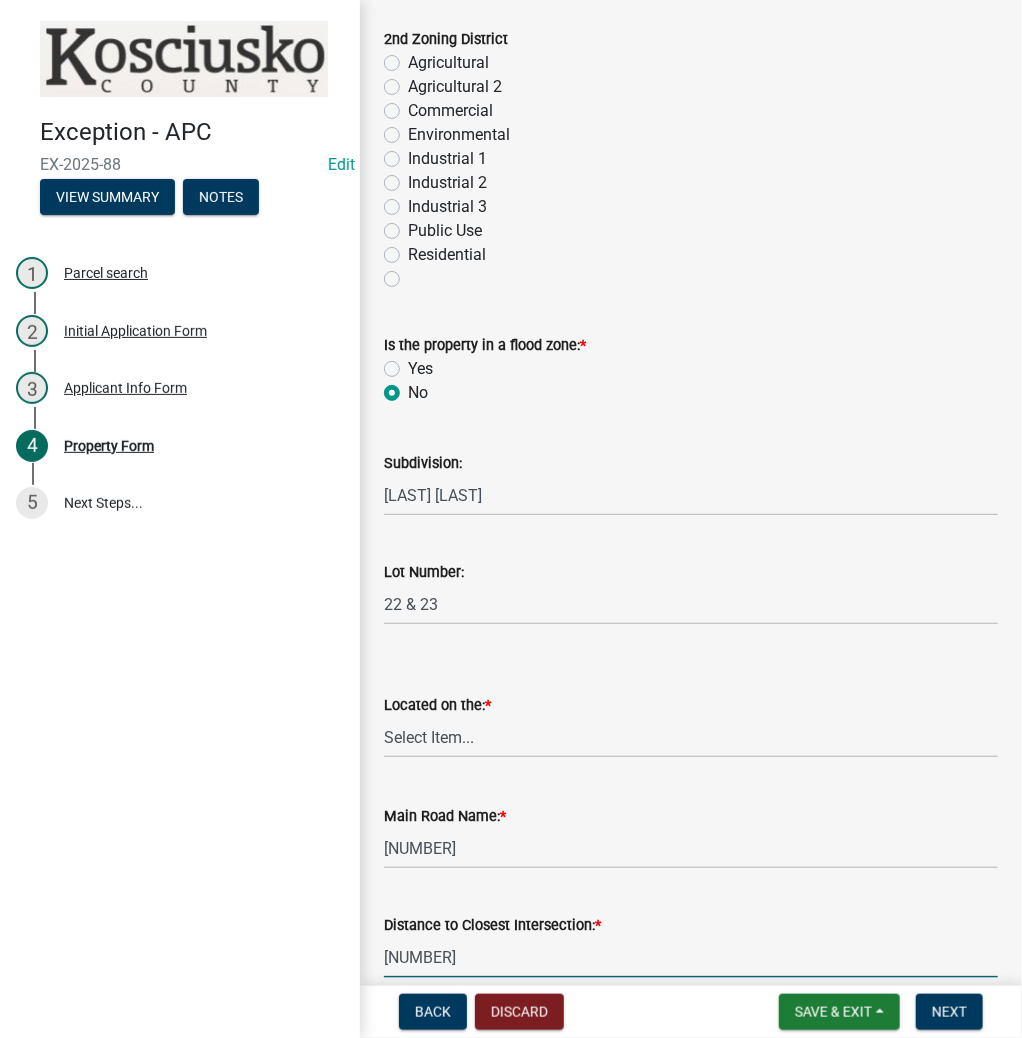 type on "[NUMBER]" 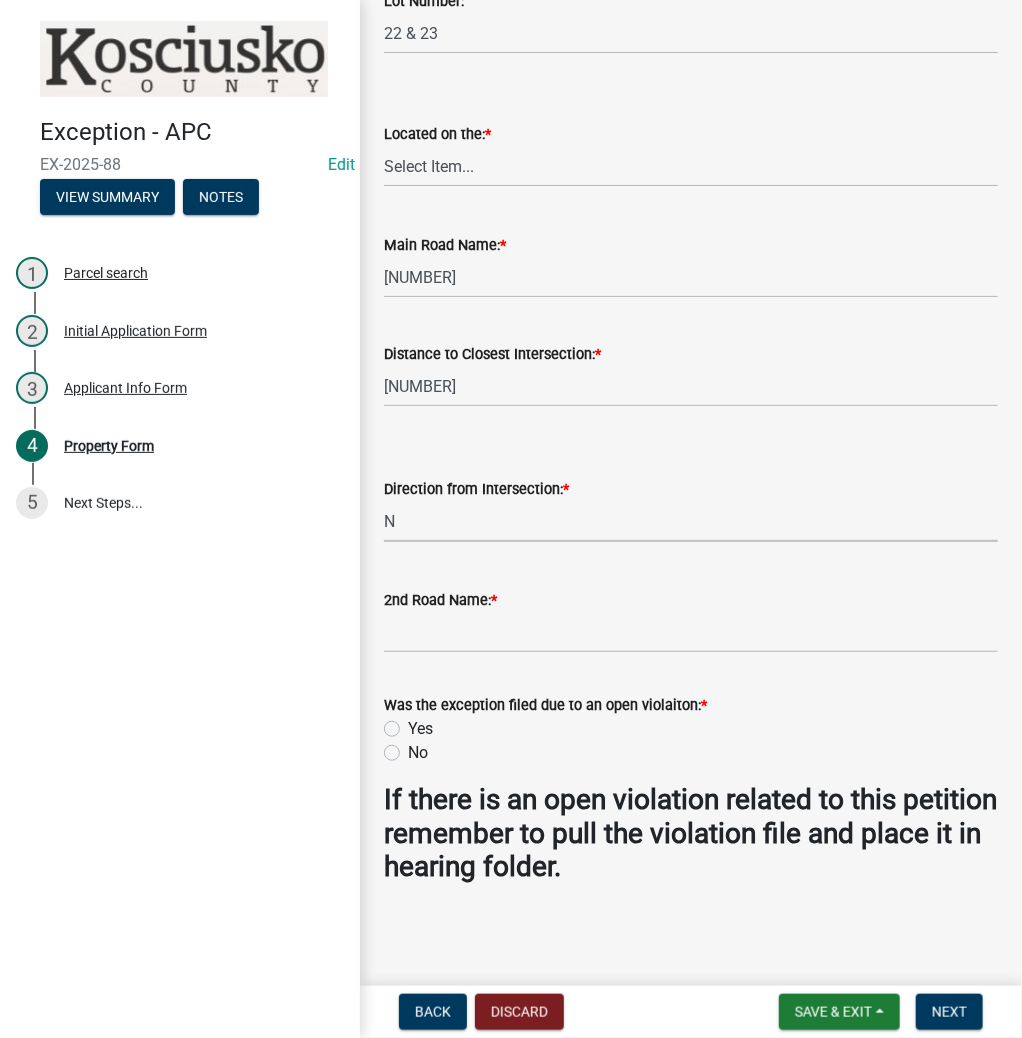 select on "fd9ce8ad-1a15-40a3-baa4-1d2fcbc16e1e" 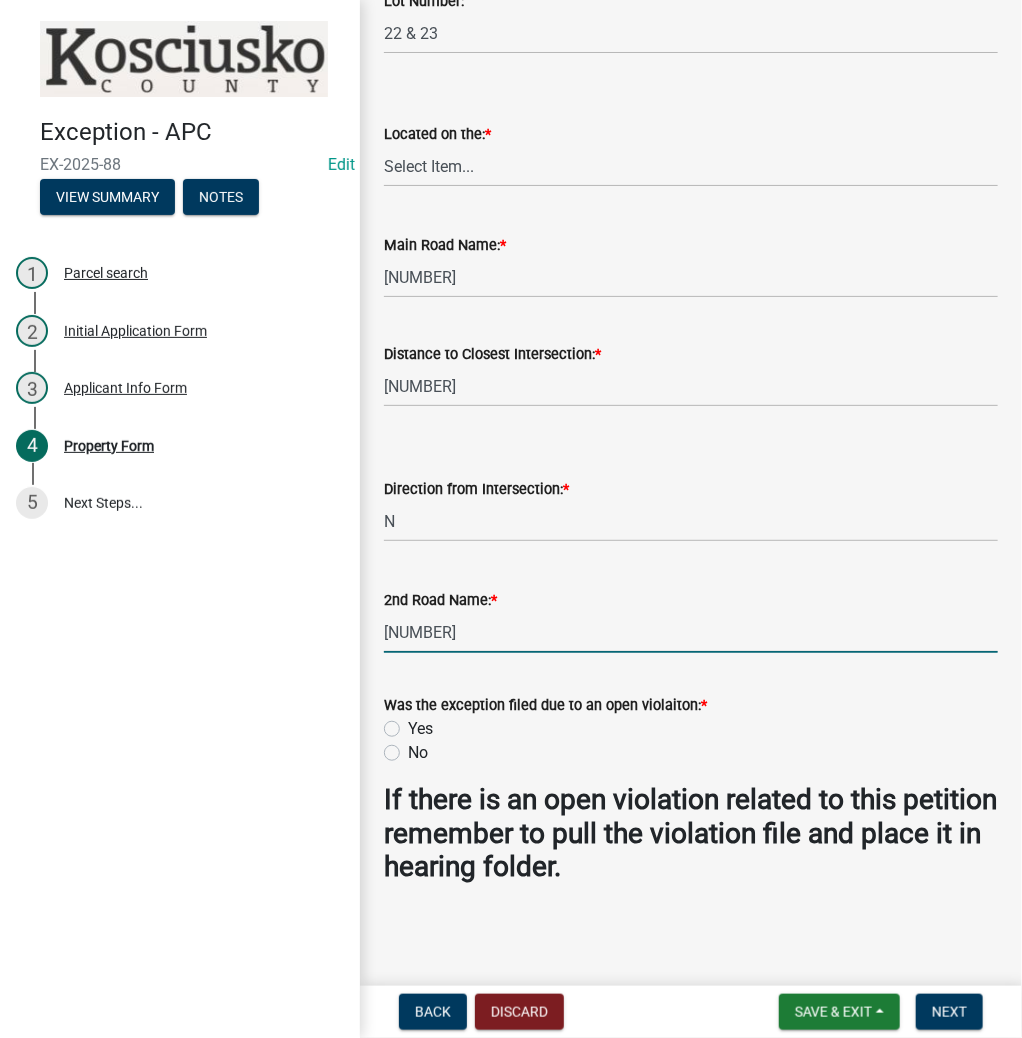 type on "[NUMBER]" 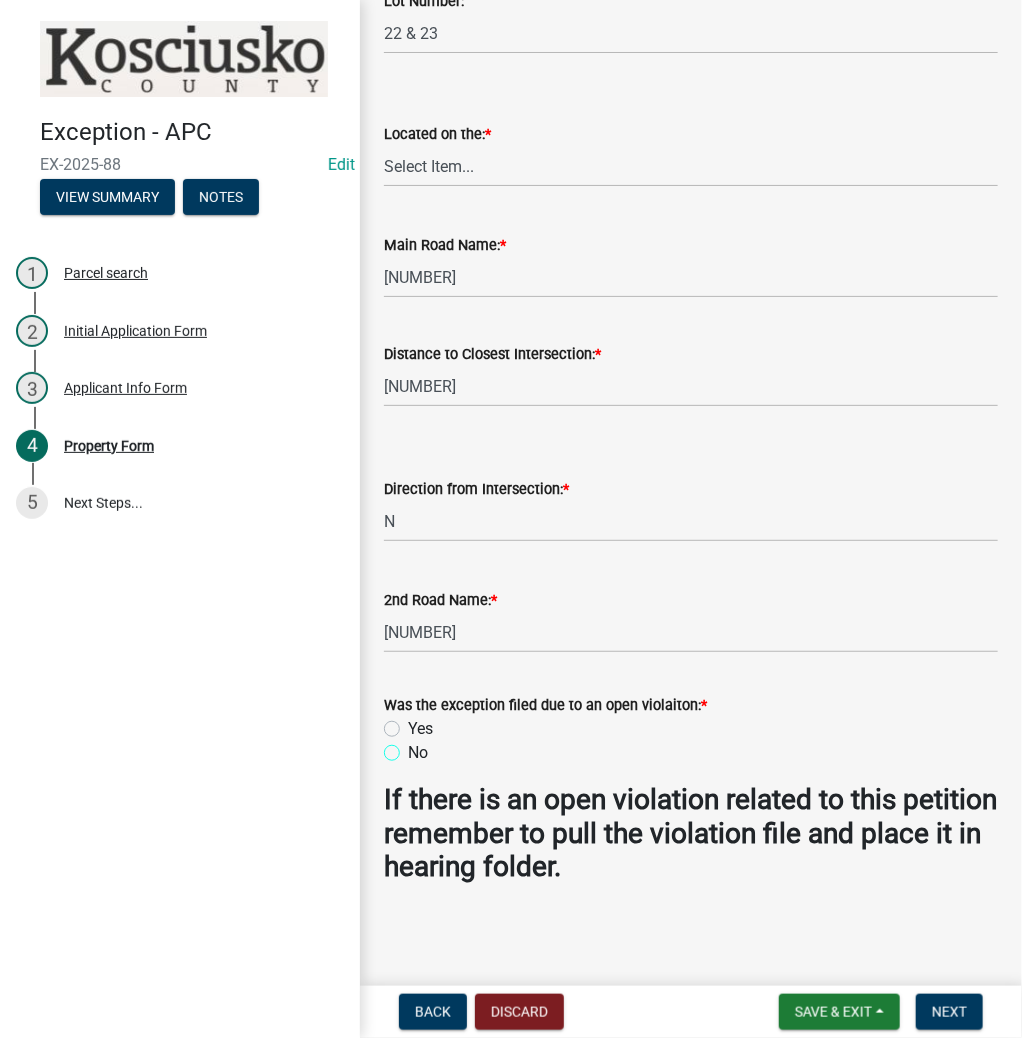 click on "No" at bounding box center [414, 747] 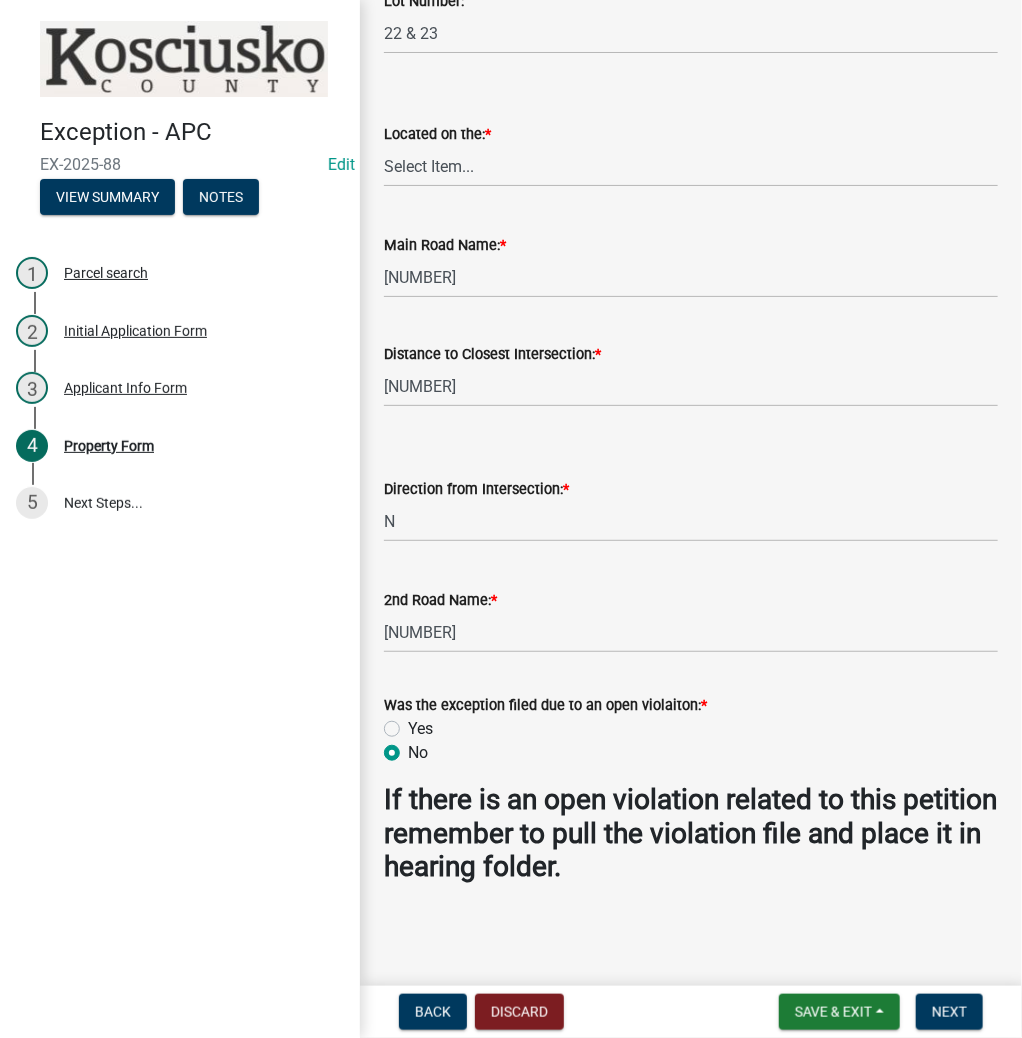 radio on "true" 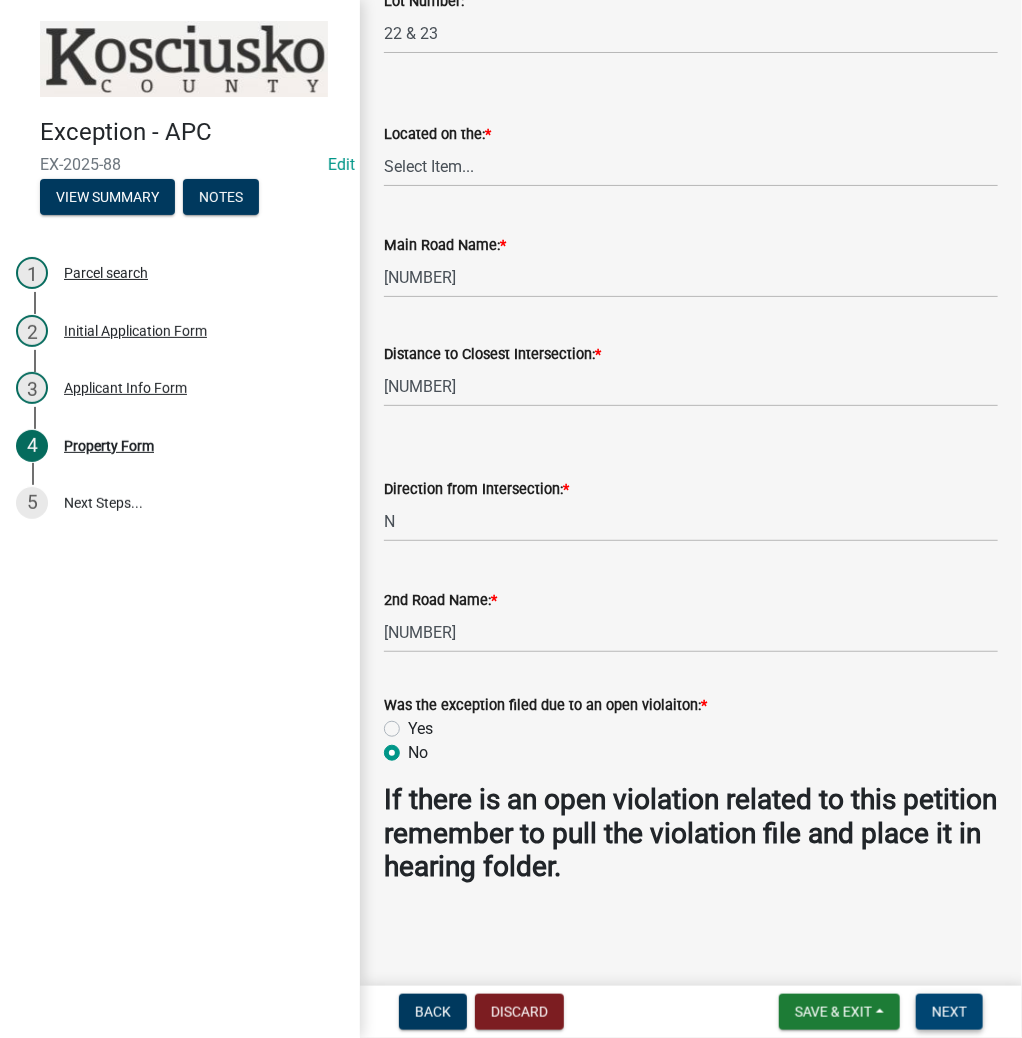click on "Next" at bounding box center [949, 1012] 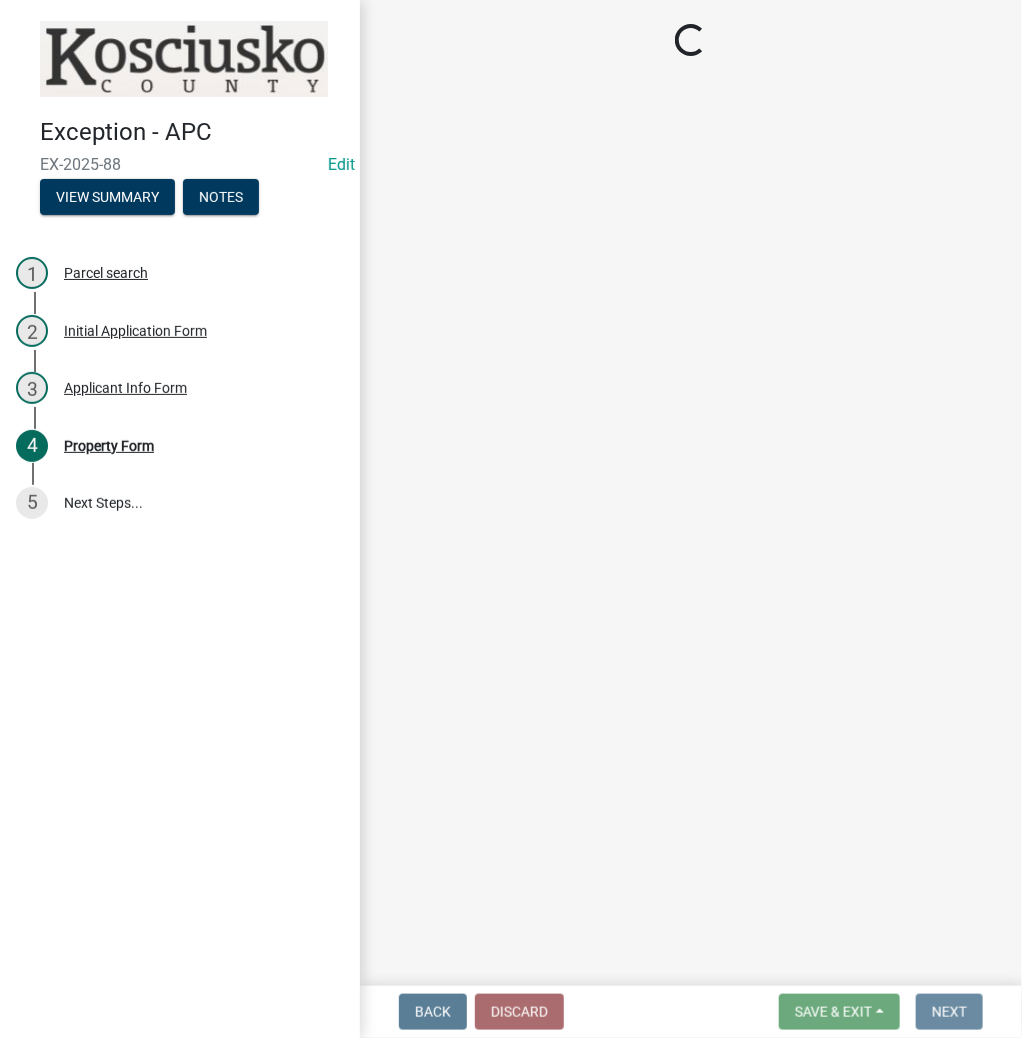 scroll, scrollTop: 0, scrollLeft: 0, axis: both 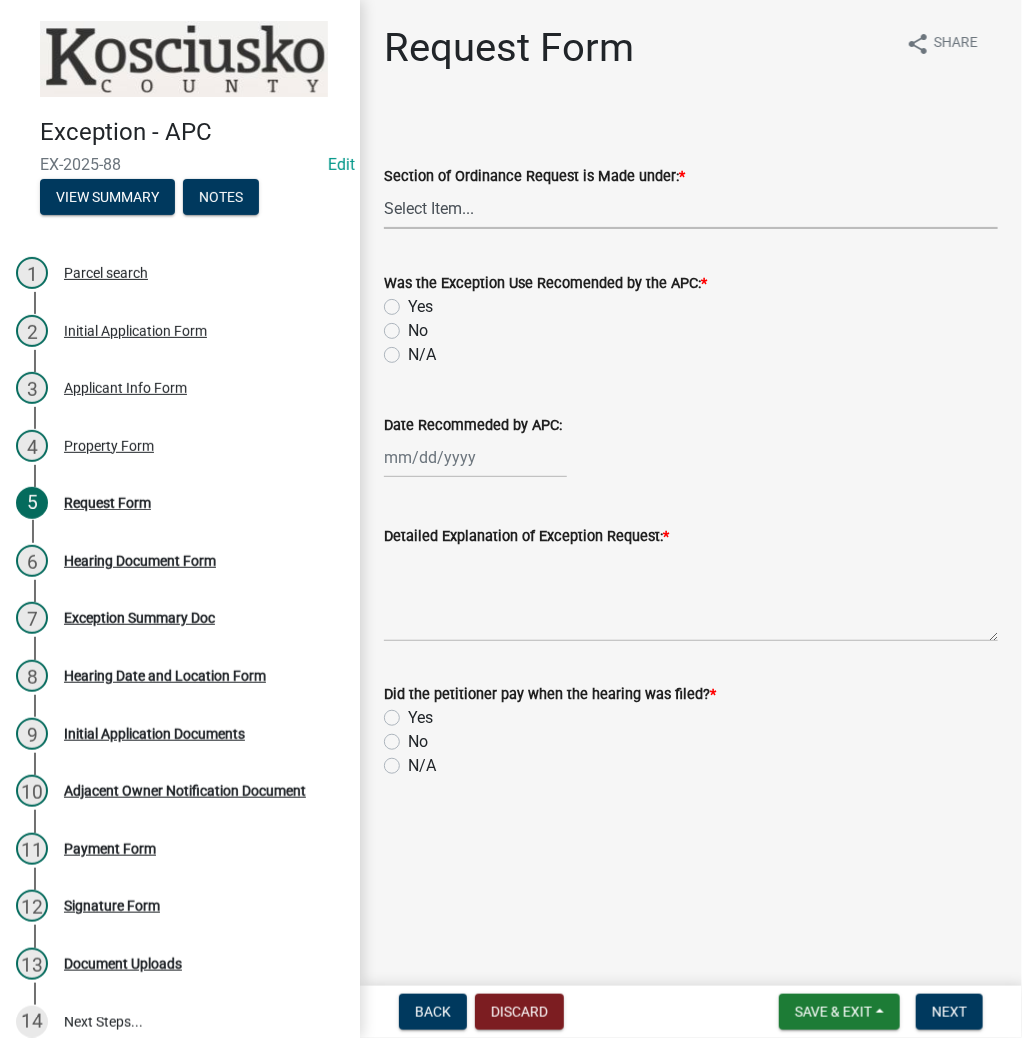 click on "Select Item...   2.14 Table A   3.5 Acc. No Res.   3.5 Table D Acc. Bldg. Size   3.21 Home Occupation   3.22 Home Based Business   3.23 S.O.B   3.25 Communication Tower   3.7 Non-Conforming Use or Structure   3.29 Wind Turbine   3.30 Solar Energy System" at bounding box center (691, 208) 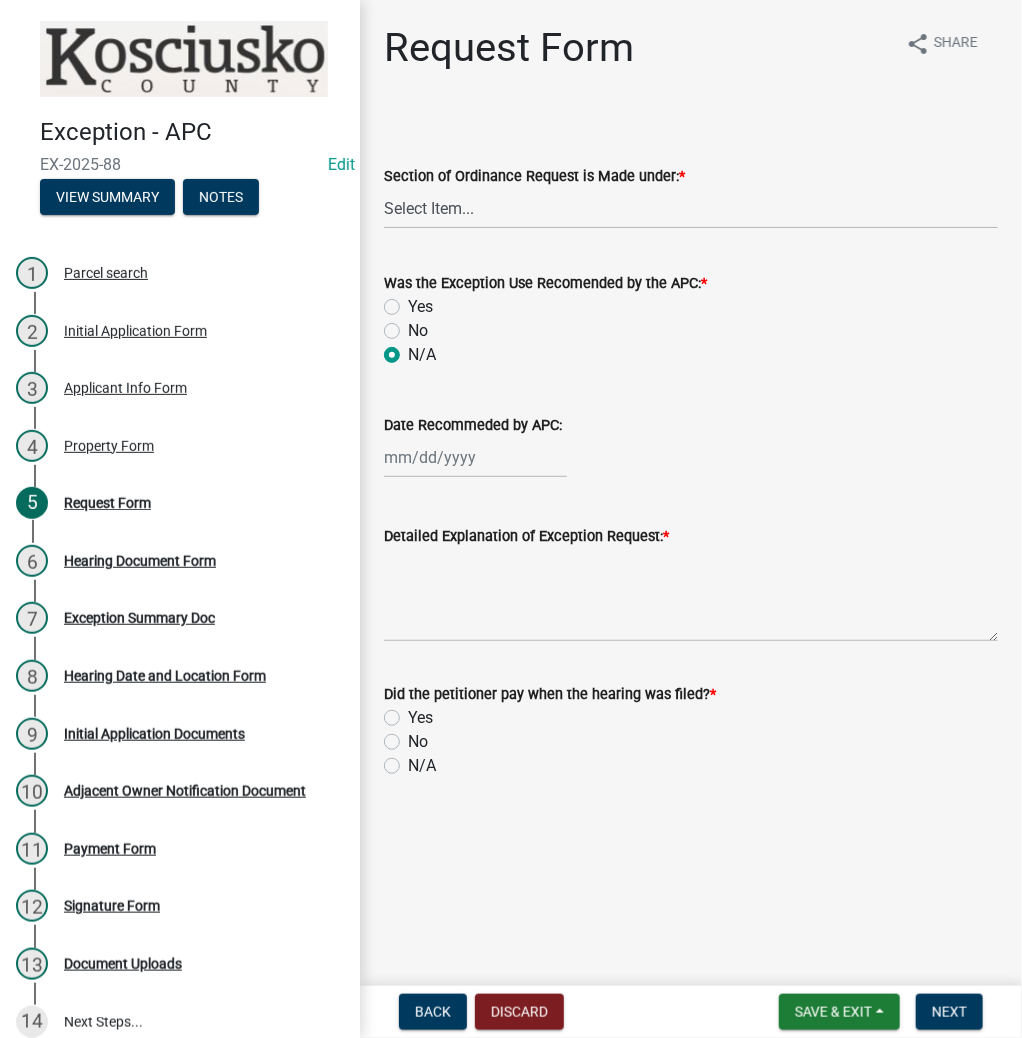 radio on "true" 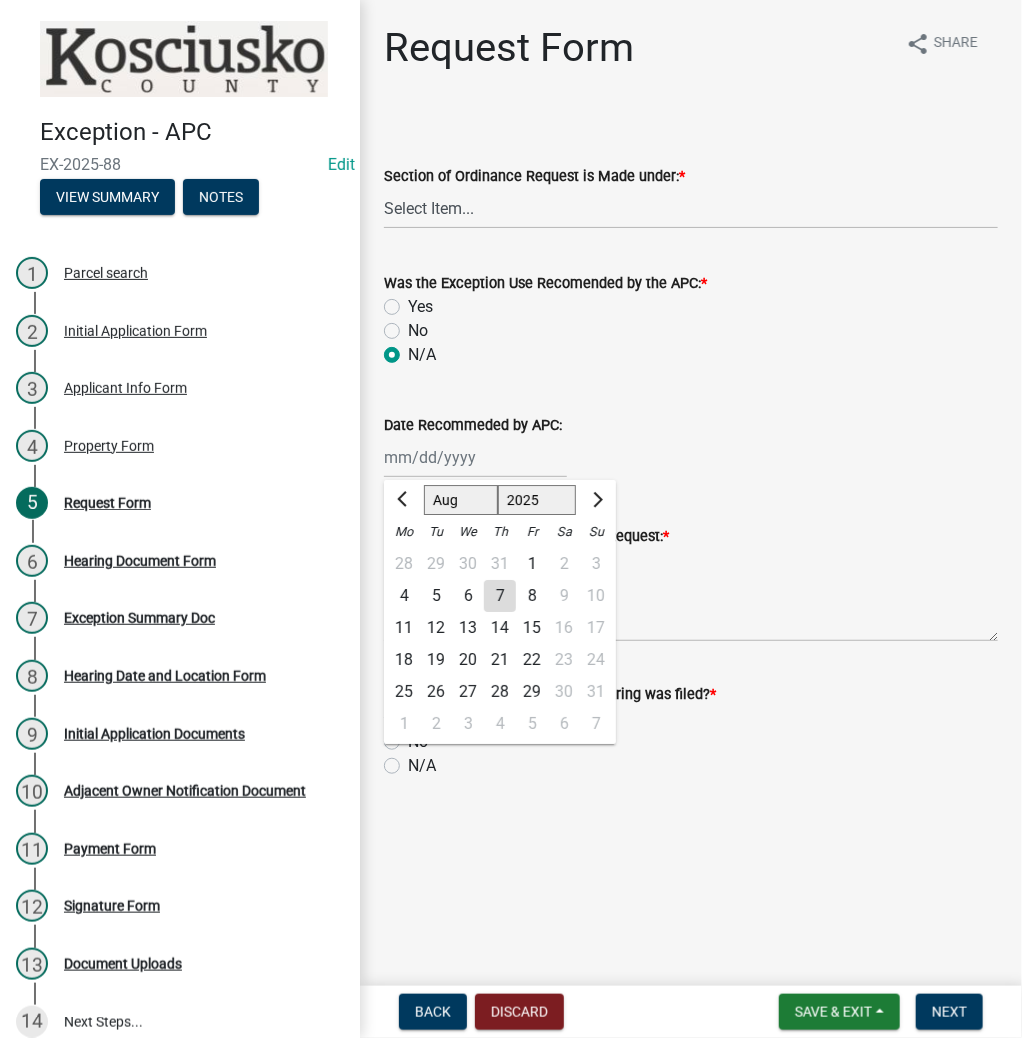click on "Jan Feb Mar Apr May Jun Jul Aug Sep Oct Nov Dec 1525 1526 1527 1528 1529 1530 1531 1532 1533 1534 1535 1536 1537 1538 1539 1540 1541 1542 1543 1544 1545 1546 1547 1548 1549 1550 1551 1552 1553 1554 1555 1556 1557 1558 1559 1560 1561 1562 1563 1564 1565 1566 1567 1568 1569 1570 1571 1572 1573 1574 1575 1576 1577 1578 1579 1580 1581 1582 1583 1584 1585 1586 1587 1588 1589 1590 1591 1592 1593 1594 1595 1596 1597 1598 1599 1600 1601 1602 1603 1604 1605 1606 1607 1608 1609 1610 1611 1612 1613 1614 1615 1616 1617 1618 1619 1620 1621 1622 1623 1624 1625 1626 1627 1628 1629 1630 1631 1632 1633 1634 1635 1636 1637 1638 1639 1640 1641 1642 1643 1644 1645 1646 1647 1648 1649 1650 1651 1652 1653 1654 1655 1656 1657 1658 1659 1660 1661 1662 1663 1664 1665 1666 1667 1668 1669 1670 1671 1672 1673 1674 1675 1676 1677 1678 1679 1680 1681 1682 1683 1684 1685 1686 1687 1688 1689 1690 1691 1692 1693 1694 1695 1696 1697 1698 1699 1700 1701 1702 1703 1704 1705 1706 1707 1708 1709 1710 1711 1712 1713 1714 1715 1716 1717 1718 1719 1" 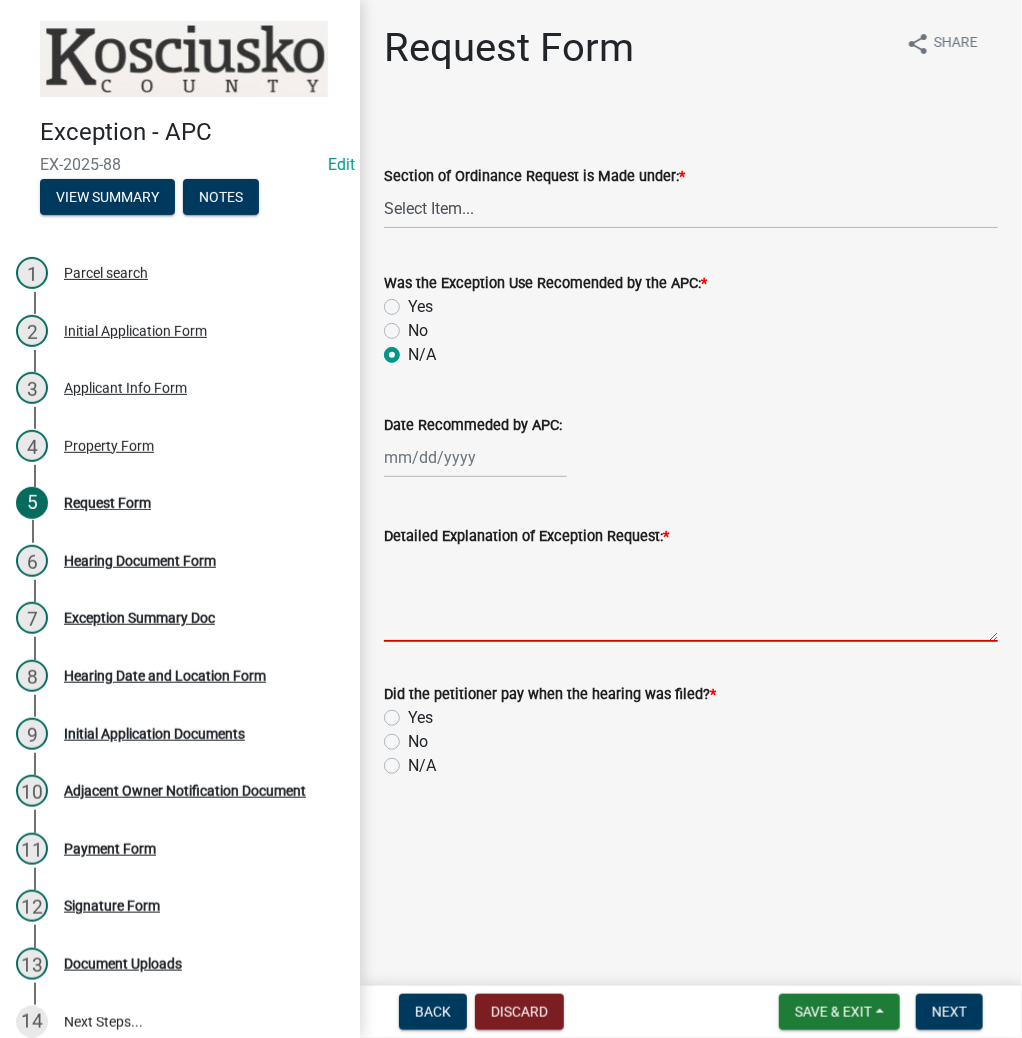 click on "Detailed Explanation of Exception Request:  *" at bounding box center (691, 595) 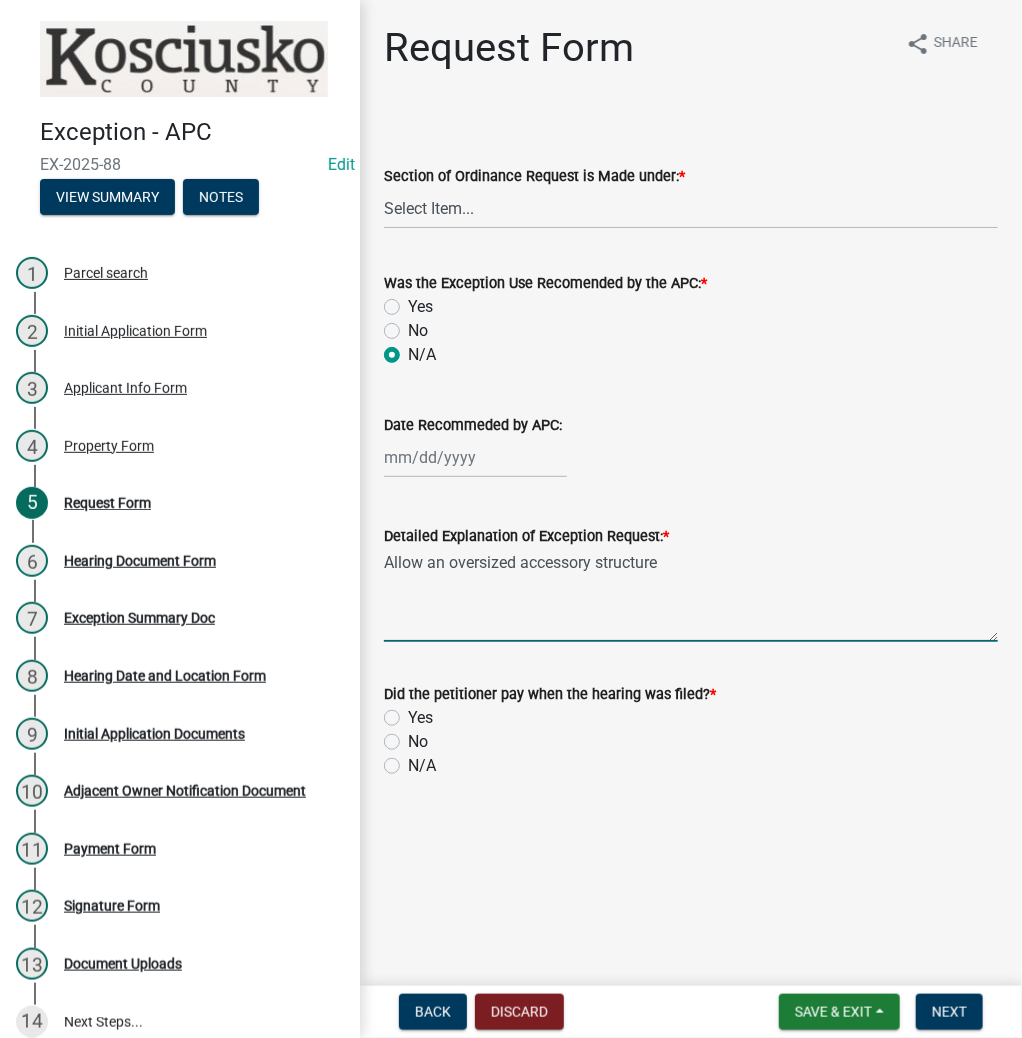 click on "Allow an oversized accessory structure" at bounding box center [691, 595] 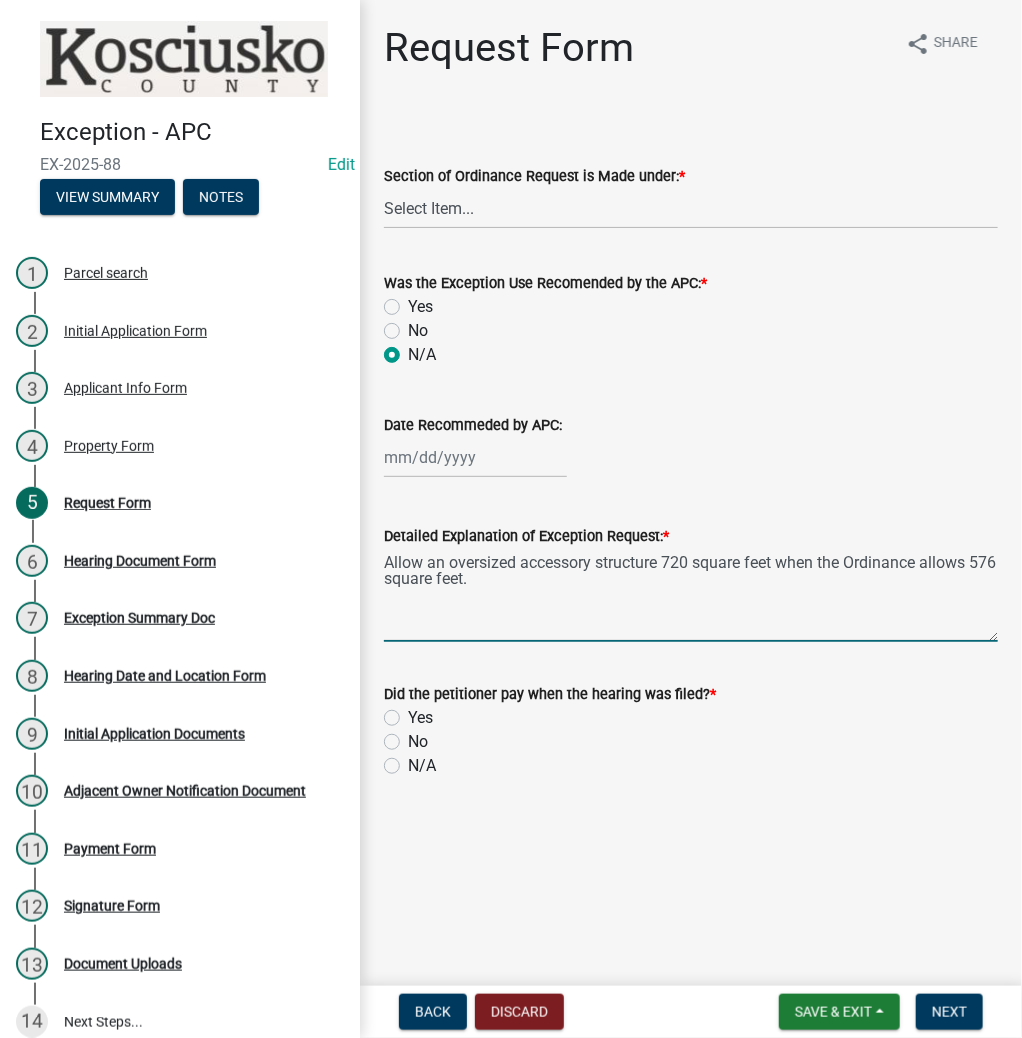 type on "Allow an oversized accessory structure 720 square feet when the Ordinance allows 576 square feet." 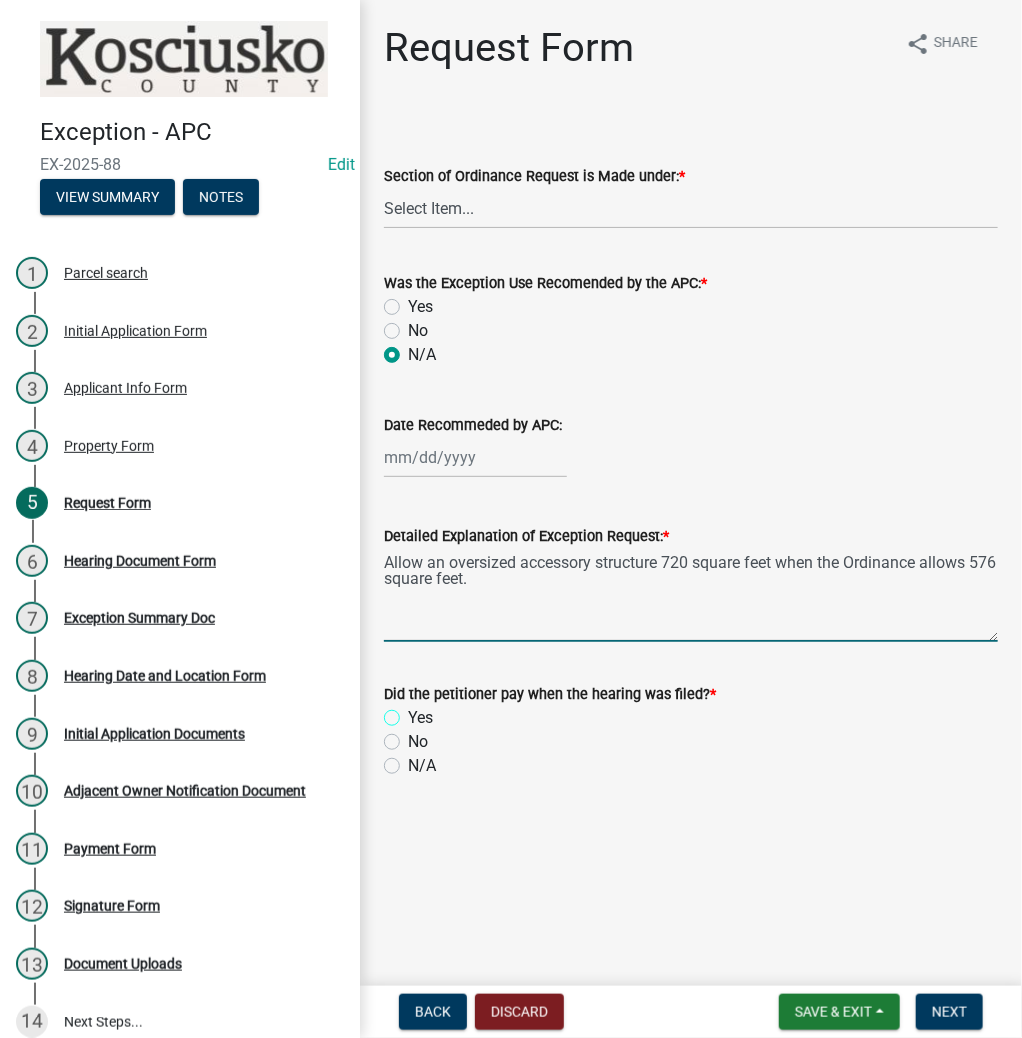 click on "Yes" at bounding box center [414, 712] 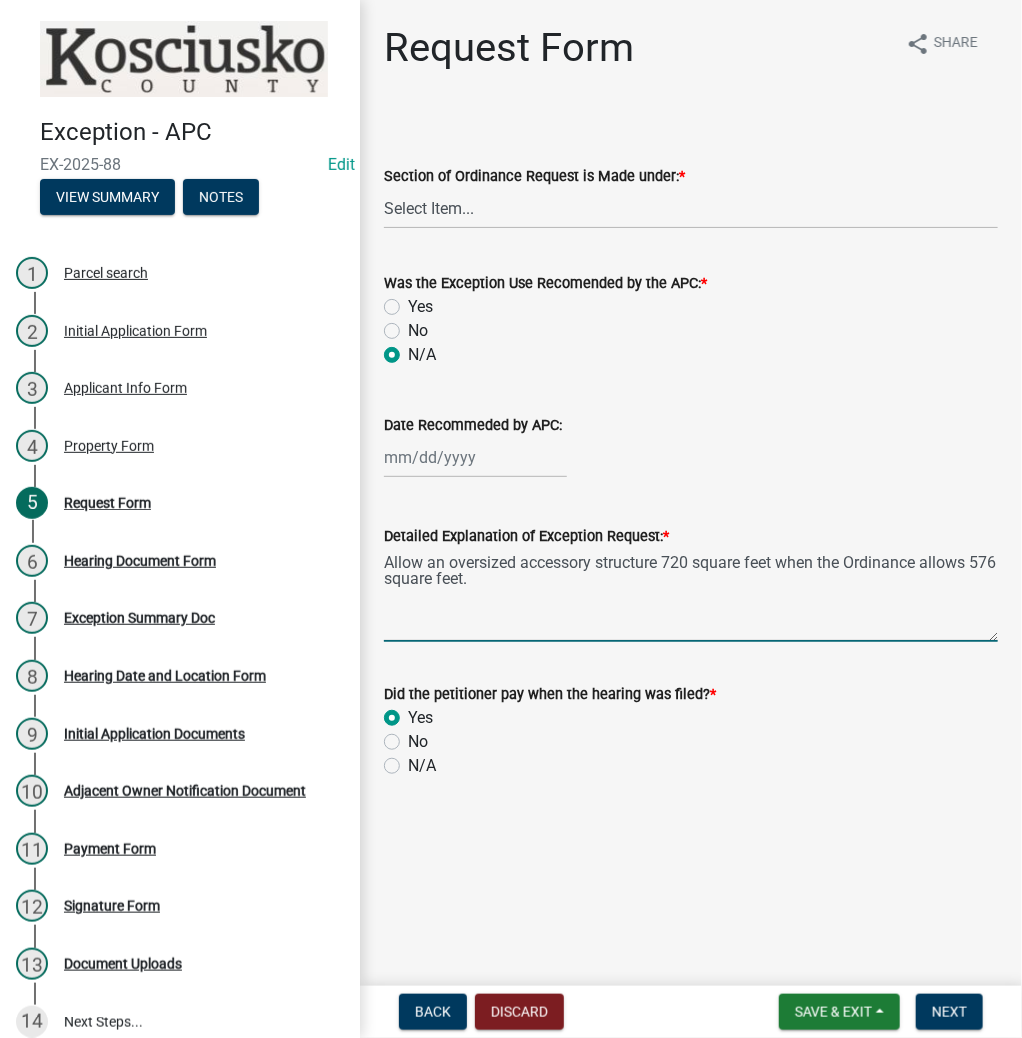 radio on "true" 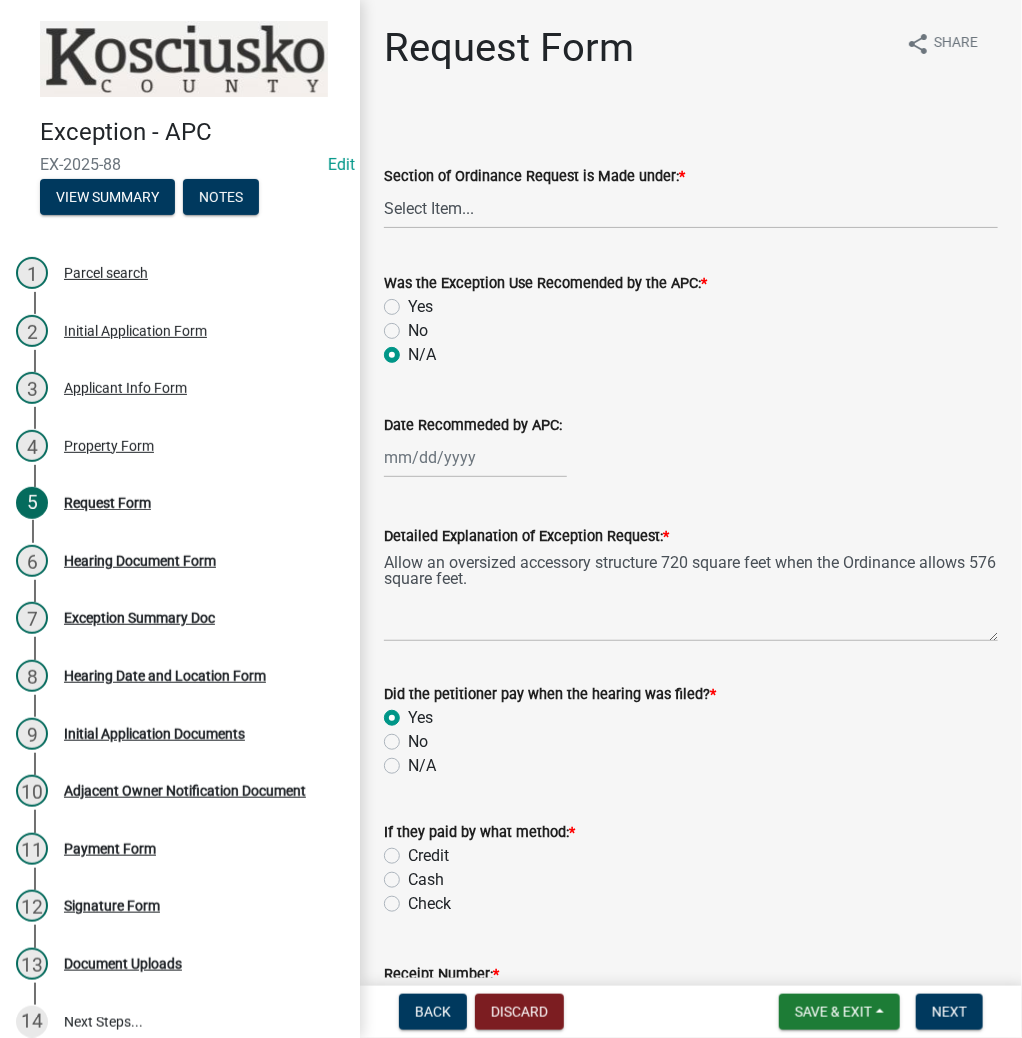 scroll, scrollTop: 143, scrollLeft: 0, axis: vertical 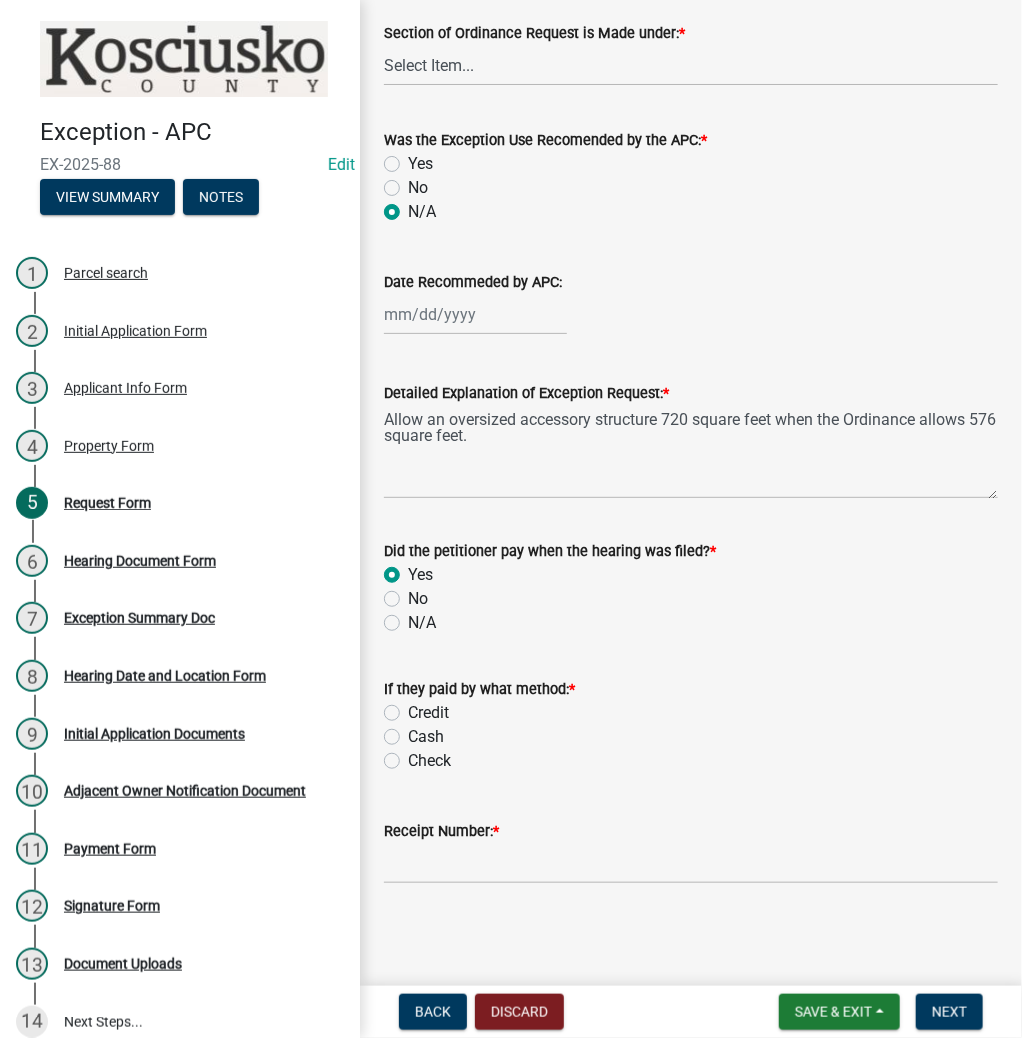 click on "Check" 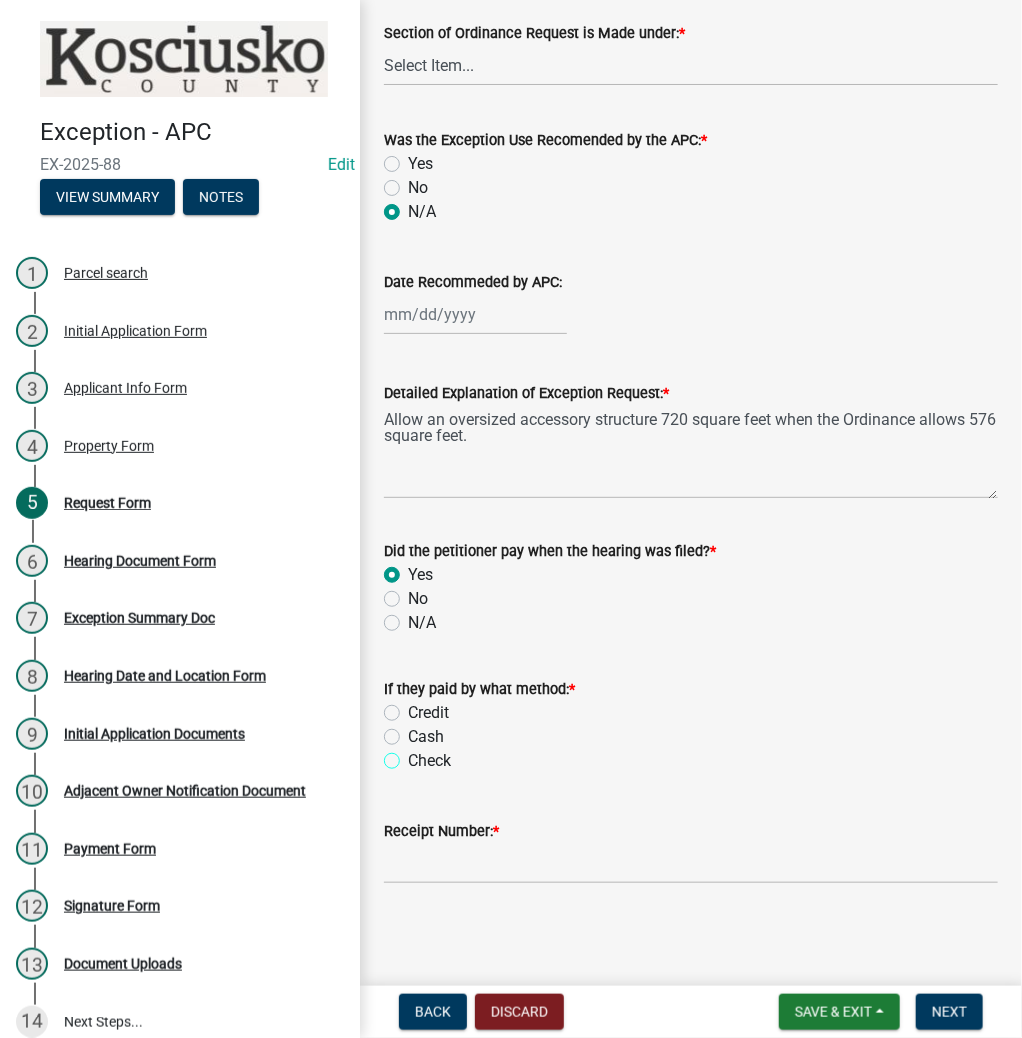 click on "Check" at bounding box center (414, 755) 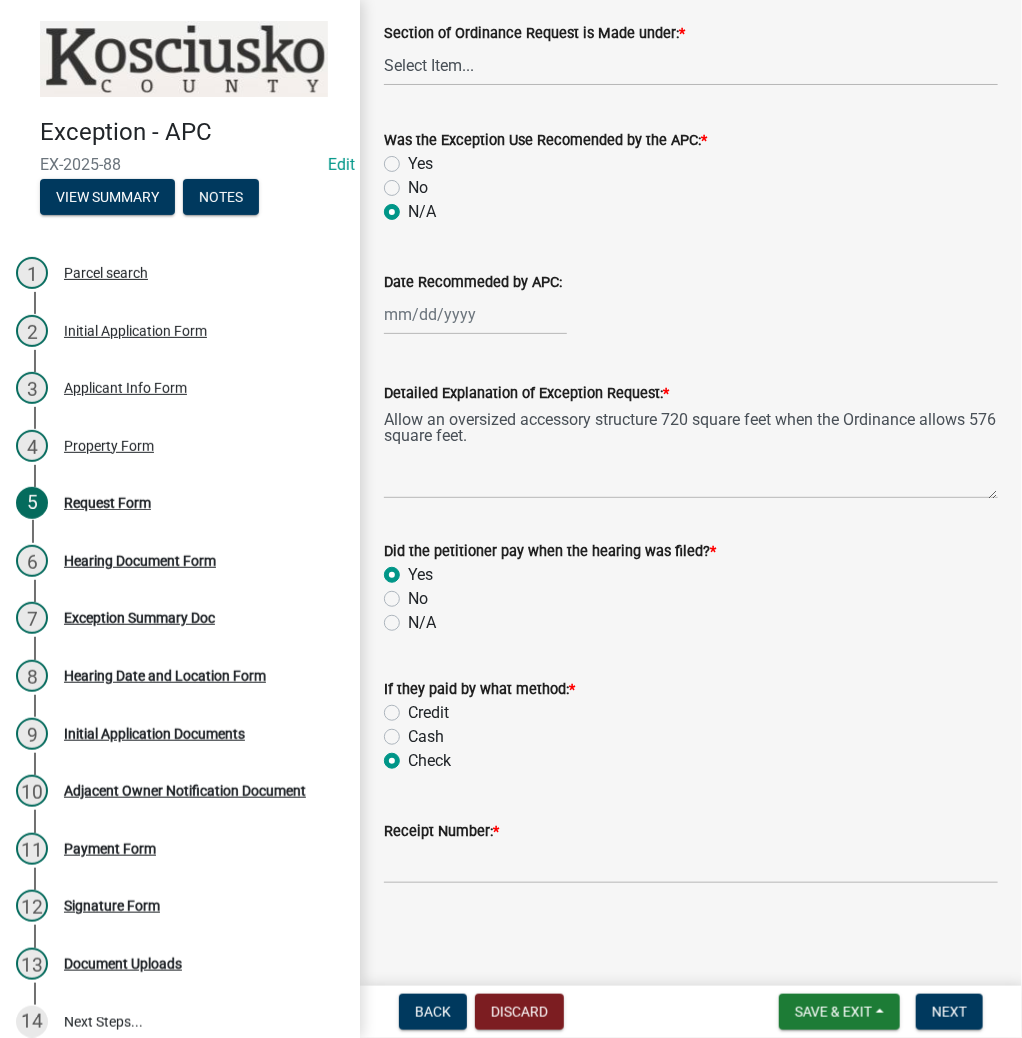 radio on "true" 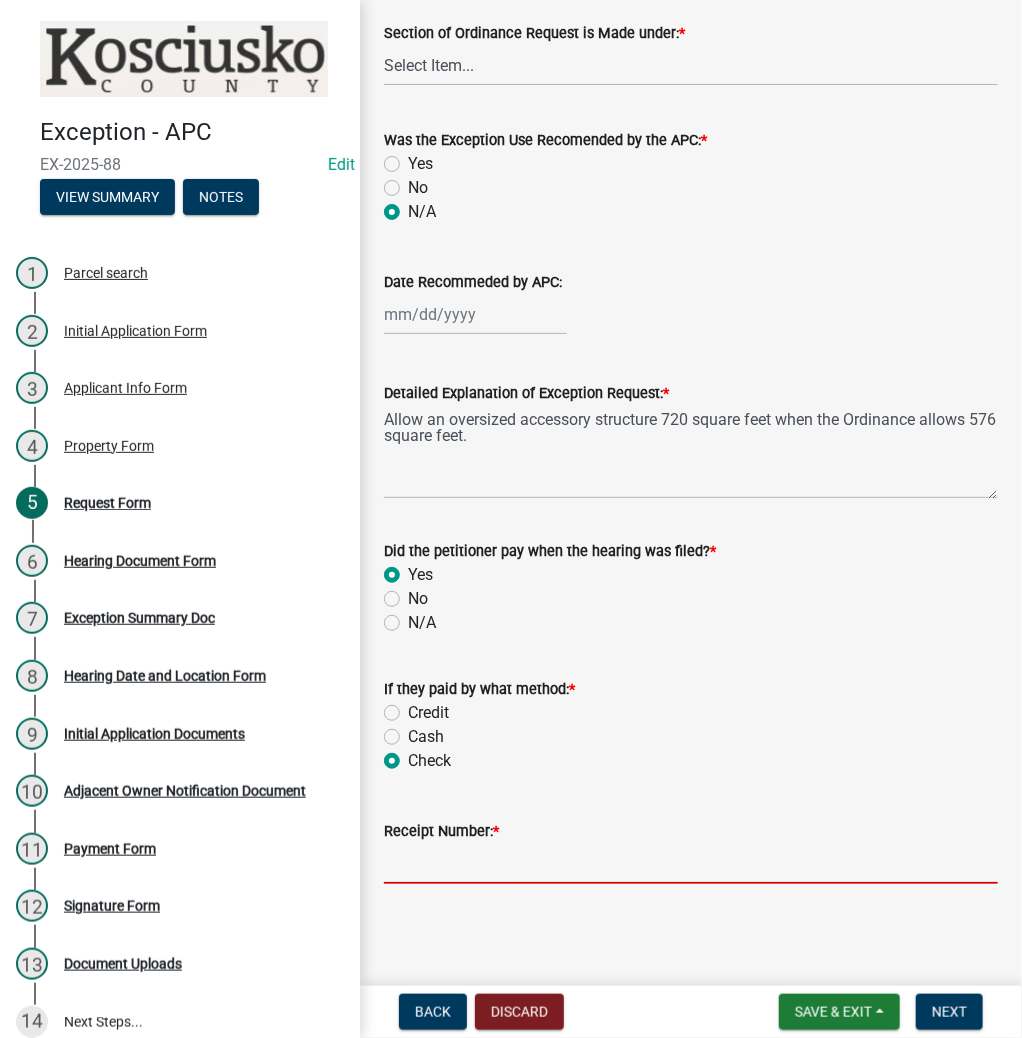 click on "Receipt Number:  *" at bounding box center (691, 863) 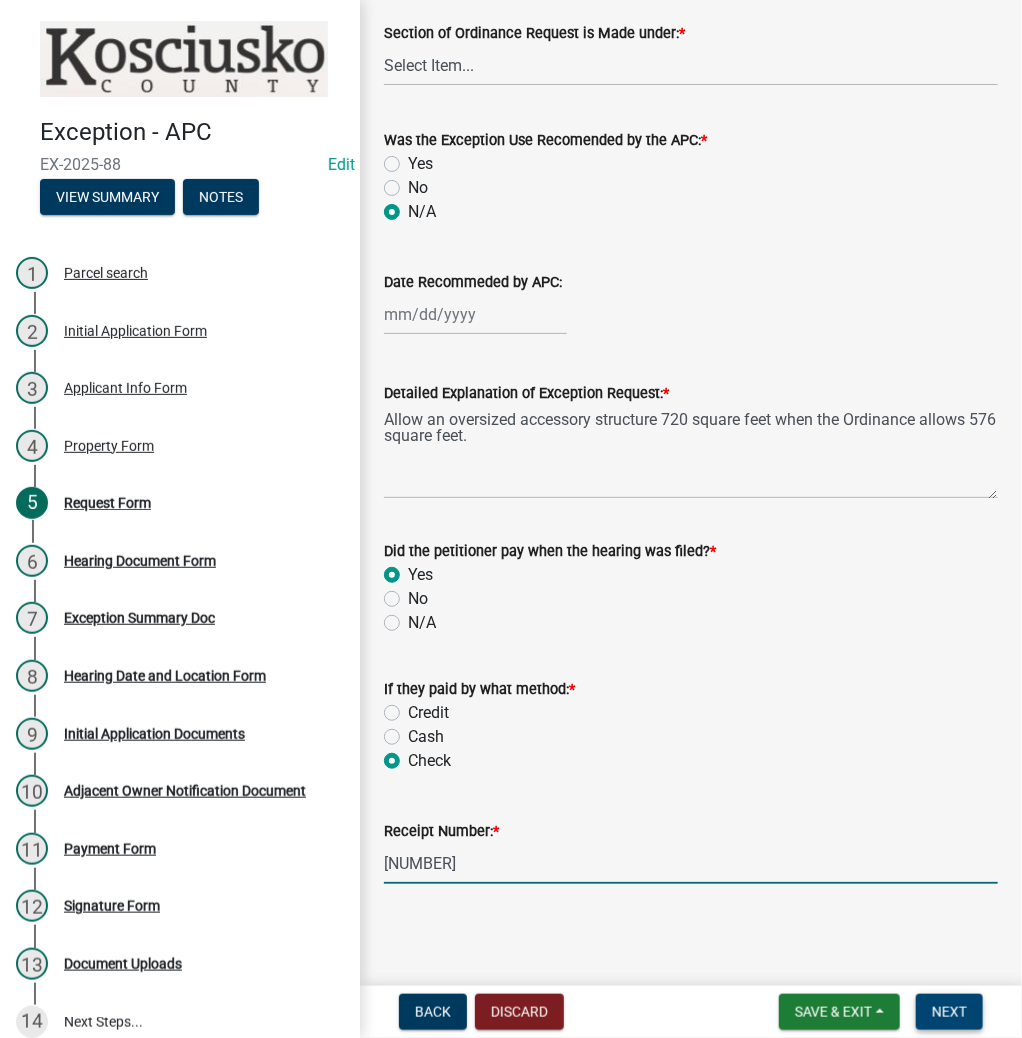 type on "[NUMBER]" 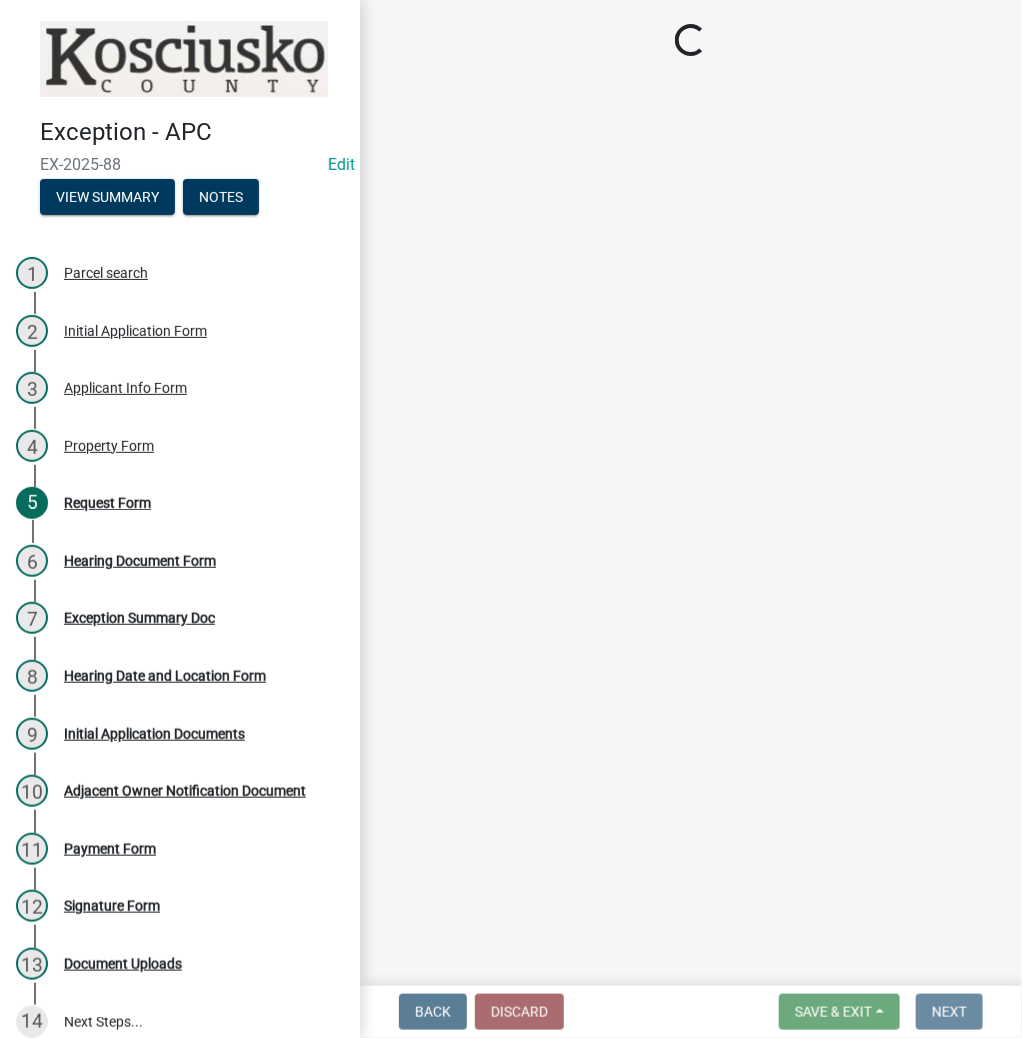 scroll, scrollTop: 0, scrollLeft: 0, axis: both 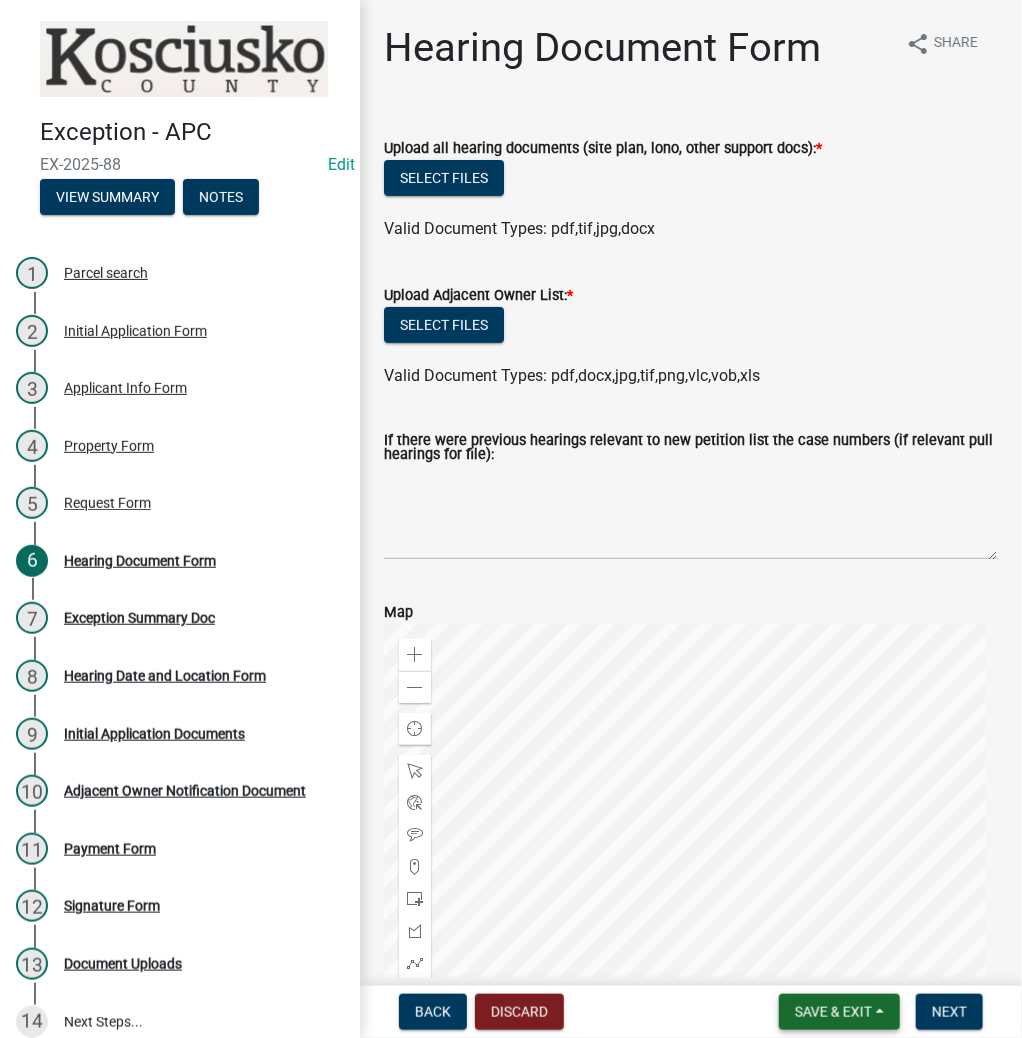 click on "Save & Exit" at bounding box center (833, 1012) 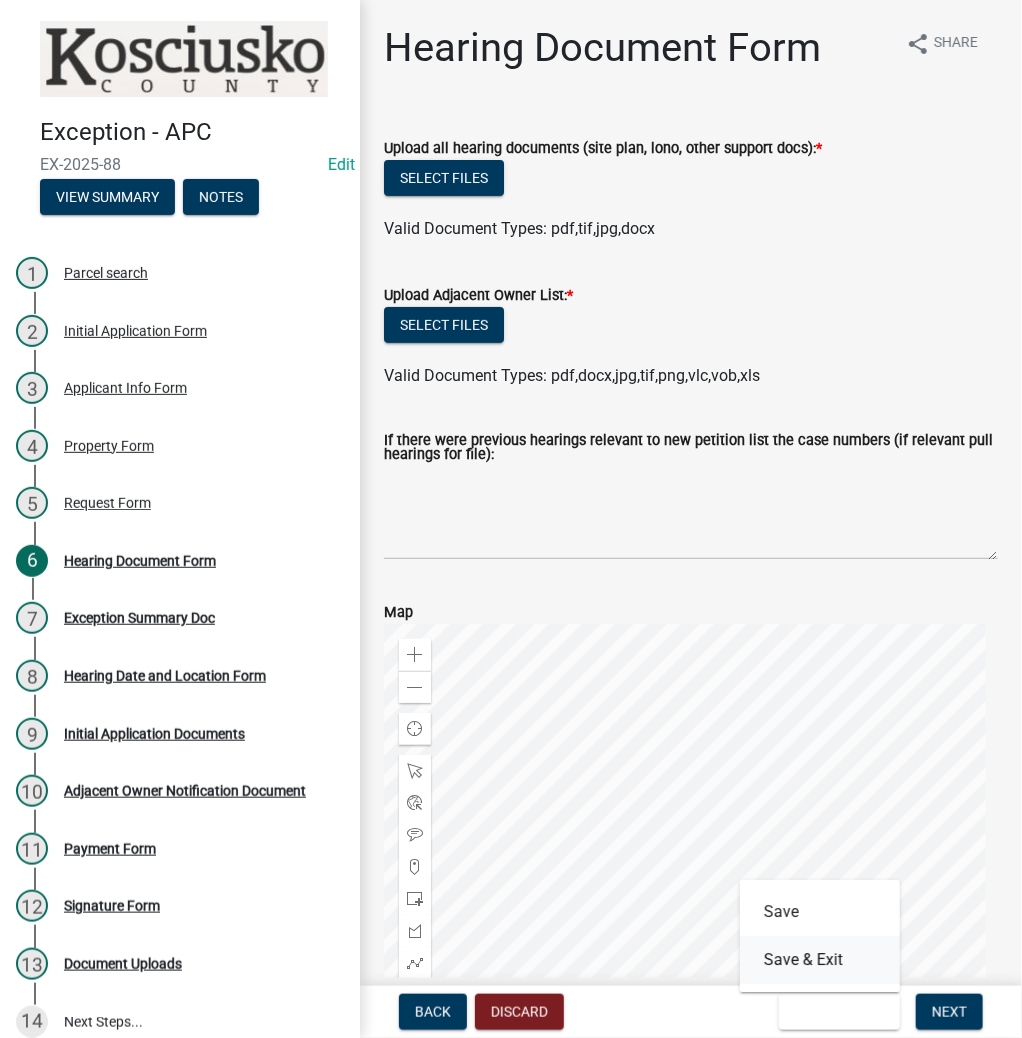 click on "Save & Exit" at bounding box center [820, 960] 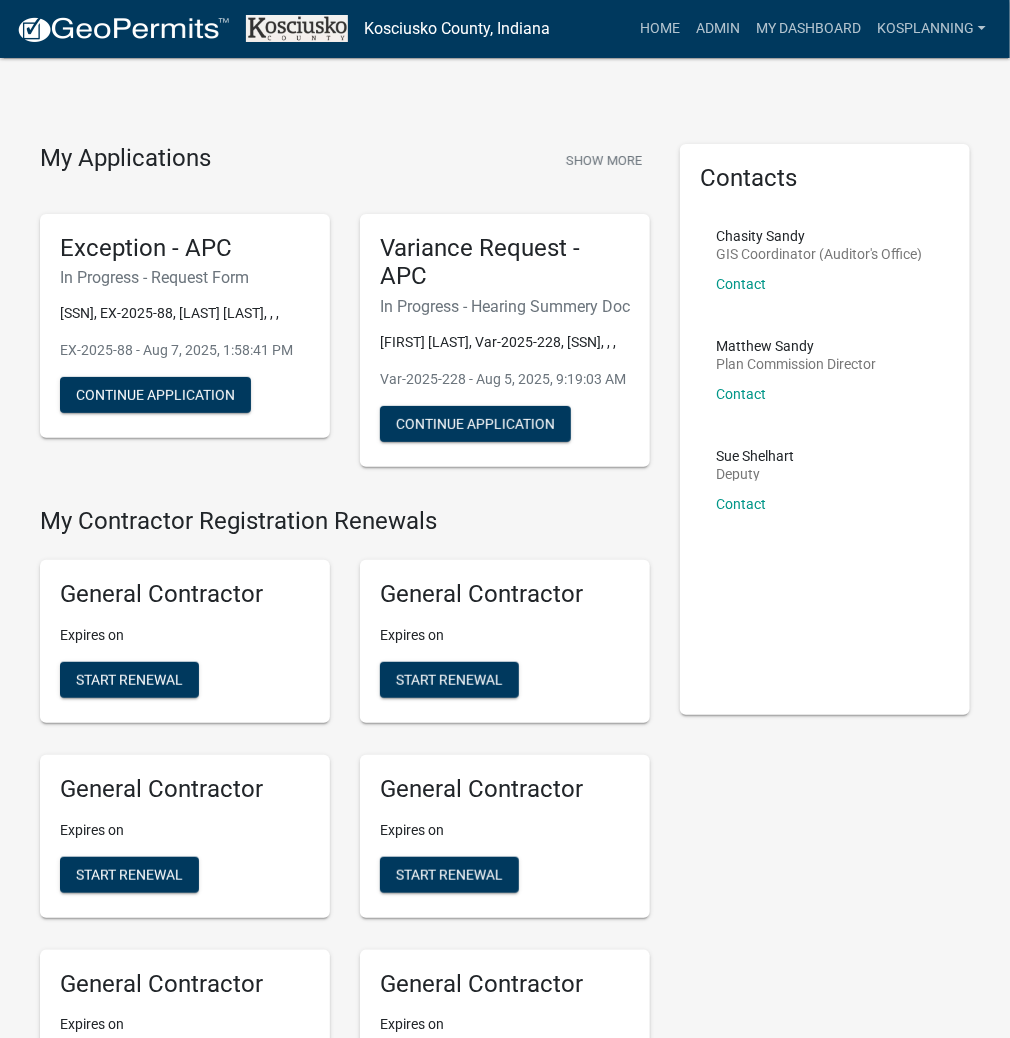 scroll, scrollTop: 5177, scrollLeft: 0, axis: vertical 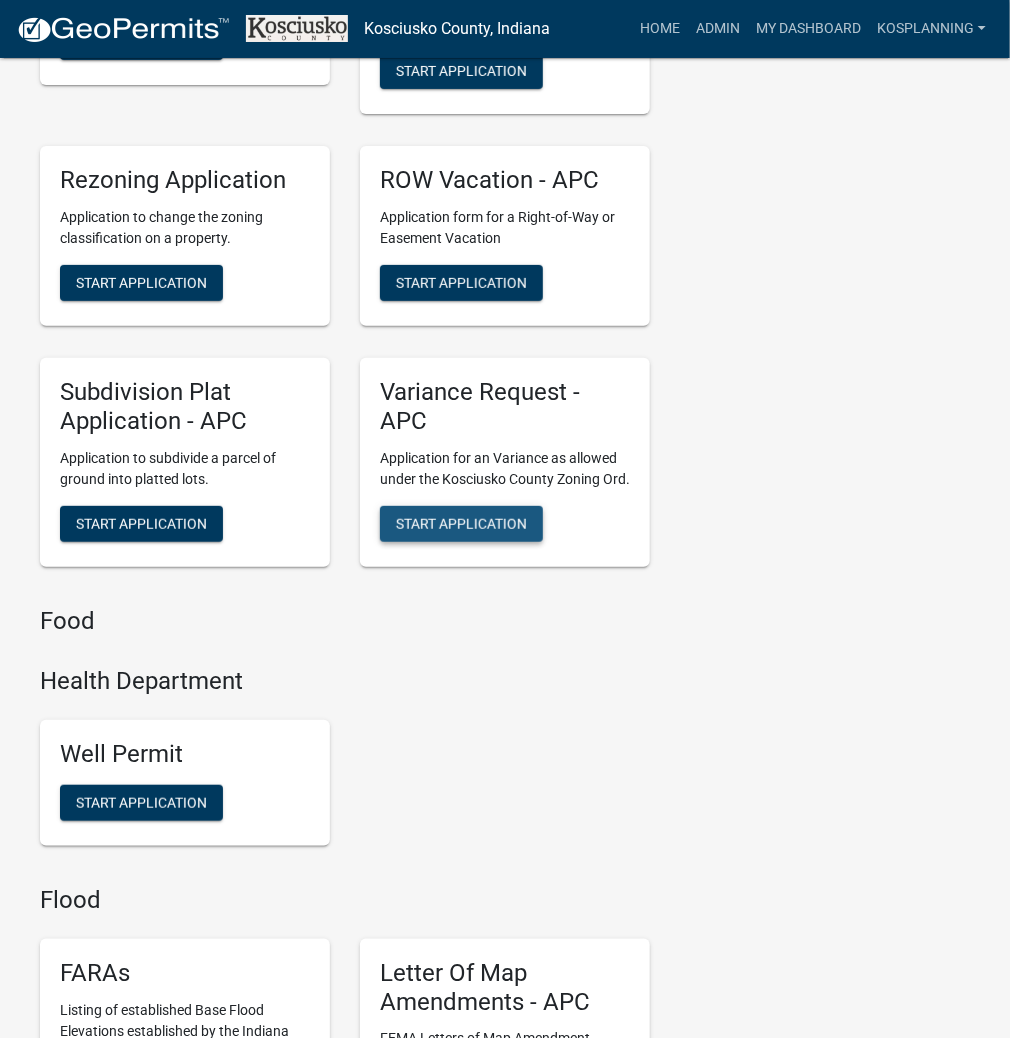 click on "Start Application" at bounding box center (461, 523) 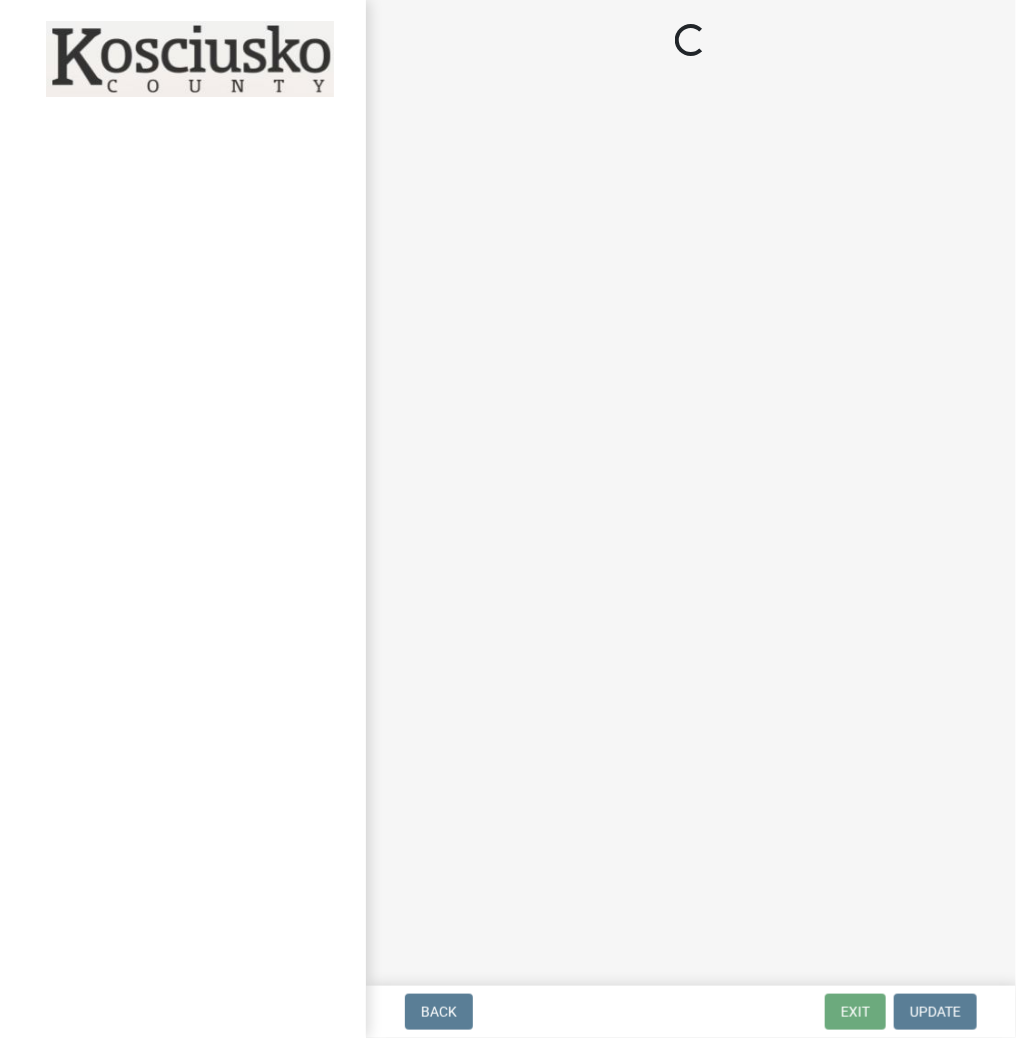 scroll, scrollTop: 0, scrollLeft: 0, axis: both 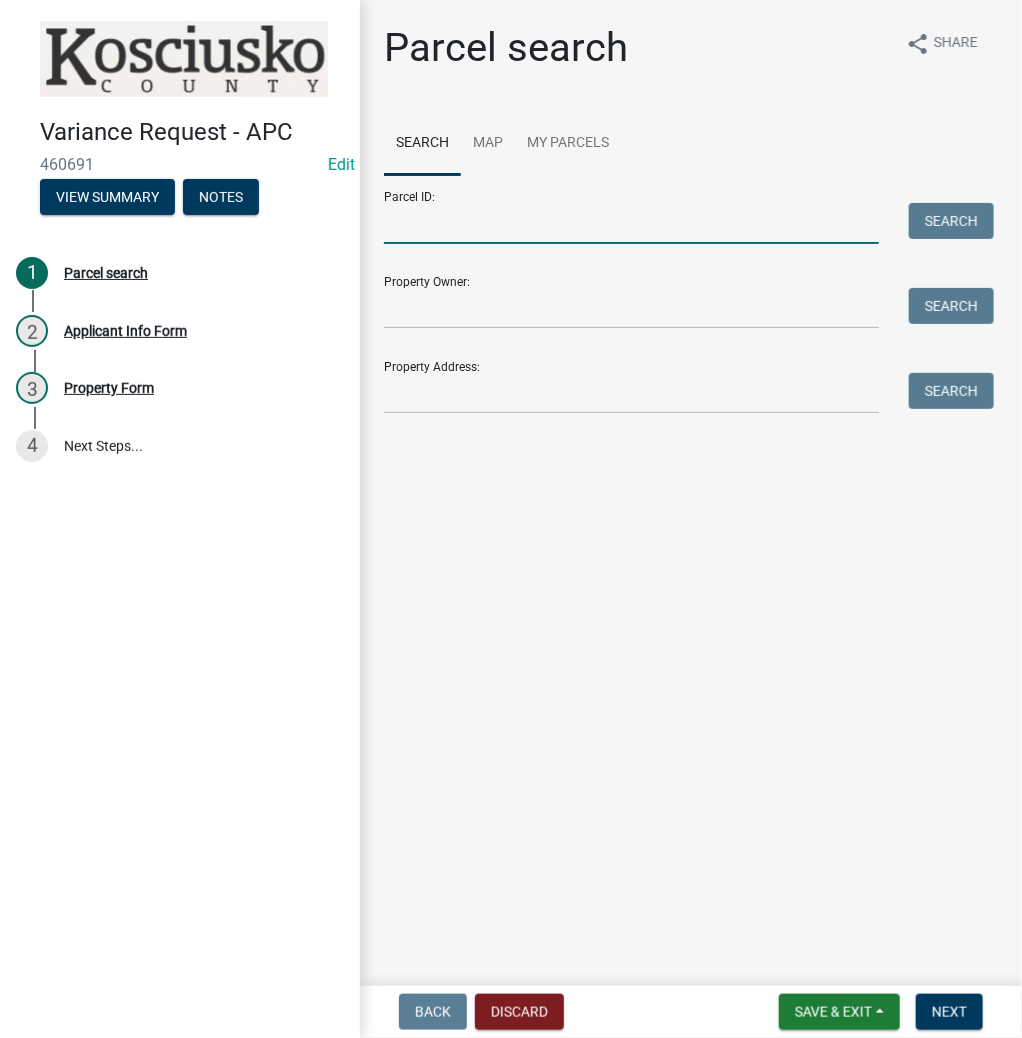 click on "Parcel ID:" at bounding box center (631, 223) 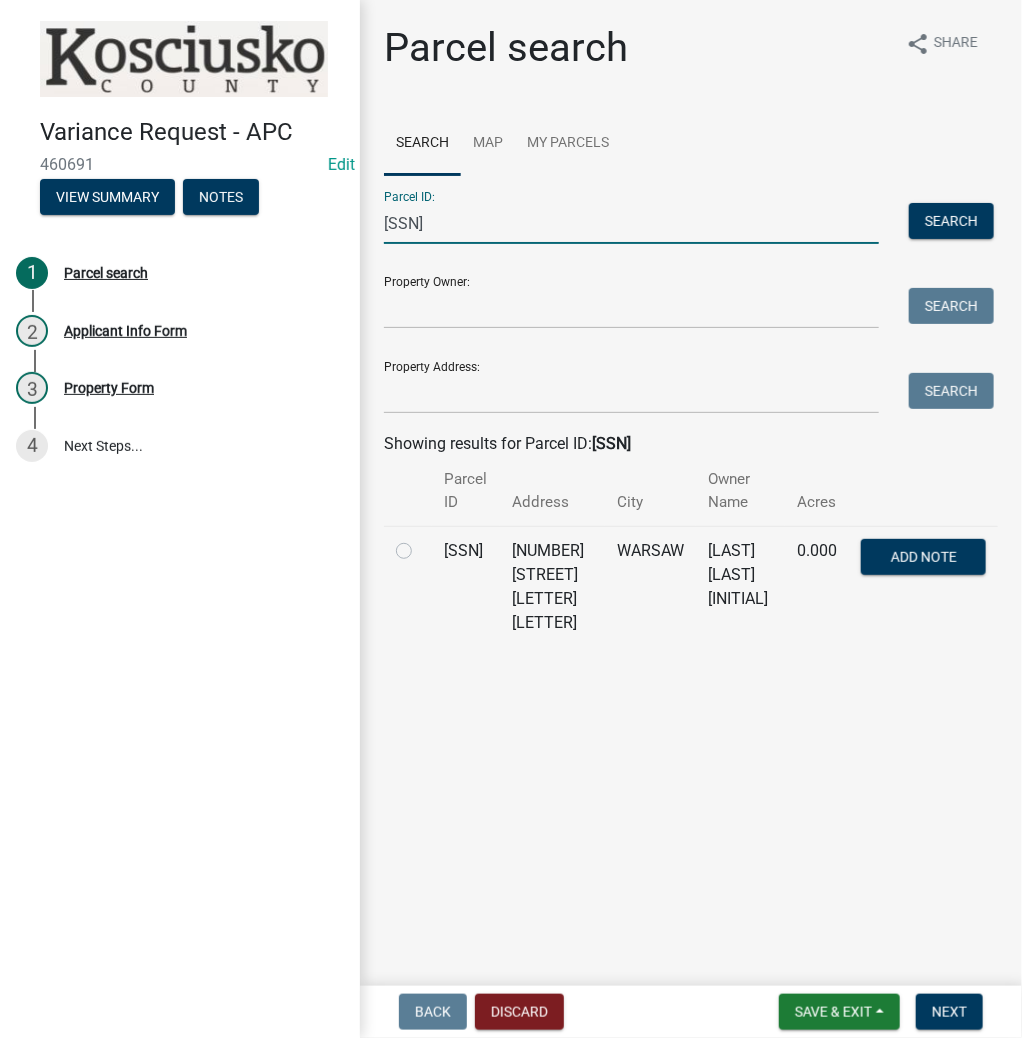 type on "[SSN]" 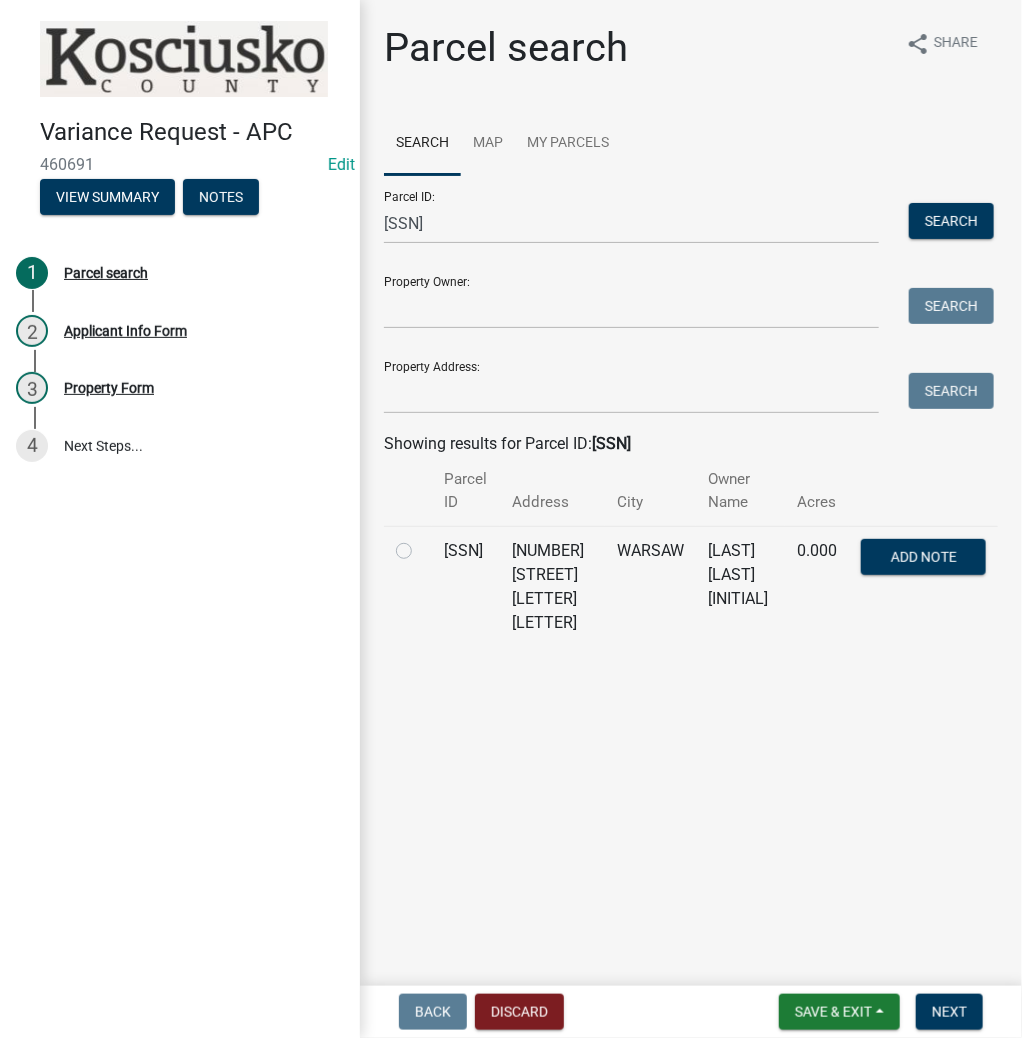 click 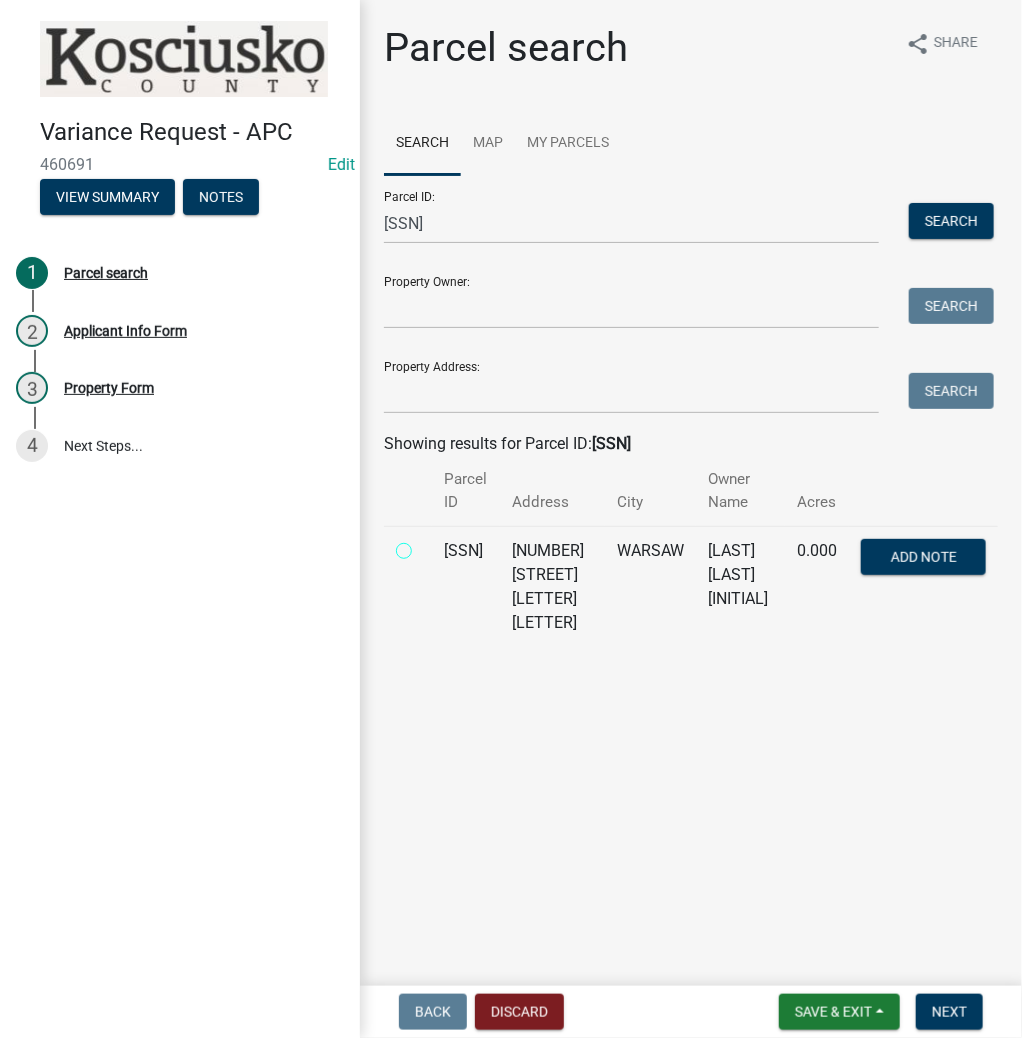 radio on "true" 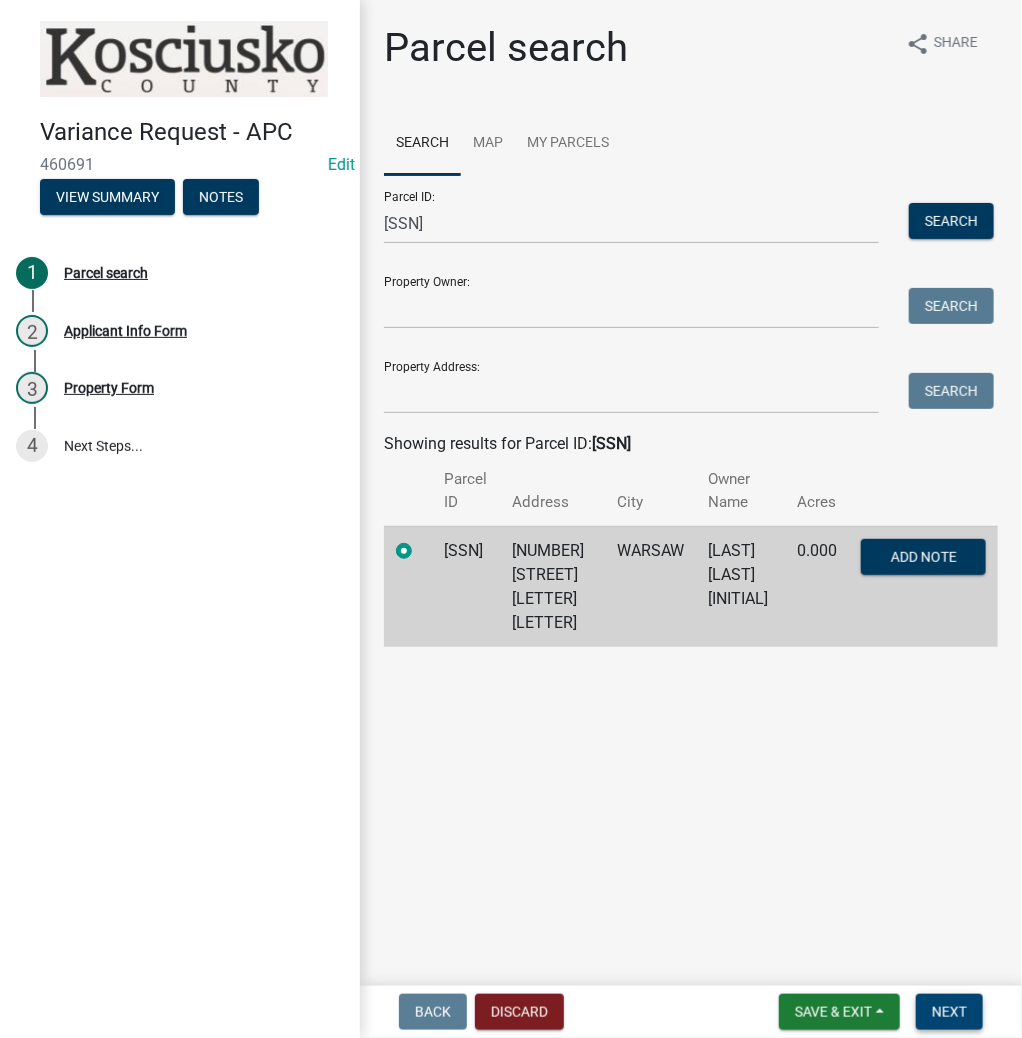 click on "Next" at bounding box center (949, 1012) 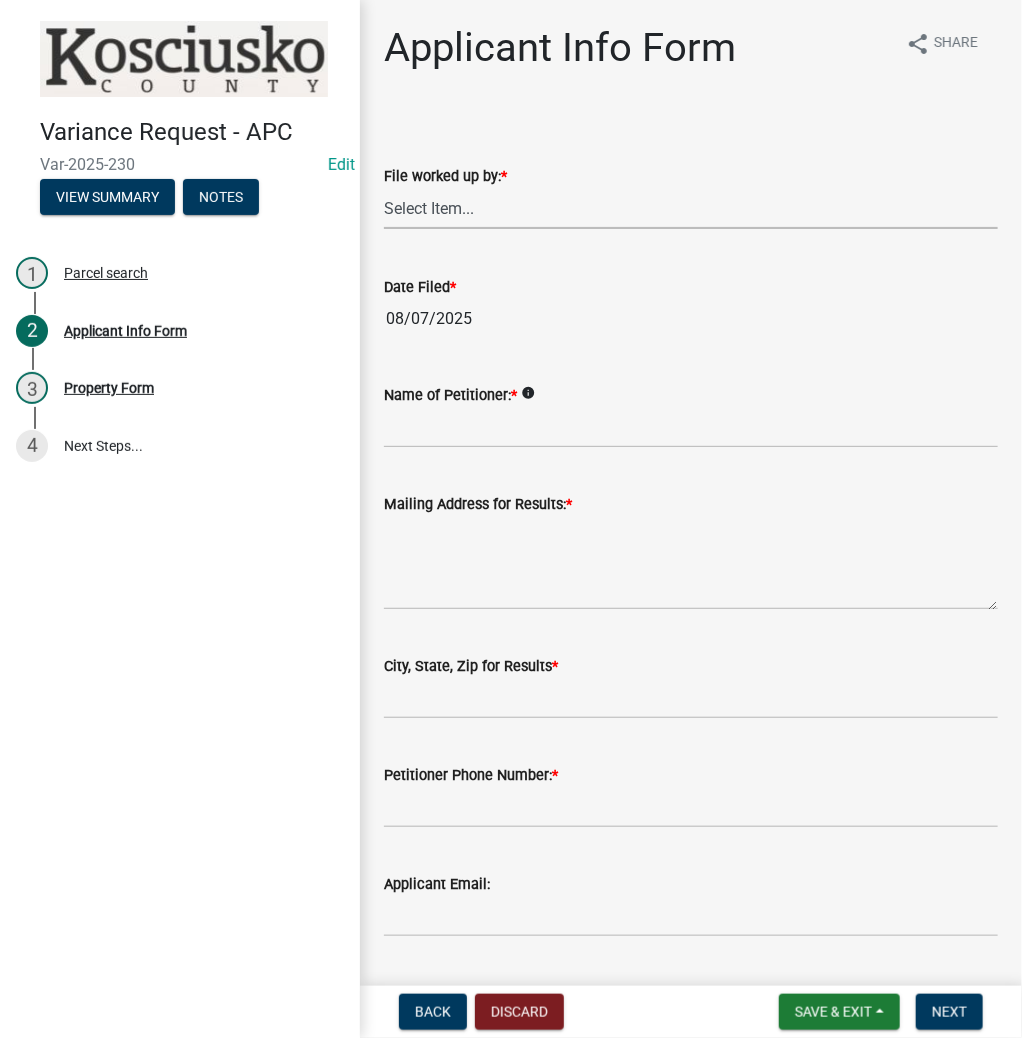 click on "Select Item...   MMS   LT   AT   CS   Vacant   Vacant" at bounding box center [691, 208] 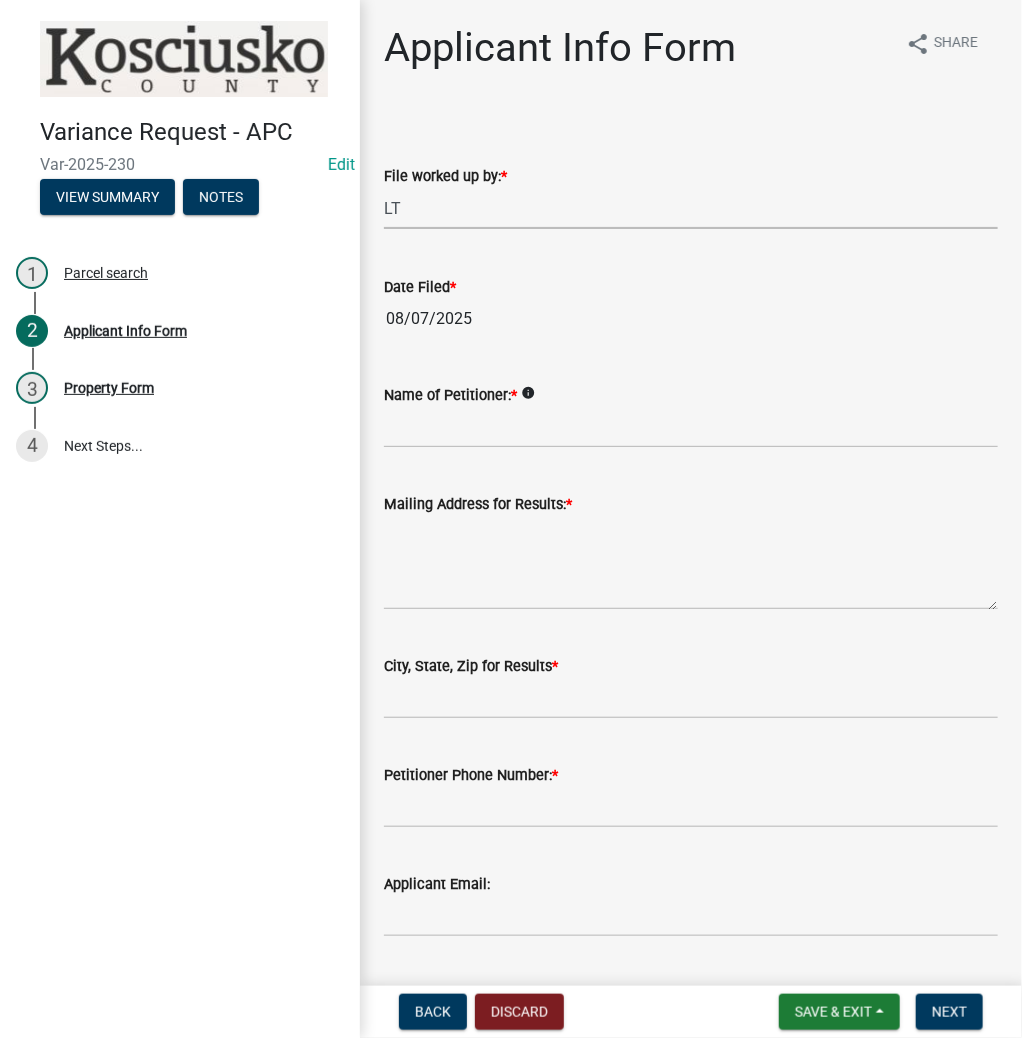 click on "Select Item...   MMS   LT   AT   CS   Vacant   Vacant" at bounding box center [691, 208] 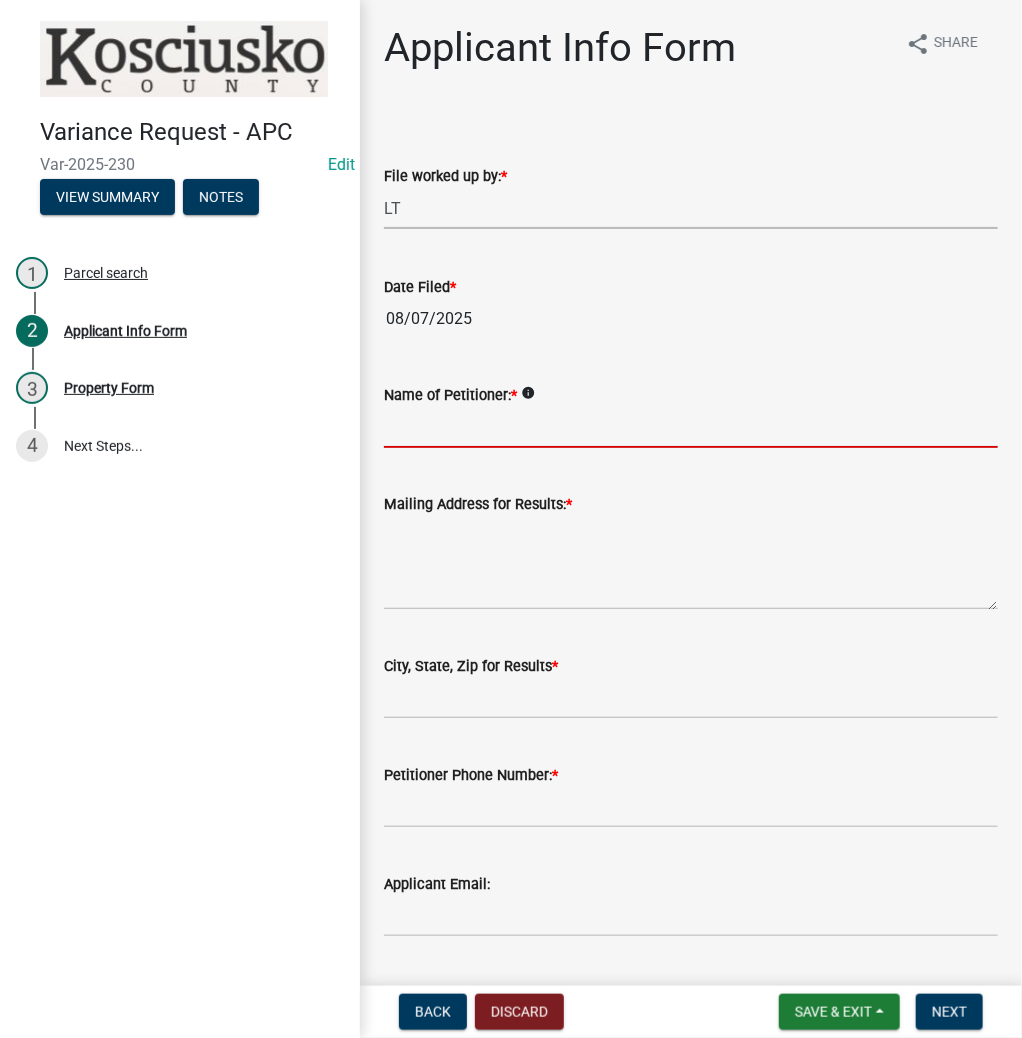 click on "Name of Petitioner:  *" at bounding box center [691, 427] 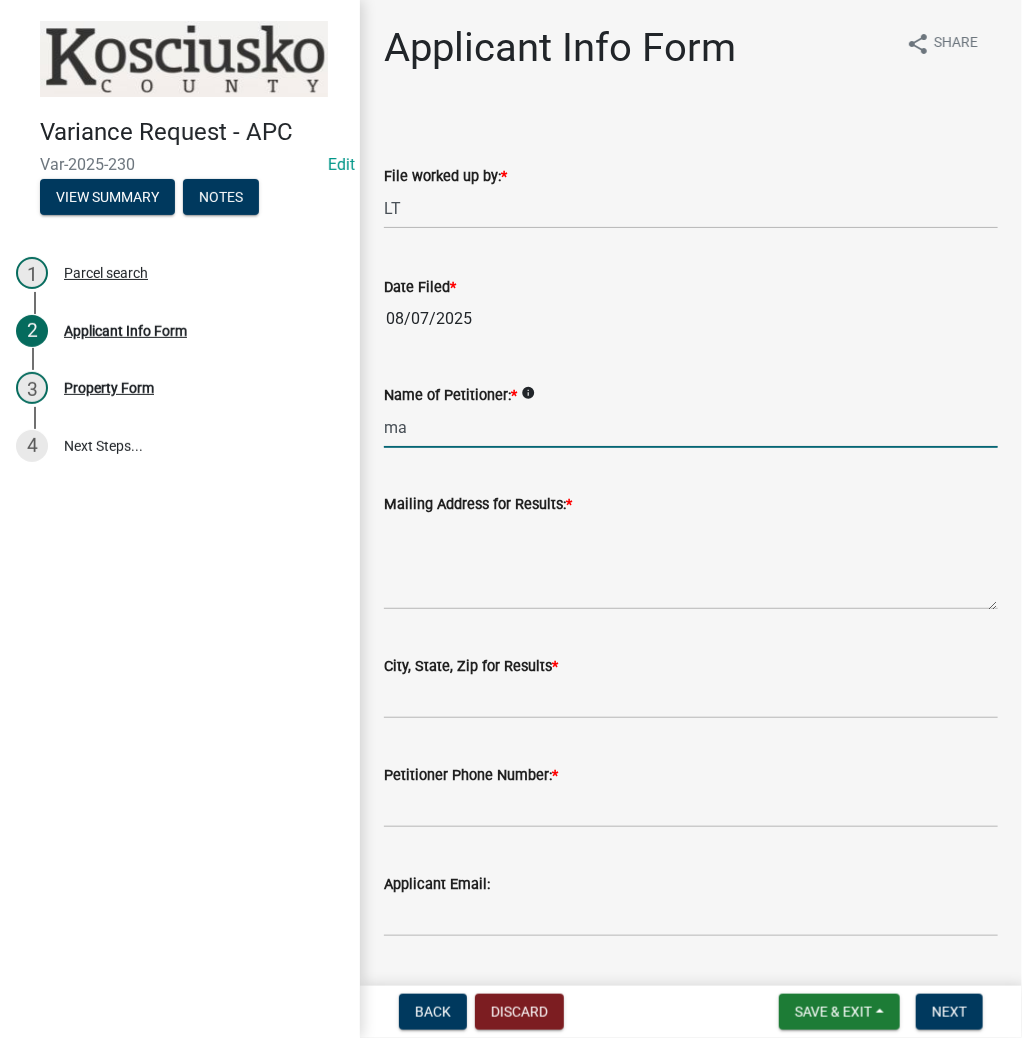 type on "m" 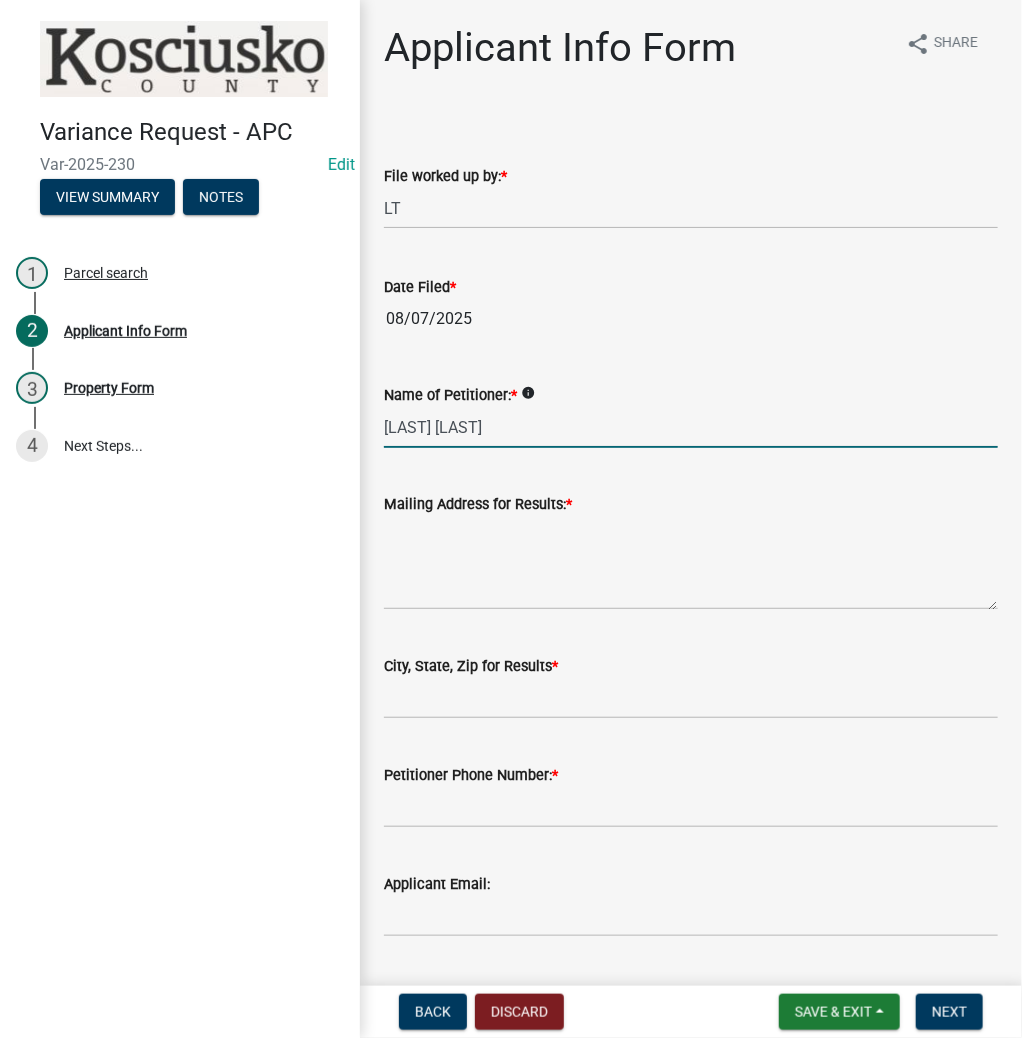 type on "[LAST] [LAST]" 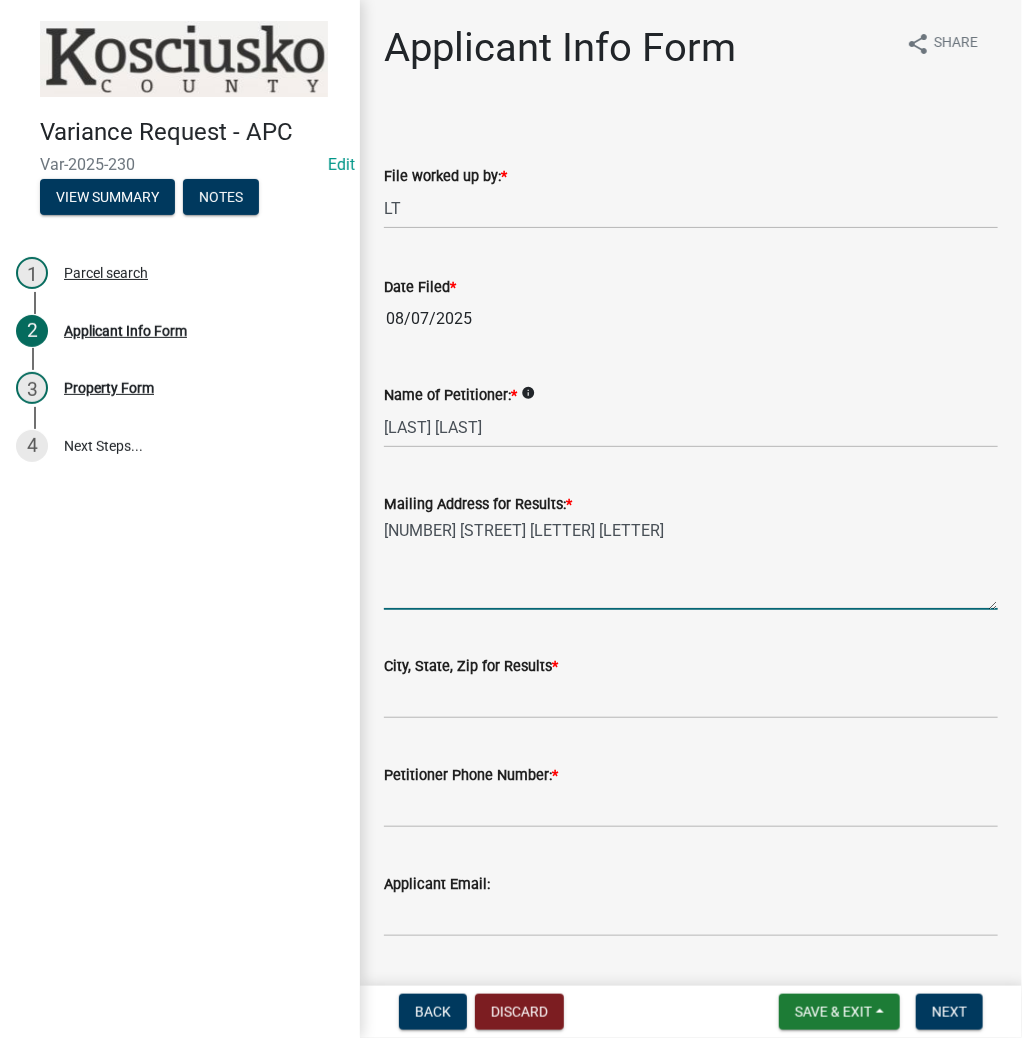 type on "[NUMBER] [STREET] [LETTER] [LETTER]" 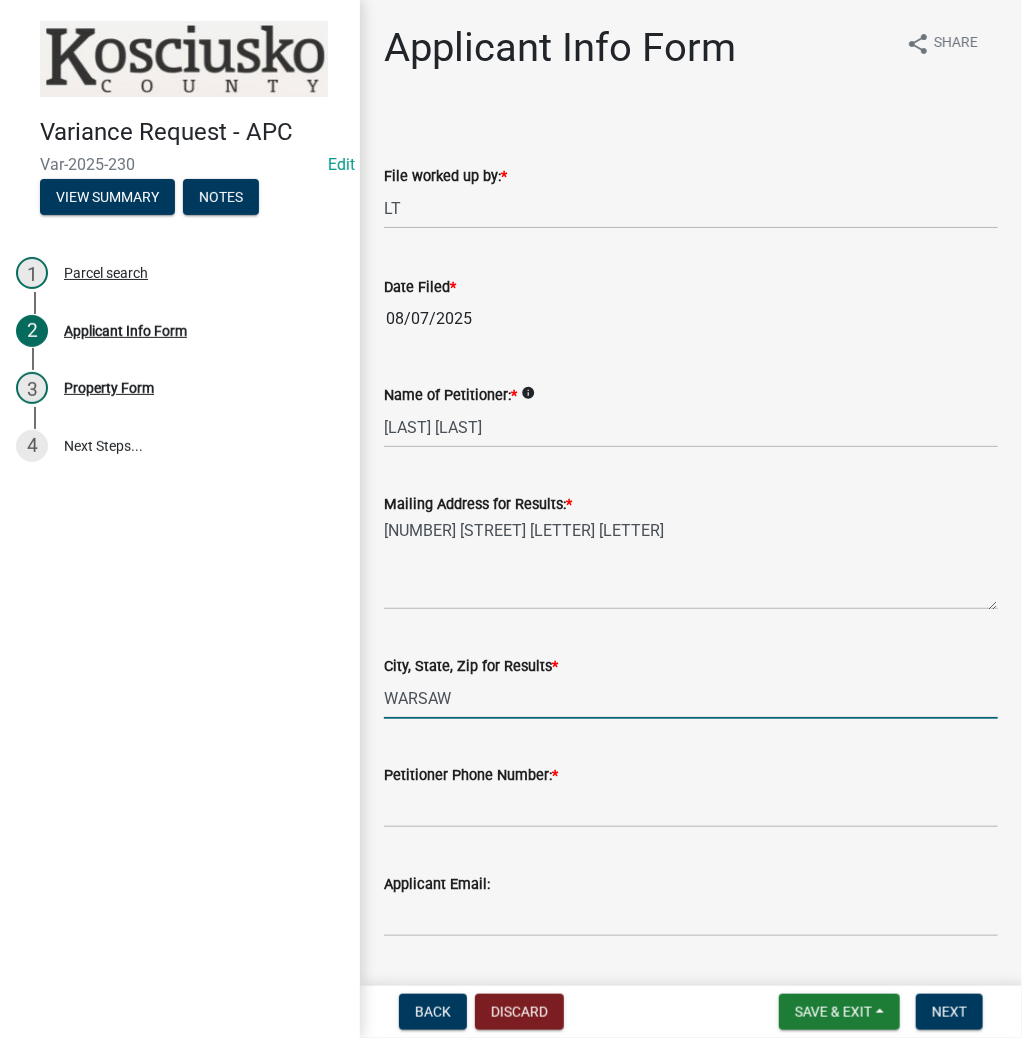 type on "[CITY] [STATE] [POSTAL_CODE]" 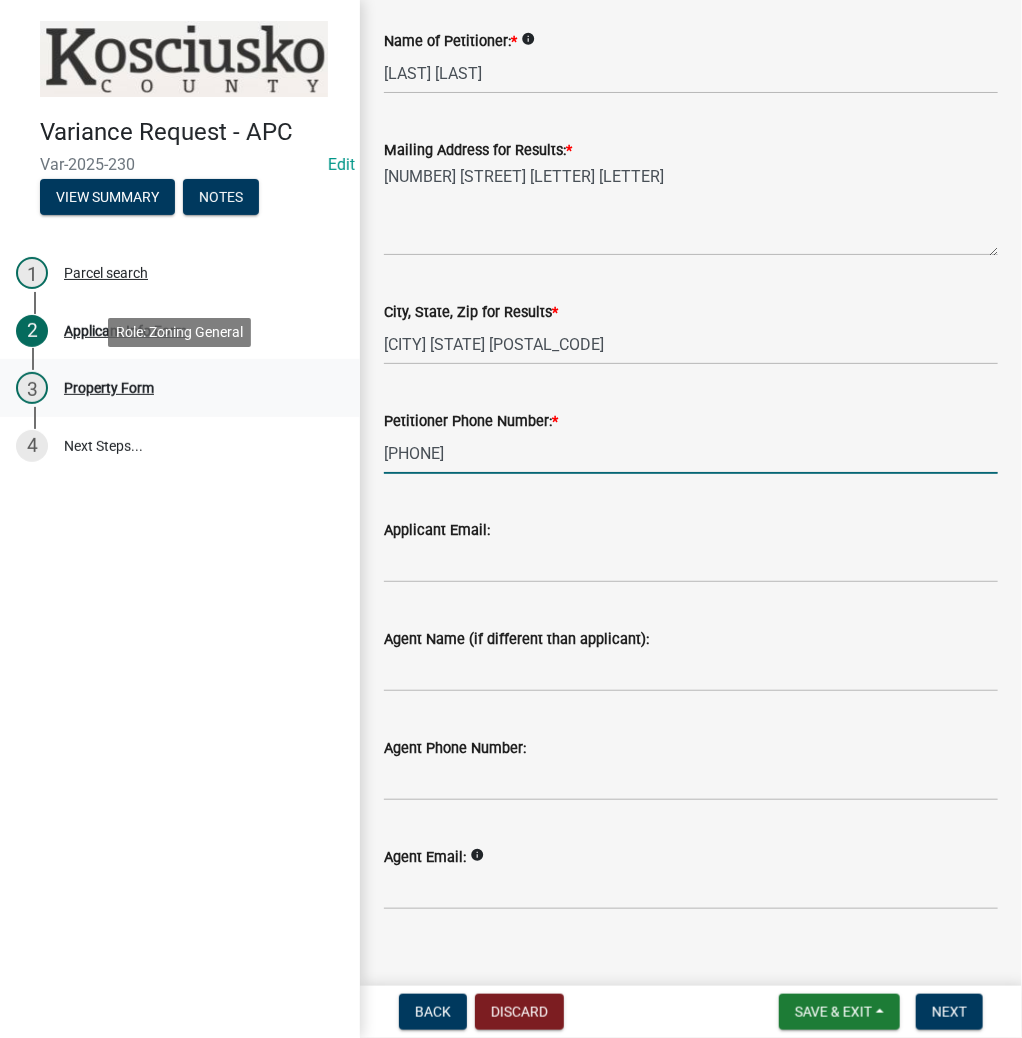 scroll, scrollTop: 380, scrollLeft: 0, axis: vertical 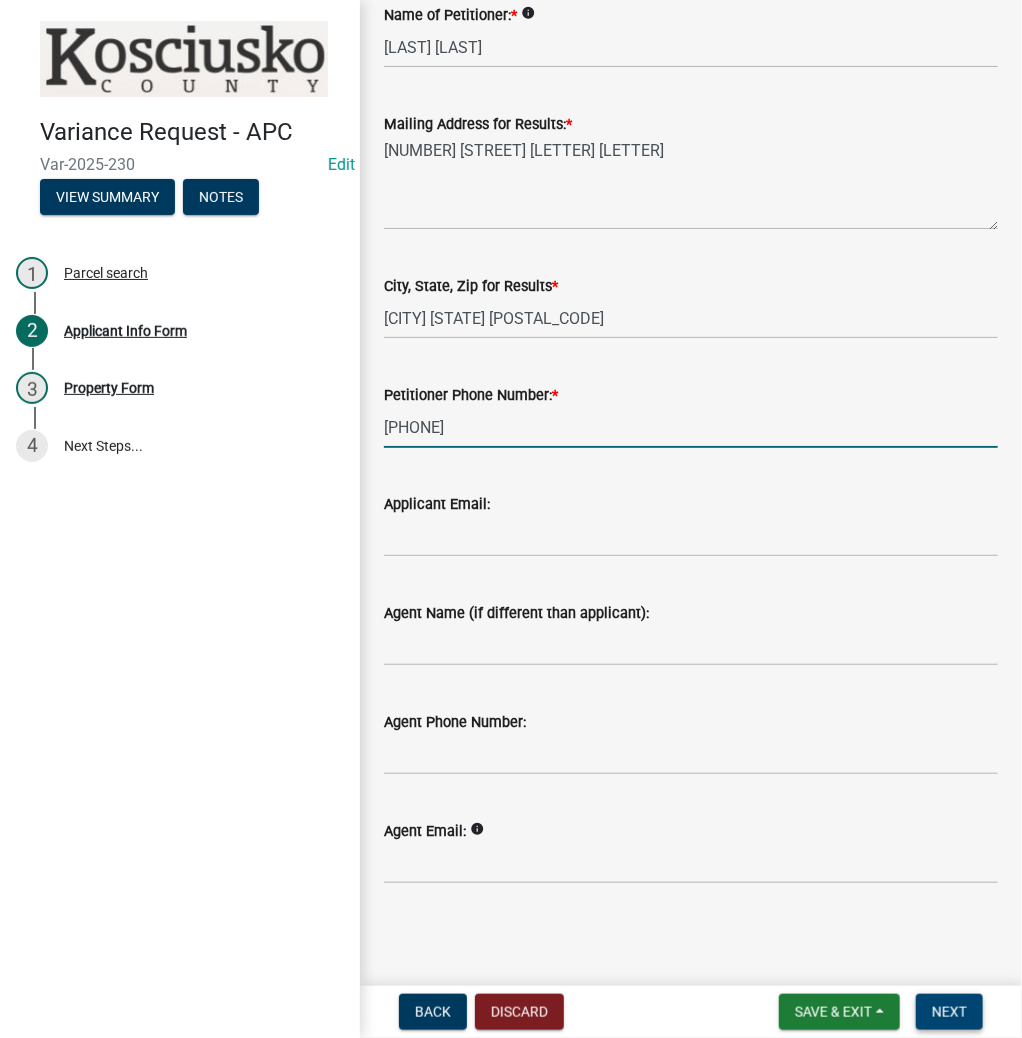 type on "708--415-4959" 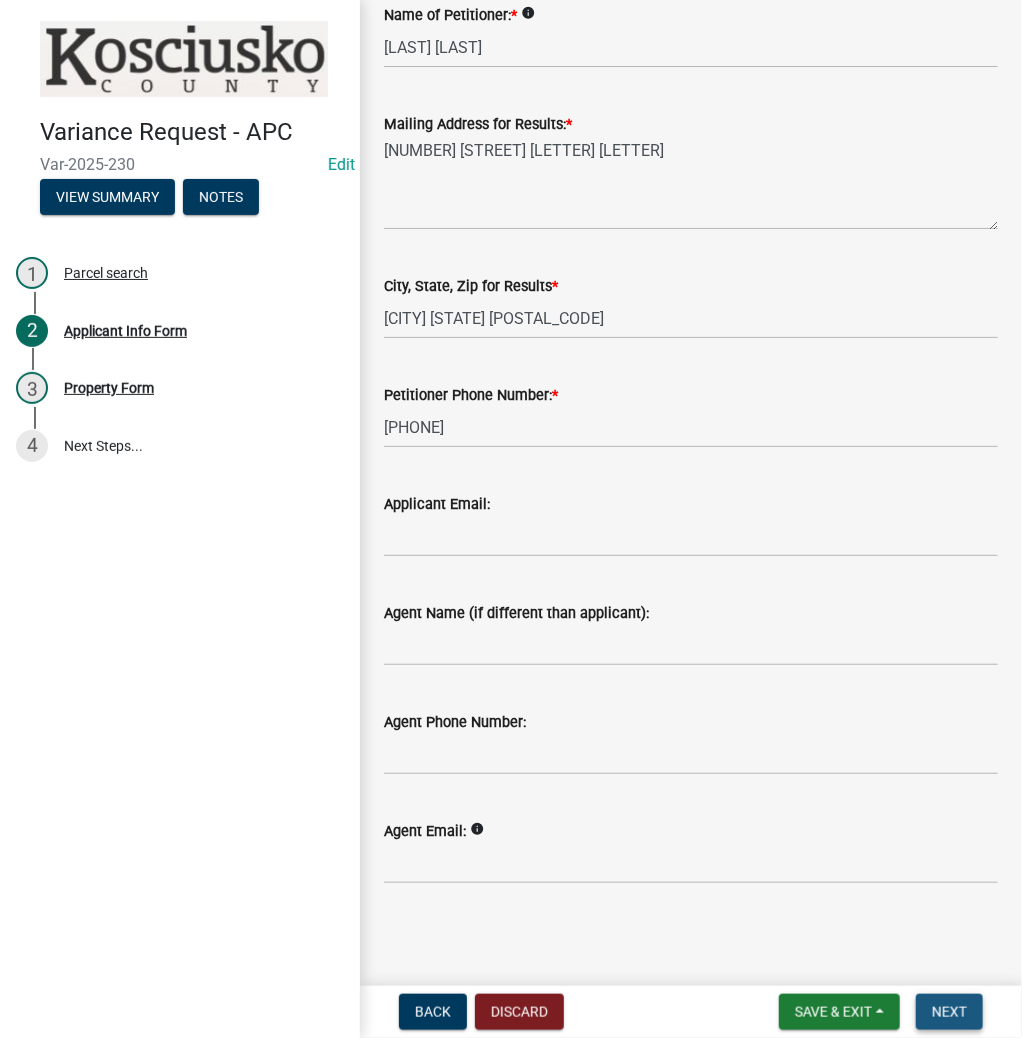 click on "Next" at bounding box center (949, 1012) 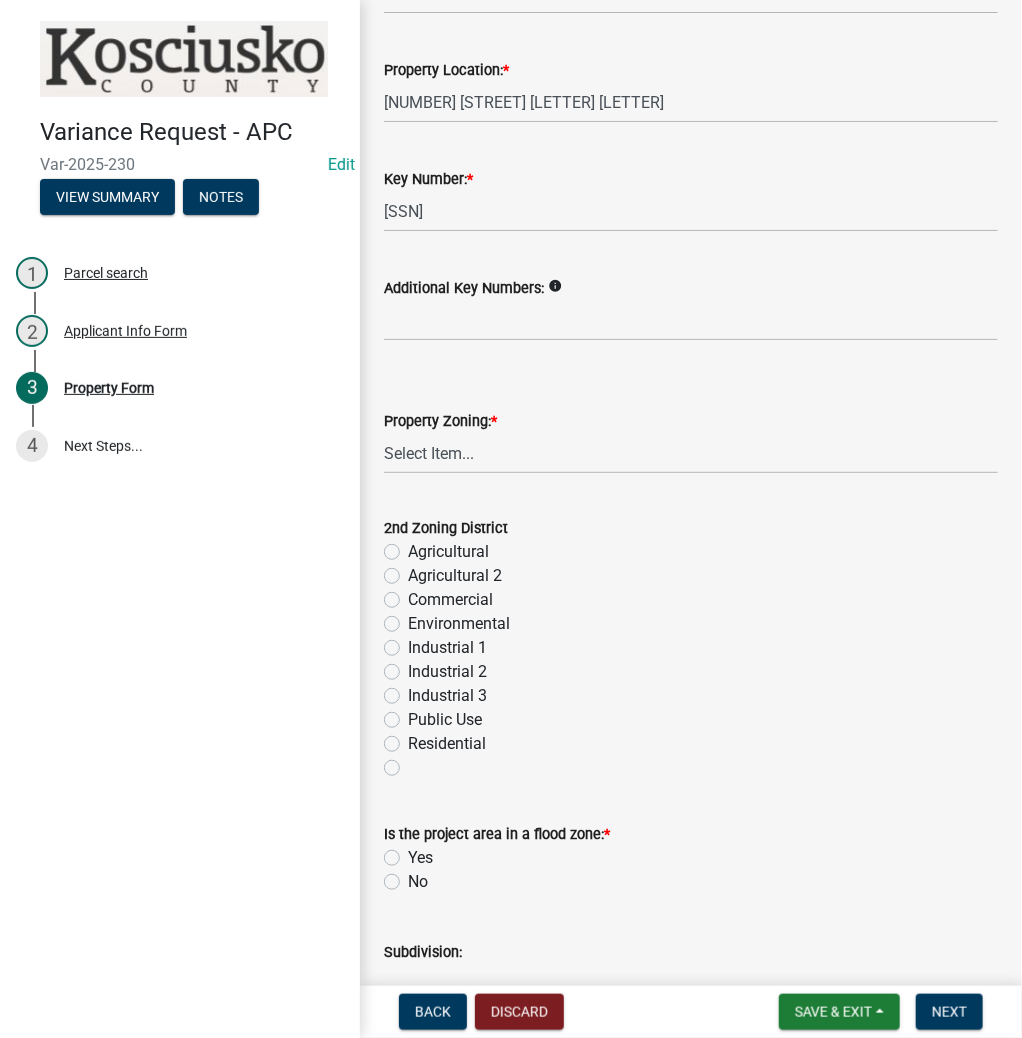 scroll, scrollTop: 560, scrollLeft: 0, axis: vertical 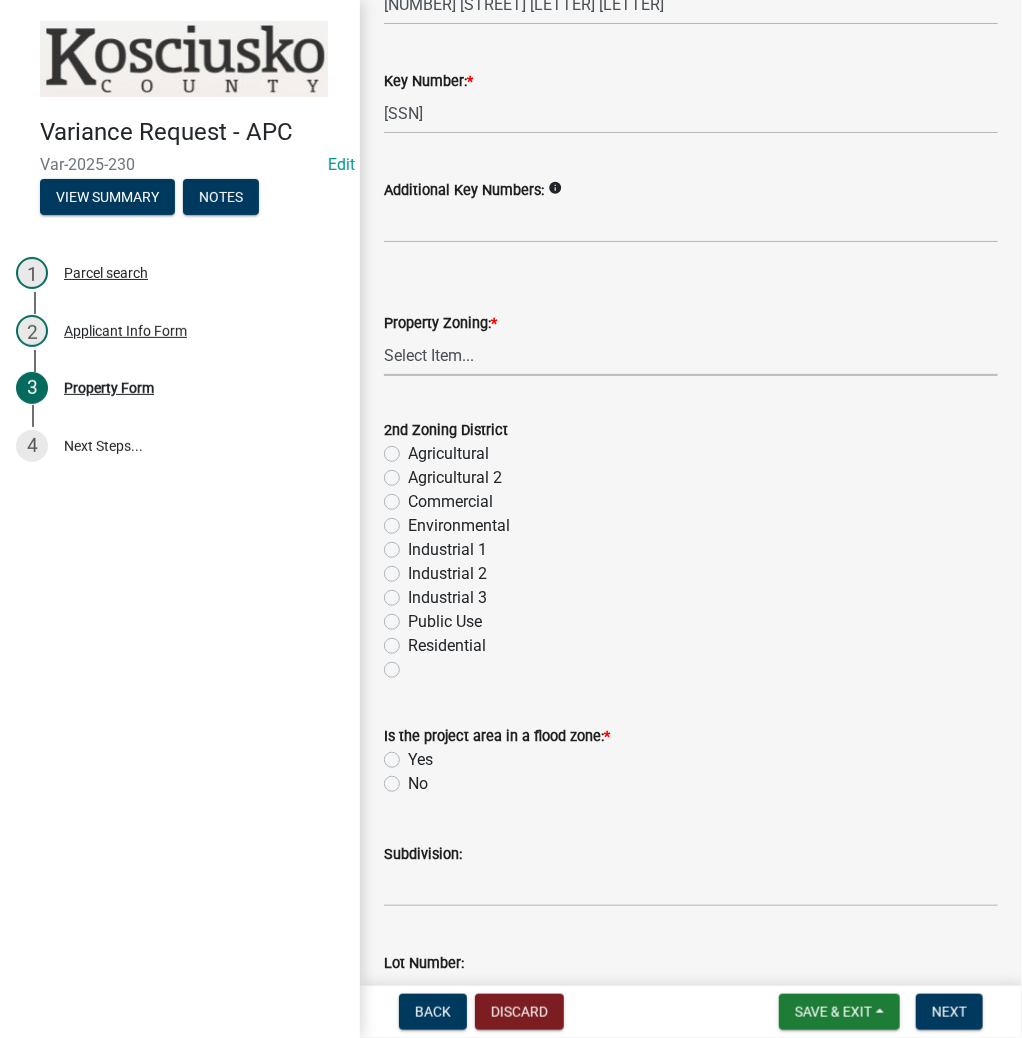 click on "Select Item...   Agricultural   Agricultural 2   Commercial   Environmental   Industrial 1   Industrial 2   Industrial 3   Public Use   Residential" at bounding box center [691, 355] 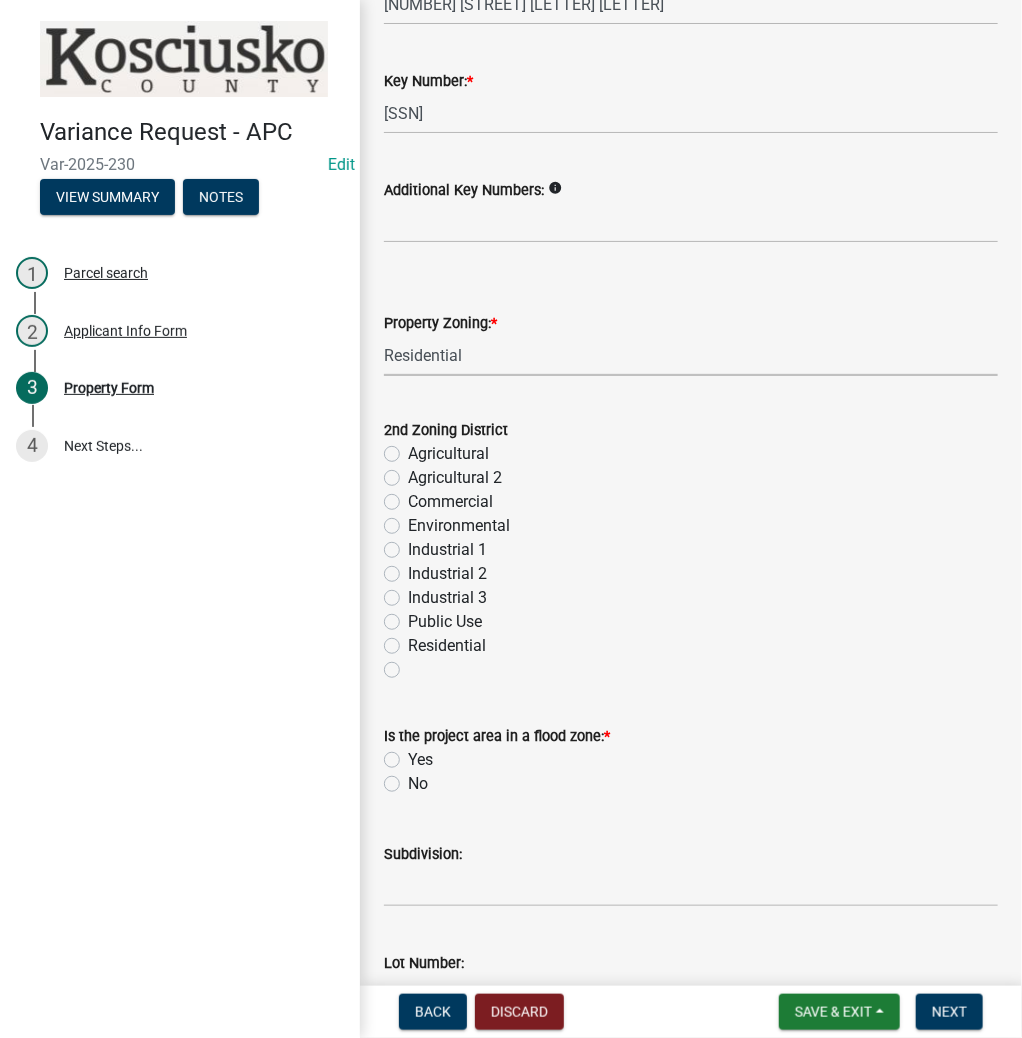 click on "Select Item...   Agricultural   Agricultural 2   Commercial   Environmental   Industrial 1   Industrial 2   Industrial 3   Public Use   Residential" at bounding box center (691, 355) 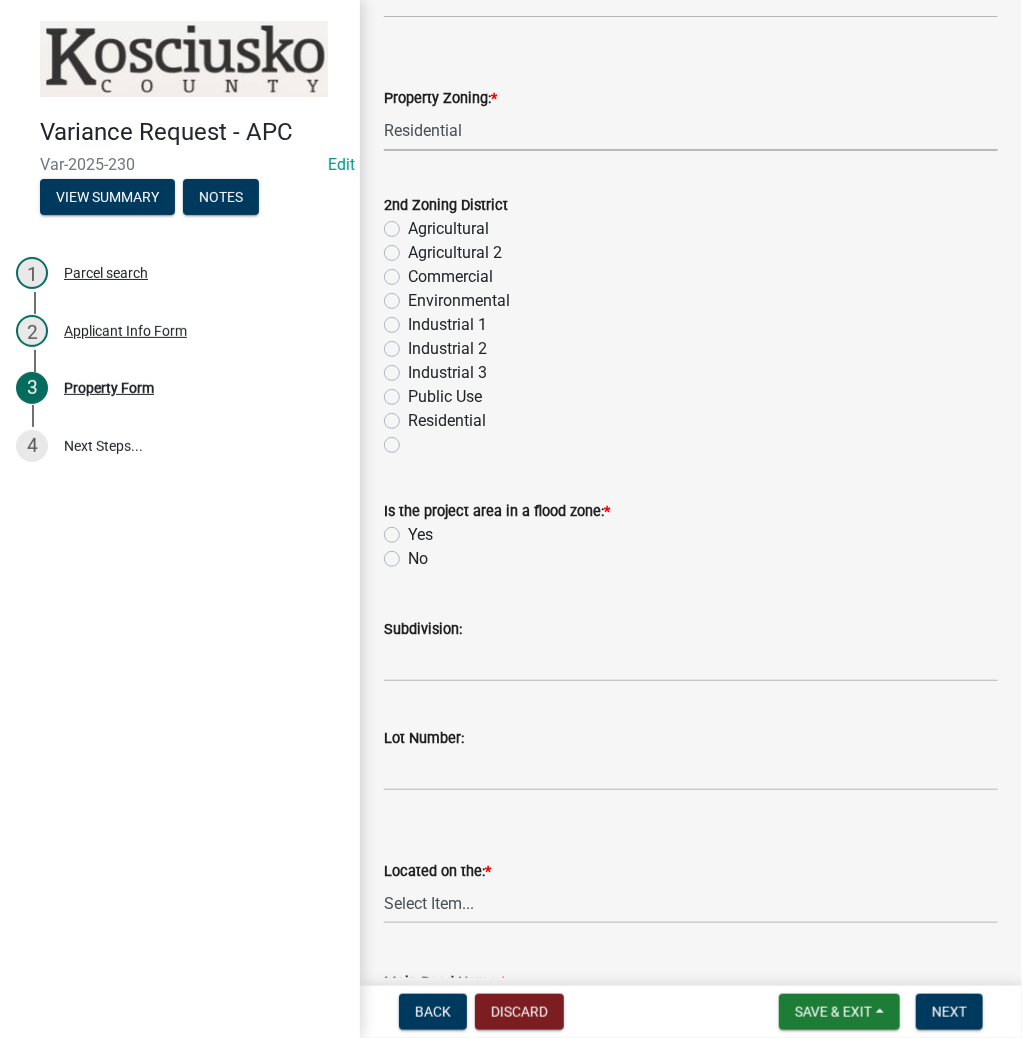 scroll, scrollTop: 800, scrollLeft: 0, axis: vertical 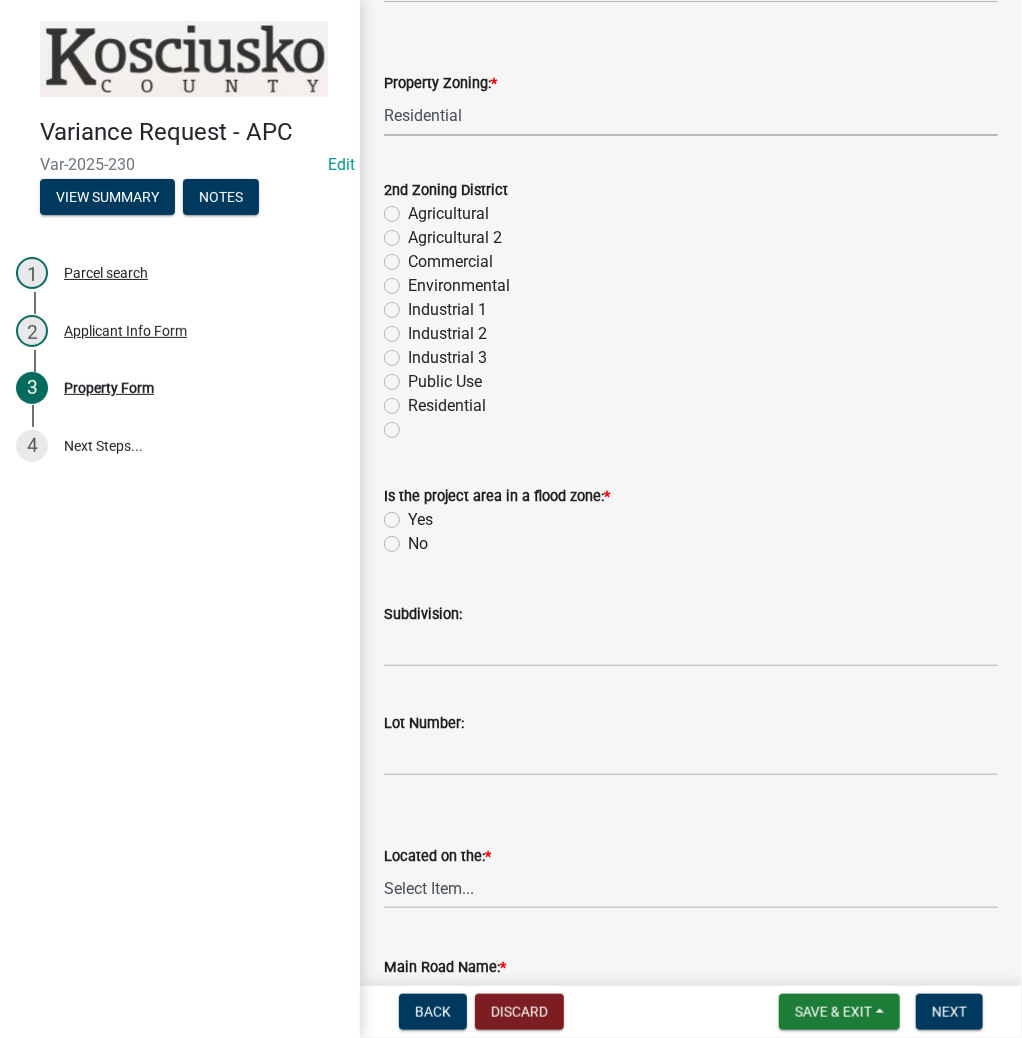 click on "No" 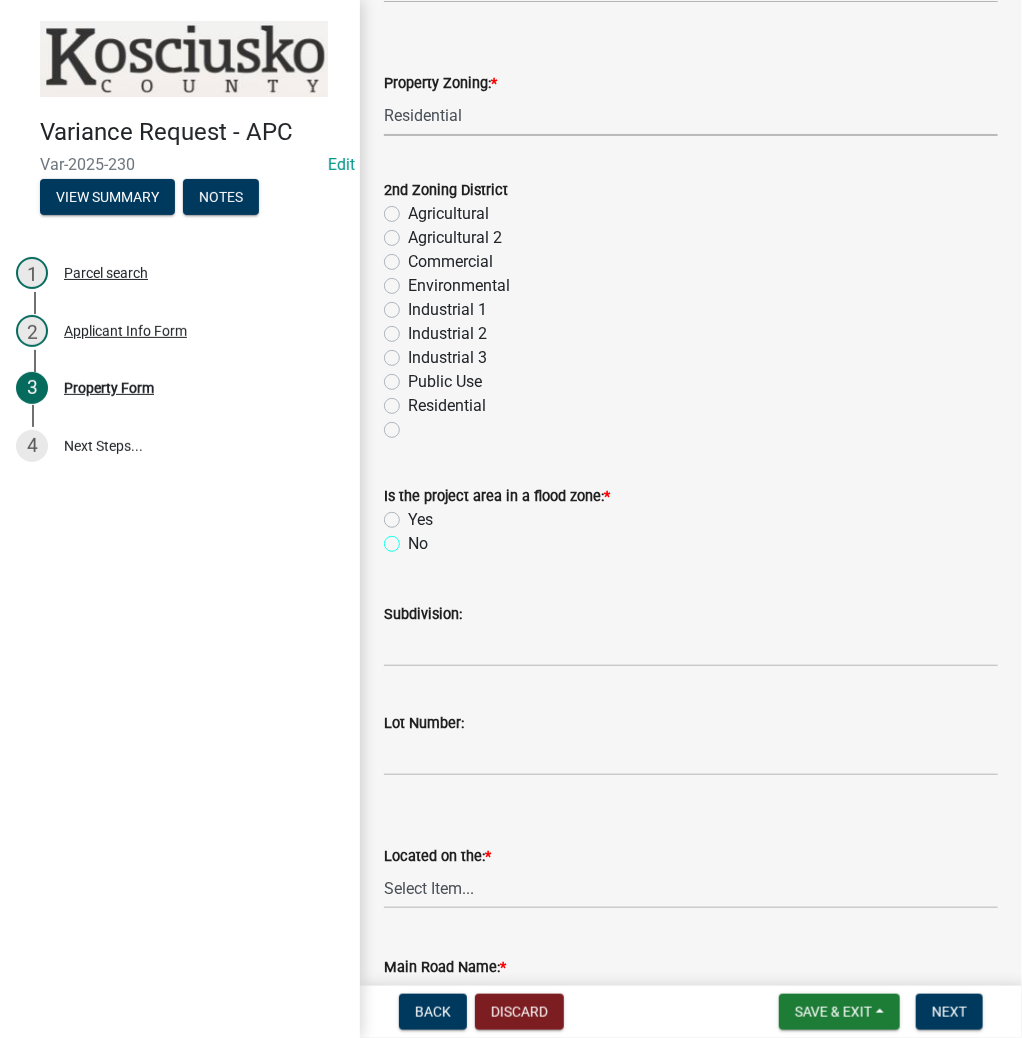 click on "No" at bounding box center (414, 538) 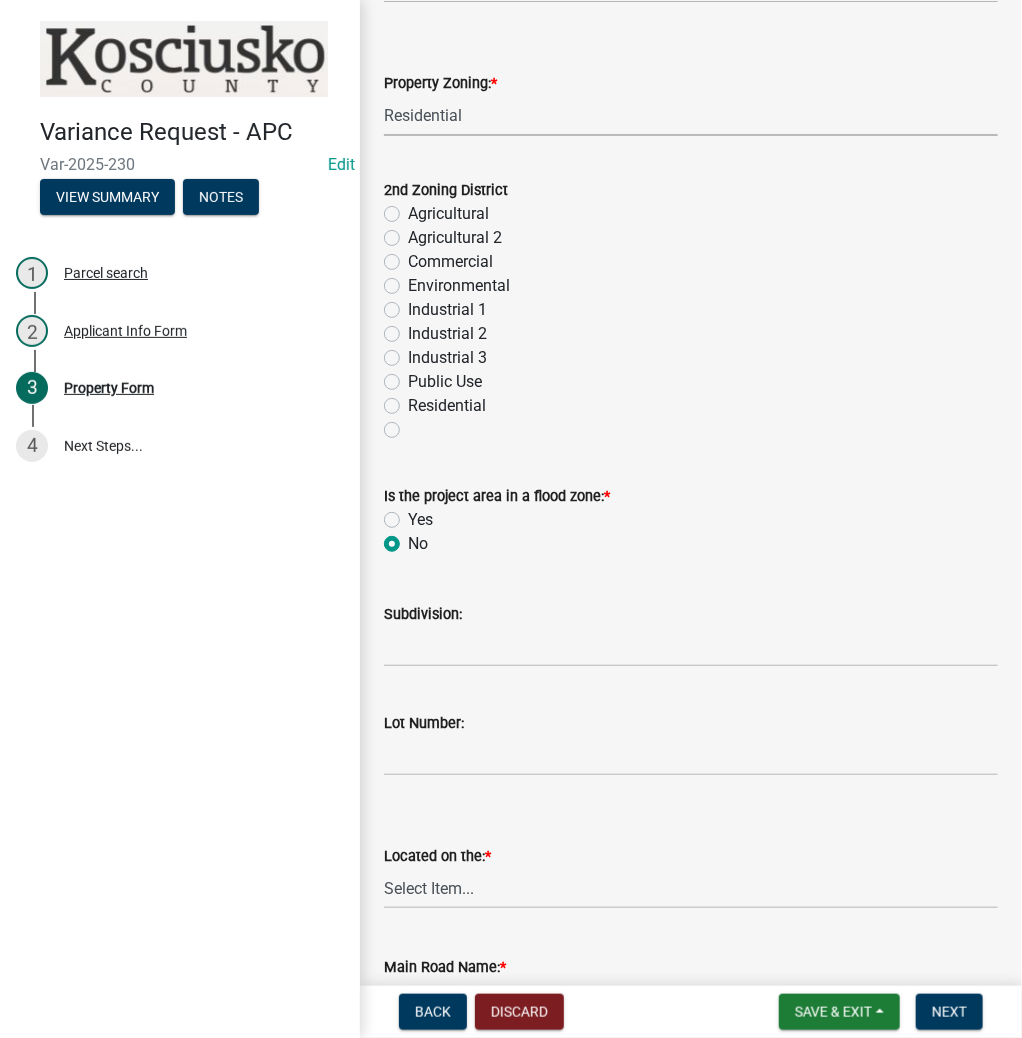 radio on "true" 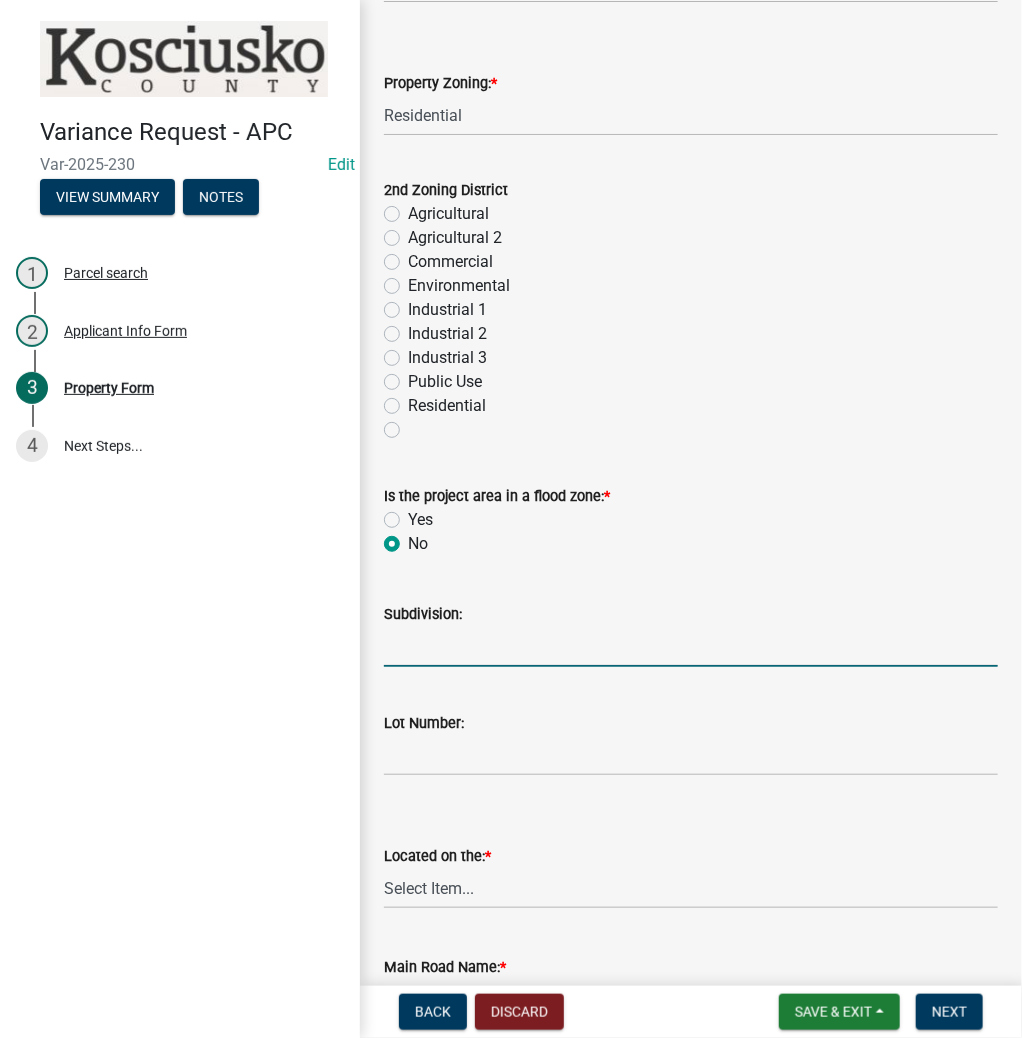 click on "Subdivision:" at bounding box center (691, 646) 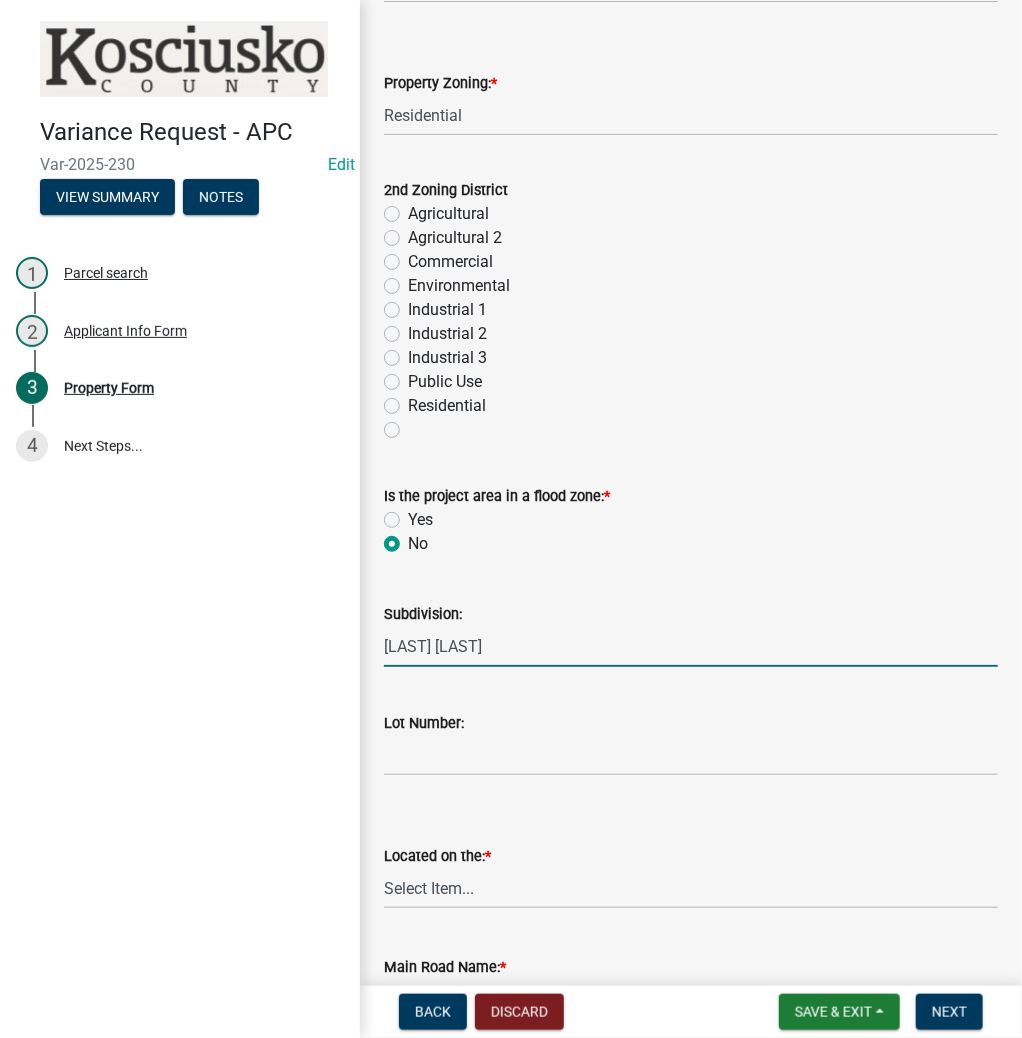 type on "[LAST] [LAST]" 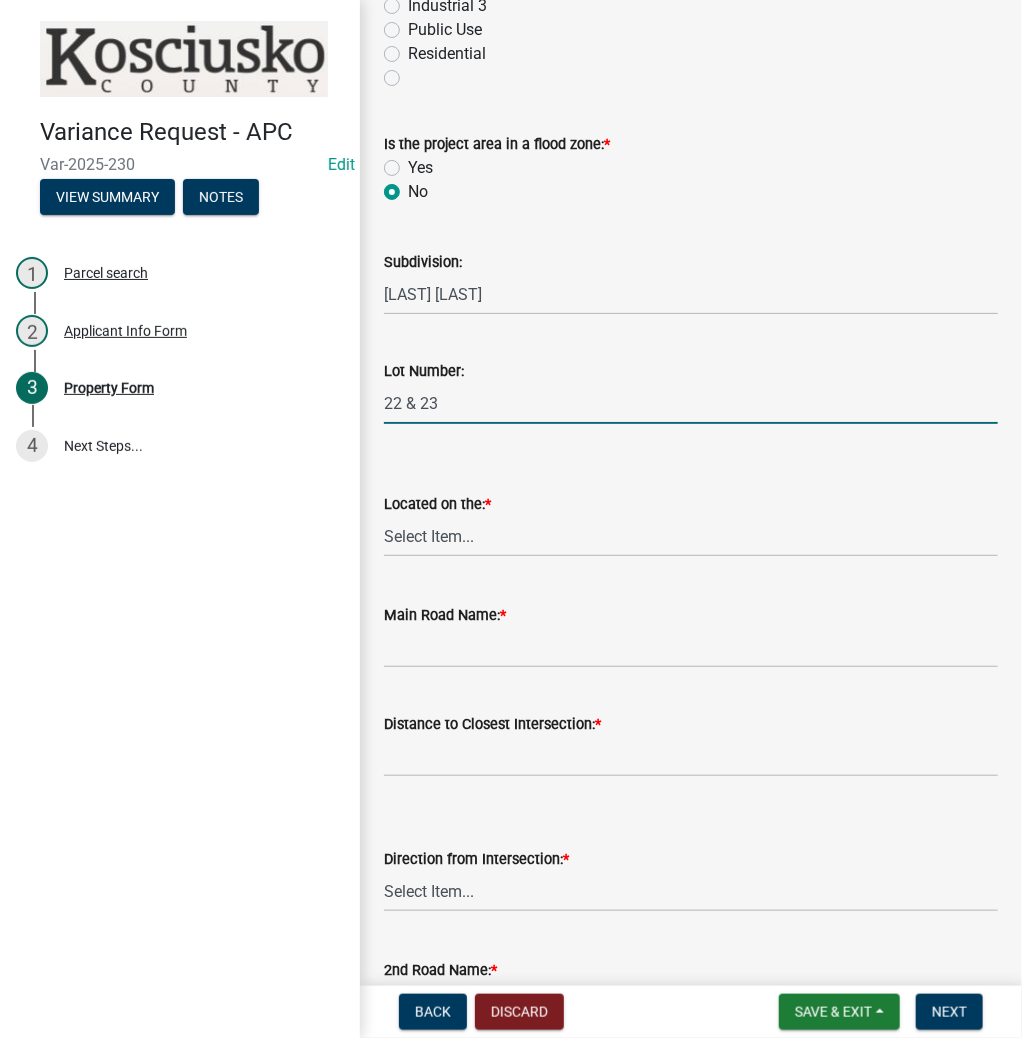 scroll, scrollTop: 1200, scrollLeft: 0, axis: vertical 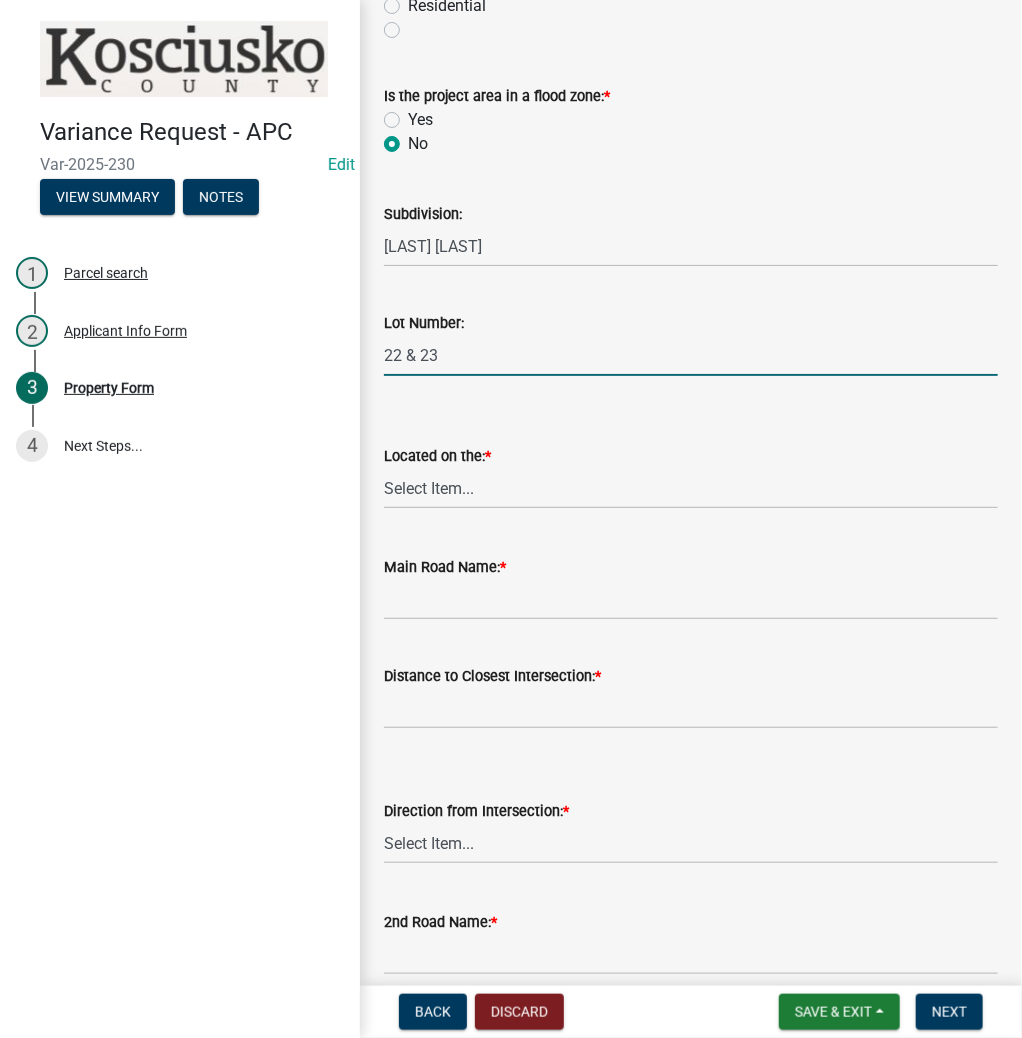 type on "22 & 23" 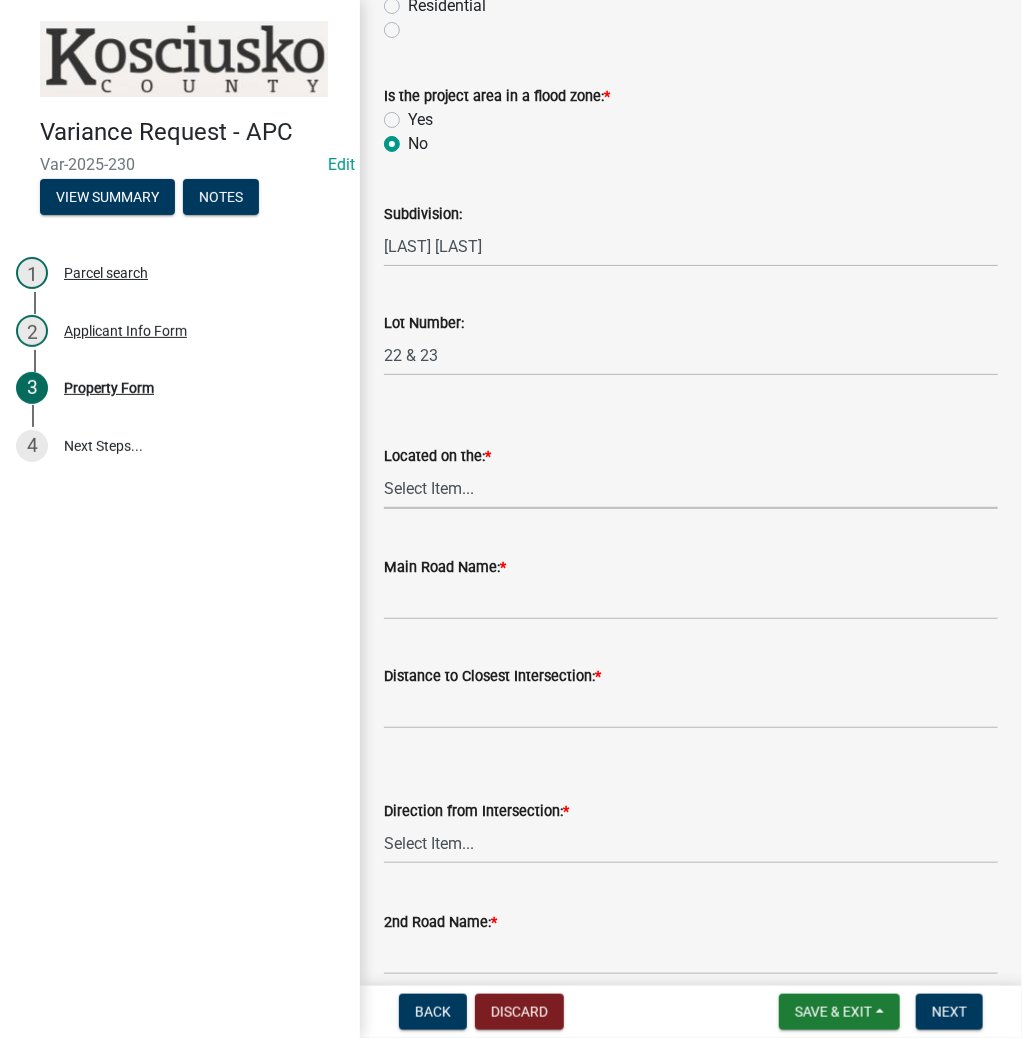 click on "Select Item...   North   Northeast   Northwest   South   Southeast   Southwest   West   East" at bounding box center [691, 488] 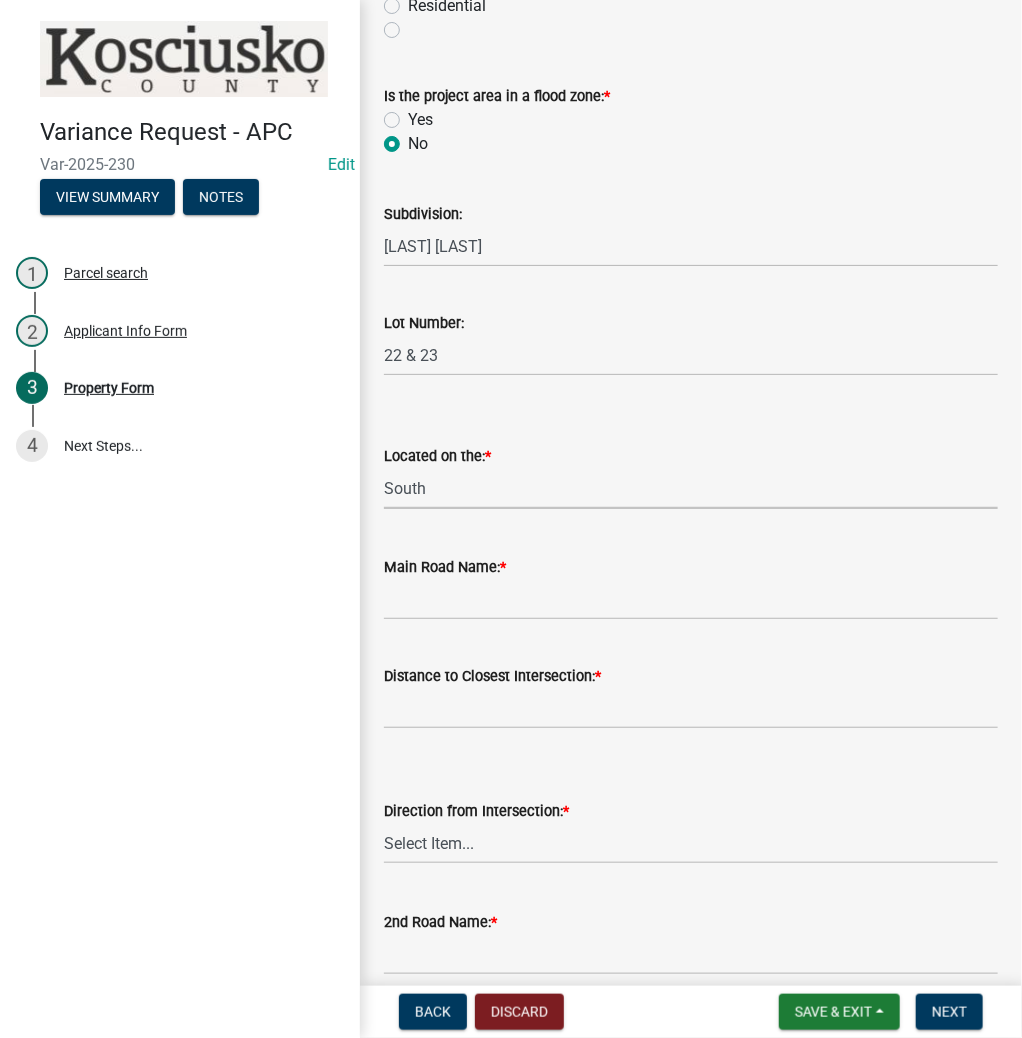 click on "Select Item...   North   Northeast   Northwest   South   Southeast   Southwest   West   East" at bounding box center (691, 488) 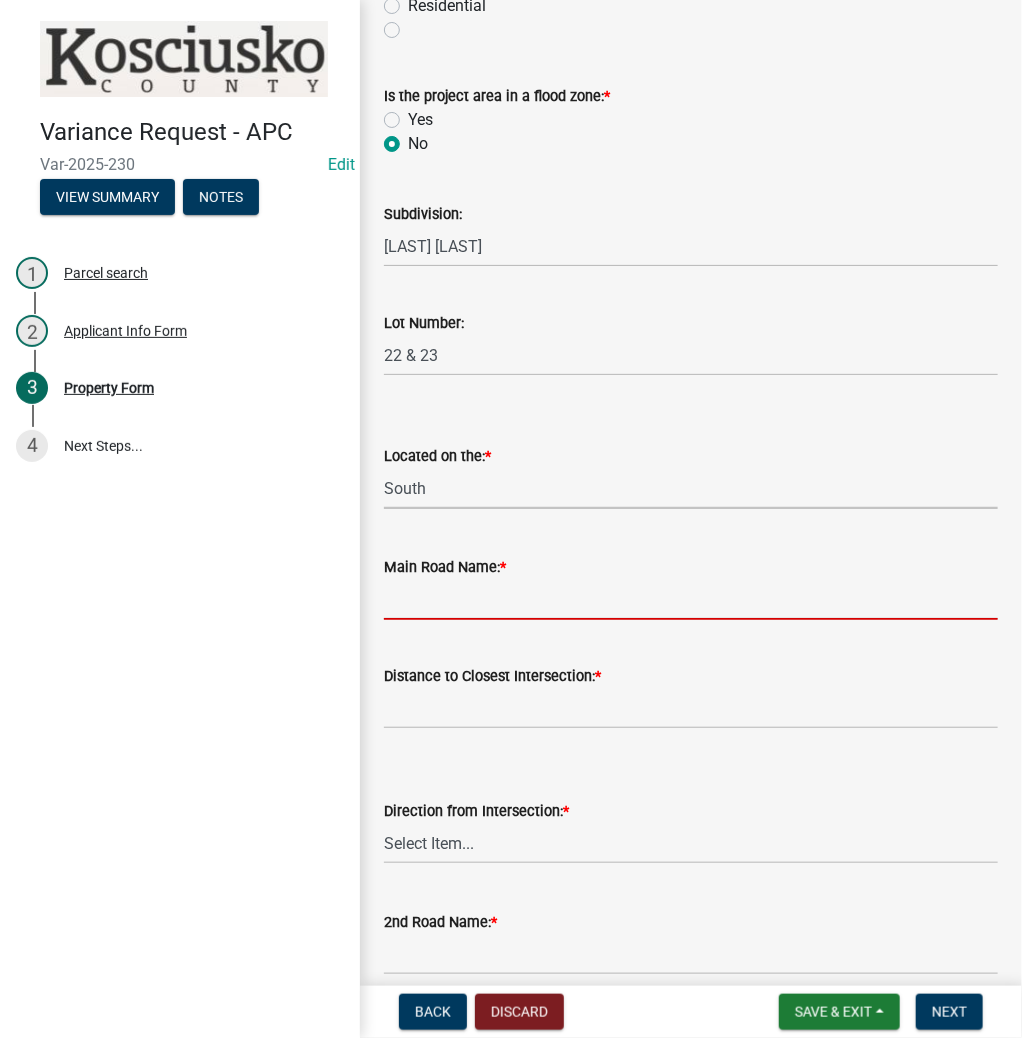 click on "Main Road Name:  *" at bounding box center [691, 599] 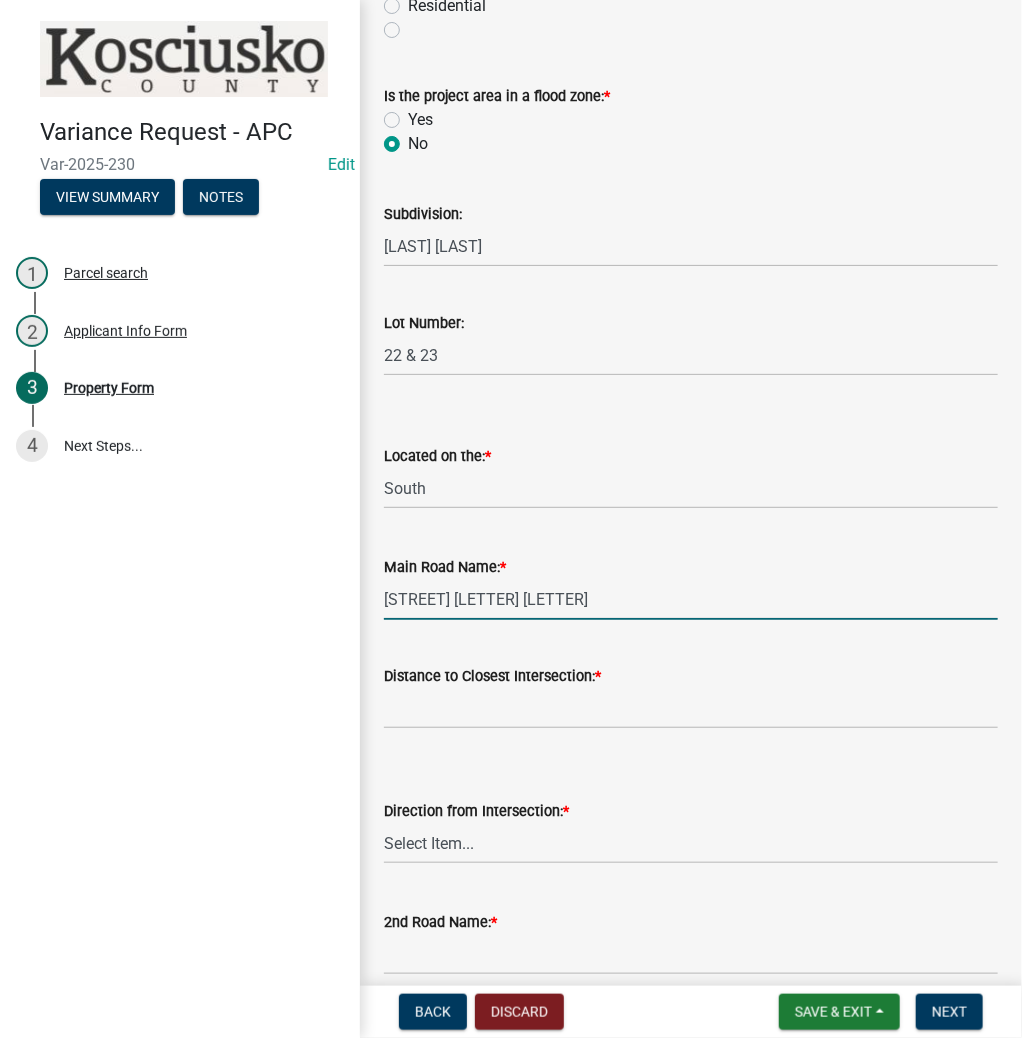 type on "EMS B60A LN" 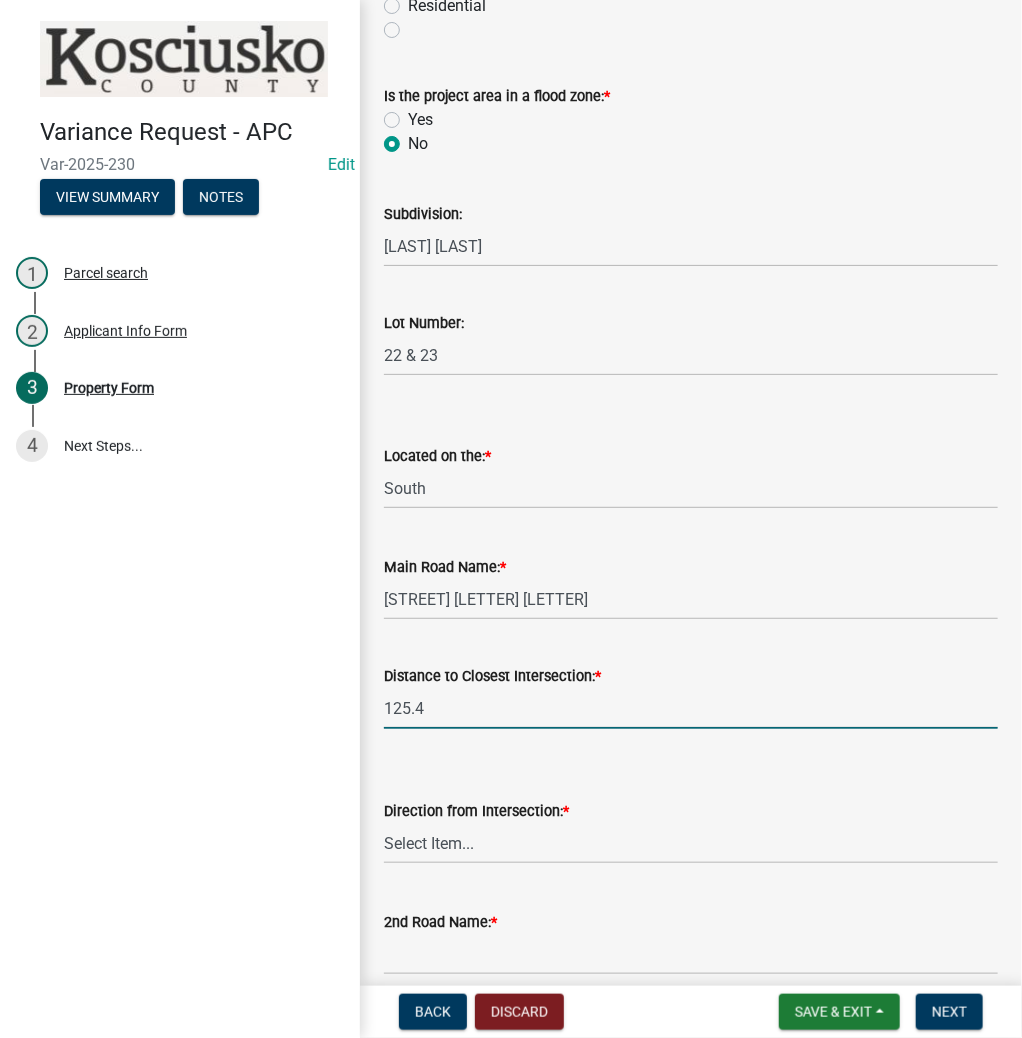 type on "[NUMBER]" 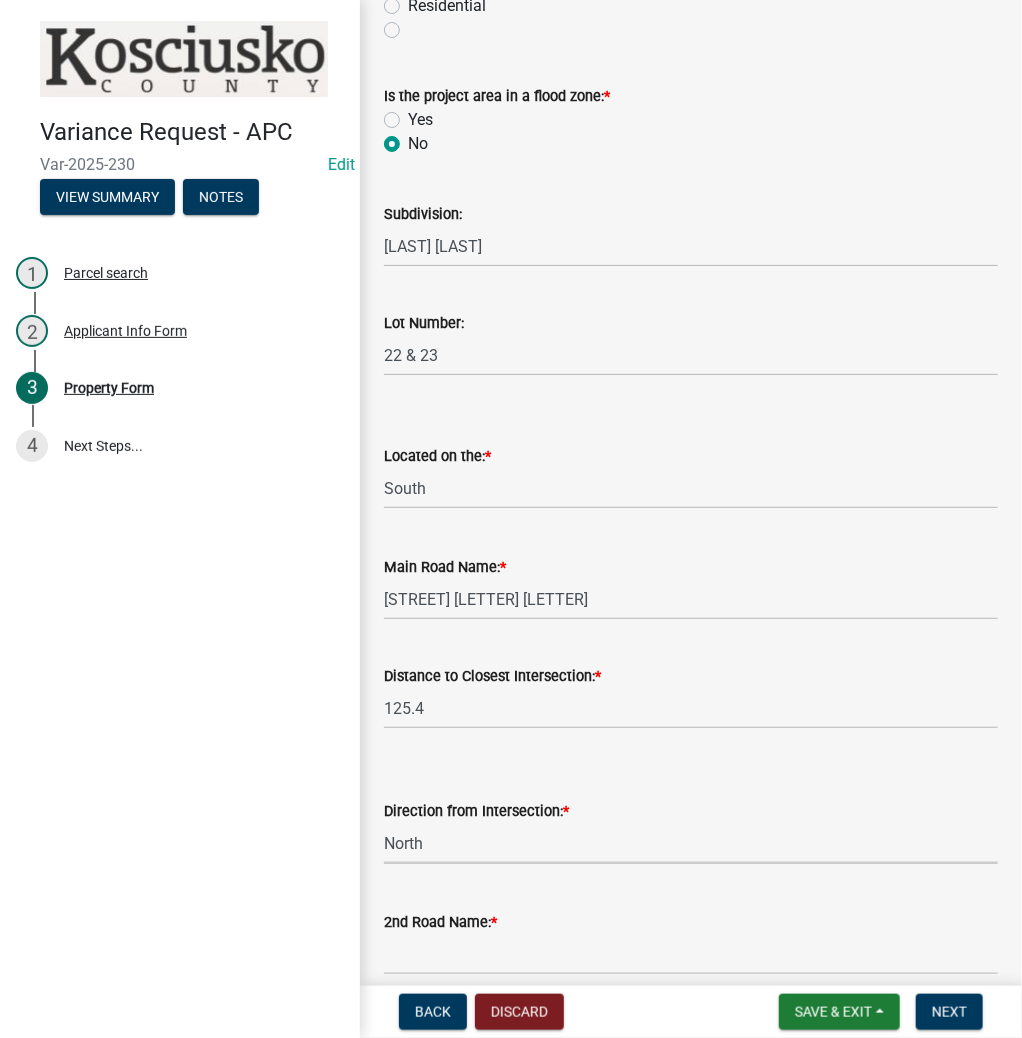 select on "12355200-60c1-438c-bbad-938150612a70" 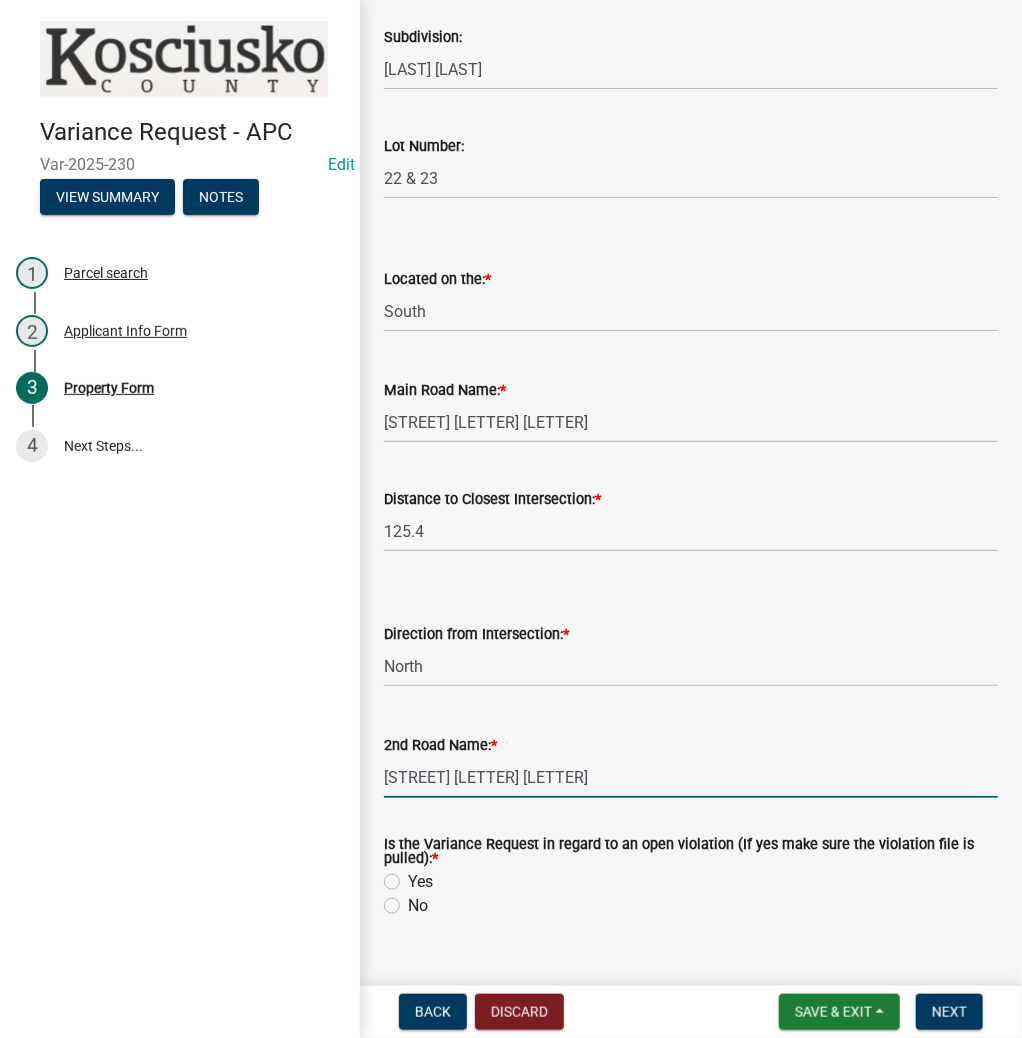 scroll, scrollTop: 1414, scrollLeft: 0, axis: vertical 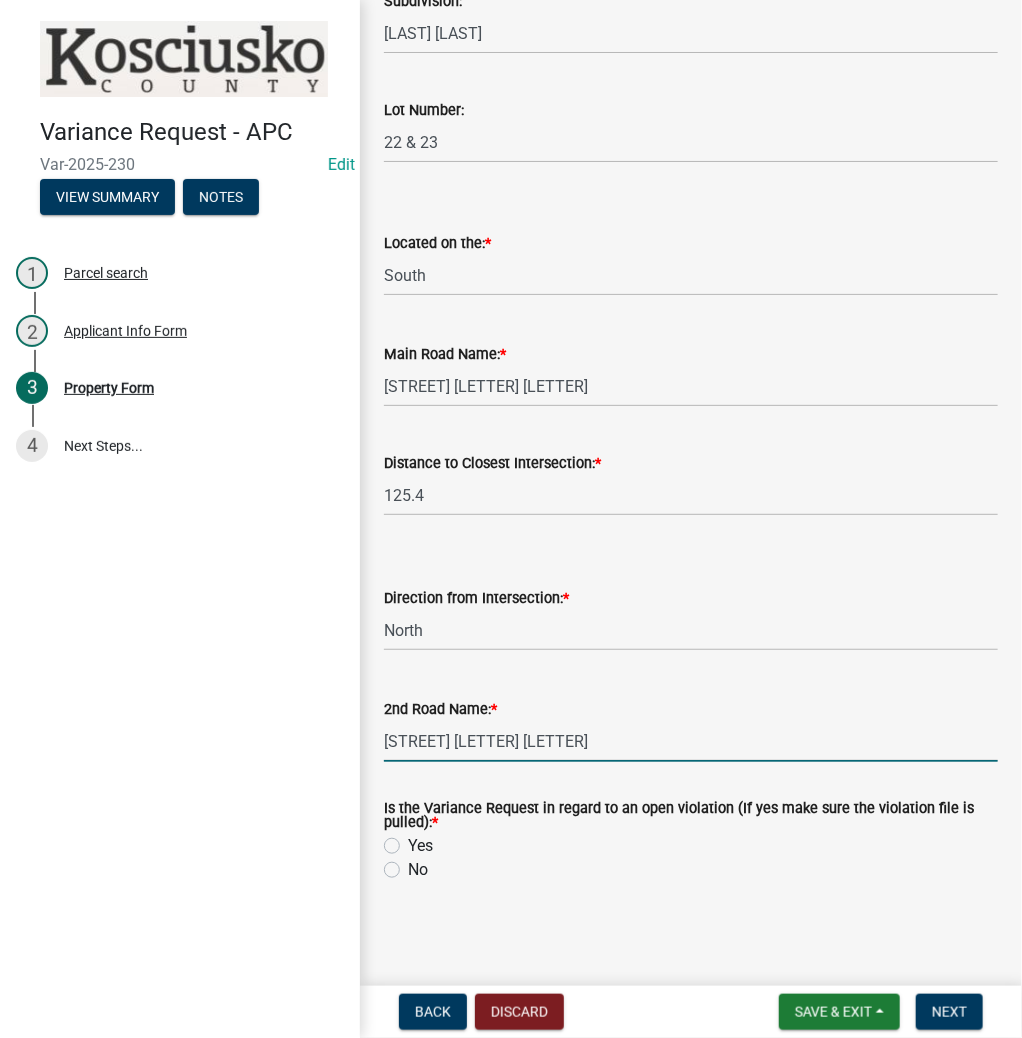 type on "[NUMBER]" 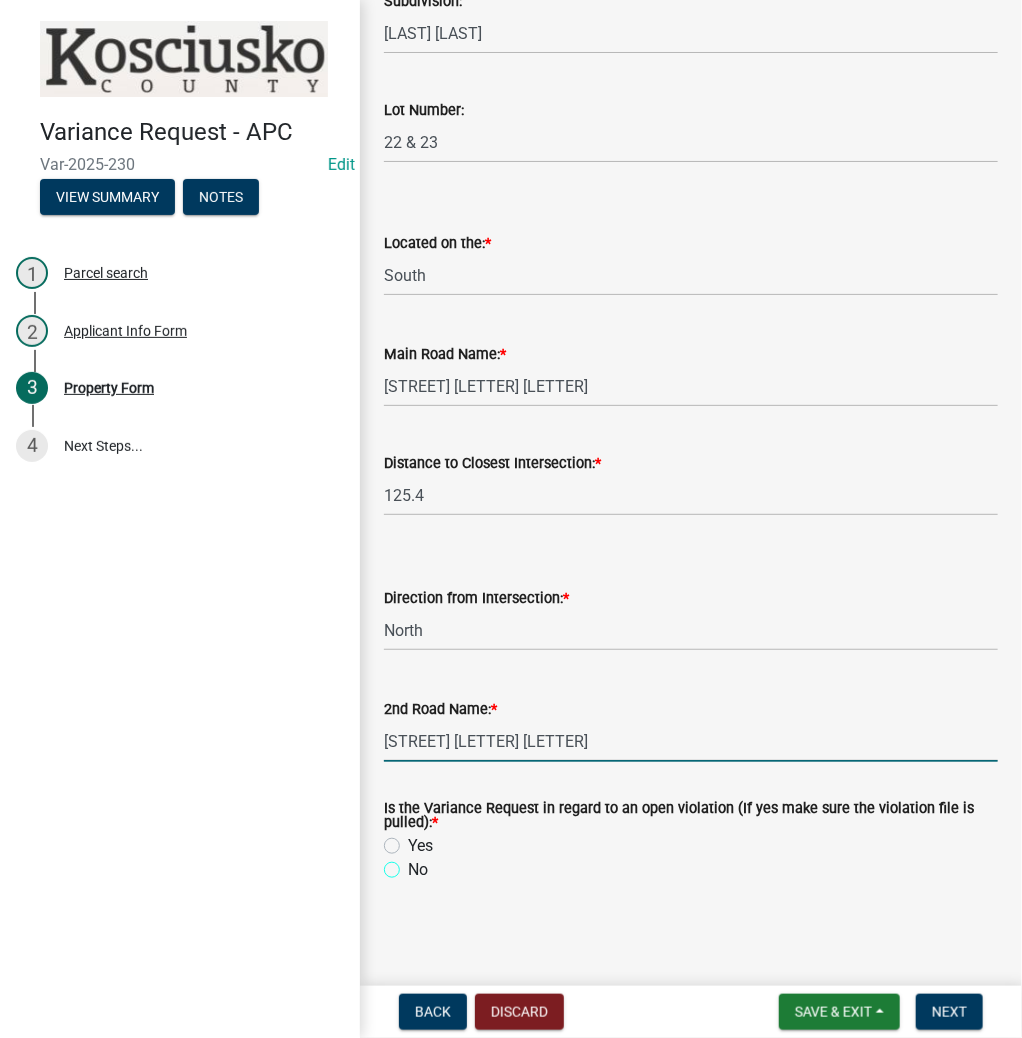 click on "No" at bounding box center (414, 864) 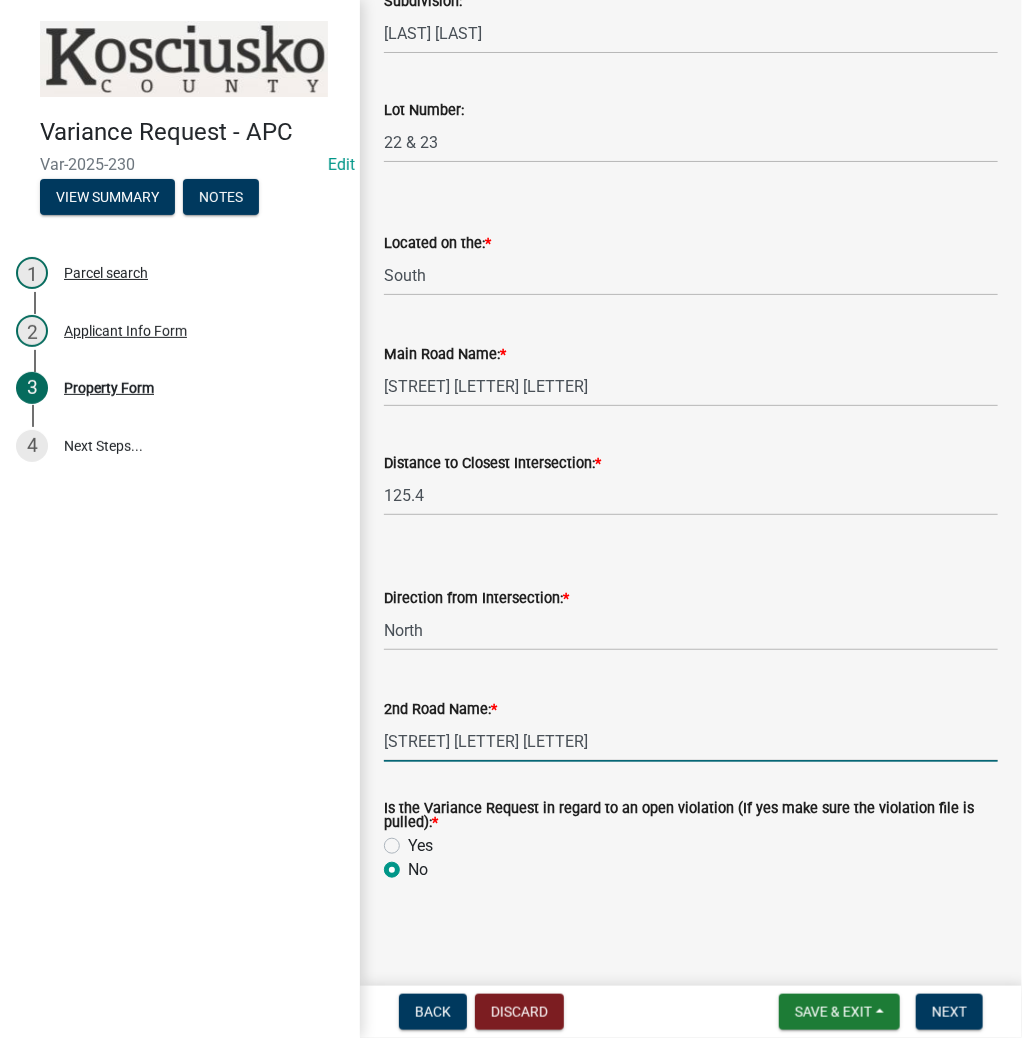 radio on "true" 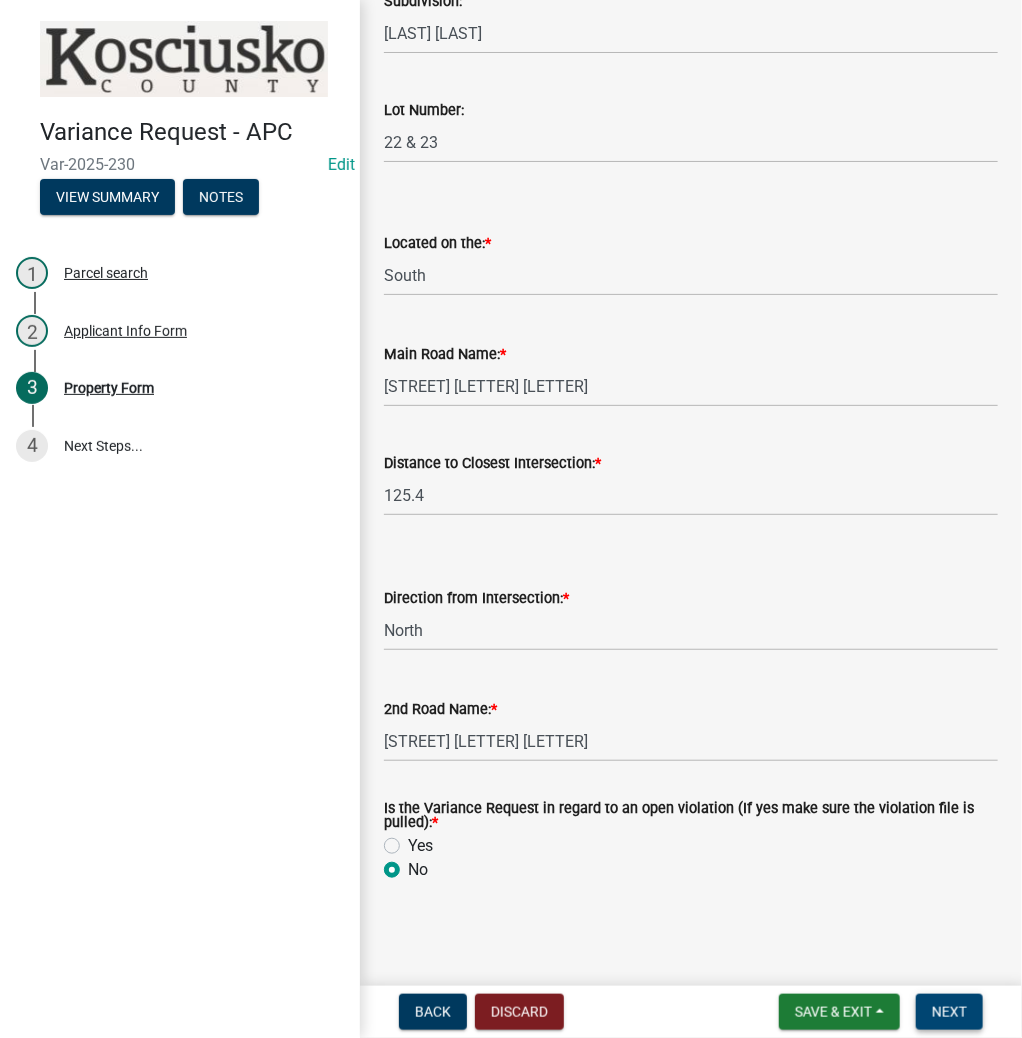 click on "Next" at bounding box center [949, 1012] 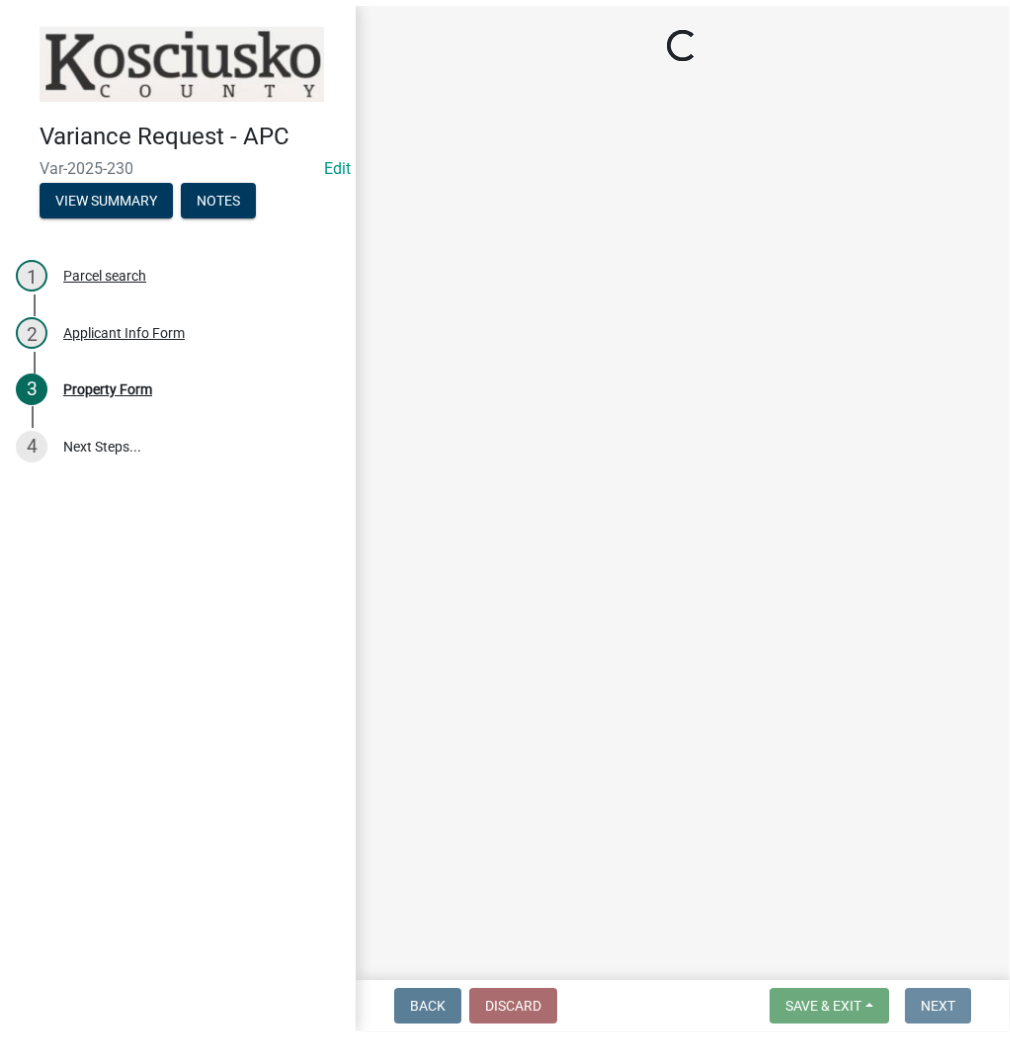 scroll, scrollTop: 0, scrollLeft: 0, axis: both 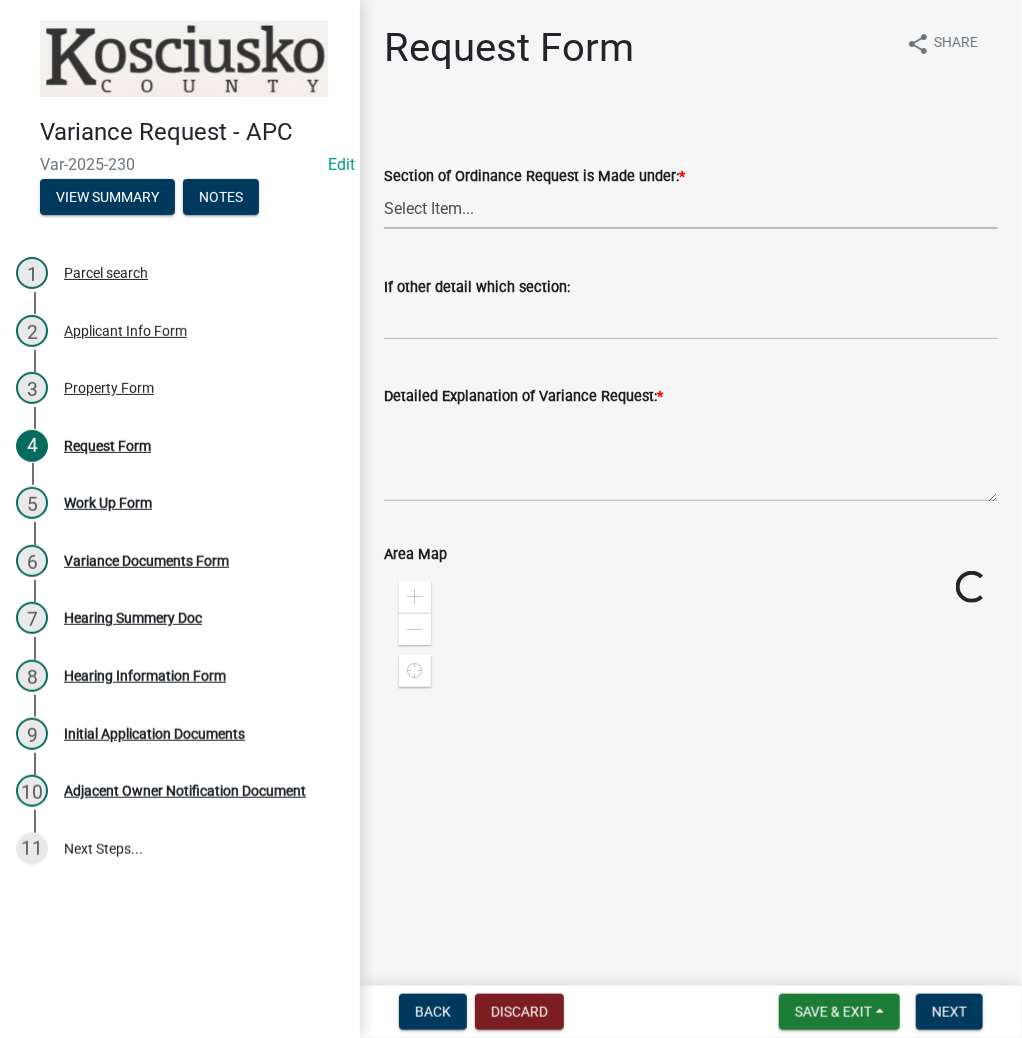 click on "Select Item...   2.10 I1 Criteria   2.11 I2 Criteria   I3 Criteria   2.15 Lot and Yard Requirements   3.2 Principal Uses   3.6 Temporary Uses   3.11.7 Residential Fences   3.11.11 Lake Access Development   3.14 Height Regulations   3.16 Off Street Parking   3.19 Signs   3.25 Communication Towers   3.28 Pond   Other" at bounding box center [691, 208] 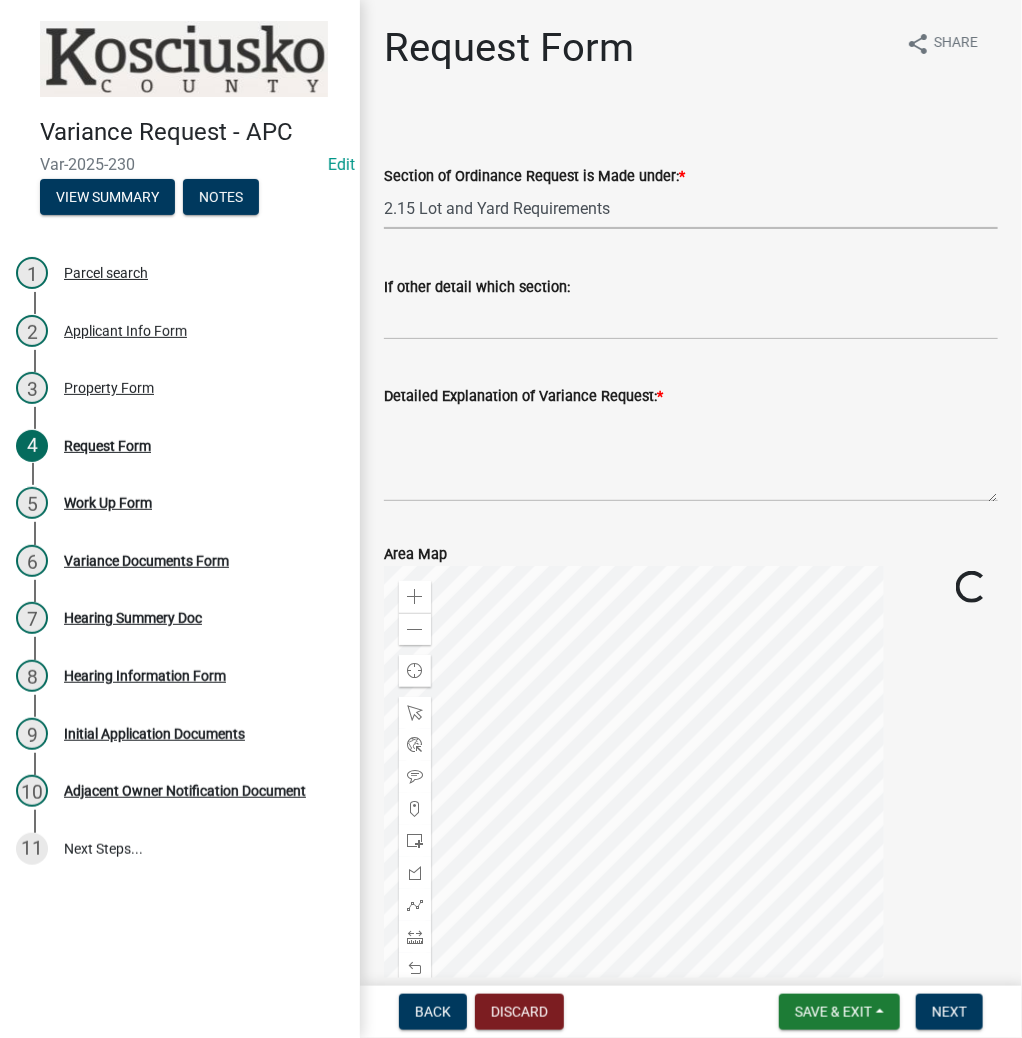 click on "Select Item...   2.10 I1 Criteria   2.11 I2 Criteria   I3 Criteria   2.15 Lot and Yard Requirements   3.2 Principal Uses   3.6 Temporary Uses   3.11.7 Residential Fences   3.11.11 Lake Access Development   3.14 Height Regulations   3.16 Off Street Parking   3.19 Signs   3.25 Communication Towers   3.28 Pond   Other" at bounding box center (691, 208) 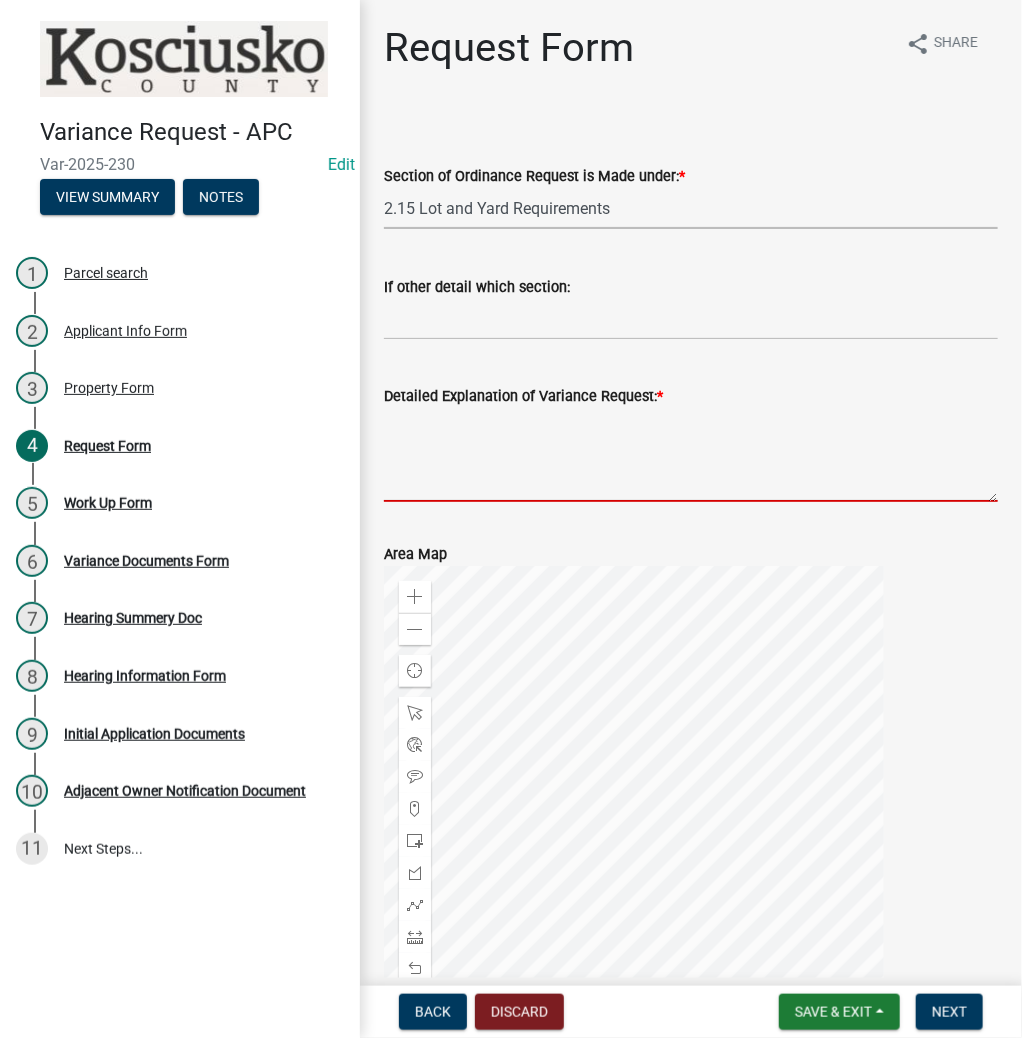 click on "Detailed Explanation of Variance Request:  *" at bounding box center [691, 455] 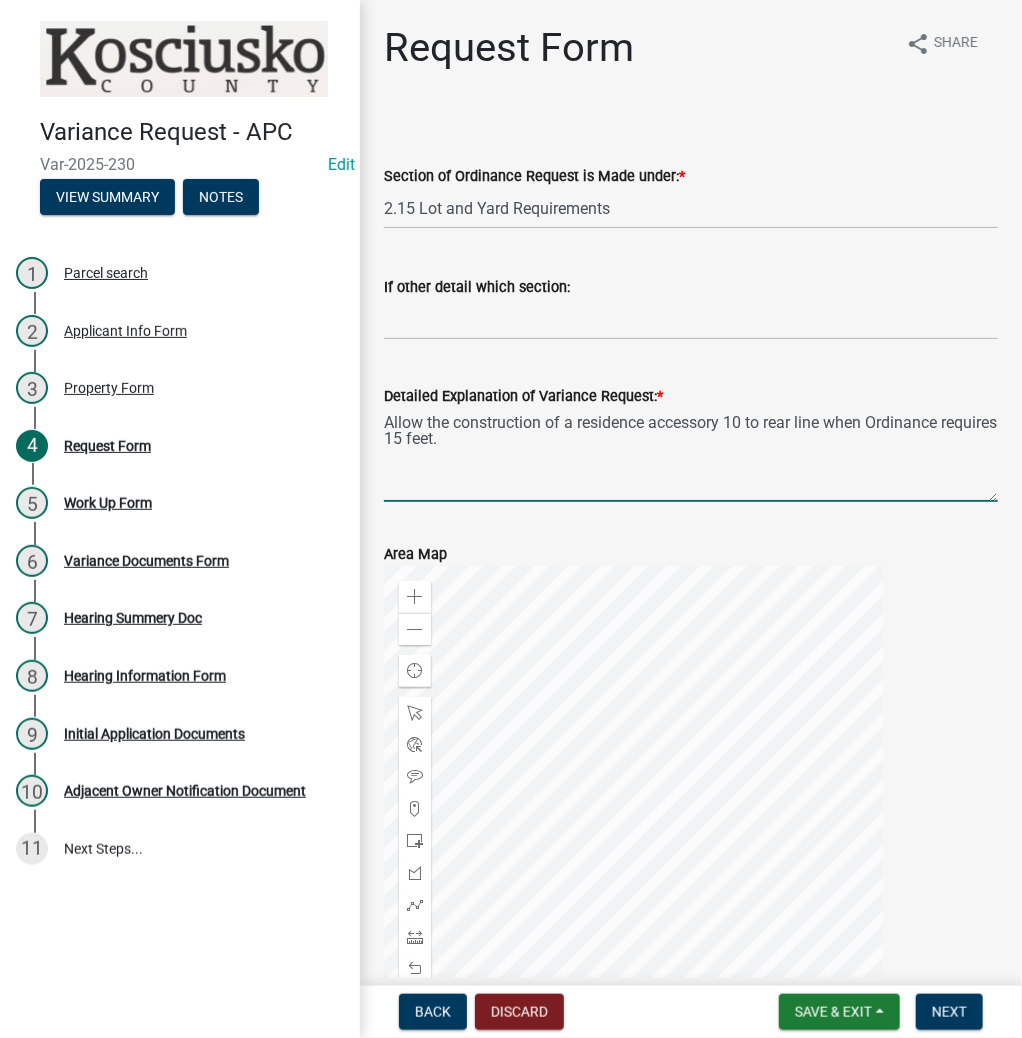click on "Allow the construction of a residence accessory 10 to rear line when Ordinance requires 15 feet." at bounding box center [691, 455] 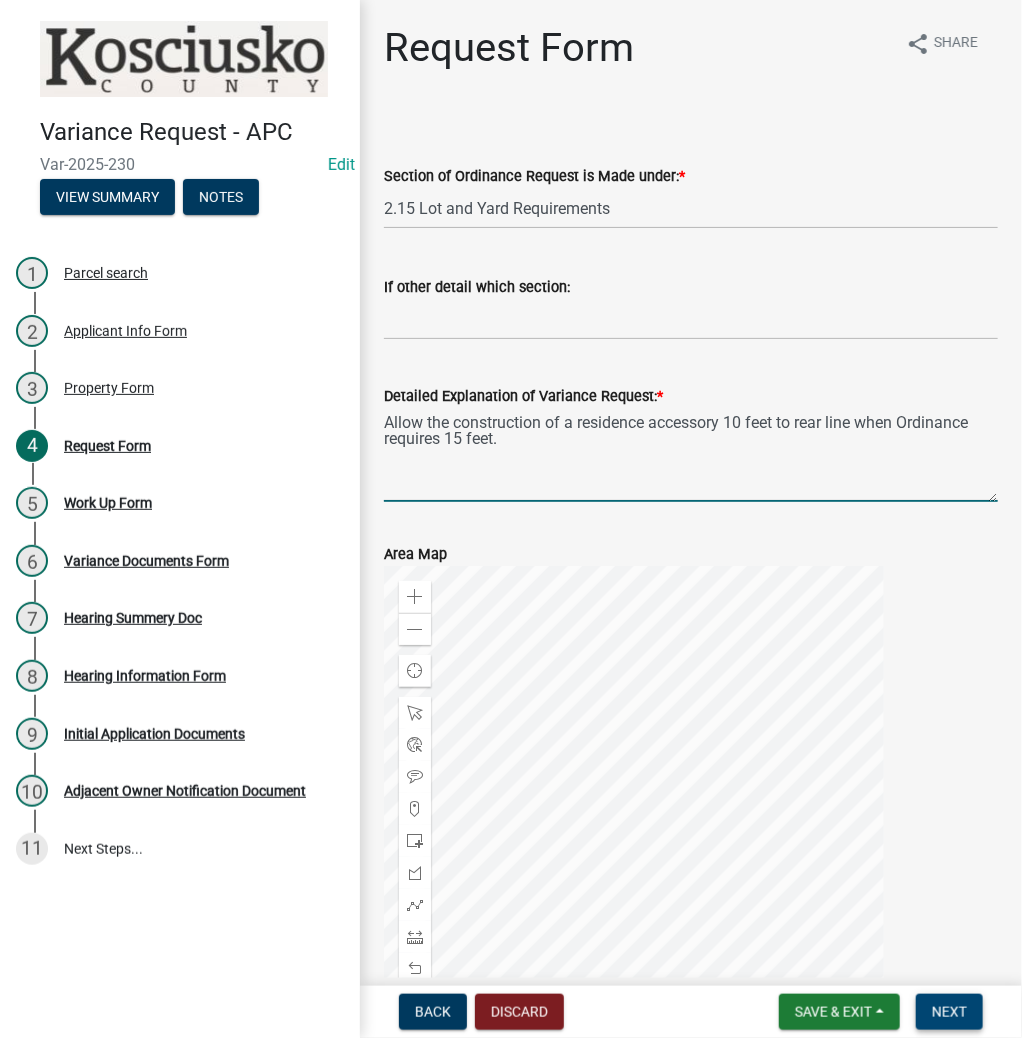 type on "Allow the construction of a residence accessory 10 feet to rear line when Ordinance requires 15 feet." 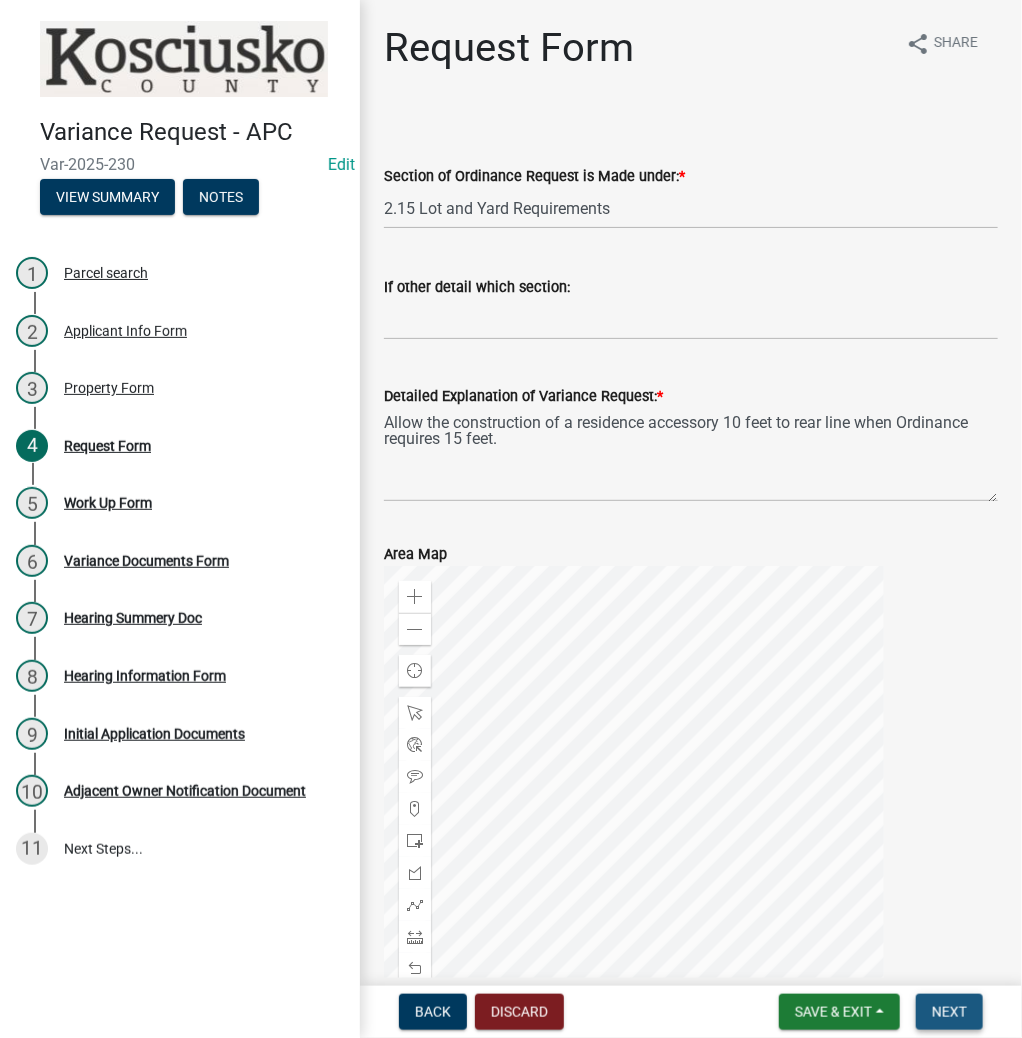 click on "Next" at bounding box center [949, 1012] 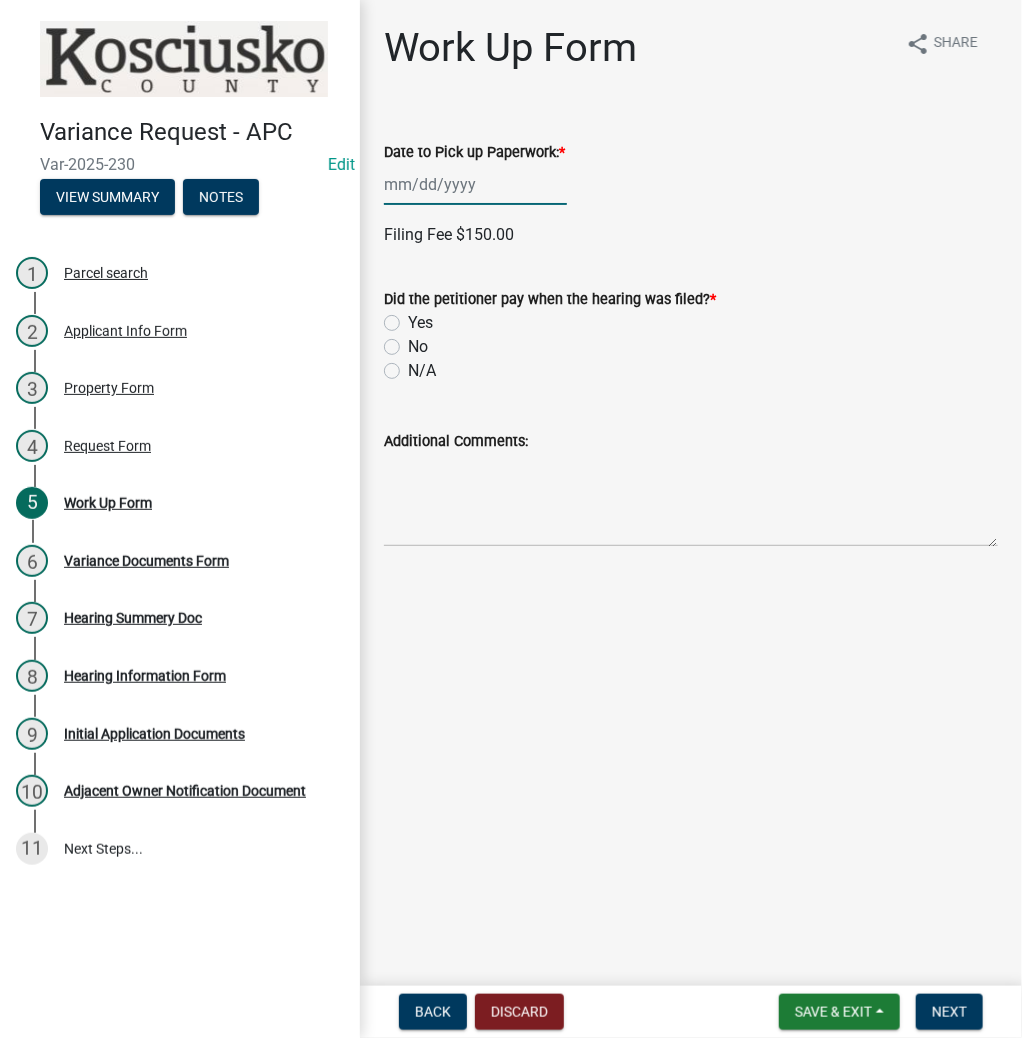 click 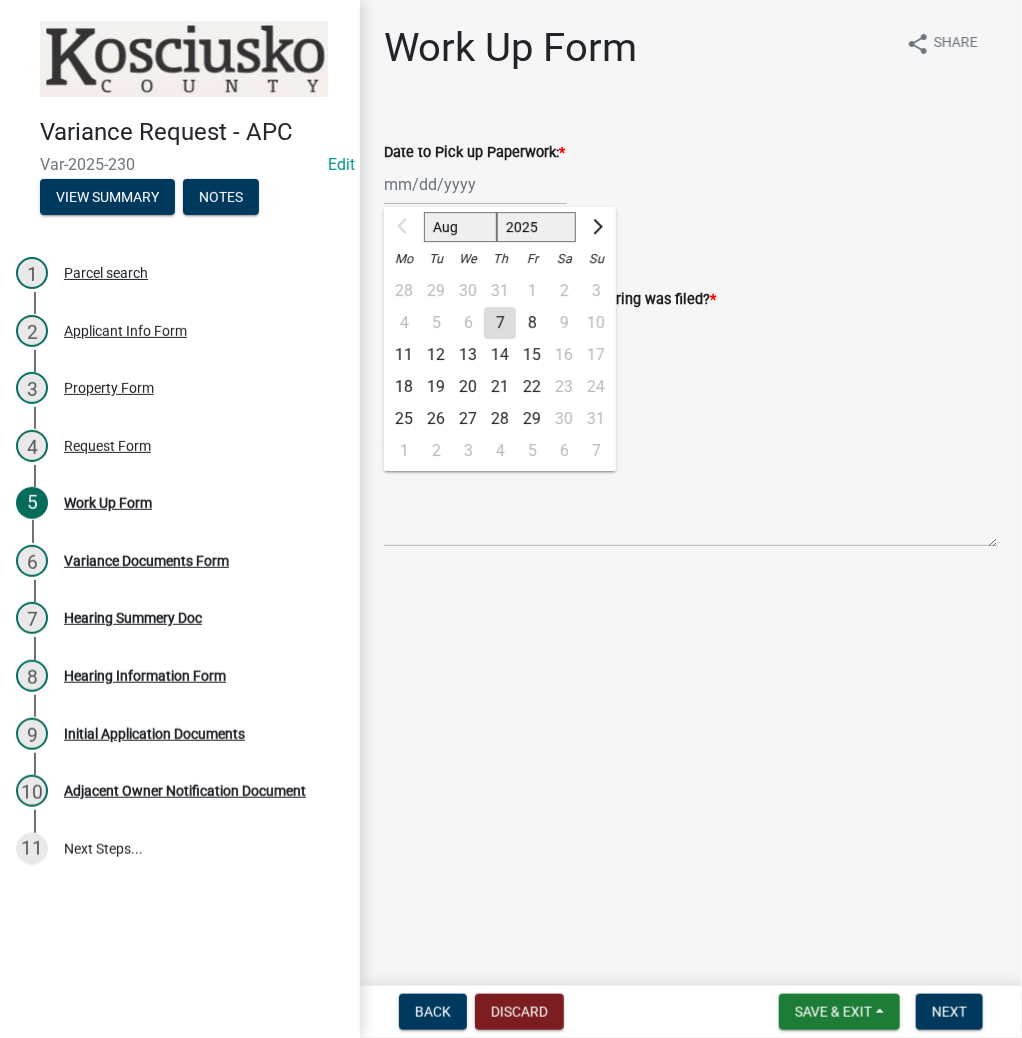 click on "18" 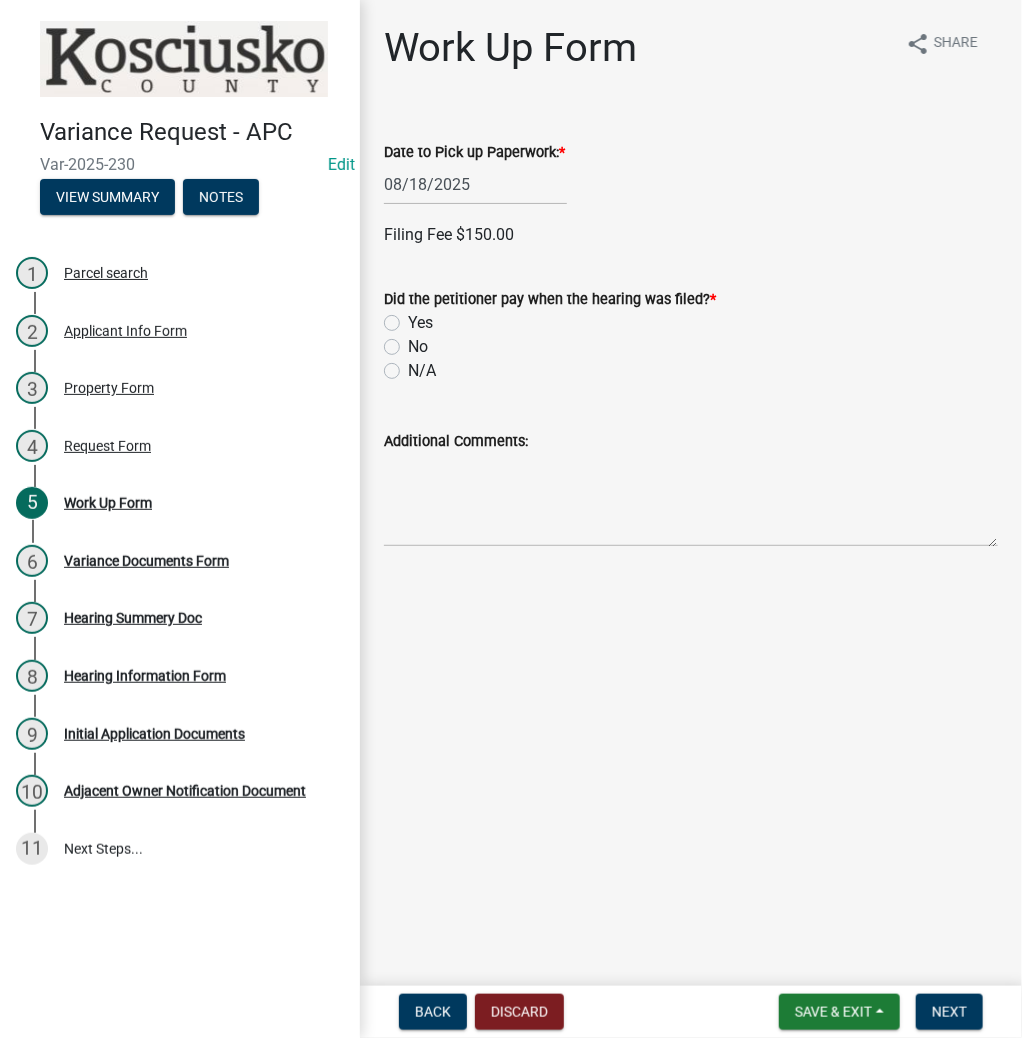 click on "Yes" 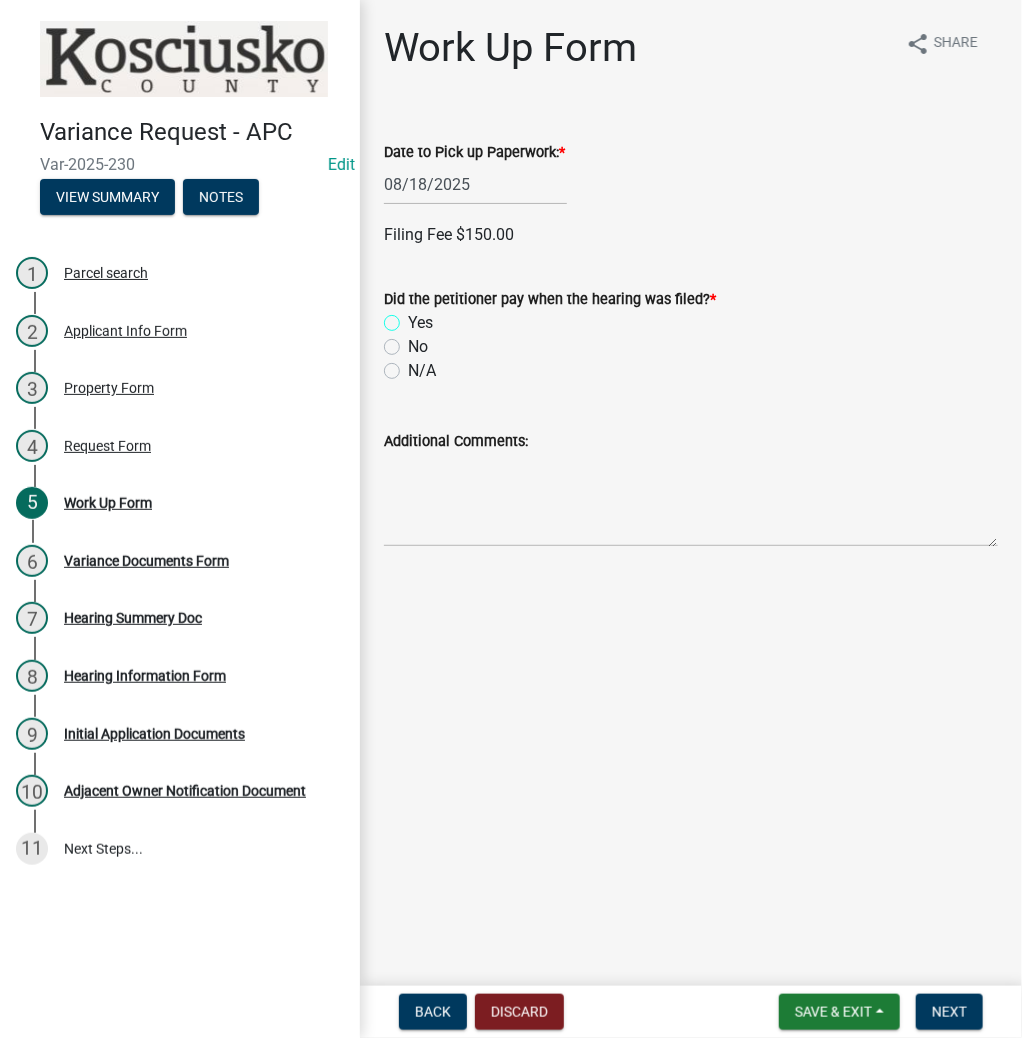 click on "Yes" at bounding box center [414, 317] 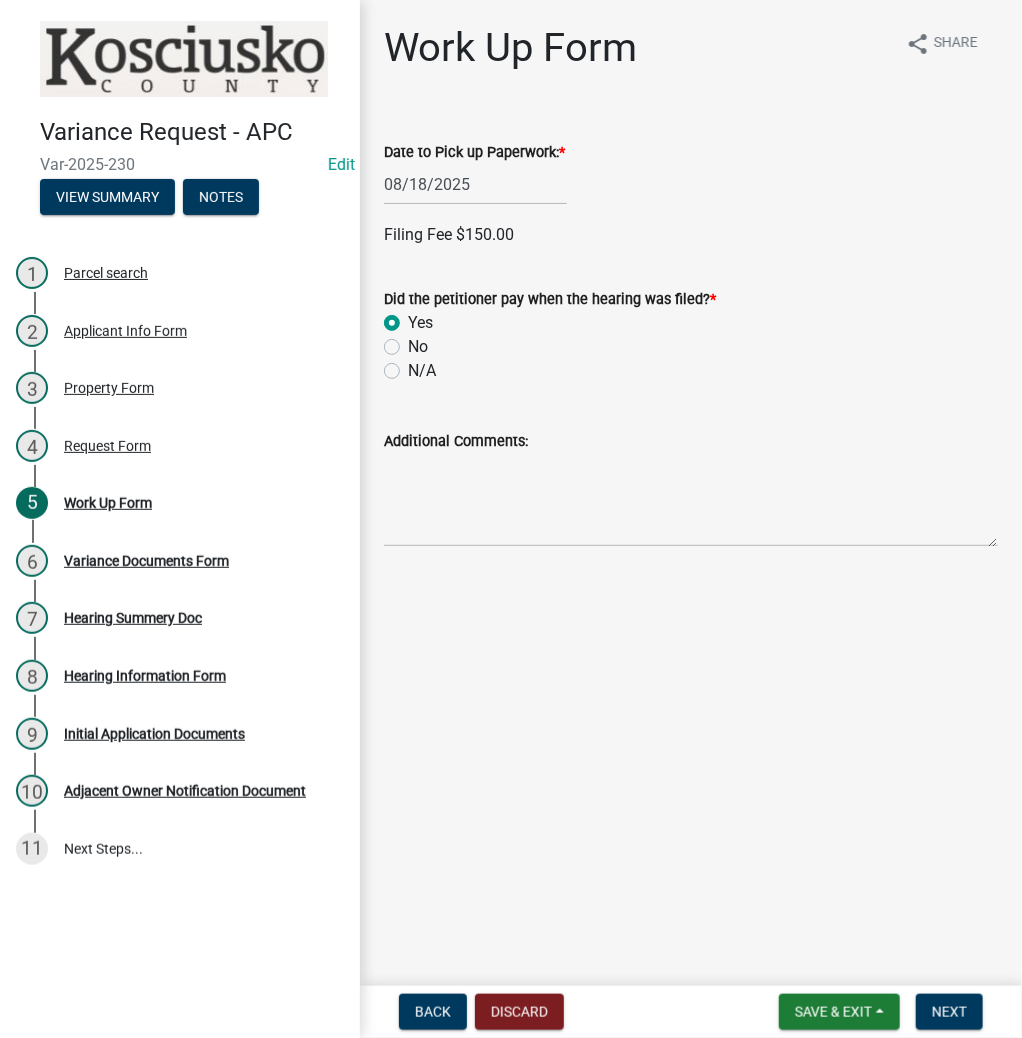 radio on "true" 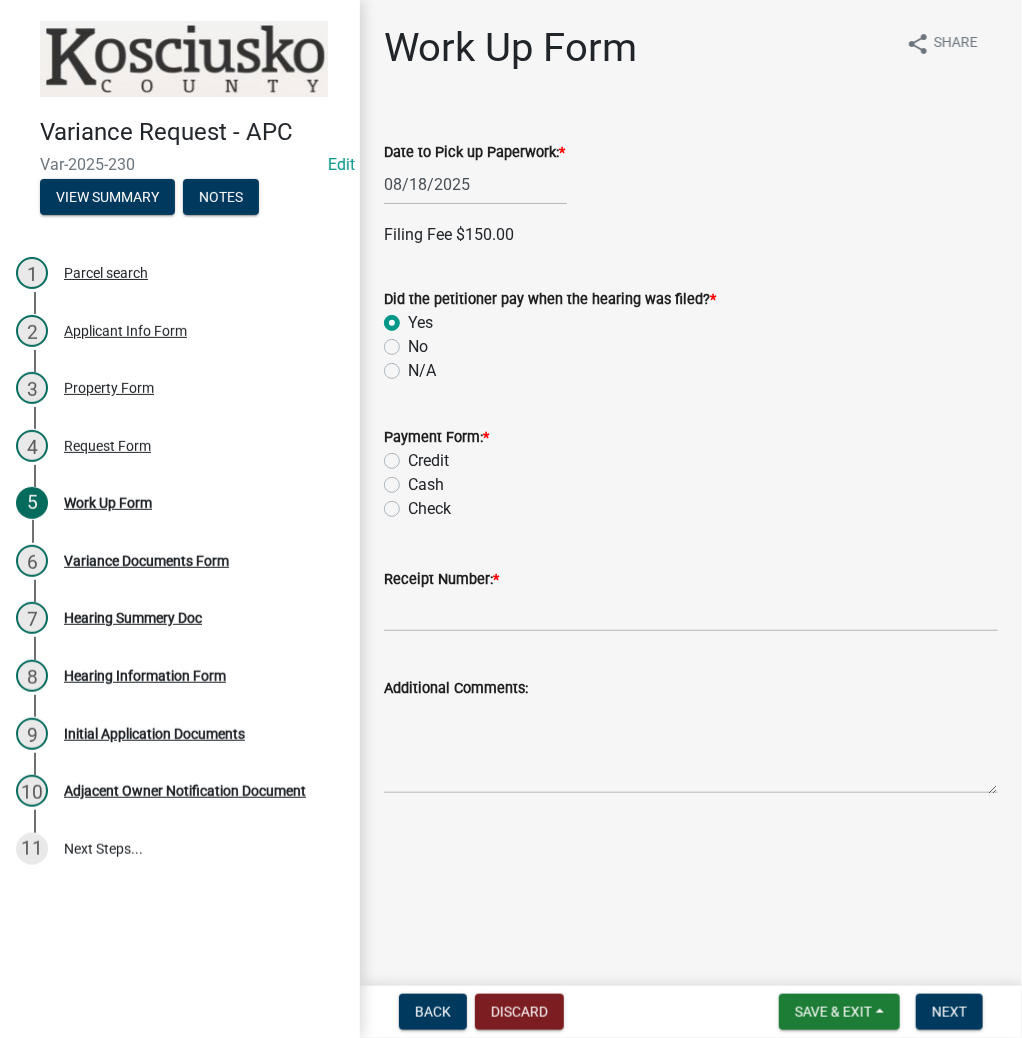 click on "Check" 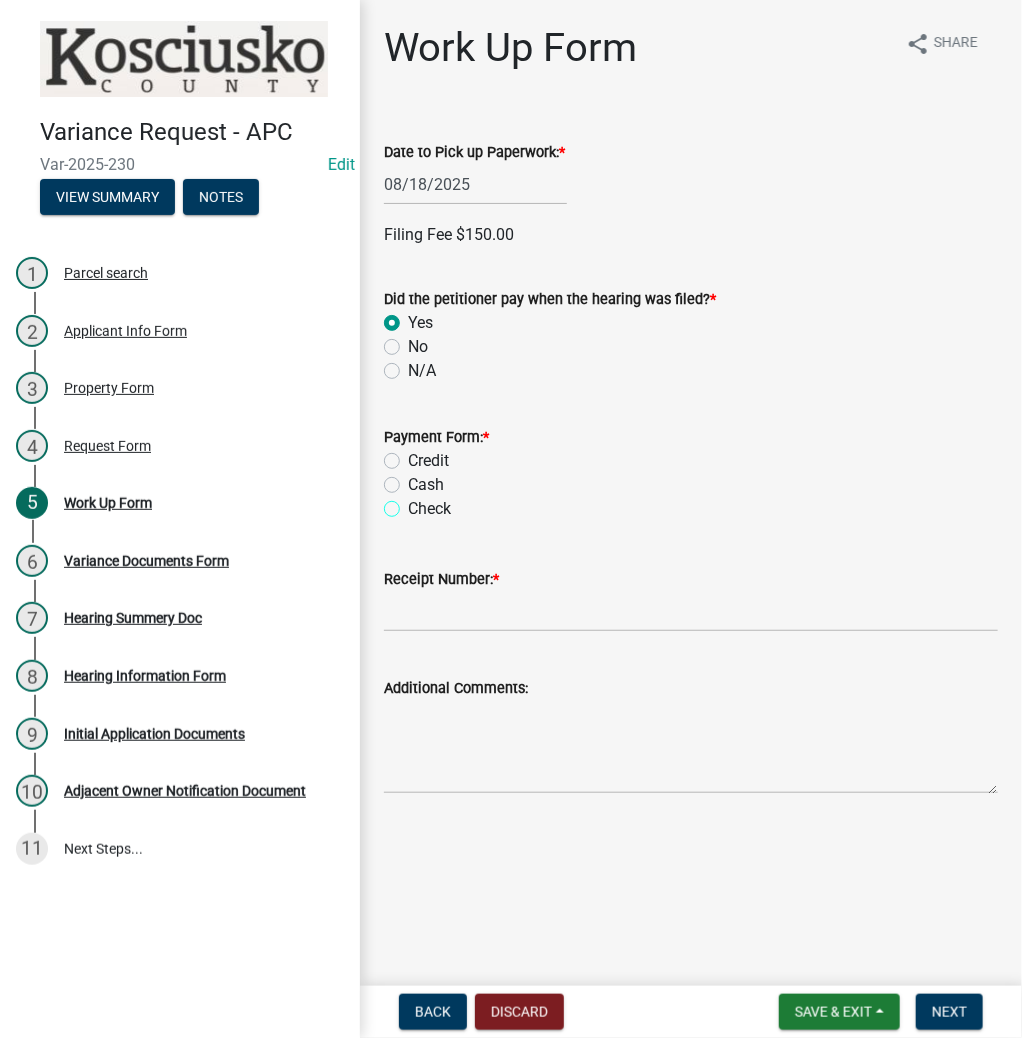 click on "Check" at bounding box center [414, 503] 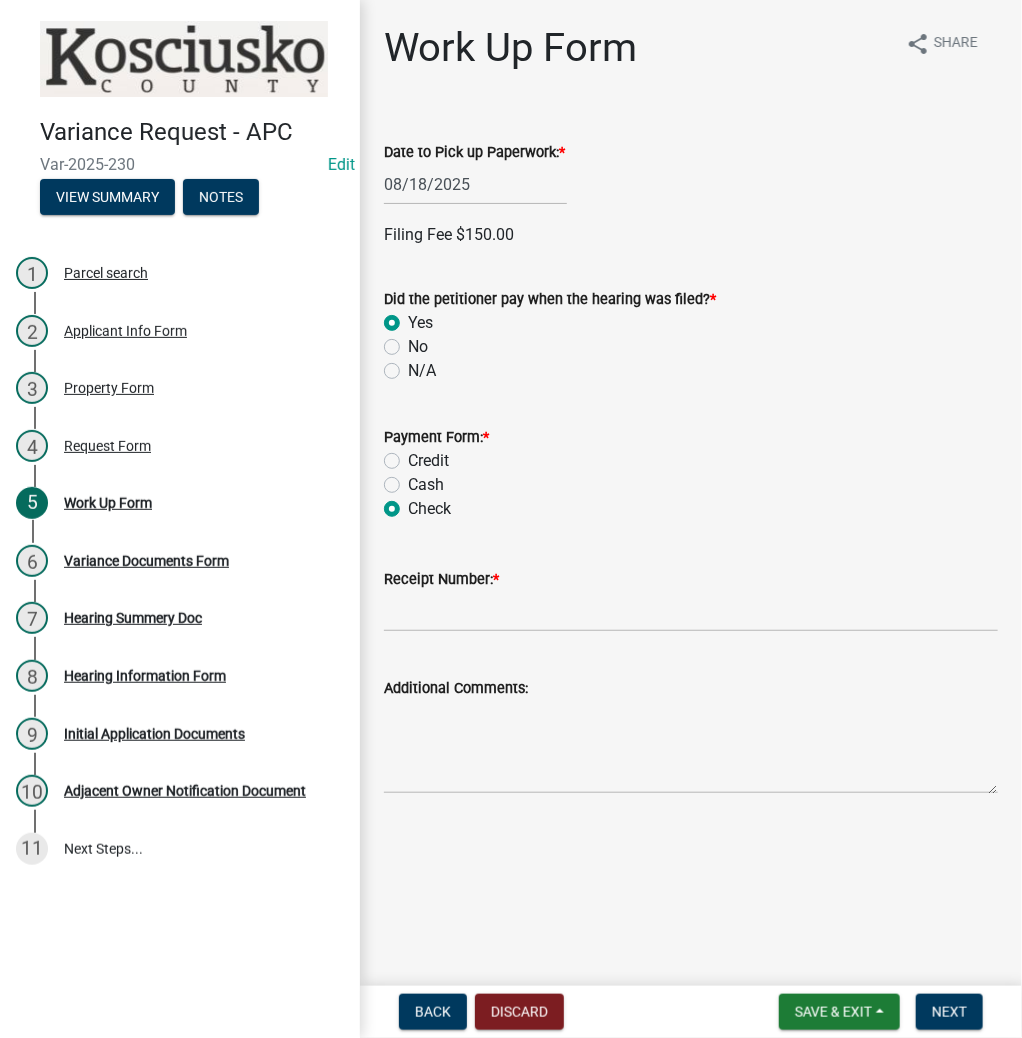 radio on "true" 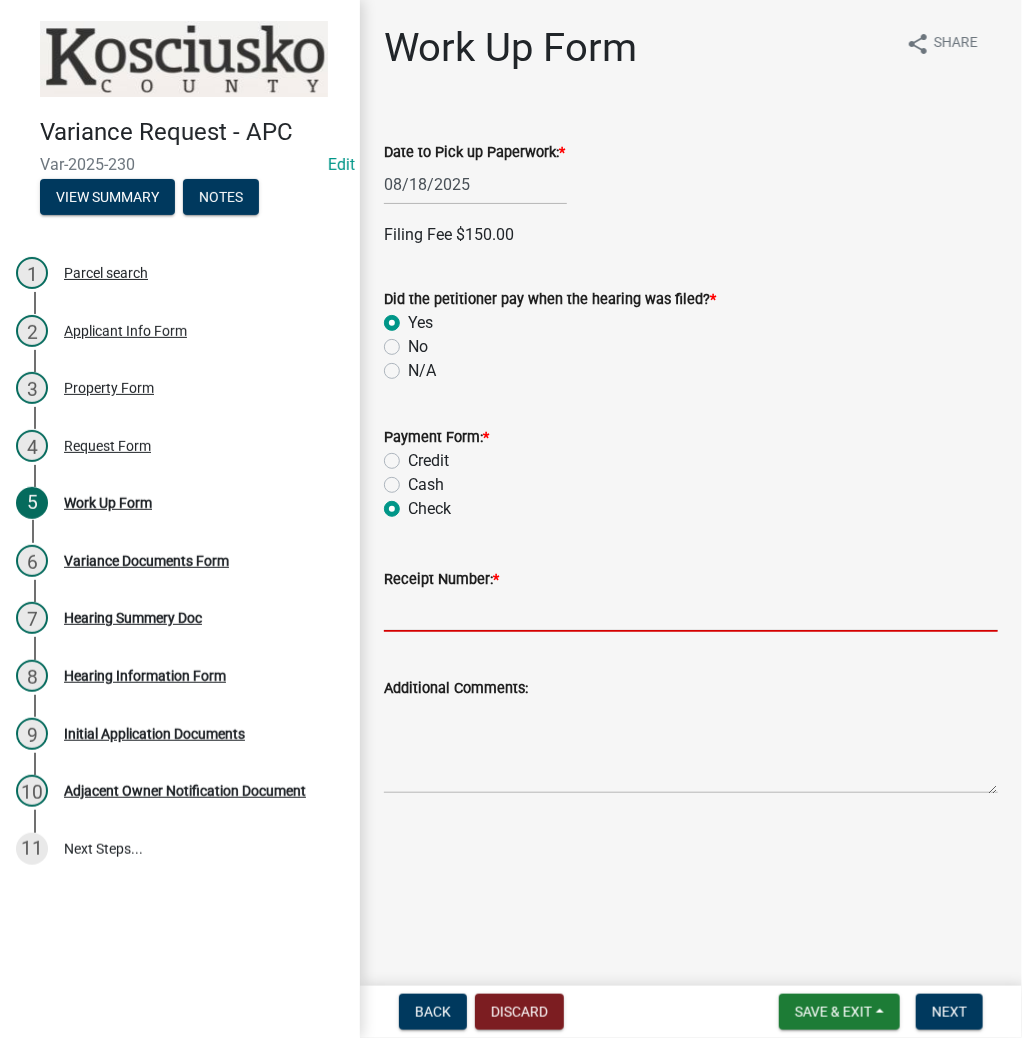 click on "Receipt Number:  *" at bounding box center [691, 611] 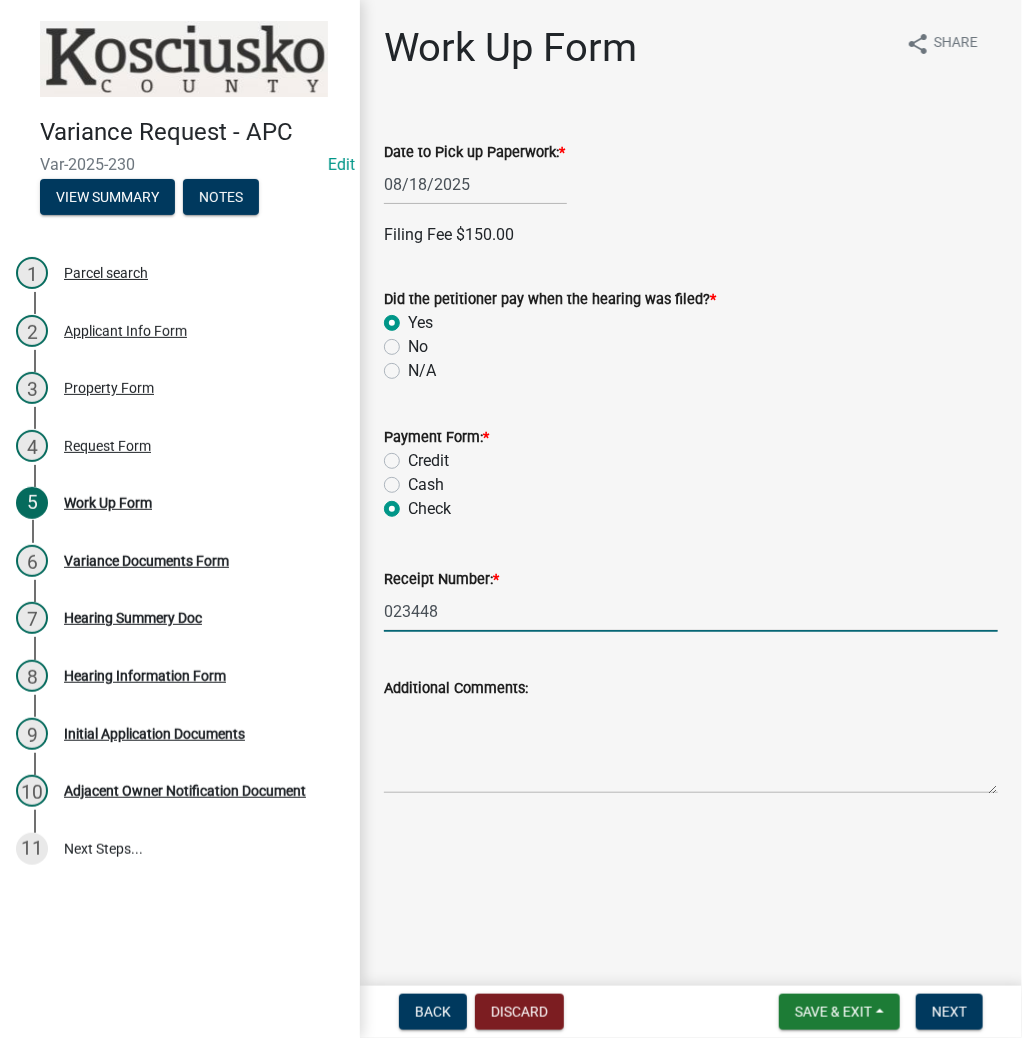 type on "[NUMBER]" 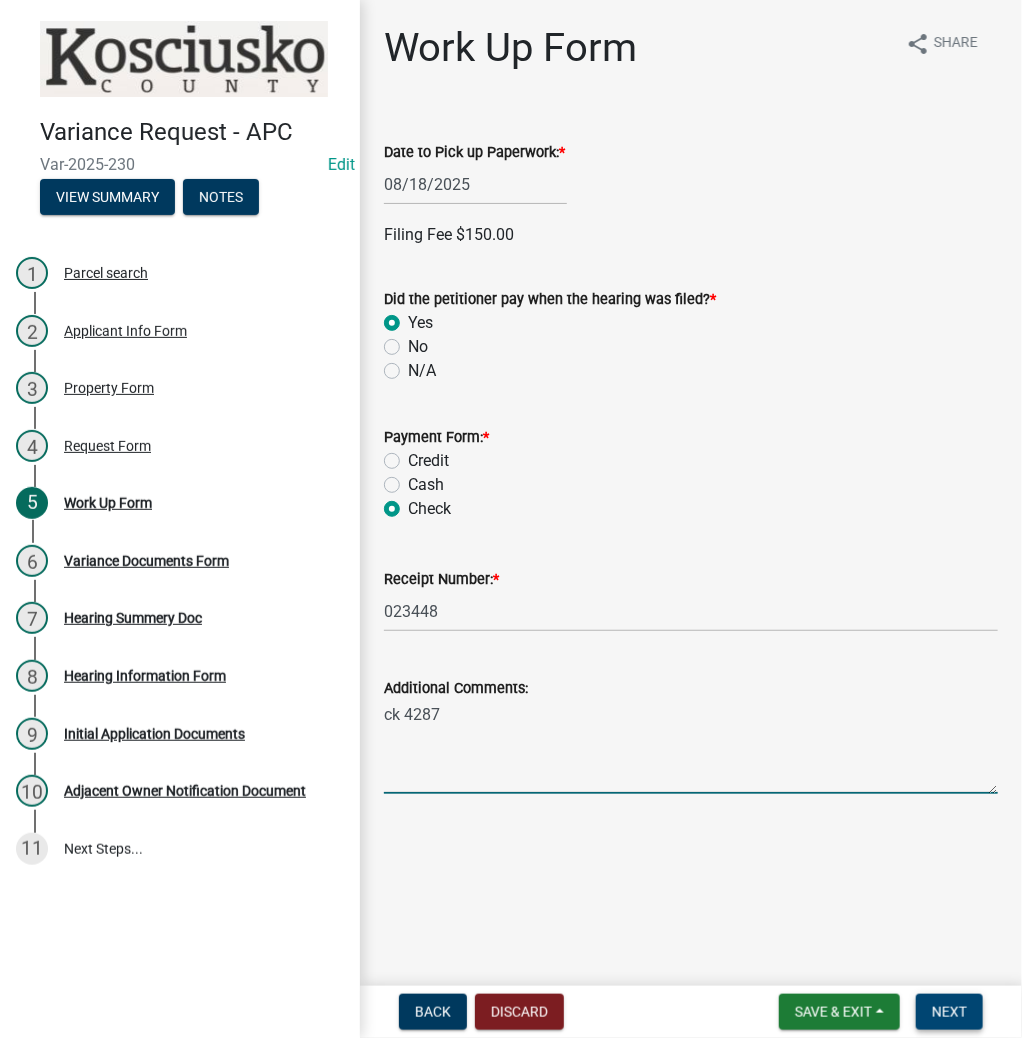 type on "ck 4287" 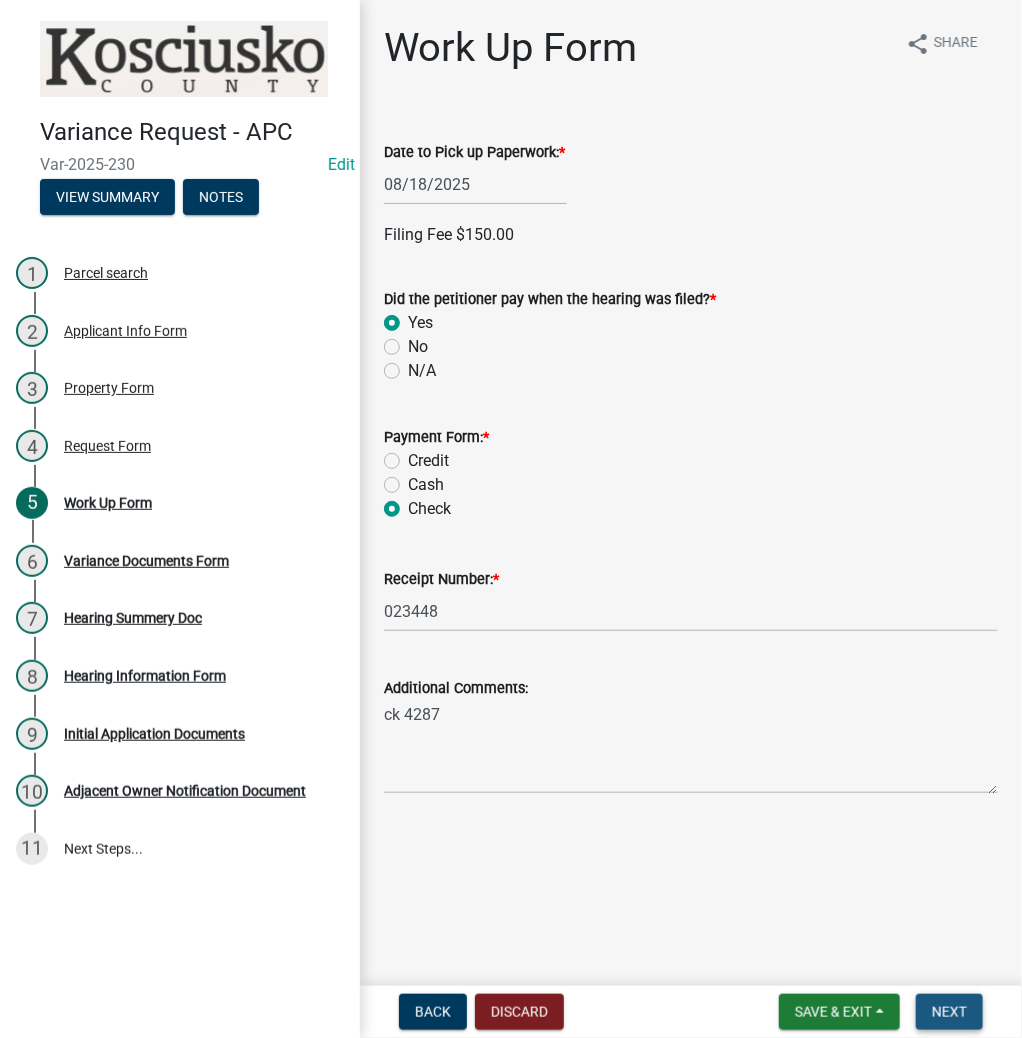 click on "Next" at bounding box center (949, 1012) 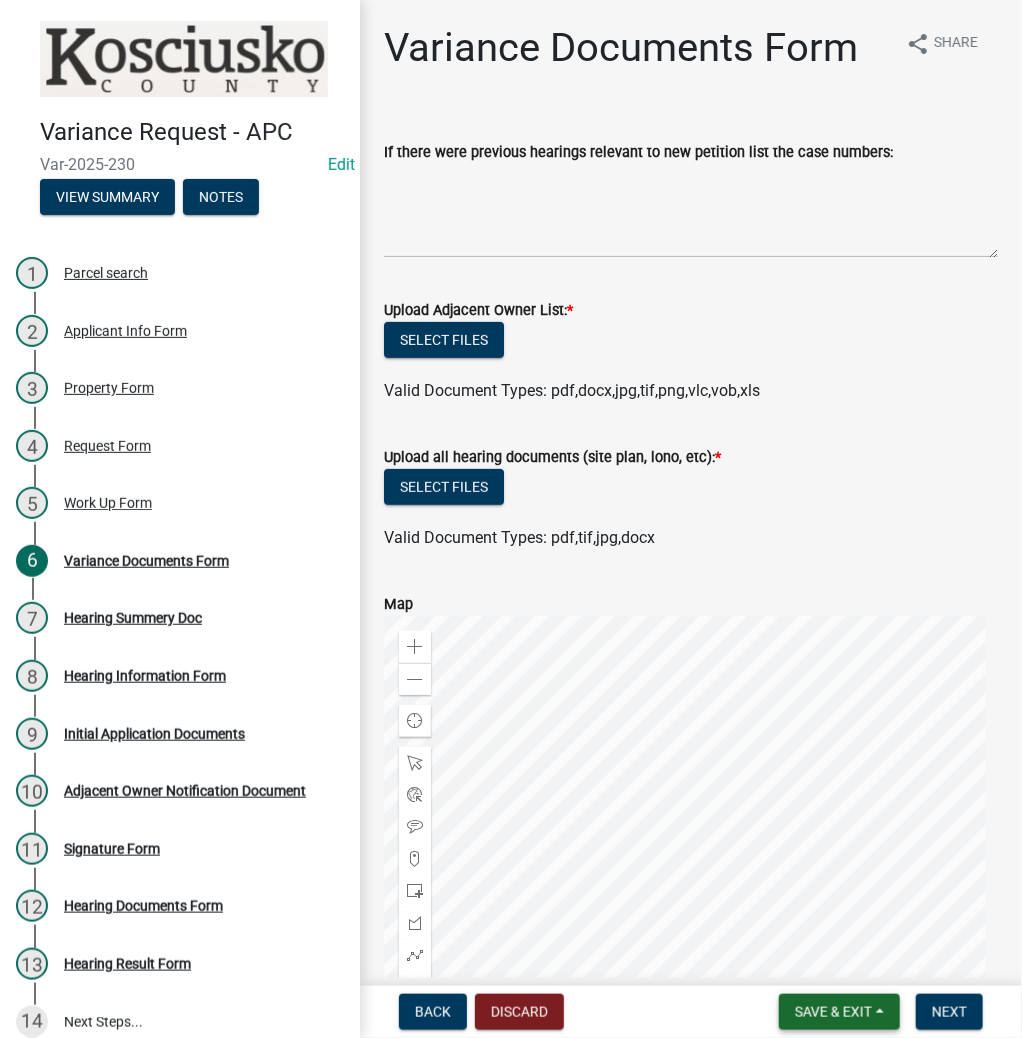 click on "Save & Exit" at bounding box center [833, 1012] 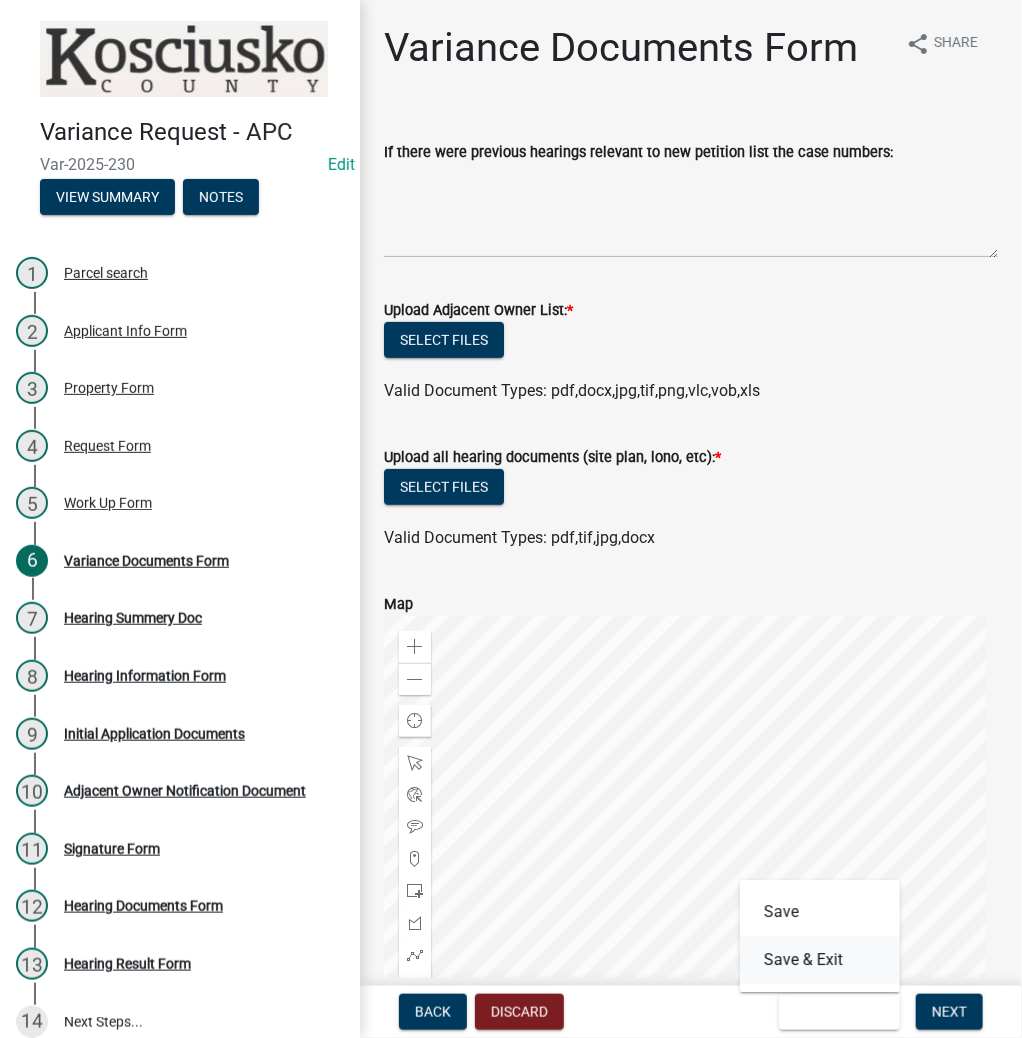 click on "Save & Exit" at bounding box center (820, 960) 